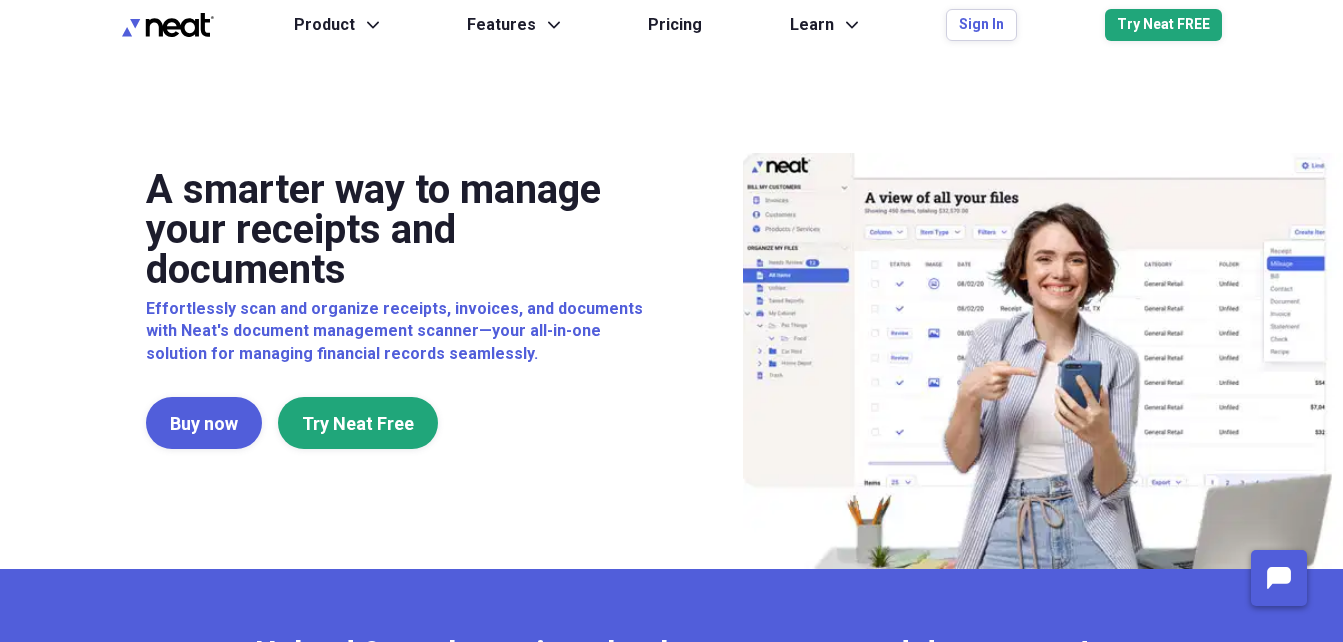 scroll, scrollTop: 0, scrollLeft: 0, axis: both 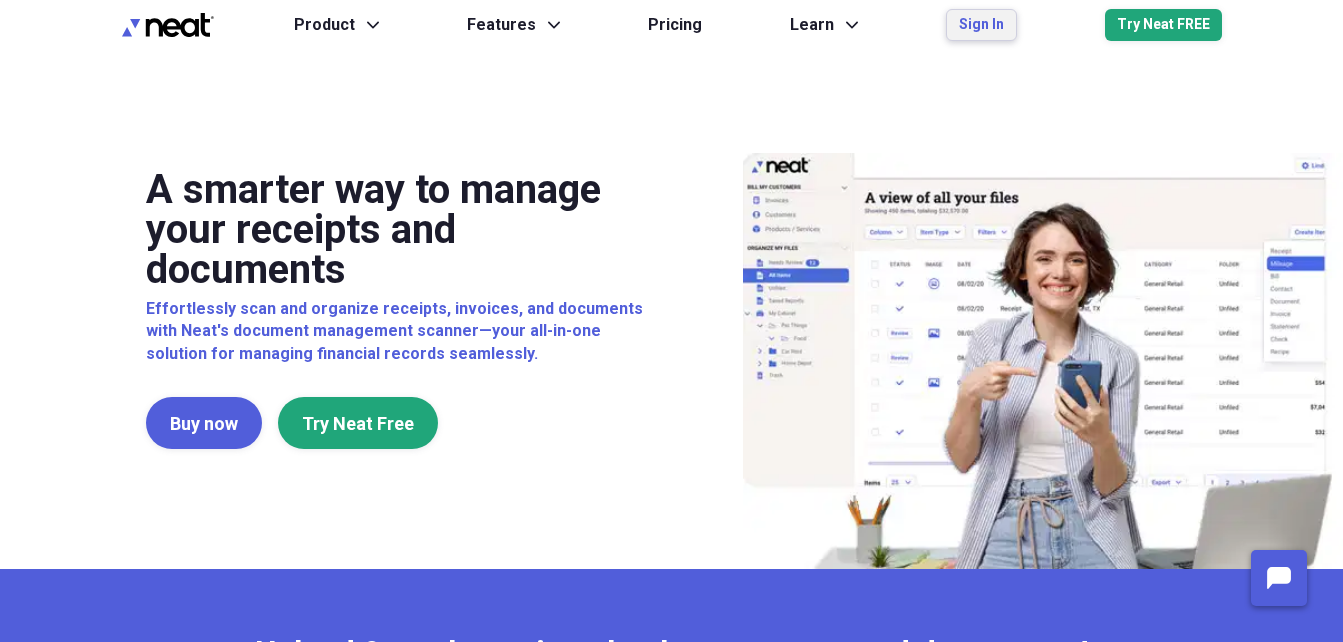 click on "Sign In" at bounding box center [981, 25] 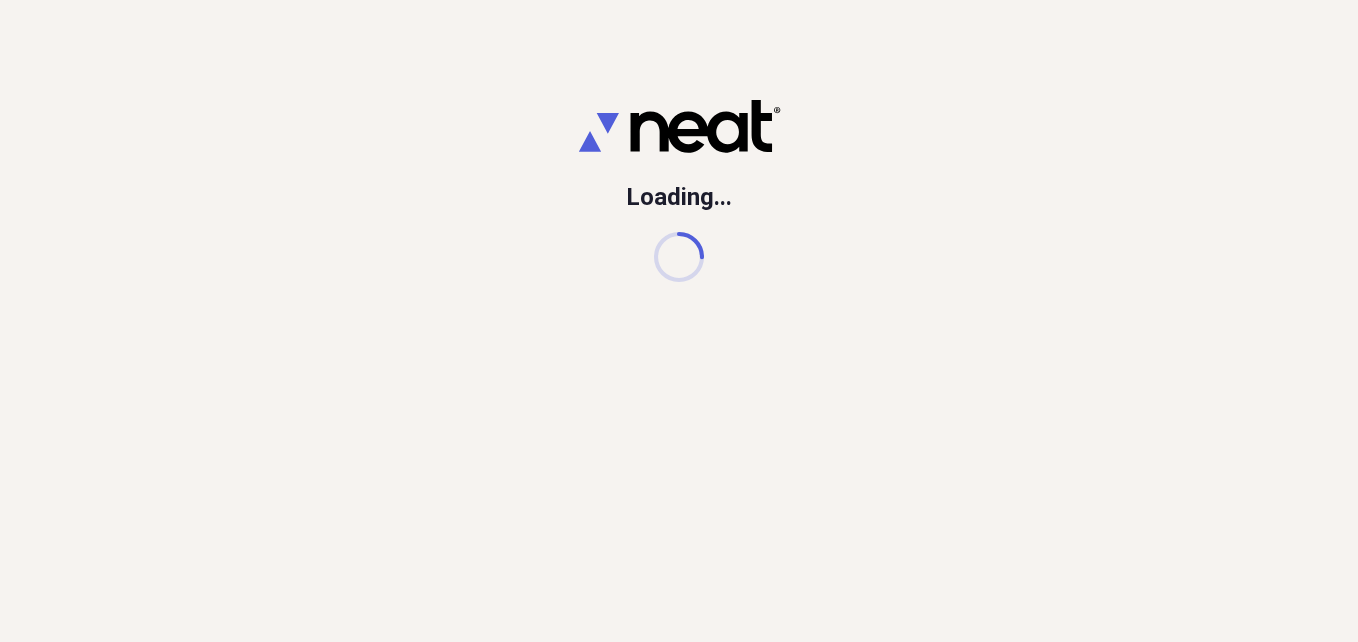 scroll, scrollTop: 0, scrollLeft: 0, axis: both 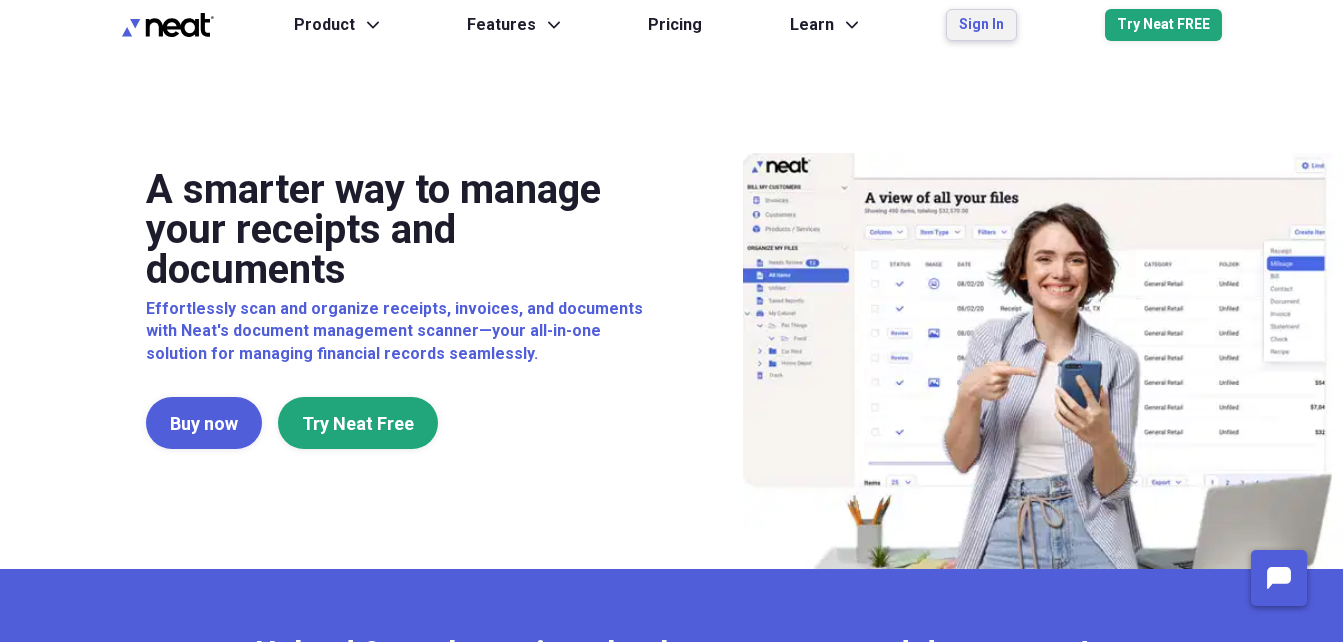 click on "Sign In" at bounding box center (981, 25) 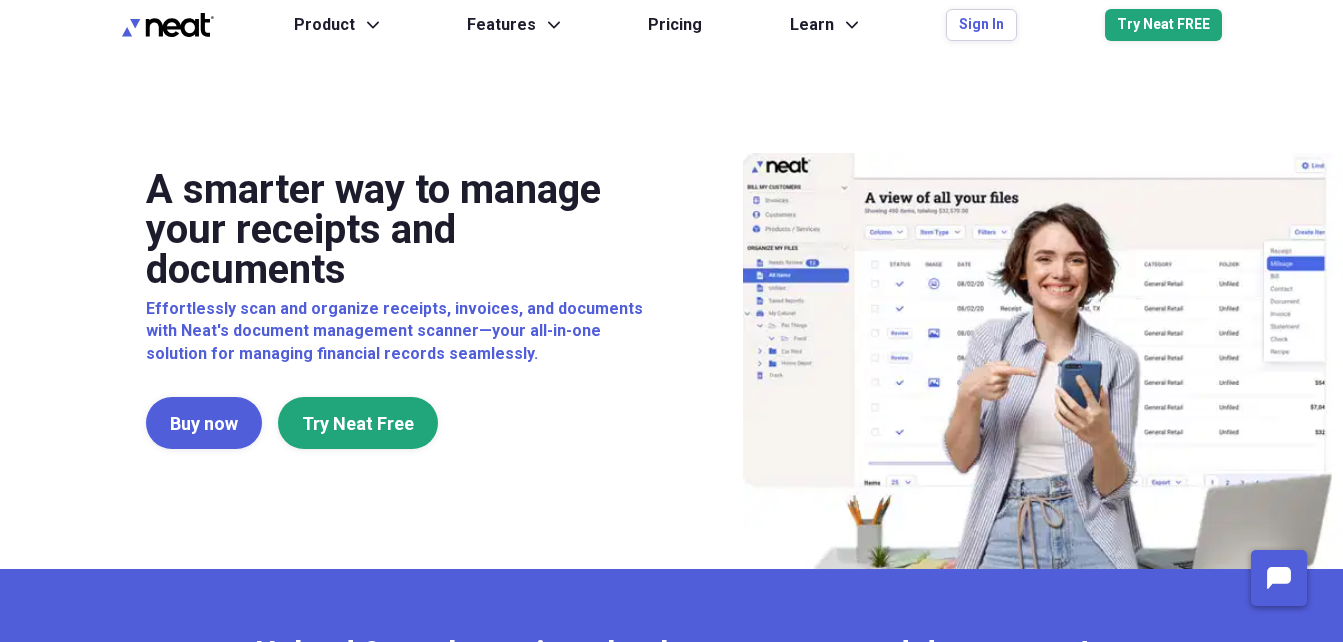 scroll, scrollTop: 0, scrollLeft: 0, axis: both 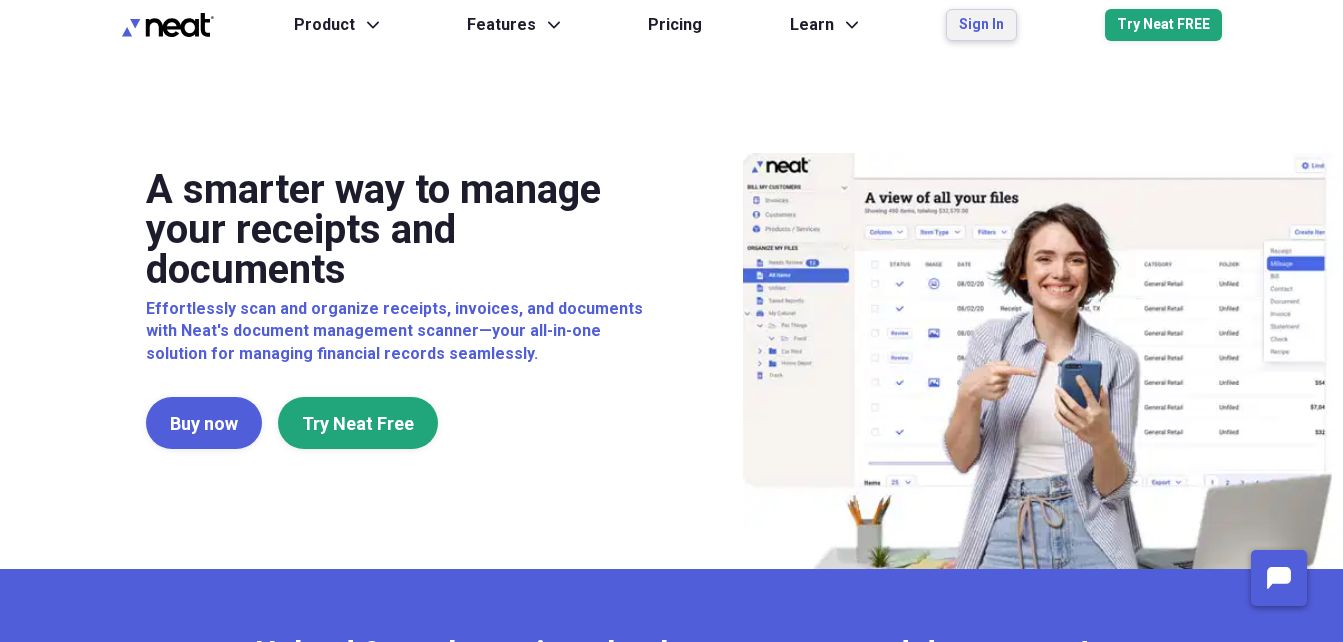 click on "Sign In" at bounding box center (981, 25) 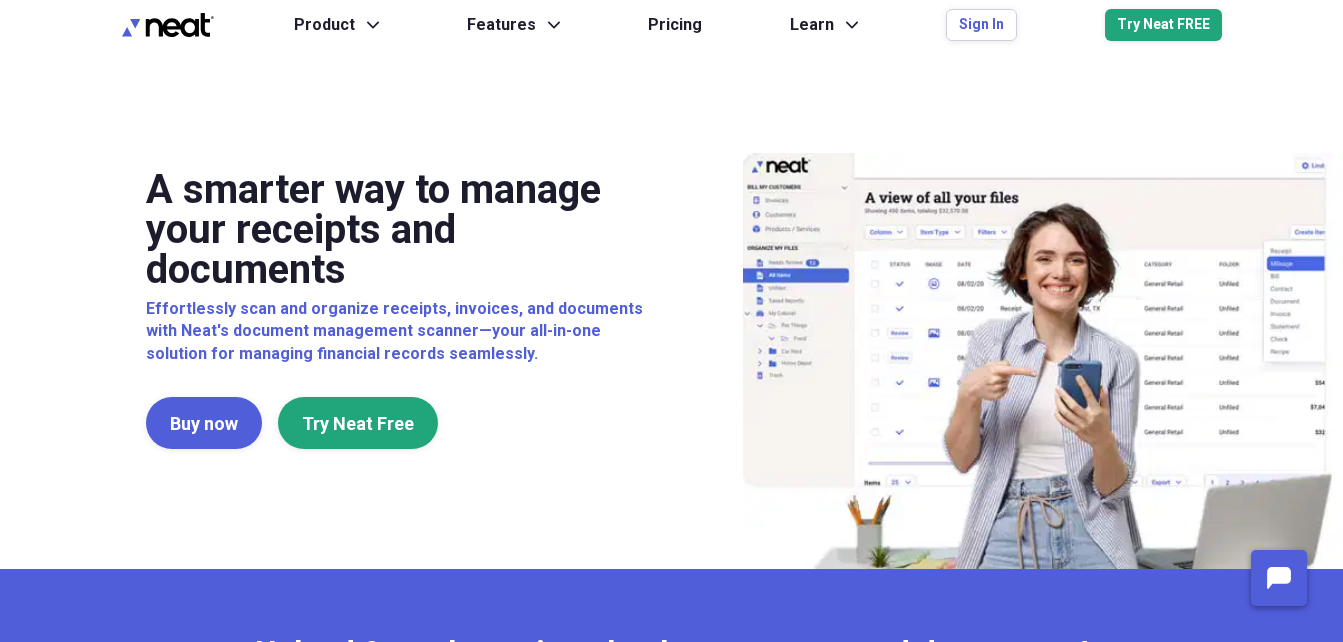 scroll, scrollTop: 0, scrollLeft: 0, axis: both 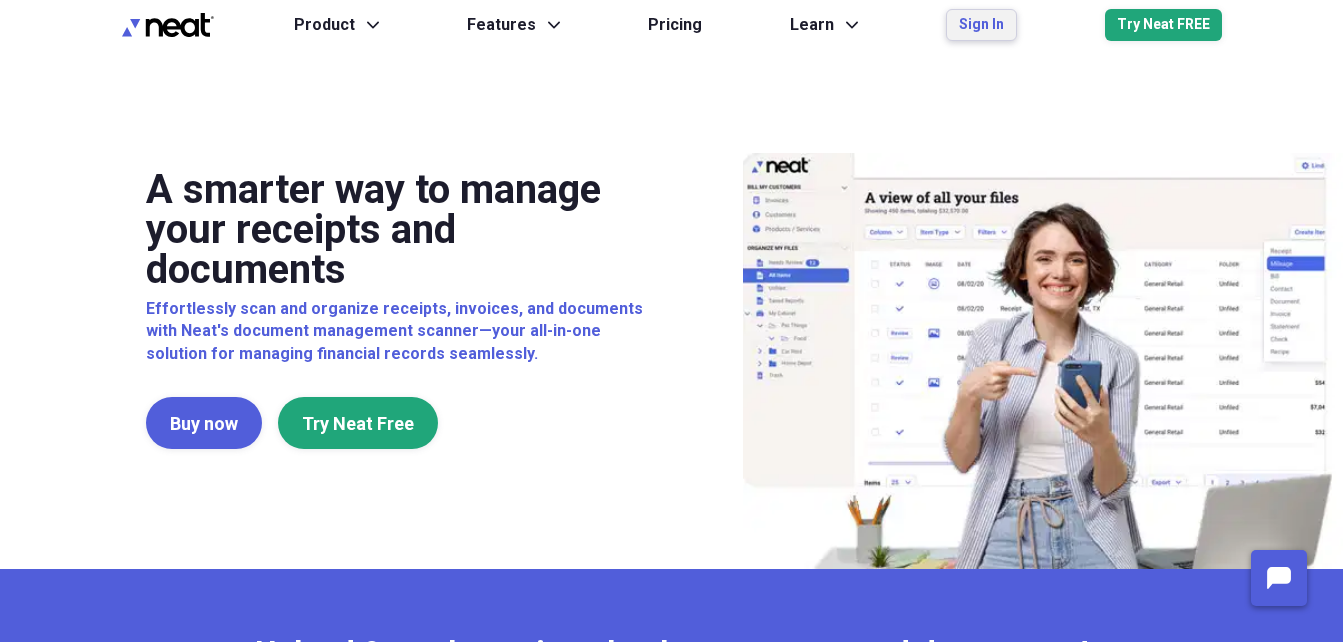 click on "Sign In" at bounding box center (981, 25) 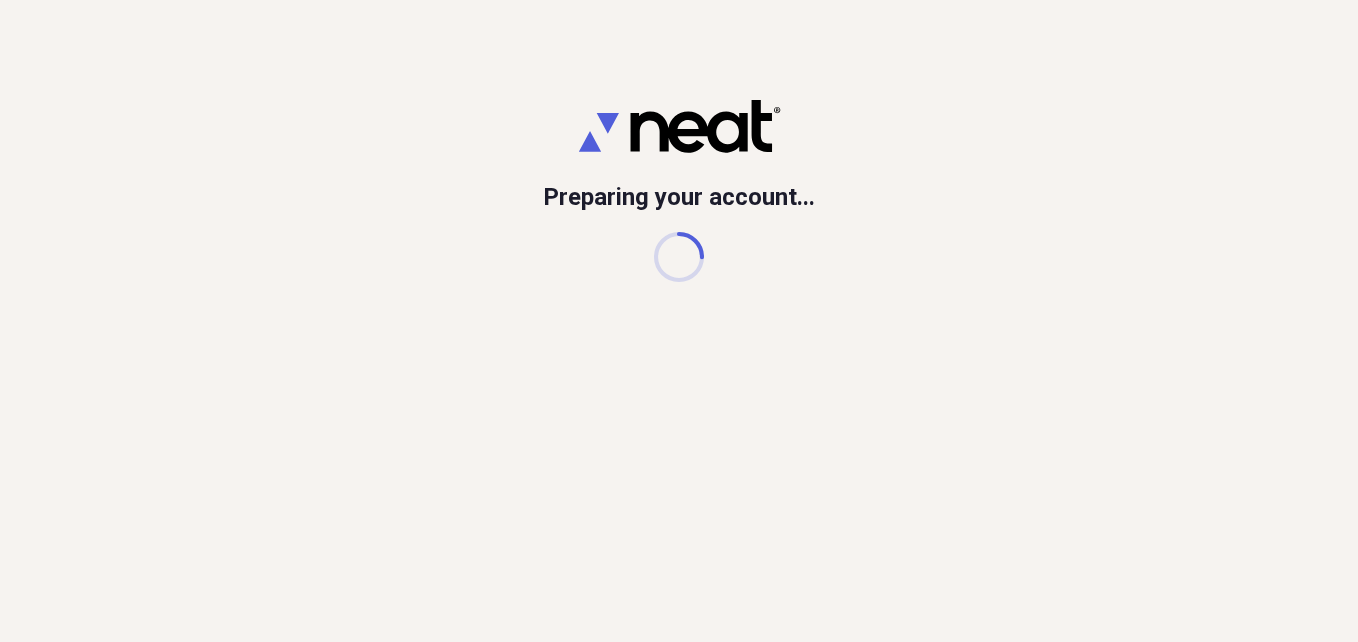scroll, scrollTop: 0, scrollLeft: 0, axis: both 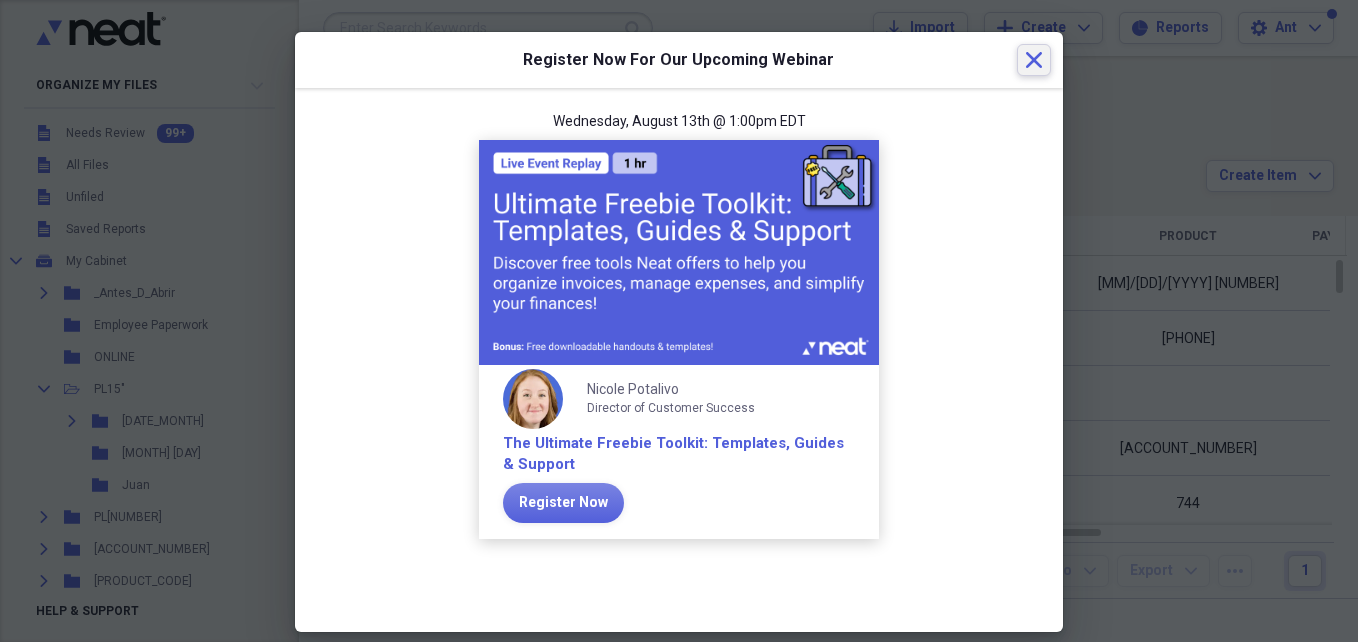 click 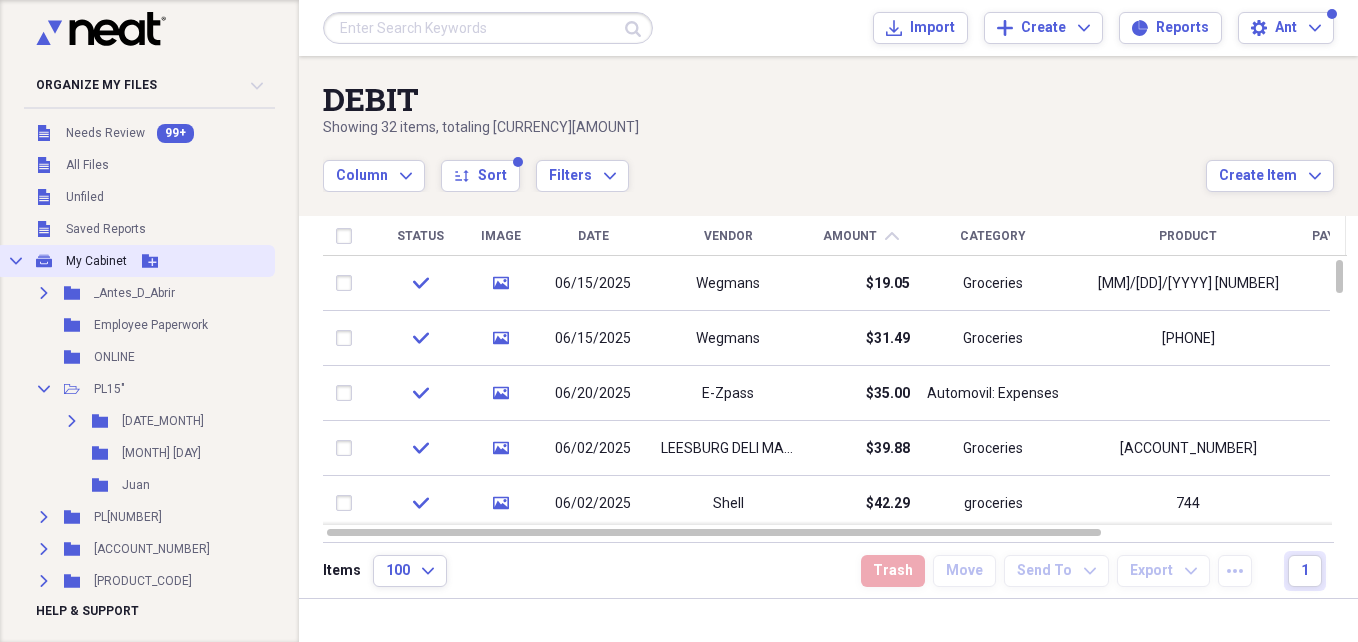 drag, startPoint x: 285, startPoint y: 228, endPoint x: 263, endPoint y: 257, distance: 36.40055 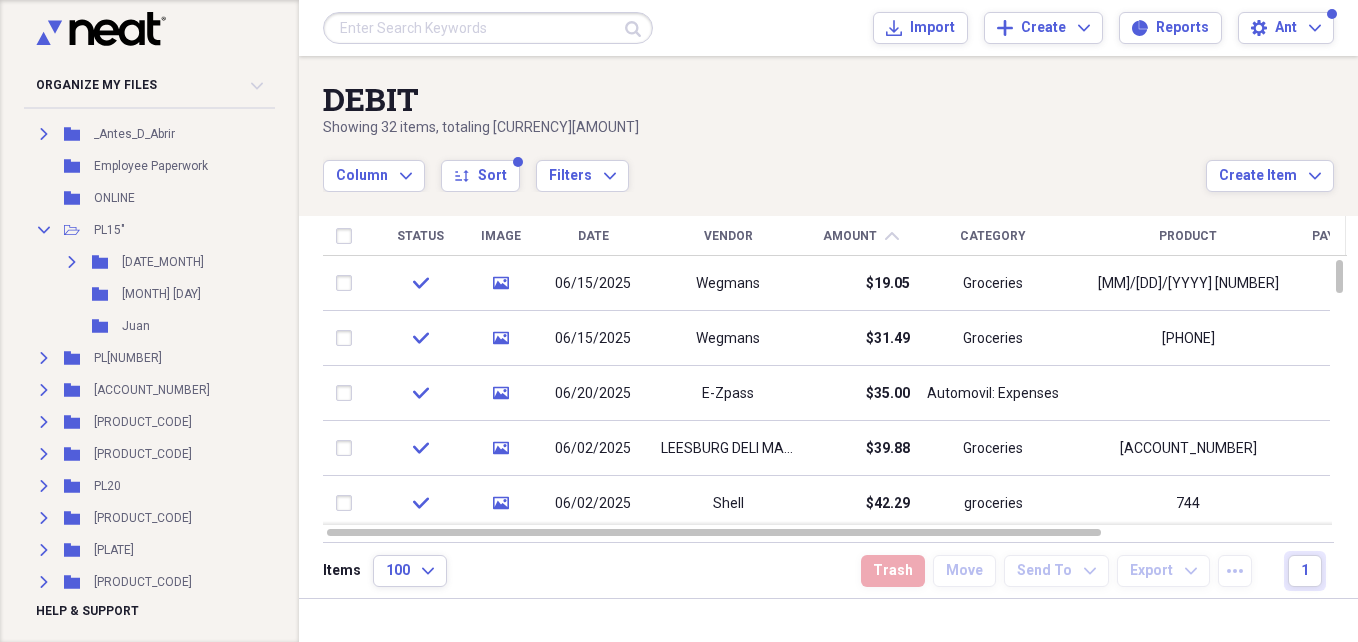 scroll, scrollTop: 203, scrollLeft: 0, axis: vertical 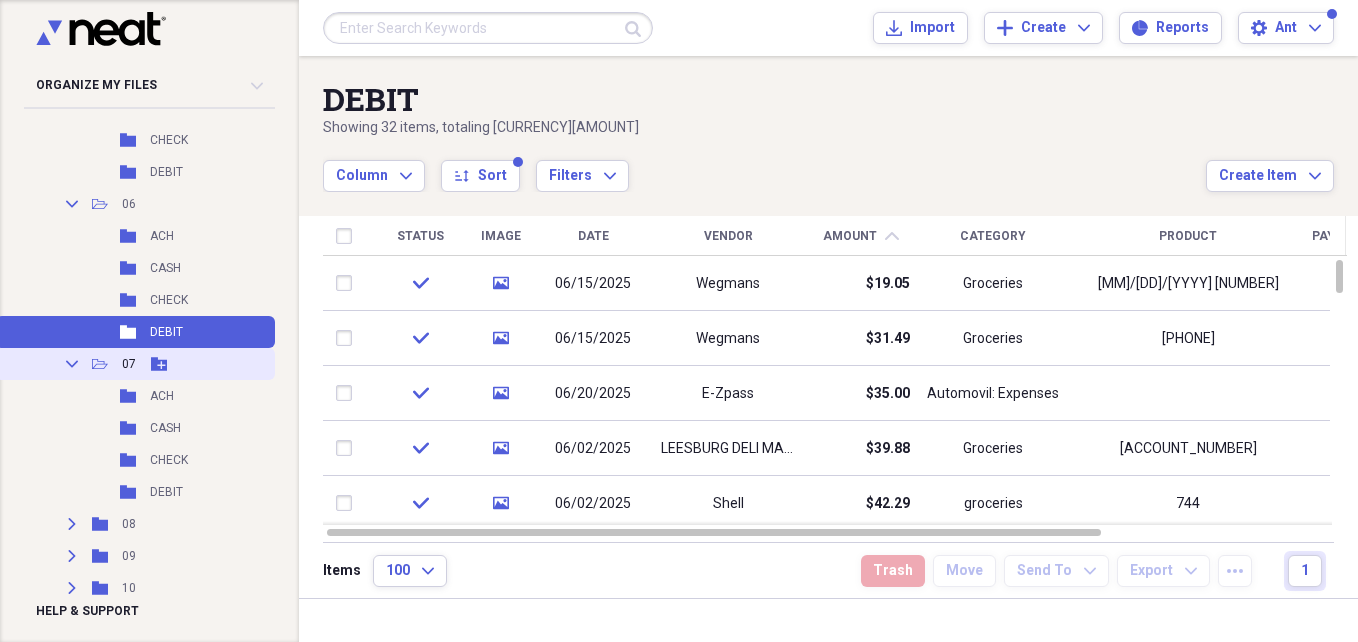 click on "Collapse Open Folder [NUMBER] Add Folder" at bounding box center [135, 364] 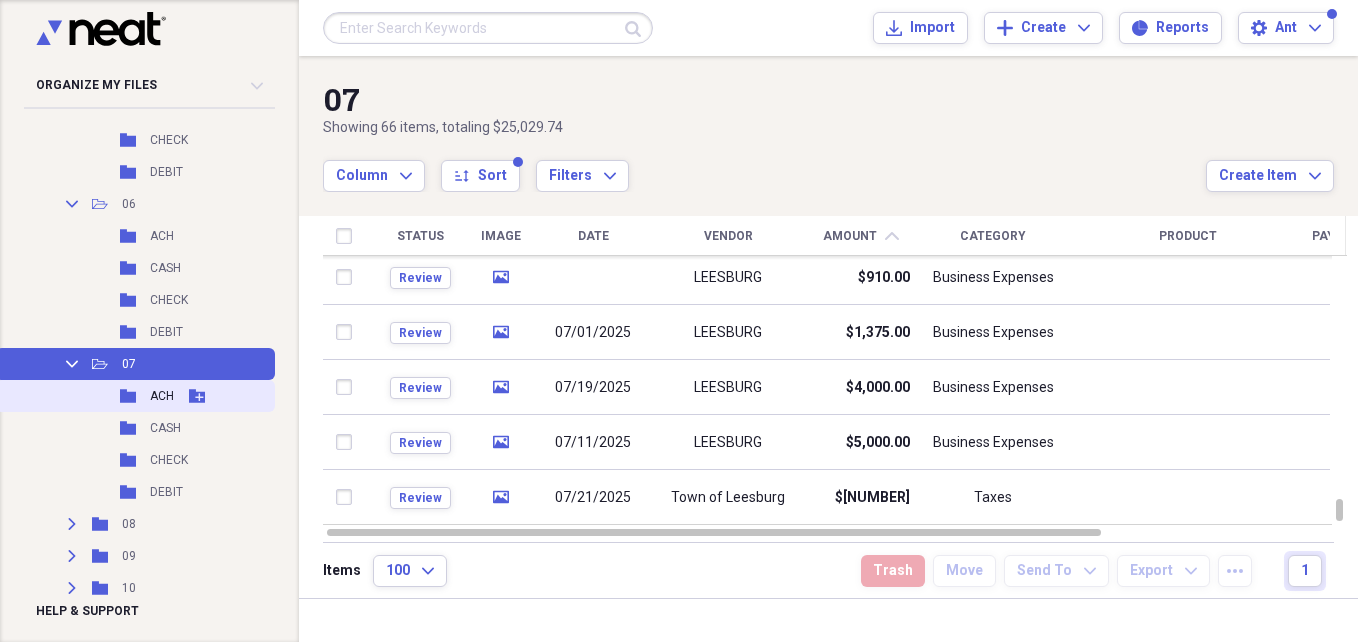 click on "ACH" at bounding box center (162, 396) 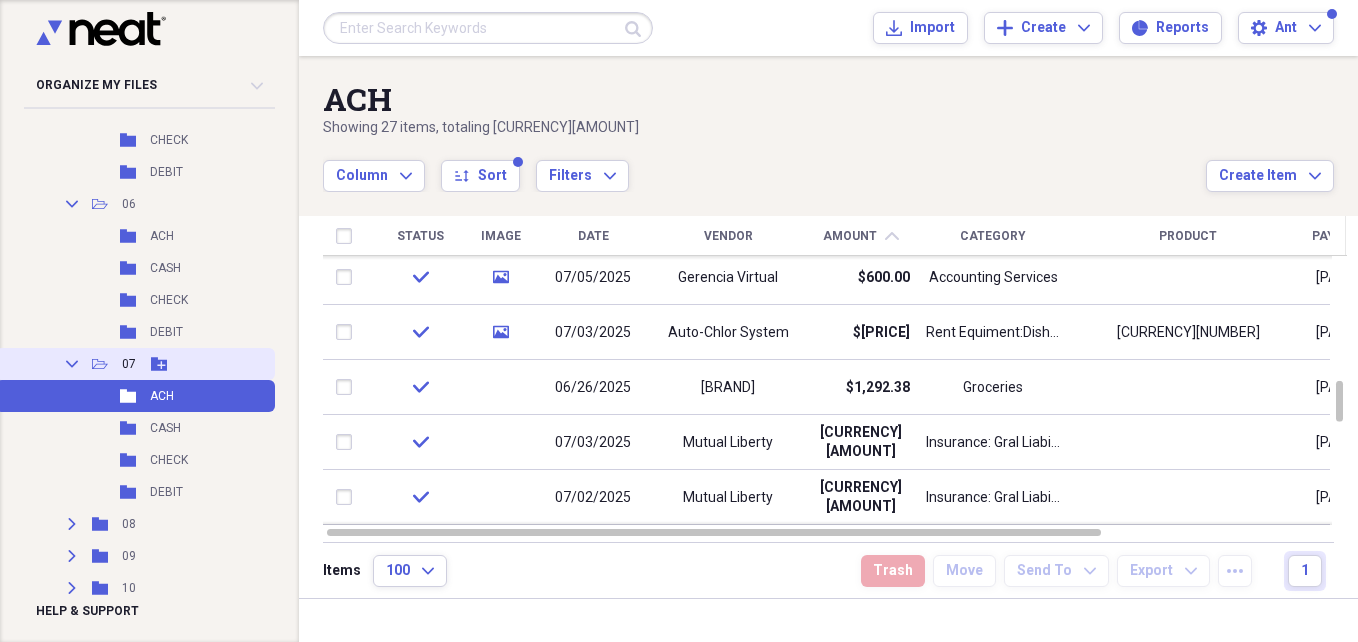click on "07" at bounding box center [129, 364] 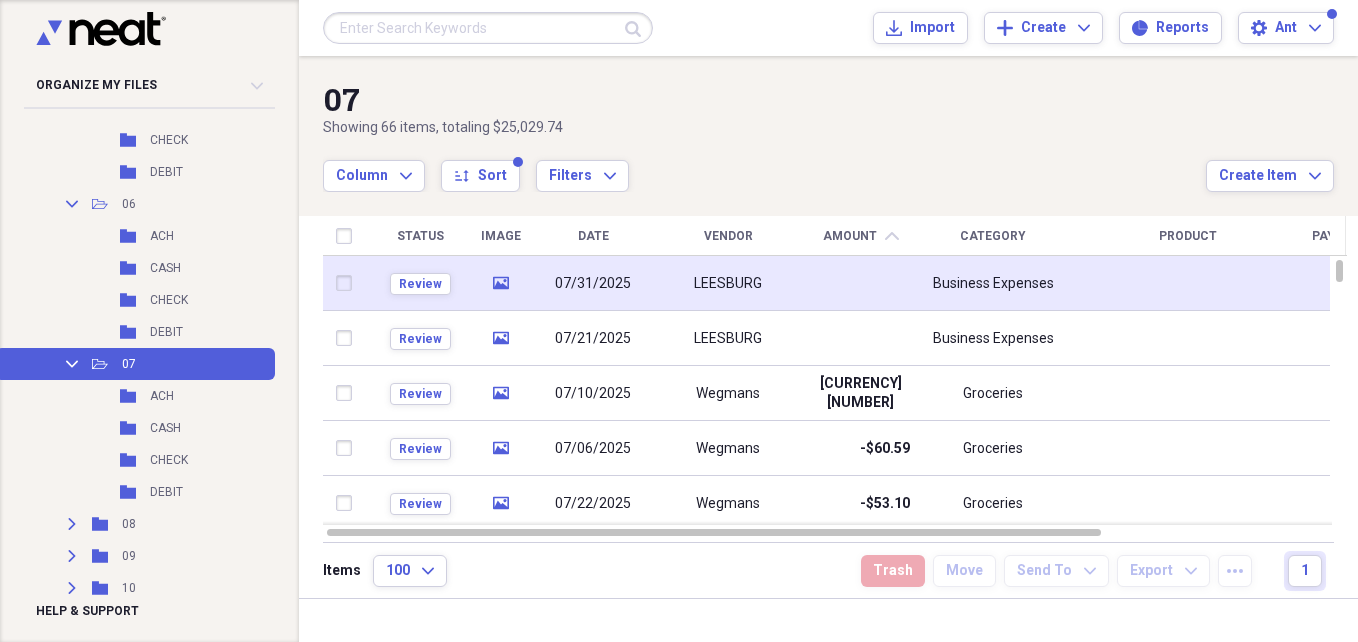 click on "[CITY]" at bounding box center (728, 283) 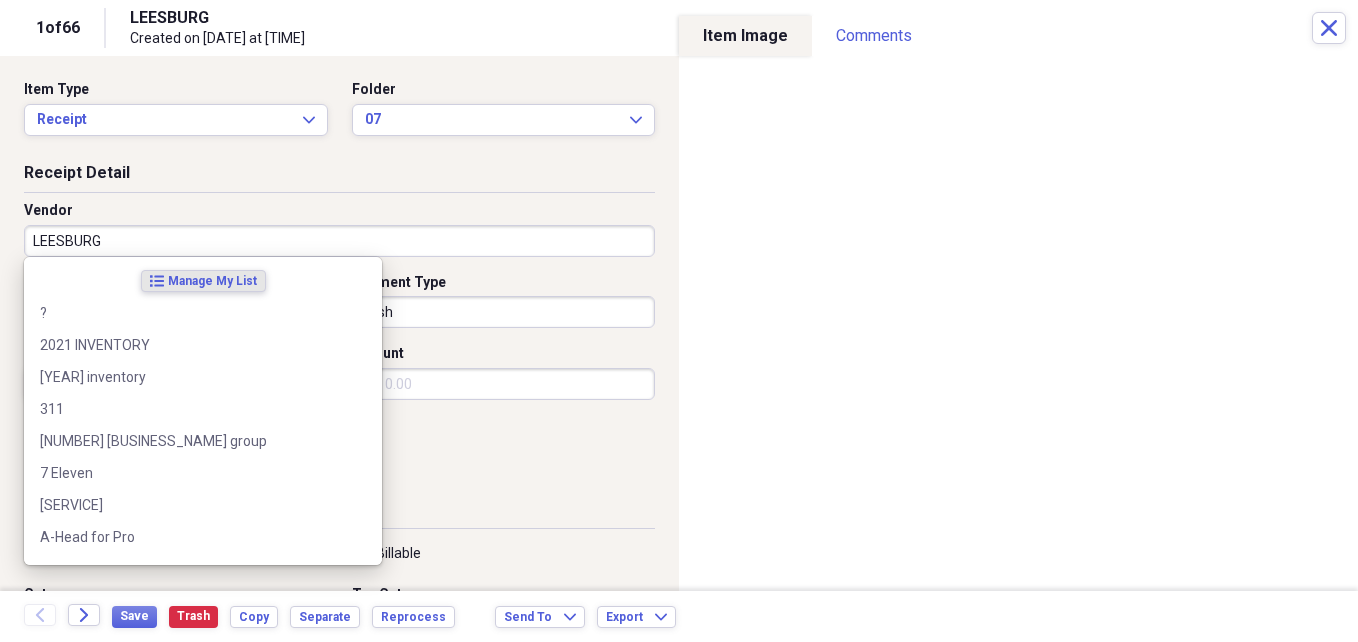 click on "[CITY]" at bounding box center [339, 241] 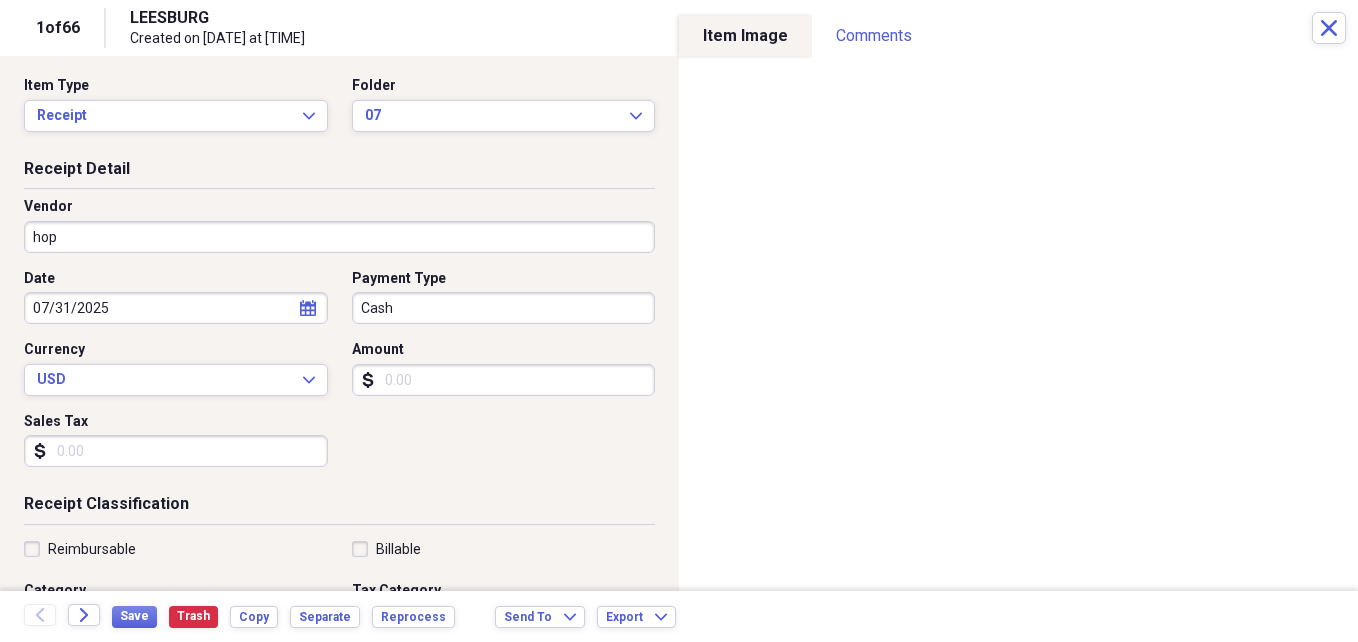scroll, scrollTop: 0, scrollLeft: 0, axis: both 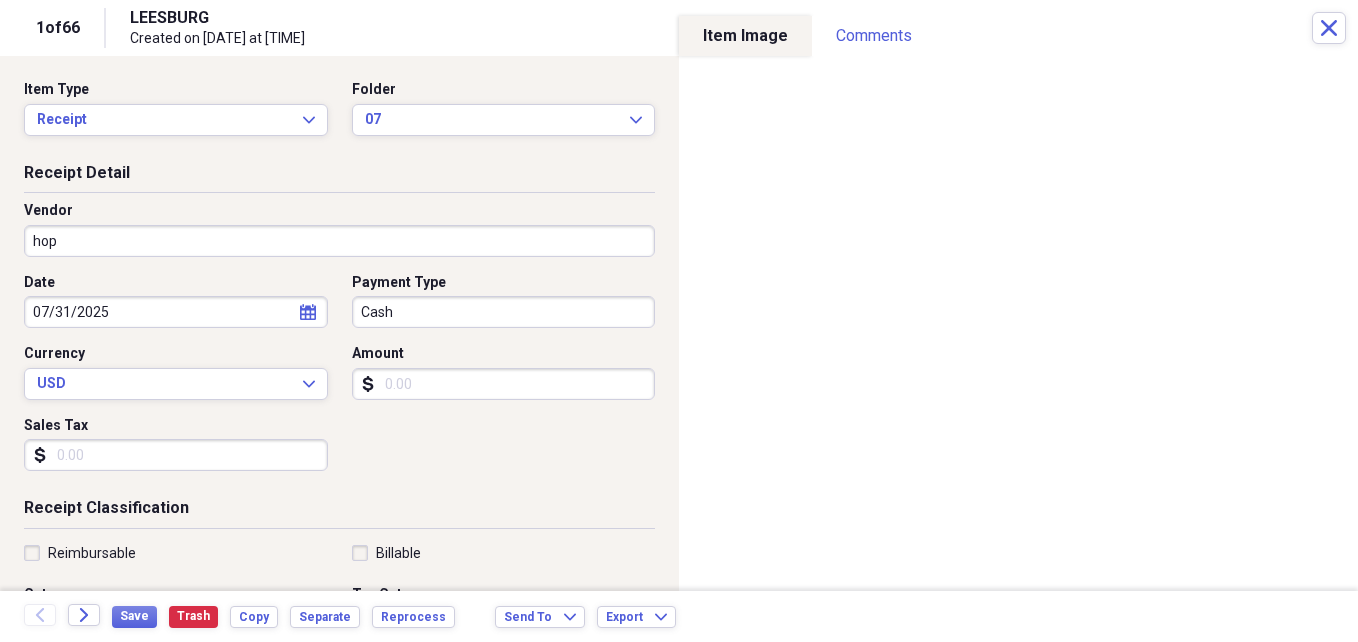 type on "hop" 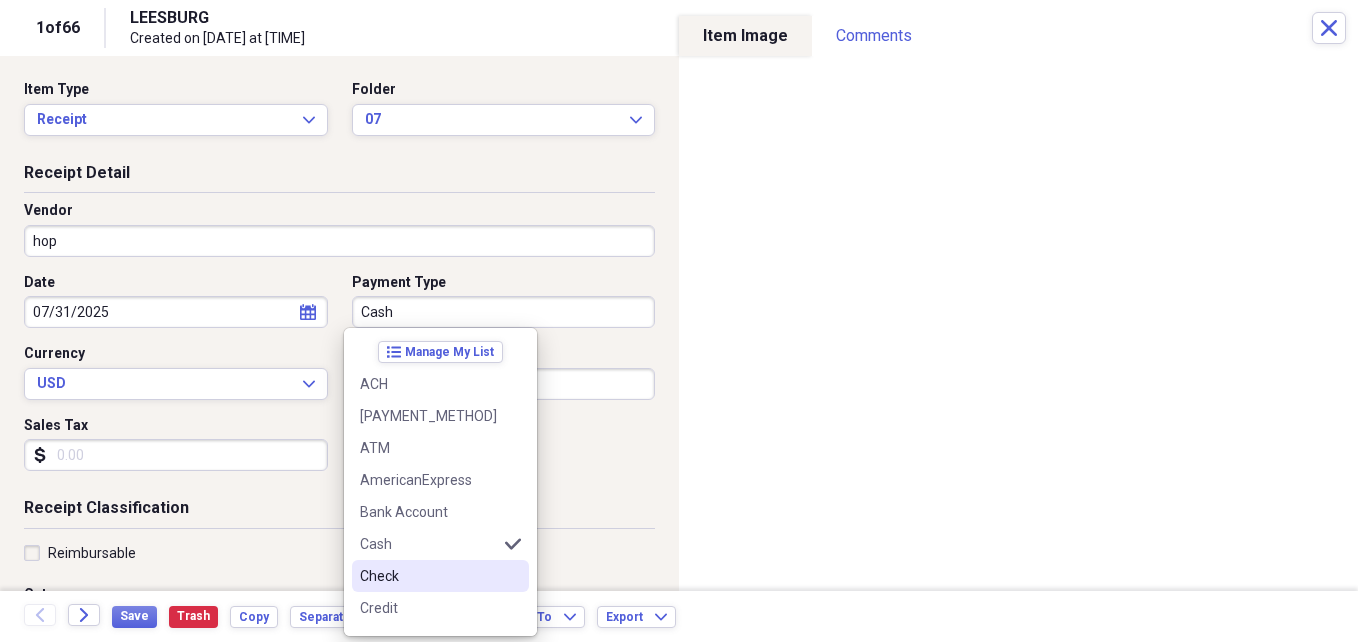 click on "Check" at bounding box center (428, 576) 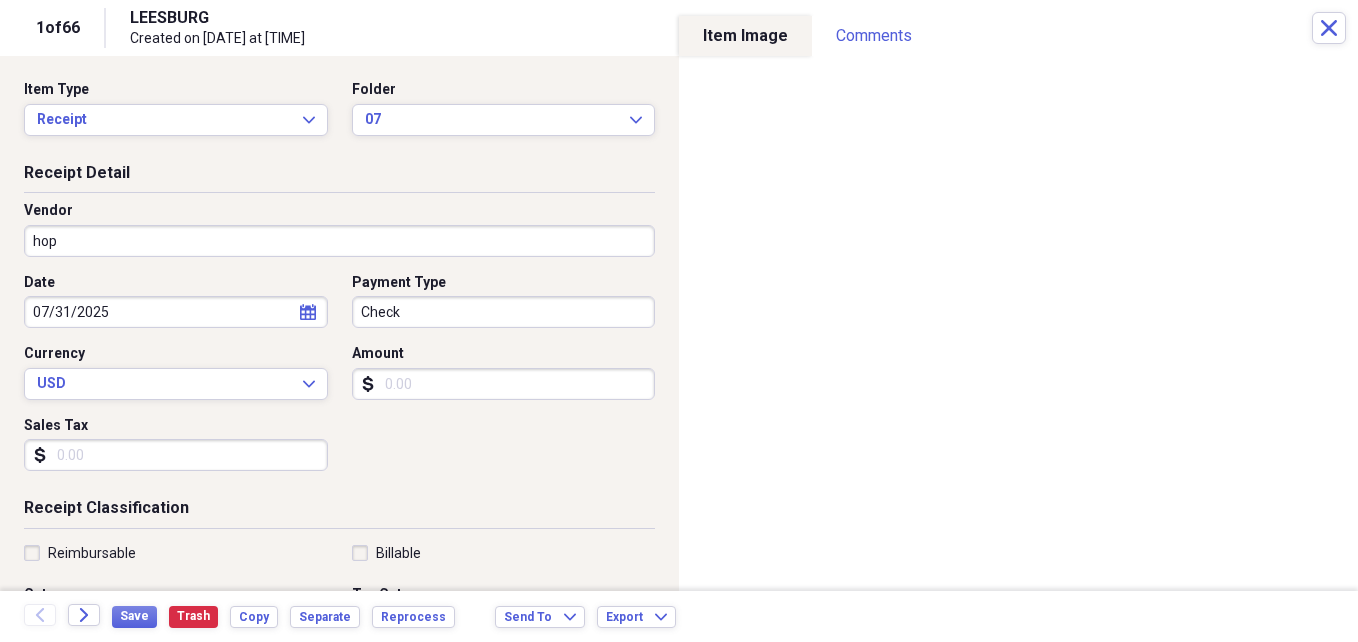 drag, startPoint x: 93, startPoint y: 268, endPoint x: 87, endPoint y: 307, distance: 39.45884 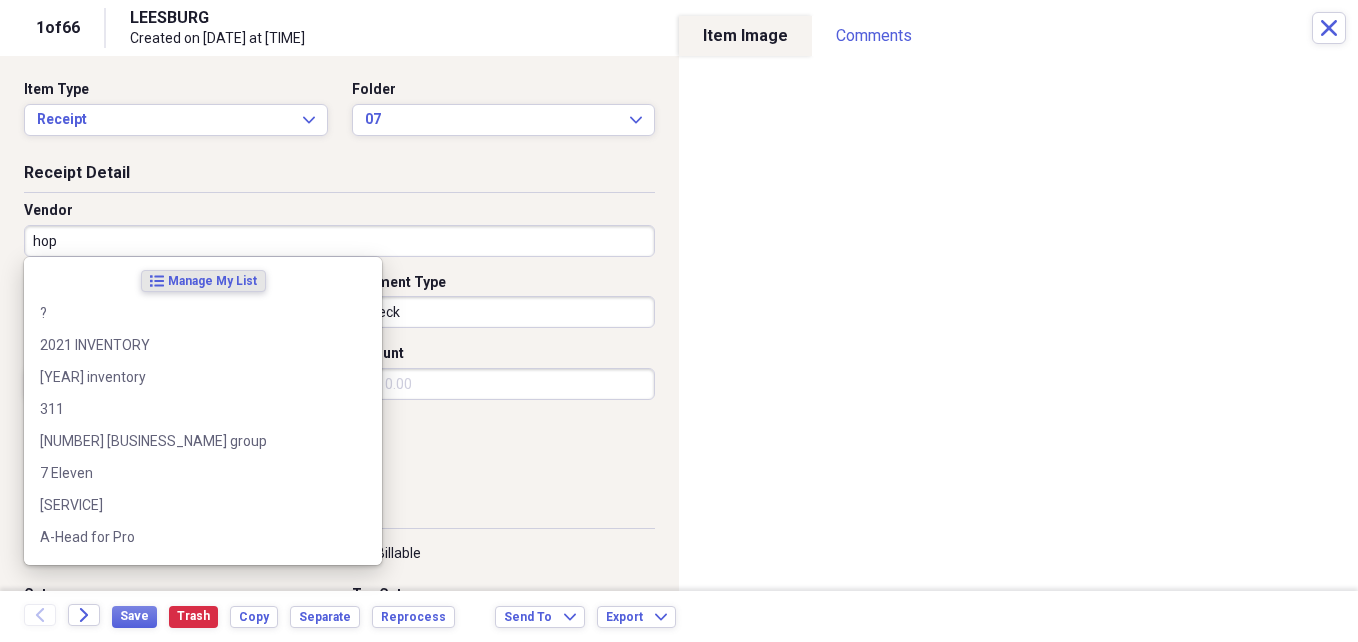 click on "hop" at bounding box center (339, 241) 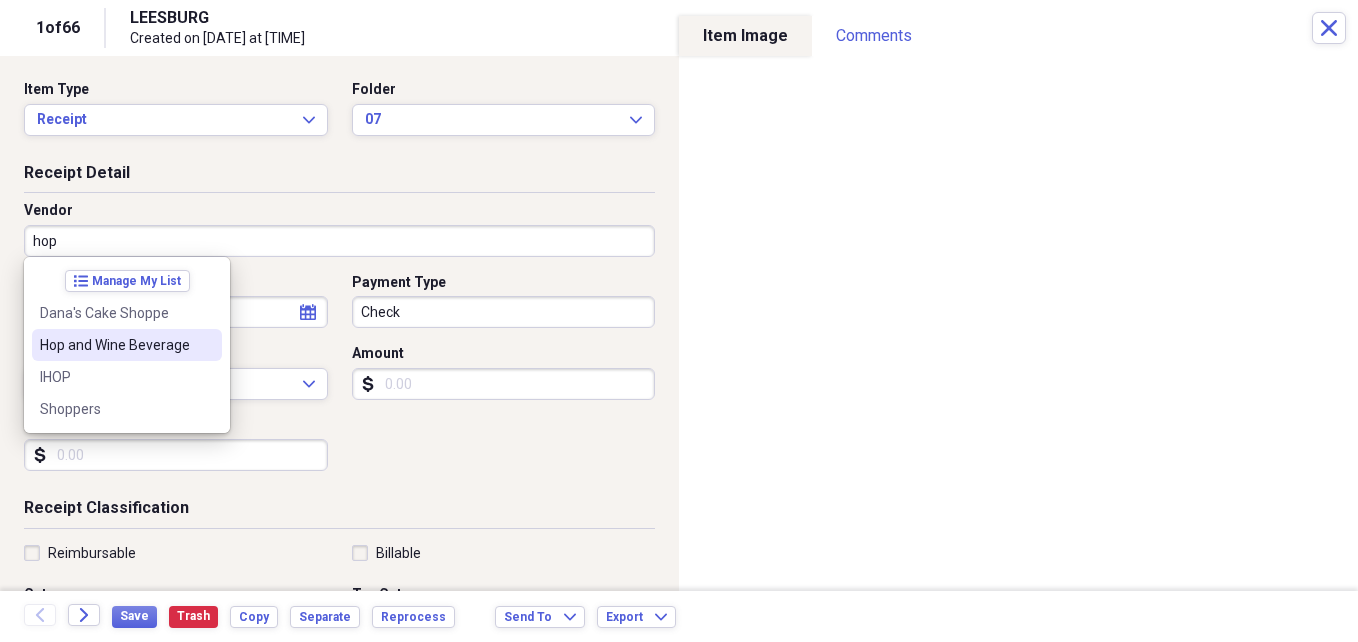 click on "Hop and Wine Beverage" at bounding box center [115, 345] 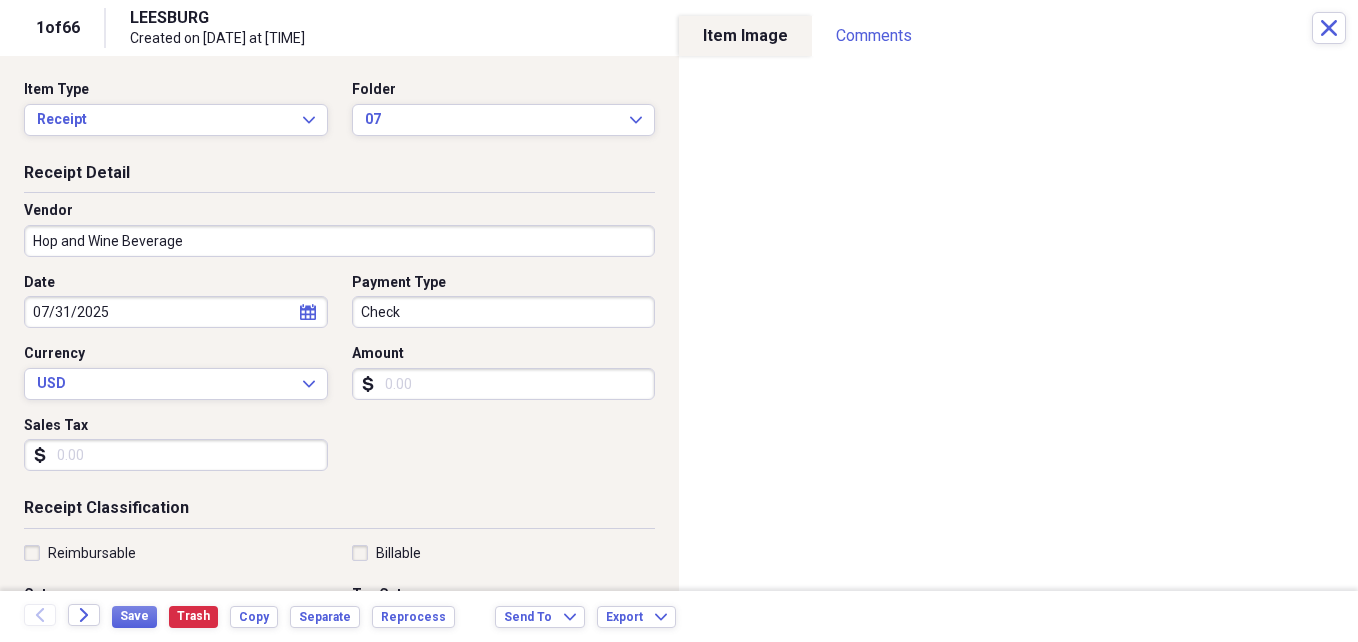 type on "Beer" 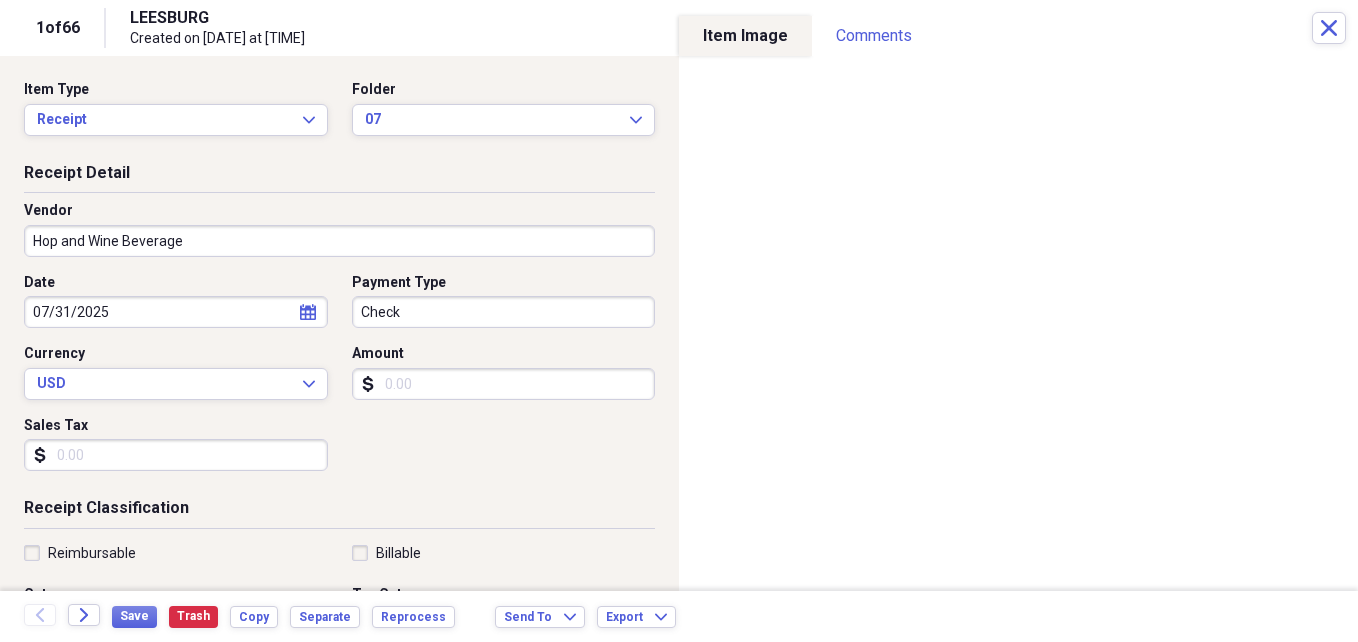 click on "Amount" at bounding box center (504, 384) 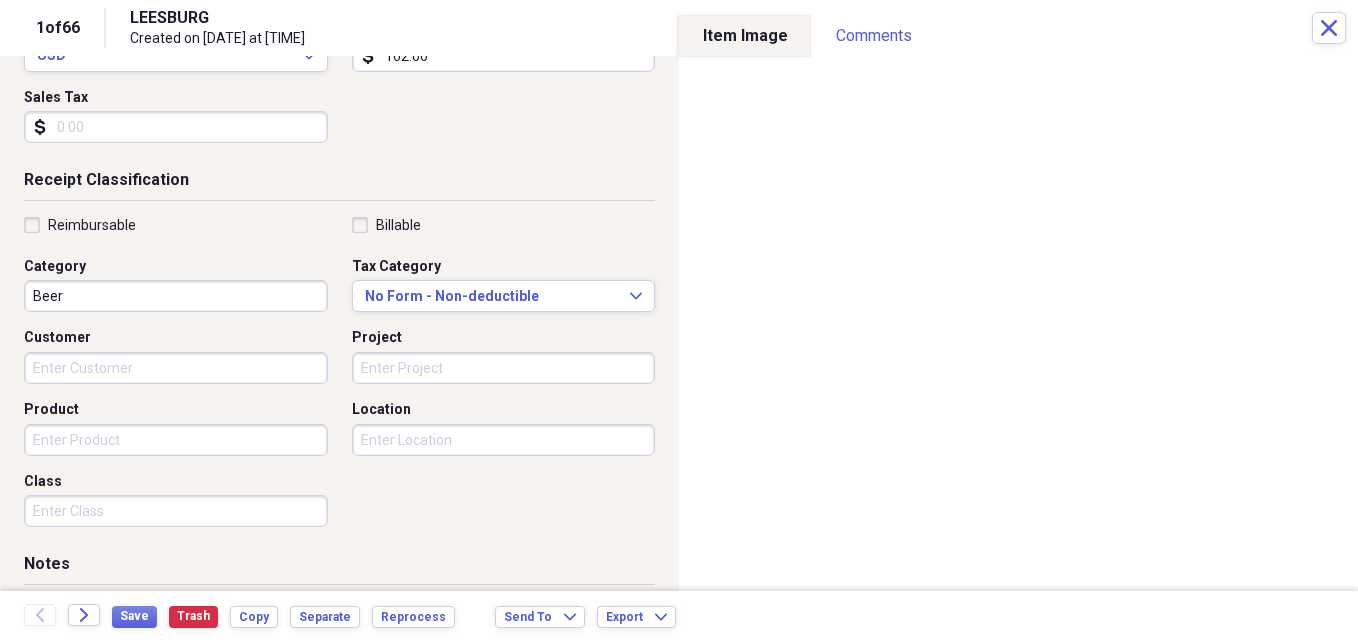 scroll, scrollTop: 332, scrollLeft: 0, axis: vertical 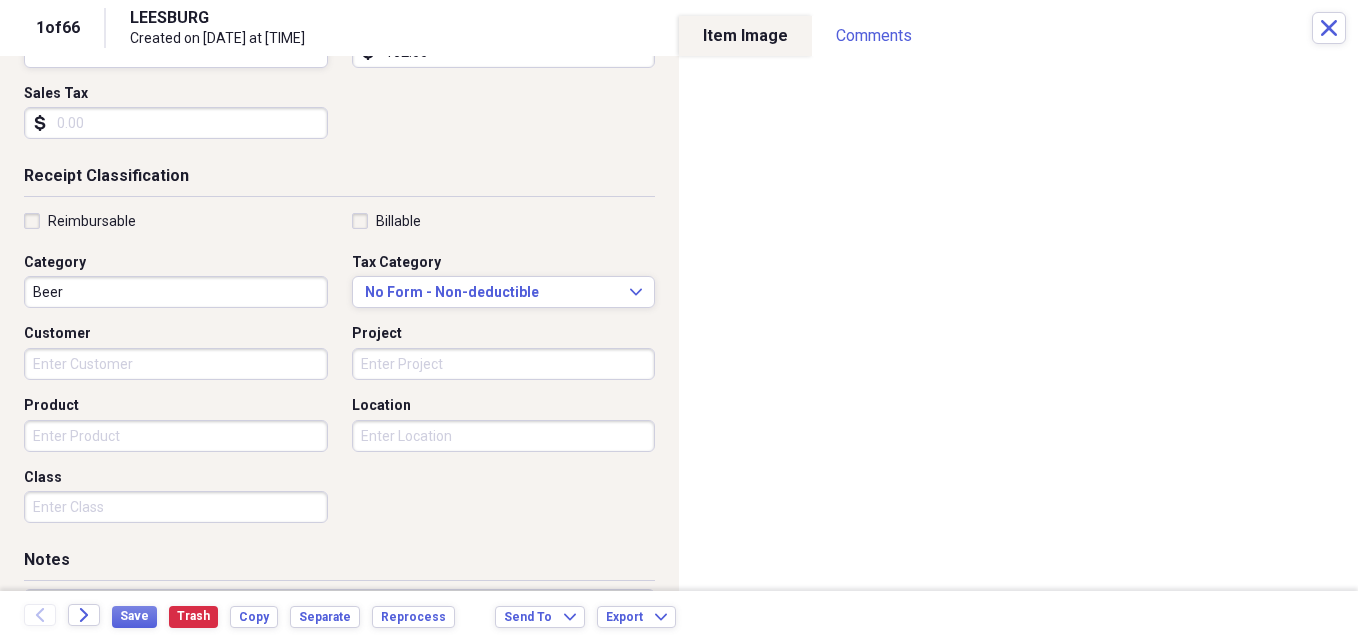type on "162.00" 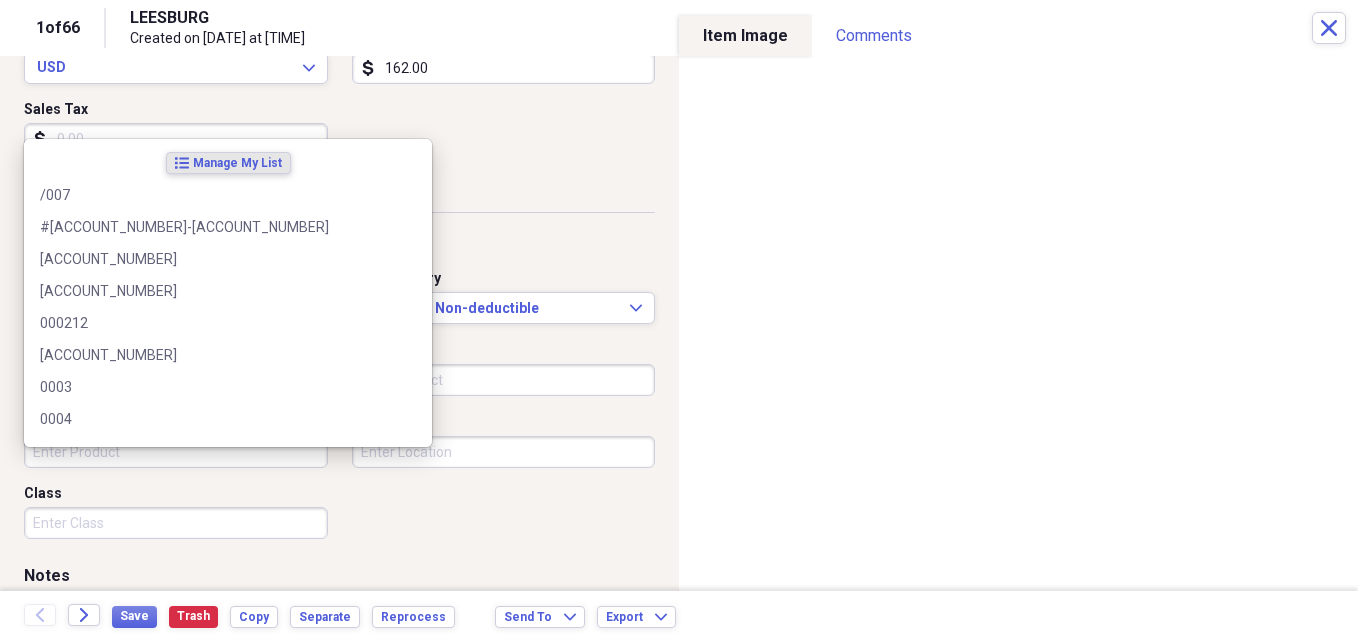 scroll, scrollTop: 302, scrollLeft: 0, axis: vertical 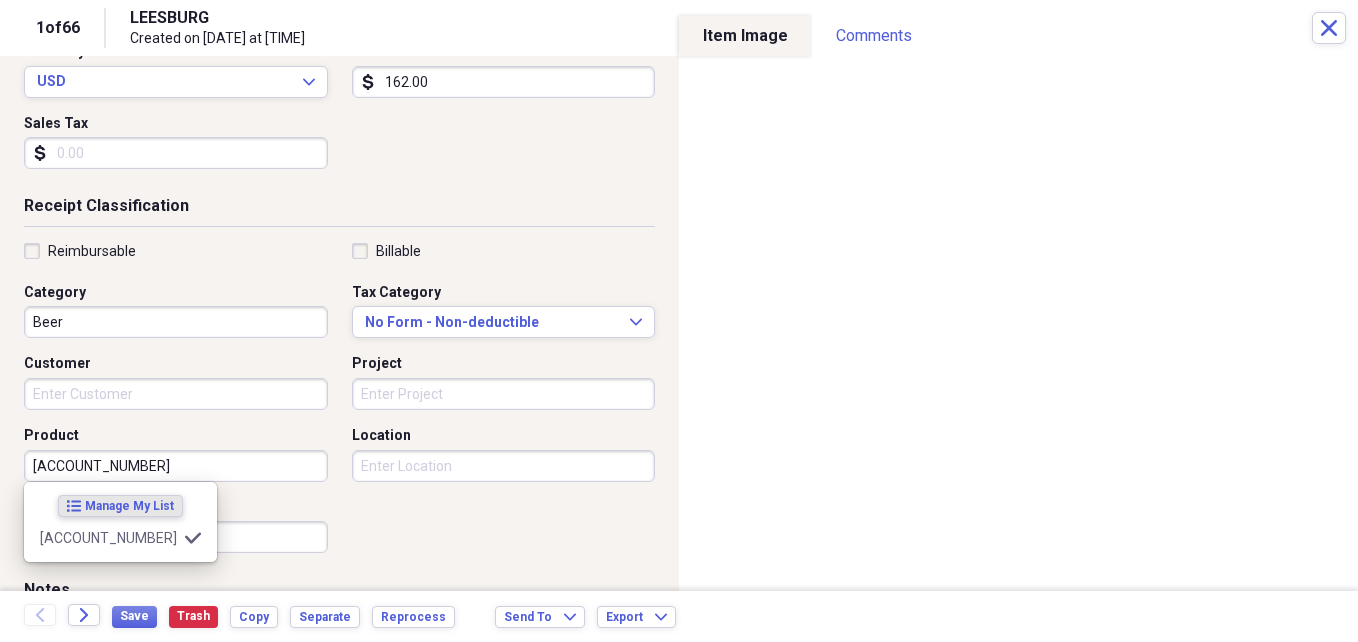 type on "523859" 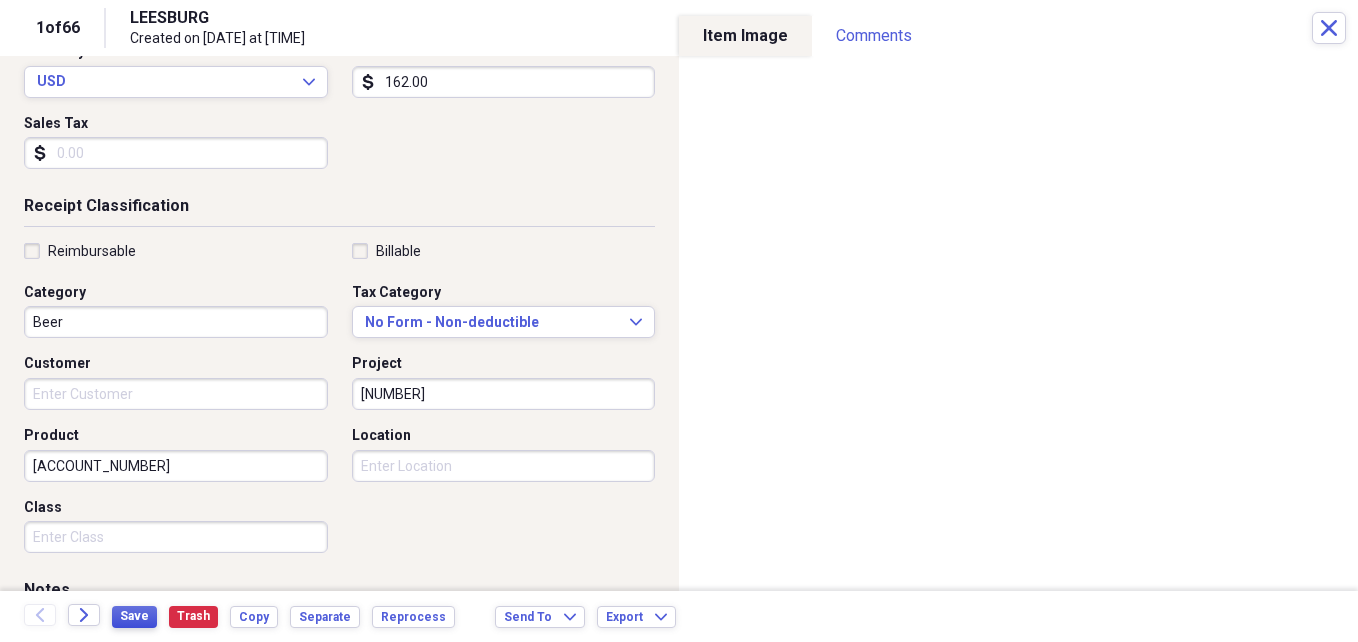 type on "[NUMBER]" 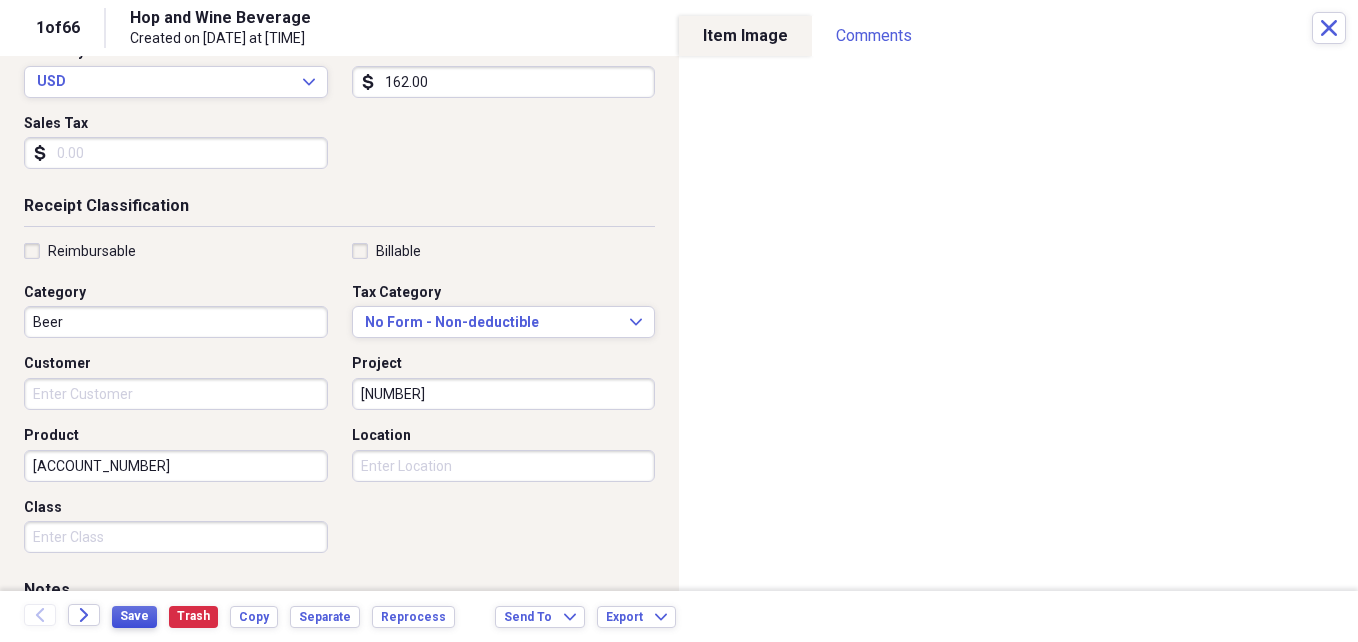 click on "Save" at bounding box center [134, 616] 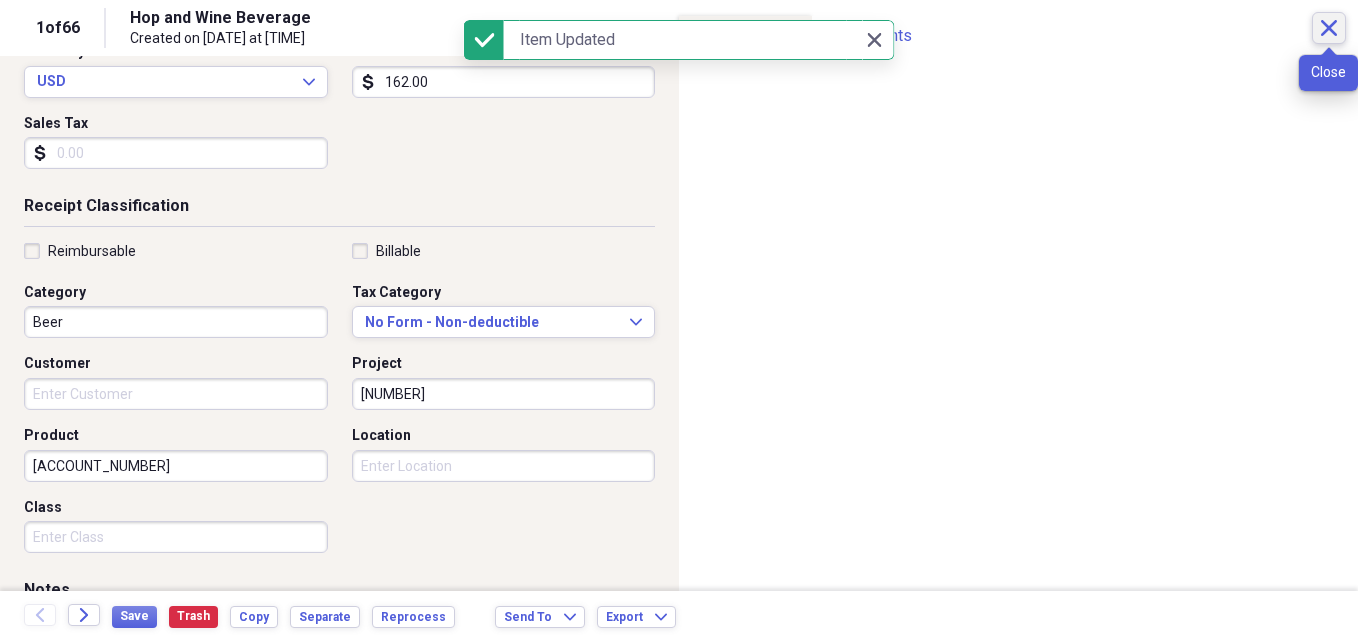 click on "Close" 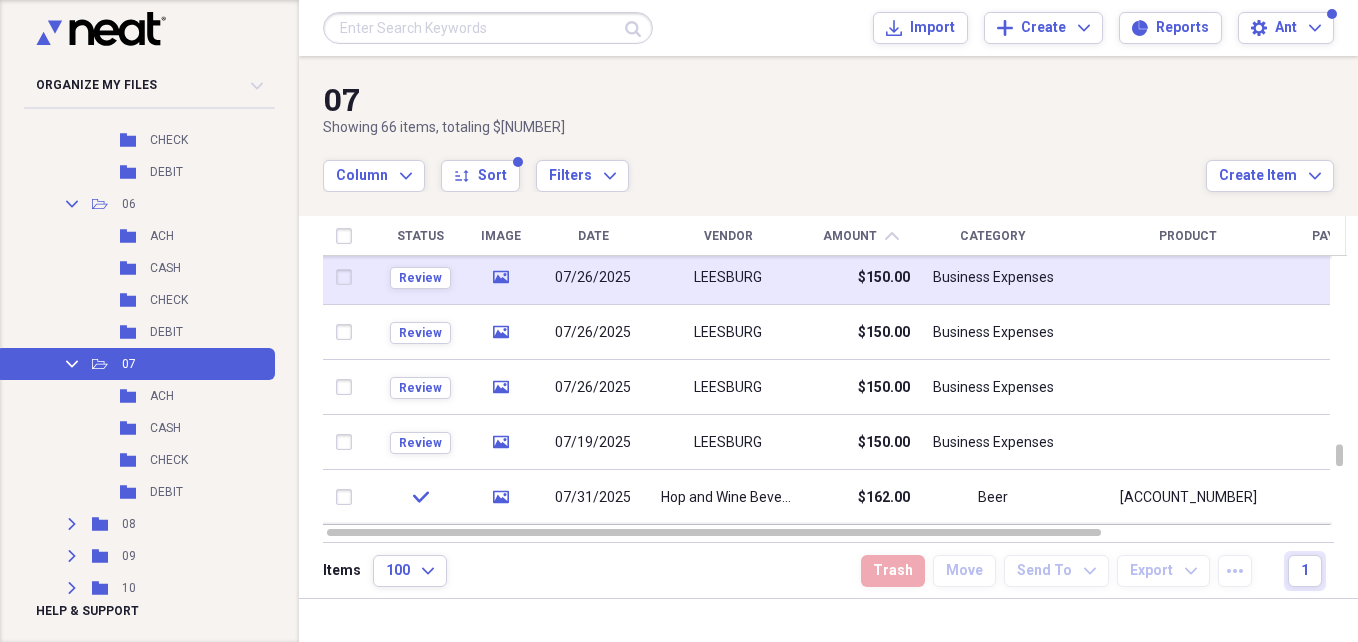 click on "$150.00" at bounding box center [860, 277] 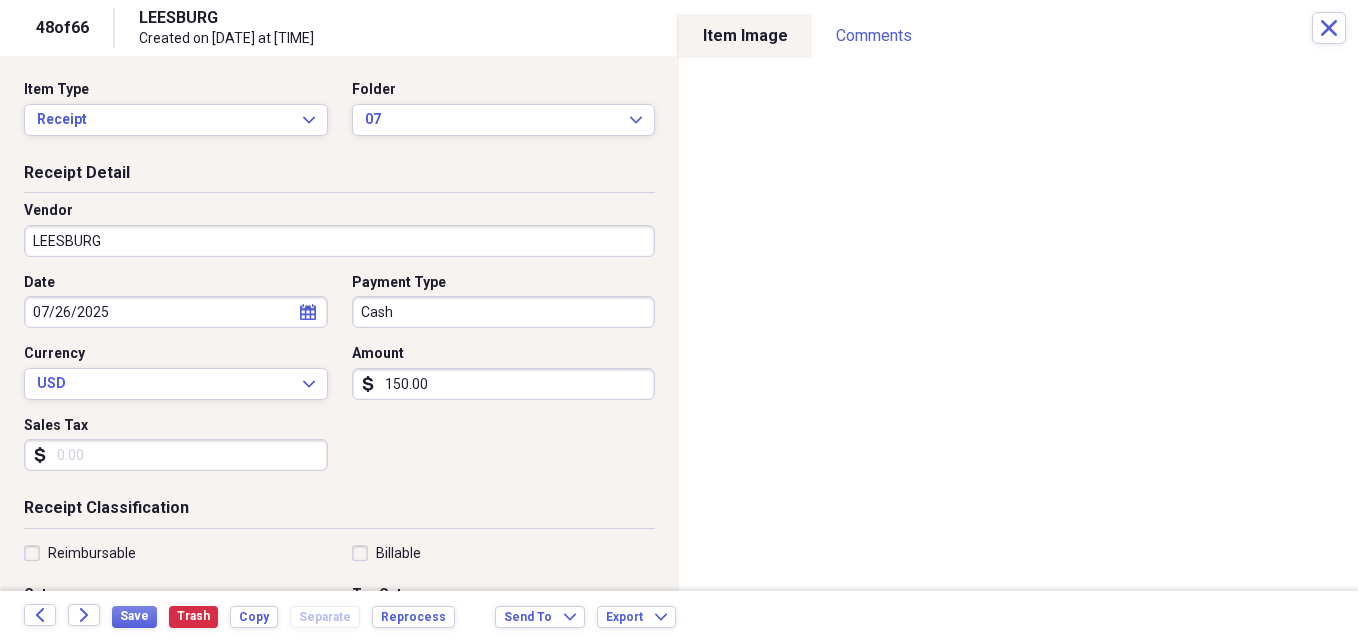 click on "[CITY]" at bounding box center (339, 241) 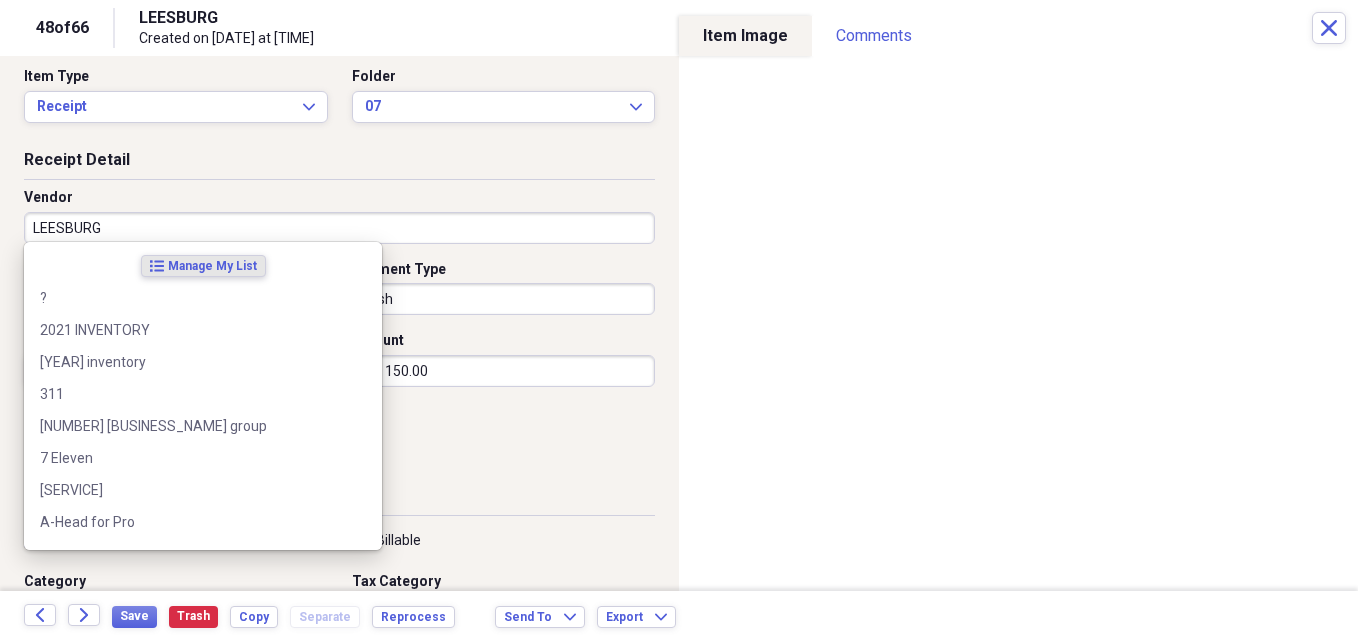 scroll, scrollTop: 17, scrollLeft: 0, axis: vertical 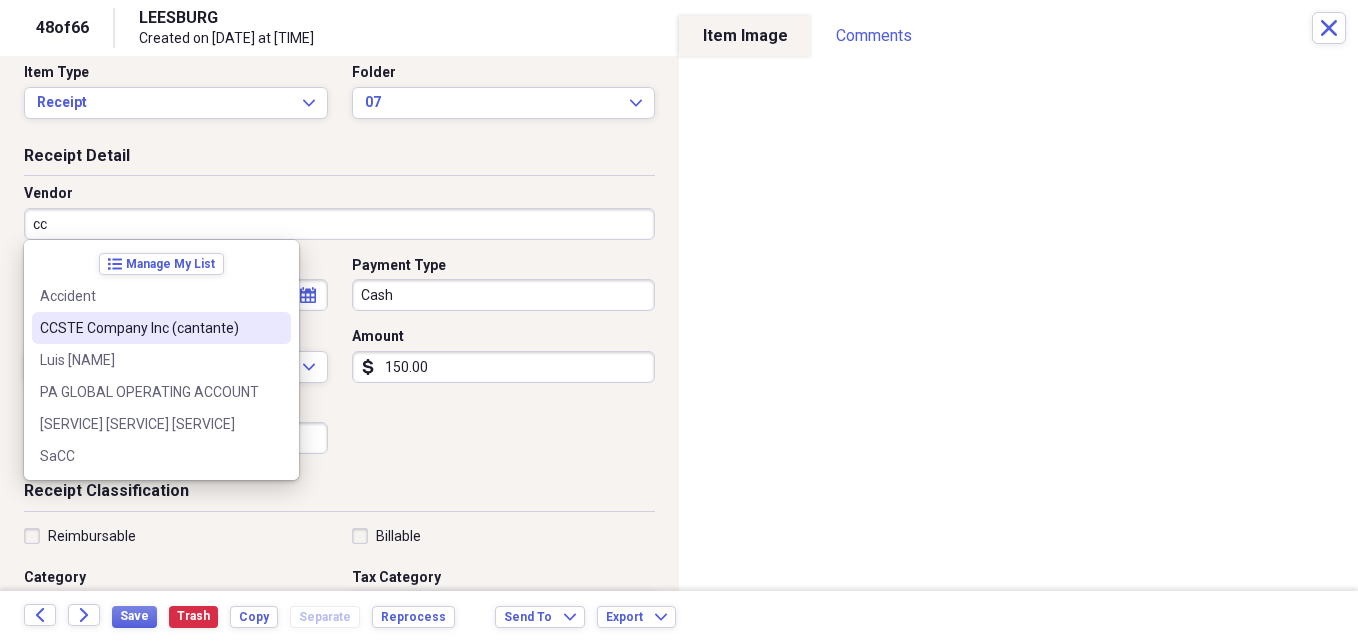 click on "[BRAND] Inc (cantante)" at bounding box center (149, 328) 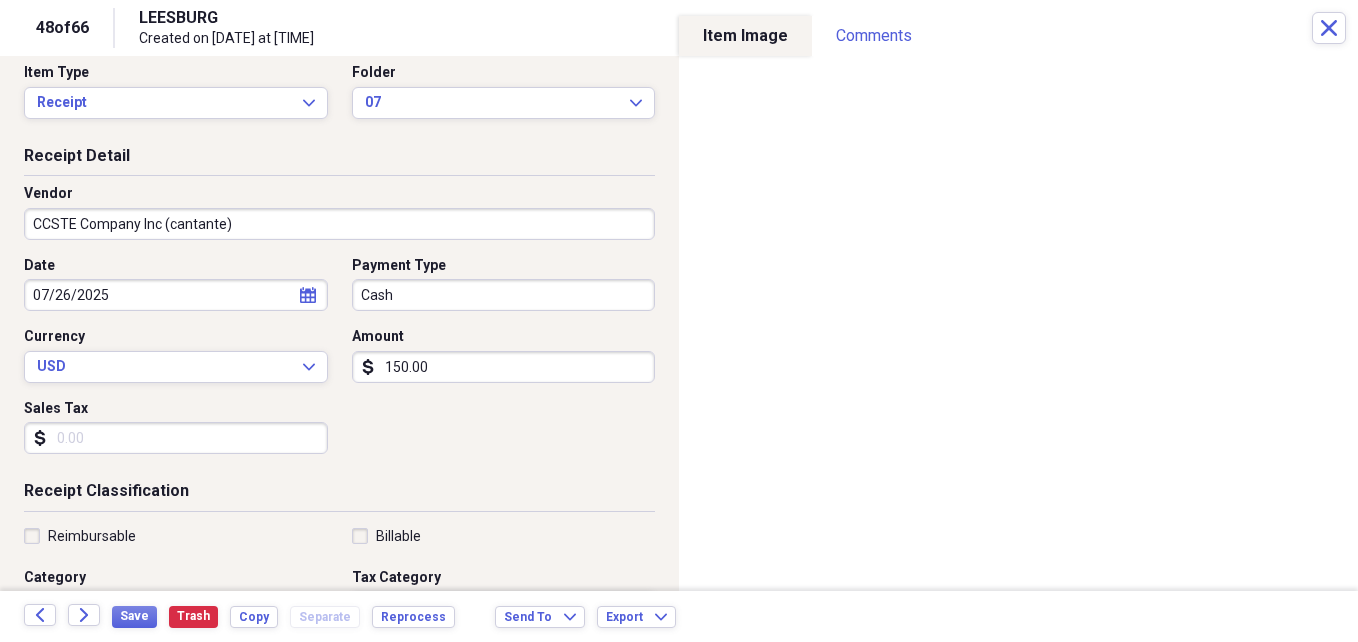 type on "Live Music:Cantante" 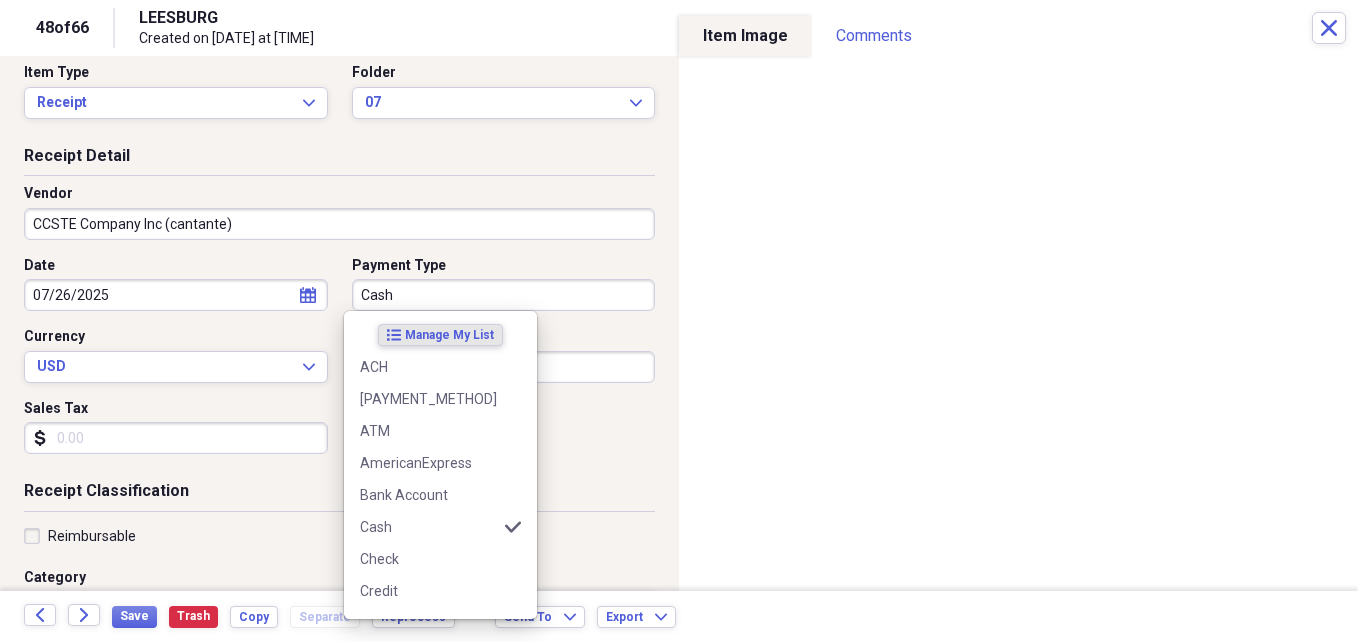 click on "Cash" at bounding box center (504, 295) 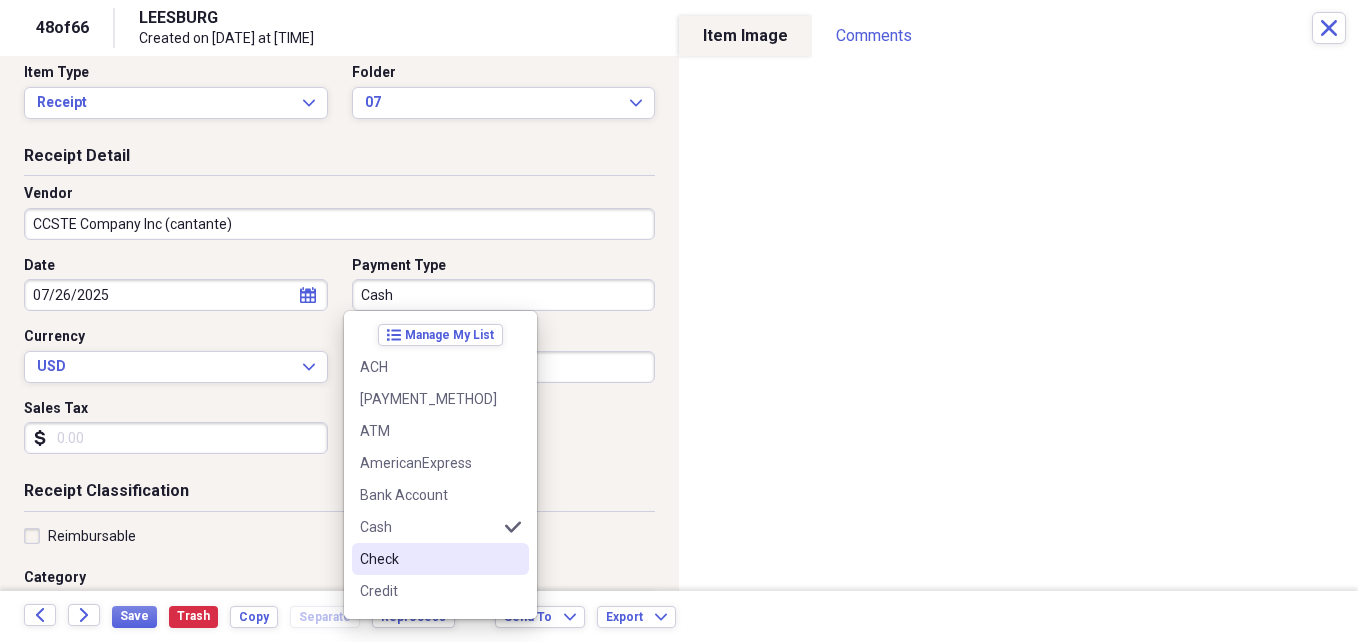 click on "Check" at bounding box center (428, 559) 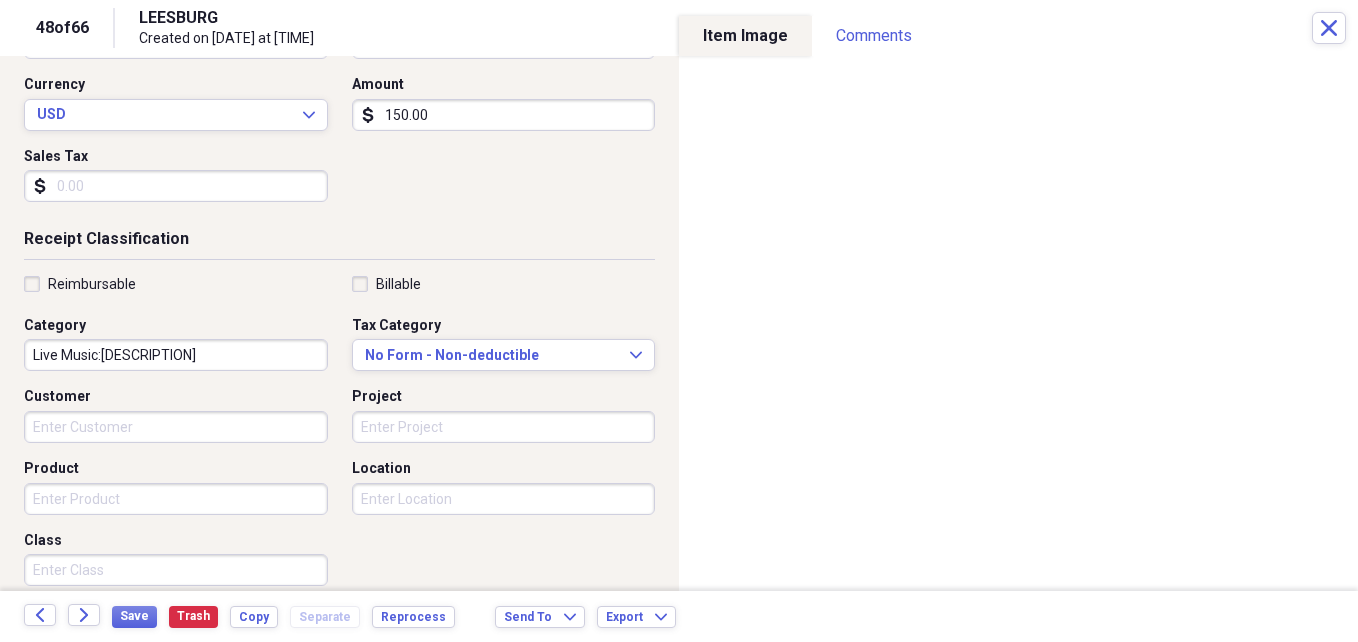 scroll, scrollTop: 283, scrollLeft: 0, axis: vertical 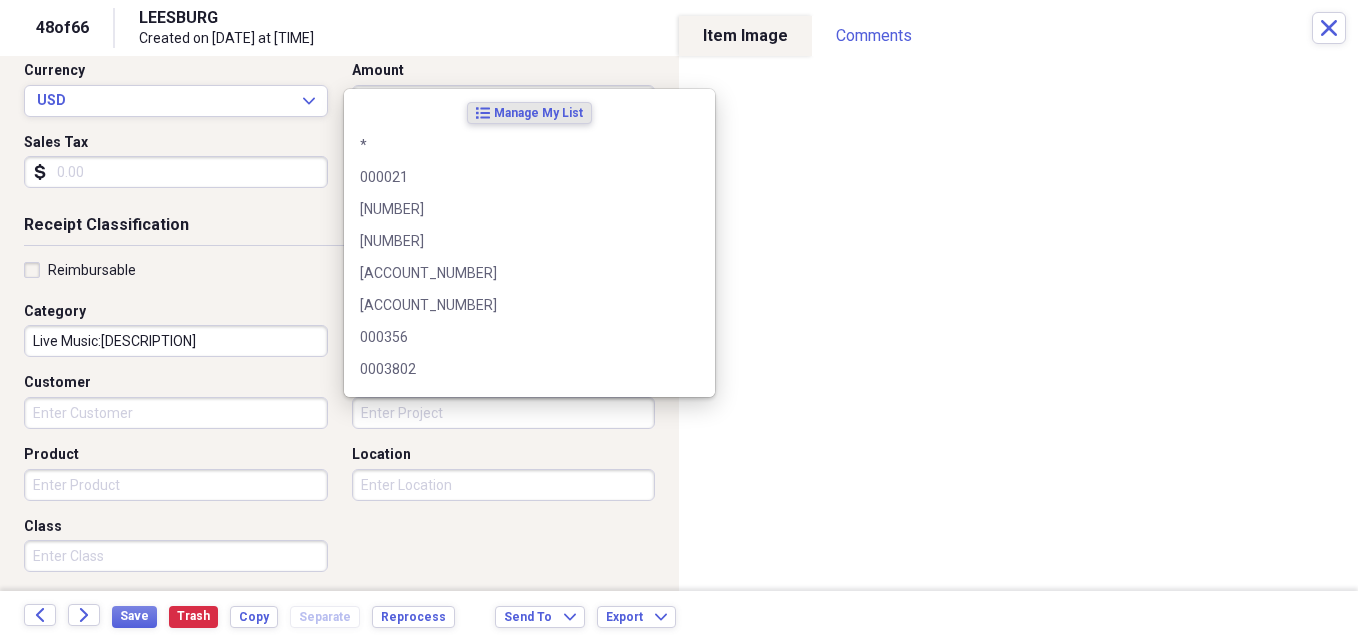 click on "Project" at bounding box center (504, 413) 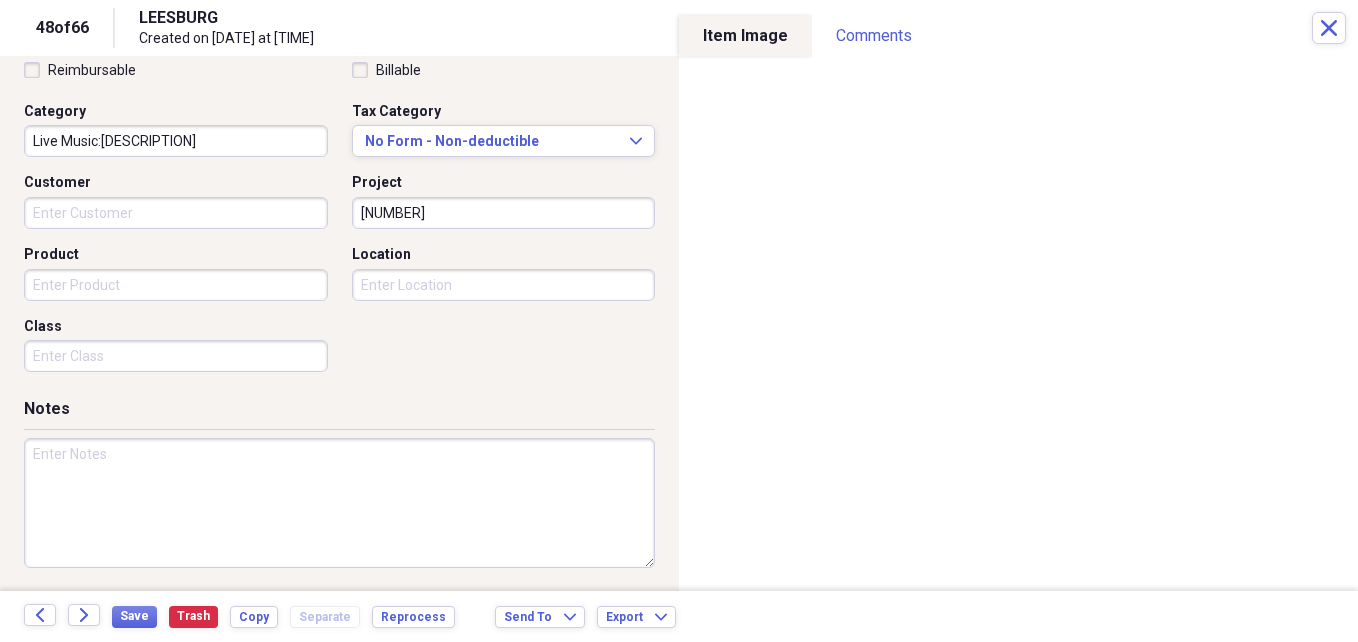 scroll, scrollTop: 486, scrollLeft: 0, axis: vertical 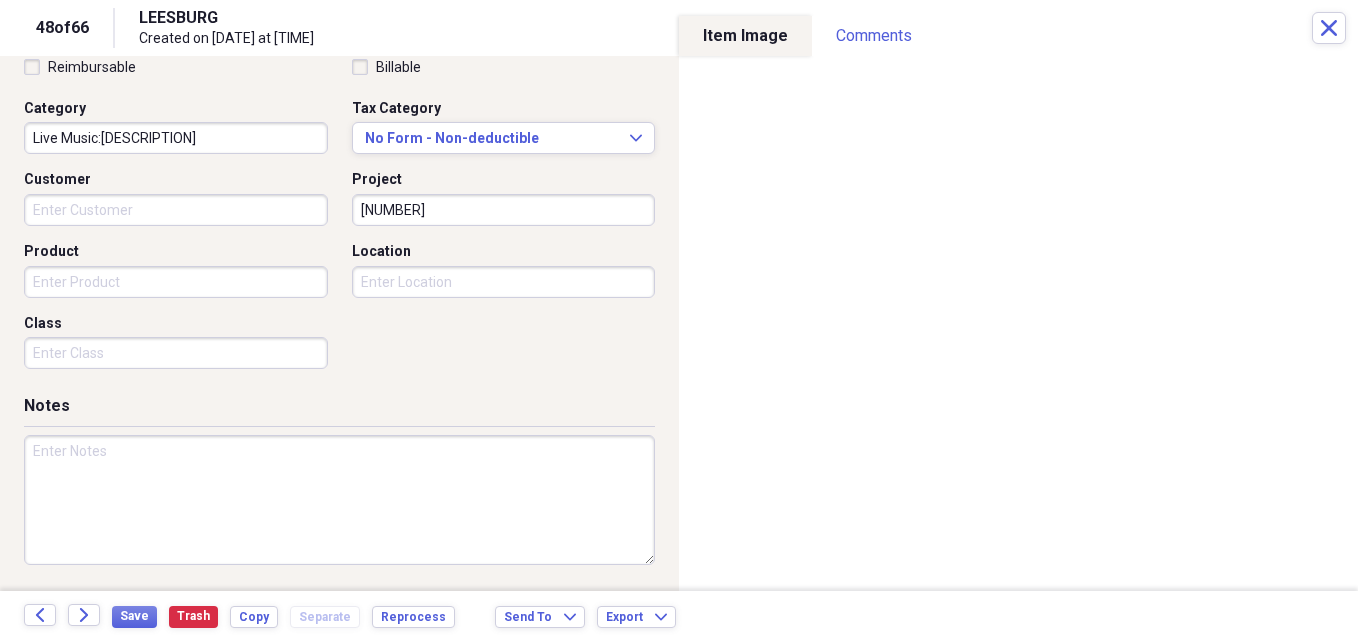 type on "001975" 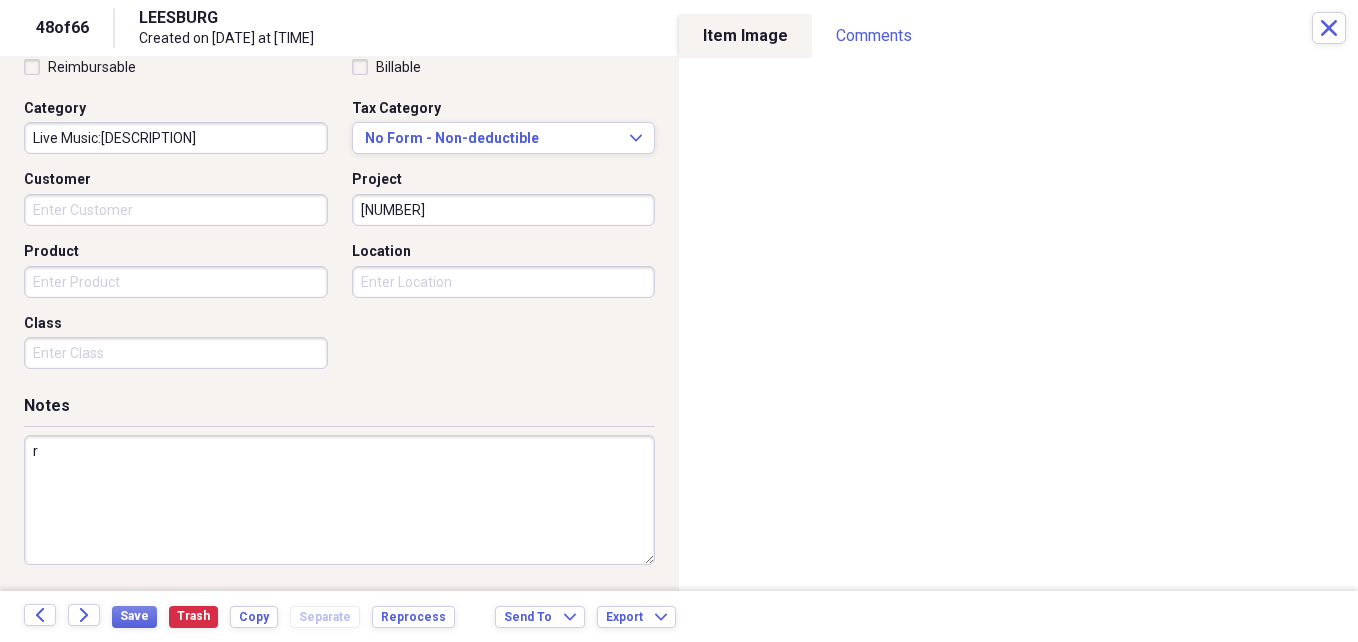 type 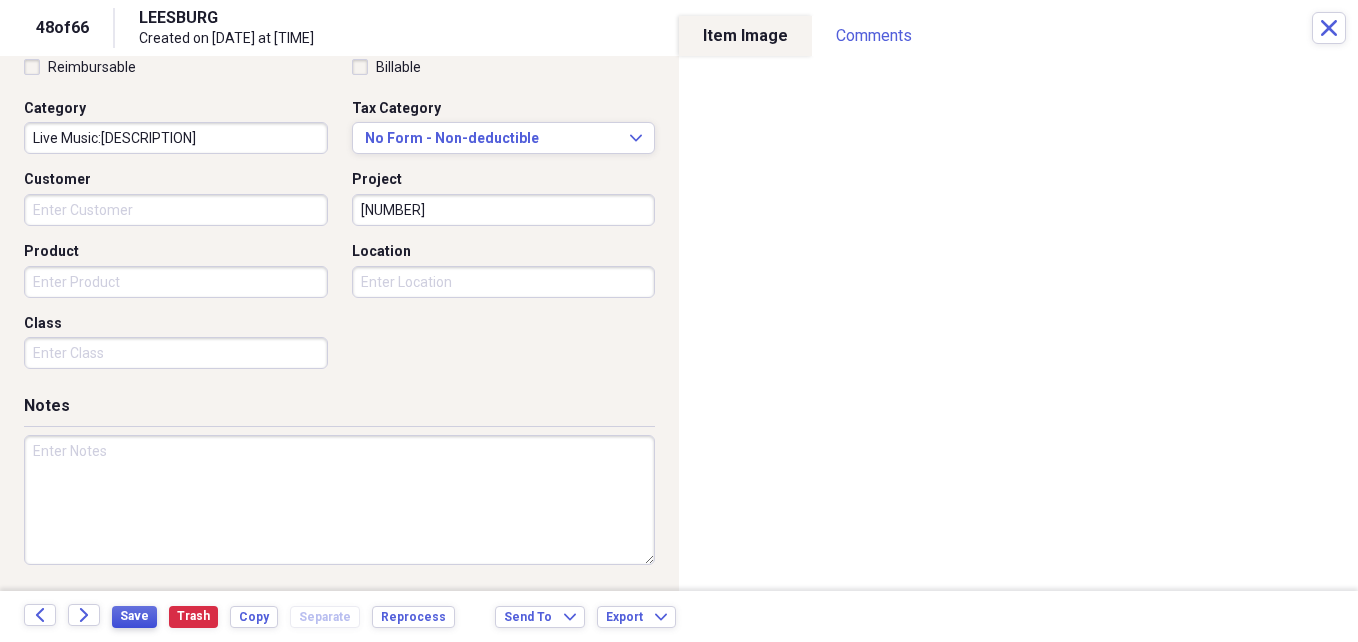 click on "Save" at bounding box center [134, 616] 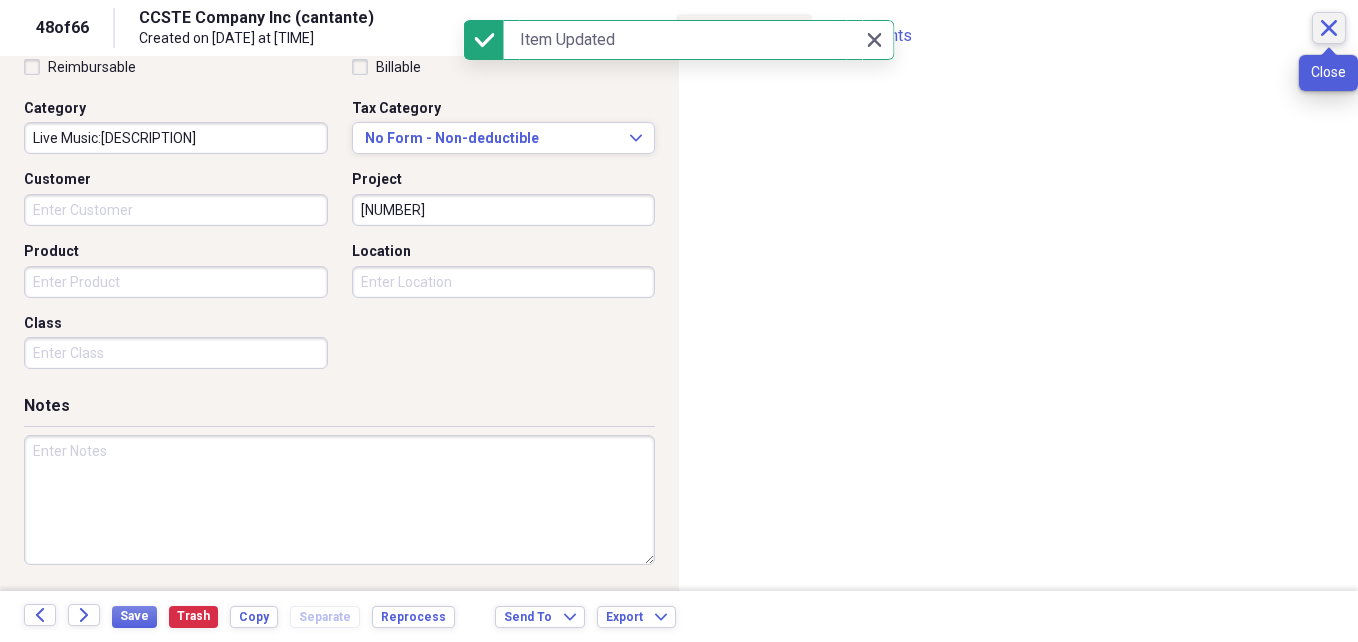 click on "Close" at bounding box center [1329, 28] 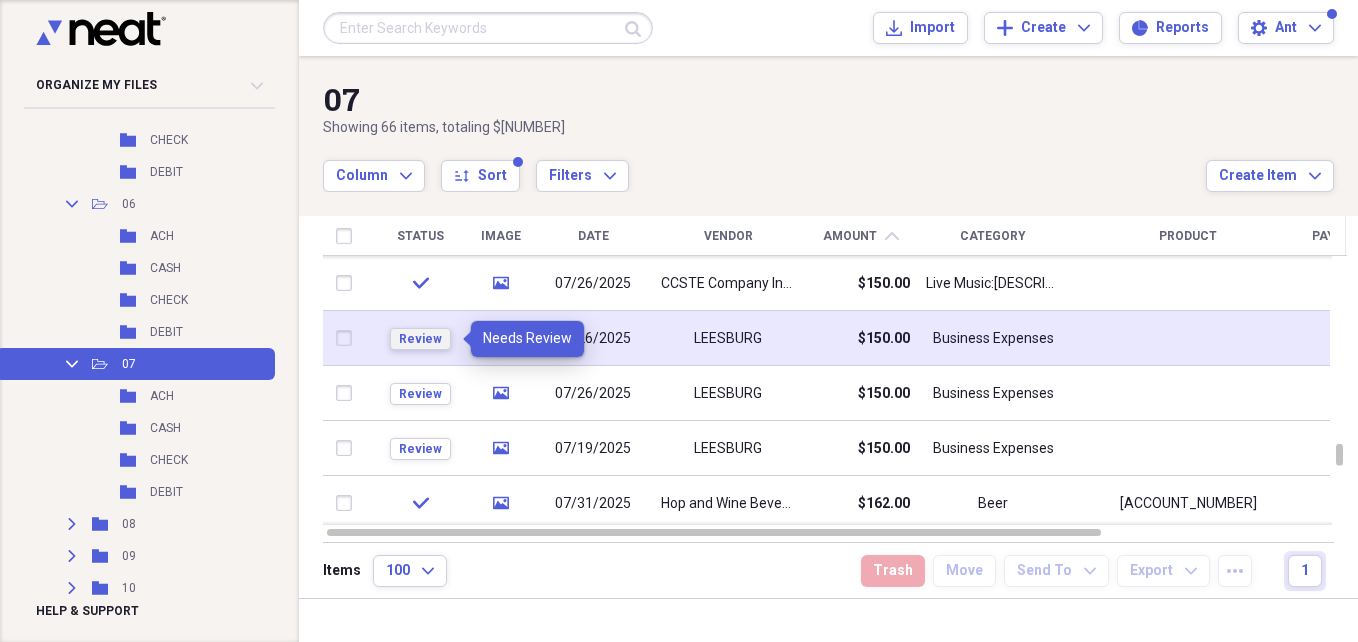 click on "Review" at bounding box center [420, 339] 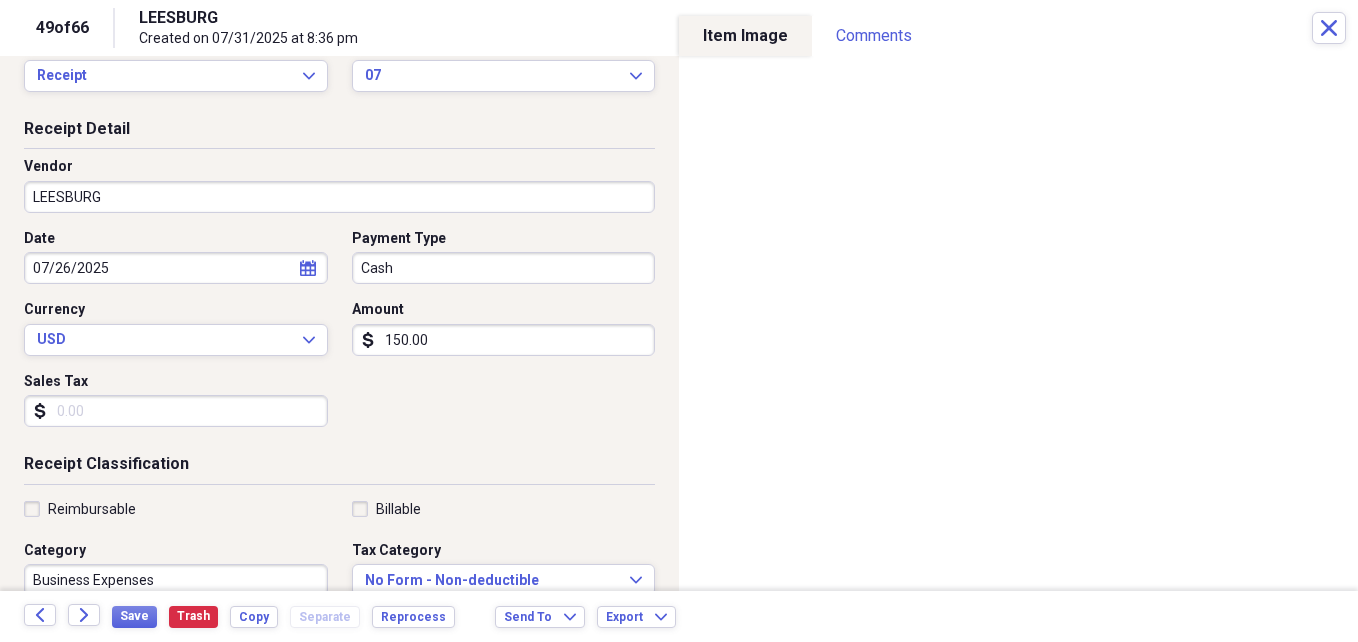 scroll, scrollTop: 75, scrollLeft: 0, axis: vertical 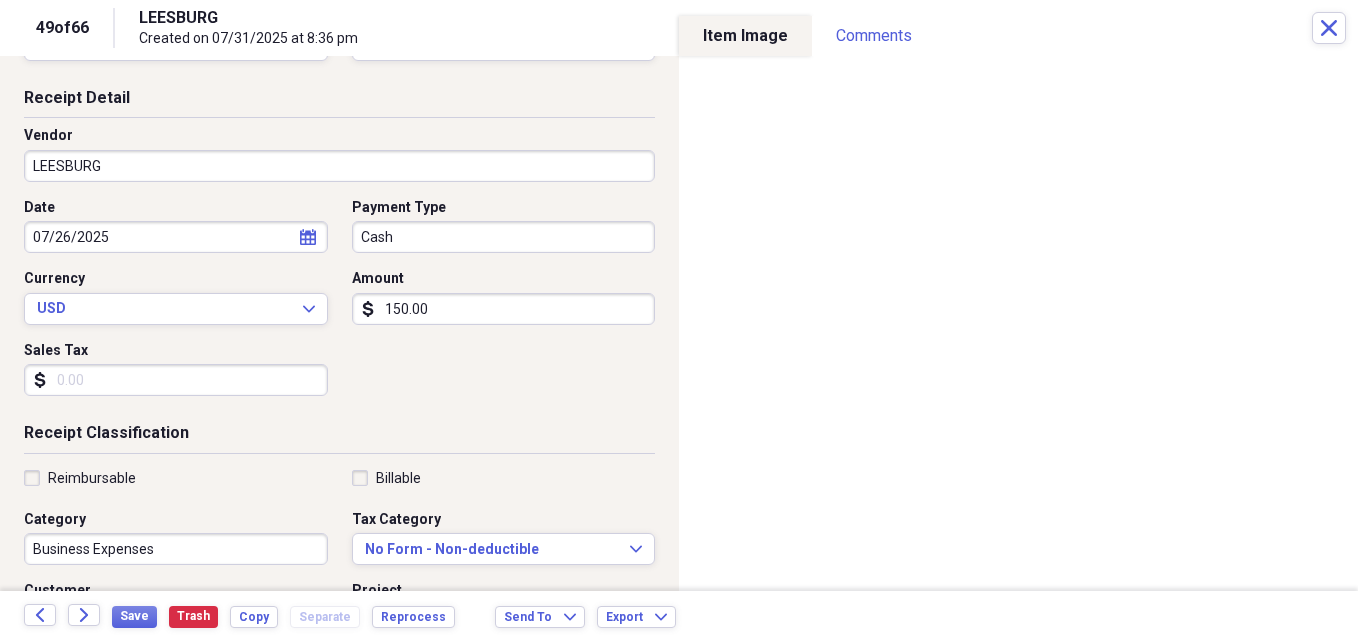 click on "Vendor LEESBURG" at bounding box center [339, 162] 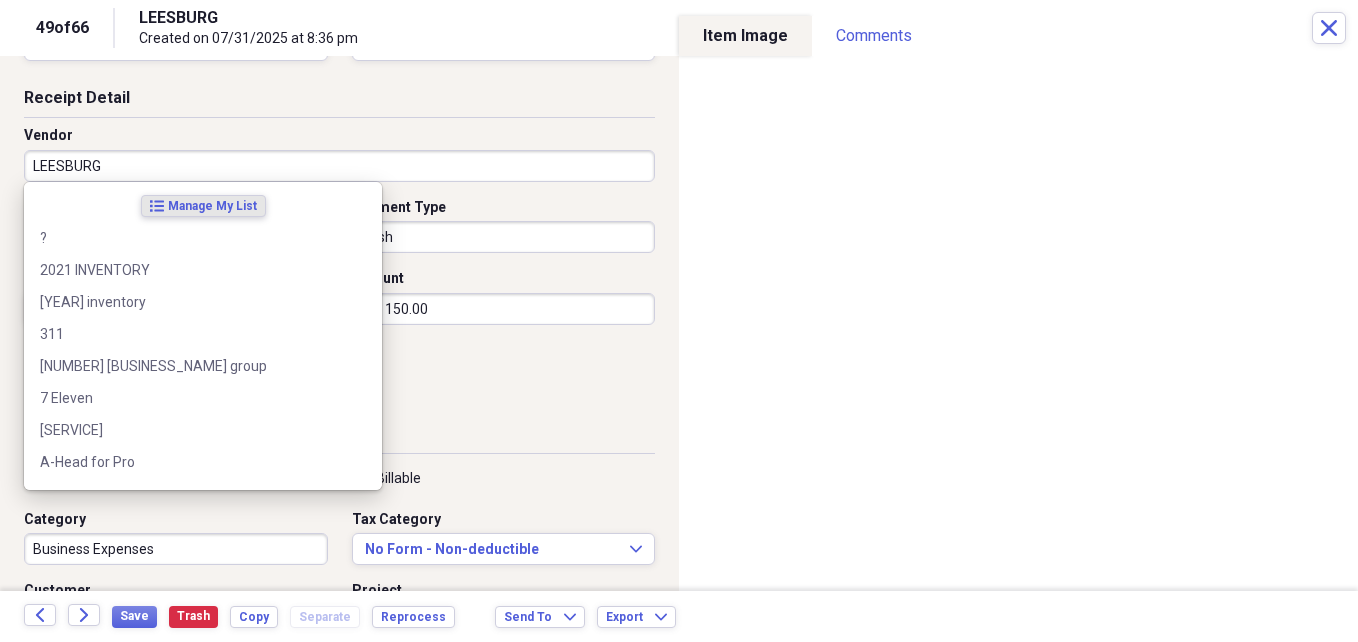 click on "[CITY]" at bounding box center (339, 166) 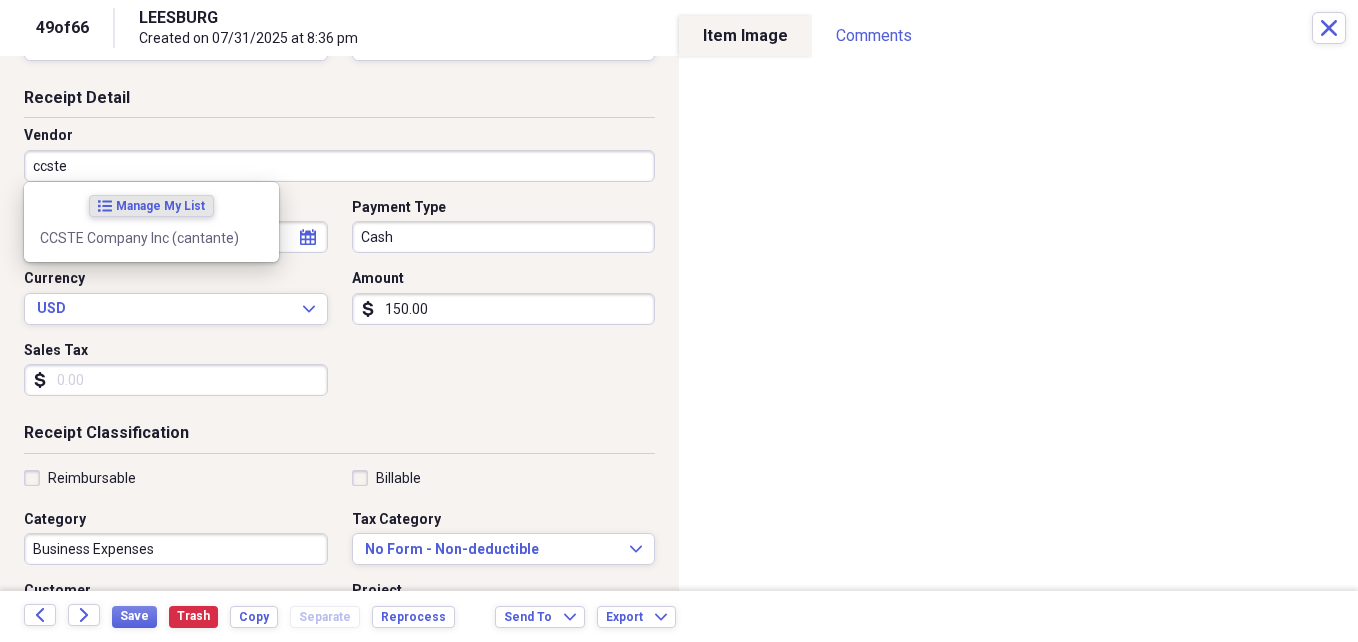 type on "ccste" 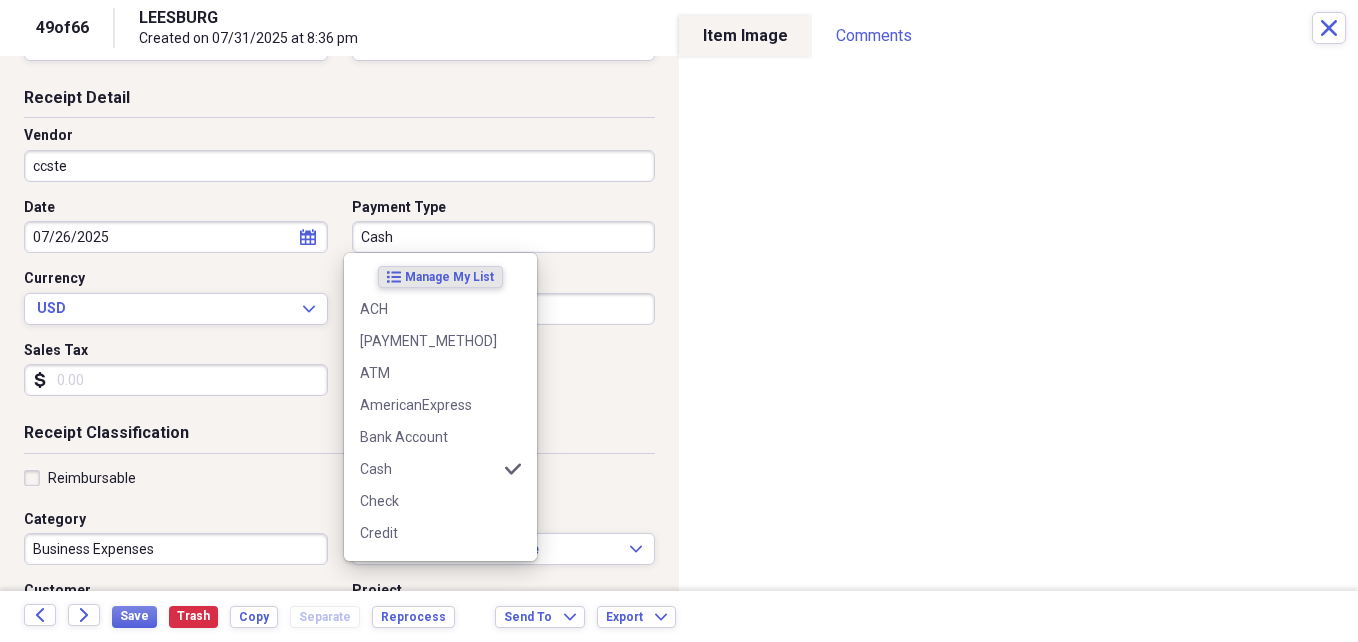 click on "Cash" at bounding box center (504, 237) 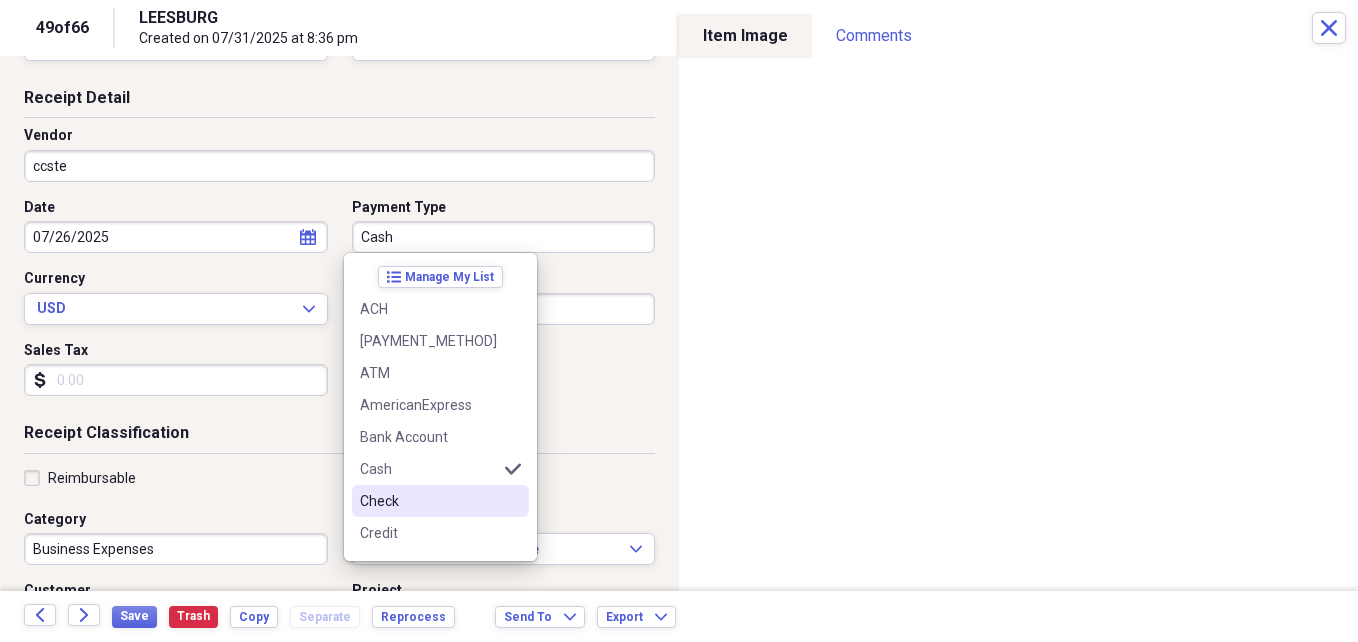 click on "Check" at bounding box center (428, 501) 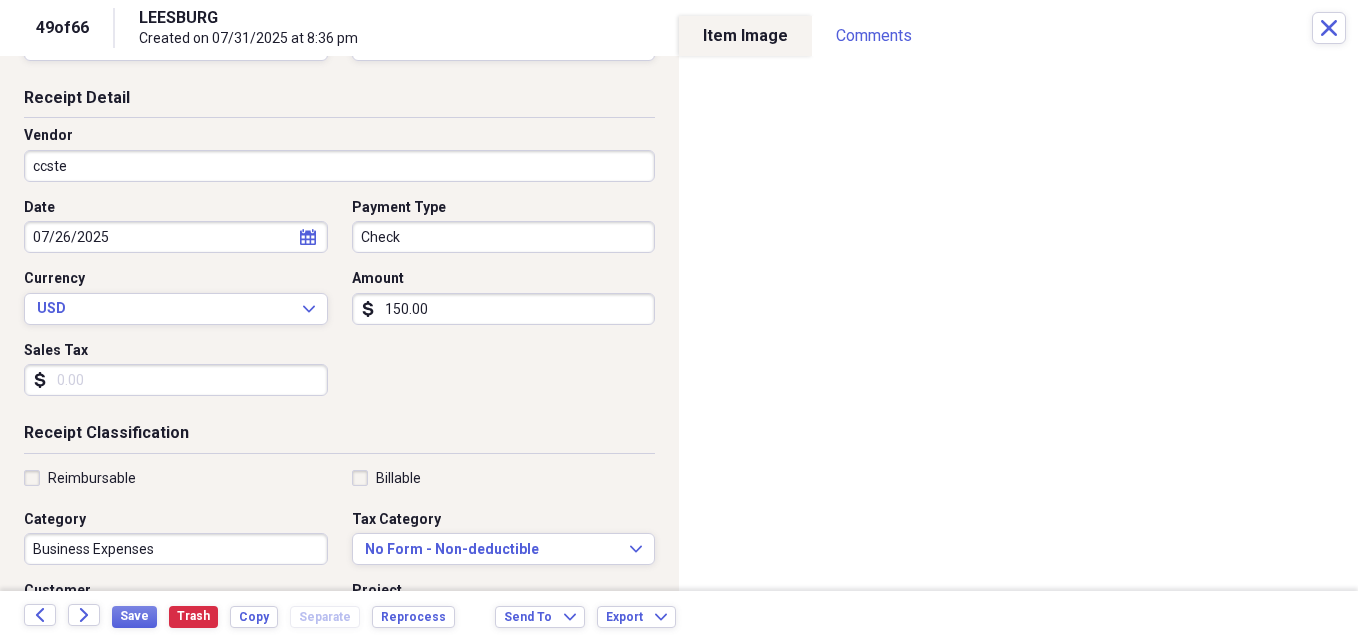 click on "ccste" at bounding box center [339, 166] 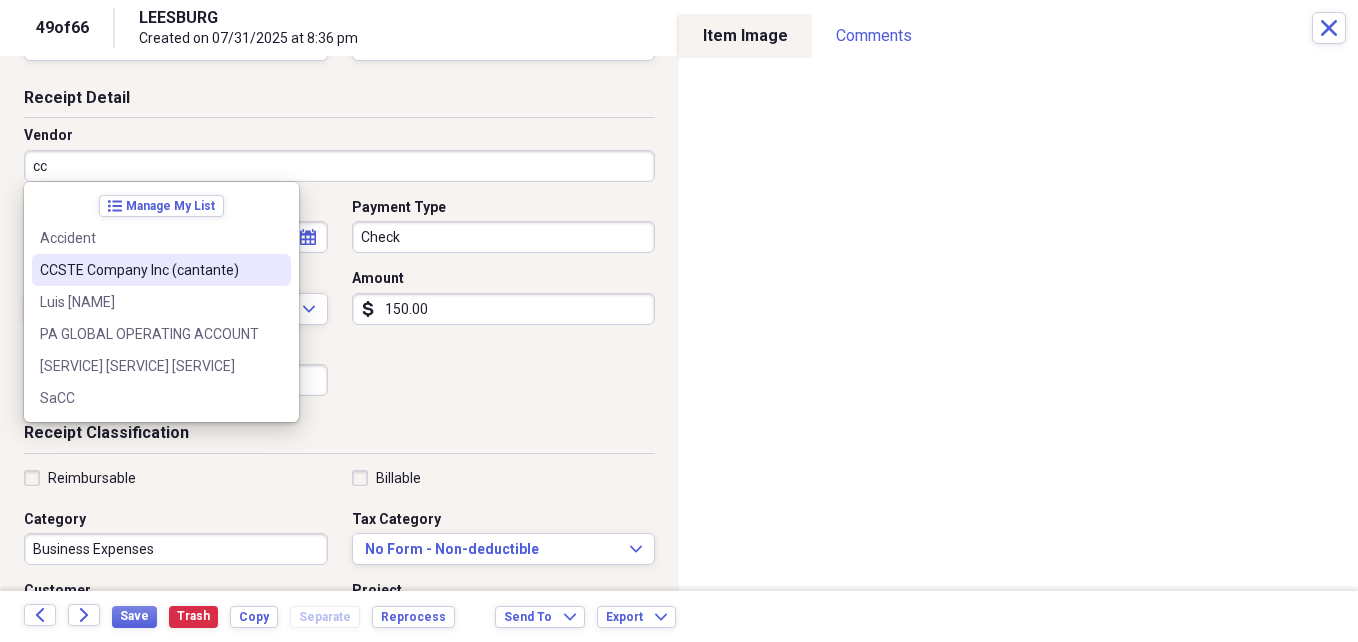 click on "[BRAND] Inc (cantante)" at bounding box center (149, 270) 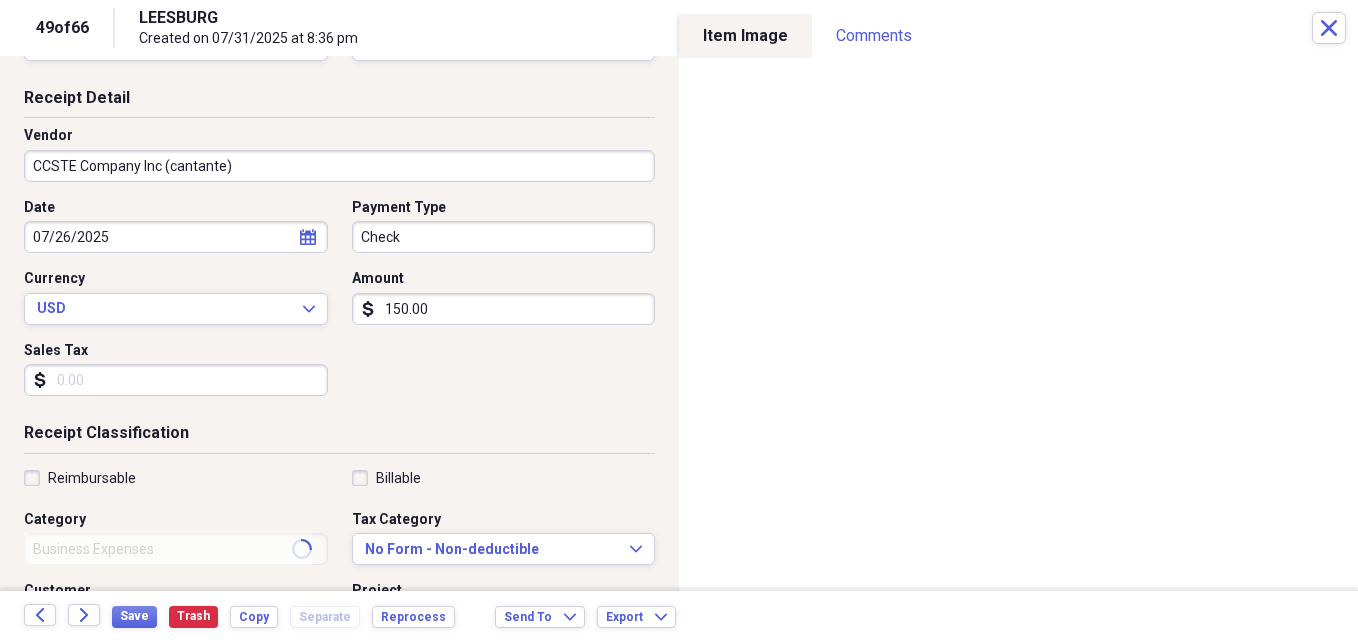 type on "Live Music:Cantante" 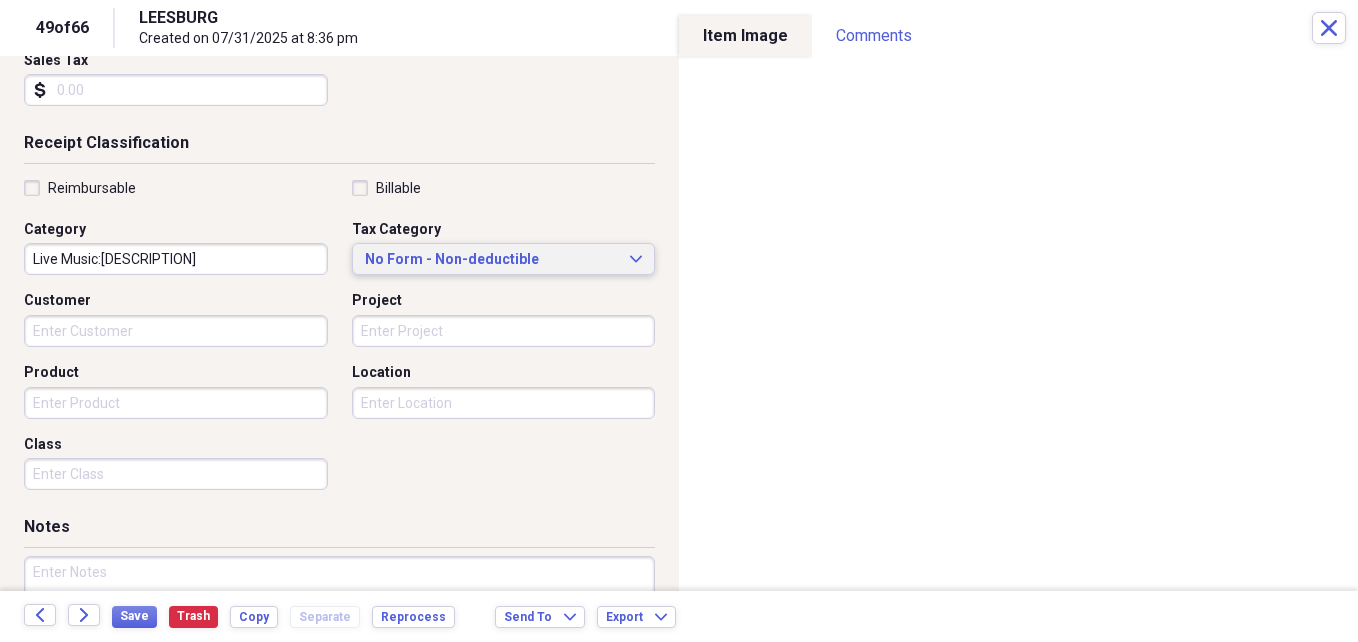scroll, scrollTop: 373, scrollLeft: 0, axis: vertical 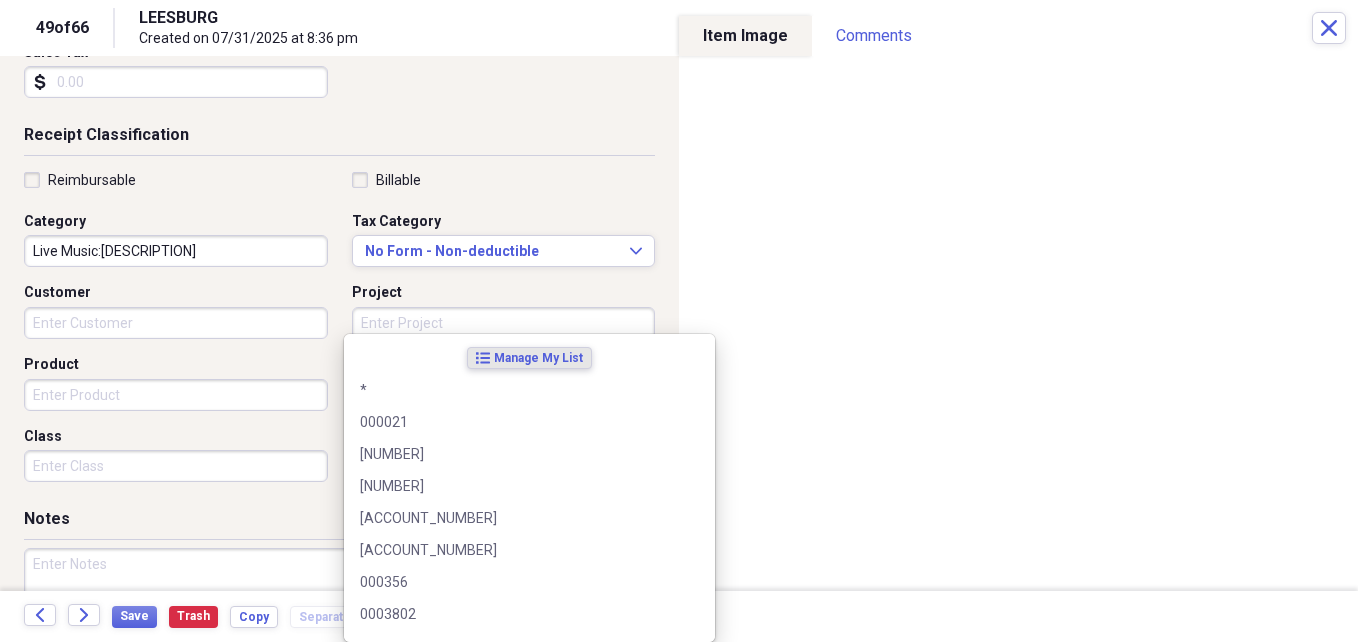 click on "Project" at bounding box center [504, 323] 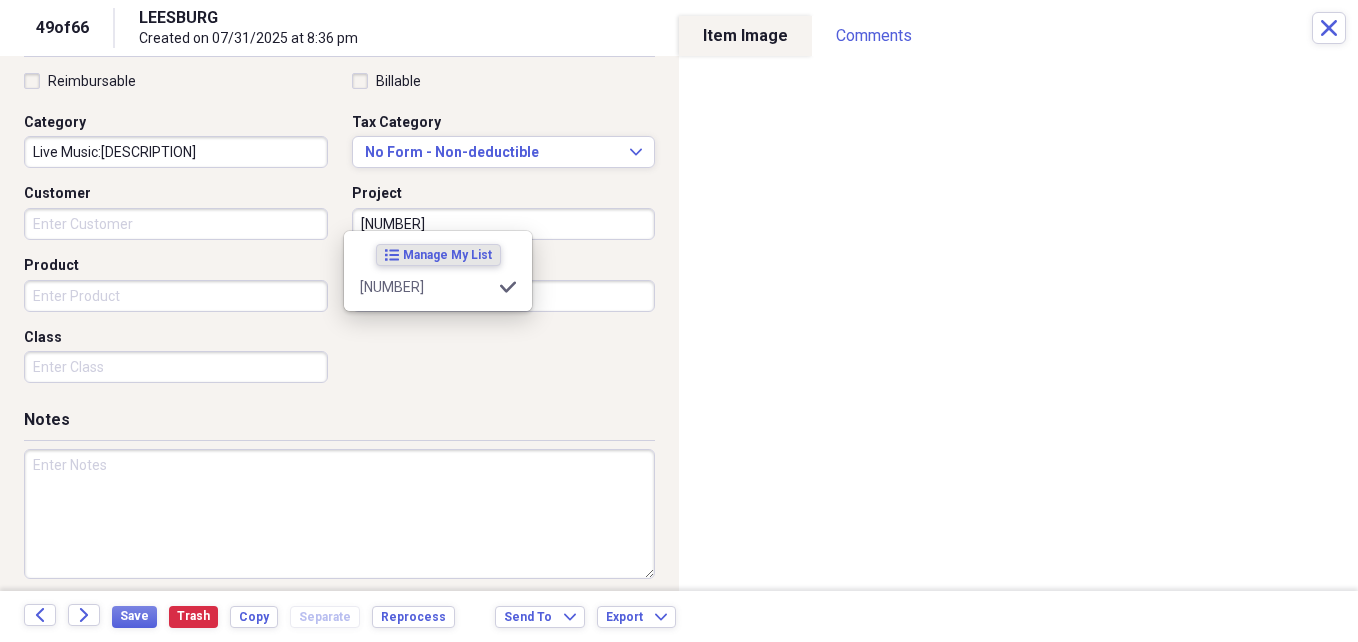 scroll, scrollTop: 486, scrollLeft: 0, axis: vertical 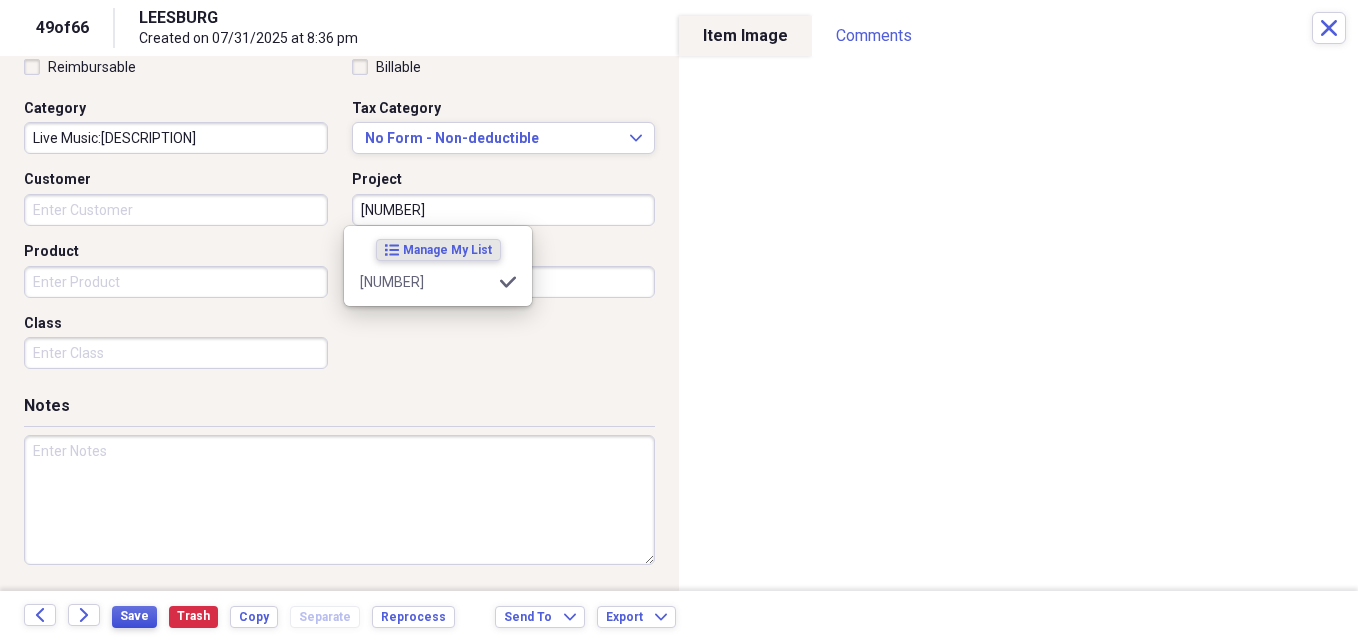 type on "001975" 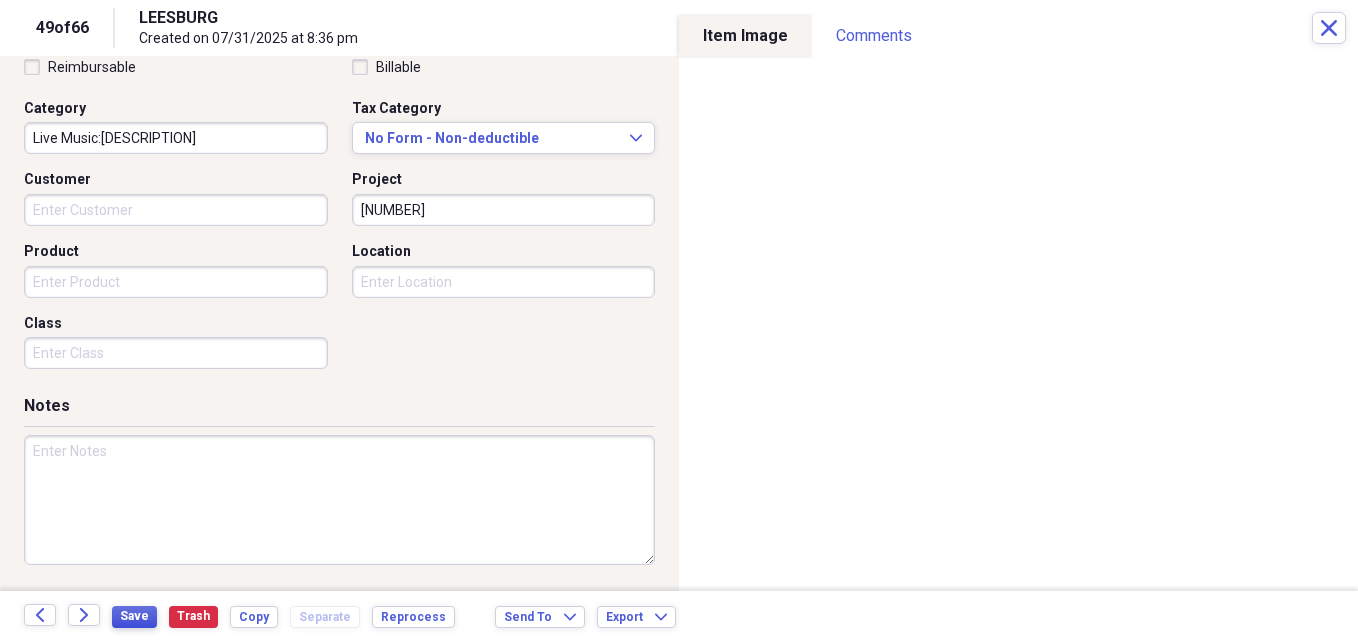 click on "Save" at bounding box center [134, 616] 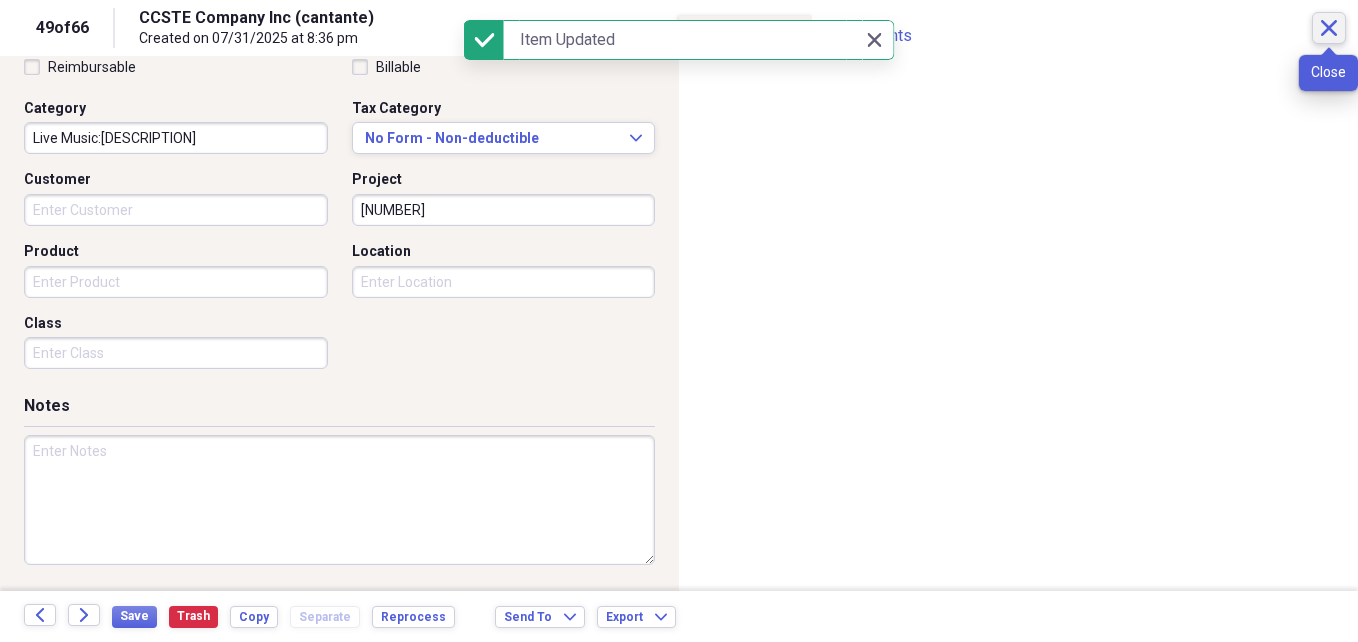 click on "Close" 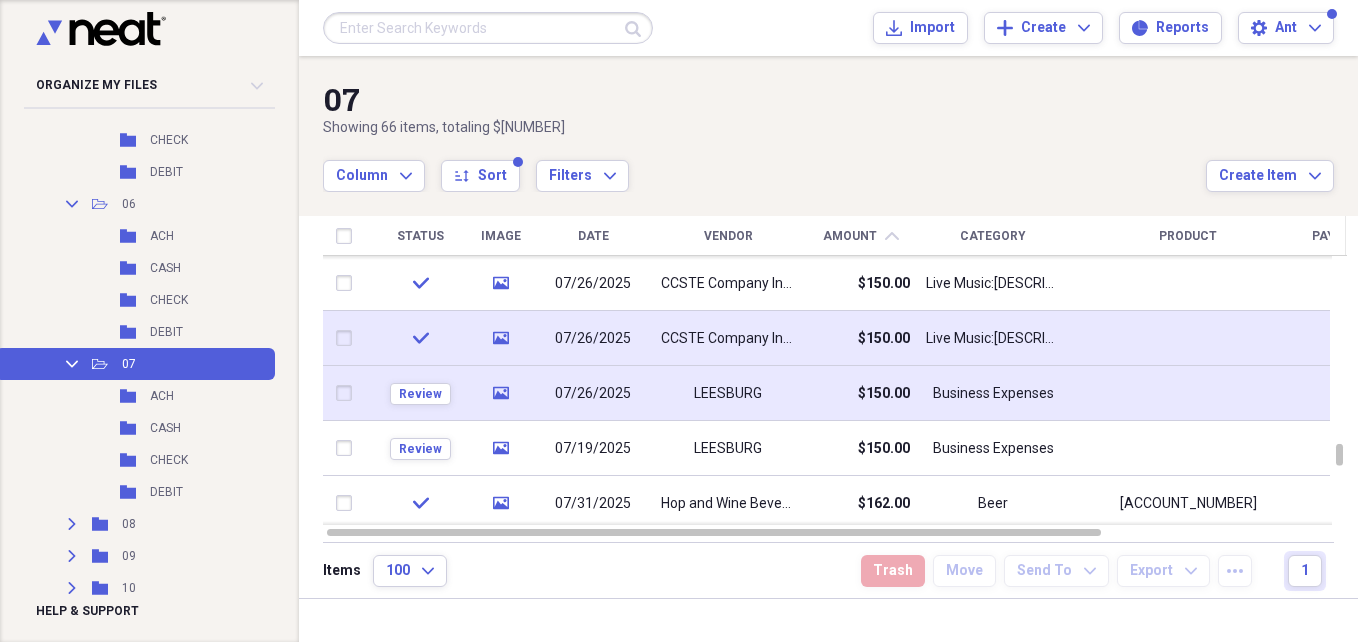 click on "[CITY]" at bounding box center (728, 394) 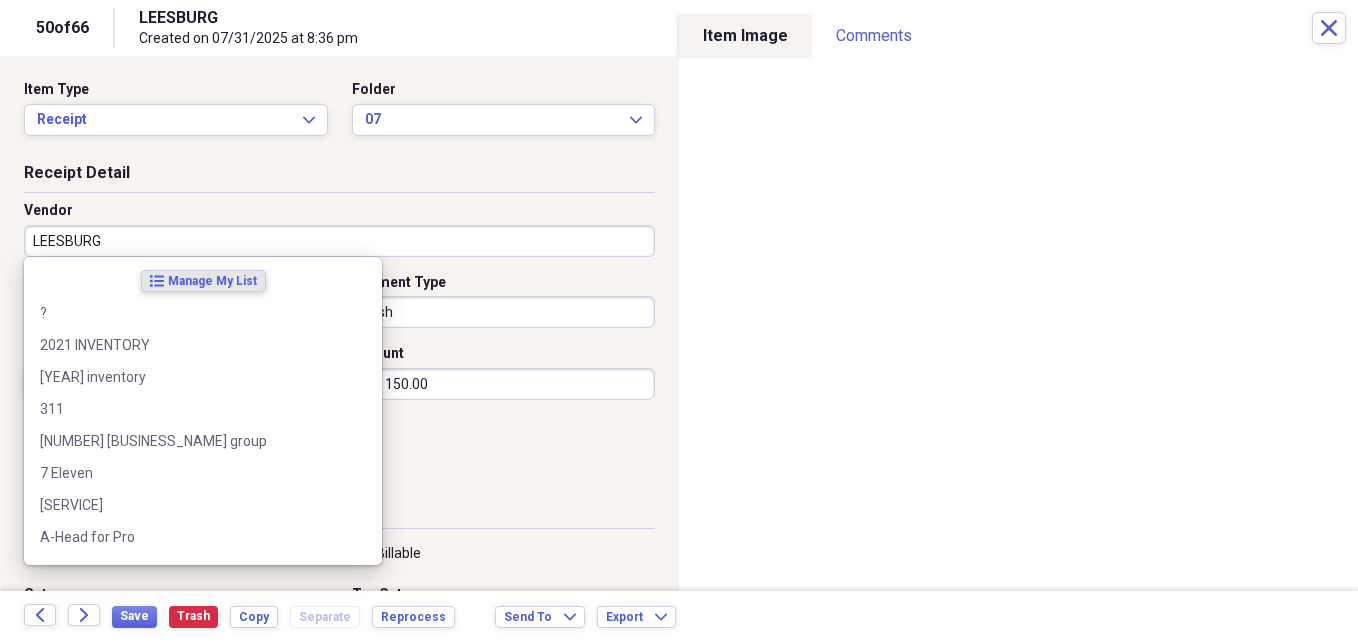 click on "[CITY]" at bounding box center [339, 241] 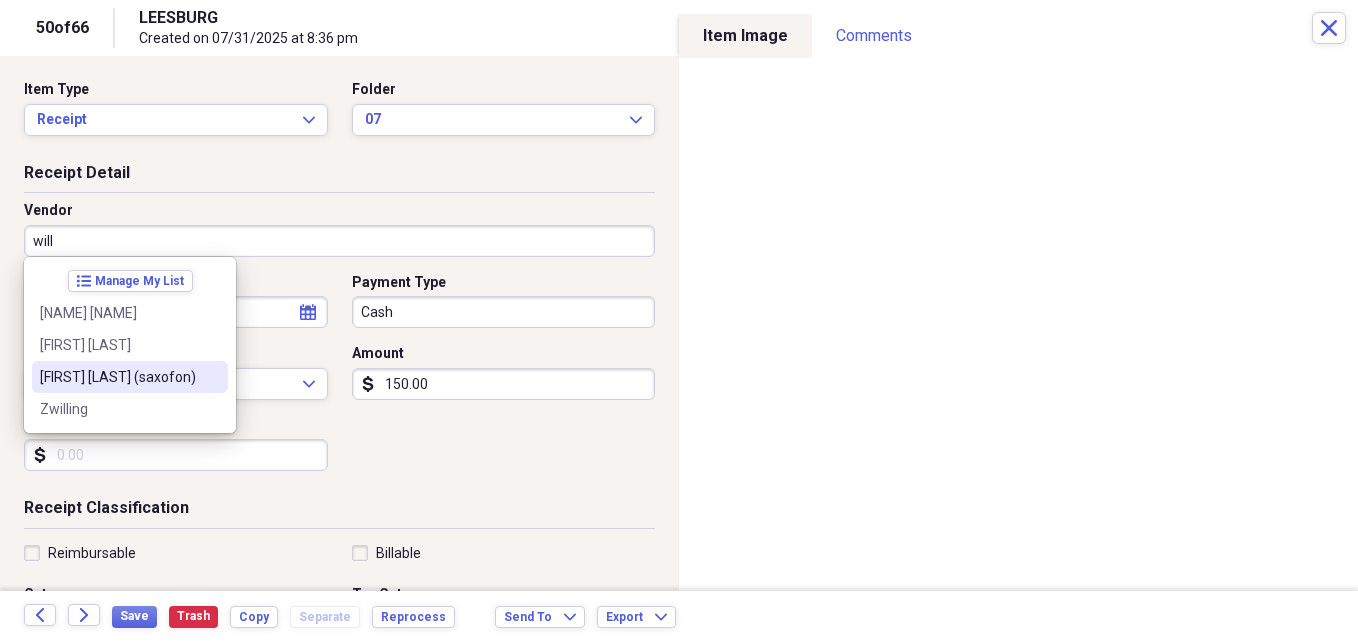 click on "[FIRST] [LAST] (saxofon)" at bounding box center (118, 377) 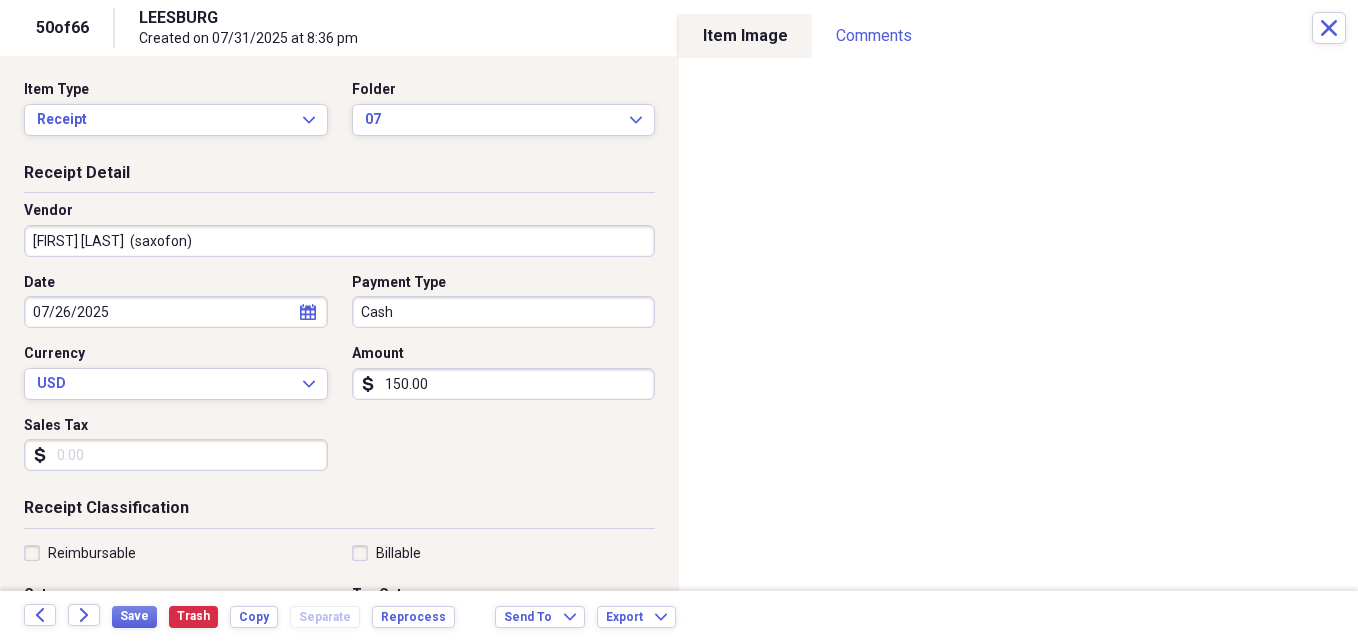 type on "Live Music:Saxofon" 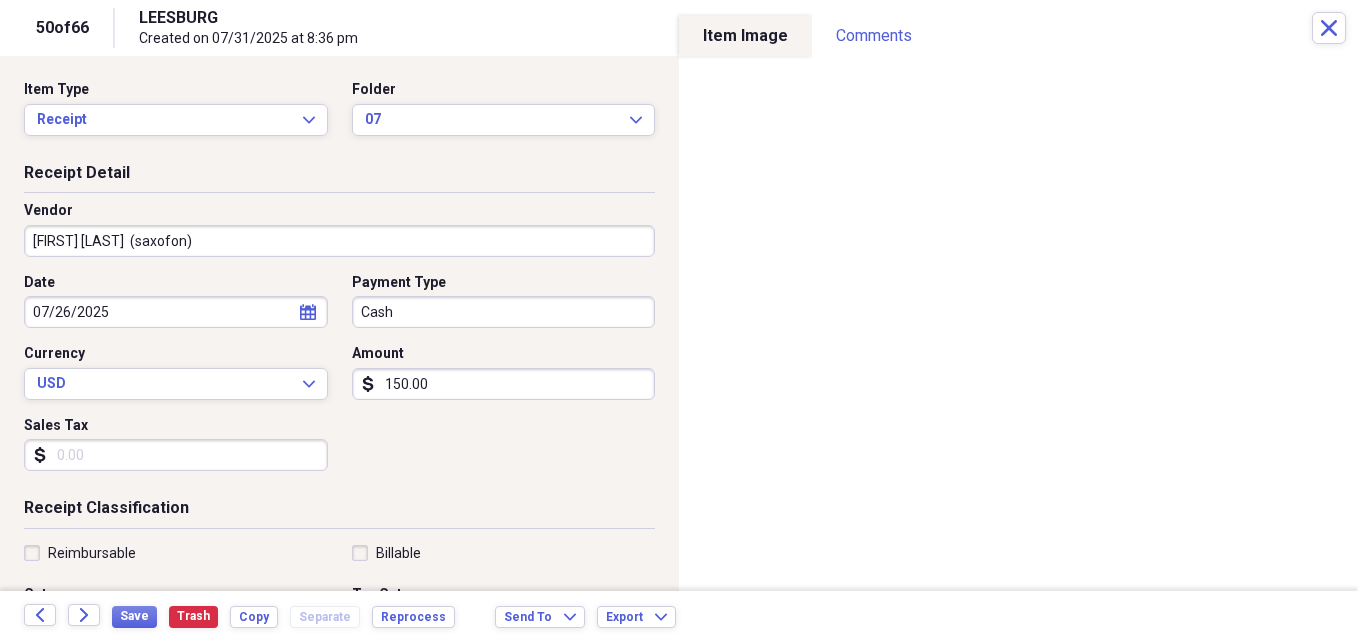 click on "Cash" at bounding box center (504, 312) 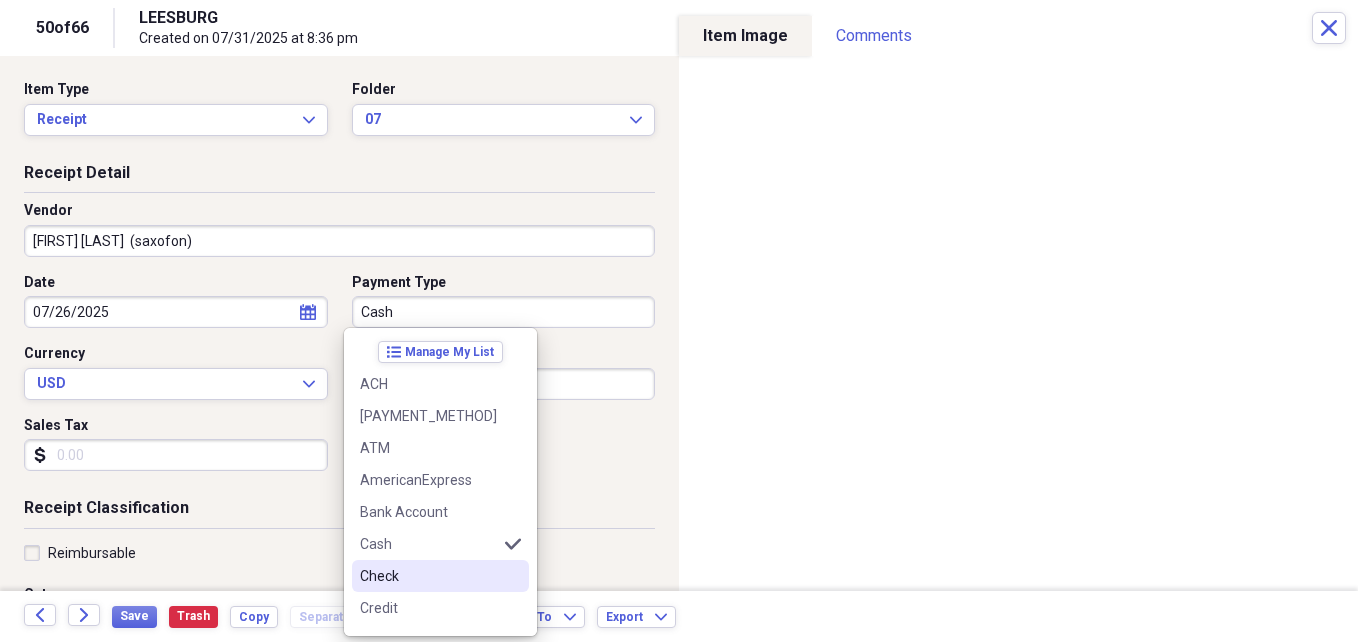 click on "Check" at bounding box center (428, 576) 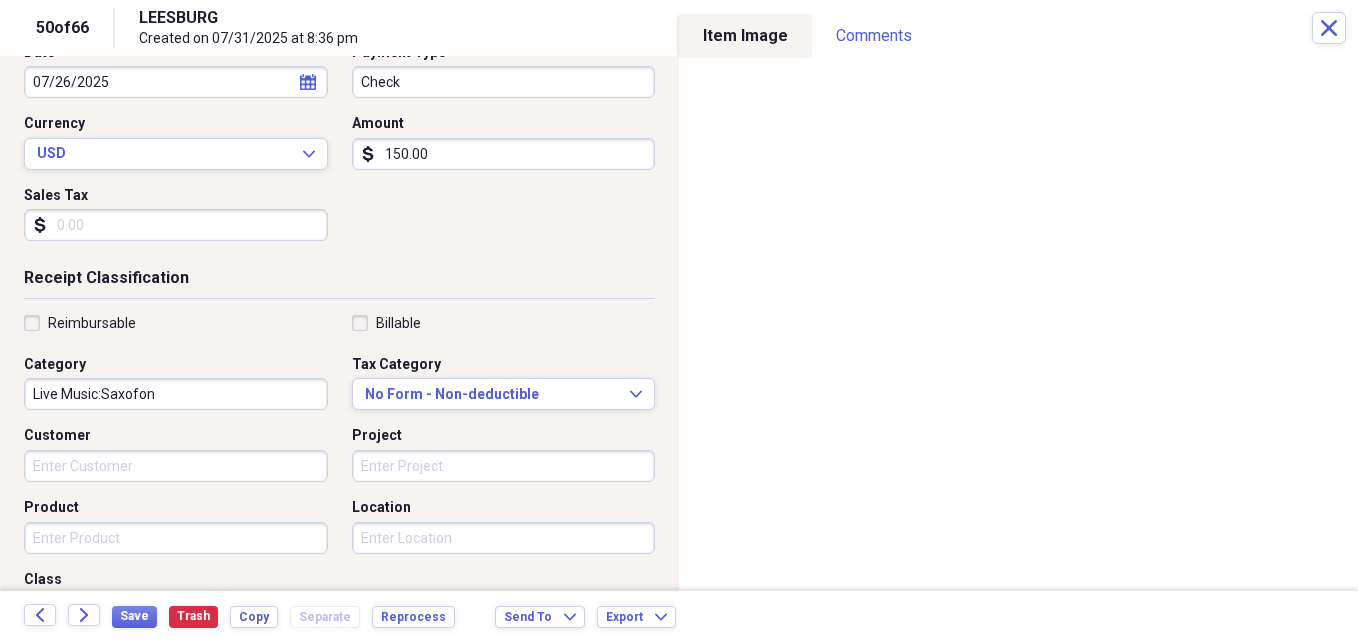 scroll, scrollTop: 240, scrollLeft: 0, axis: vertical 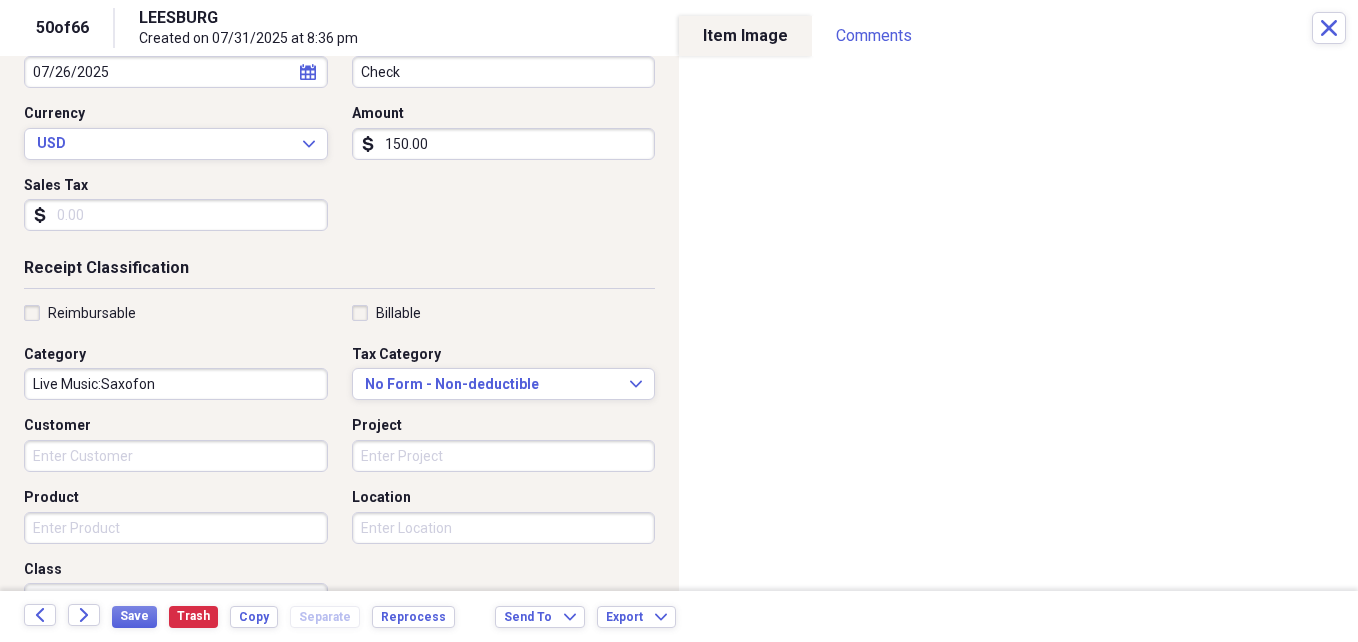 click on "Project" at bounding box center (504, 456) 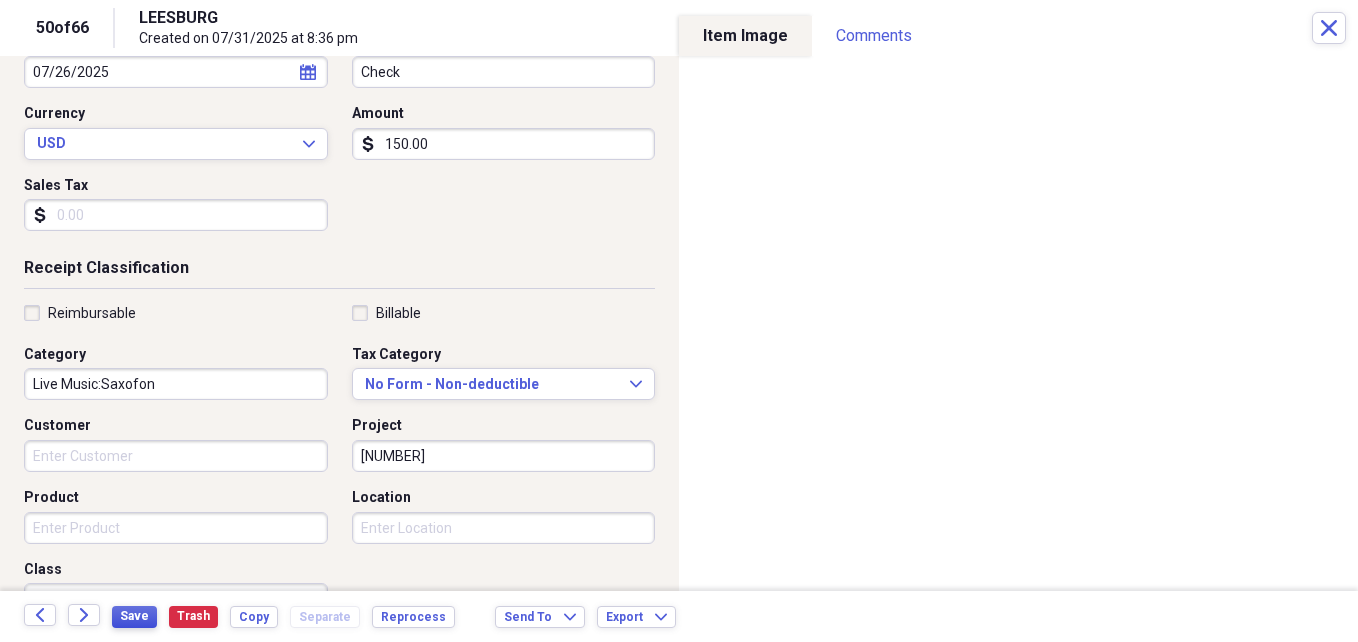 type on "[NUMBER]" 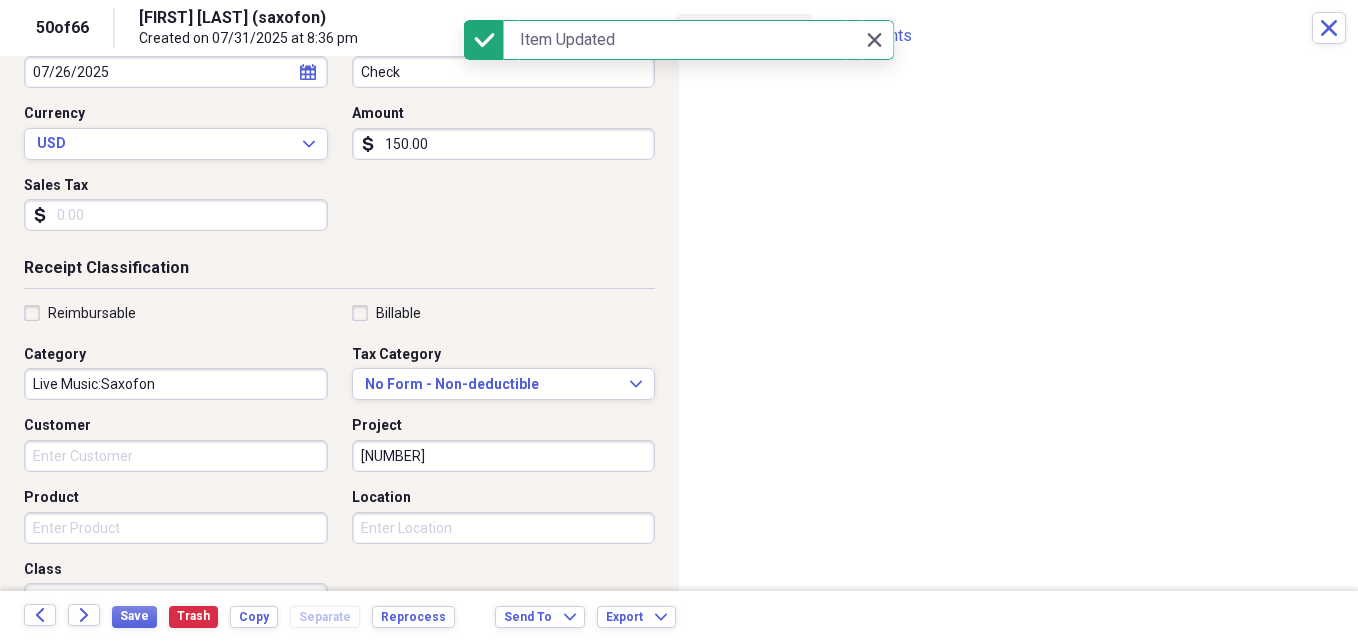 click on "50  of  66 William Robertson  (saxofon) Created on 07/31/2025 at 8:36 pm Close" at bounding box center [679, 28] 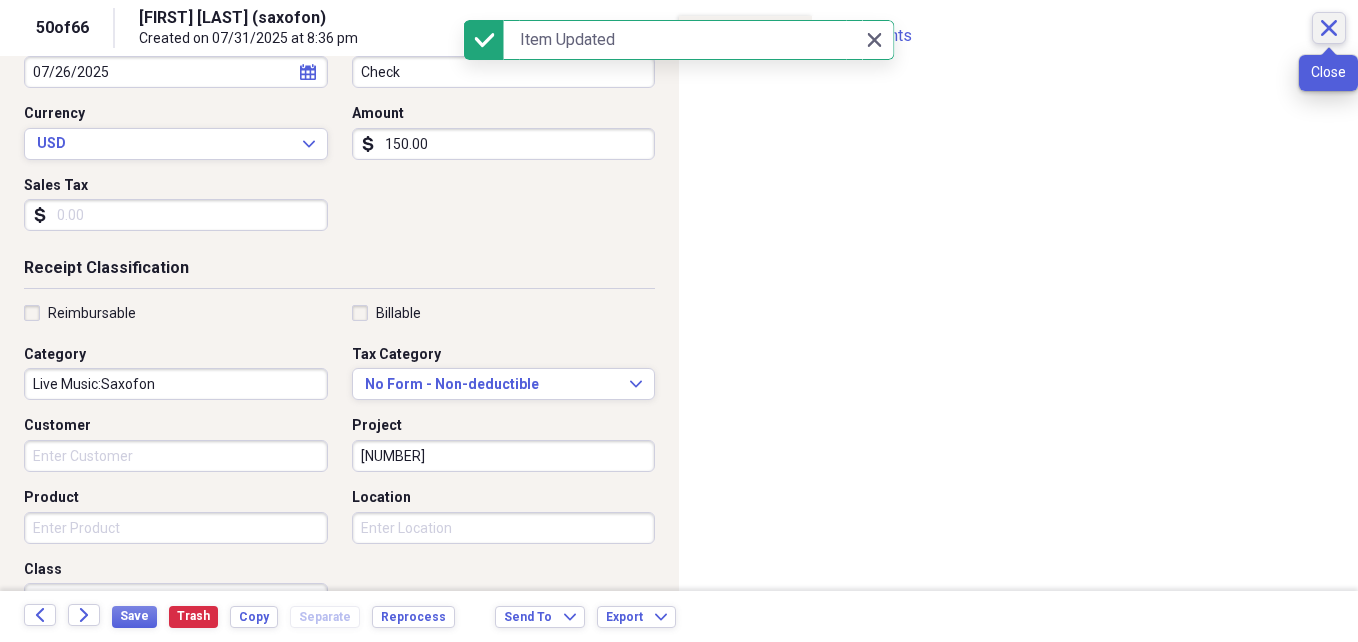 click 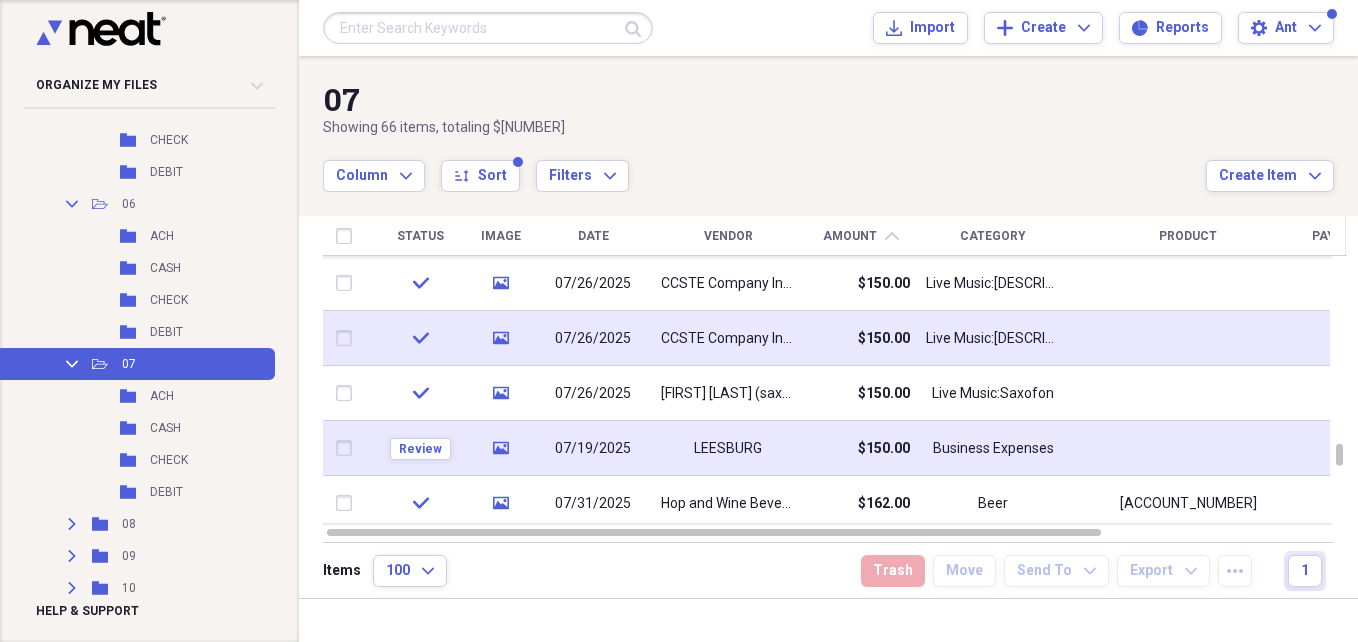 click on "[CITY]" at bounding box center [728, 449] 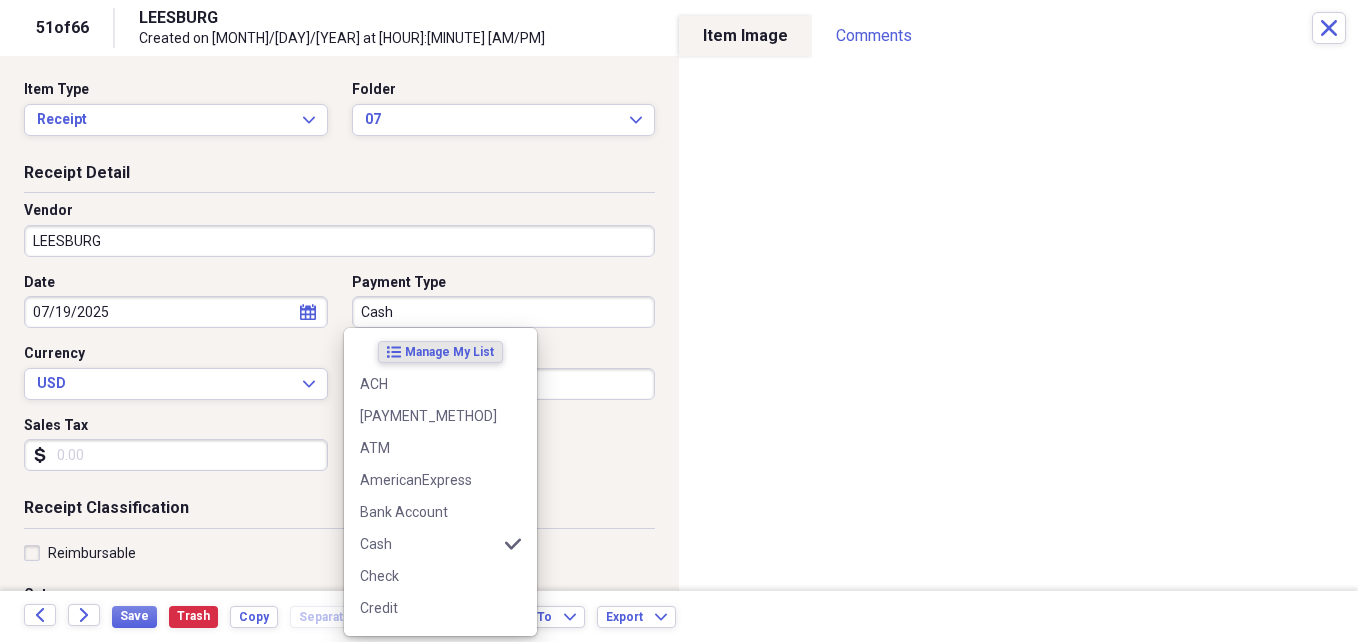 click on "Cash" at bounding box center (504, 312) 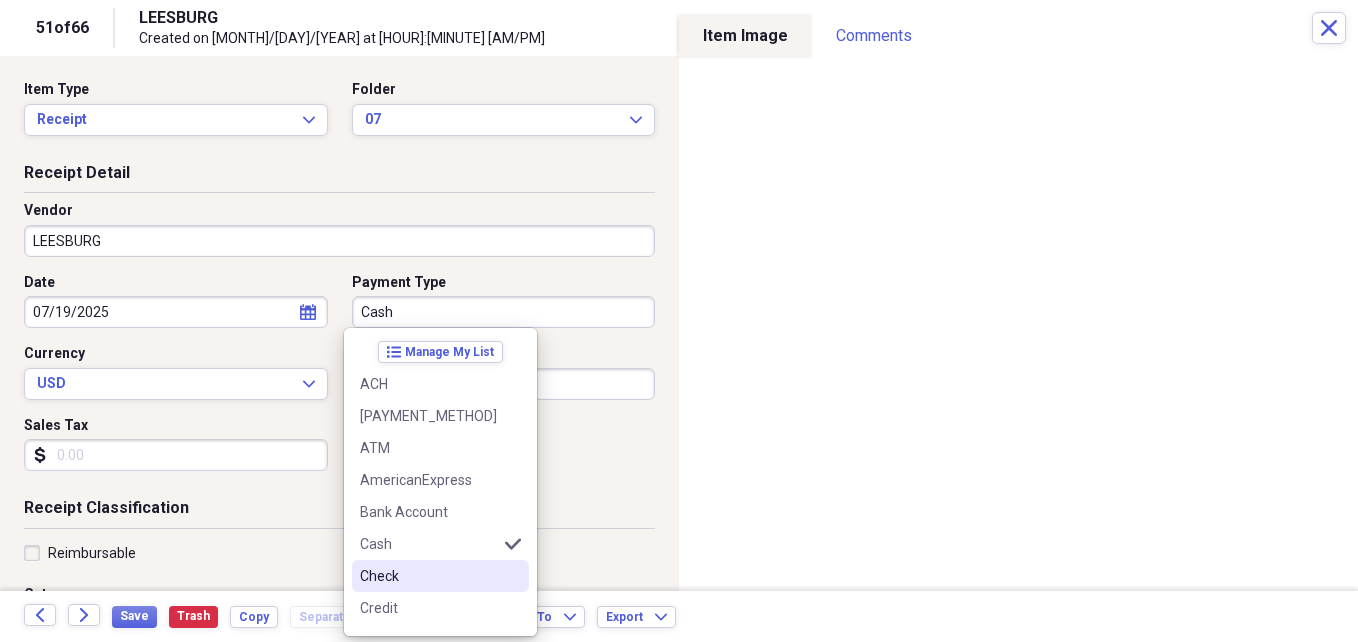 click on "Check" at bounding box center [428, 576] 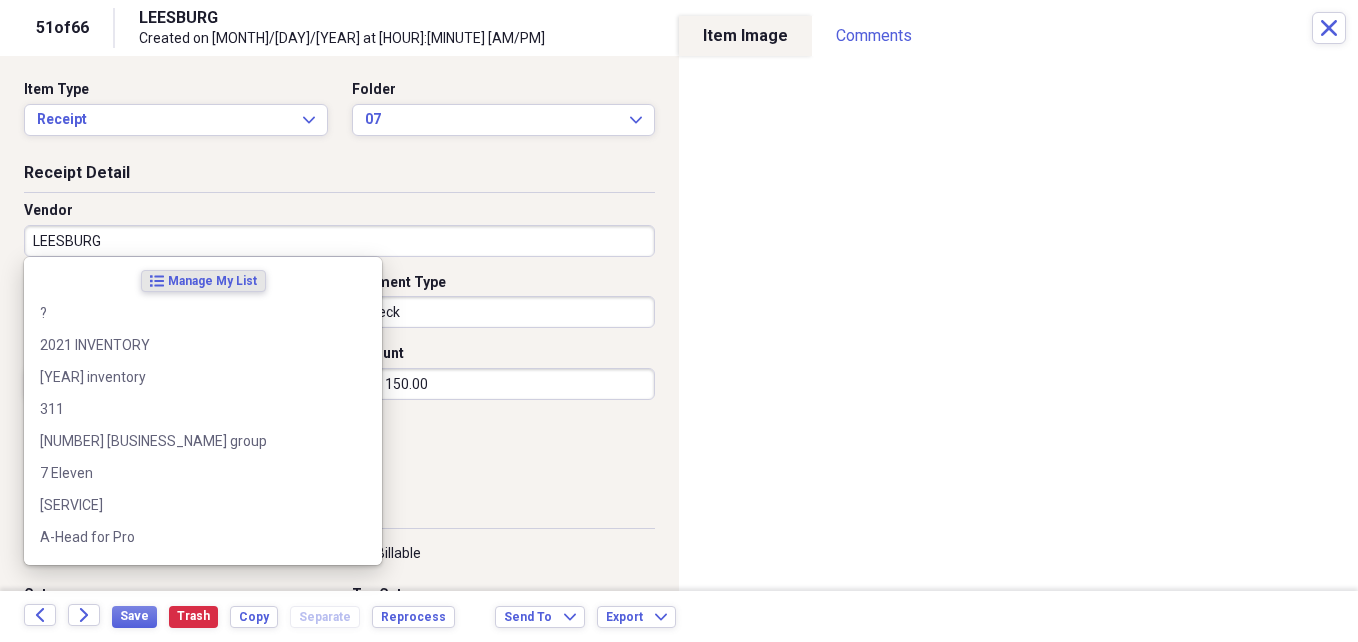 click on "[CITY]" at bounding box center [339, 241] 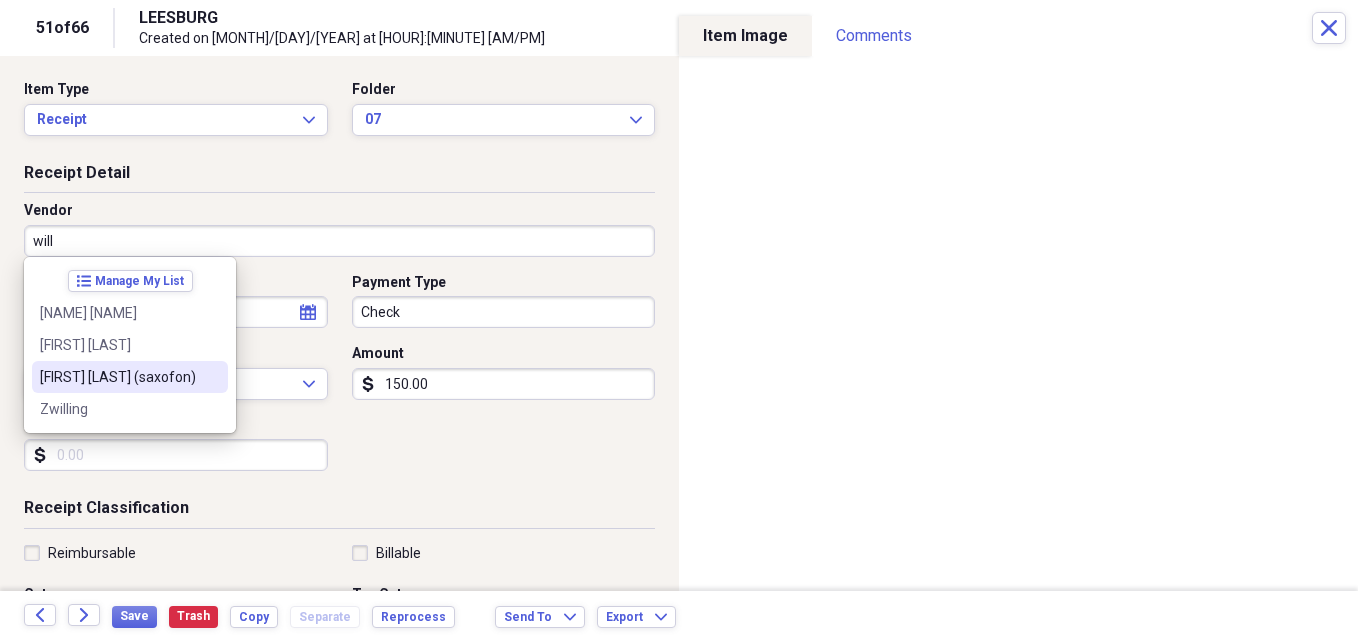 click on "[FIRST] [LAST] (saxofon)" at bounding box center (118, 377) 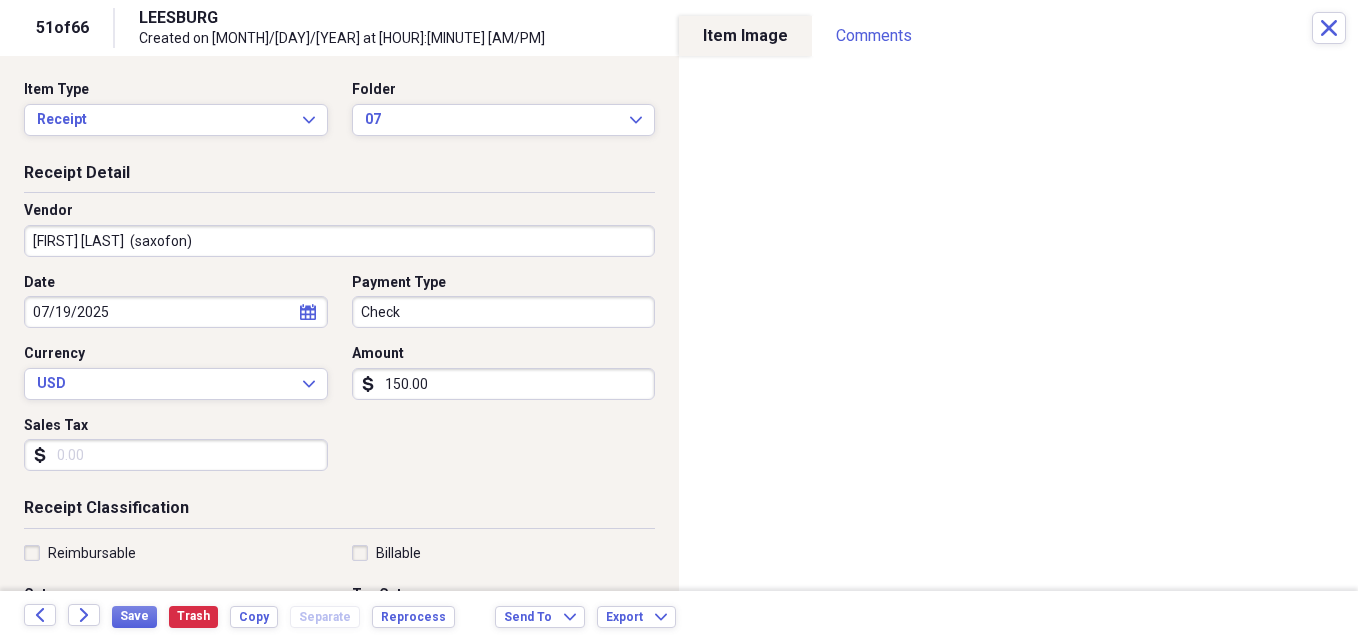 type on "Live Music:Saxofon" 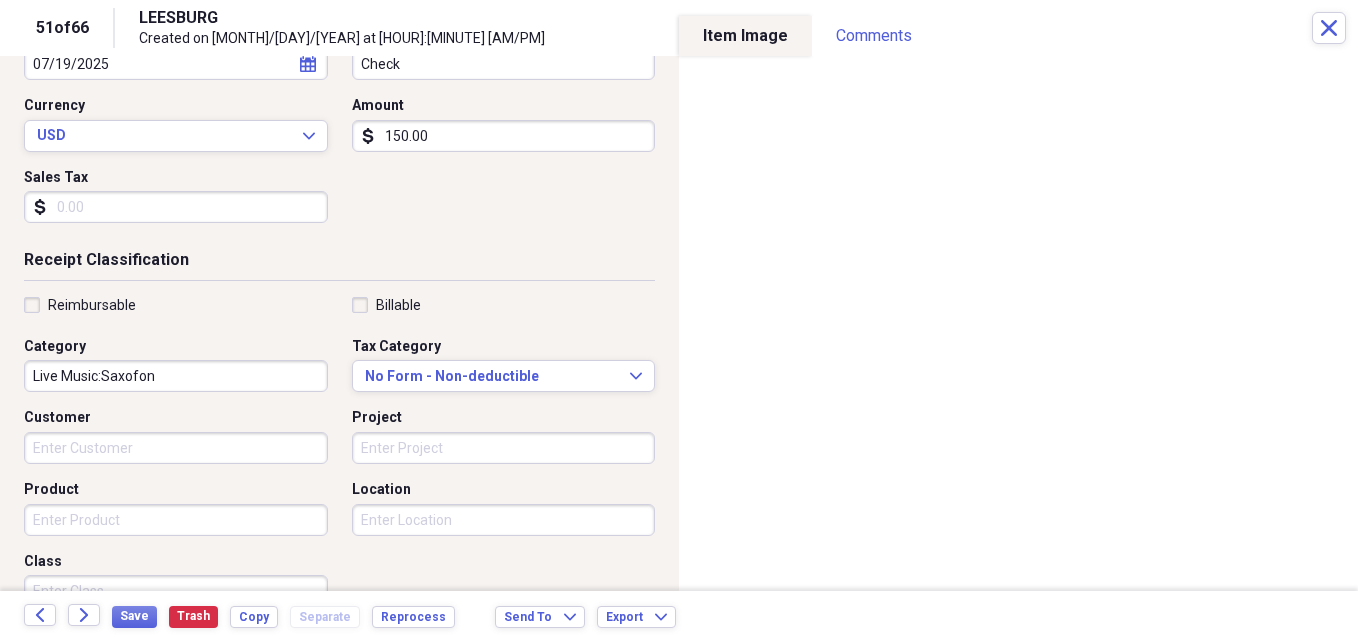 scroll, scrollTop: 268, scrollLeft: 0, axis: vertical 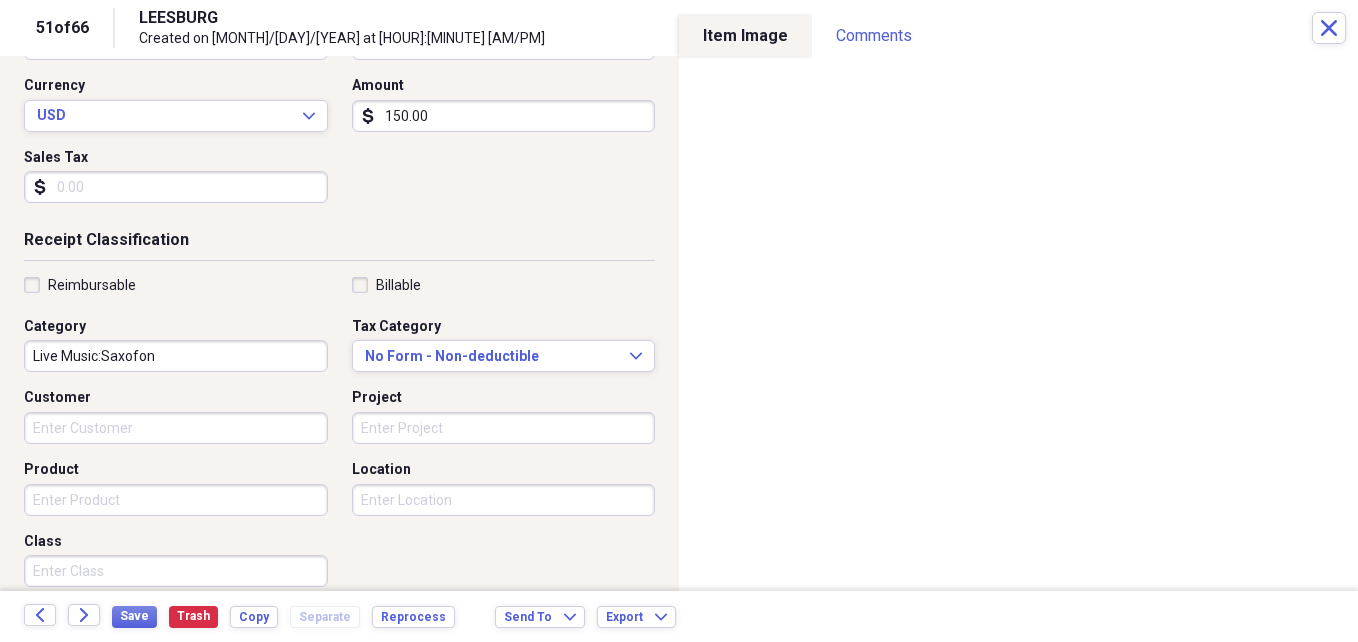 click on "Project" at bounding box center [504, 428] 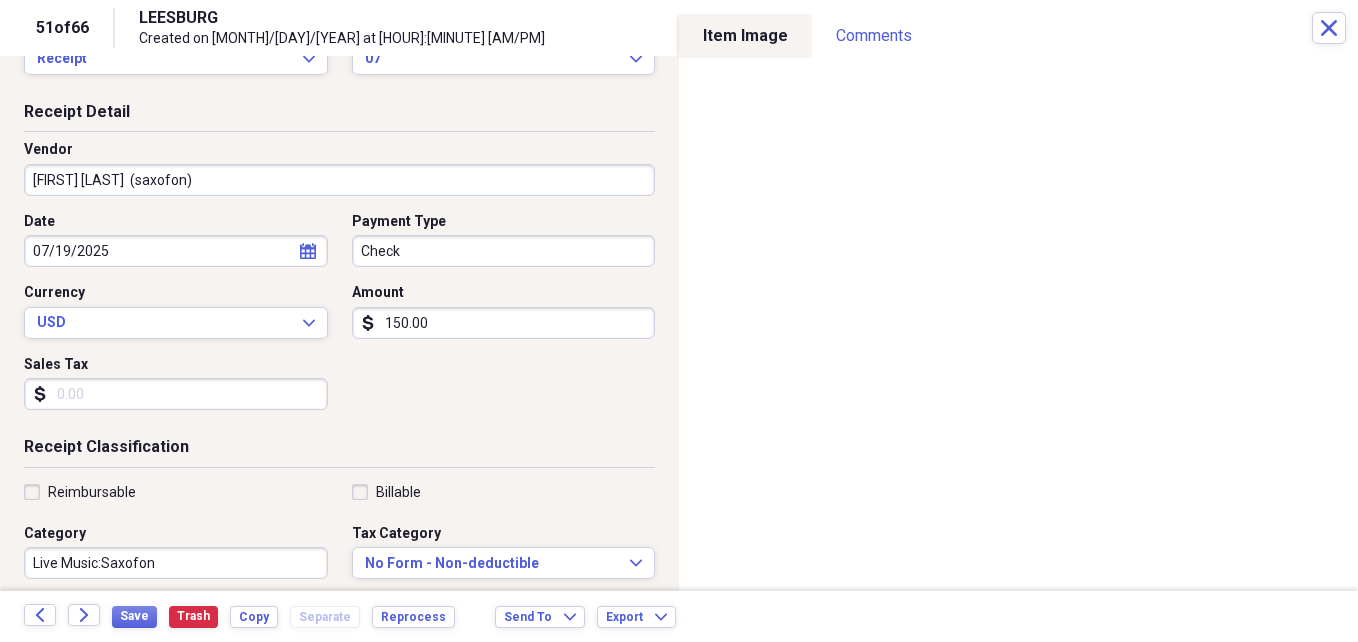scroll, scrollTop: 50, scrollLeft: 0, axis: vertical 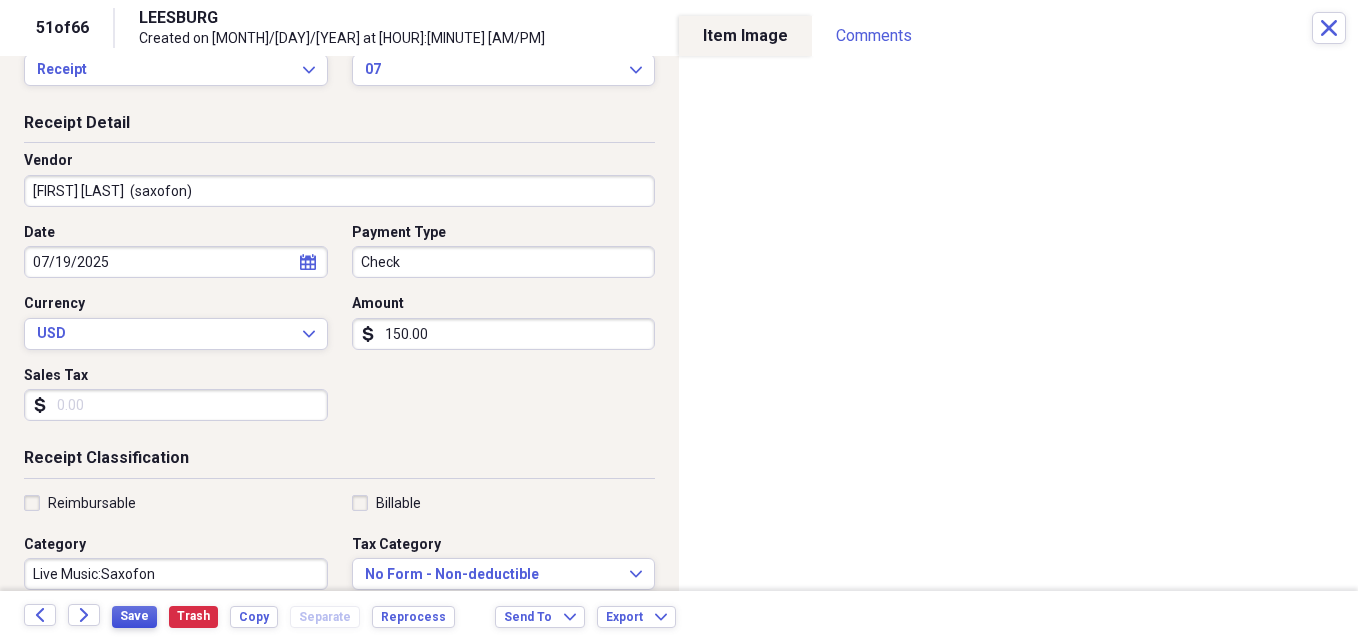 type on "001969" 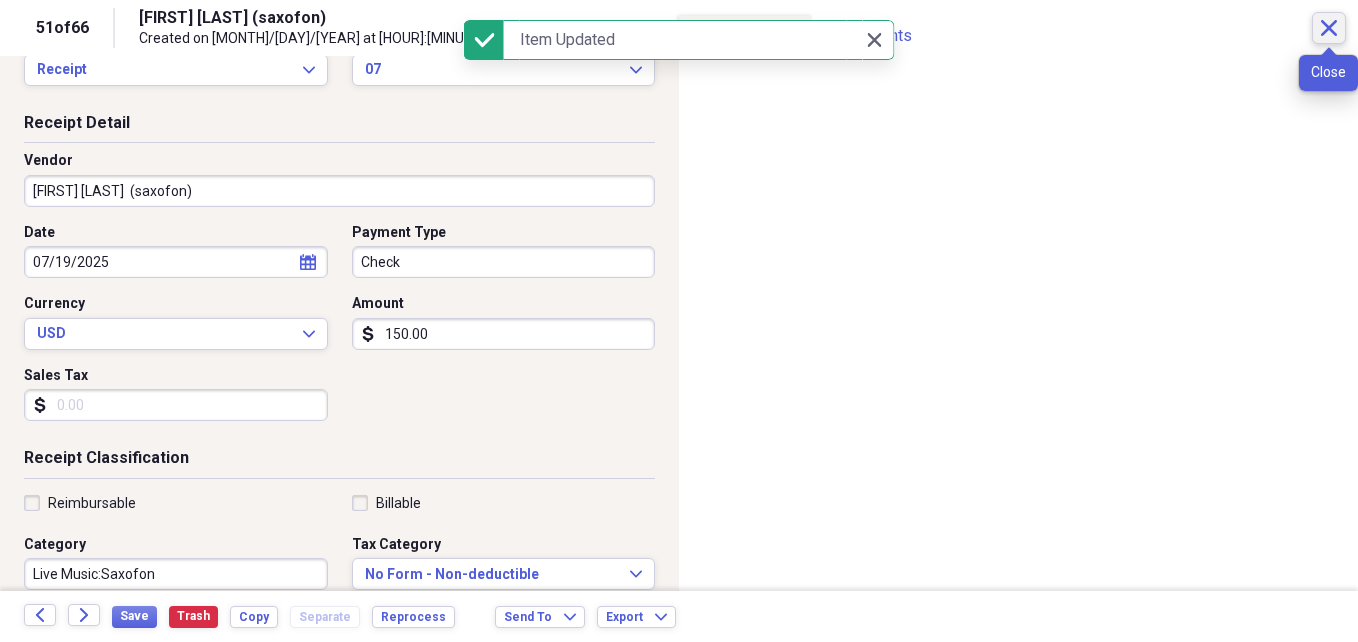 click on "Close" 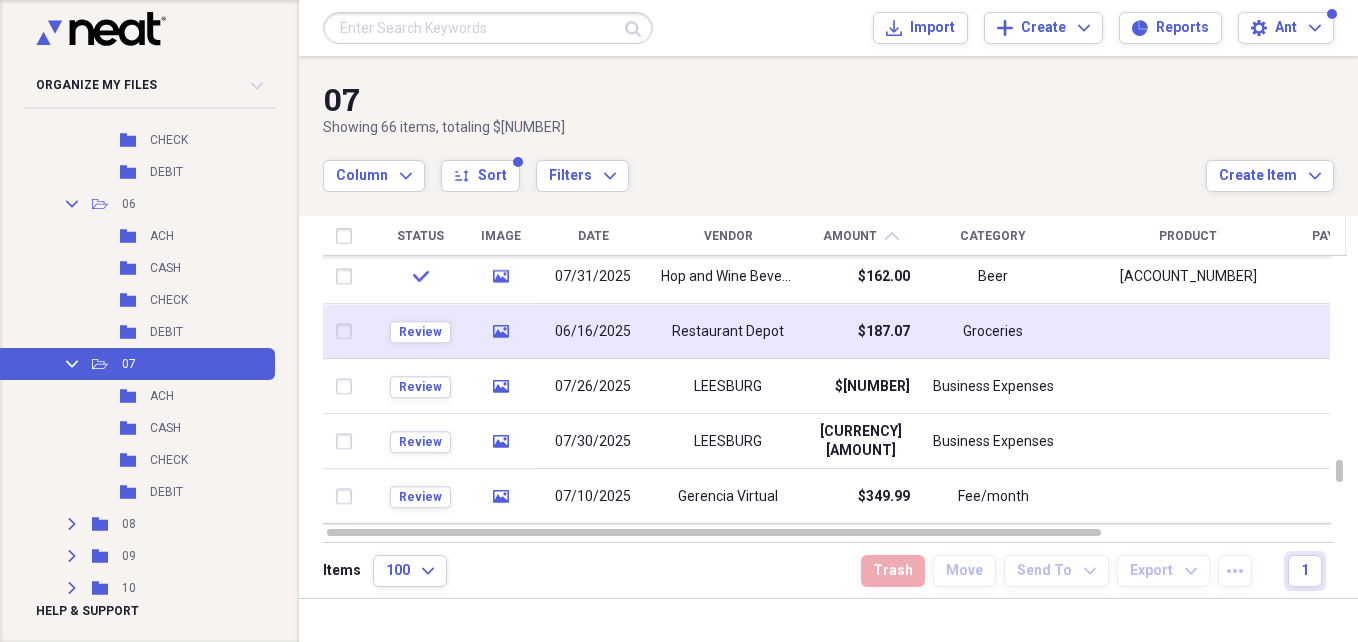 click on "Restaurant Depot" at bounding box center (728, 332) 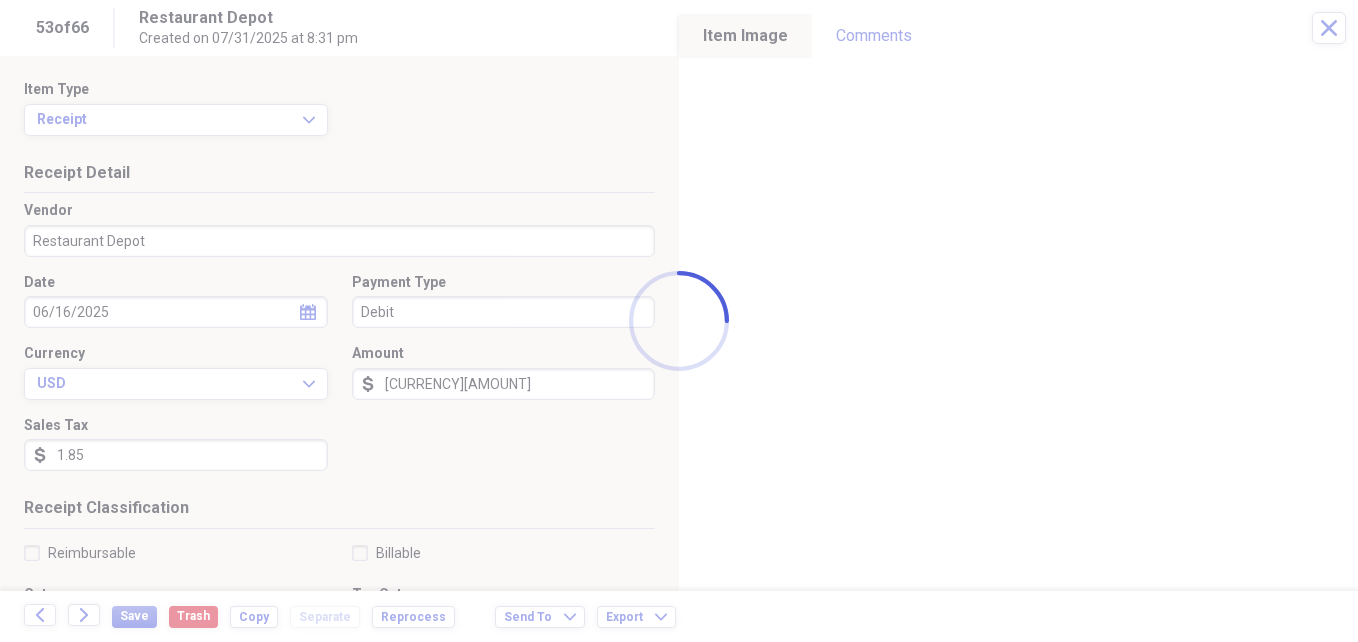 click on "Organize My Files [NUMBER] Collapse Unfiled Needs Review [NUMBER] Unfiled All Files Unfiled Unfiled Unfiled Saved Reports Collapse My Cabinet My Cabinet Add Folder Expand Folder _Antes_D_Abrir Add Folder Folder Employee Paperwork Add Folder Folder ONLINE Add Folder Collapse Open Folder PL20 Add Folder Expand Folder 11_NOV_ Add Folder Folder 12_DIC_ Add Folder Folder [FIRST] Add Folder Expand Folder PL16 Add Folder Expand Folder PL17 Add Folder Expand Folder PL18 Add Folder Expand Folder PL19 Add Folder Expand Folder PL20 Add Folder Expand Folder PL21 Add Folder Expand Folder PL22 Add Folder Expand Folder PL23 Add Folder Expand Folder PL24 Add Folder Collapse Open Folder PL25 Add Folder Collapse Open Folder 01 Add Folder Folder ACH Add Folder Folder CASH Add Folder Folder CHECK Add Folder Folder DEBIT Add Folder Collapse Open Folder 02 Add Folder Folder ACH Add Folder Folder CASH Add Folder Folder CHECK Add Folder Folder DEBIT Add Folder Collapse Open Folder 03 Add Folder Folder ACH Add Folder Folder CASH Add Folder CHECK" at bounding box center [679, 321] 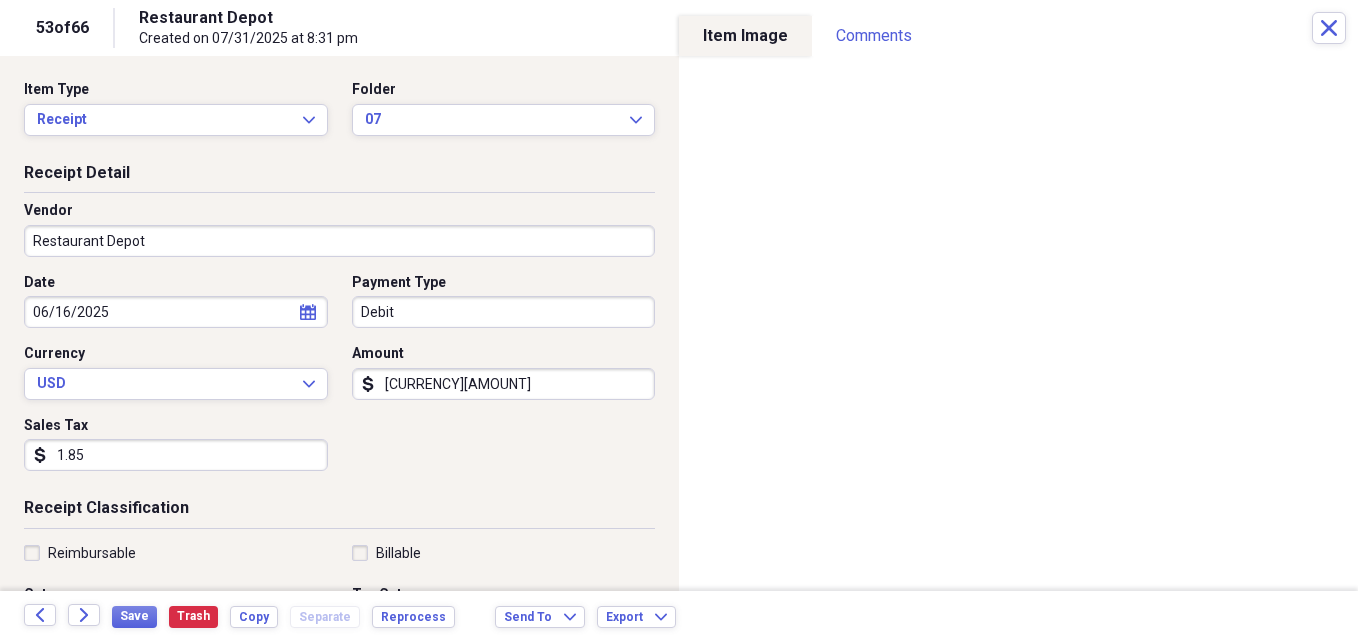 click on "1.85" at bounding box center [176, 455] 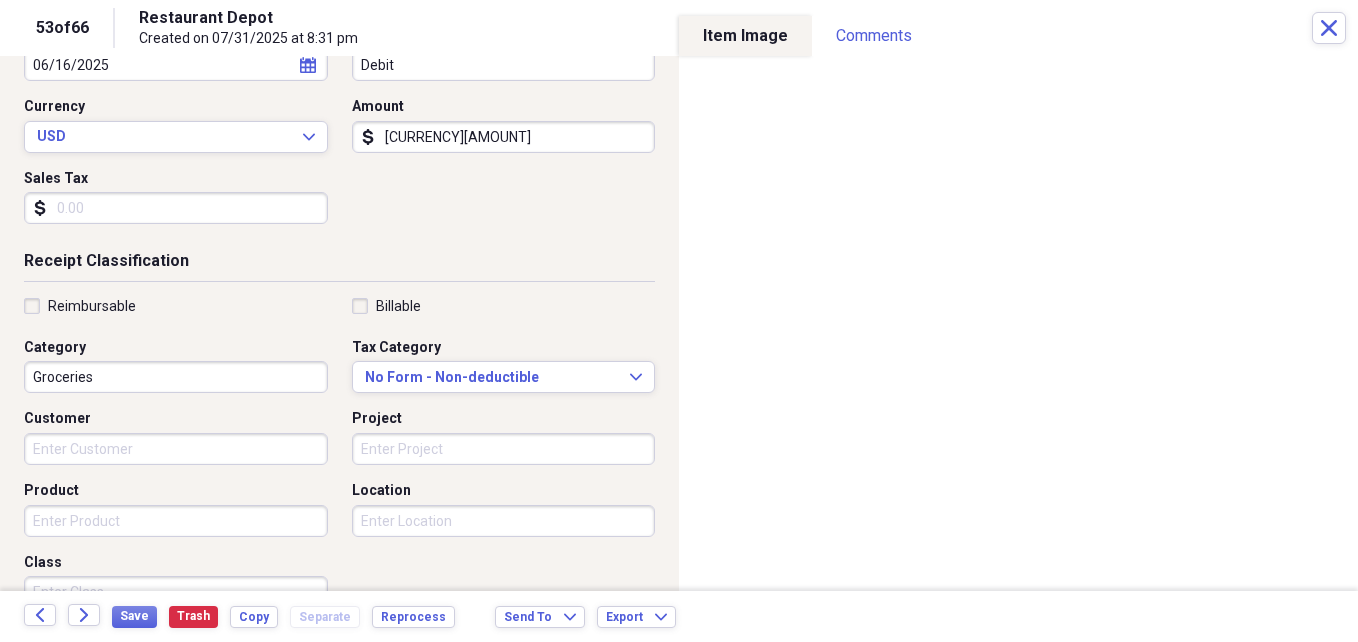 scroll, scrollTop: 248, scrollLeft: 0, axis: vertical 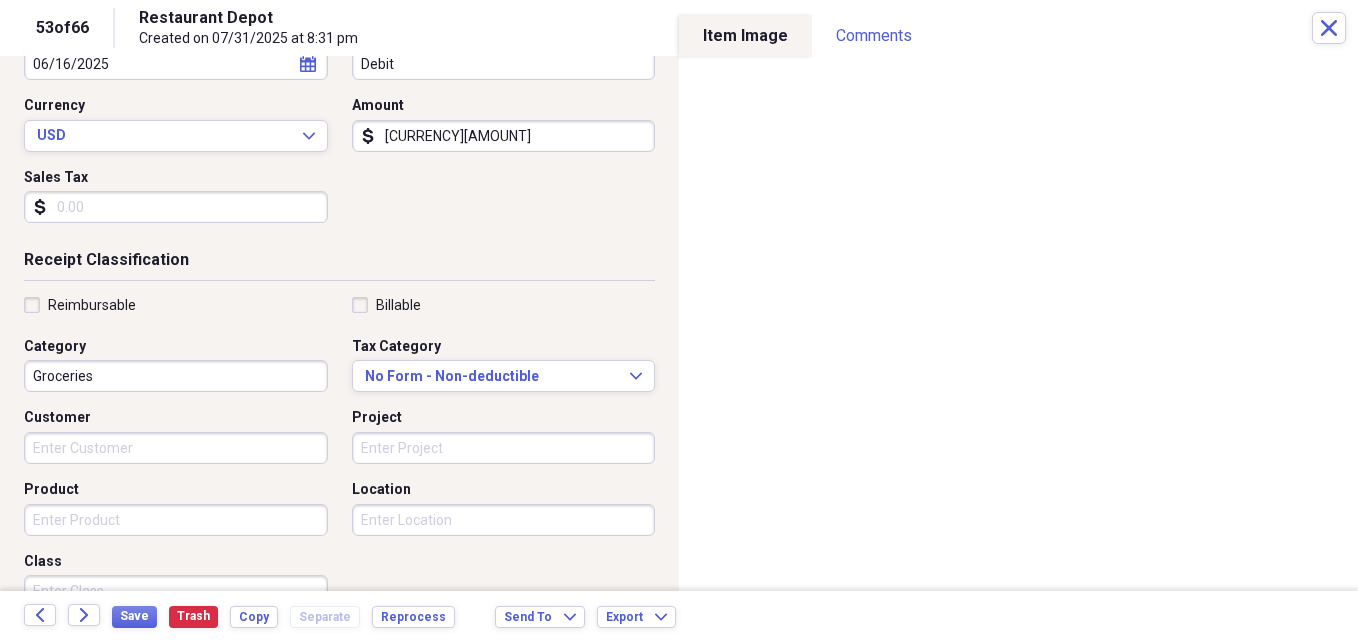 type 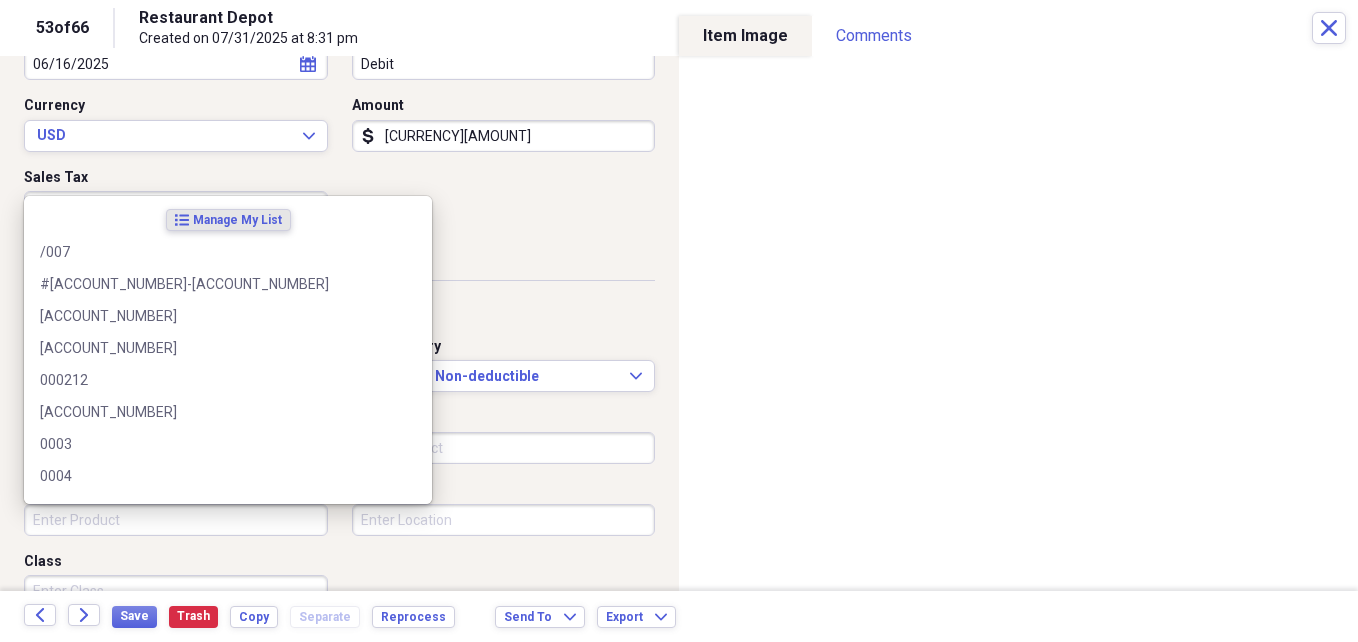 click on "Product" at bounding box center (176, 520) 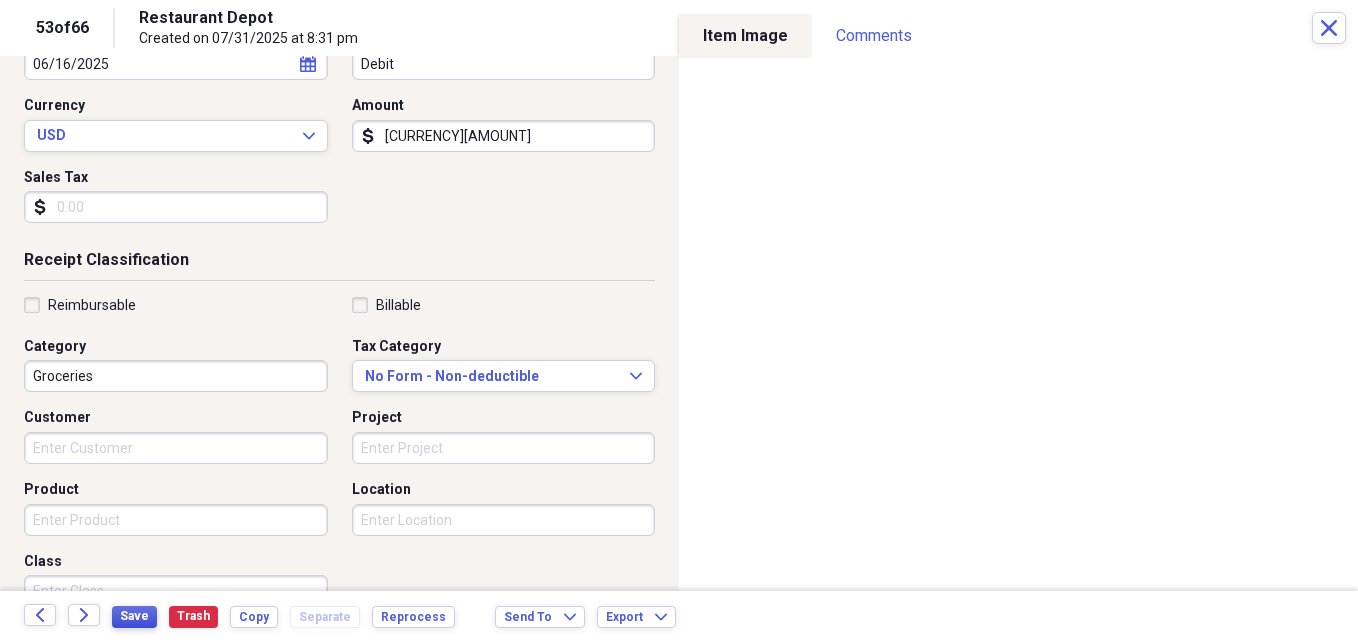 click on "Save" at bounding box center [134, 616] 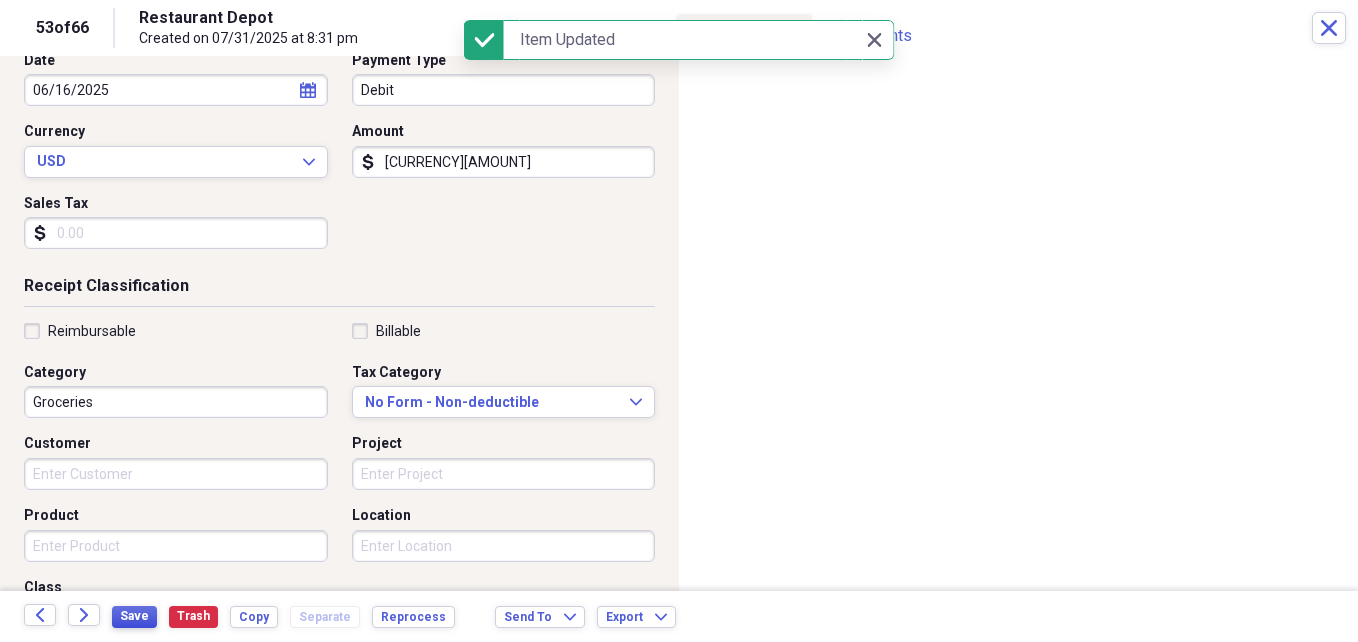 scroll, scrollTop: 210, scrollLeft: 0, axis: vertical 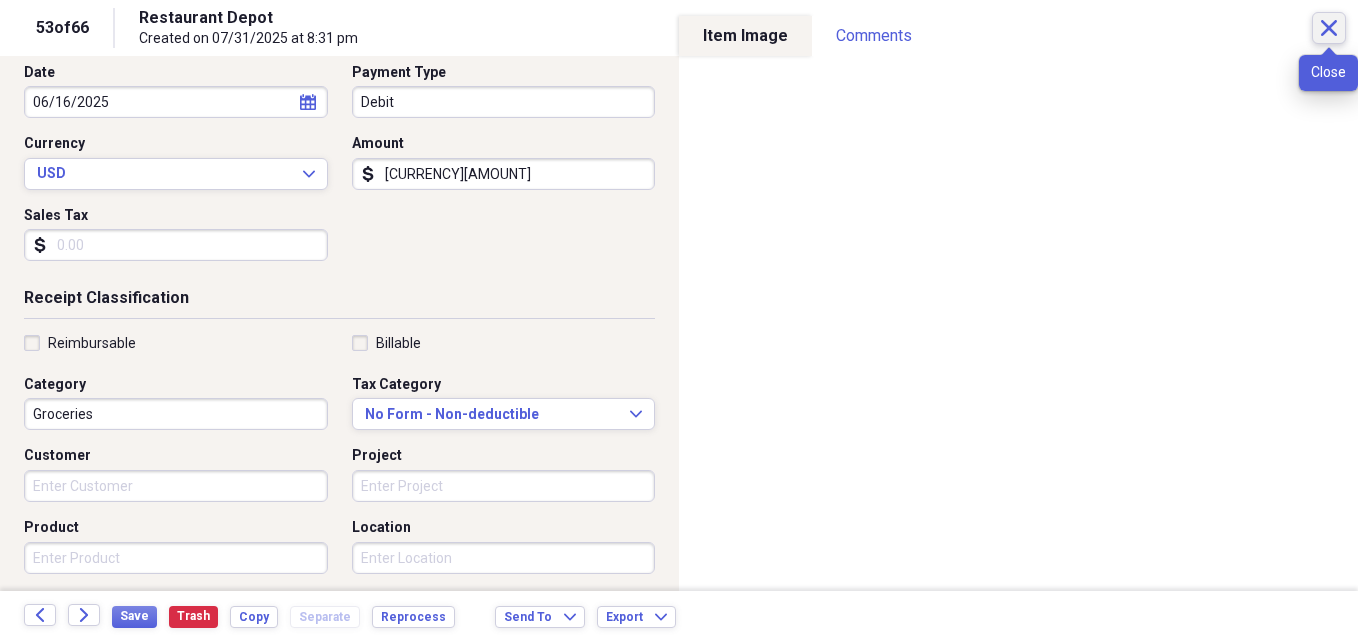 click on "Close" 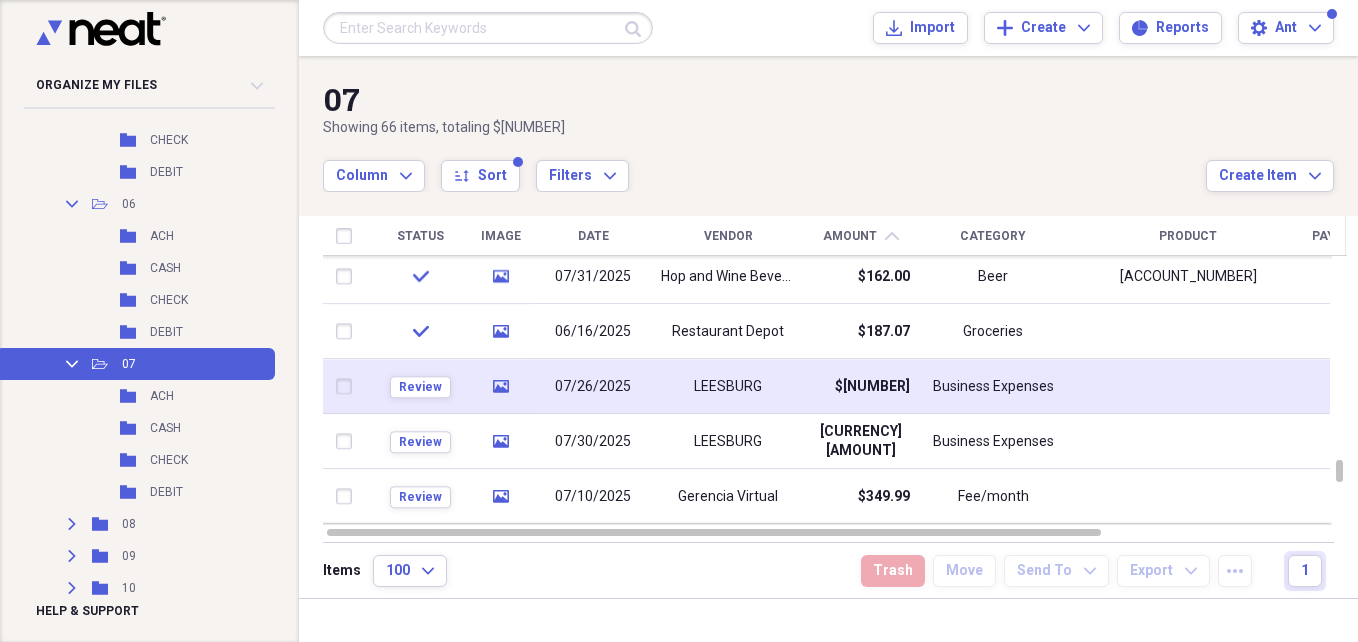 click on "07/26/2025" at bounding box center [593, 386] 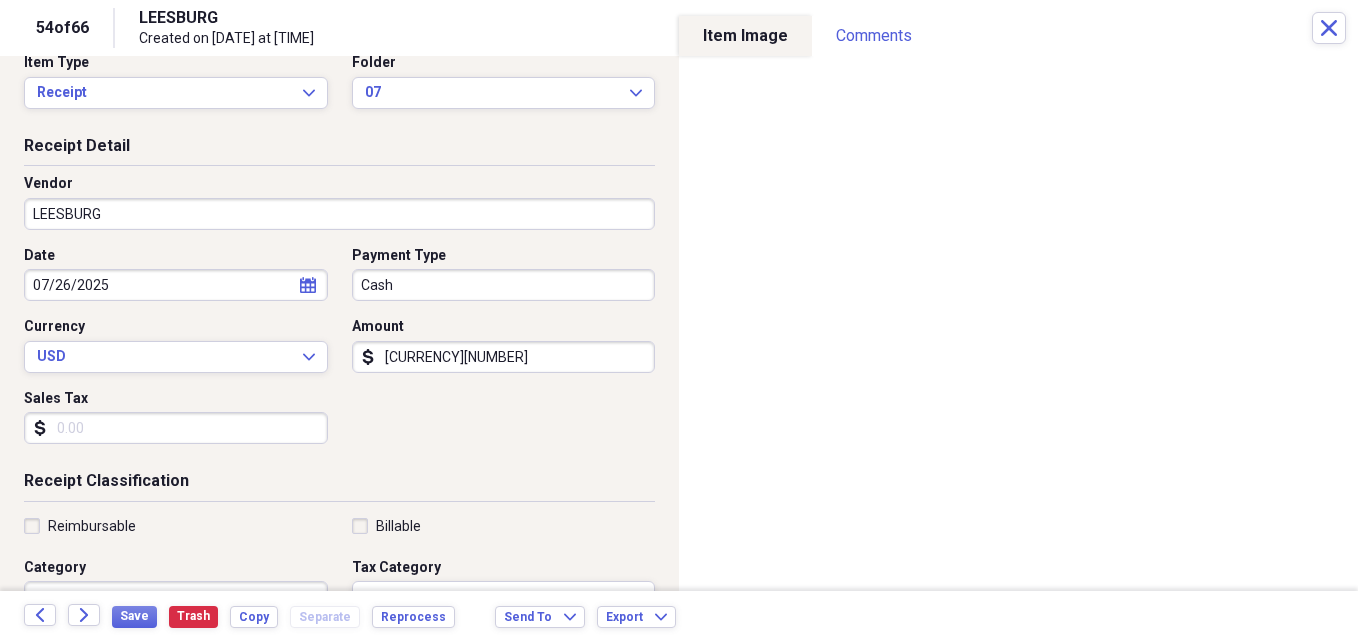 scroll, scrollTop: 30, scrollLeft: 0, axis: vertical 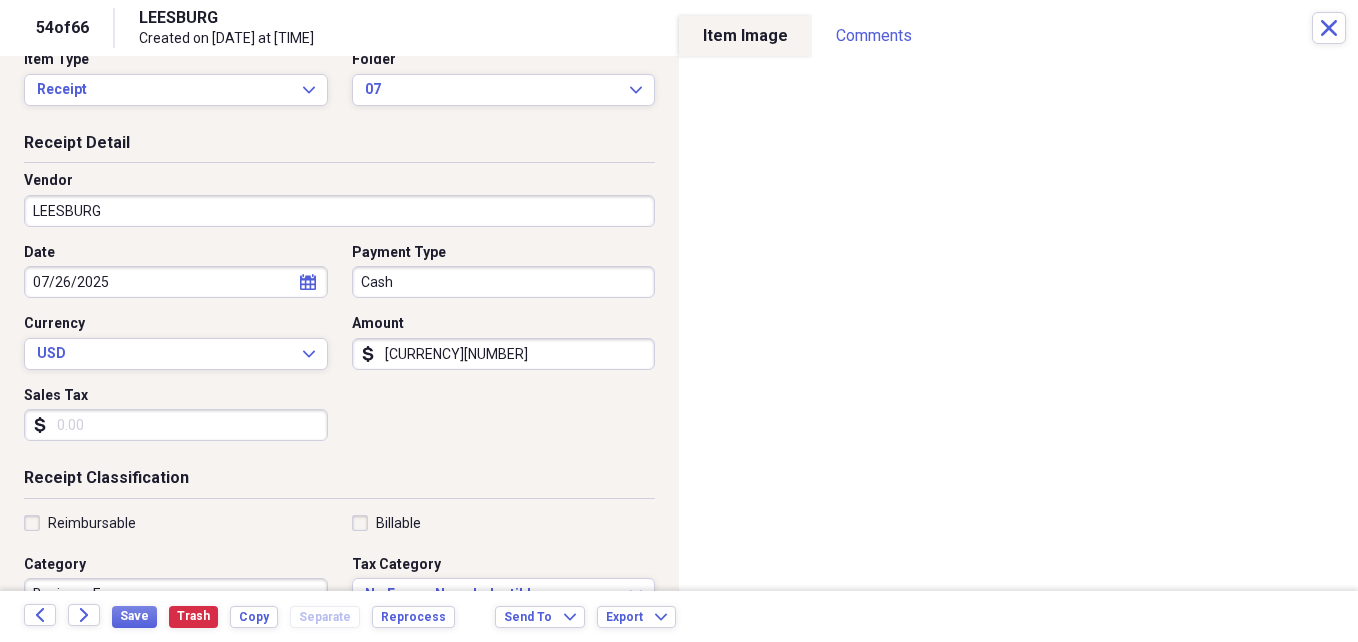 click on "Date 07/26/2025 calendar Calendar Payment Type Cash Currency USD Expand Amount dollar-sign 204.07 Sales Tax dollar-sign" at bounding box center (339, 350) 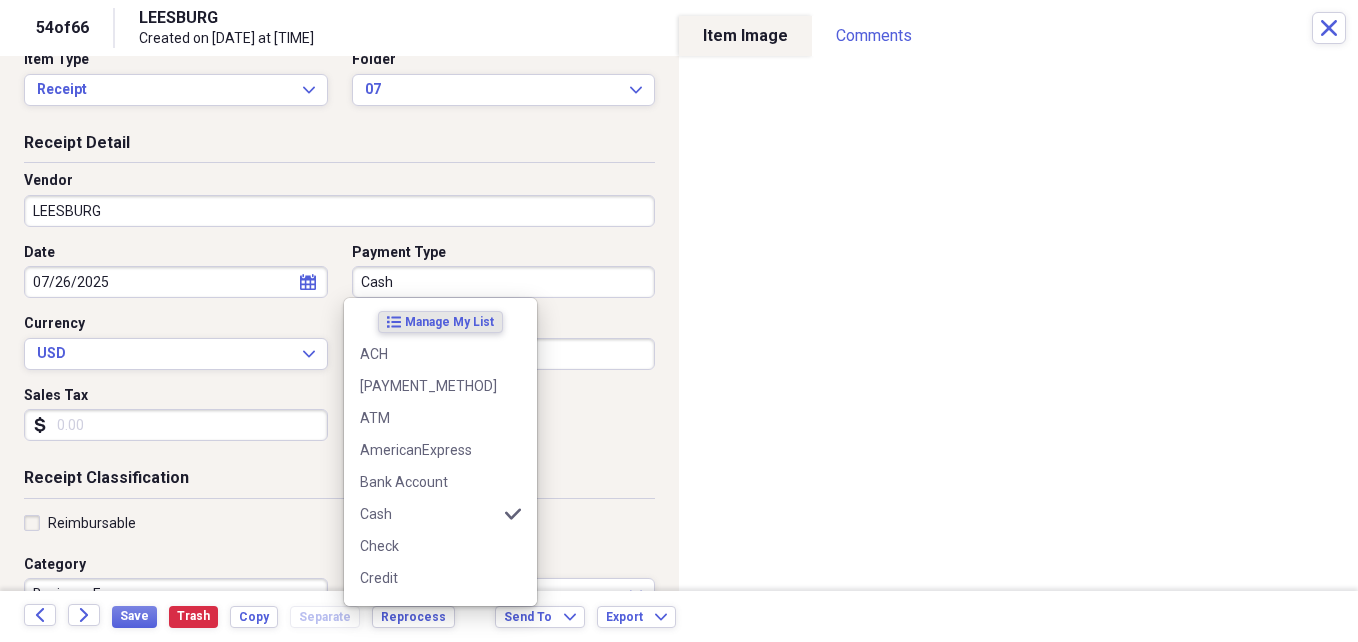 click on "Cash" at bounding box center [504, 282] 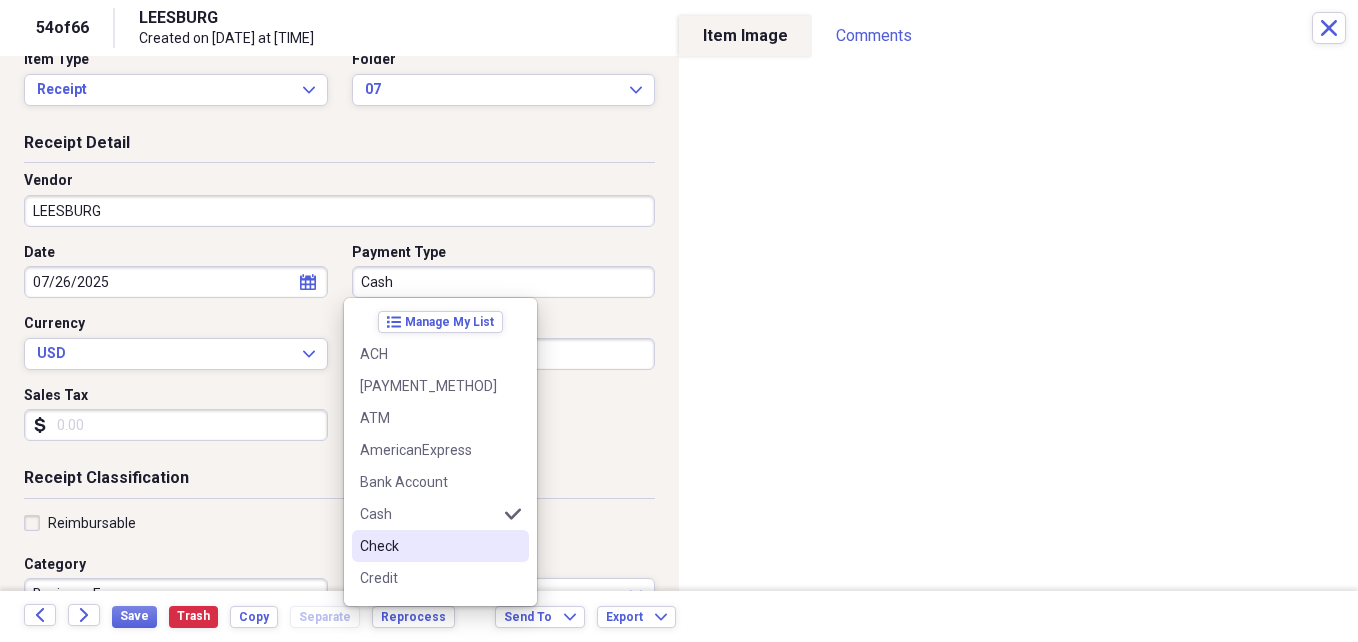 click on "Check" at bounding box center [428, 546] 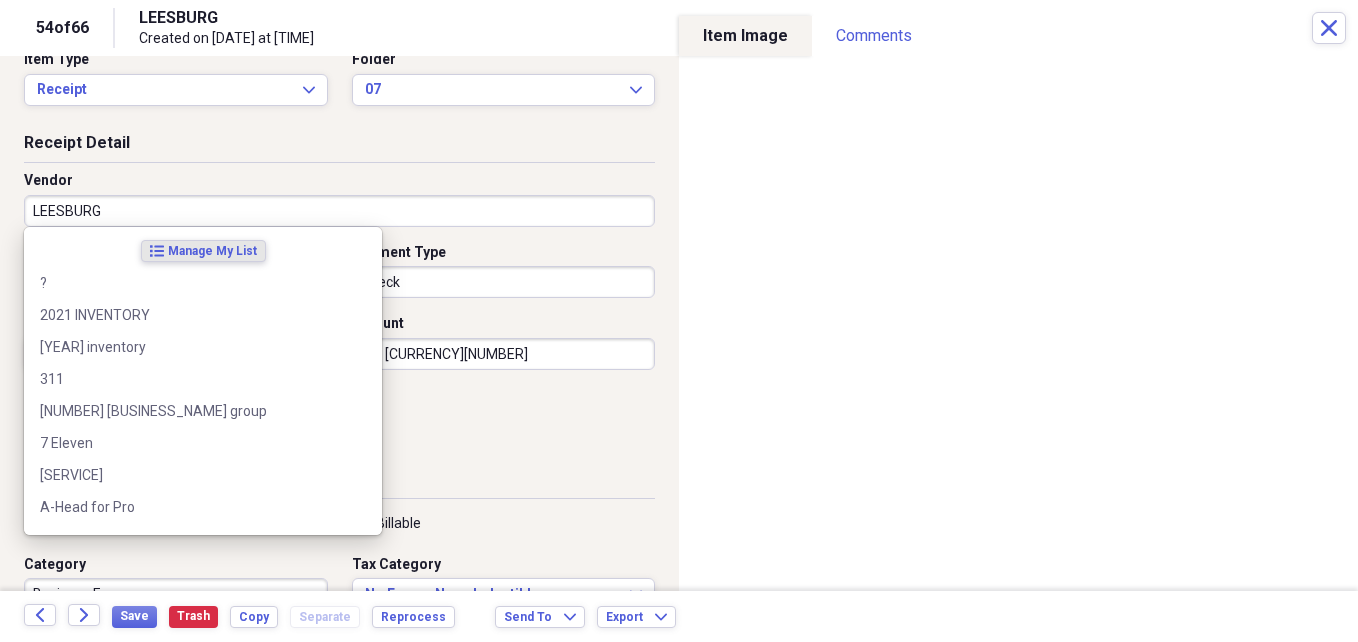 click on "[CITY]" at bounding box center [339, 211] 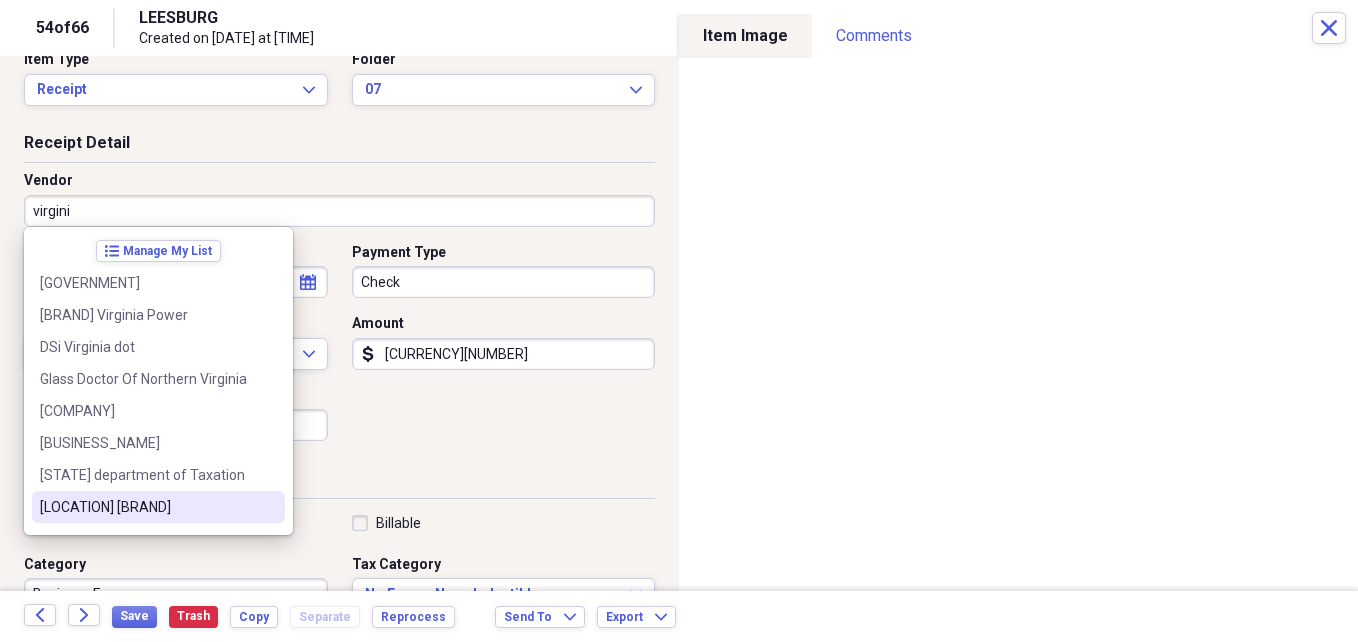 click on "VIRGINIA EAGLE DISTR" at bounding box center (146, 507) 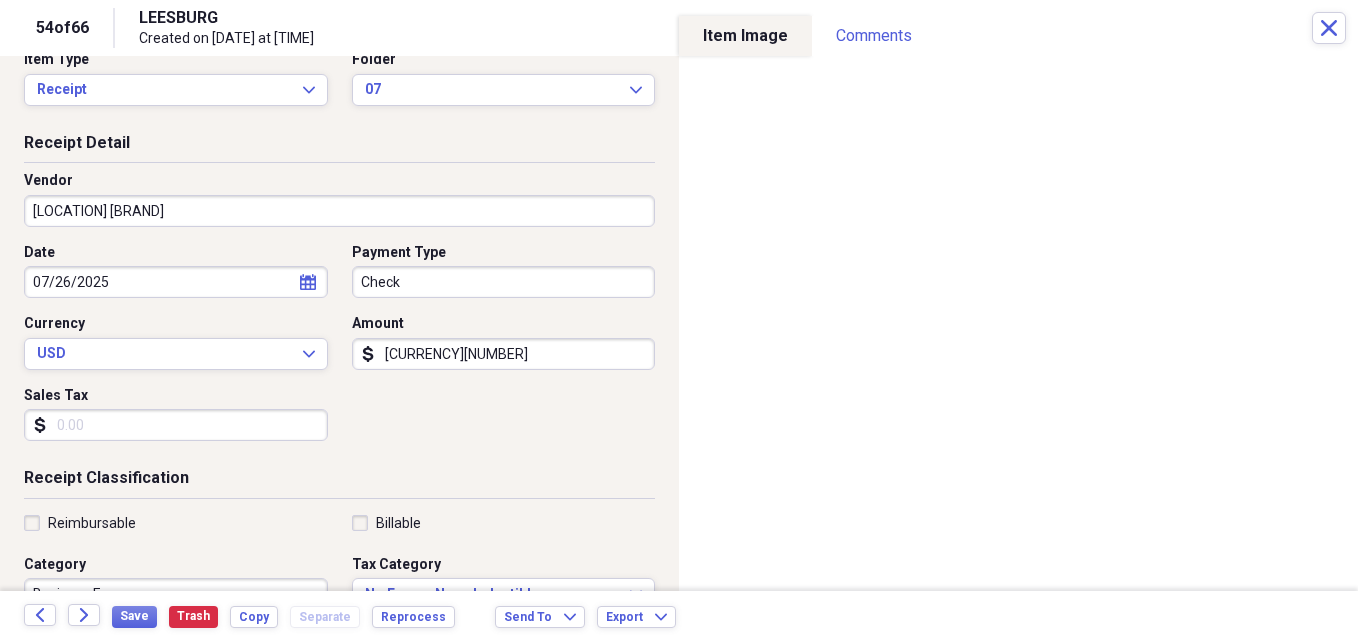 type on "Beer" 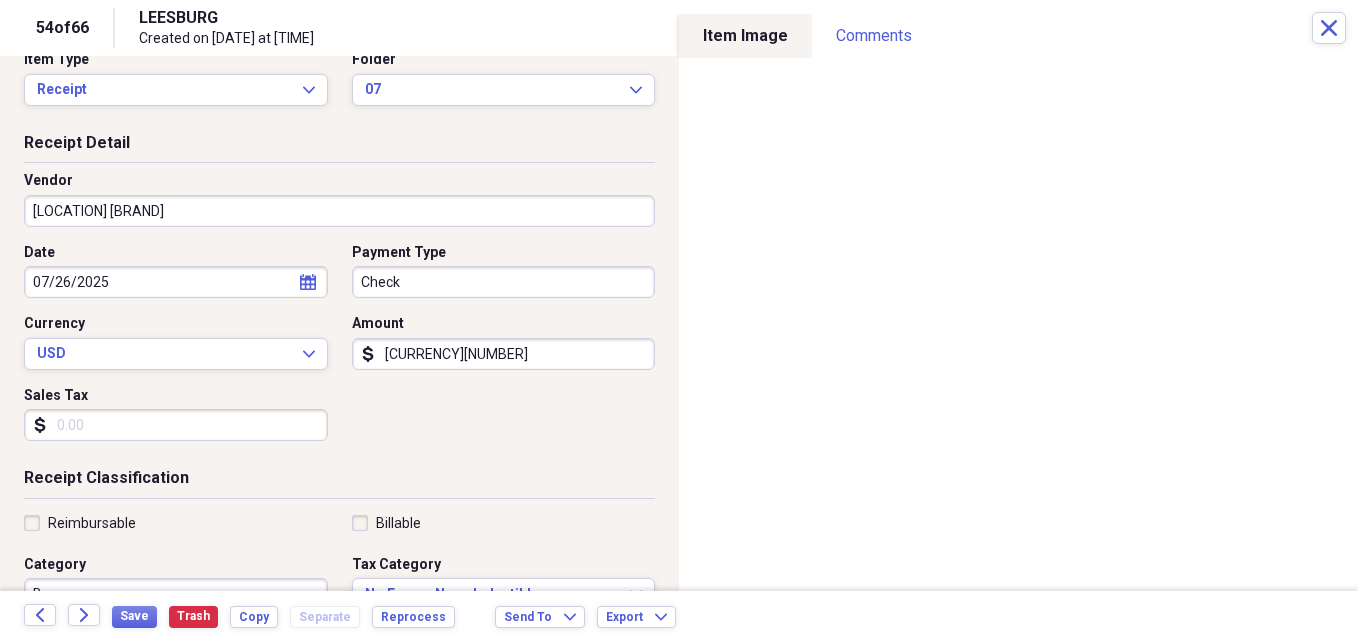 click on "VIRGINIA EAGLE DISTR" at bounding box center (339, 211) 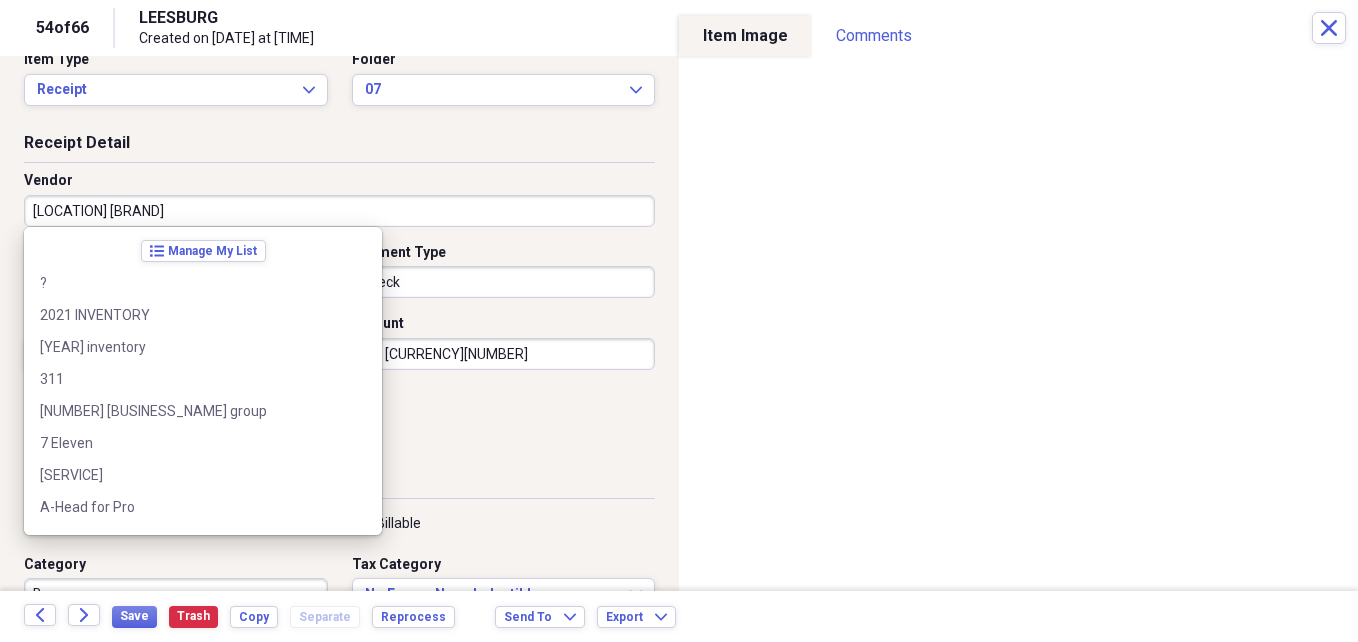 scroll, scrollTop: 24220, scrollLeft: 0, axis: vertical 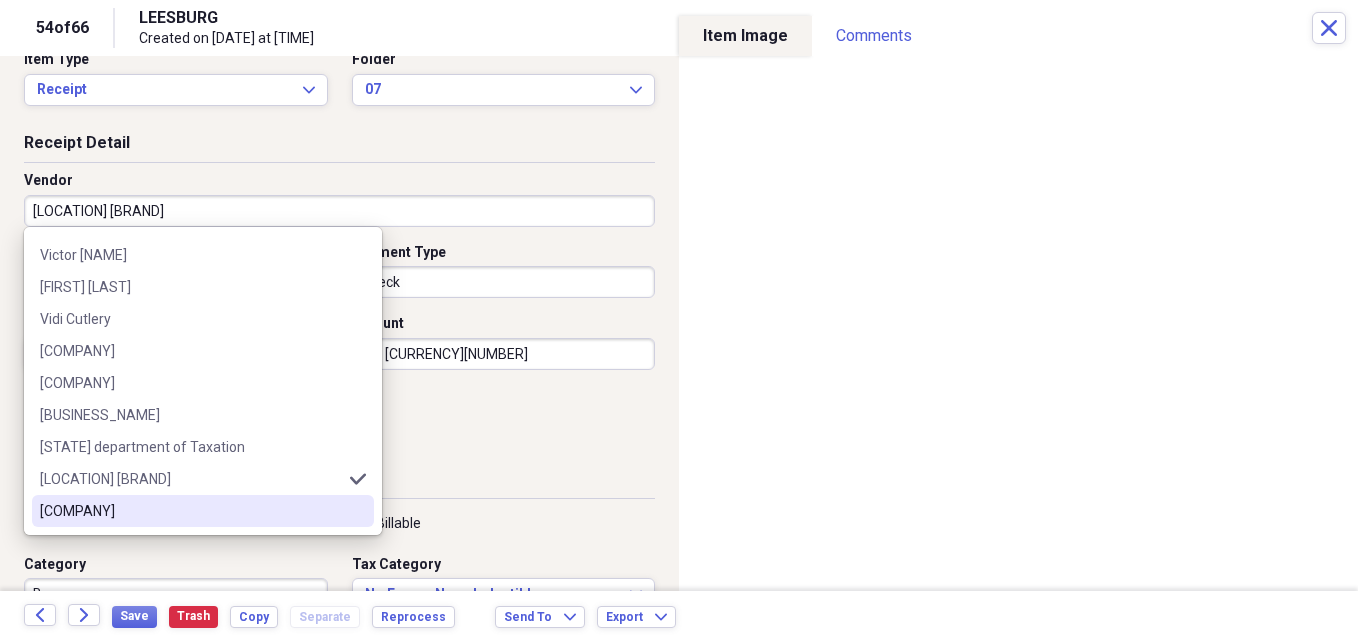 click on "[LAST] [LAST]" at bounding box center (191, 511) 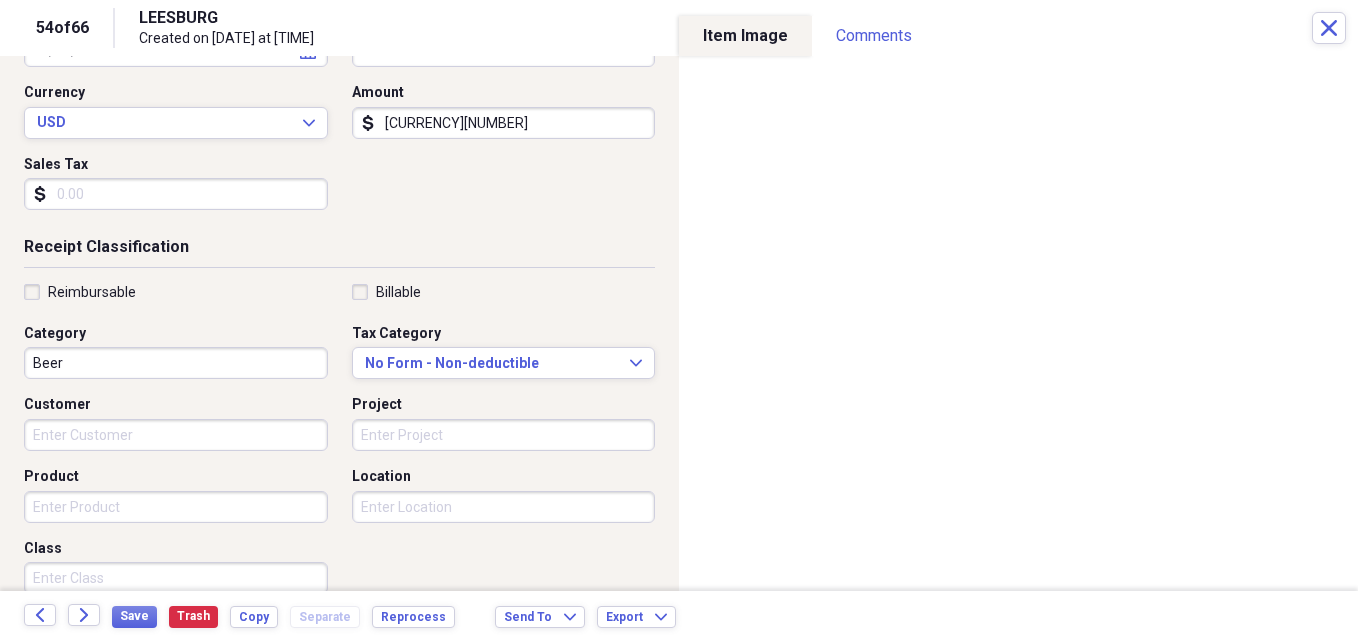 scroll, scrollTop: 268, scrollLeft: 0, axis: vertical 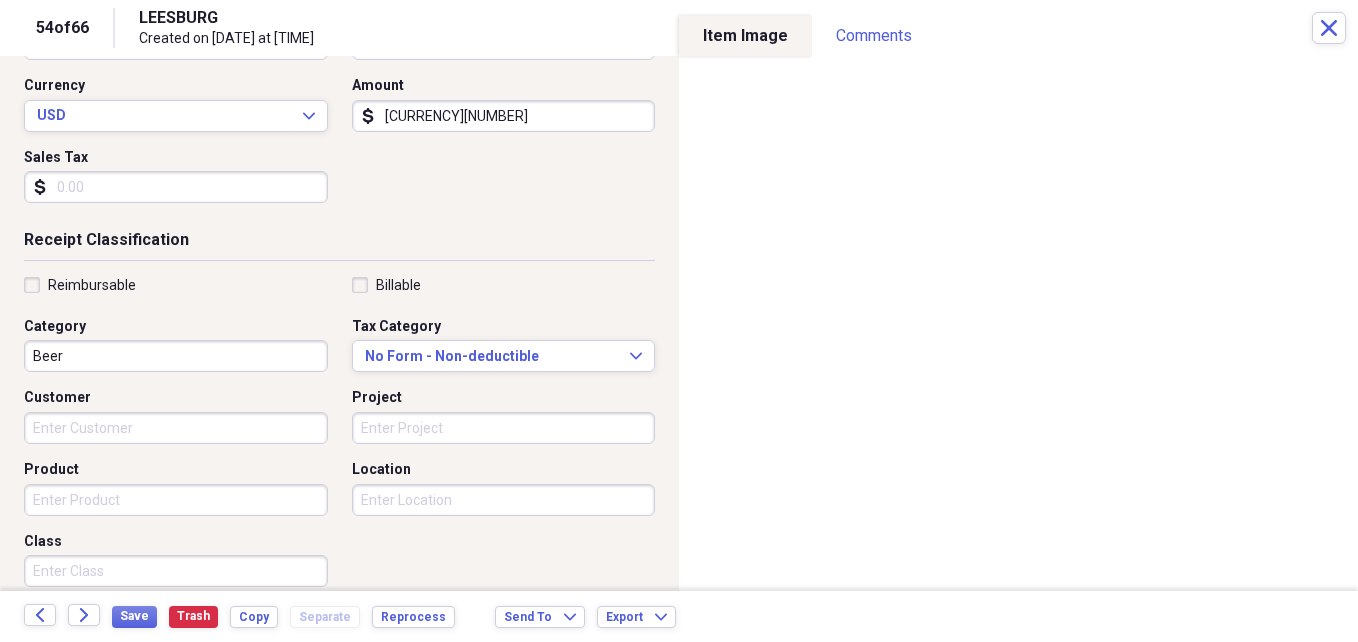 click on "Project" at bounding box center (504, 428) 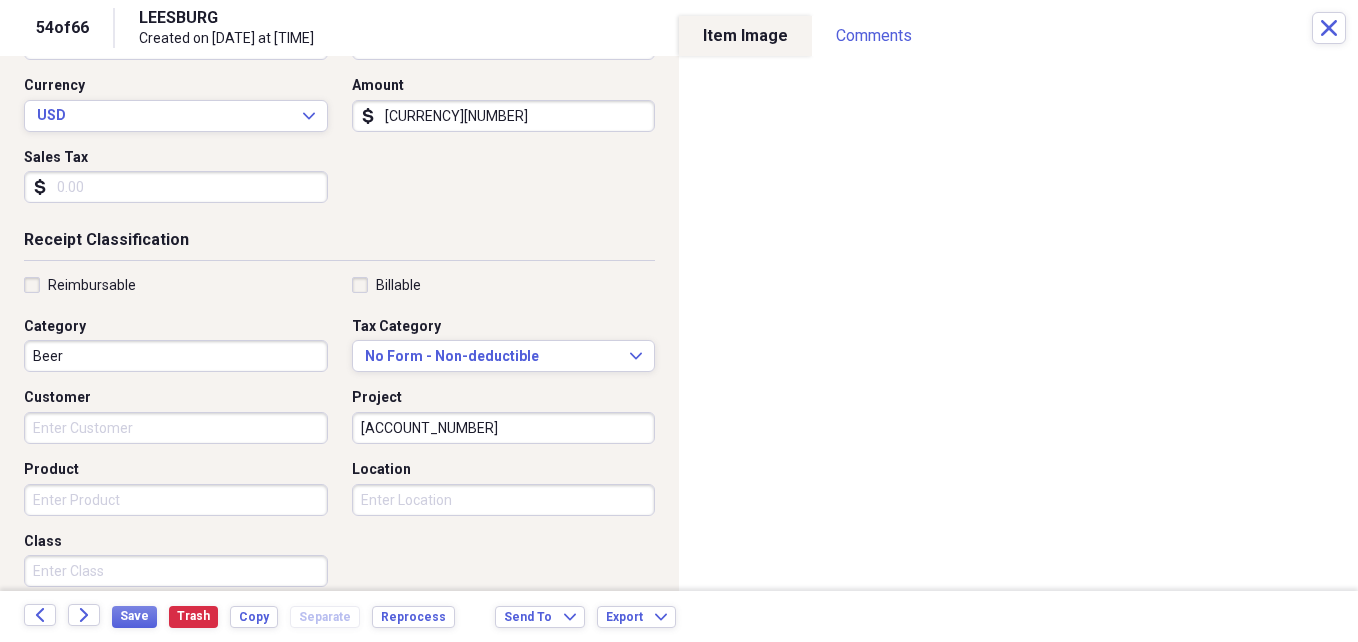 type on "[NUMBER]" 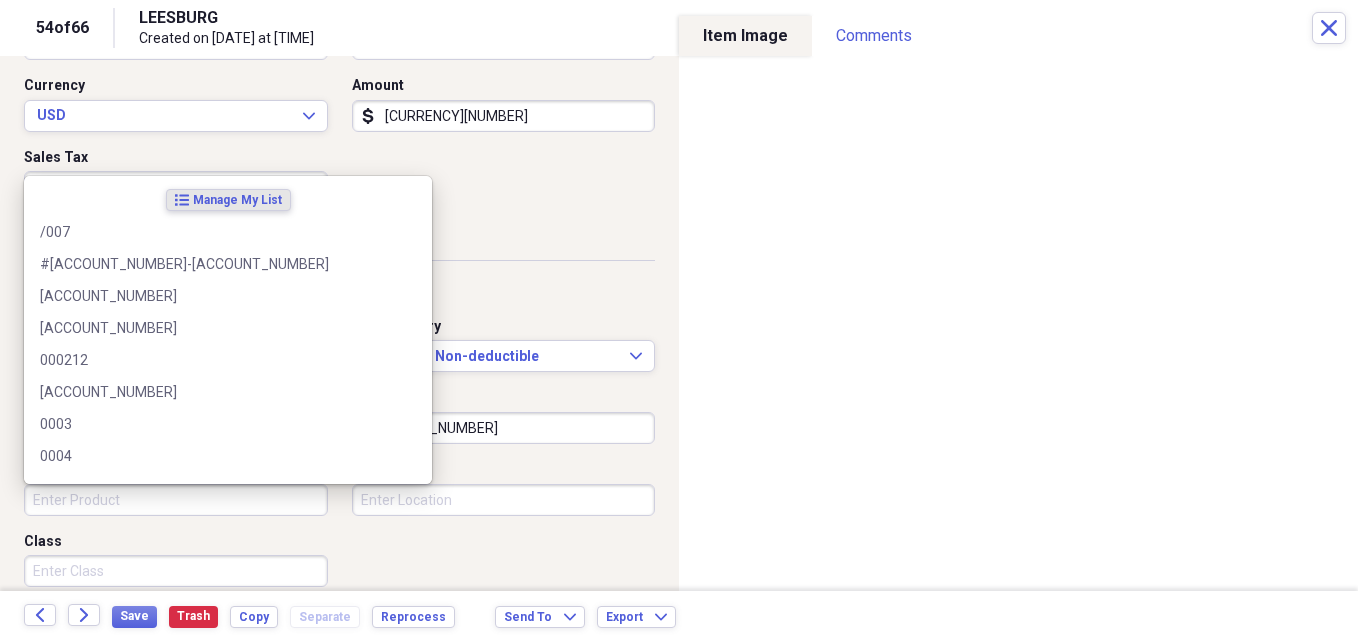 click on "Product" at bounding box center [176, 500] 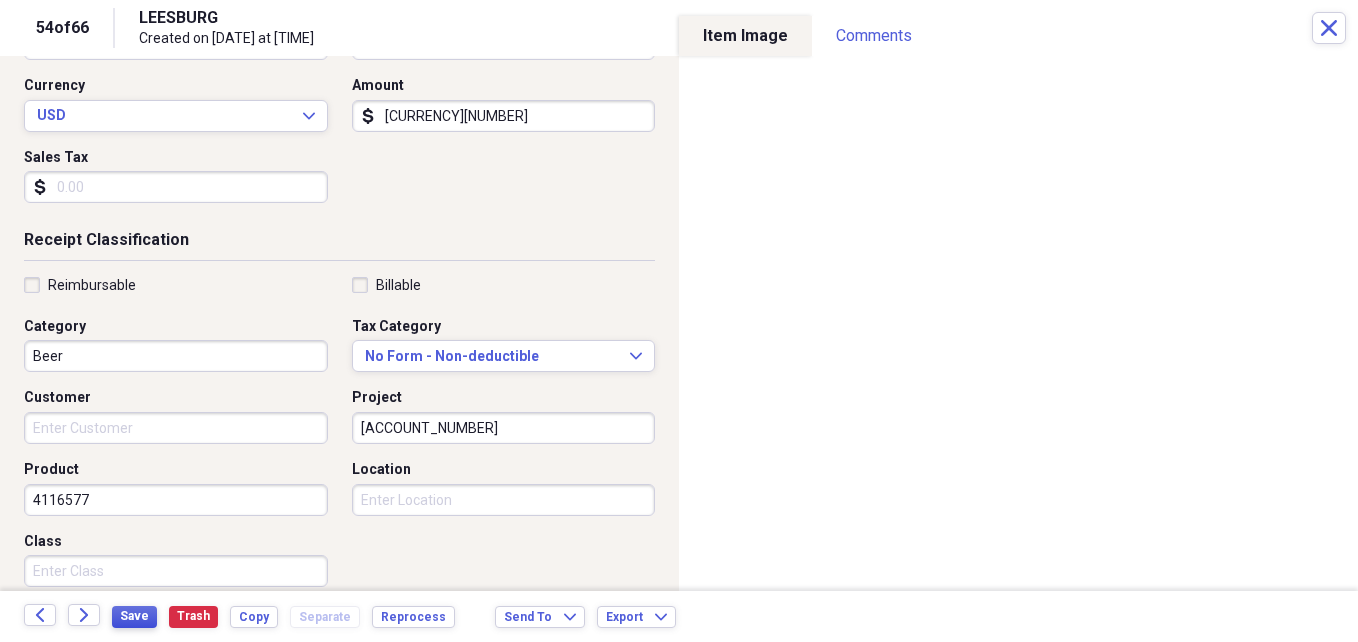 type on "[ACCOUNT_NUMBER]" 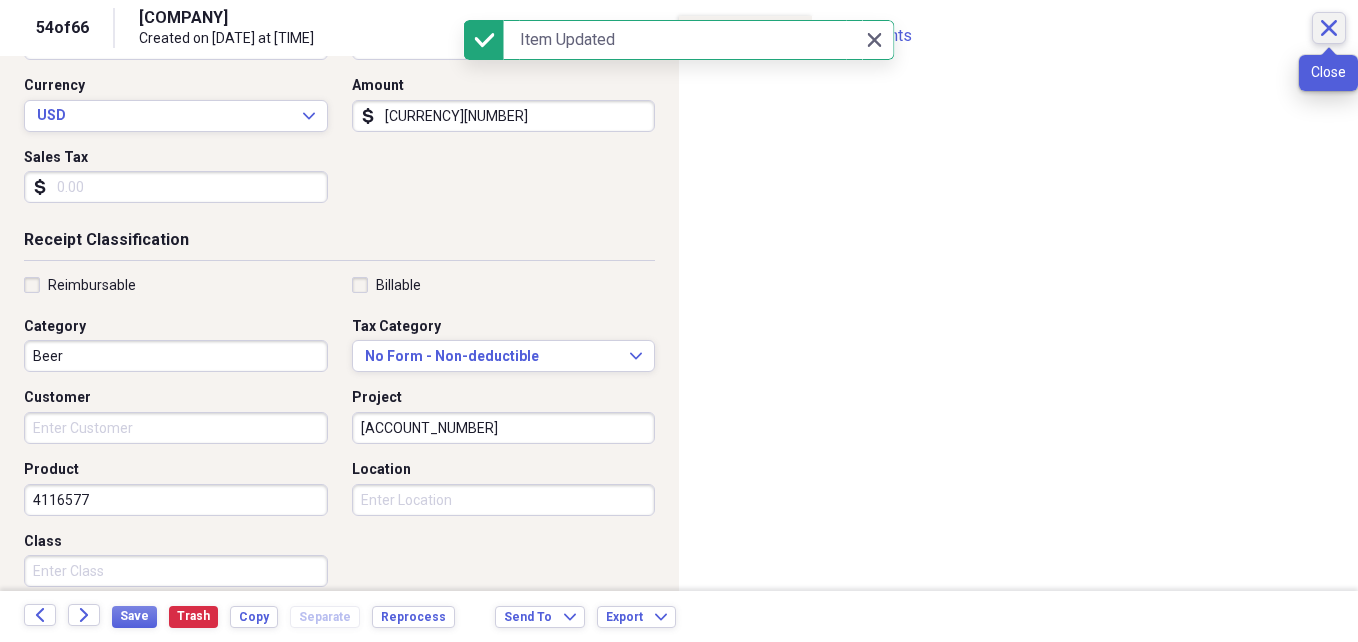 click 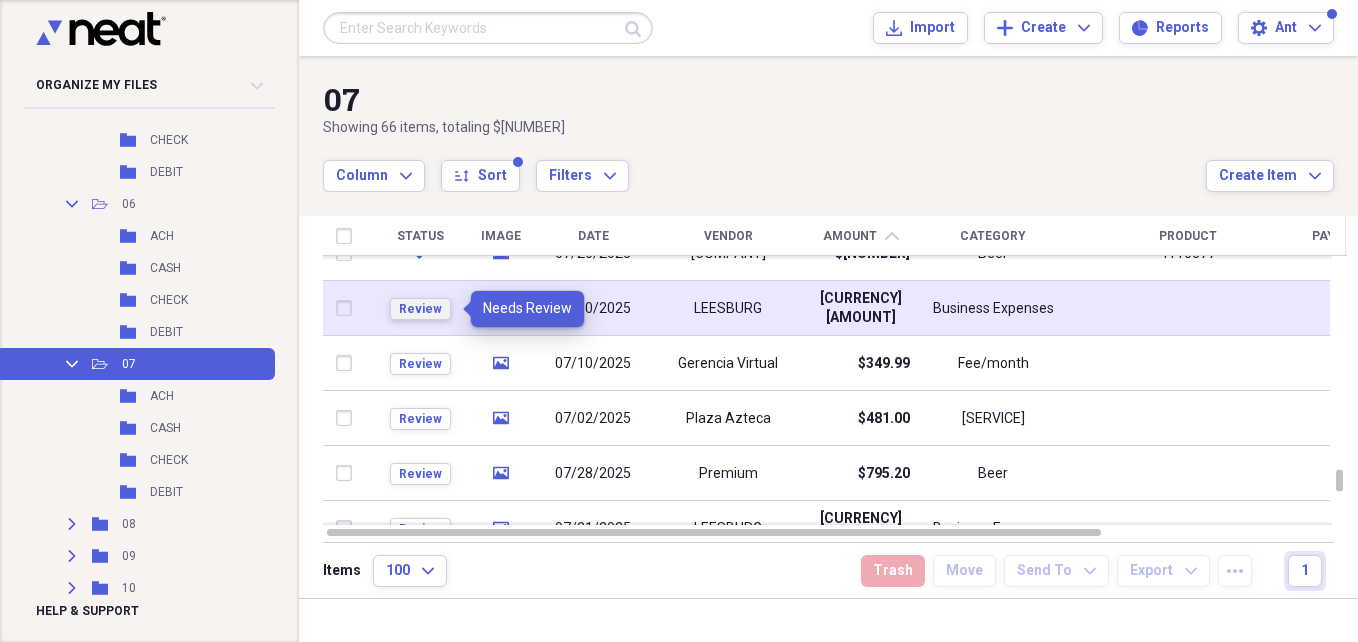 click on "Review" at bounding box center (420, 309) 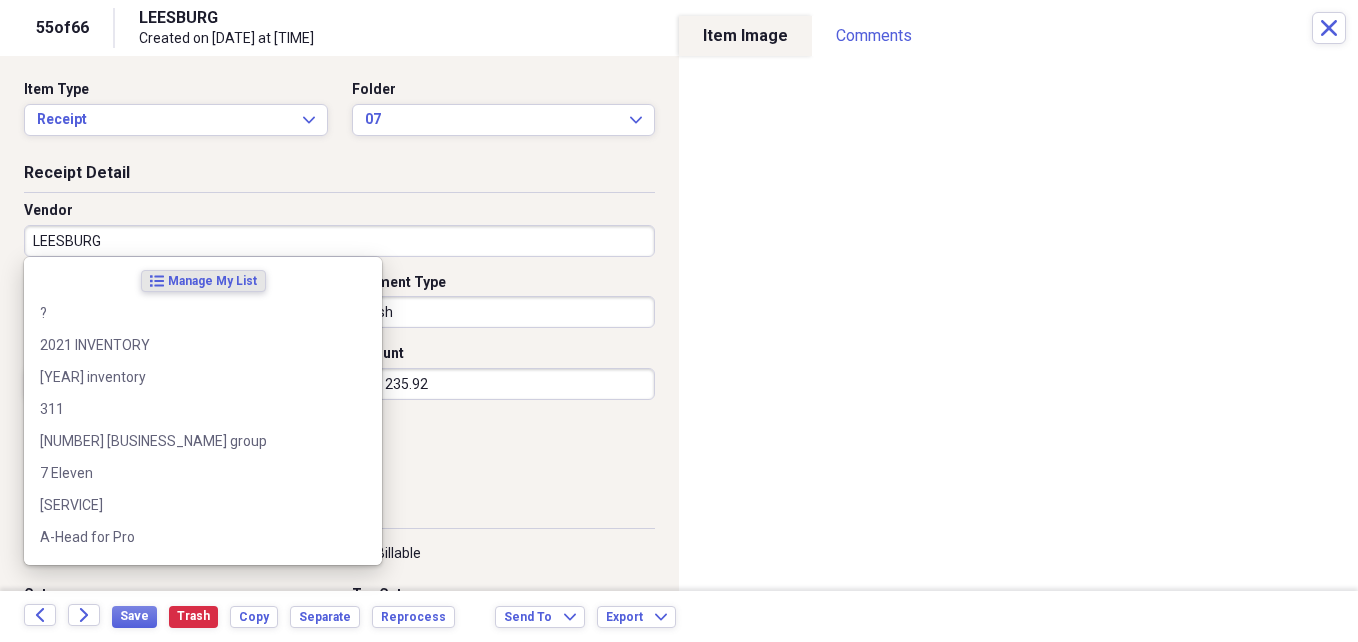 click on "[CITY]" at bounding box center (339, 241) 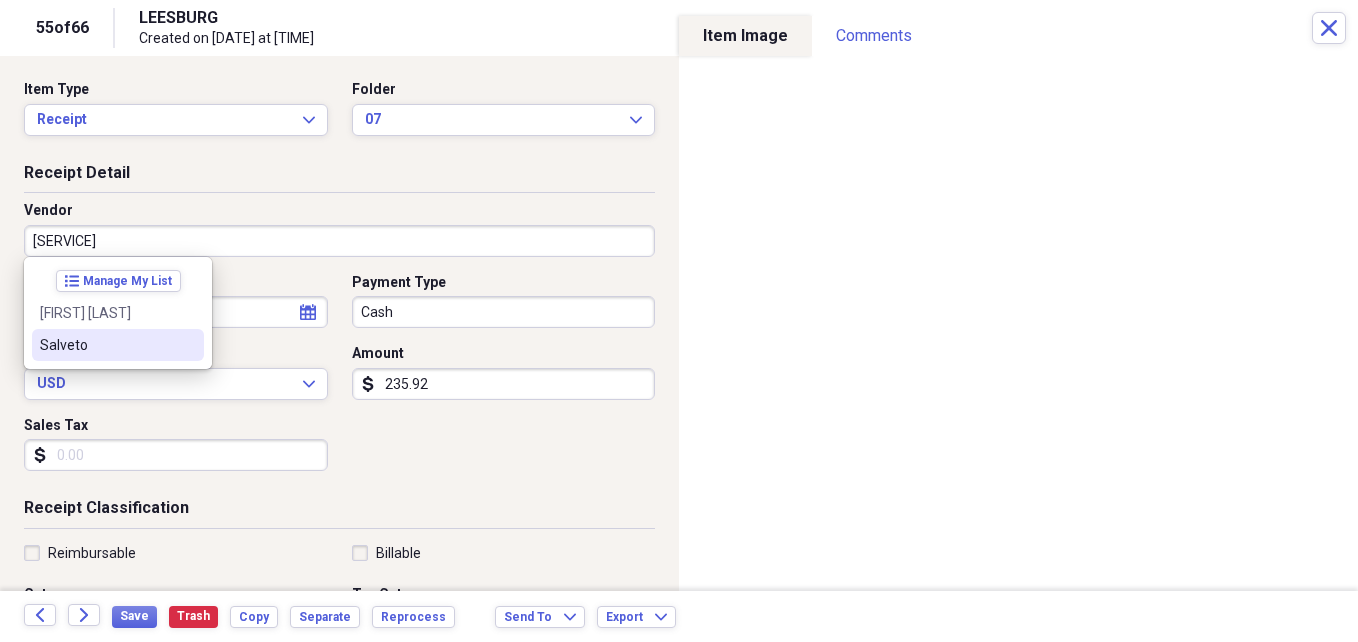 click on "[LAST]" at bounding box center [106, 345] 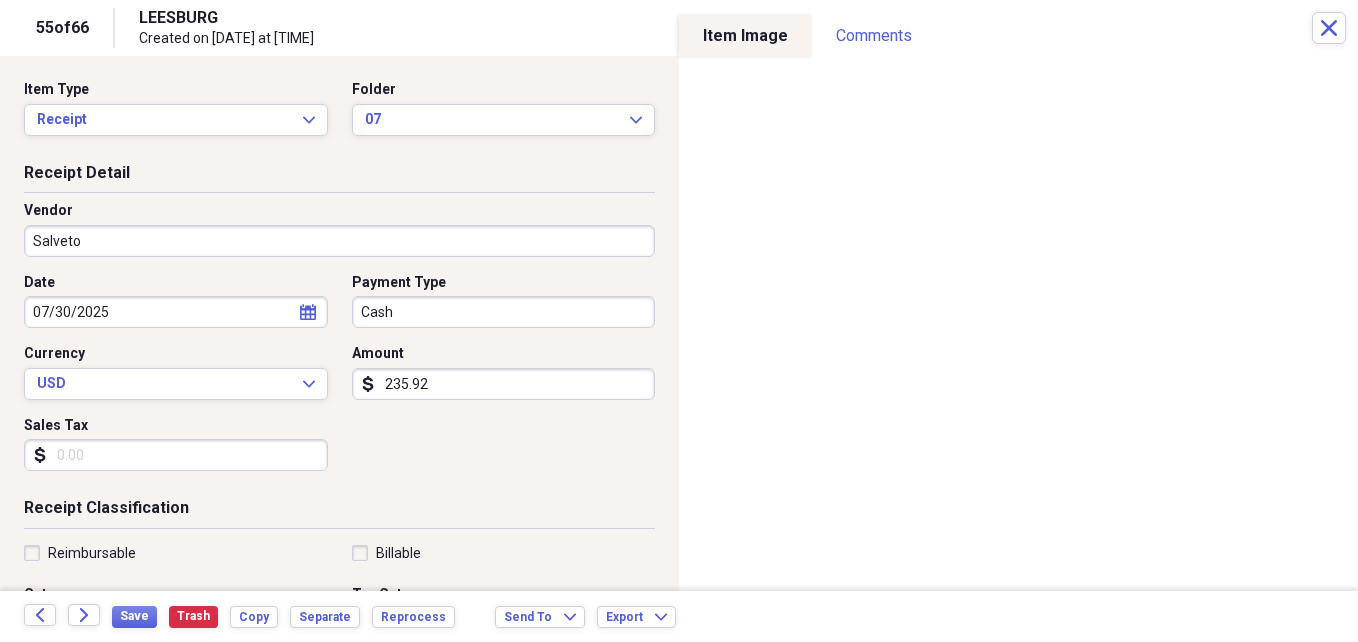 type on "Wine" 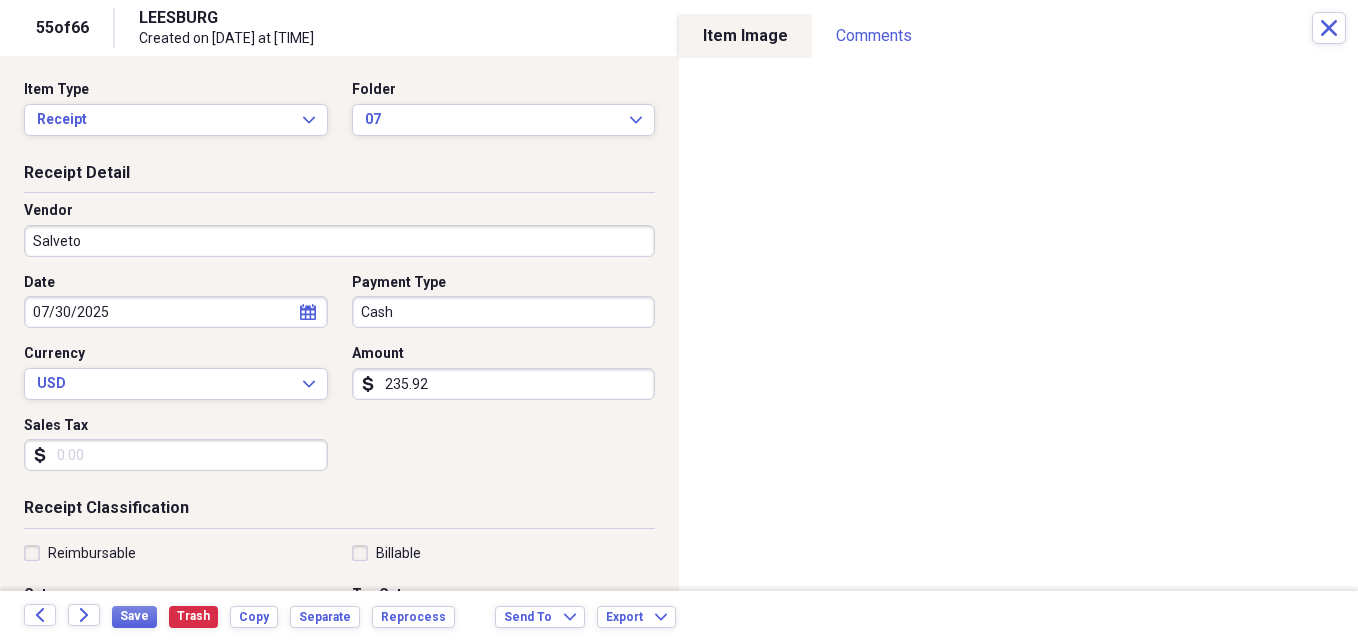 click on "Cash" at bounding box center (504, 312) 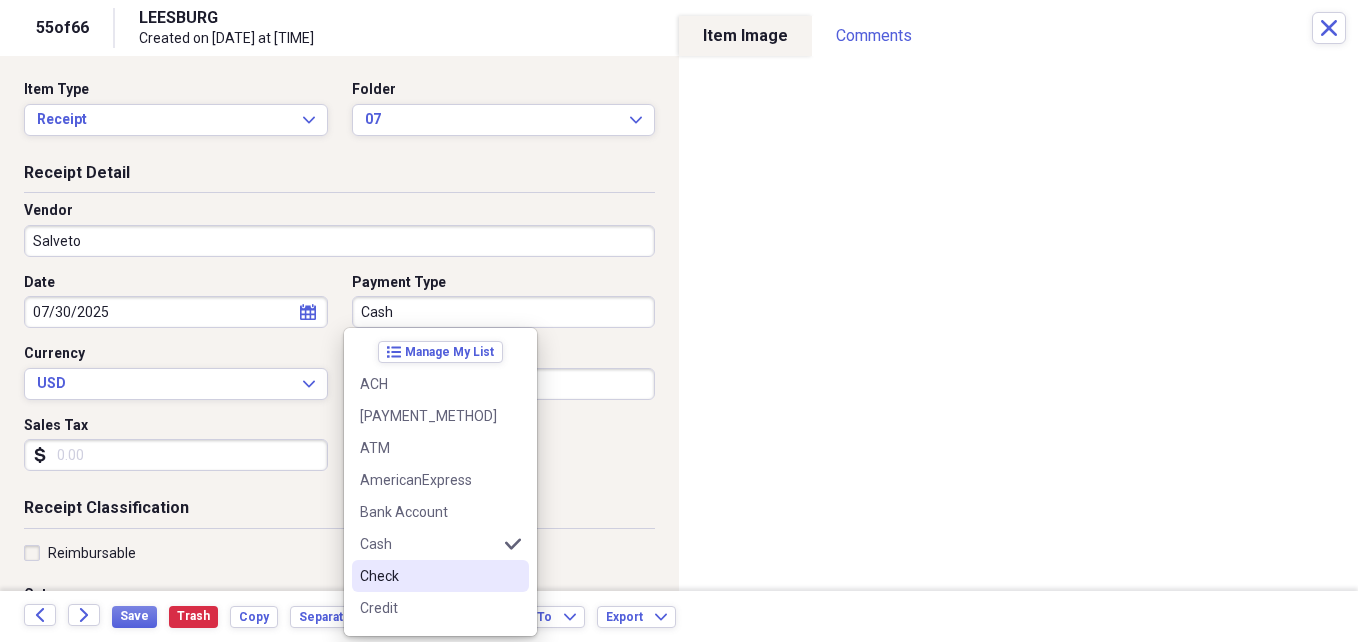 click on "Check" at bounding box center (428, 576) 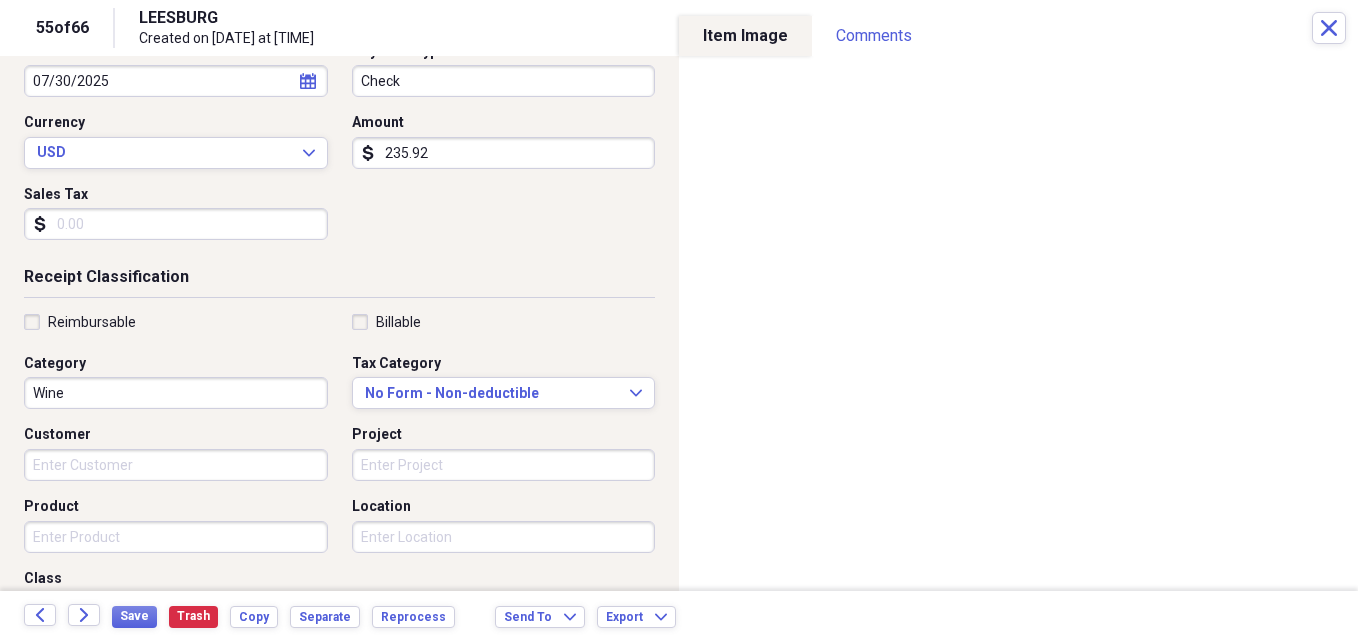 scroll, scrollTop: 248, scrollLeft: 0, axis: vertical 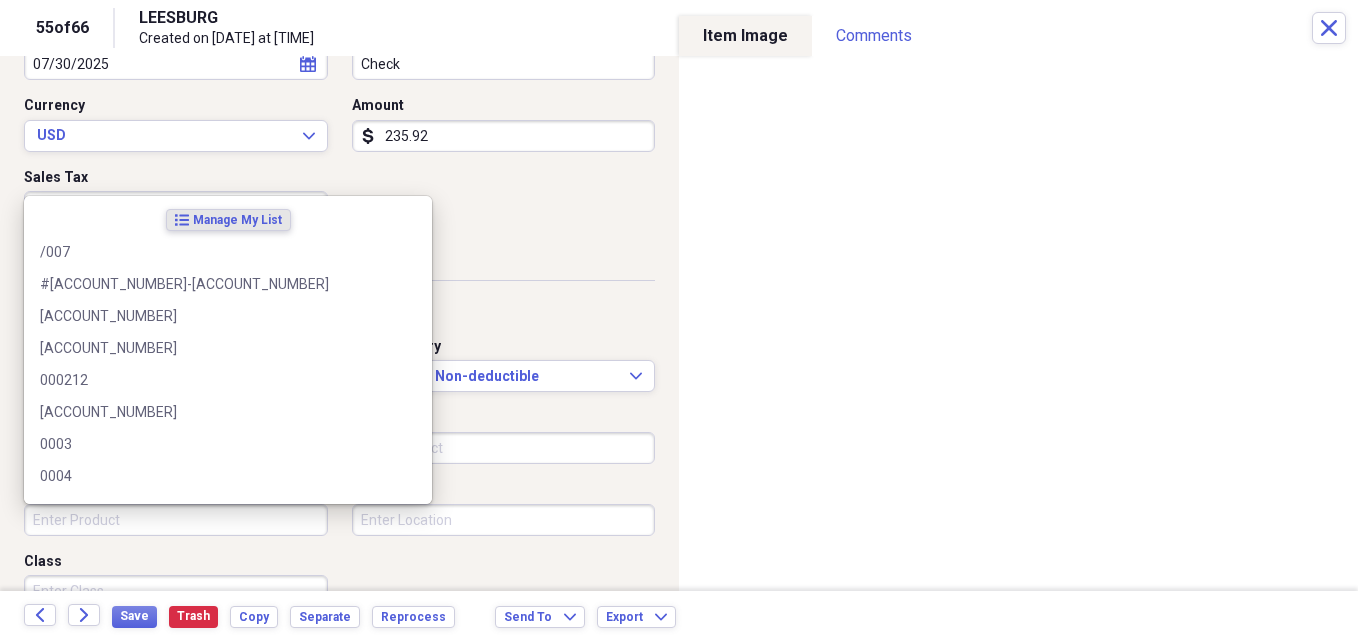 click on "Product" at bounding box center [176, 520] 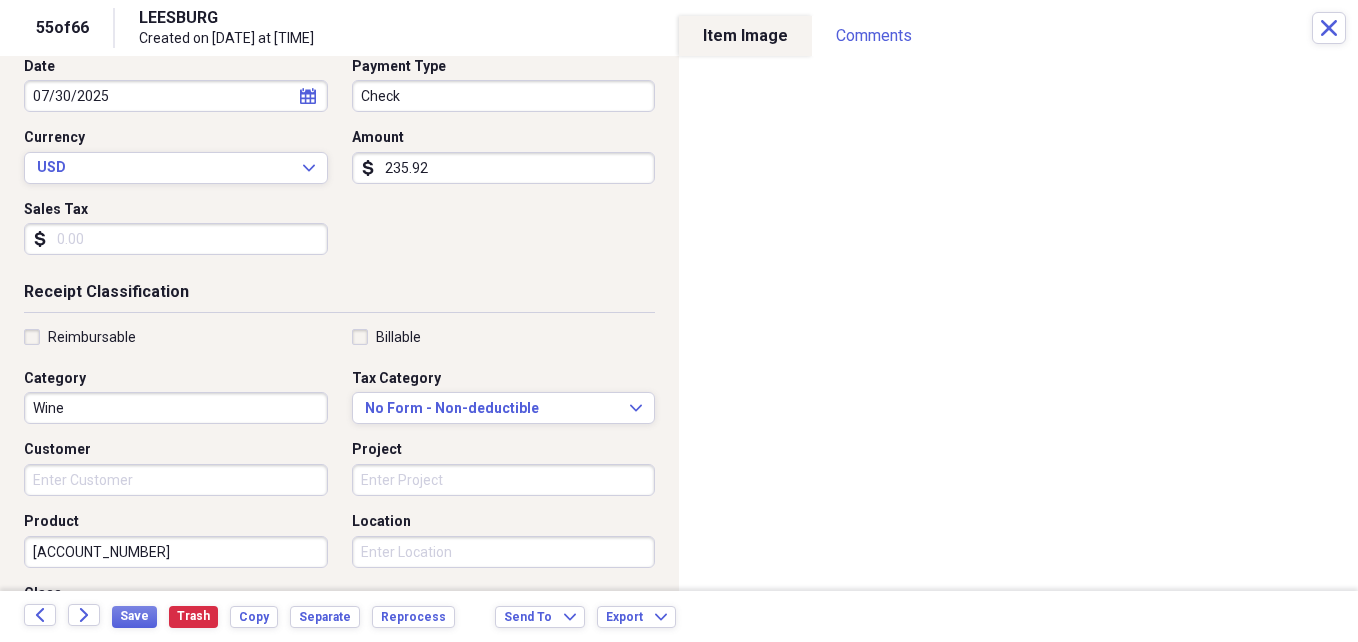 scroll, scrollTop: 246, scrollLeft: 0, axis: vertical 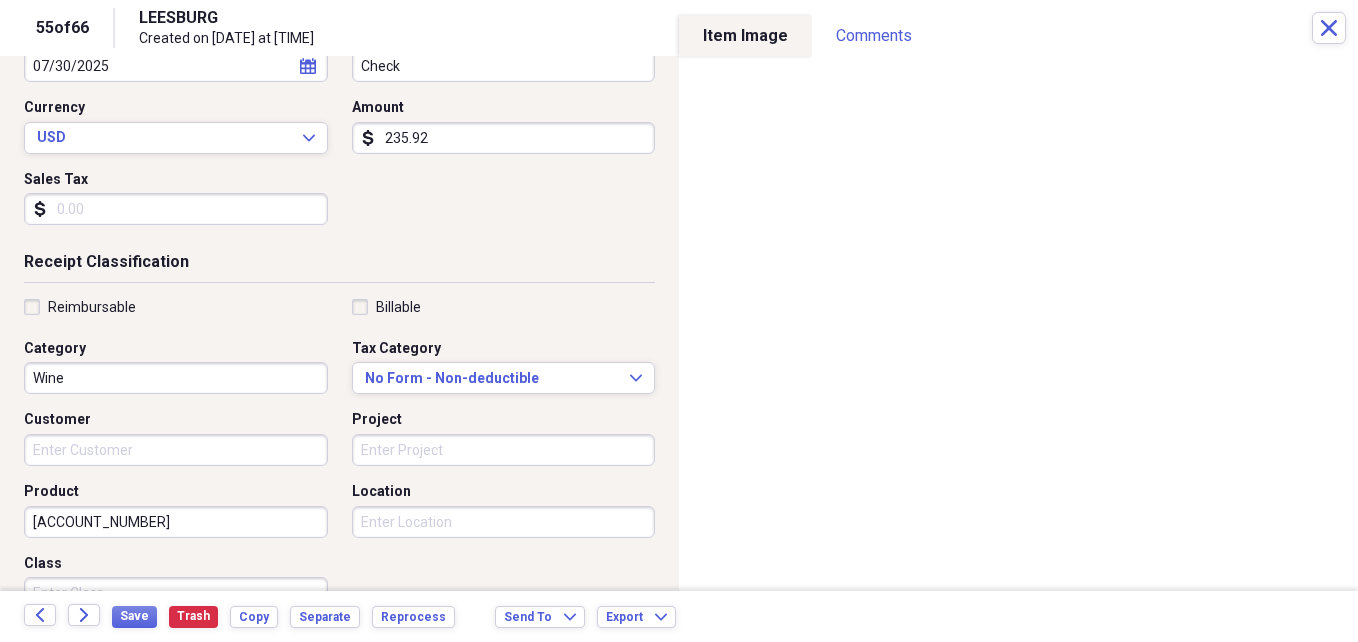 type on "[NUMBER]" 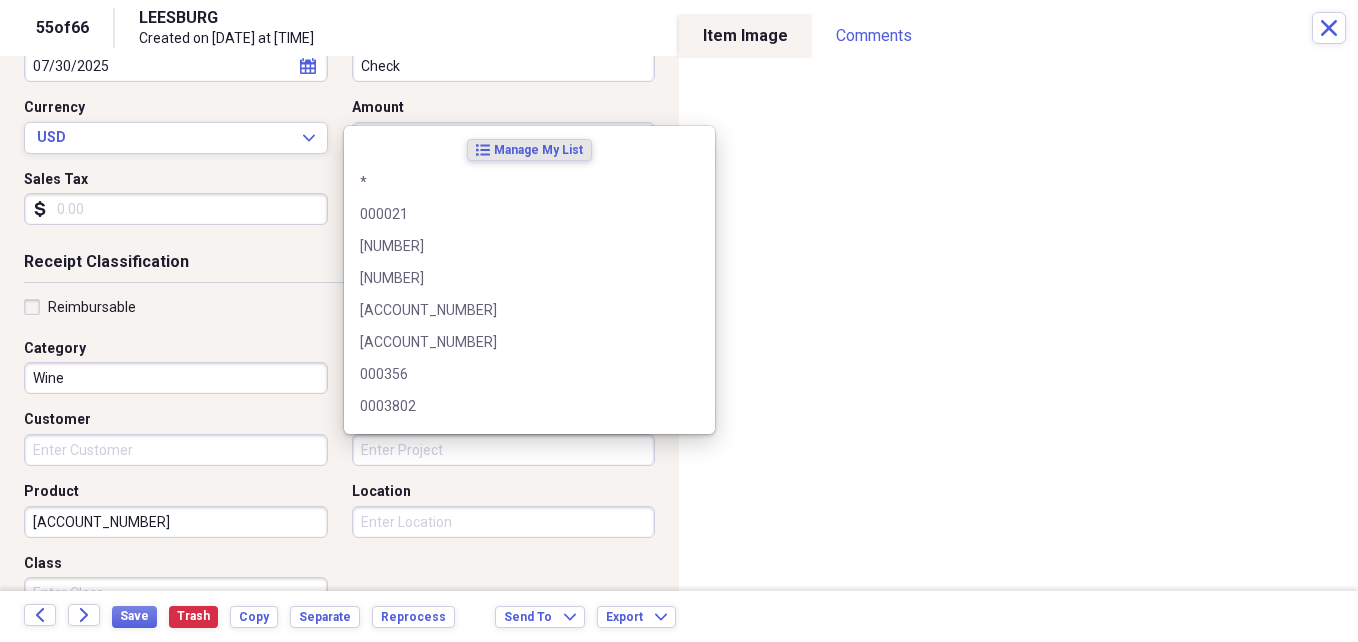 click on "Project" at bounding box center (504, 450) 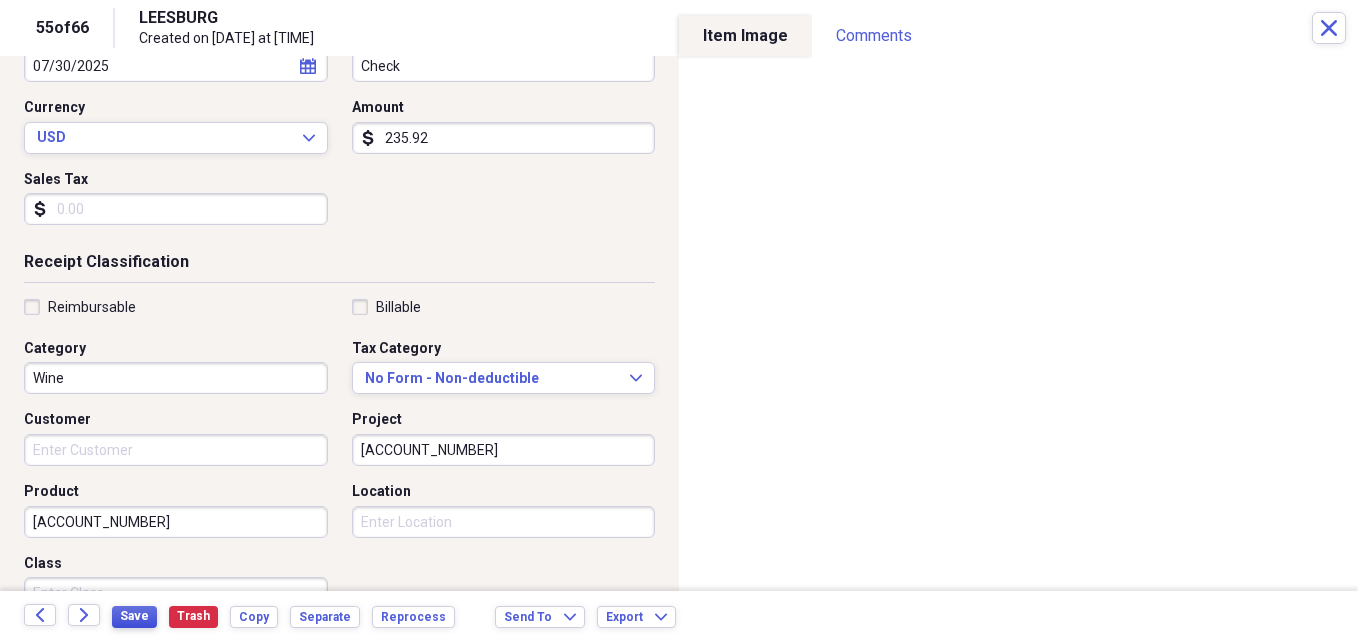 type on "[NUMBER]" 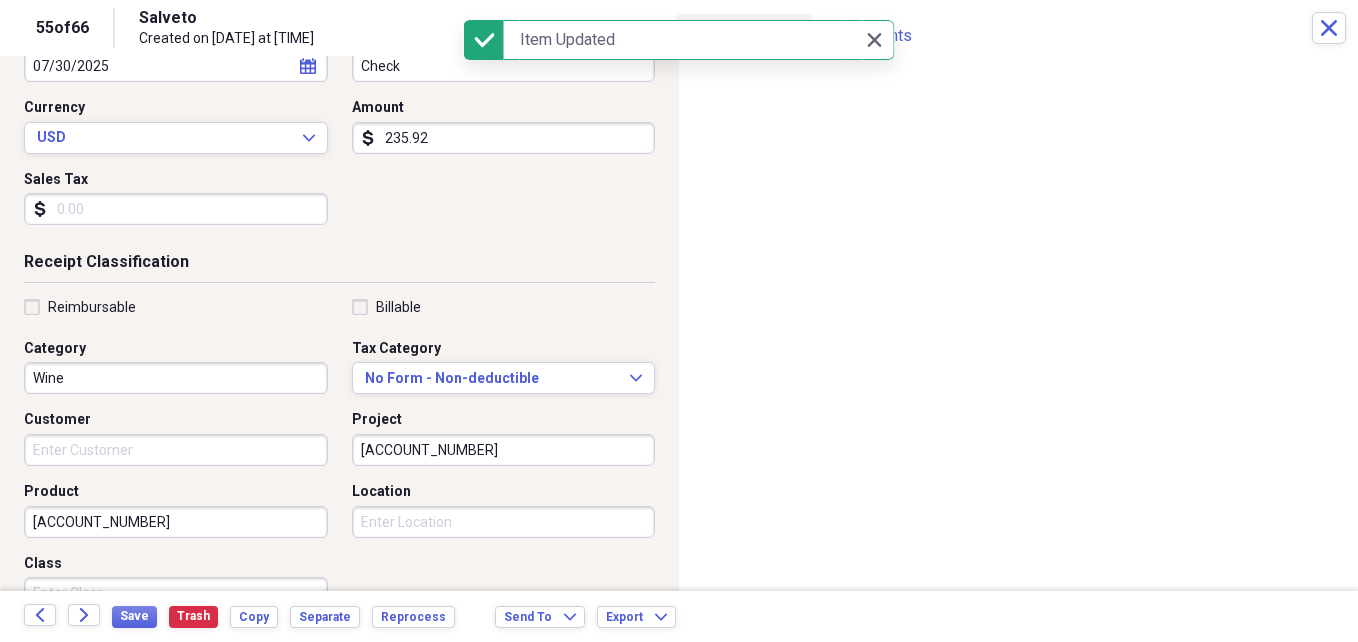 click on "55  of  66 Salveto Created on 07/31/2025 at 7:04 pm Close" at bounding box center (679, 28) 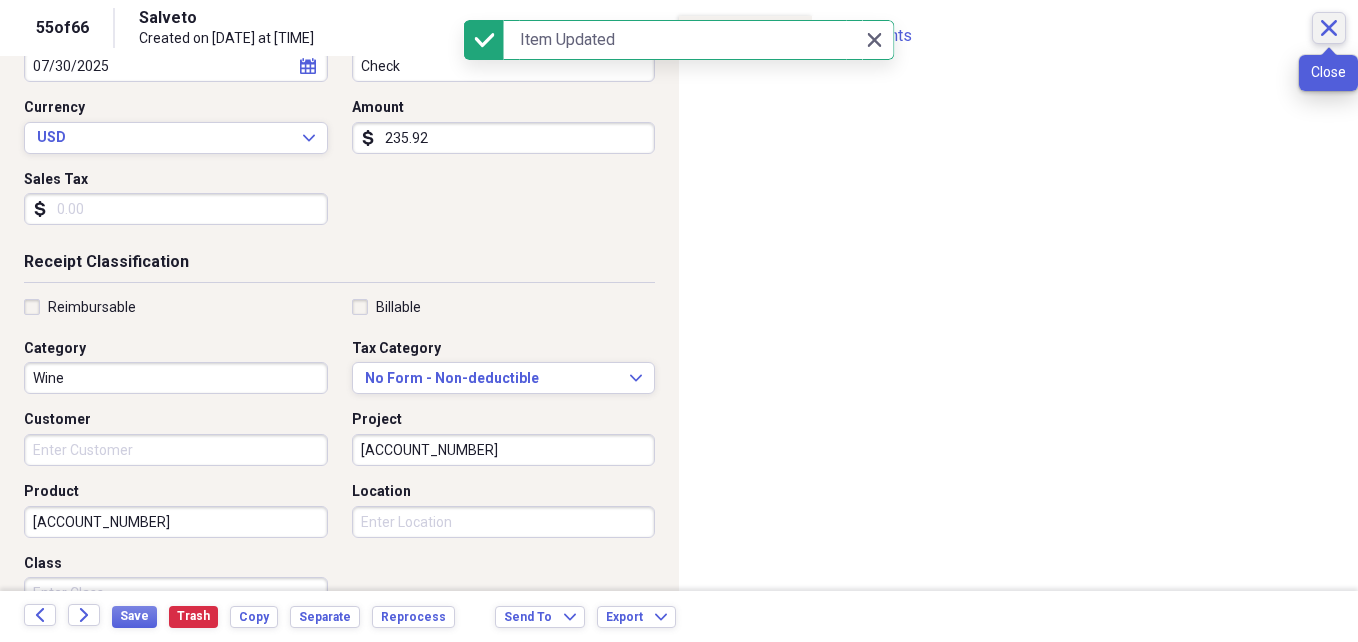 click 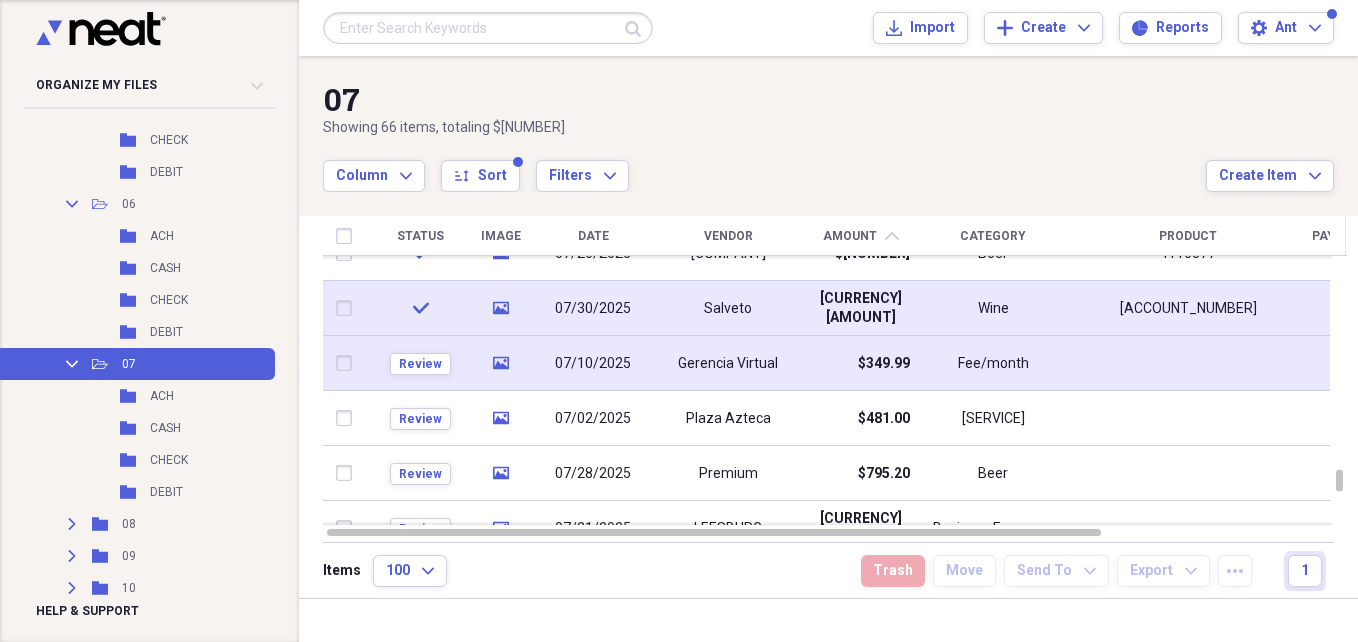 click on "$349.99" at bounding box center [884, 364] 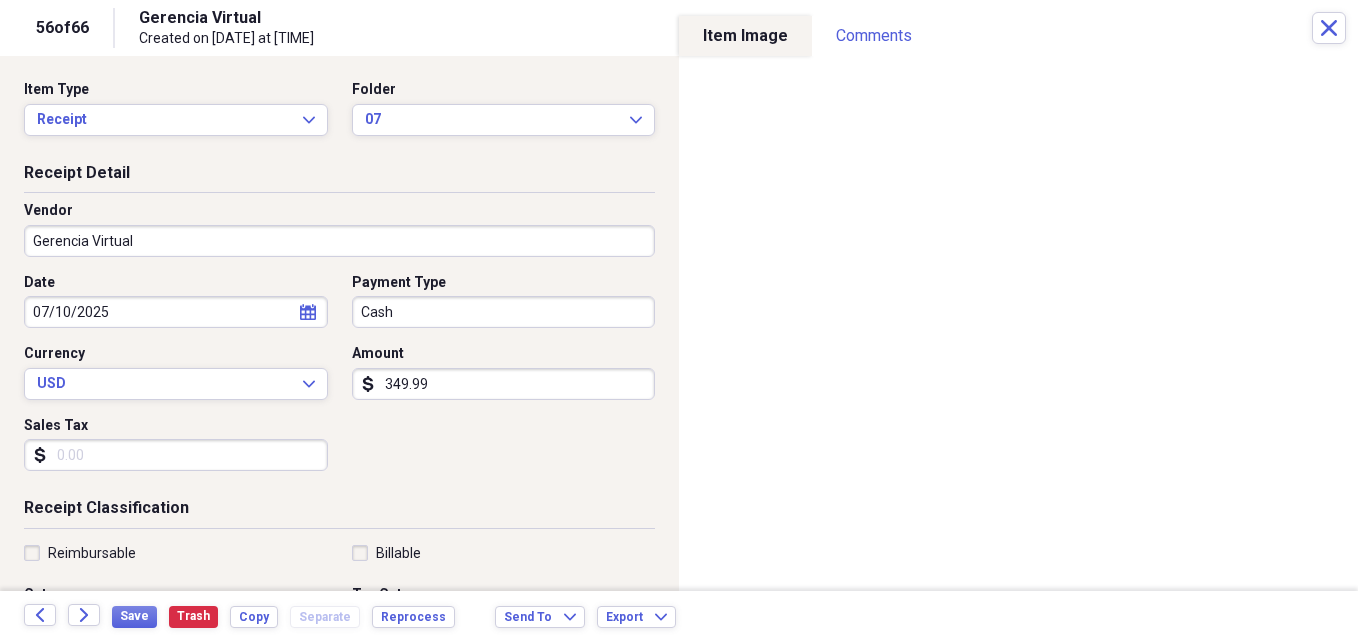 click on "Cash" at bounding box center (504, 312) 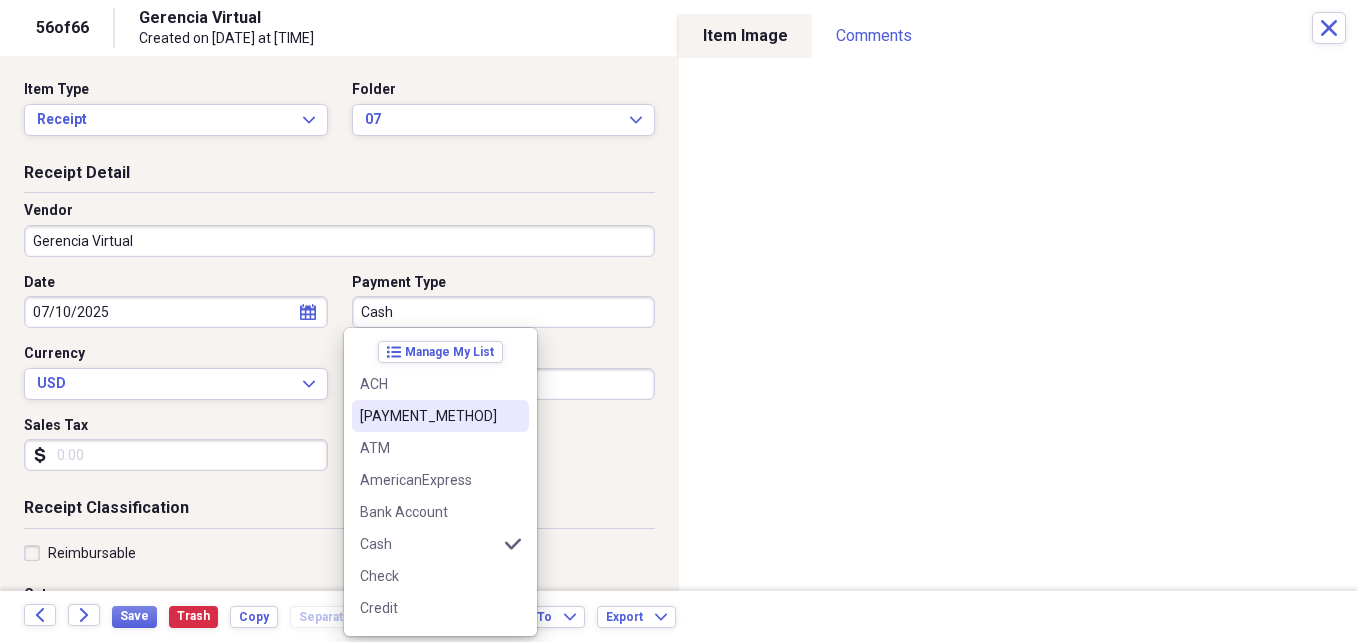 click on "ACH DEB" at bounding box center (428, 416) 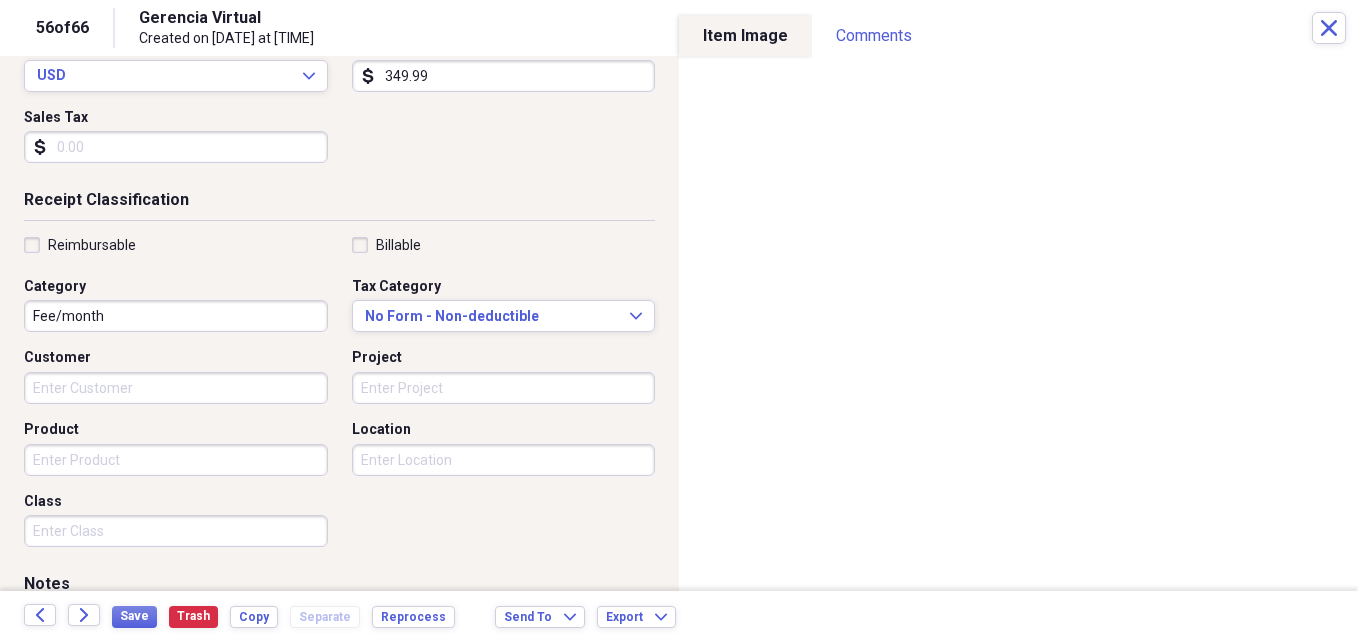 scroll, scrollTop: 325, scrollLeft: 0, axis: vertical 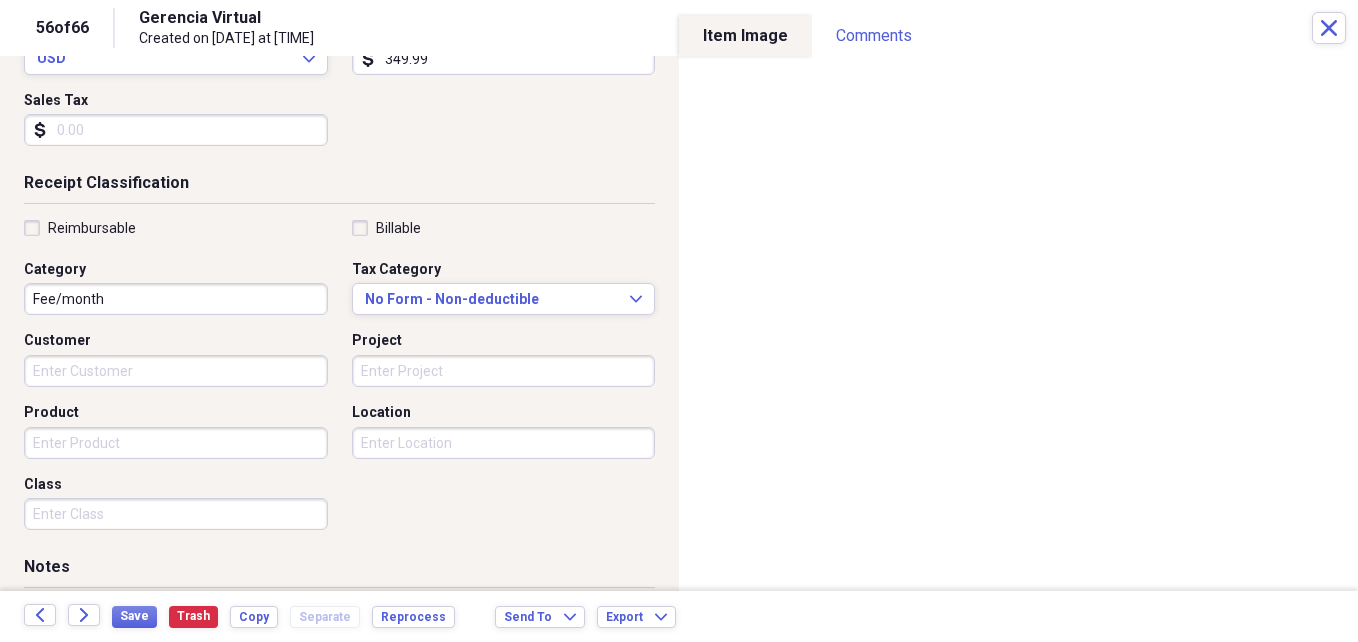 click on "[CATEGORY]" at bounding box center (176, 299) 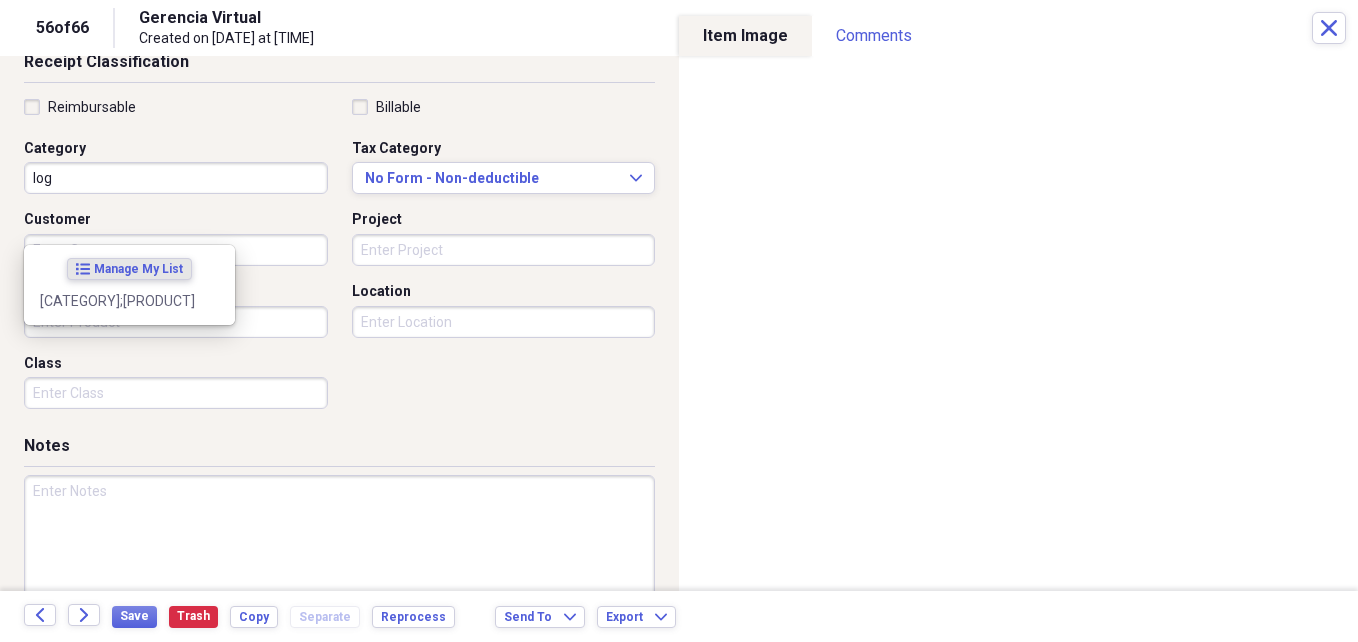 scroll, scrollTop: 486, scrollLeft: 0, axis: vertical 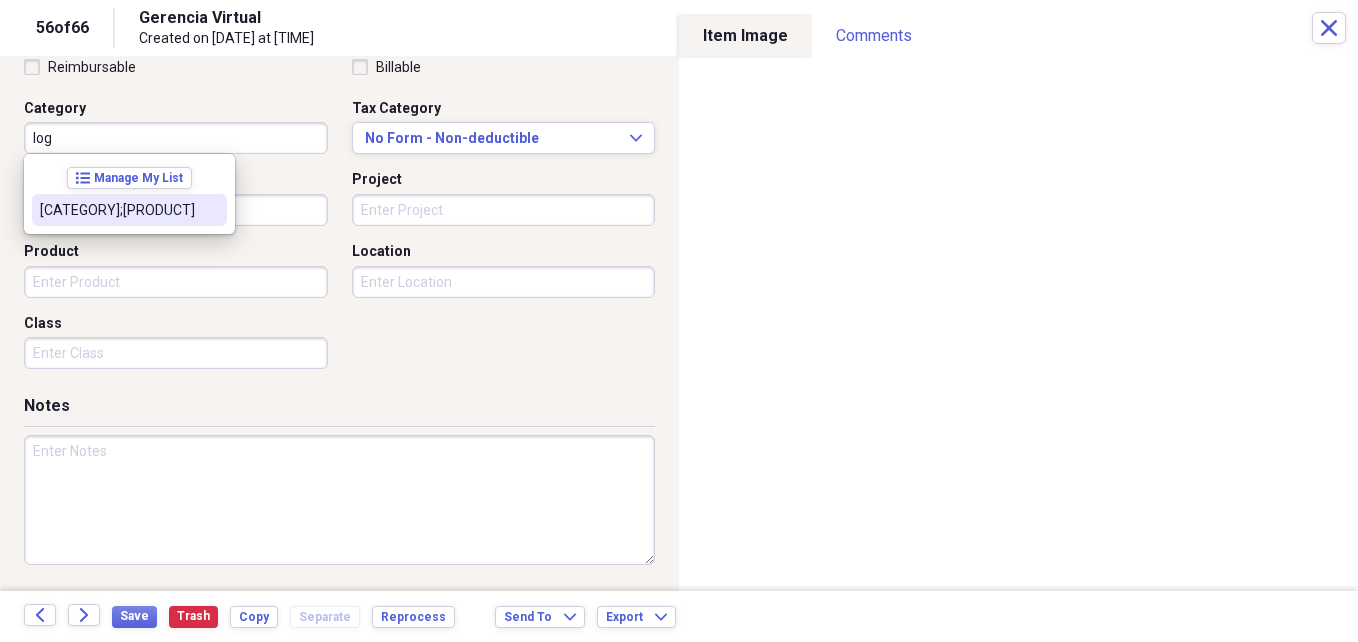 click on "Subscriptions;Logmein" at bounding box center (117, 210) 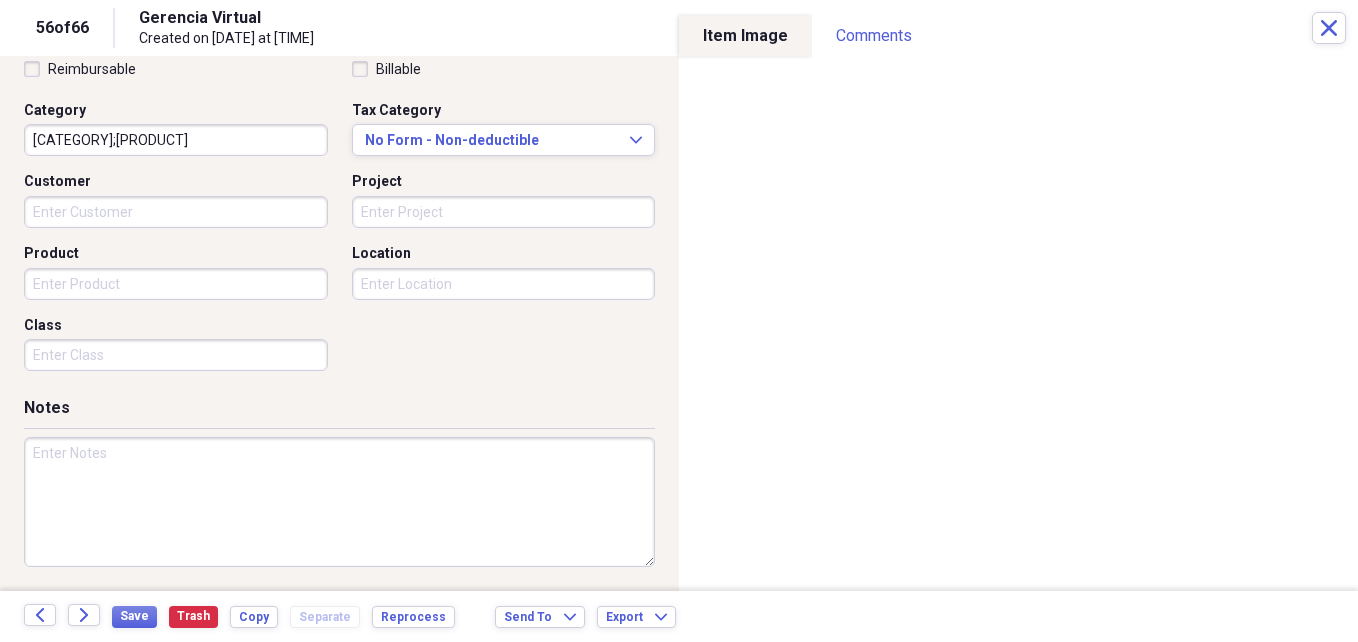 scroll, scrollTop: 486, scrollLeft: 0, axis: vertical 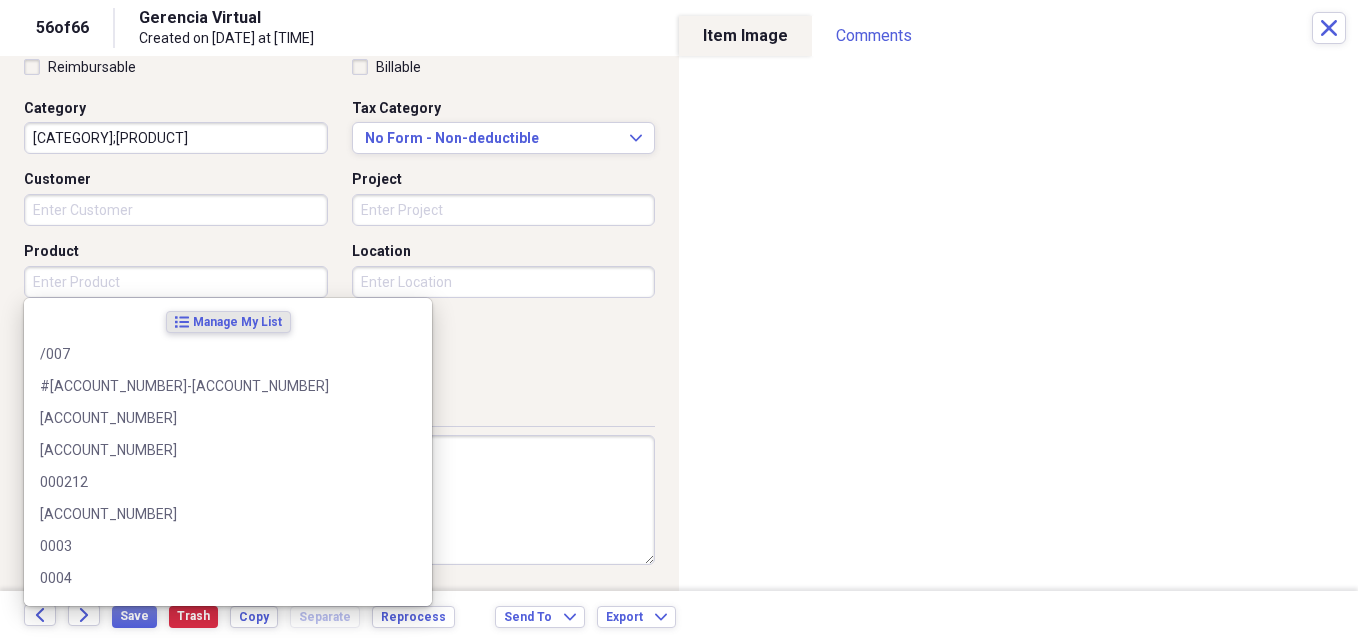 click on "Product" at bounding box center [176, 282] 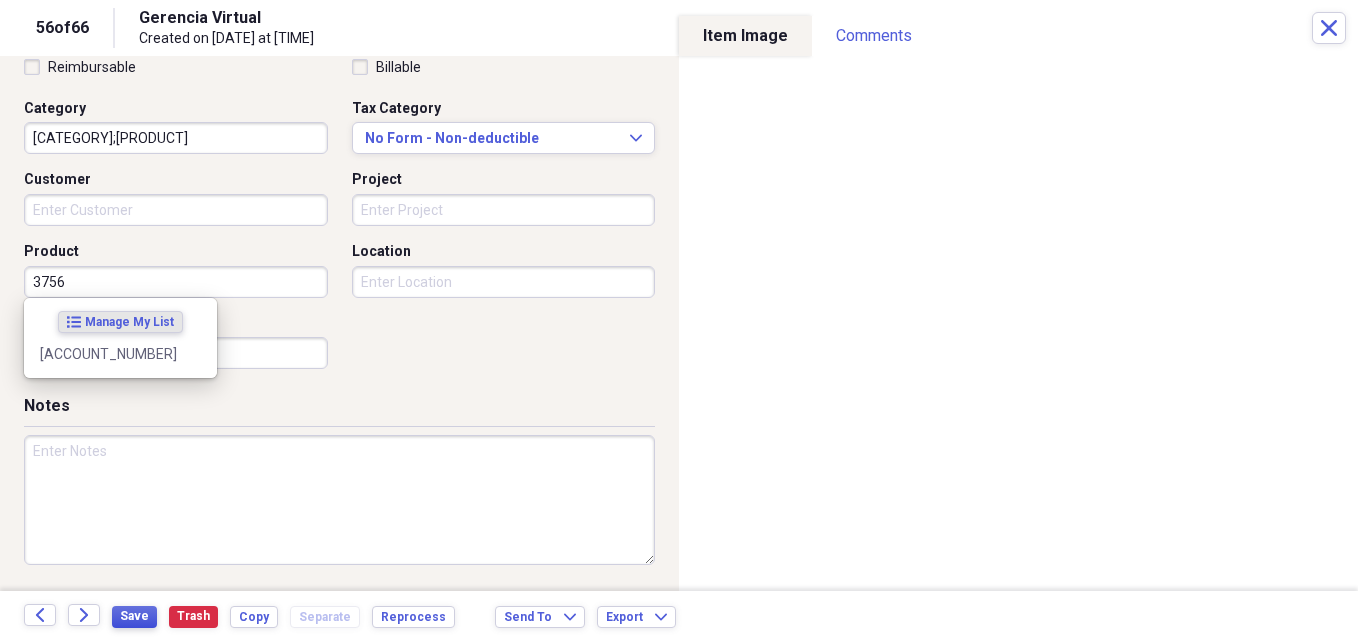 type on "3756" 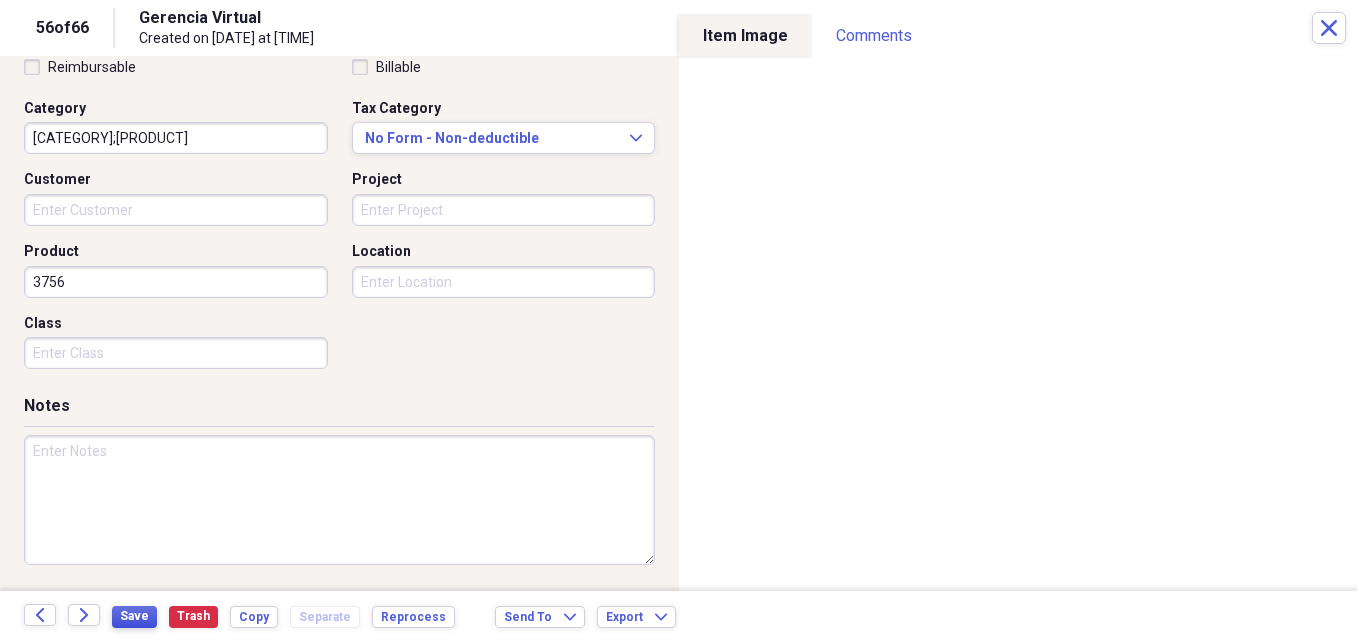 click on "Save" at bounding box center (134, 616) 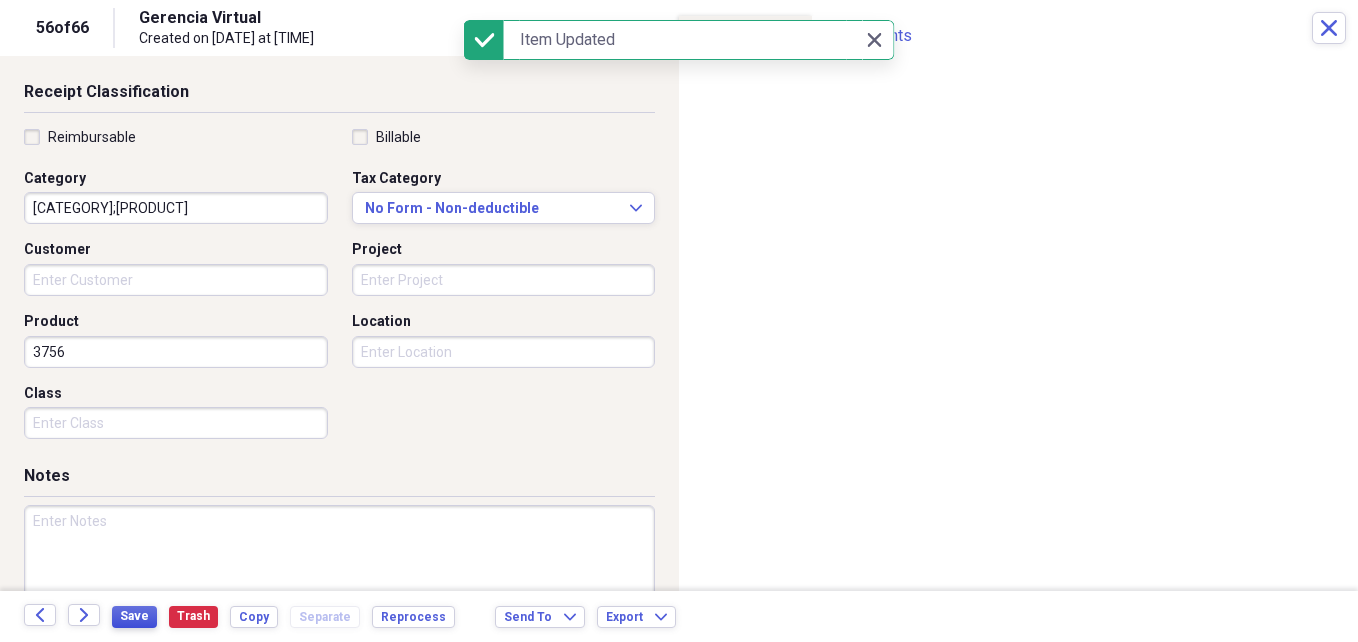 scroll, scrollTop: 391, scrollLeft: 0, axis: vertical 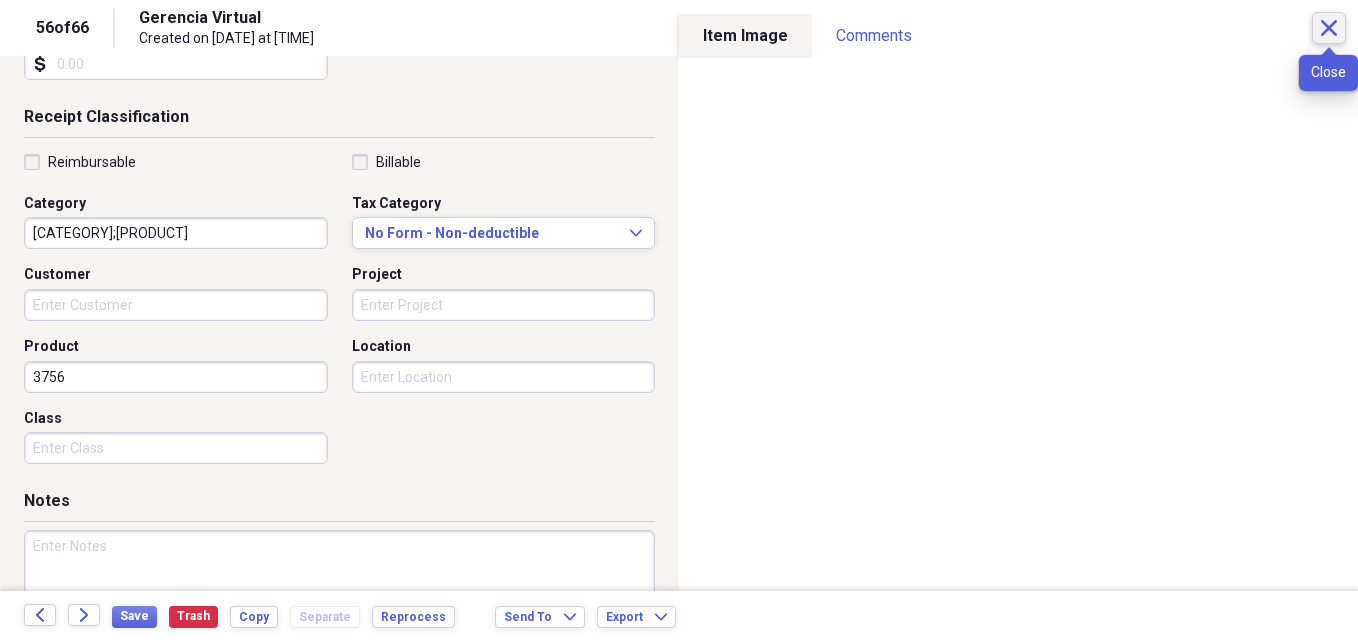 click 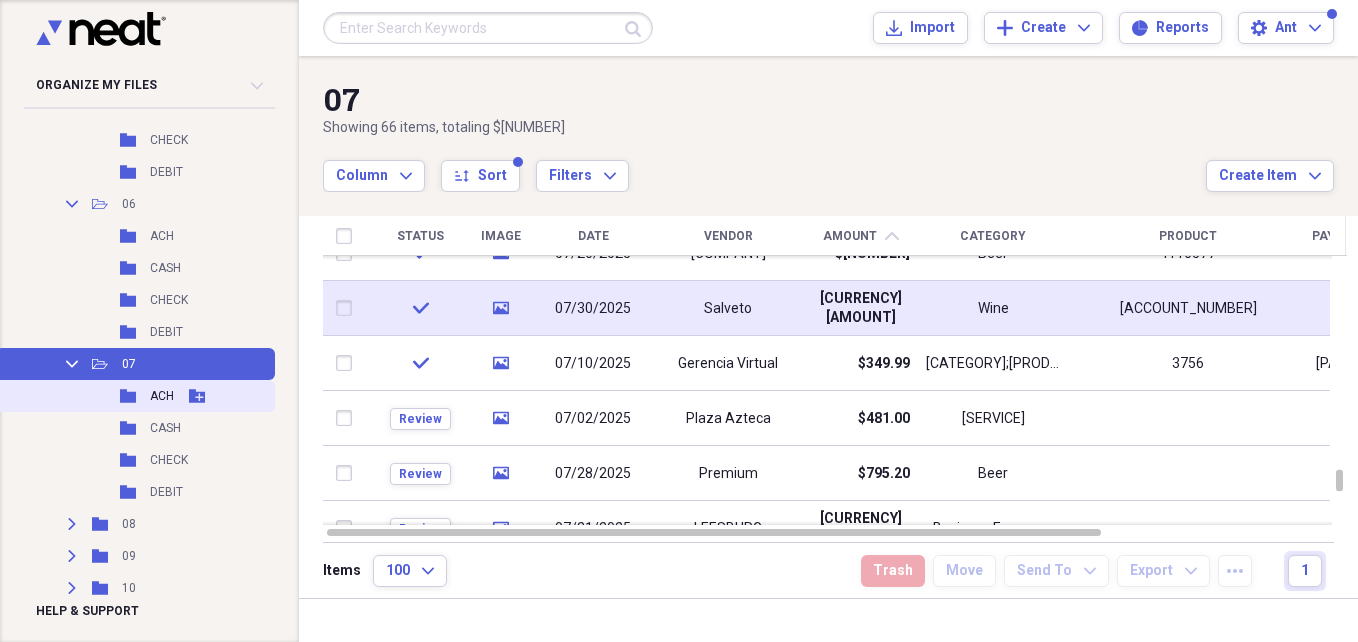click on "ACH" at bounding box center (162, 396) 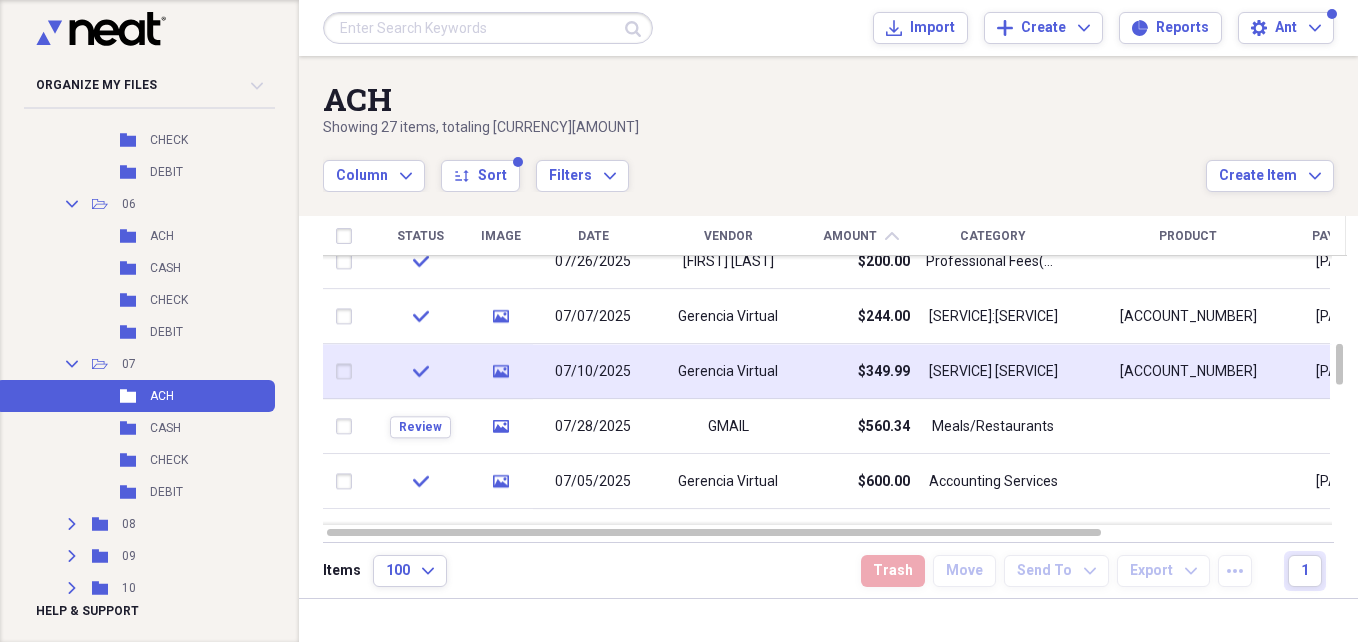 click on "07/10/2025" at bounding box center (593, 371) 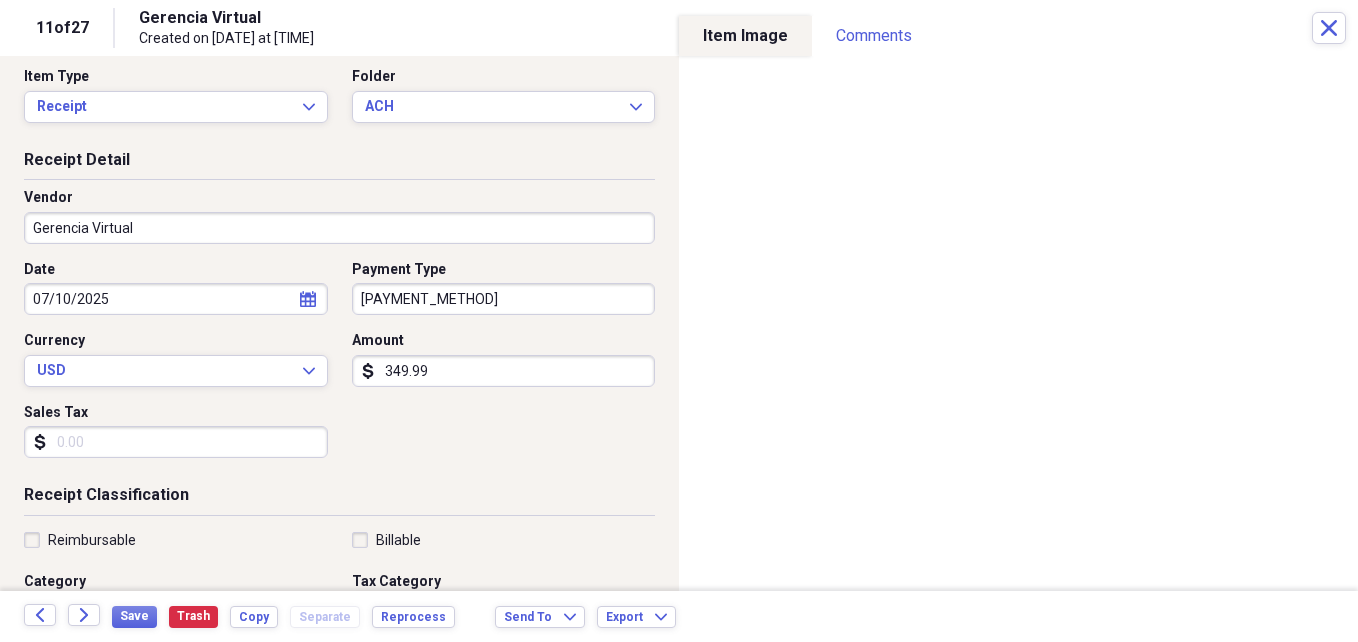 scroll, scrollTop: 17, scrollLeft: 0, axis: vertical 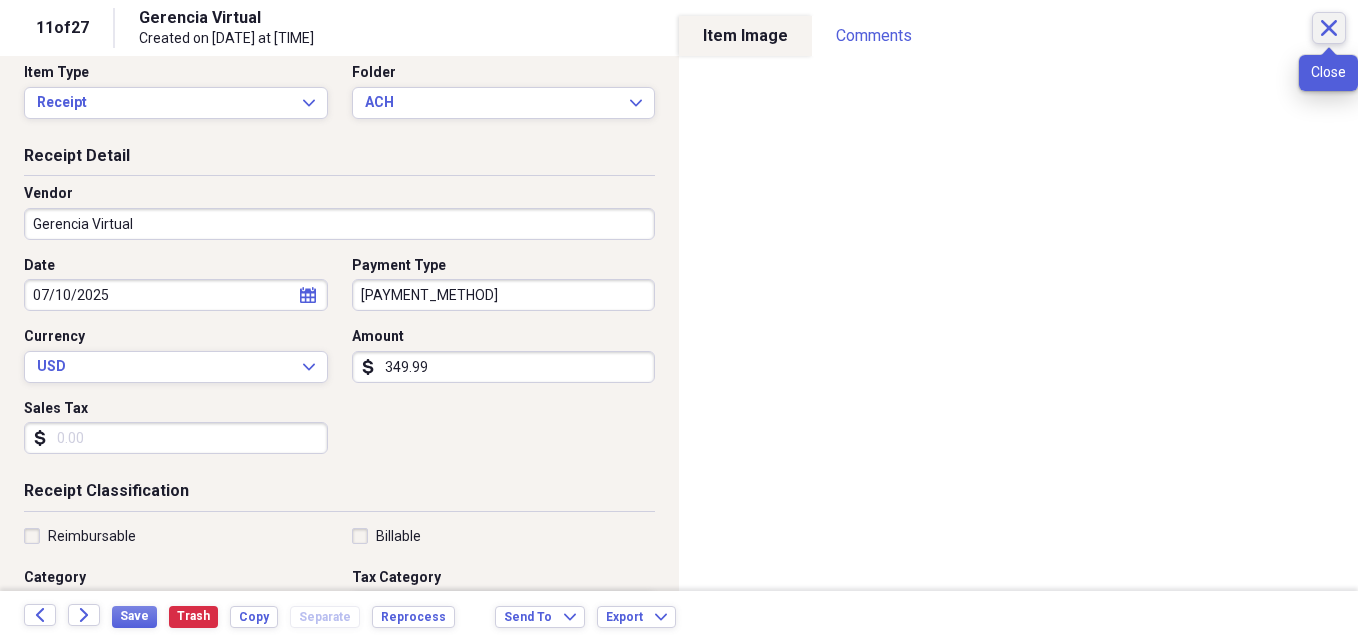 click on "Close" 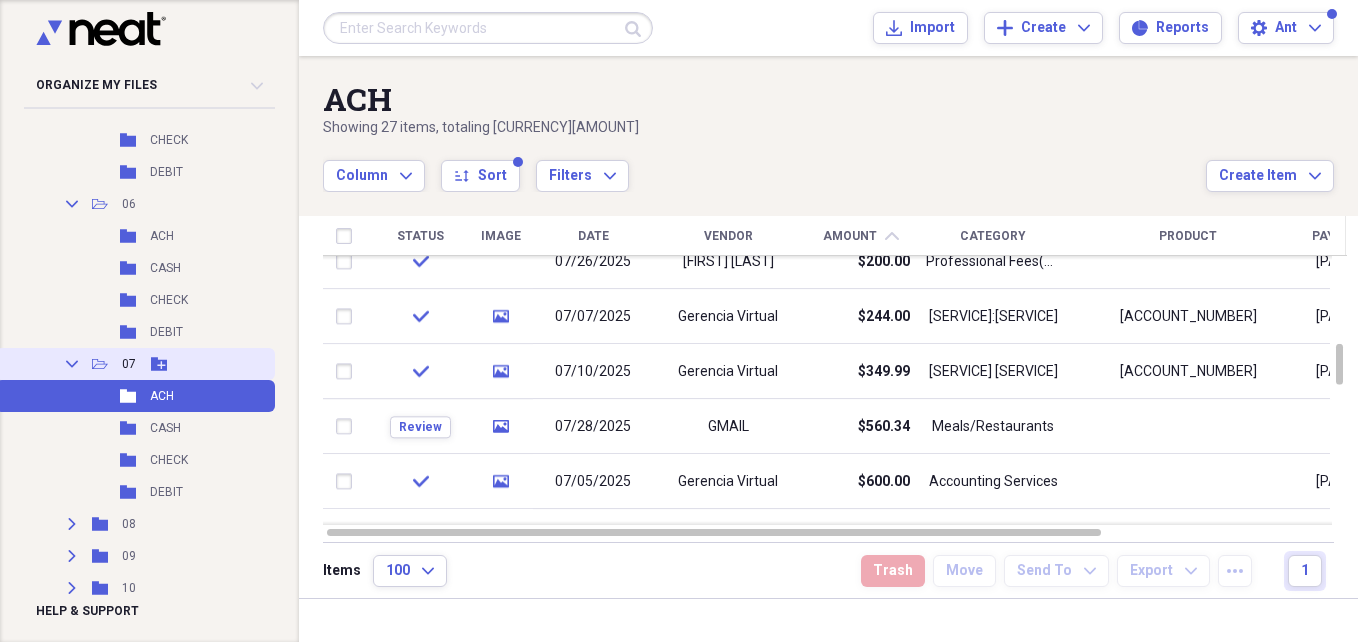 click on "07" at bounding box center [129, 364] 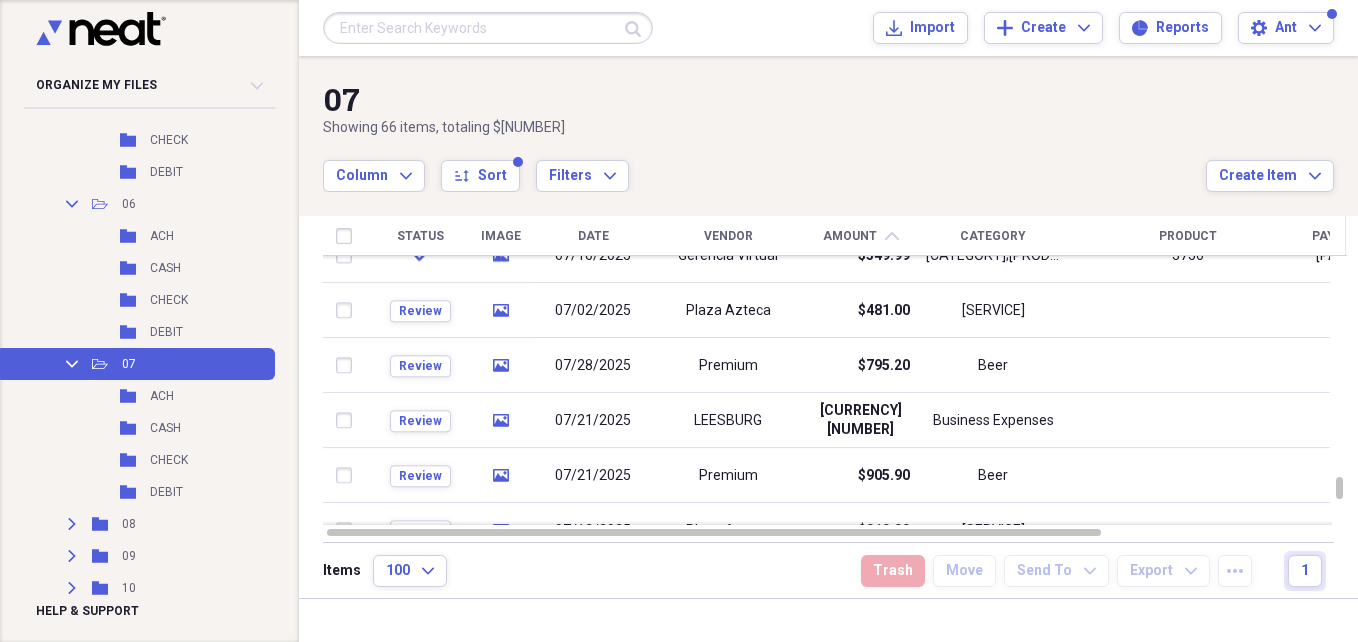 click on "chevron-up" 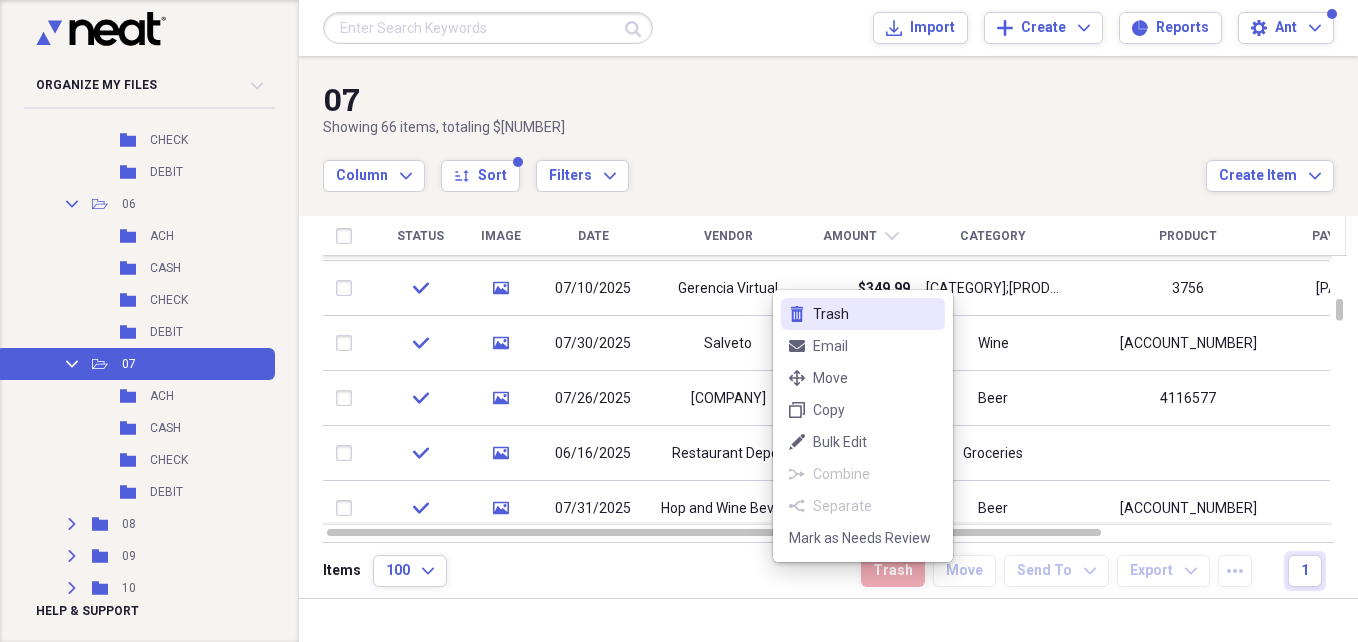 click 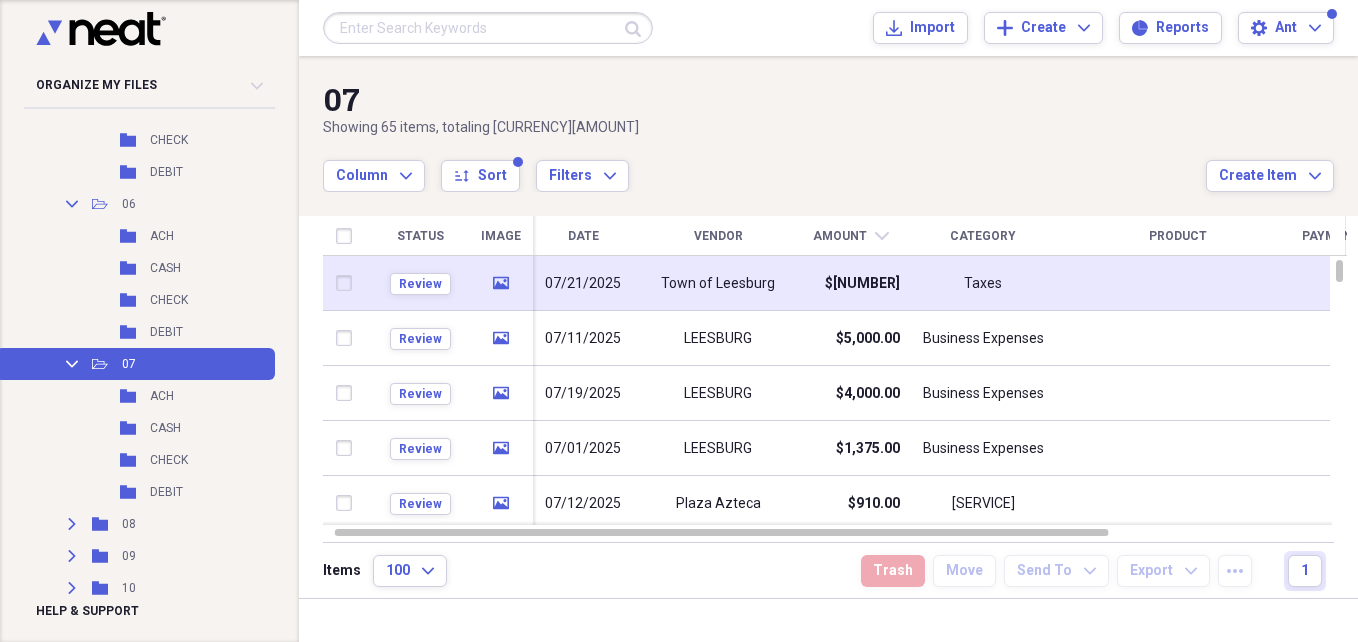 click on "Town of Leesburg" at bounding box center (718, 283) 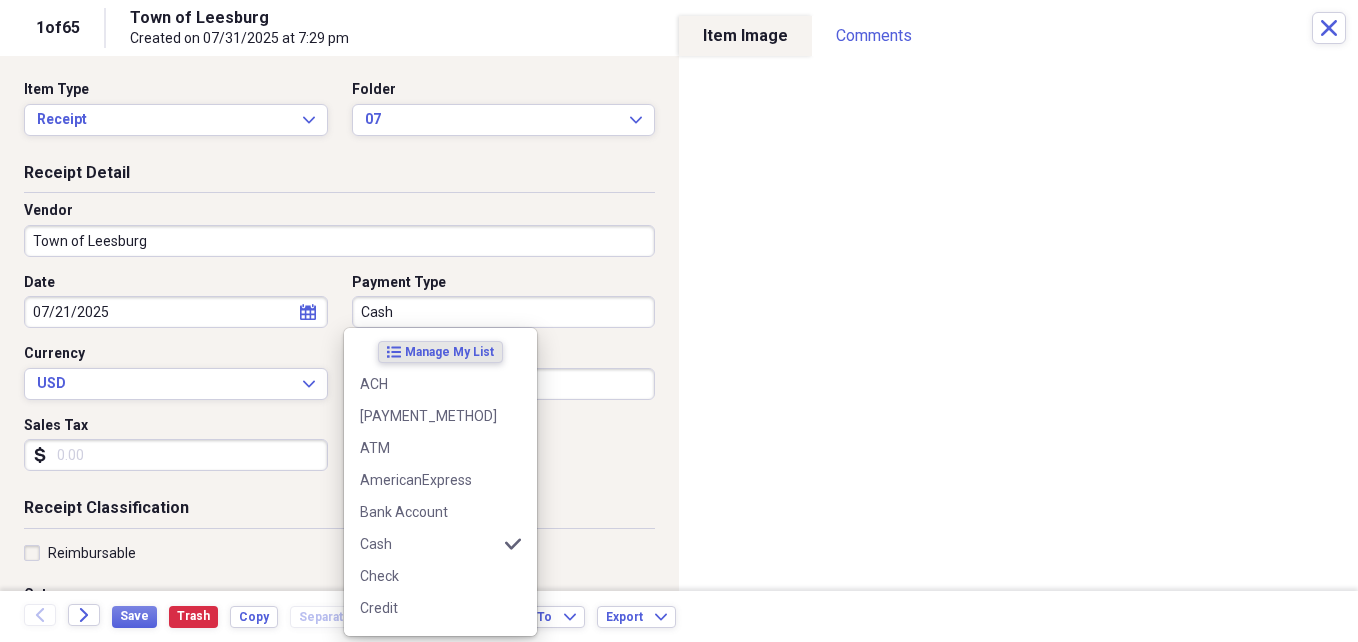 click on "Cash" at bounding box center (504, 312) 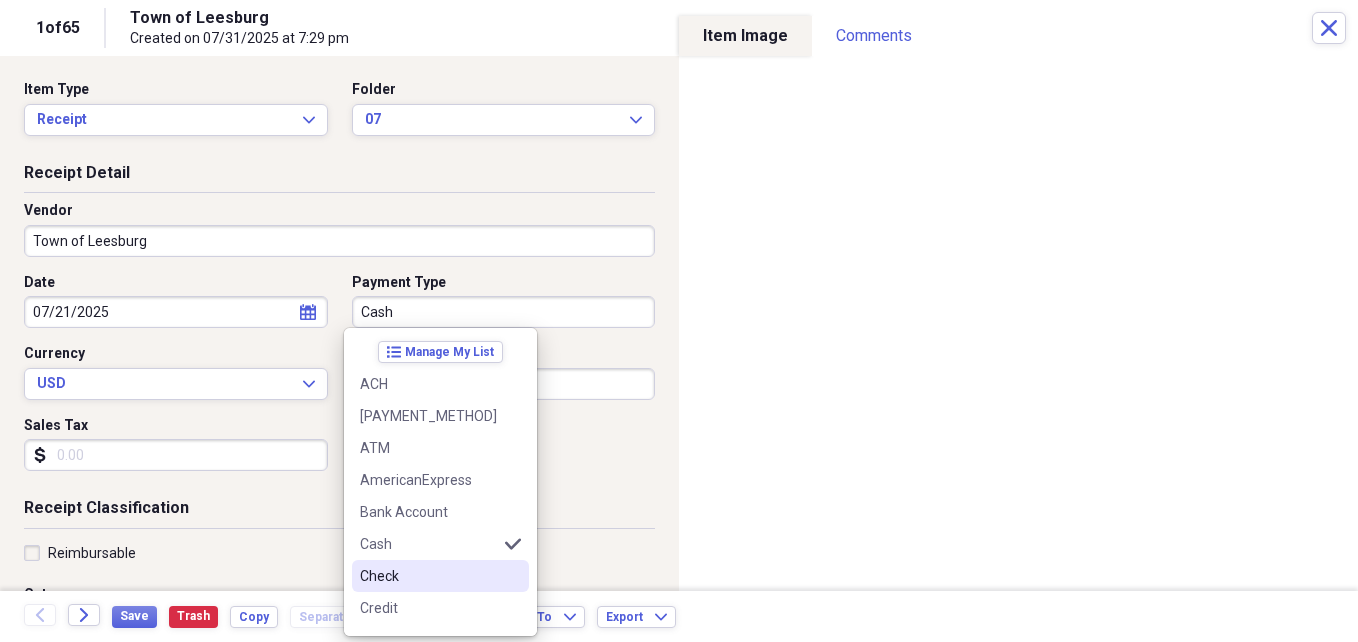 click on "Check" at bounding box center (428, 576) 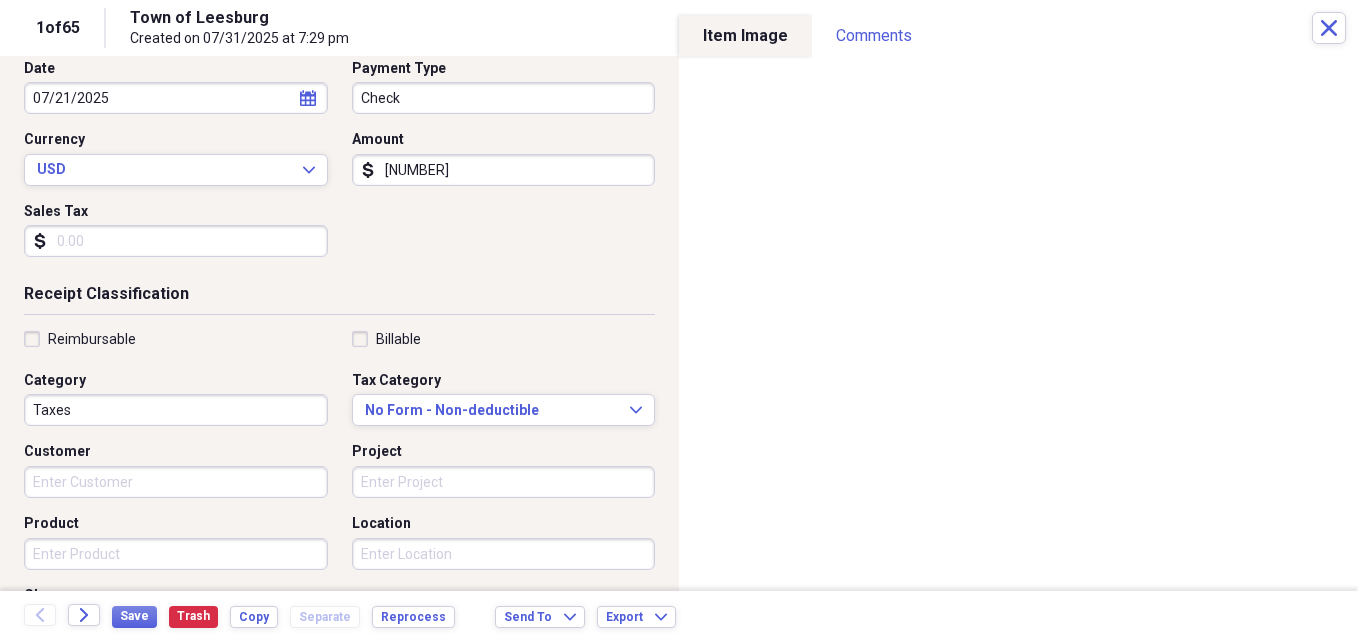 scroll, scrollTop: 233, scrollLeft: 0, axis: vertical 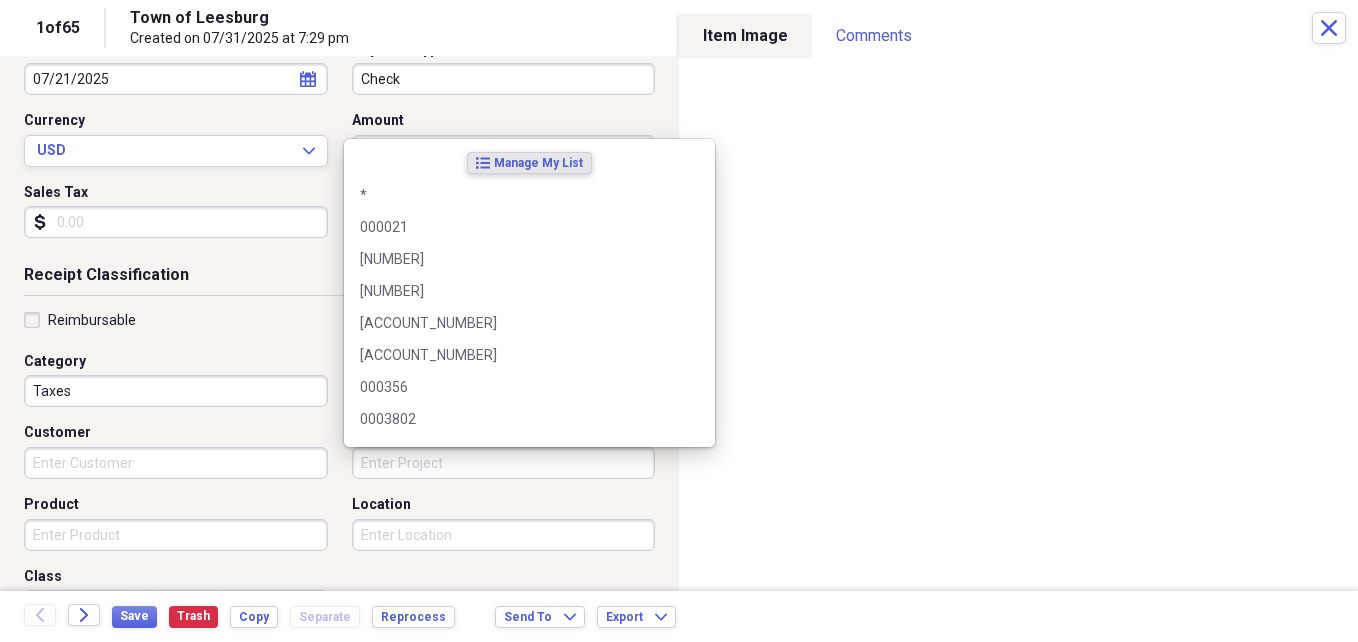 click on "Project" at bounding box center (504, 463) 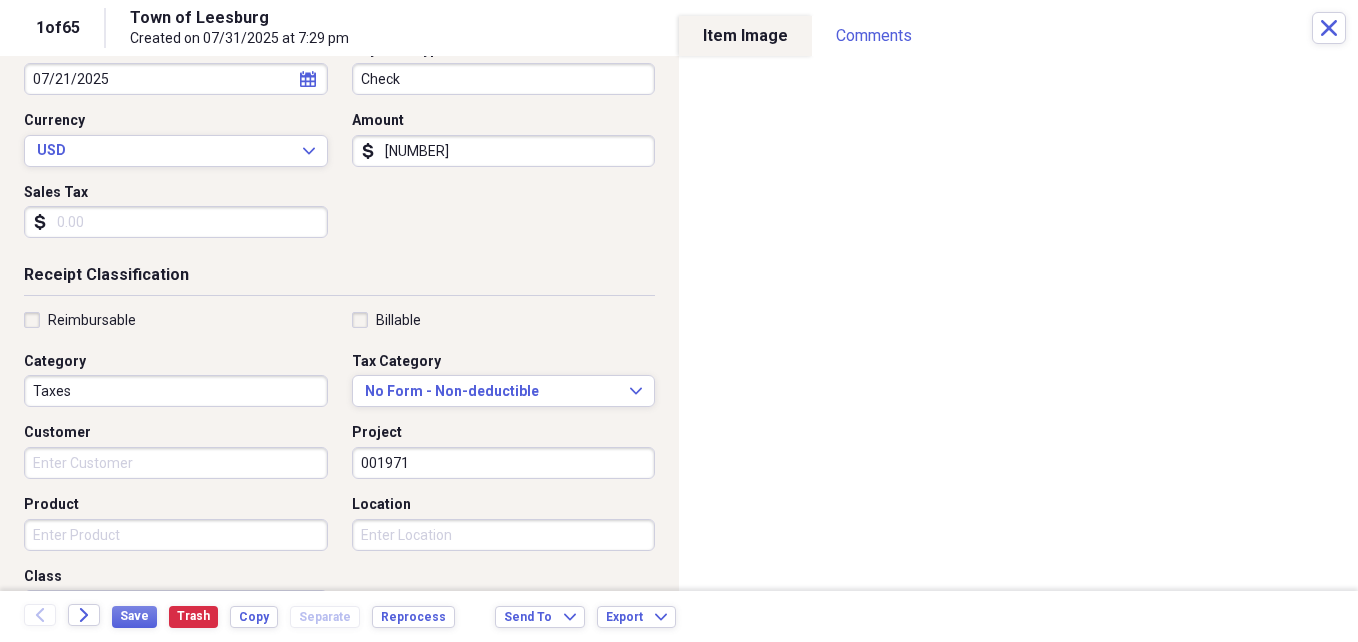type on "001971" 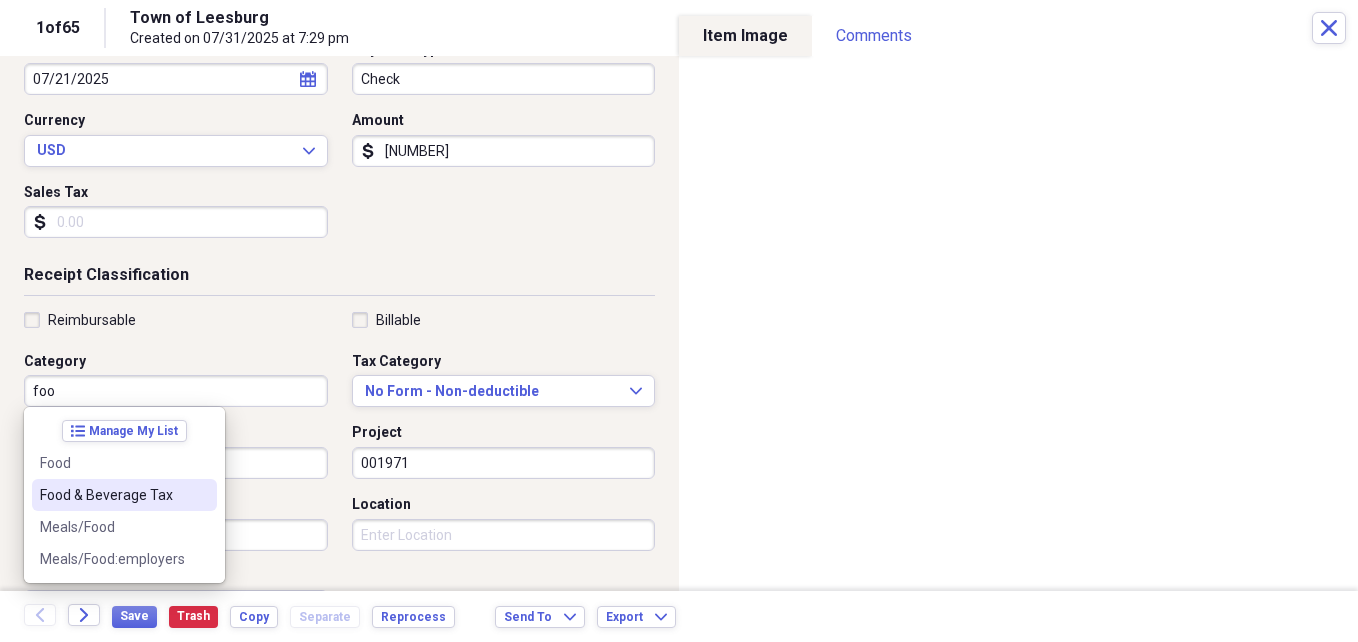 click on "[CATEGORY] [TAX]" at bounding box center (112, 495) 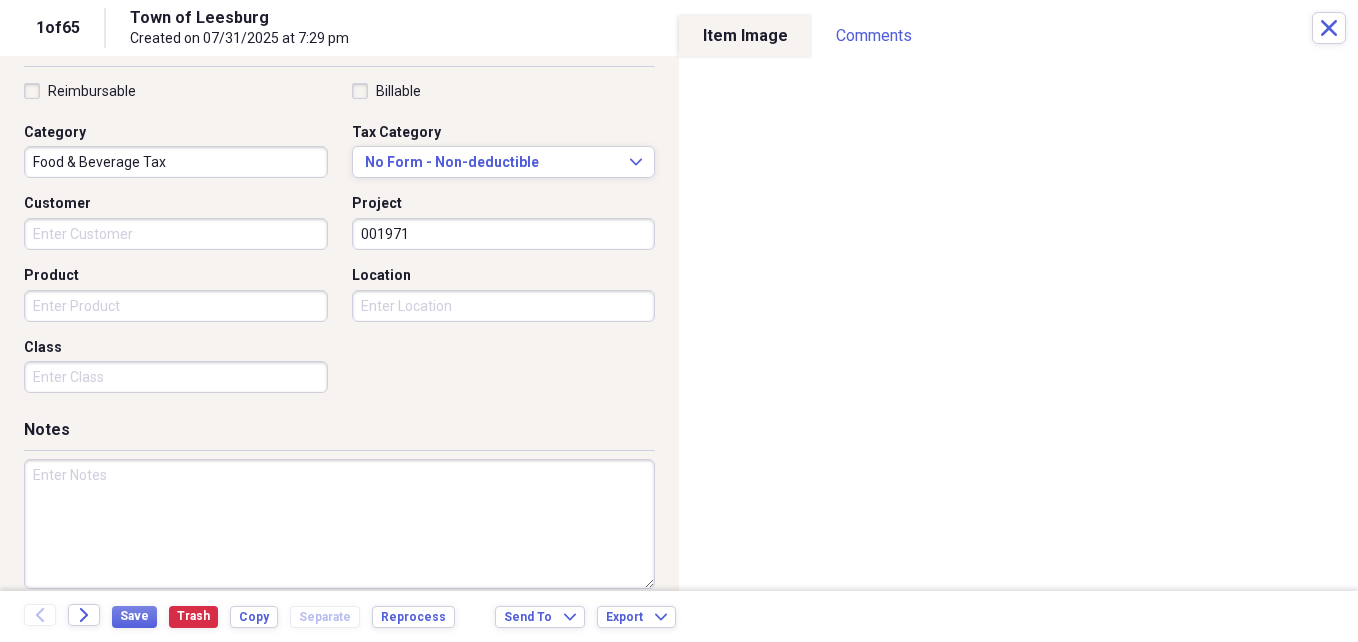scroll, scrollTop: 463, scrollLeft: 0, axis: vertical 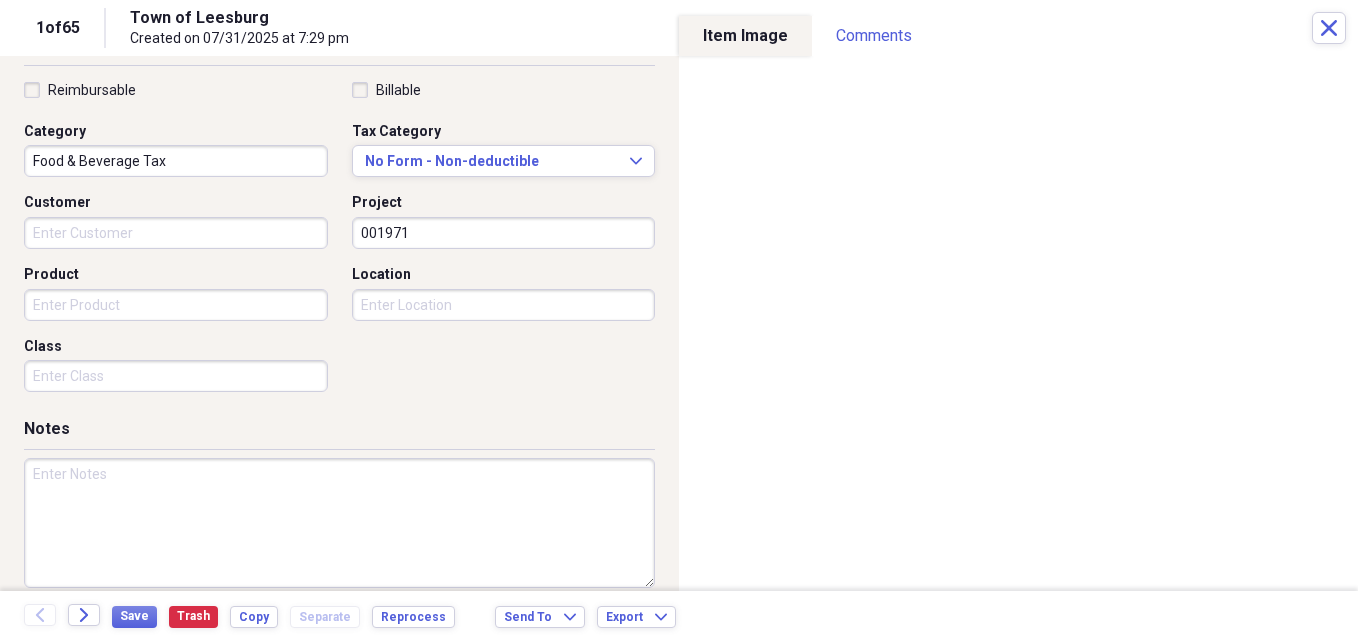 click at bounding box center (339, 523) 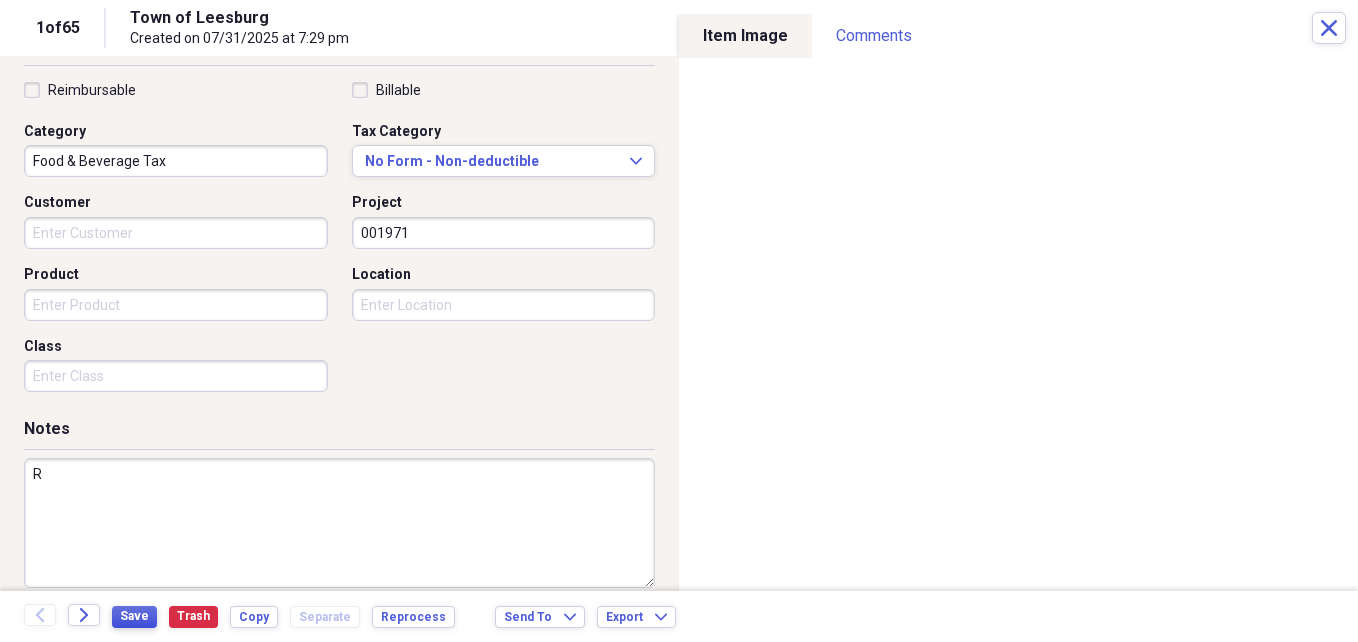 type on "R" 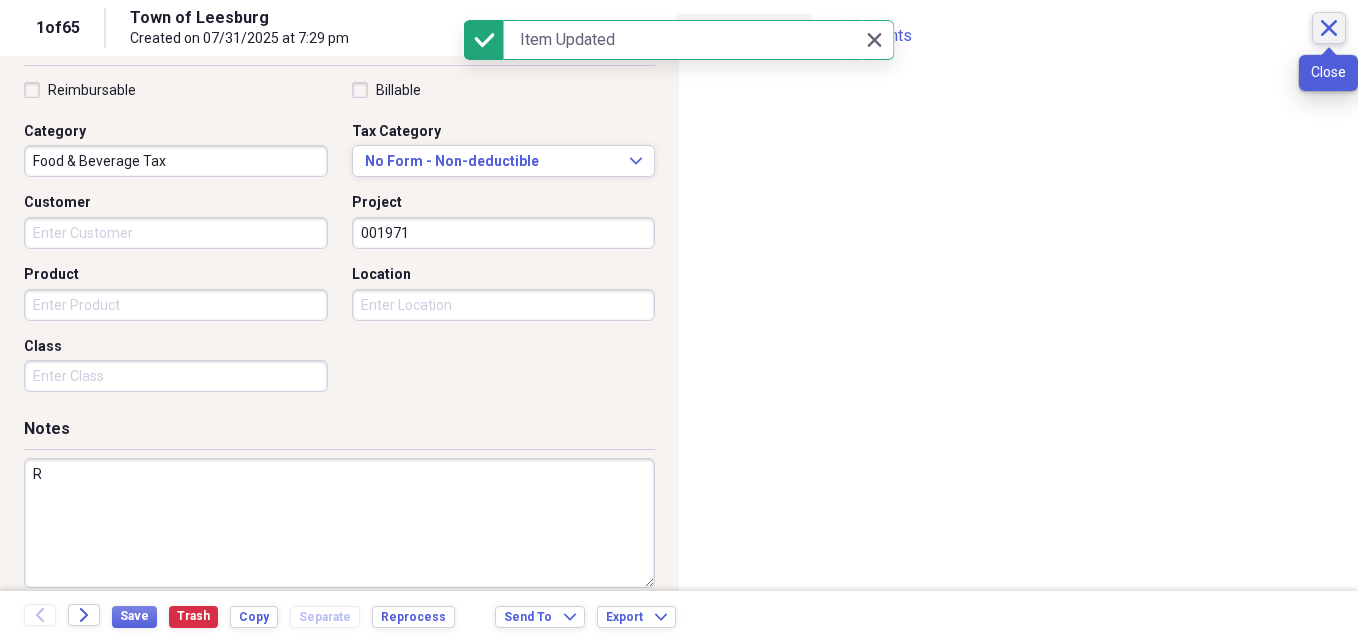 click on "Close" at bounding box center [1329, 28] 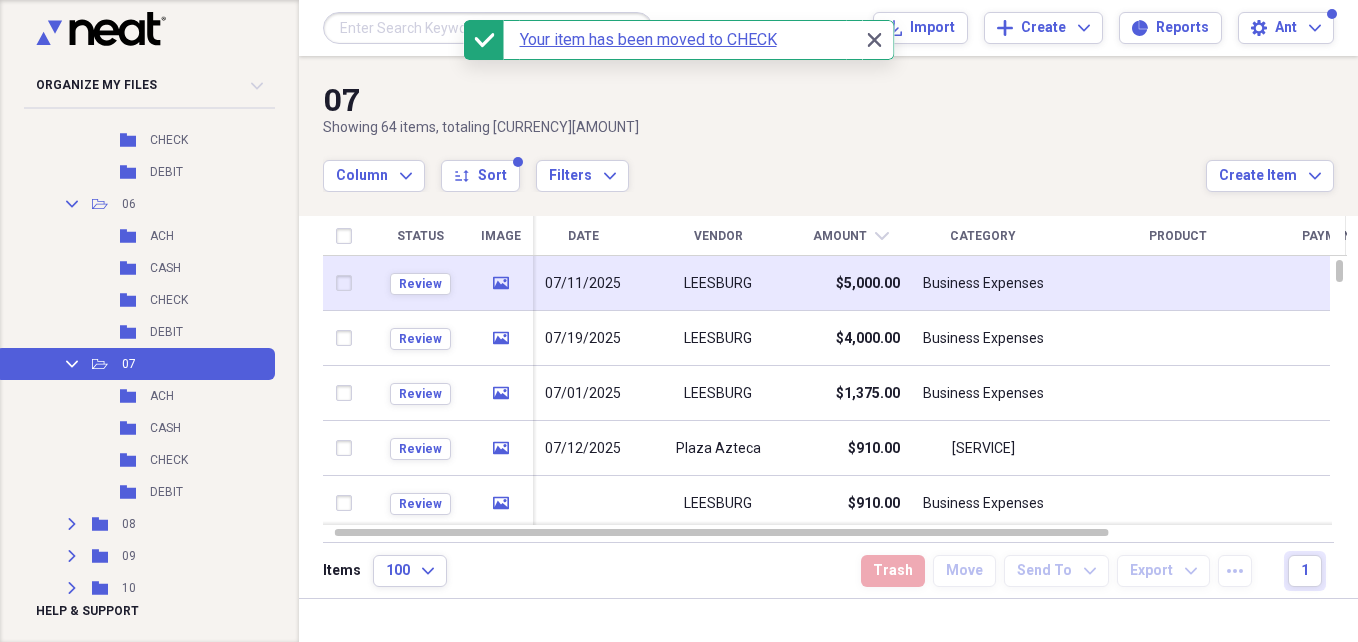 click on "[CITY]" at bounding box center [718, 283] 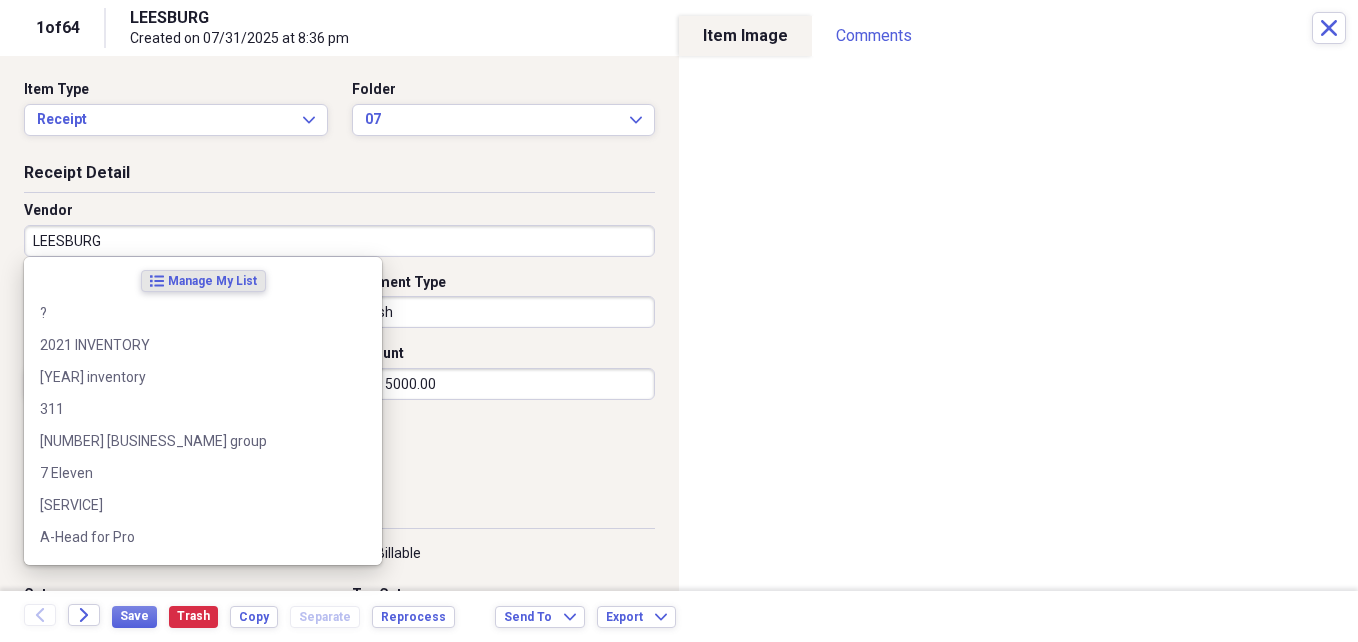 click on "[CITY]" at bounding box center (339, 241) 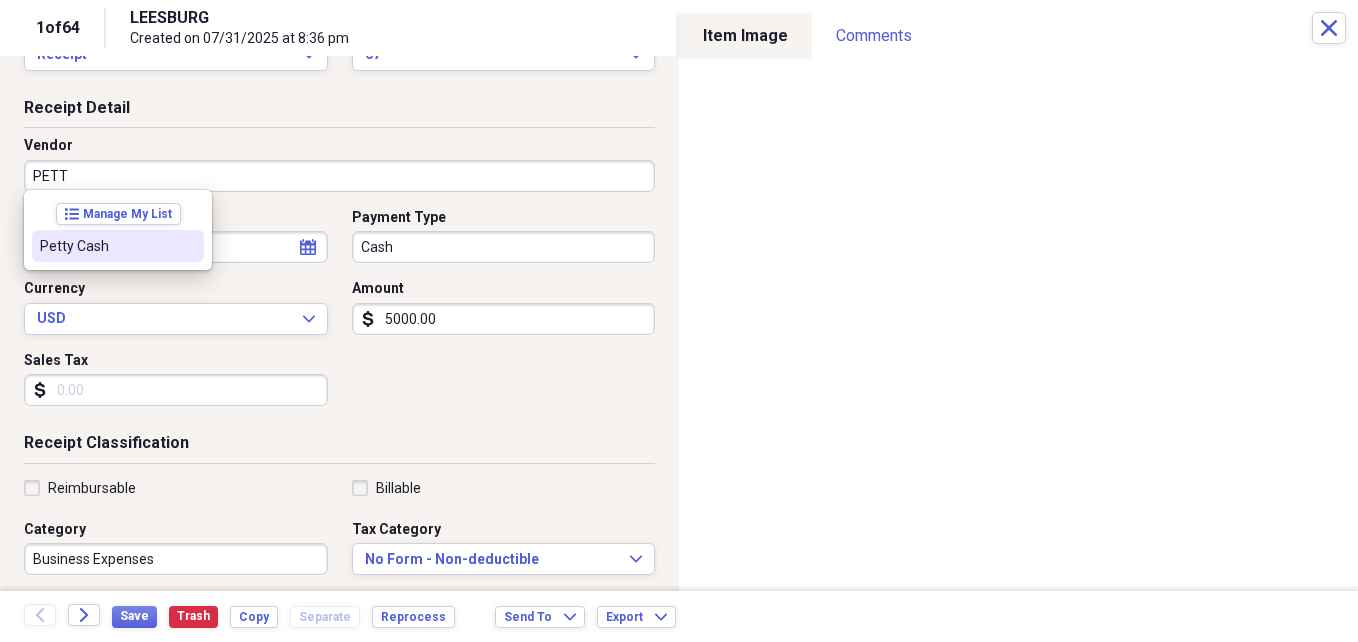 scroll, scrollTop: 67, scrollLeft: 0, axis: vertical 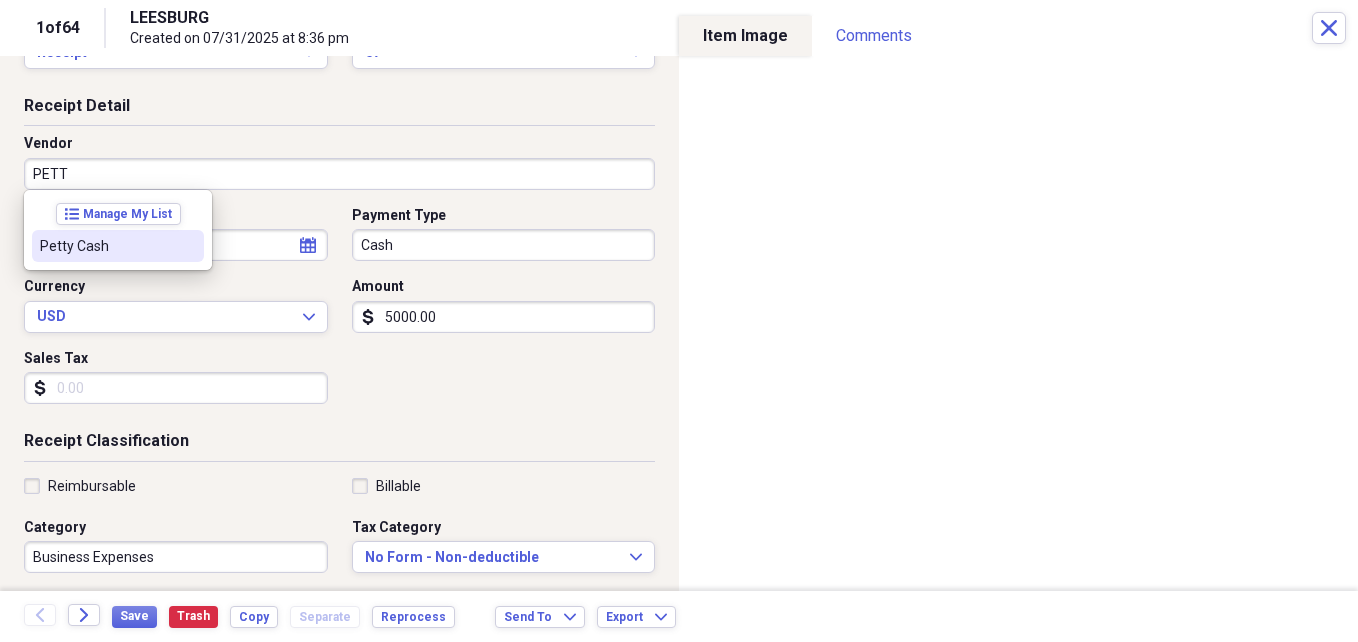 click on "PETT" at bounding box center (339, 174) 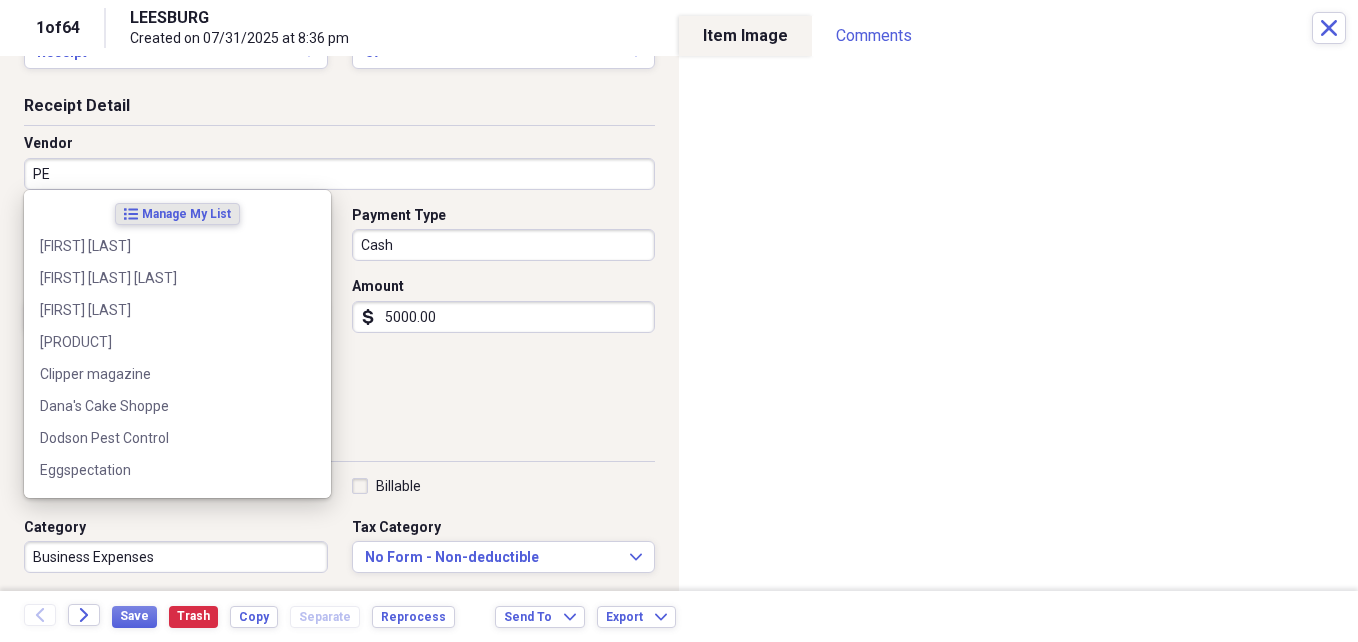 type on "P" 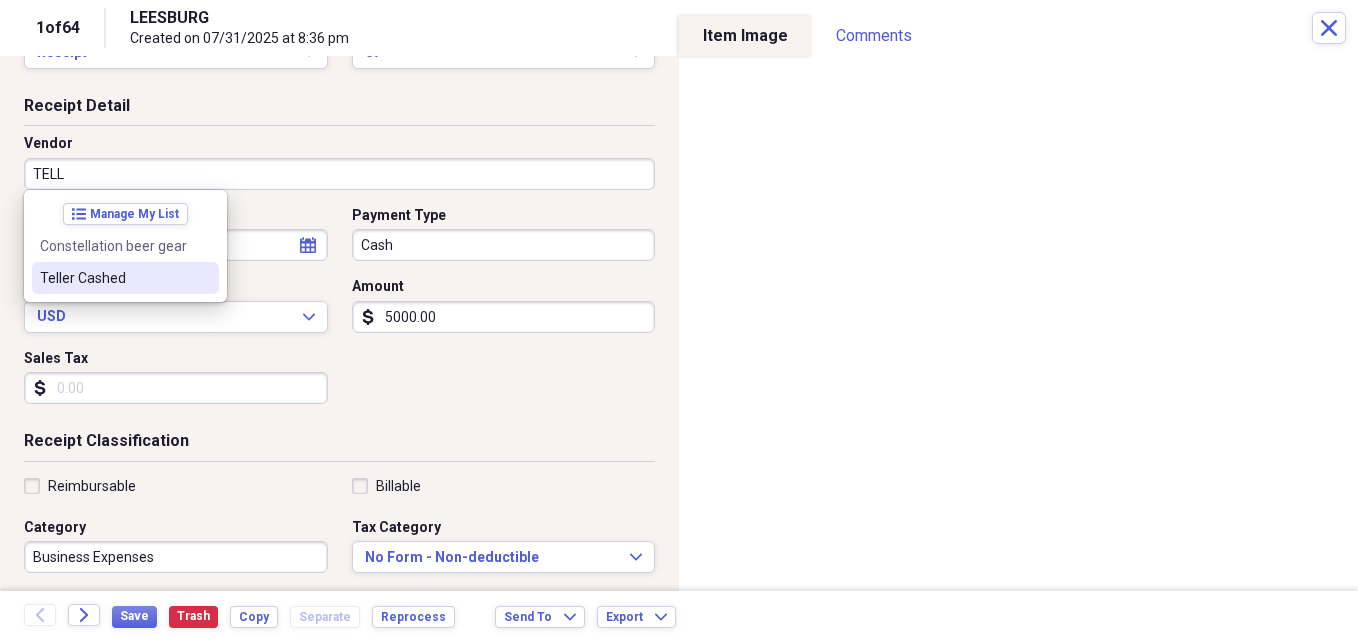 click on "Teller Cashed" at bounding box center (113, 278) 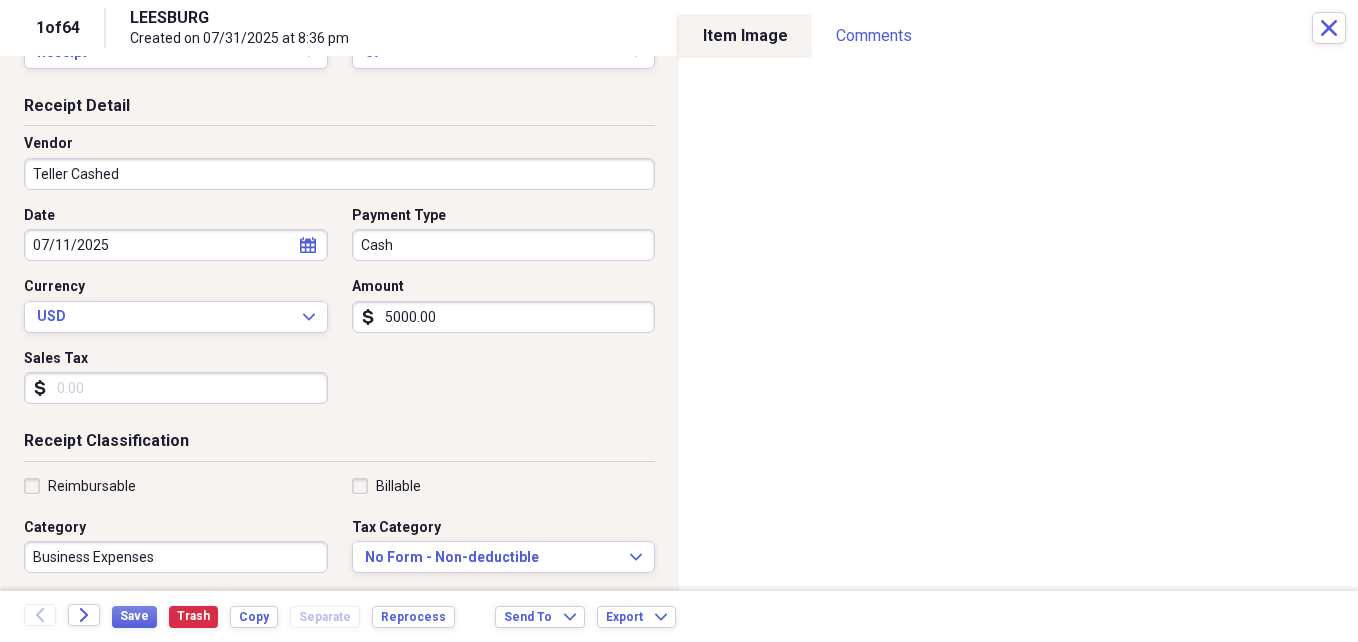 type on "Petty Cash" 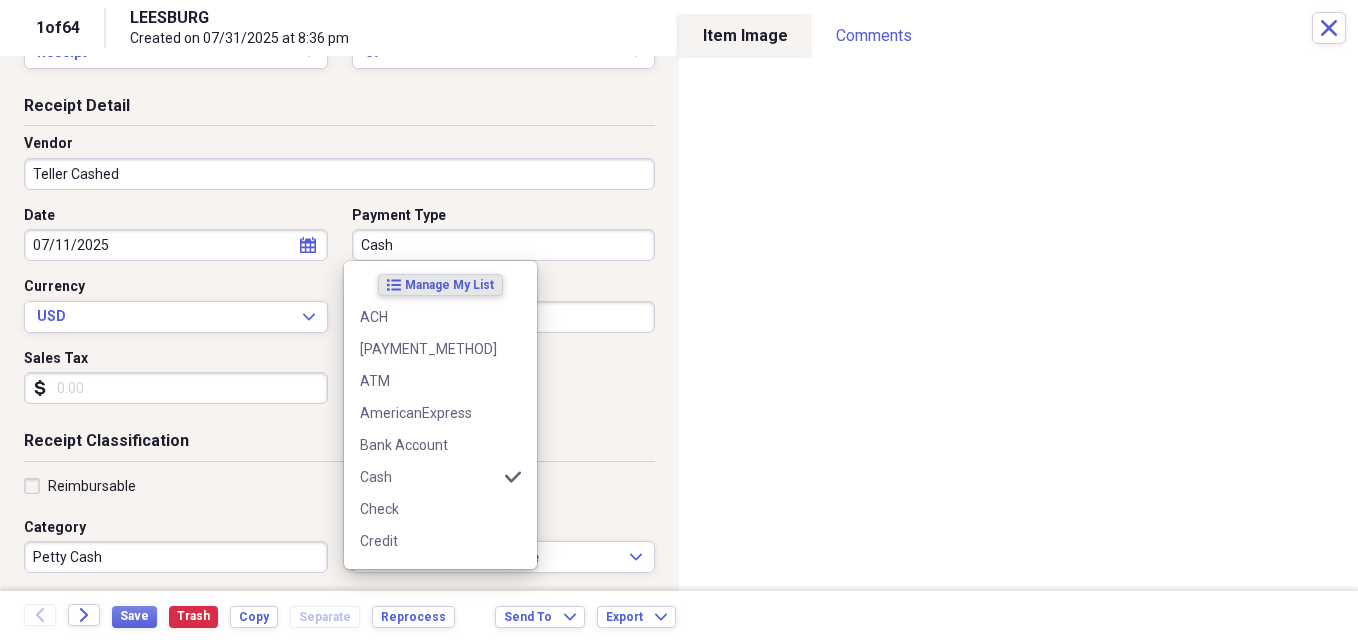 click on "Cash" at bounding box center (504, 245) 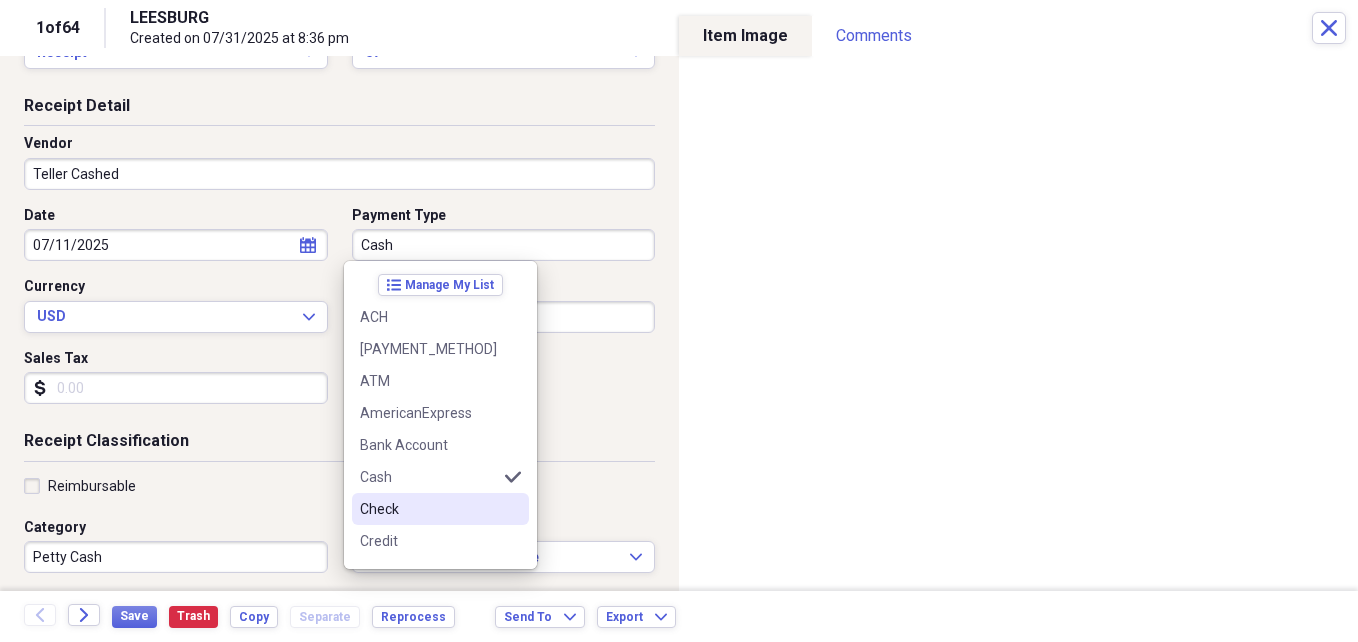 click on "Check" at bounding box center (428, 509) 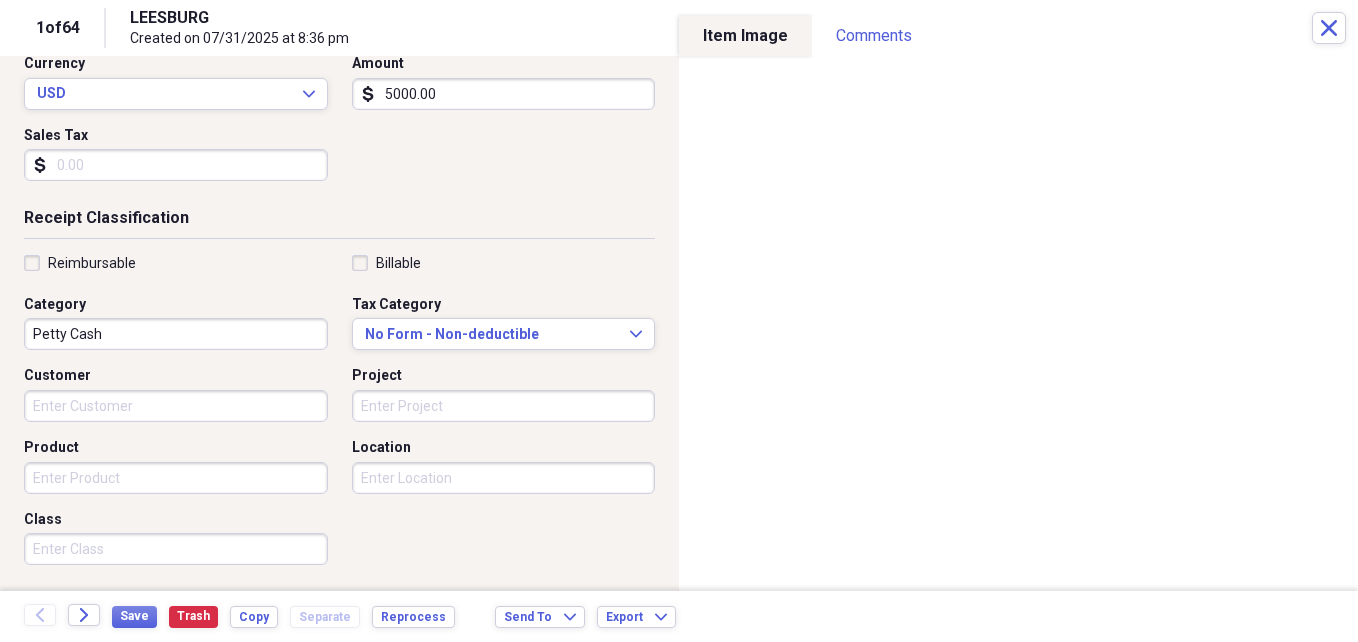 scroll, scrollTop: 292, scrollLeft: 0, axis: vertical 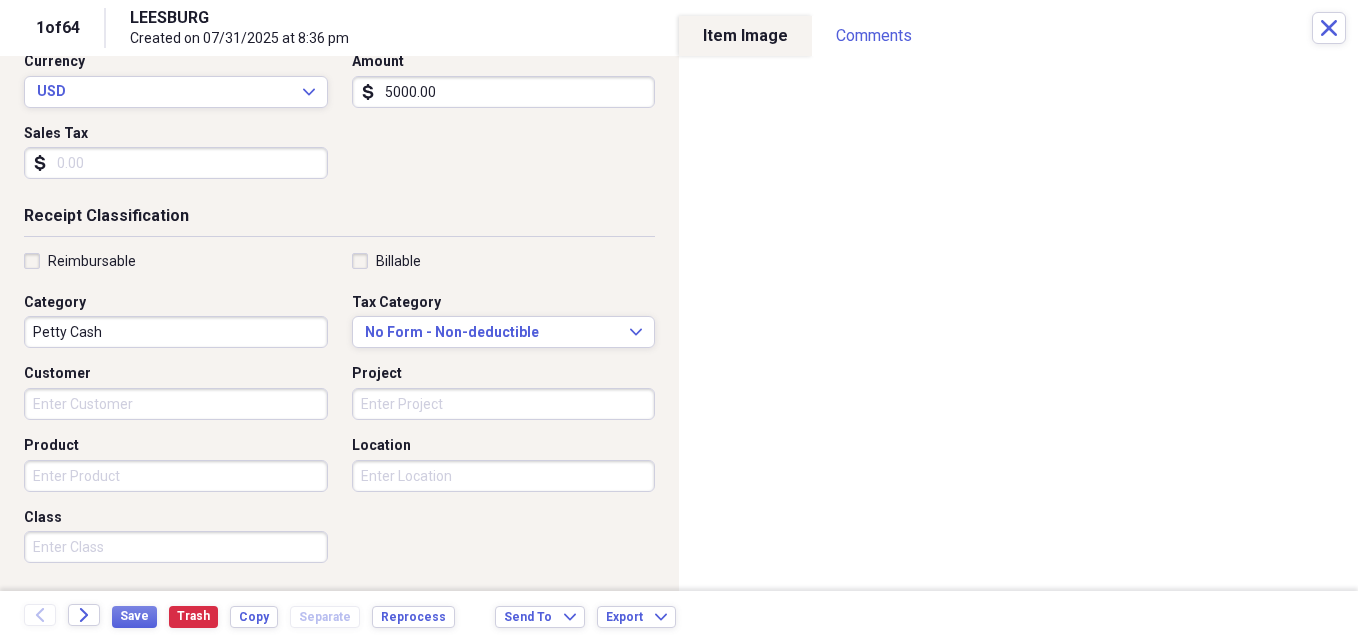 click on "Project" at bounding box center (504, 404) 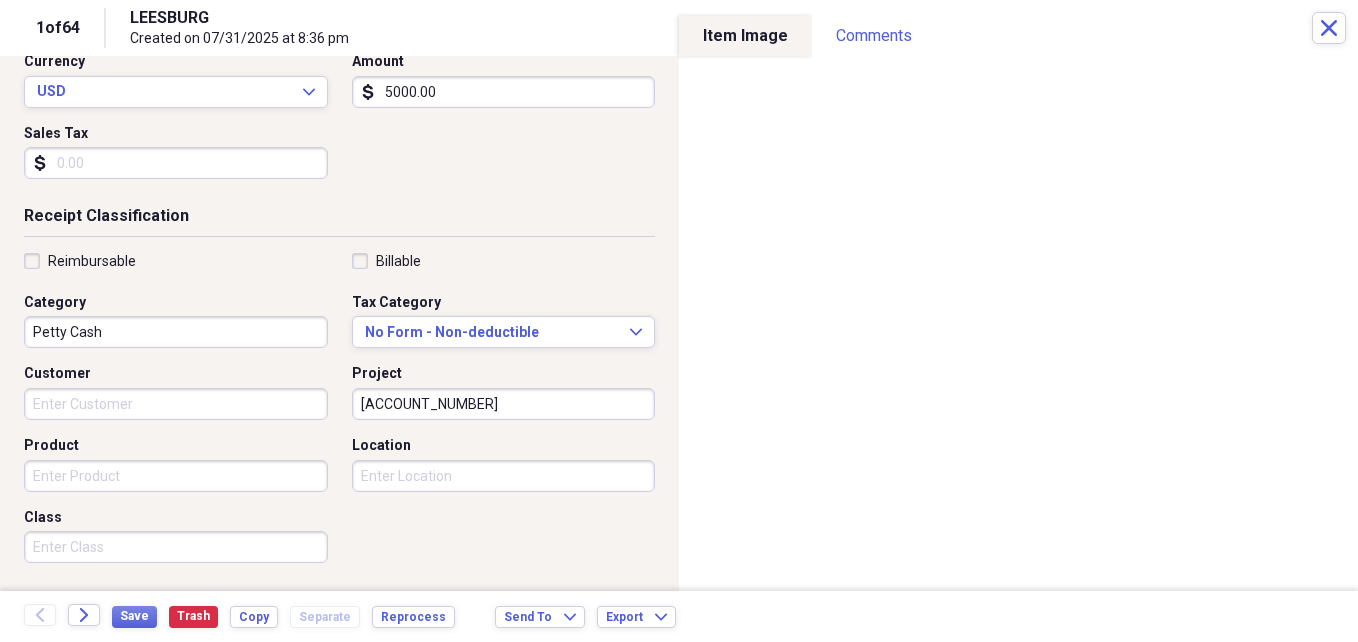 type on "001966" 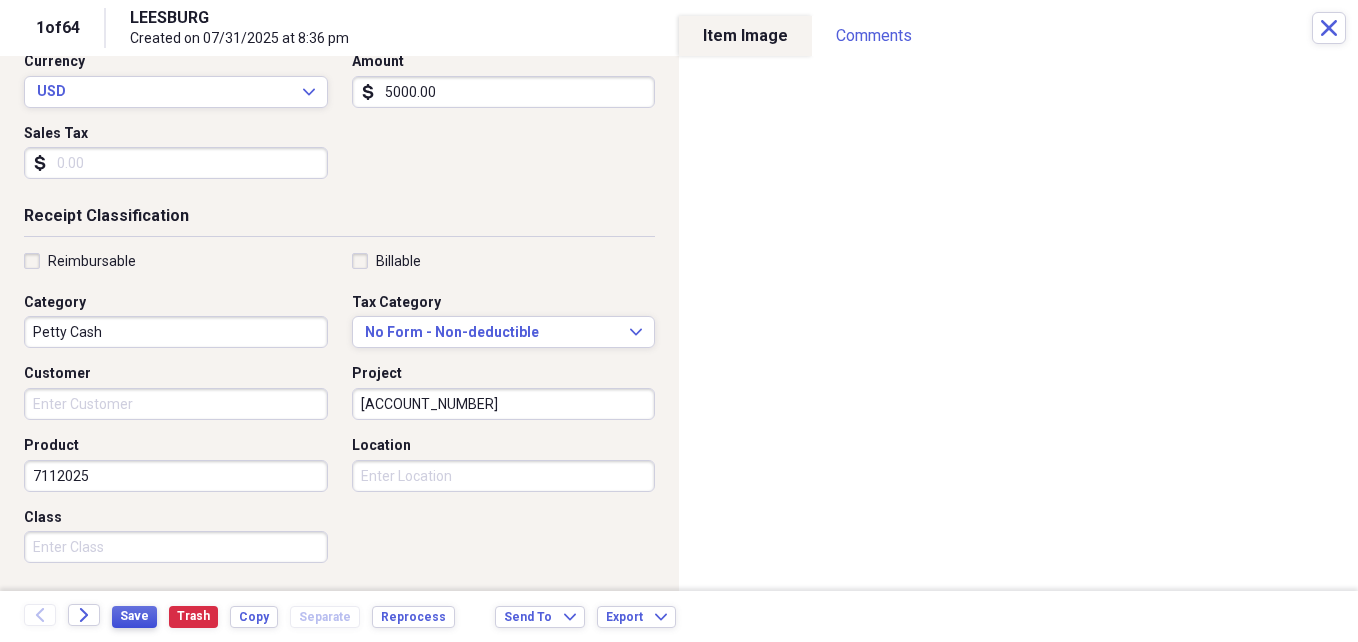 type on "[MMDDYYYY]" 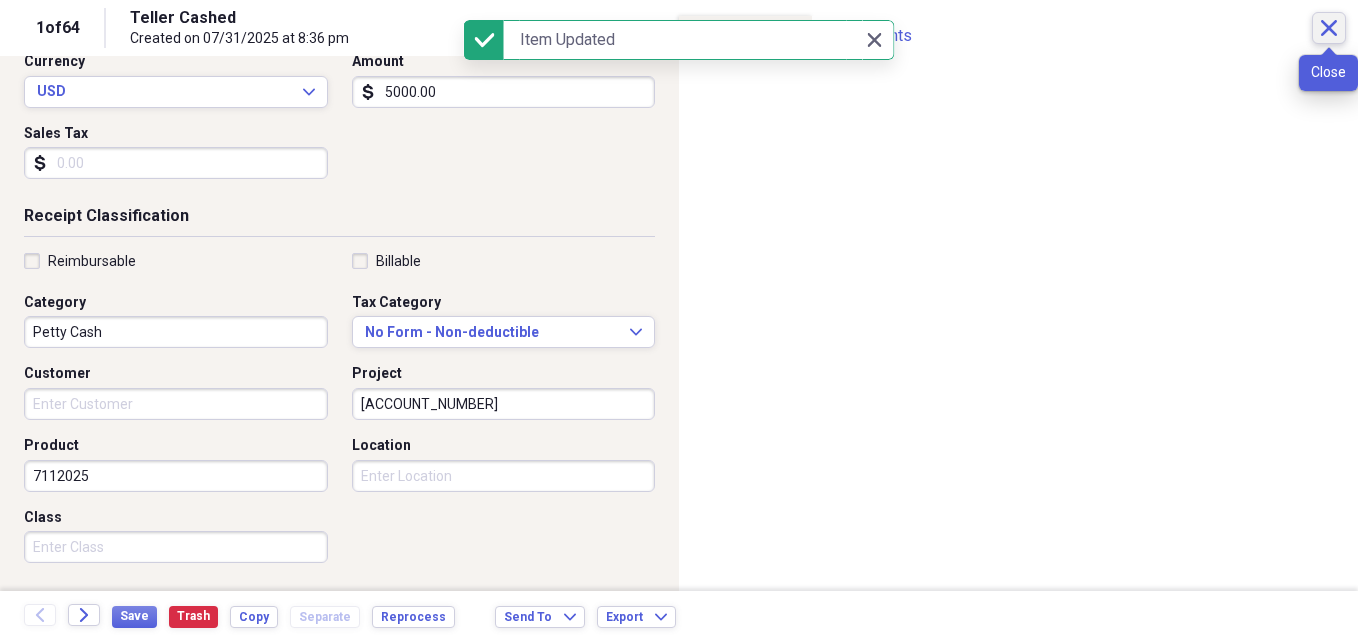 click on "Close" 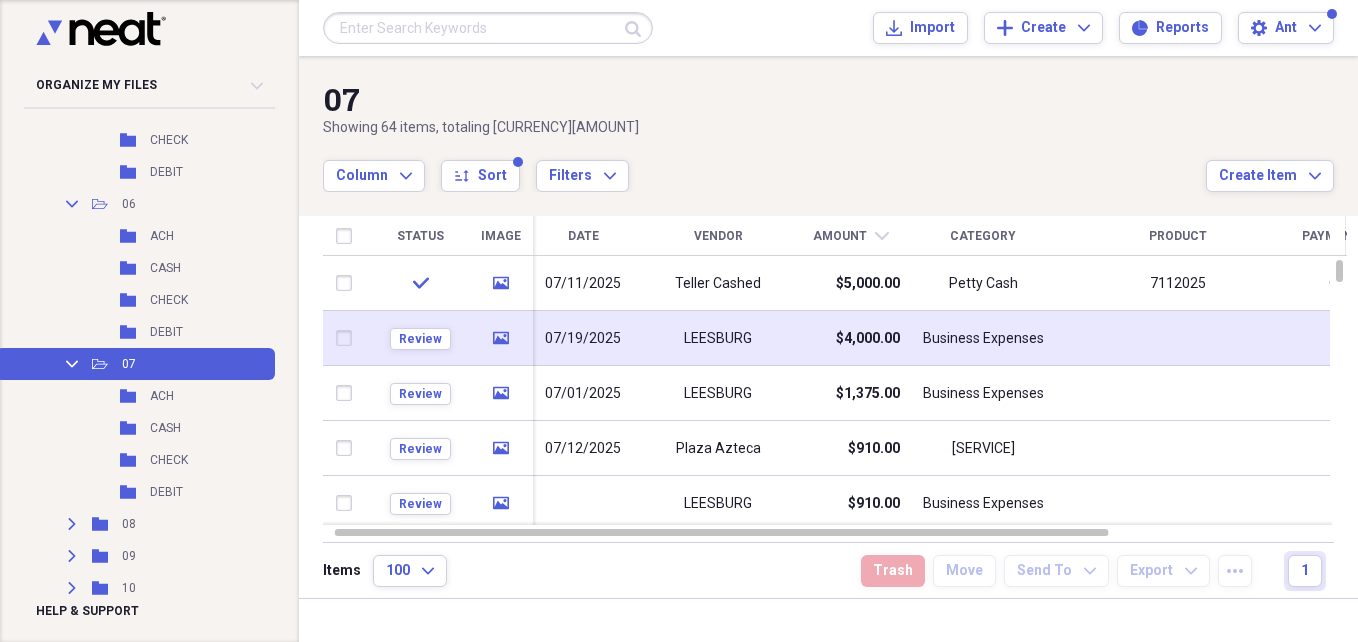 click on "Business Expenses" at bounding box center (983, 339) 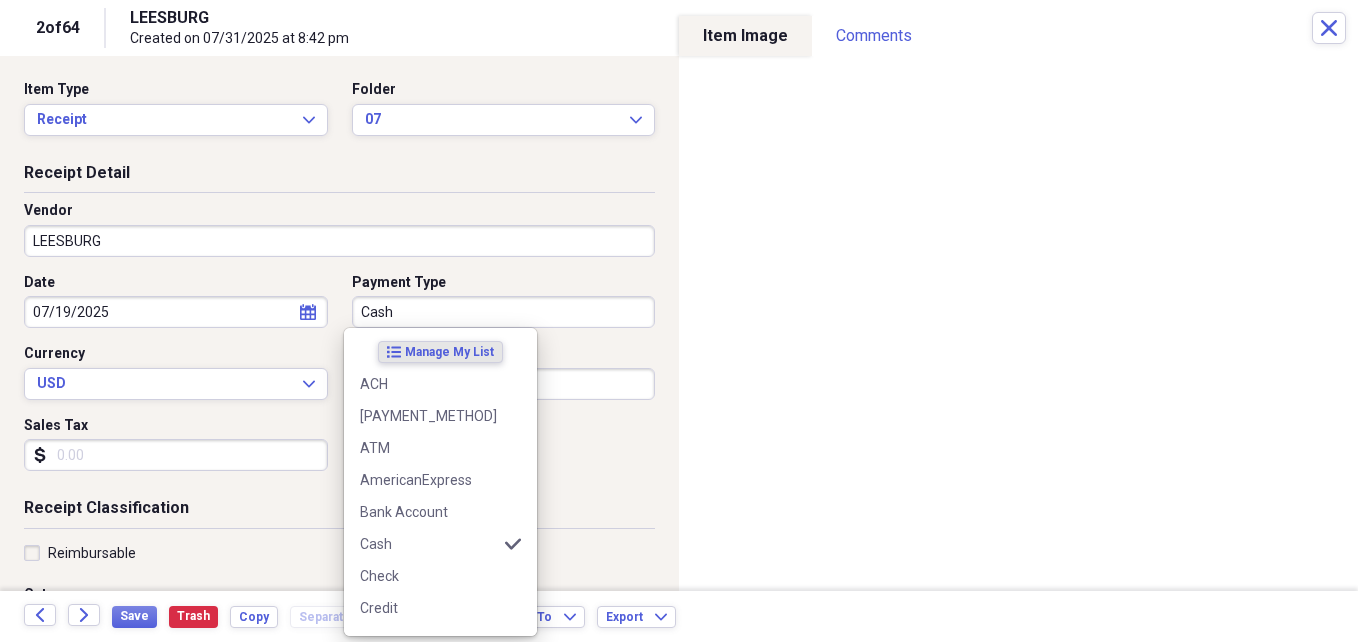 click on "Cash" at bounding box center (504, 312) 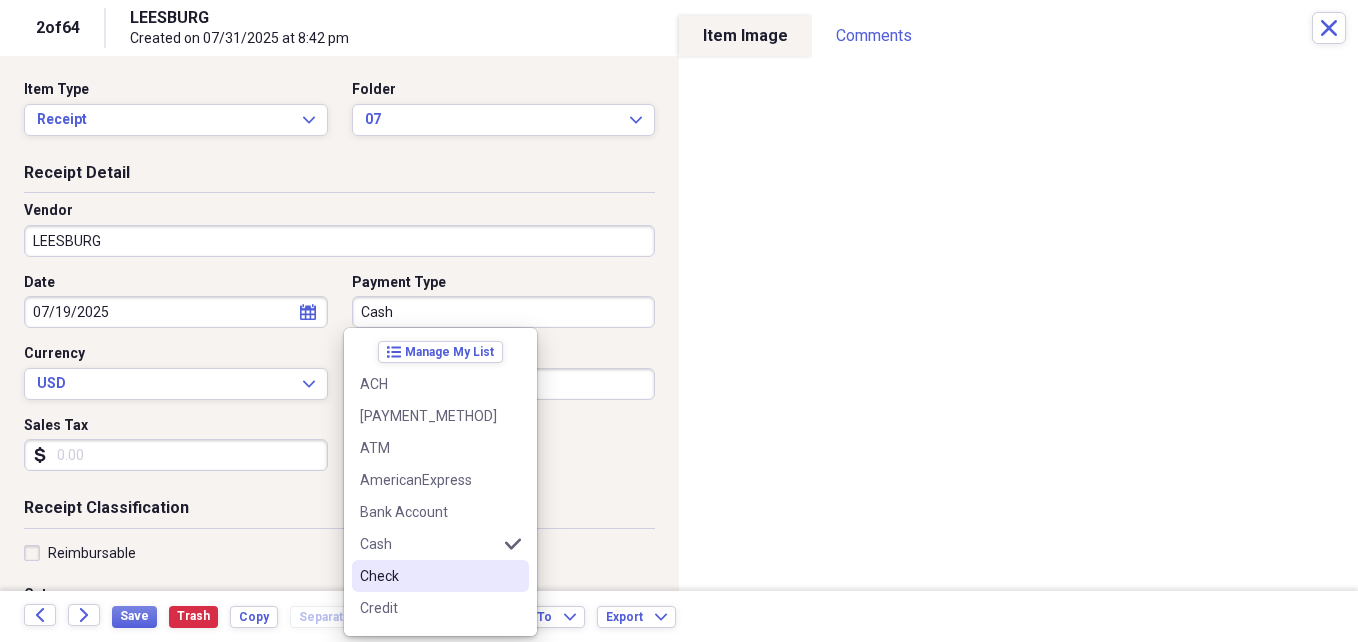 drag, startPoint x: 401, startPoint y: 573, endPoint x: 400, endPoint y: 484, distance: 89.005615 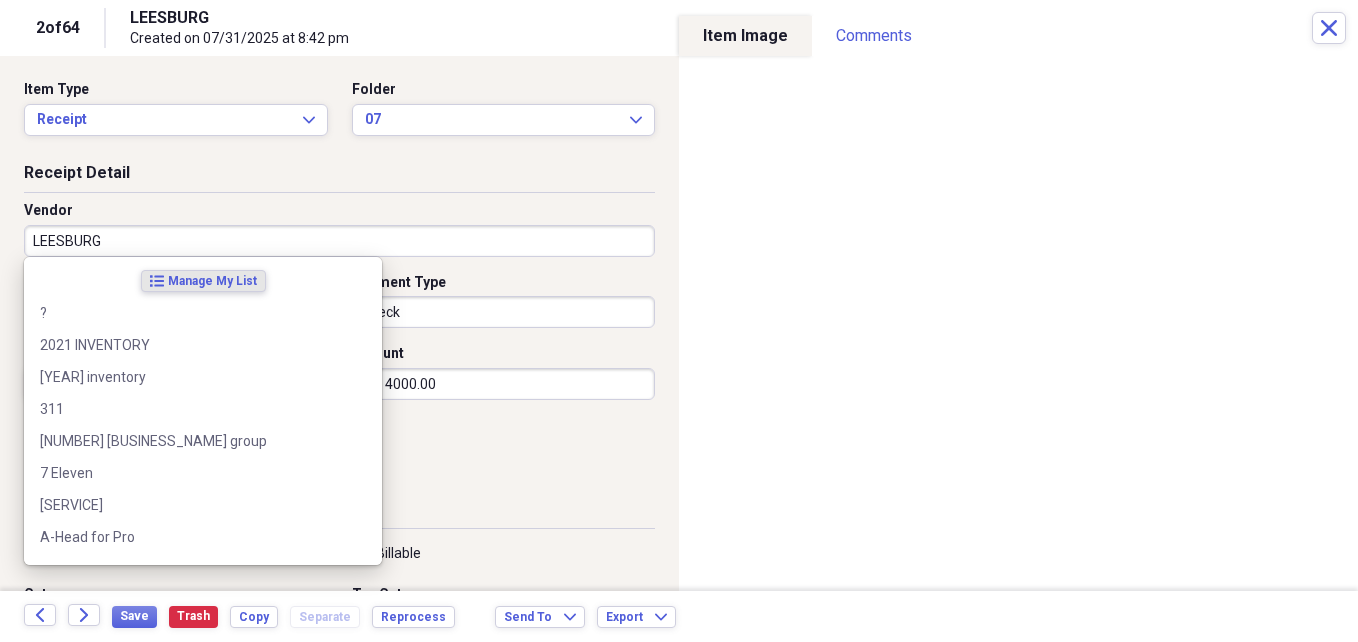 click on "[CITY]" at bounding box center [339, 241] 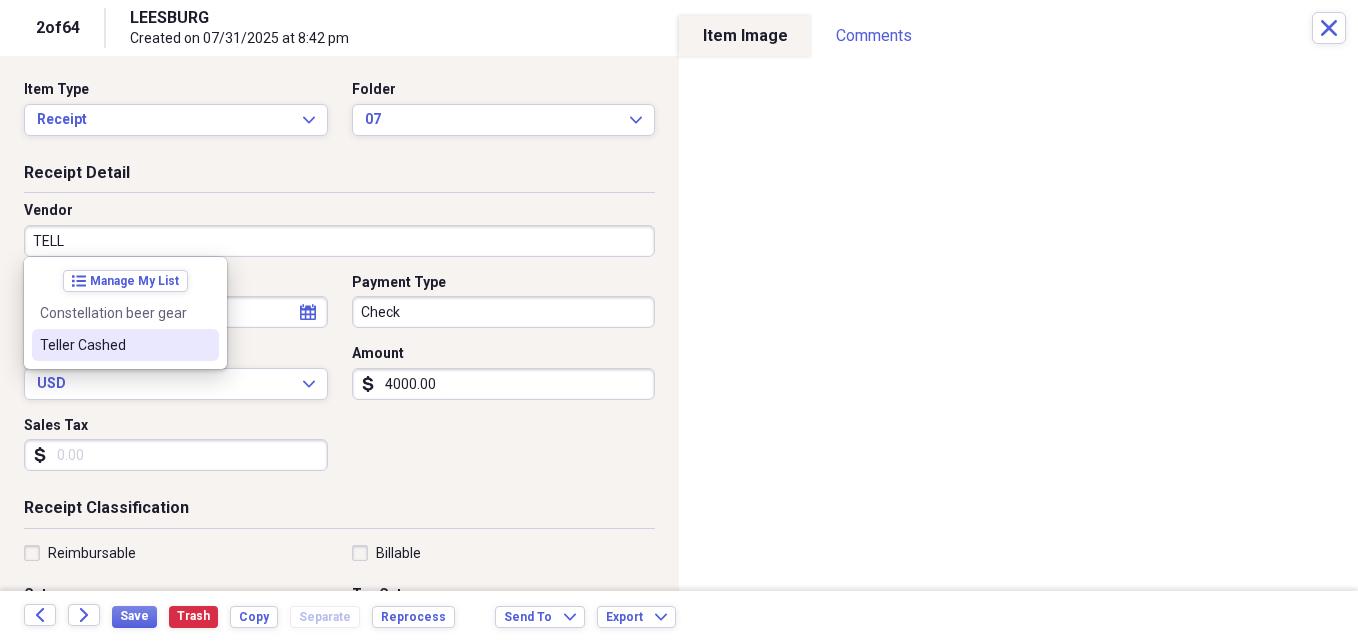 click on "Teller Cashed" at bounding box center (113, 345) 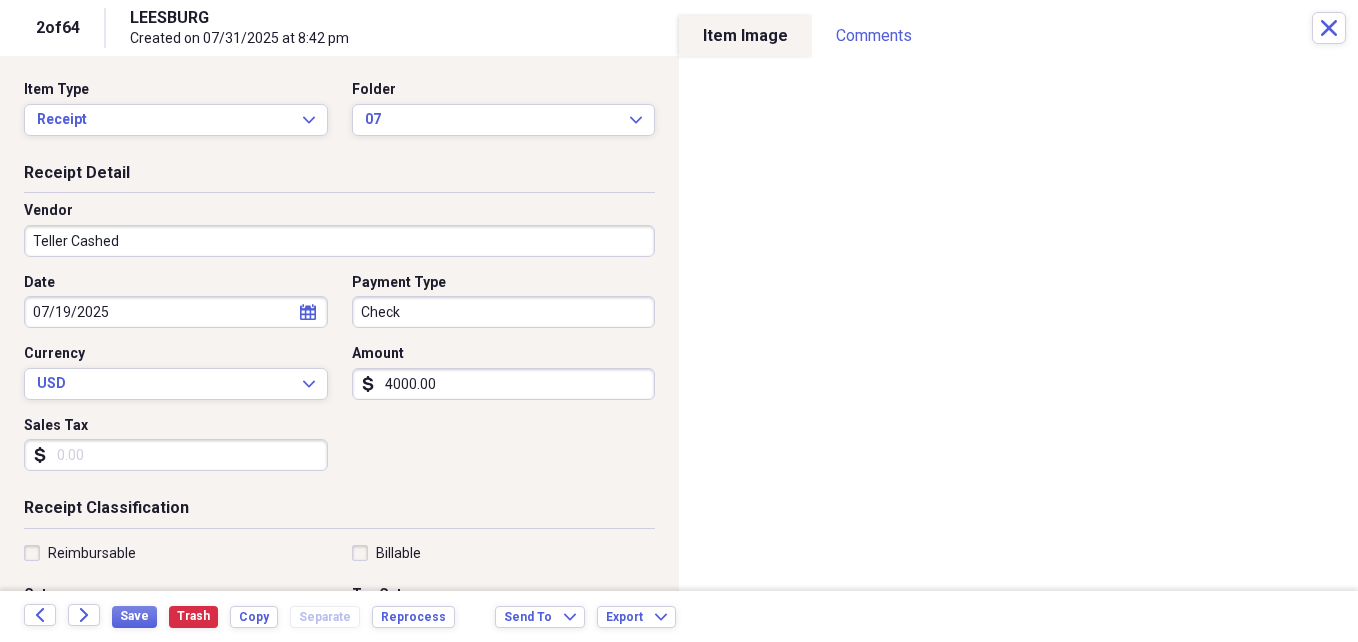 type on "Petty Cash" 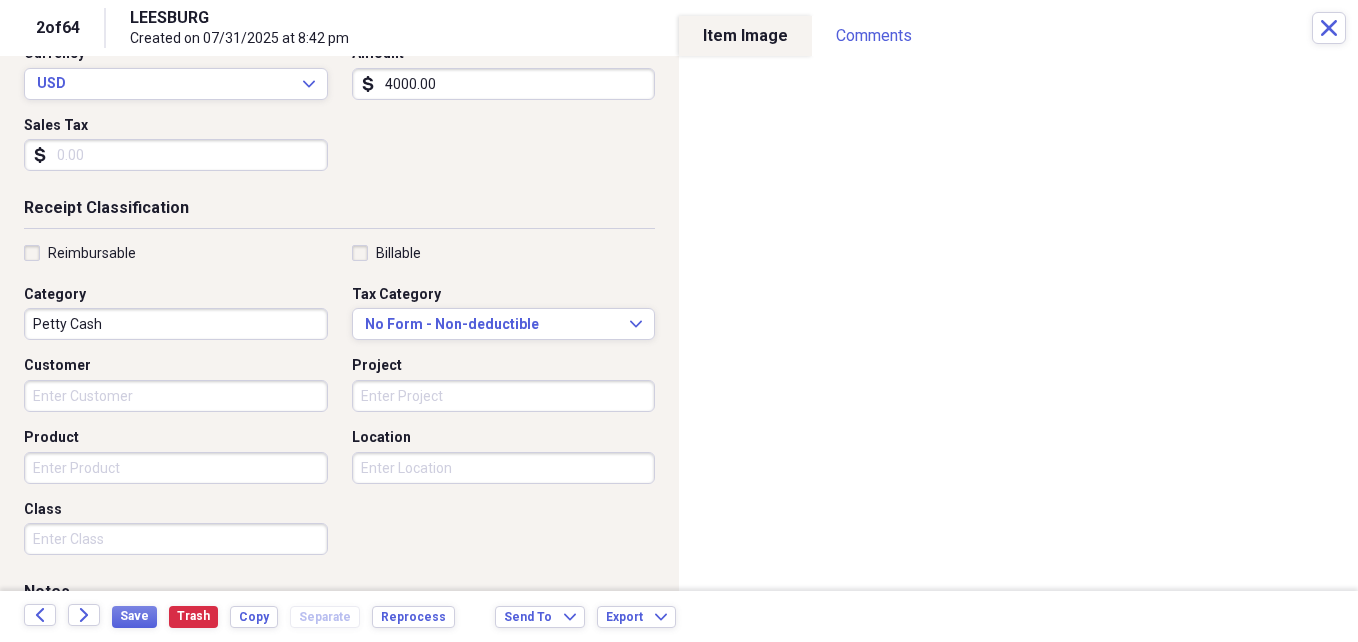 scroll, scrollTop: 293, scrollLeft: 0, axis: vertical 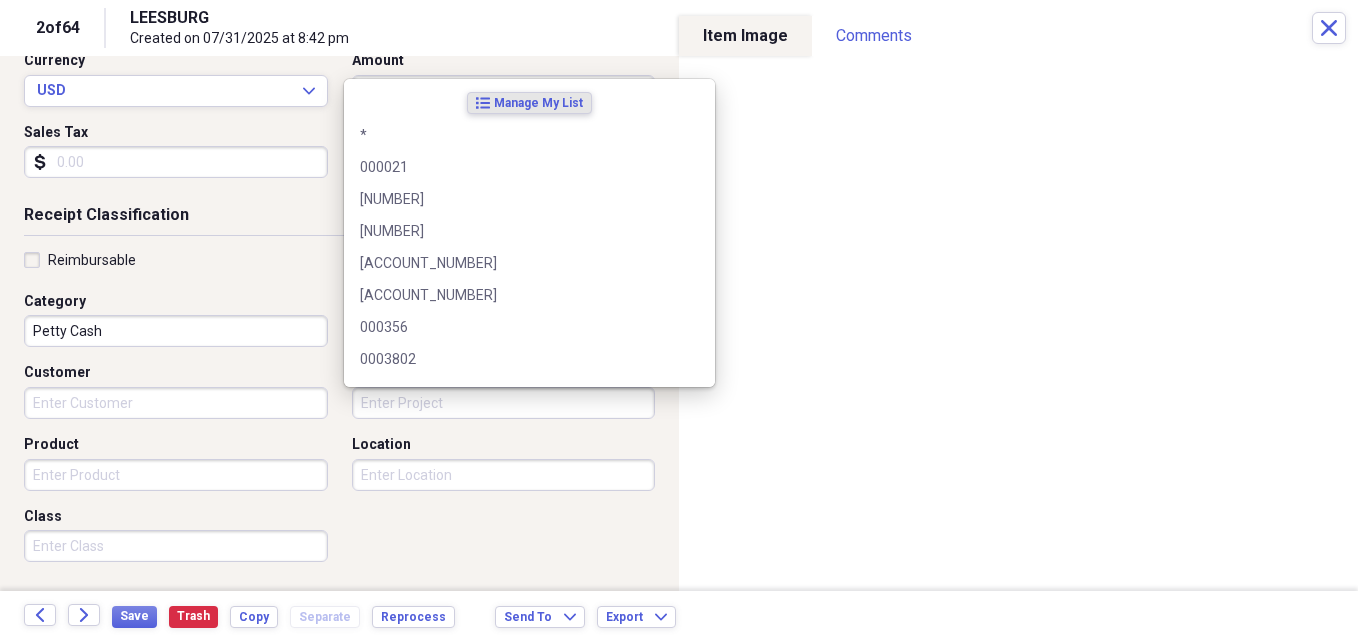 click on "Project" at bounding box center (504, 403) 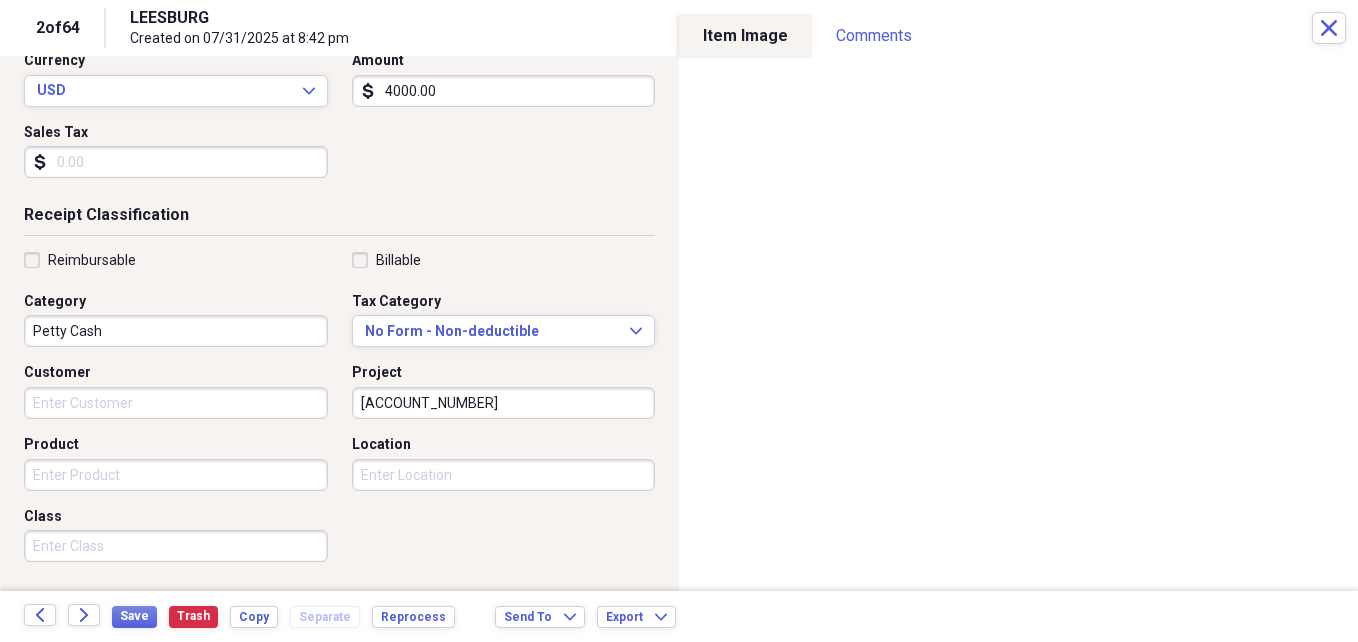 type on "[ACCOUNT_NUMBER]" 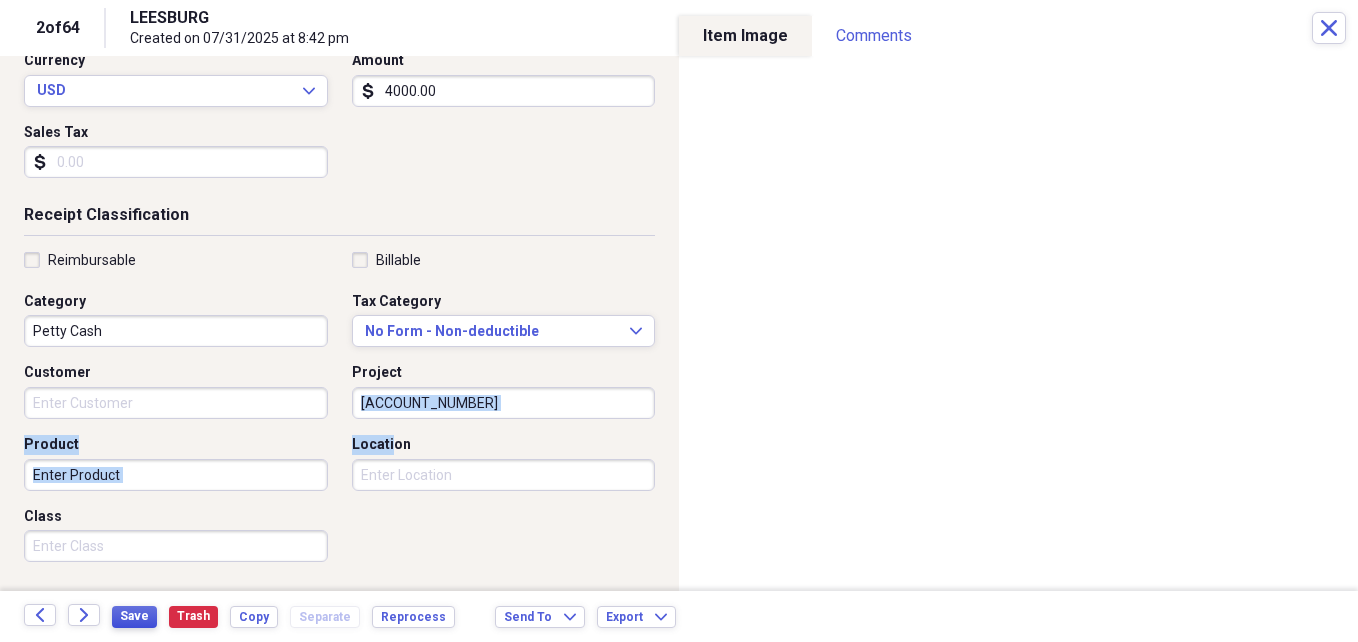 click on "Save" at bounding box center (134, 616) 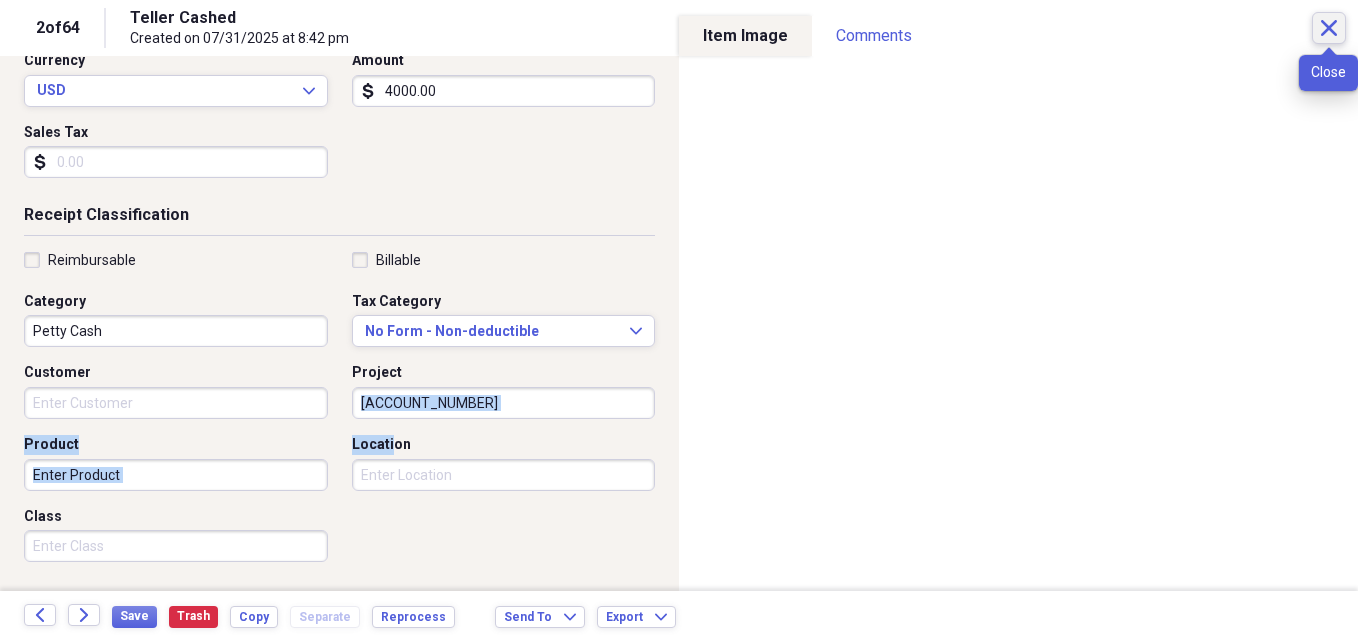 click on "Close" at bounding box center (1329, 28) 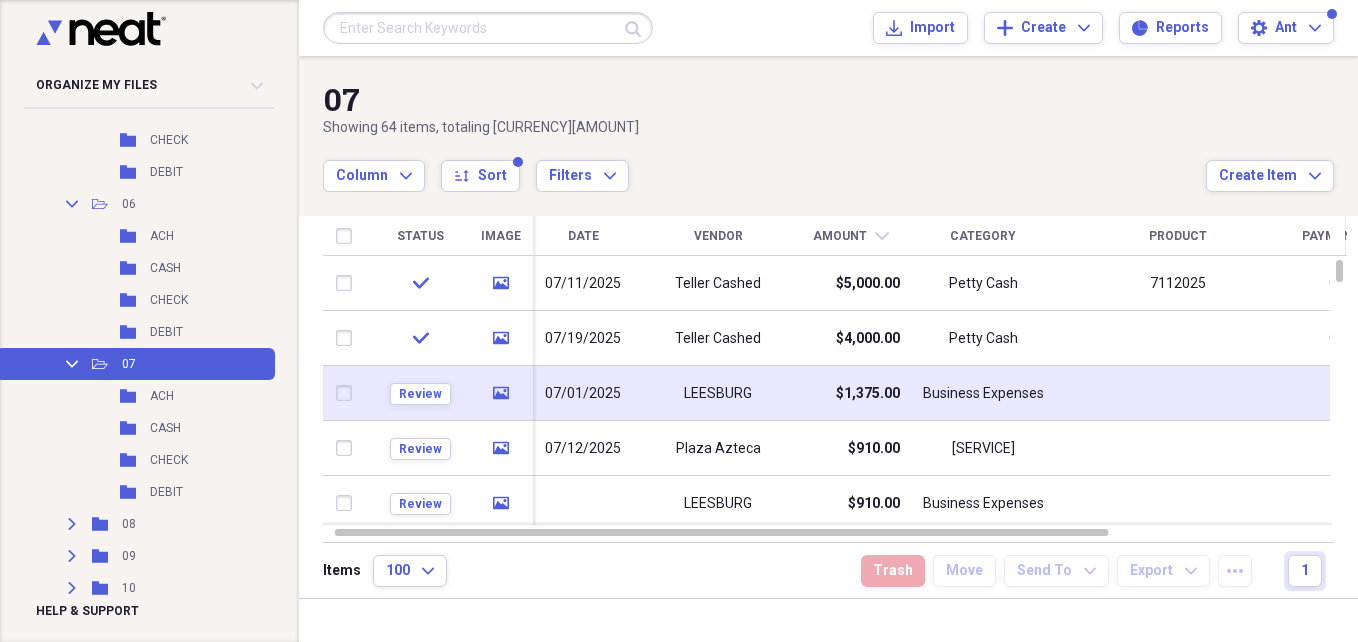 click on "[CITY]" at bounding box center [718, 393] 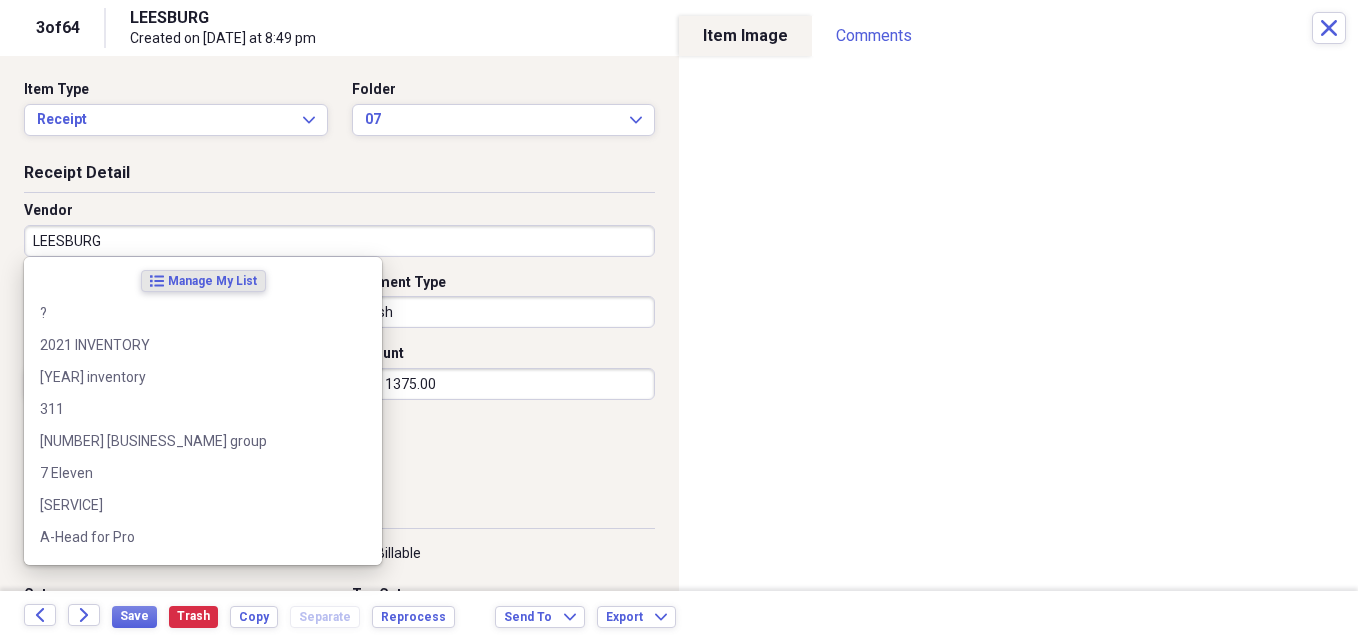click on "[CITY]" at bounding box center (339, 241) 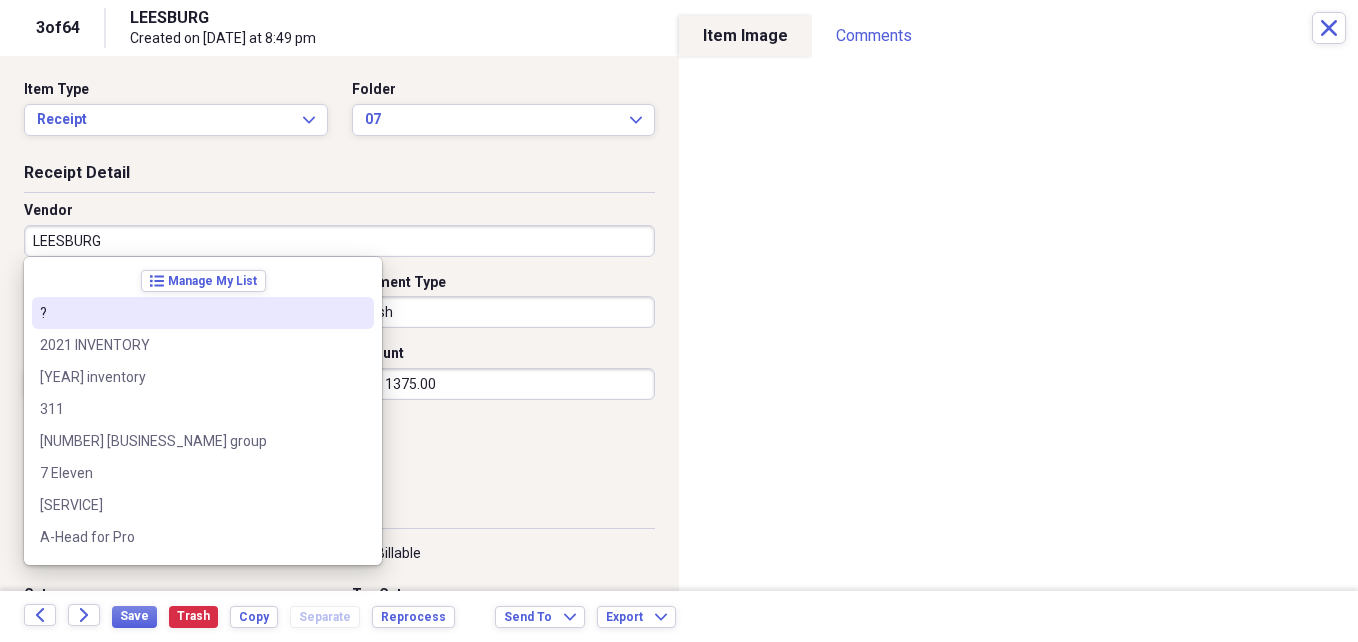 click on "[CITY]" at bounding box center (339, 241) 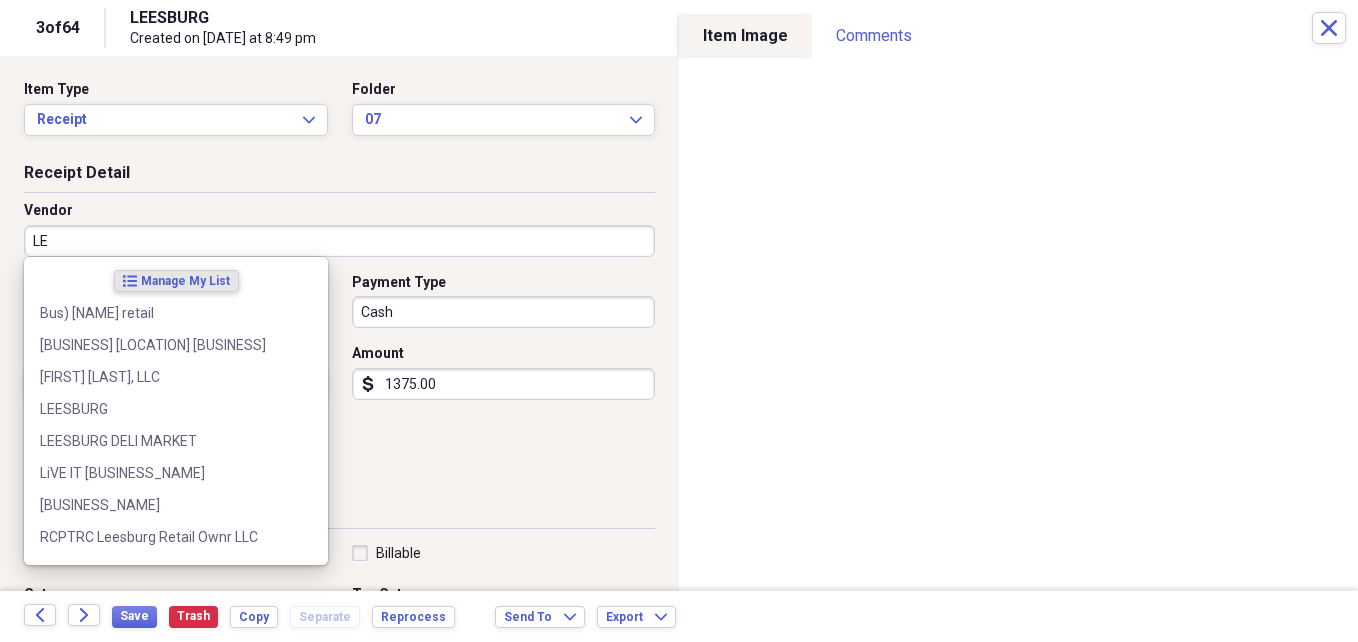 type on "L" 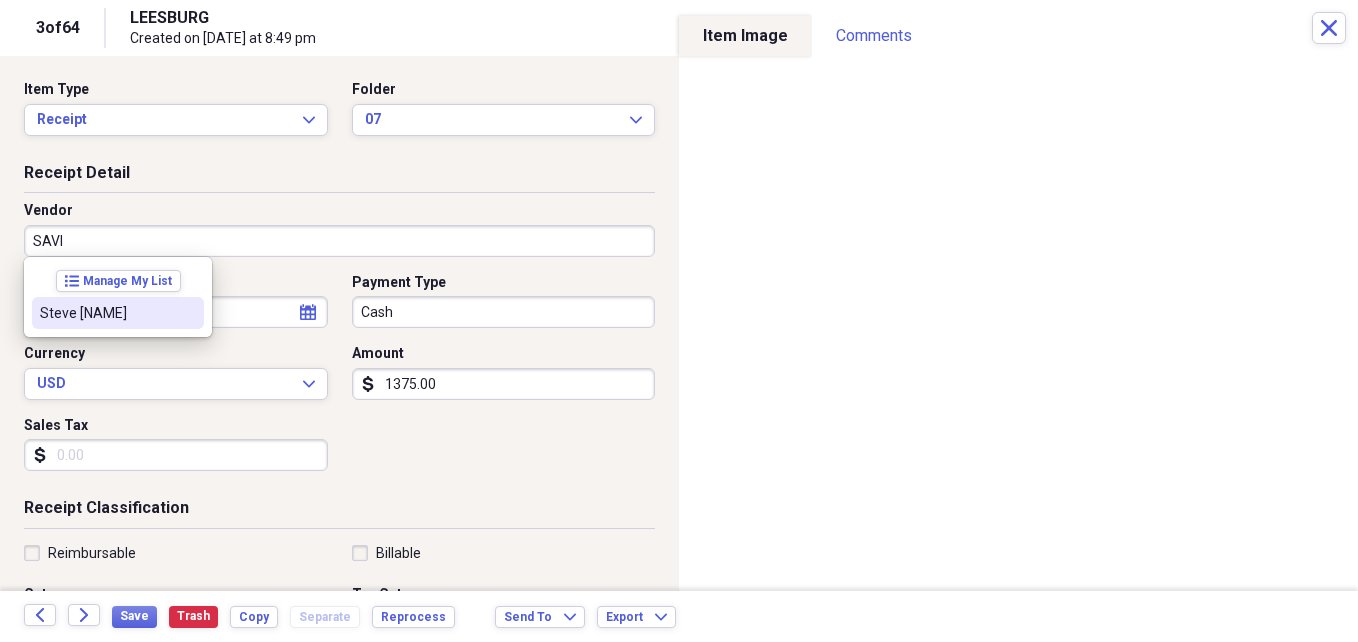click on "[FIRST] [LAST]" at bounding box center (106, 313) 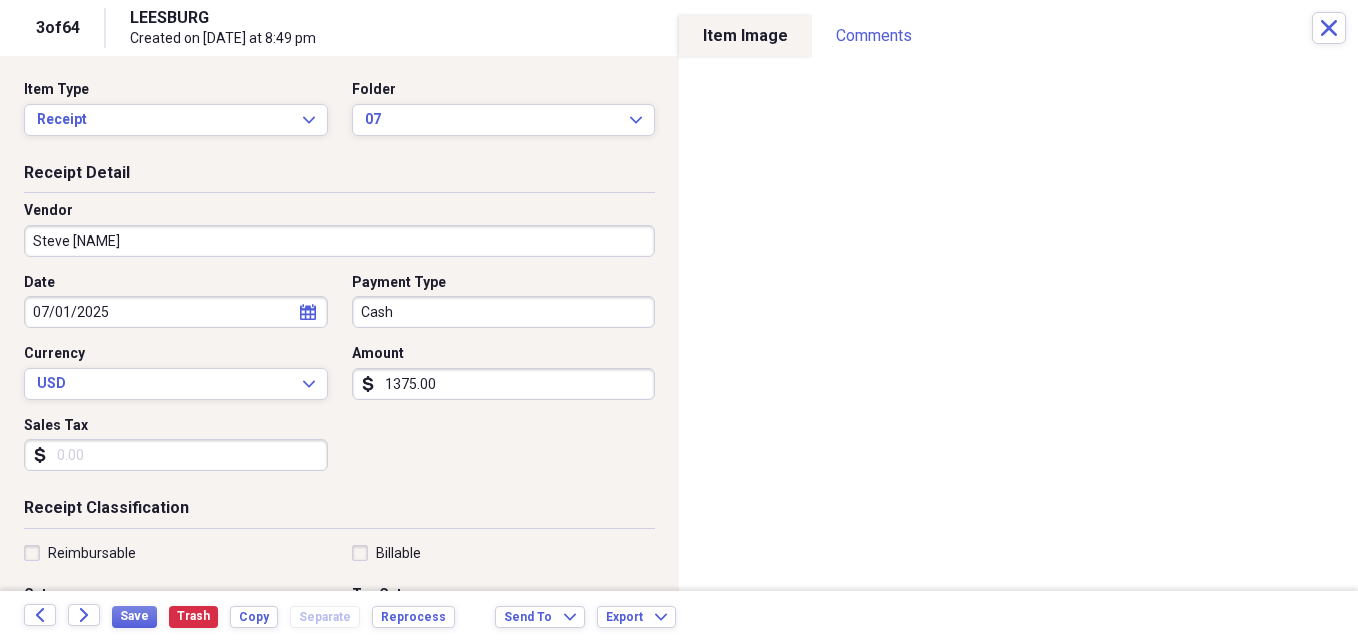 type on "[CATEGORY]:[SUBCATEGORY]" 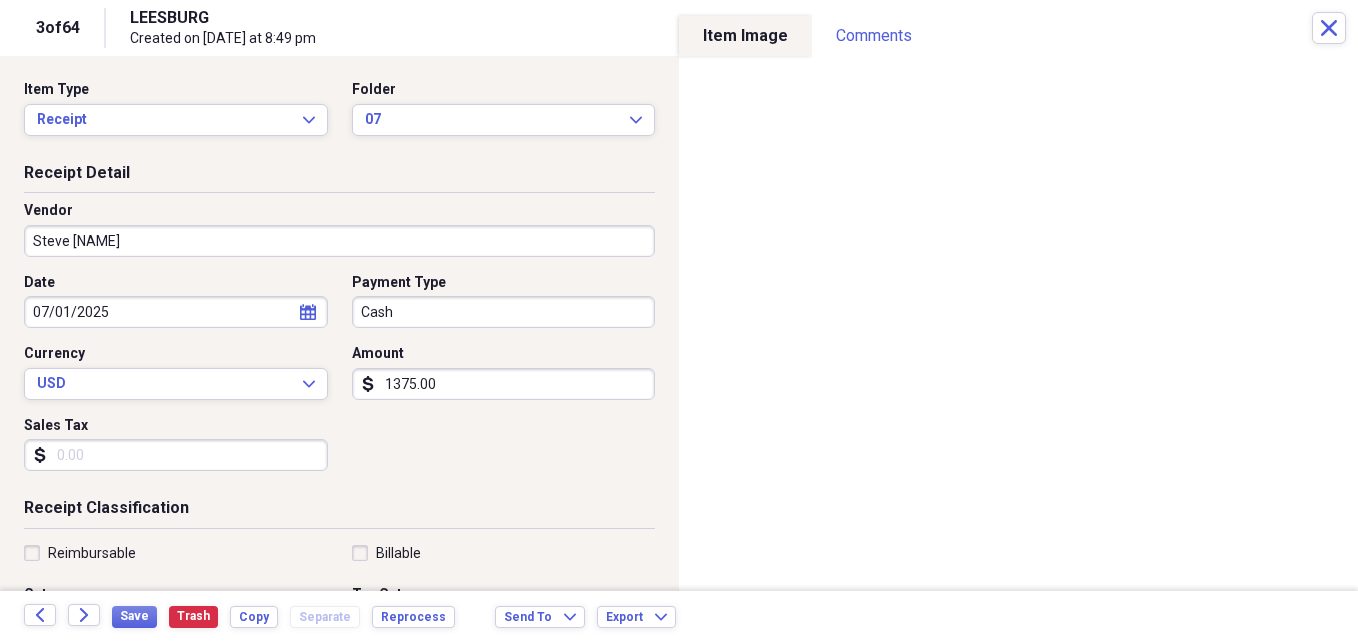 click on "Cash" at bounding box center [504, 312] 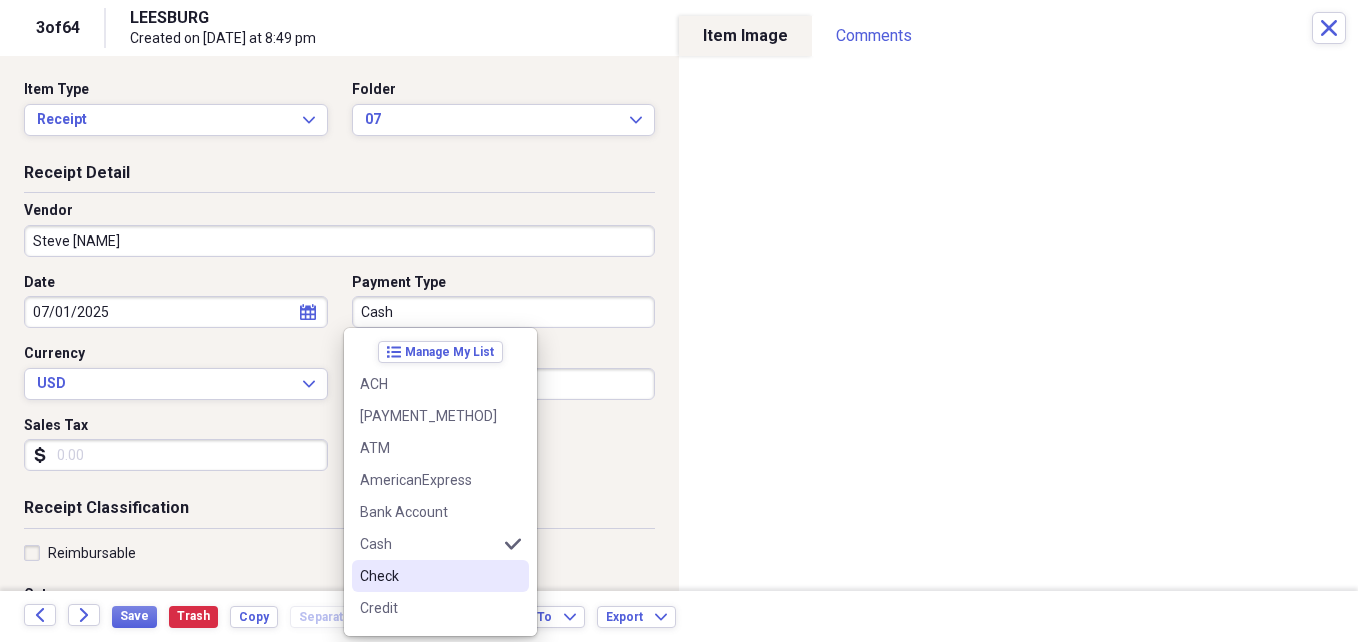 click on "Check" at bounding box center [428, 576] 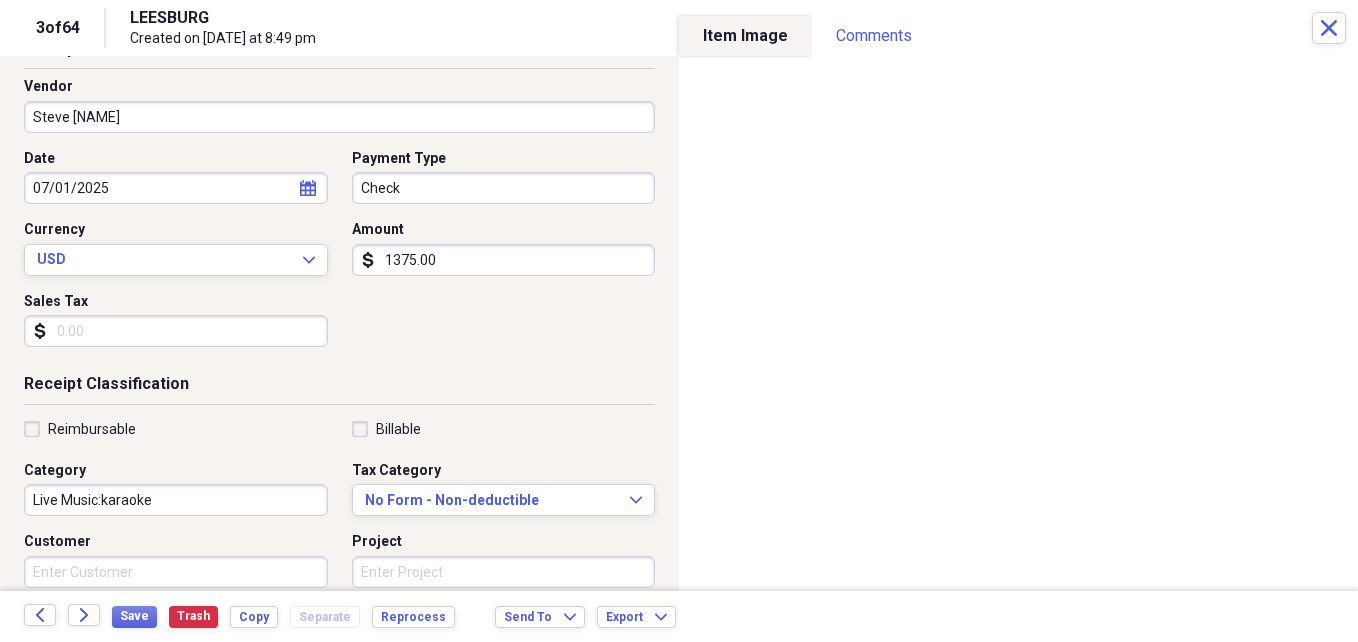 scroll, scrollTop: 127, scrollLeft: 0, axis: vertical 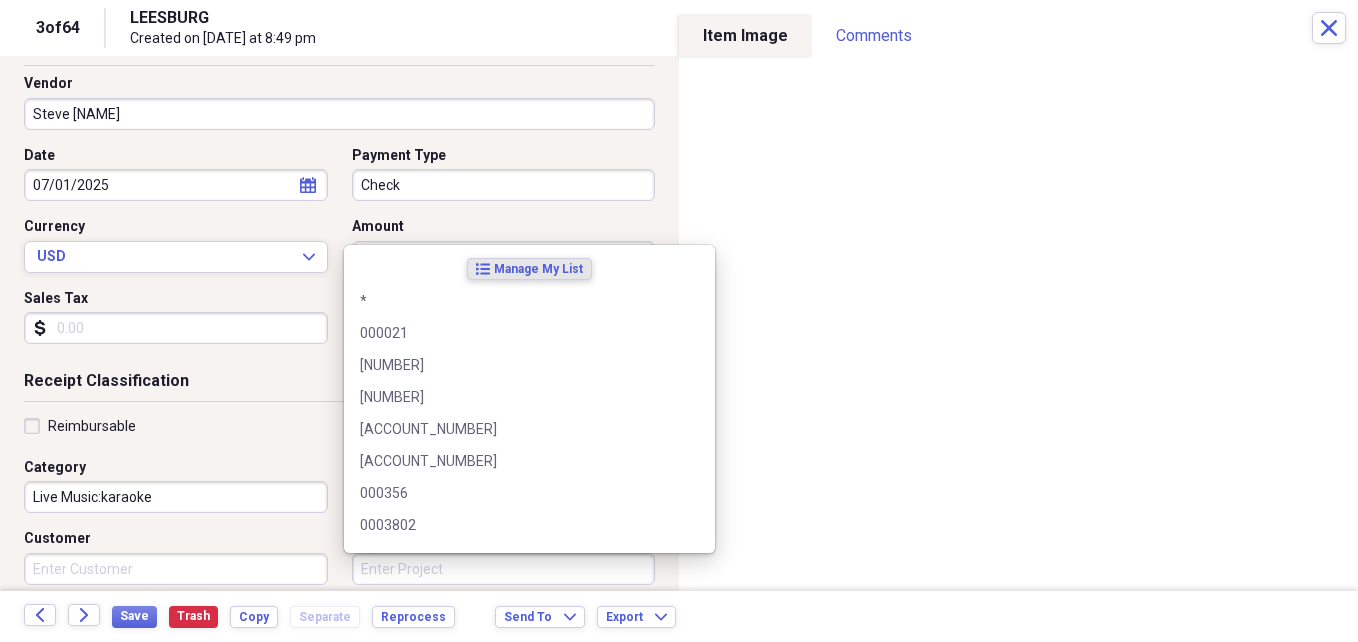 click on "Project" at bounding box center (504, 569) 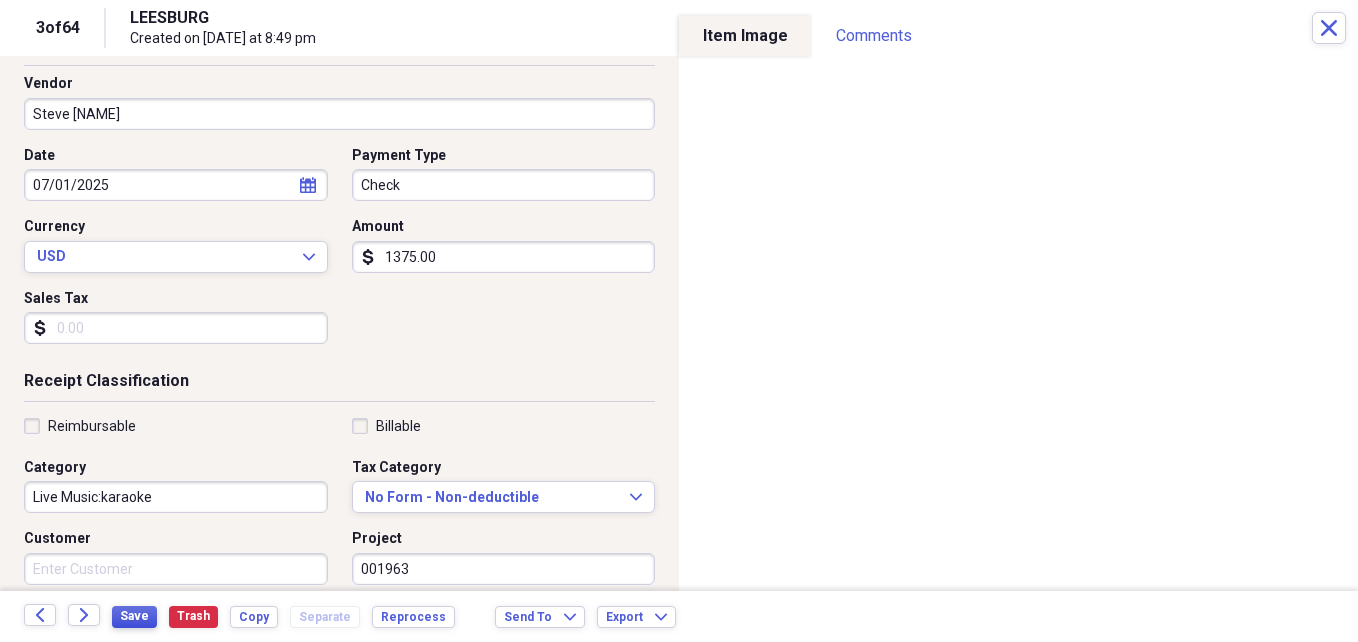 type on "001963" 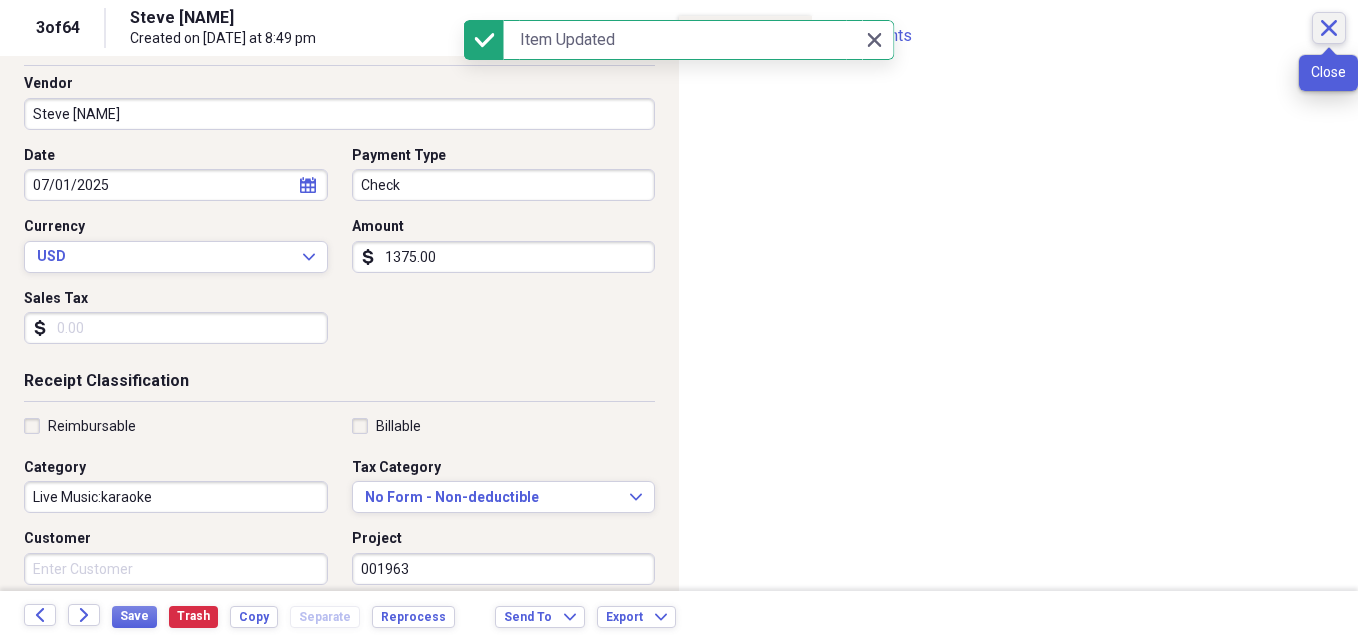 click on "Close" 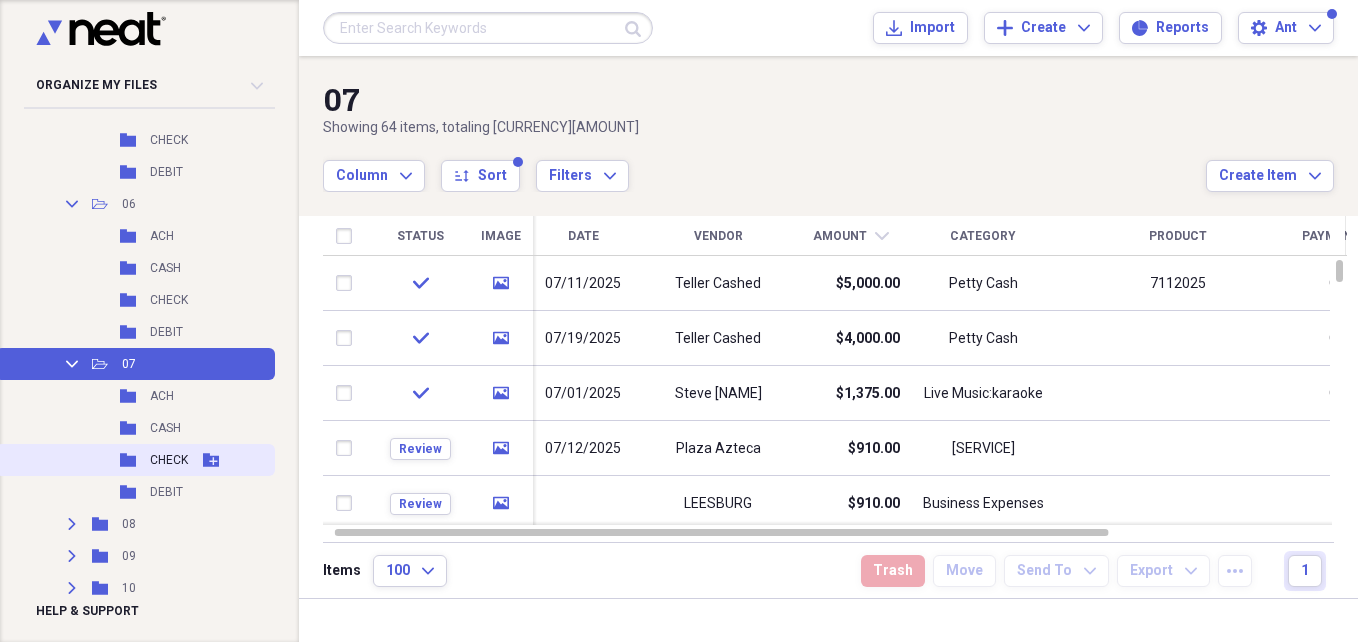 click on "CHECK" at bounding box center (169, 460) 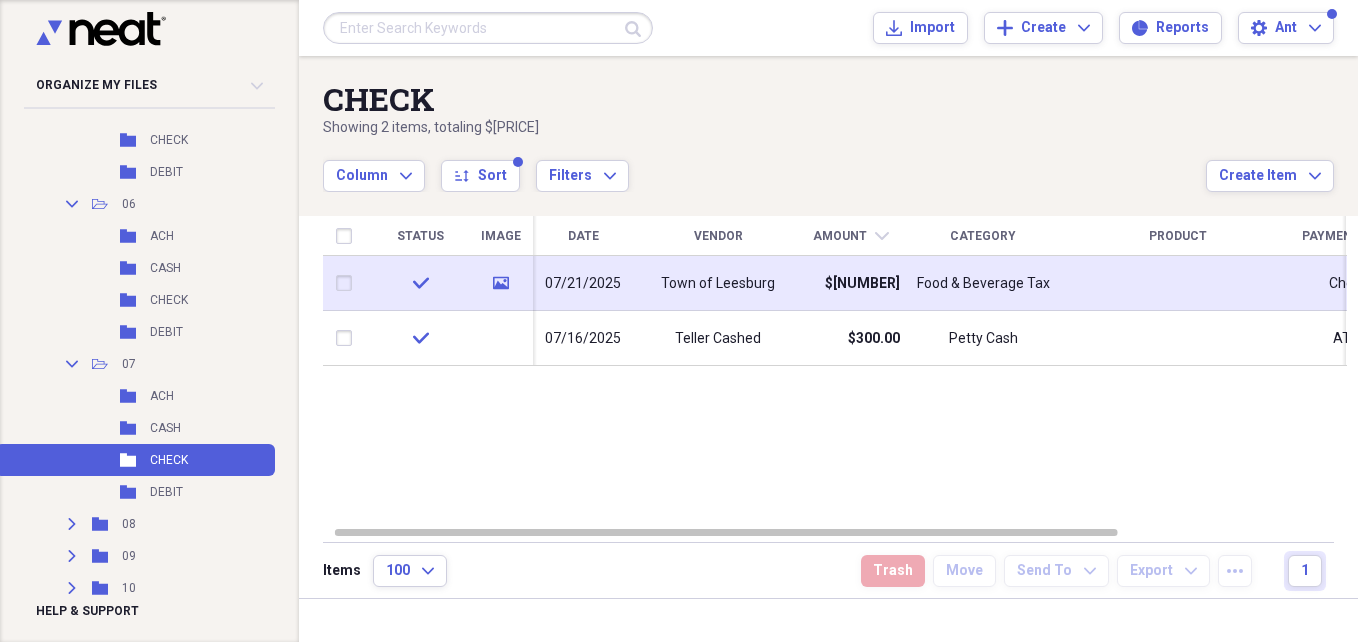 click on "[CATEGORY] [TAX]" at bounding box center (983, 284) 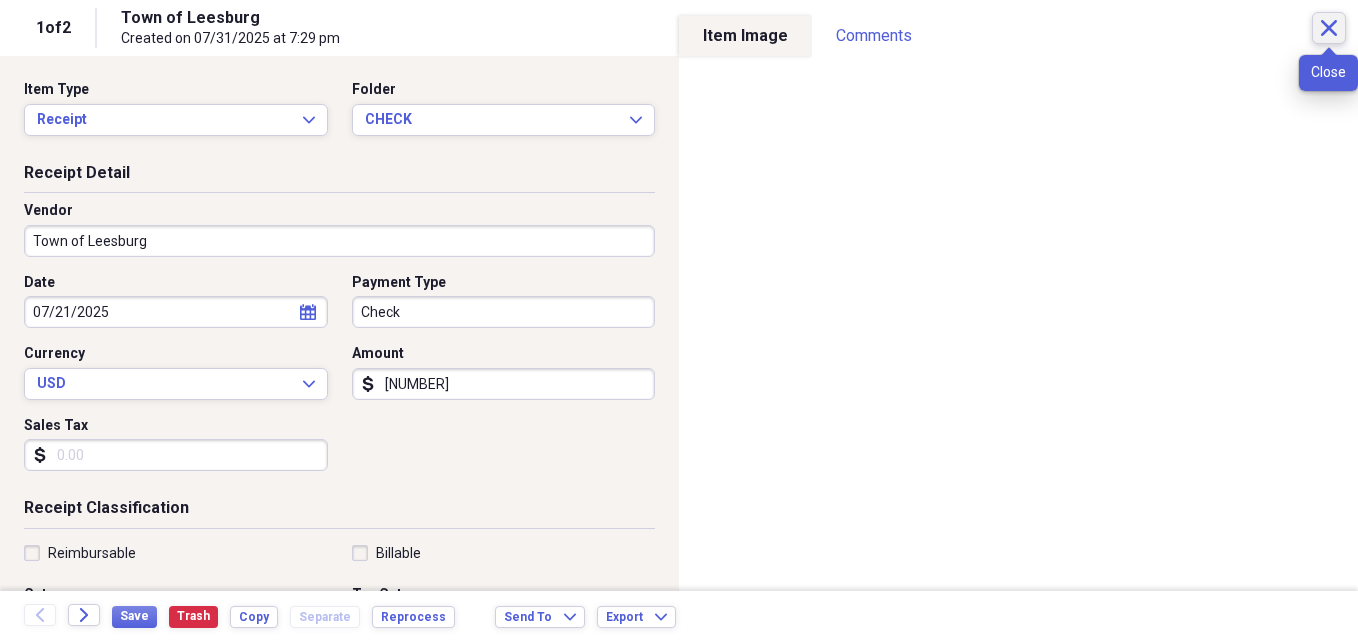 click on "Close" 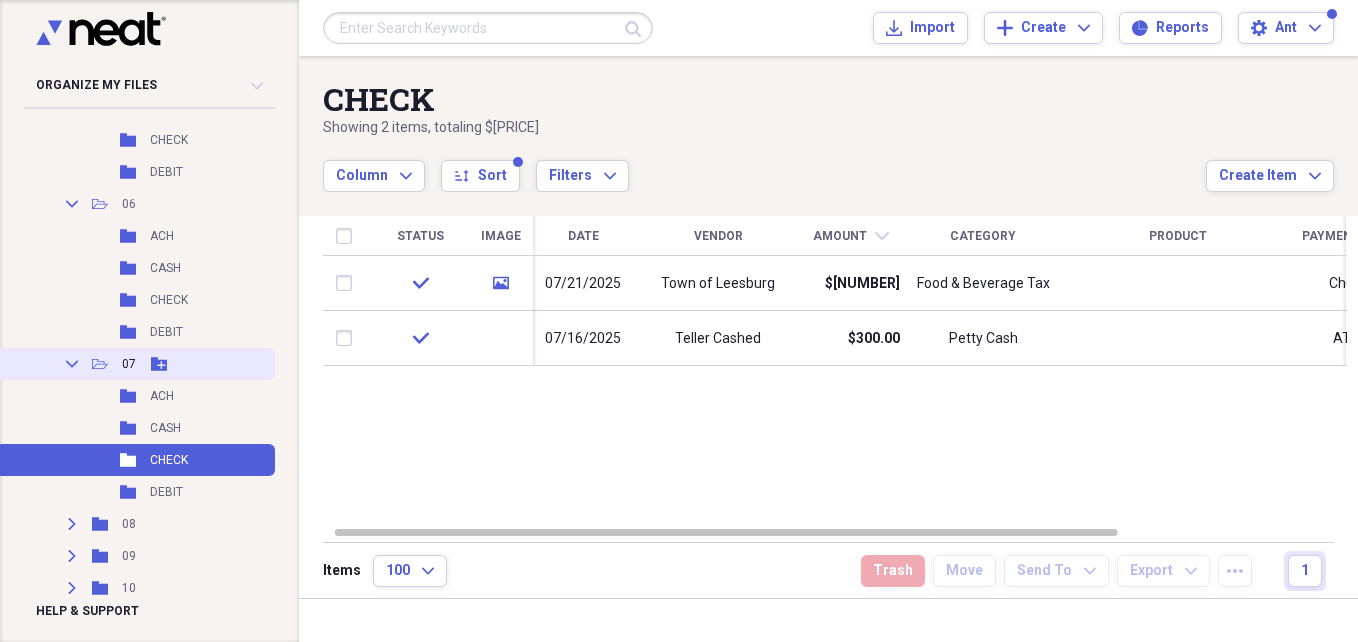 click on "07" at bounding box center [129, 364] 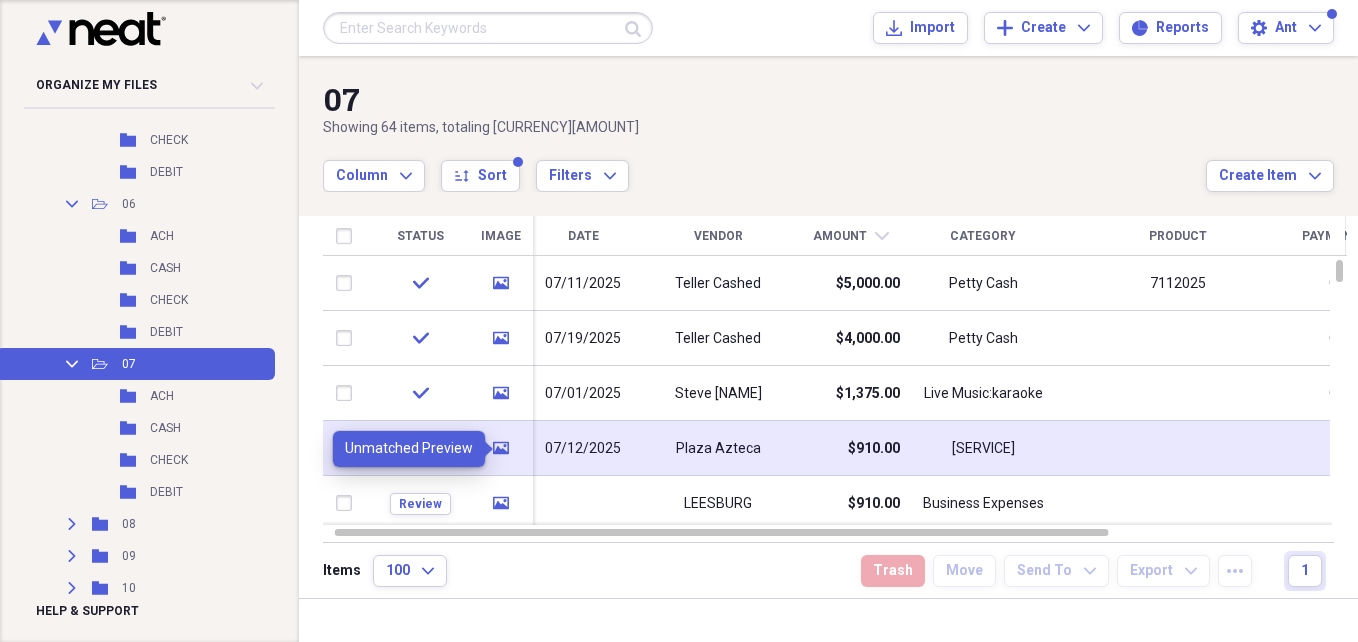 click 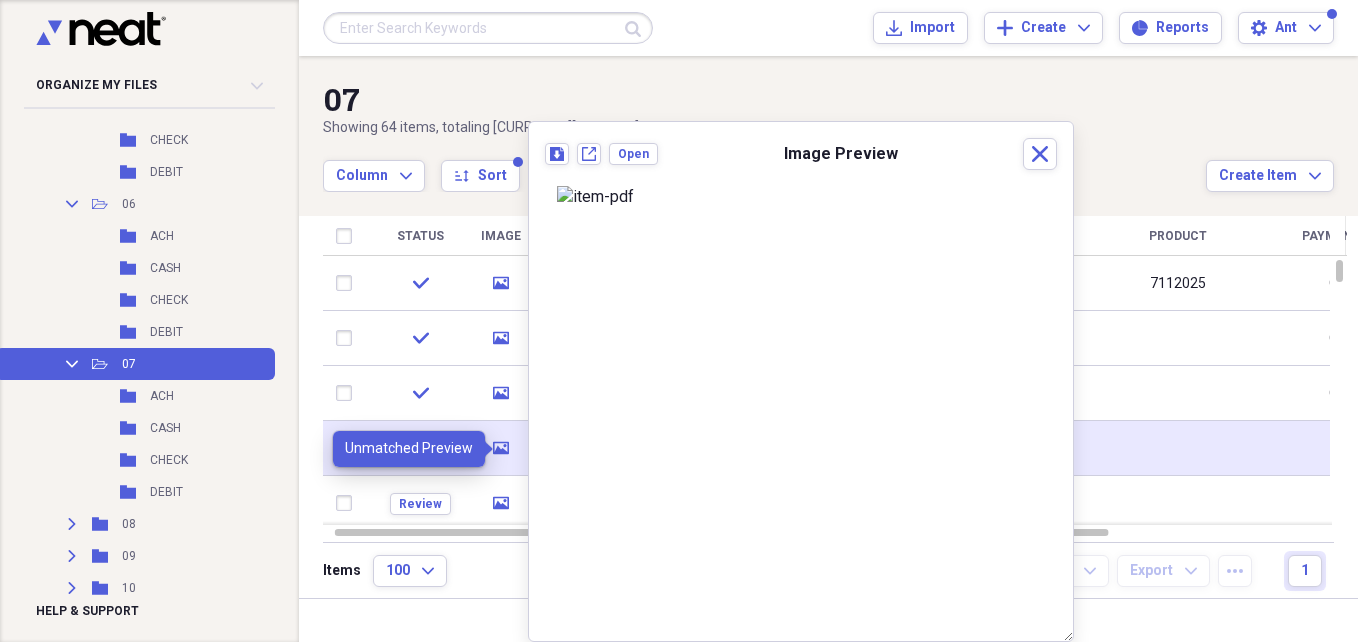 click 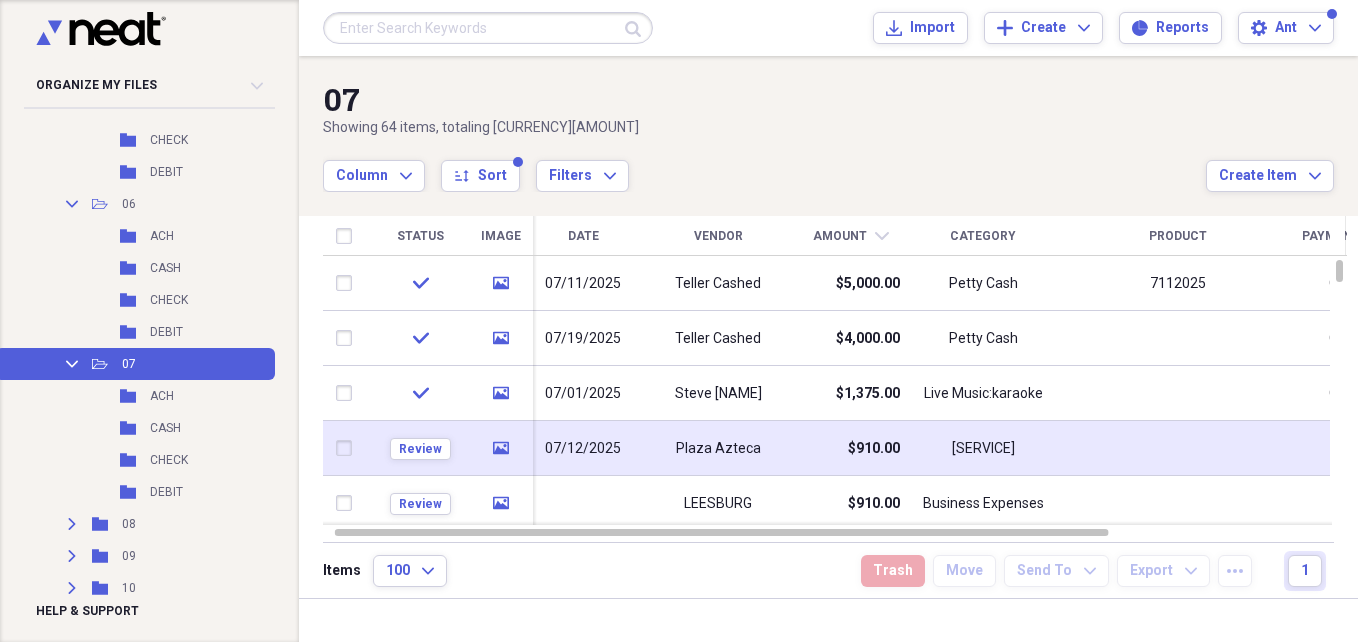 click on "$910.00" at bounding box center [850, 448] 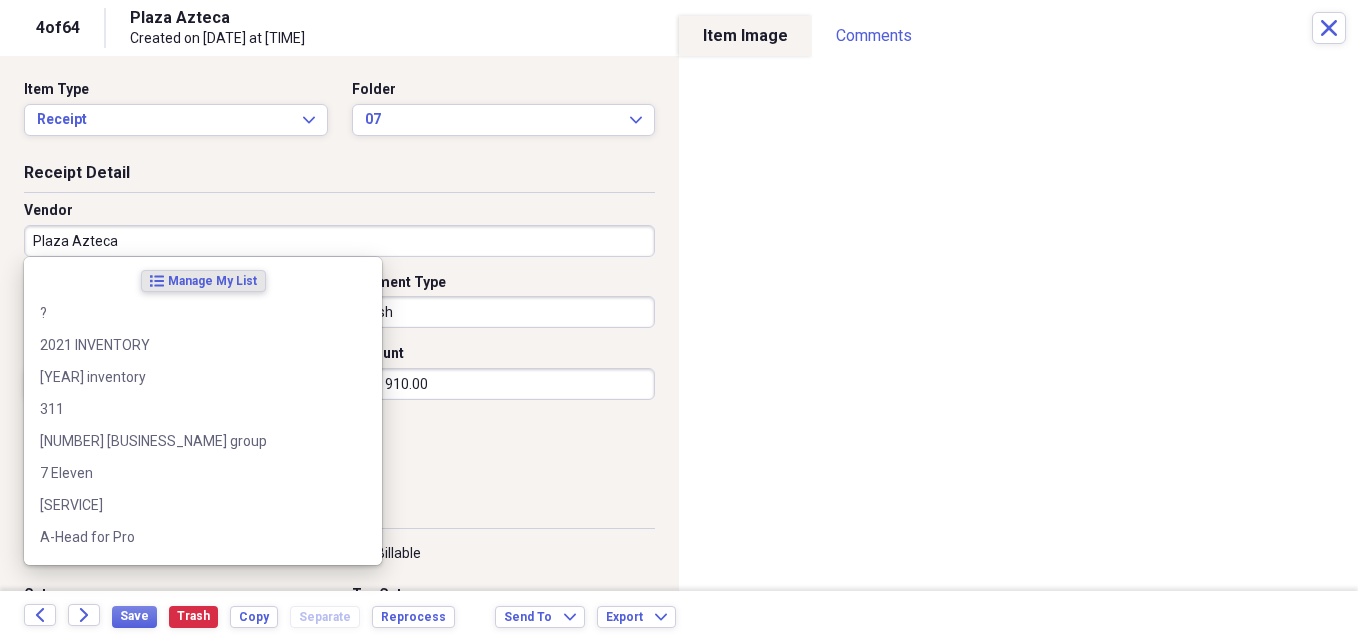 click on "Plaza Azteca" at bounding box center [339, 241] 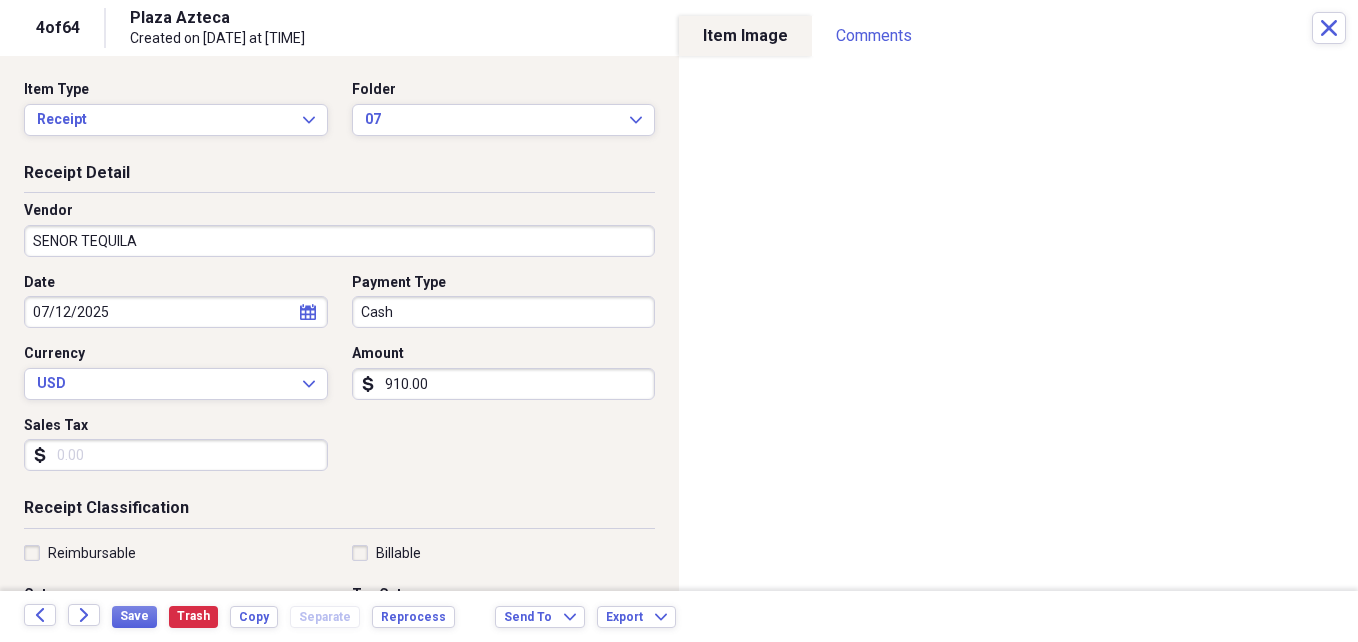 type on "[LAST]" 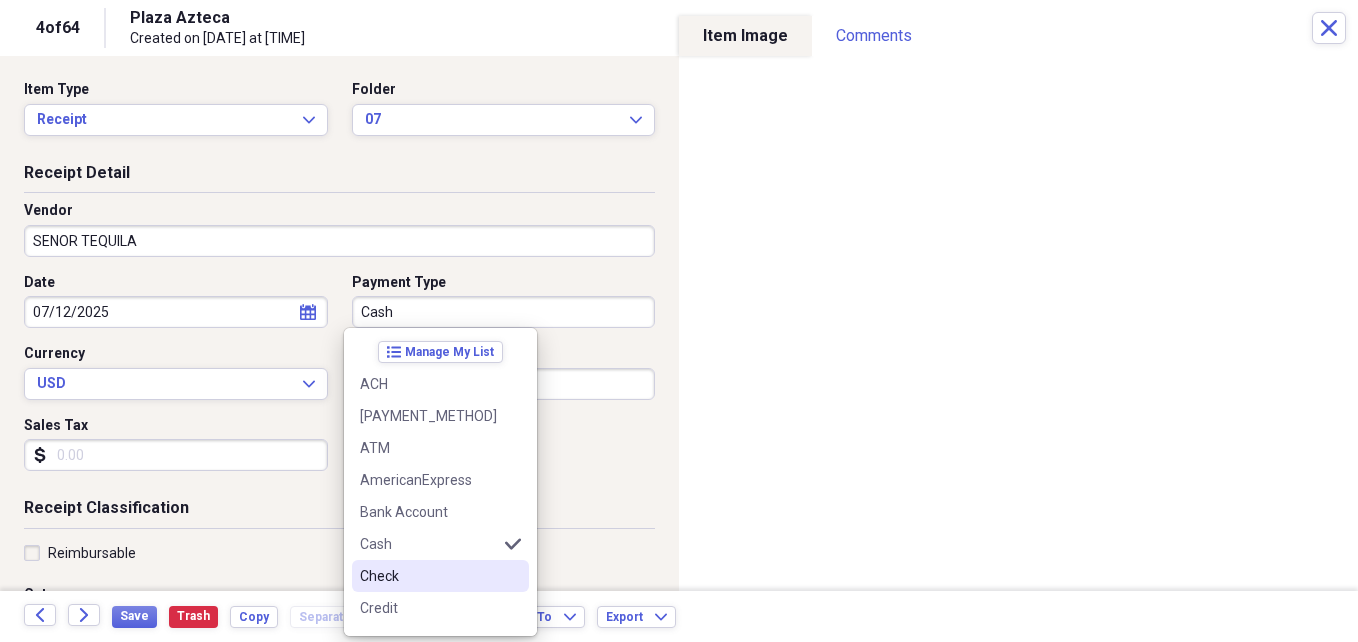 drag, startPoint x: 385, startPoint y: 569, endPoint x: 400, endPoint y: 547, distance: 26.627054 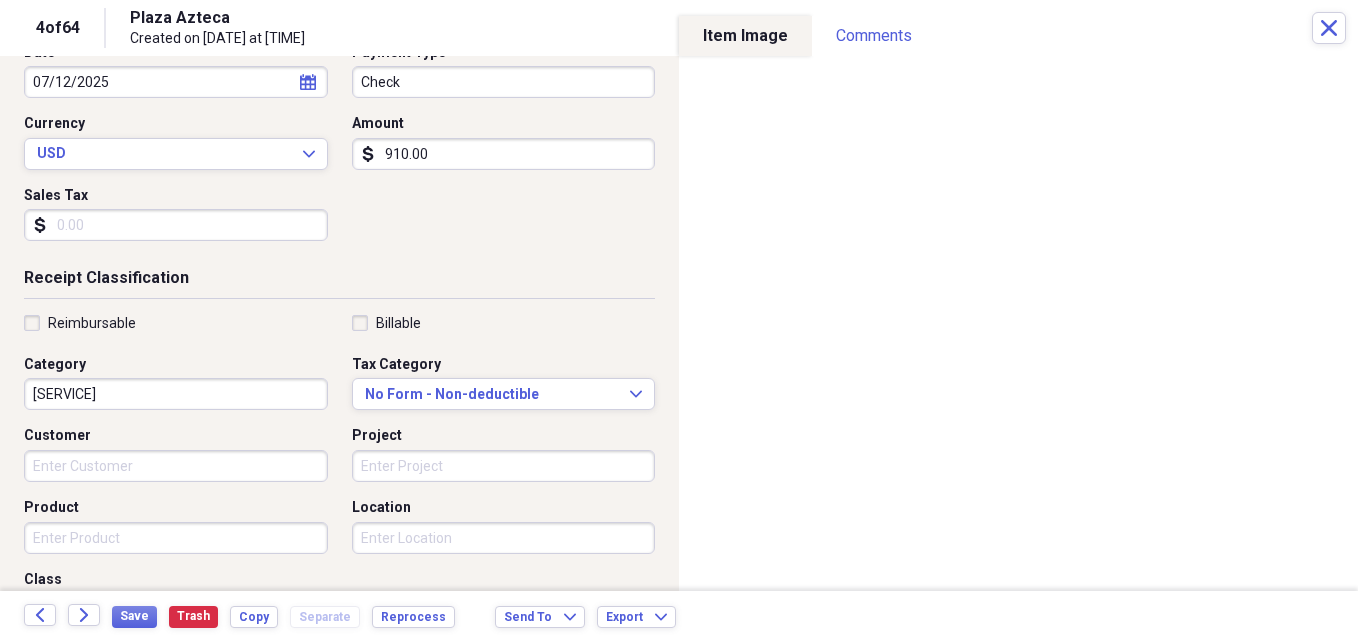 scroll, scrollTop: 233, scrollLeft: 0, axis: vertical 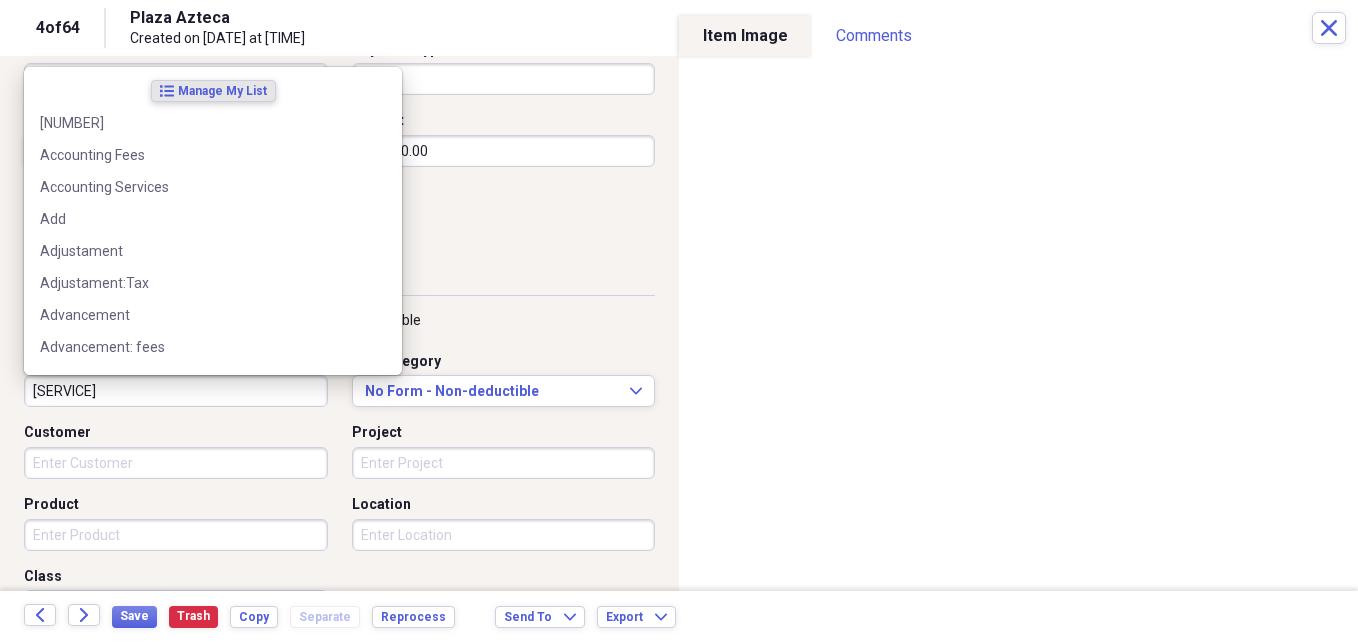 click on "Tips Payout" at bounding box center [176, 391] 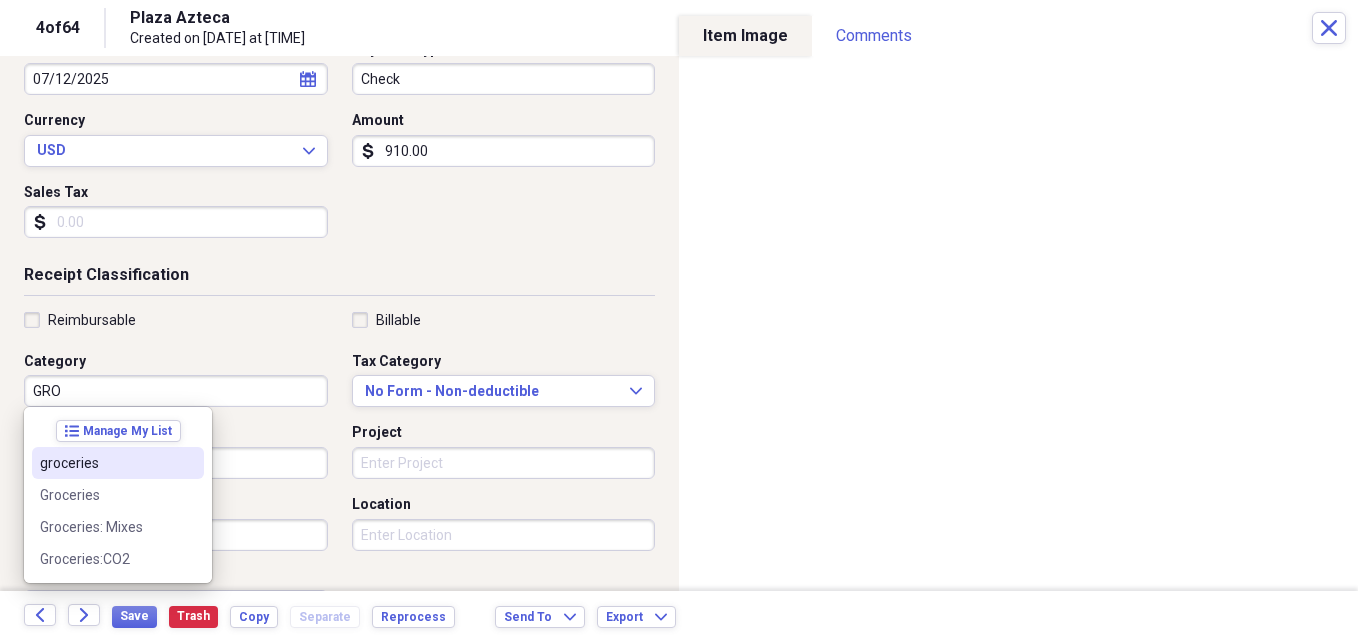 click on "groceries" at bounding box center [106, 463] 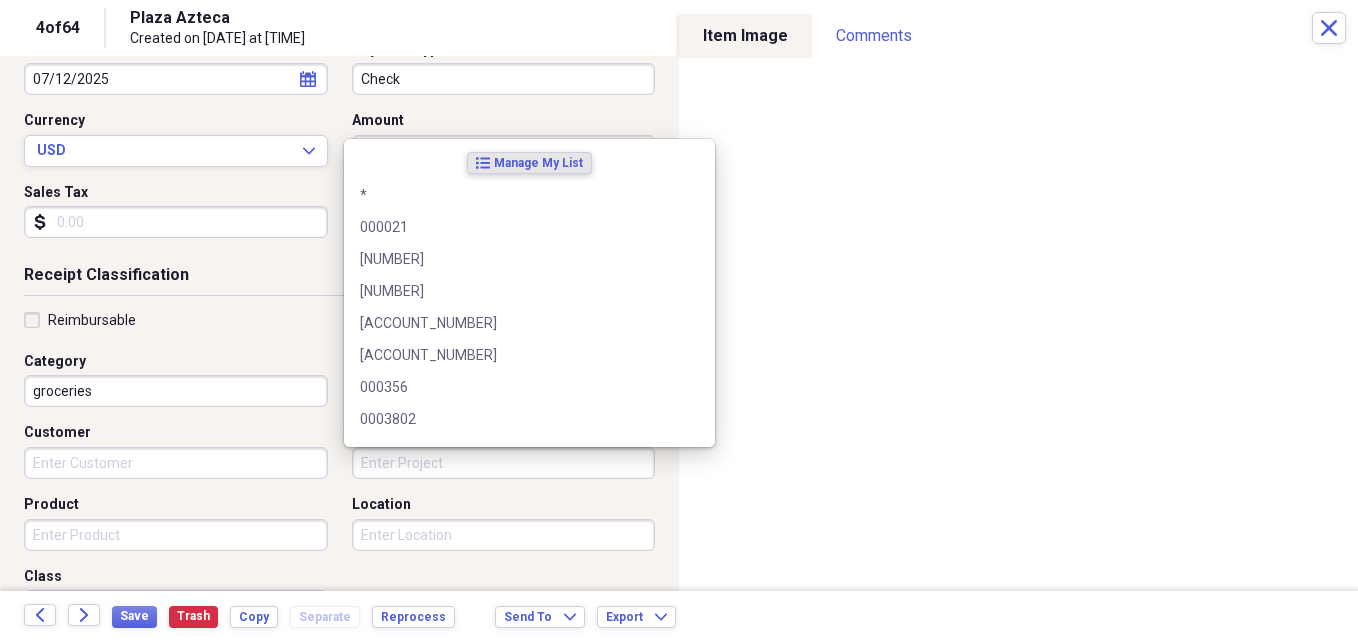 click on "Project" at bounding box center (504, 463) 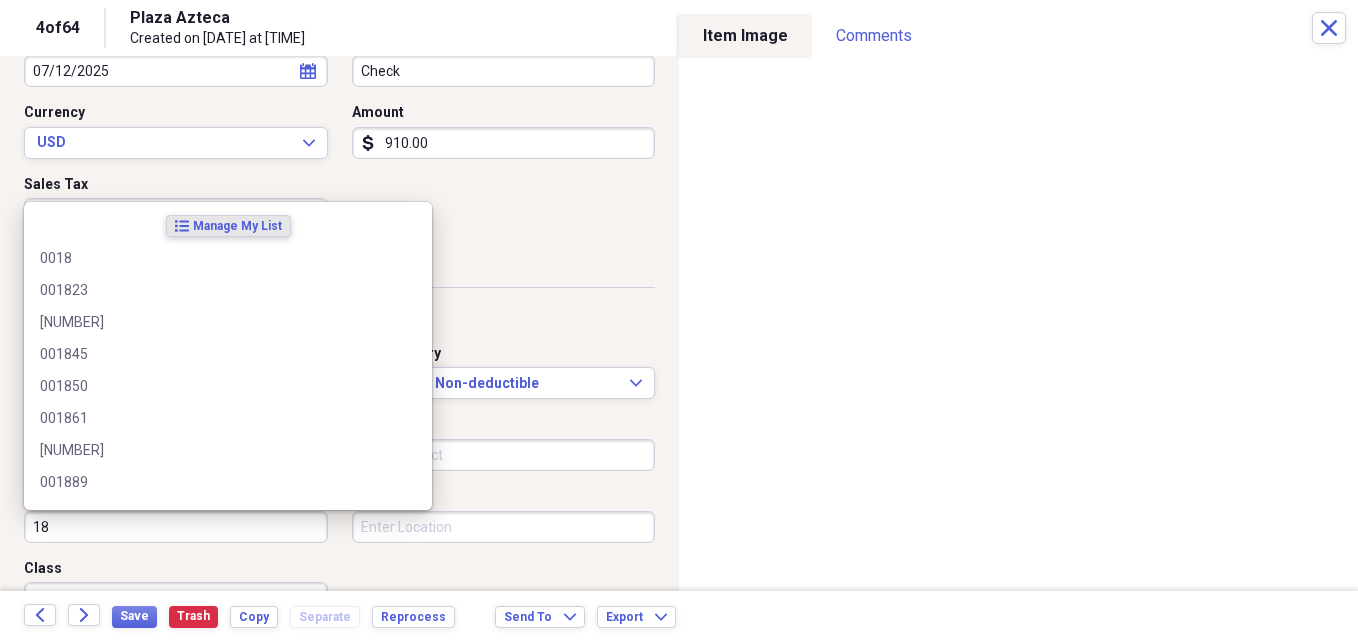 scroll, scrollTop: 243, scrollLeft: 0, axis: vertical 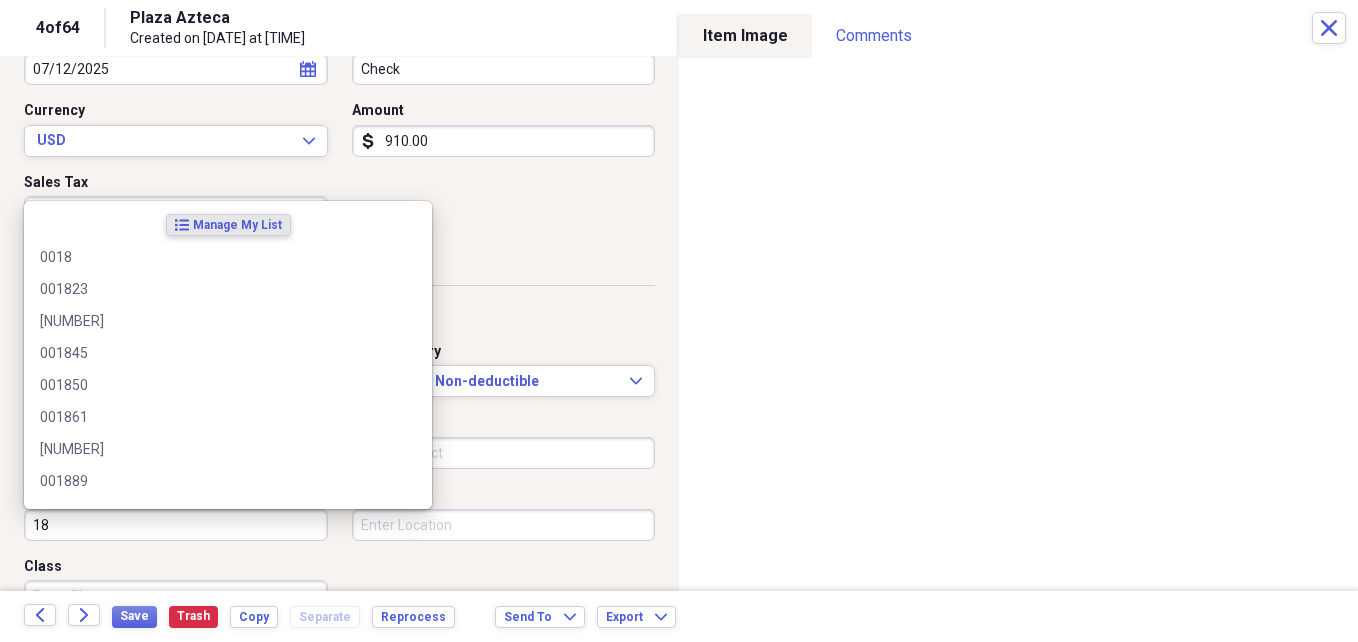 type on "18" 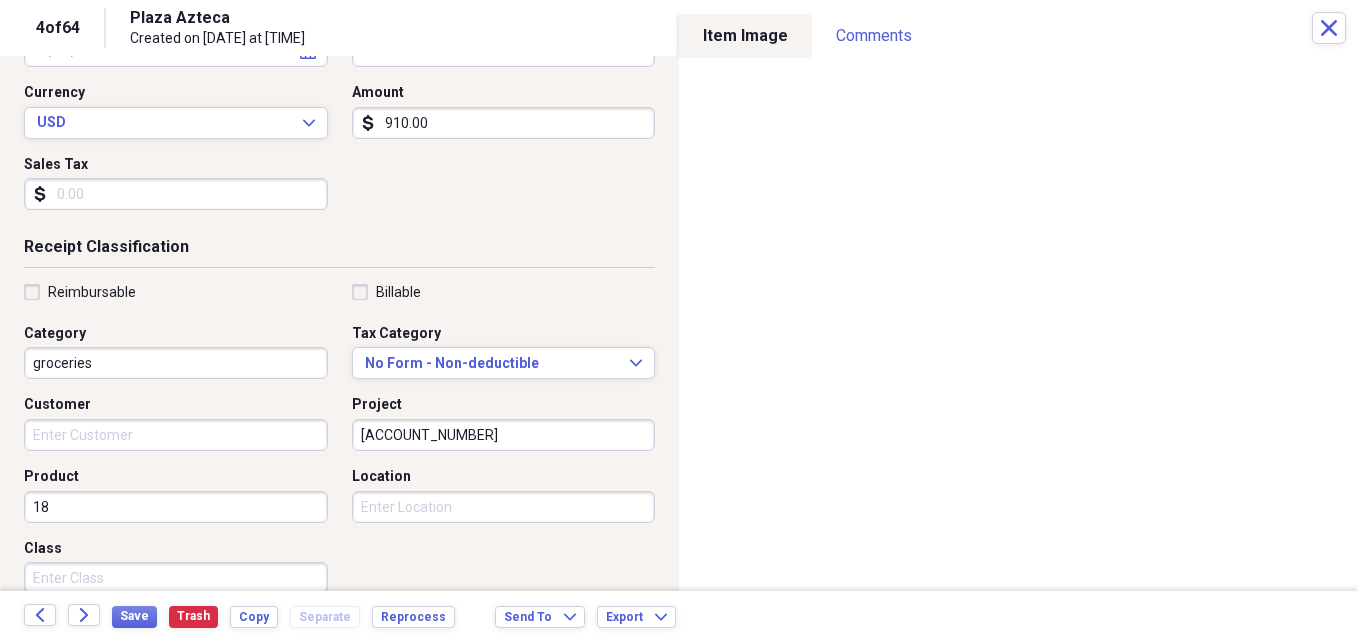 scroll, scrollTop: 277, scrollLeft: 0, axis: vertical 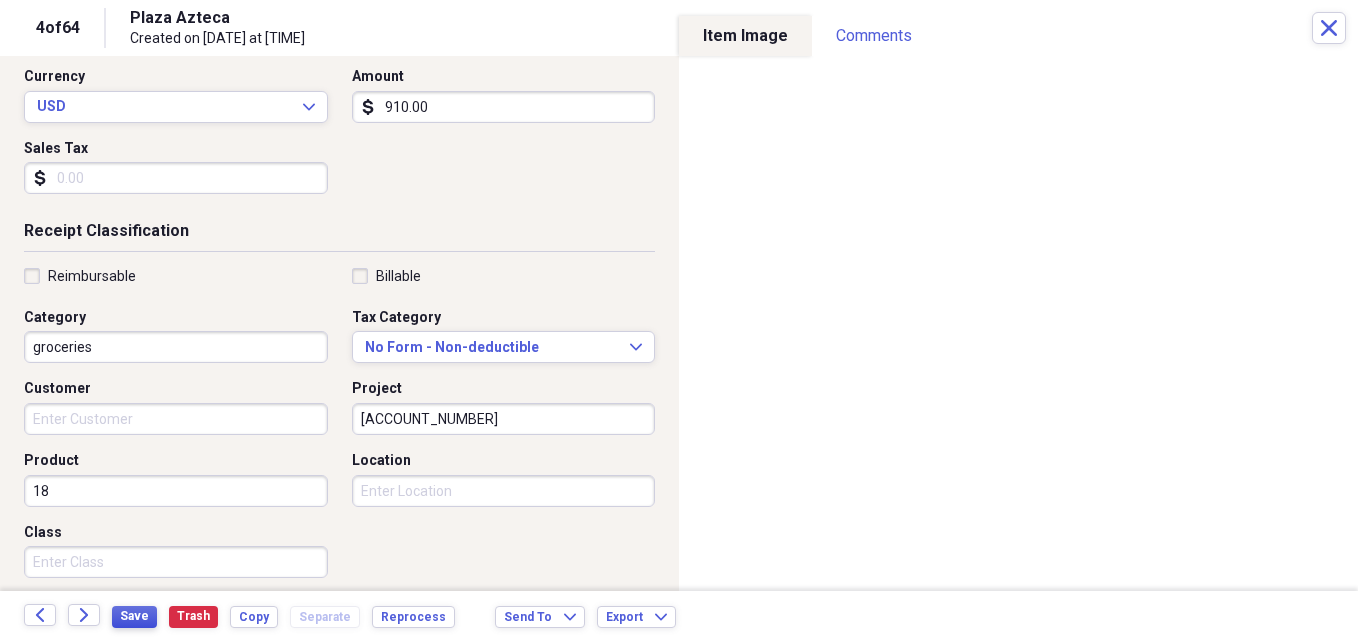 type on "[NUMBER]" 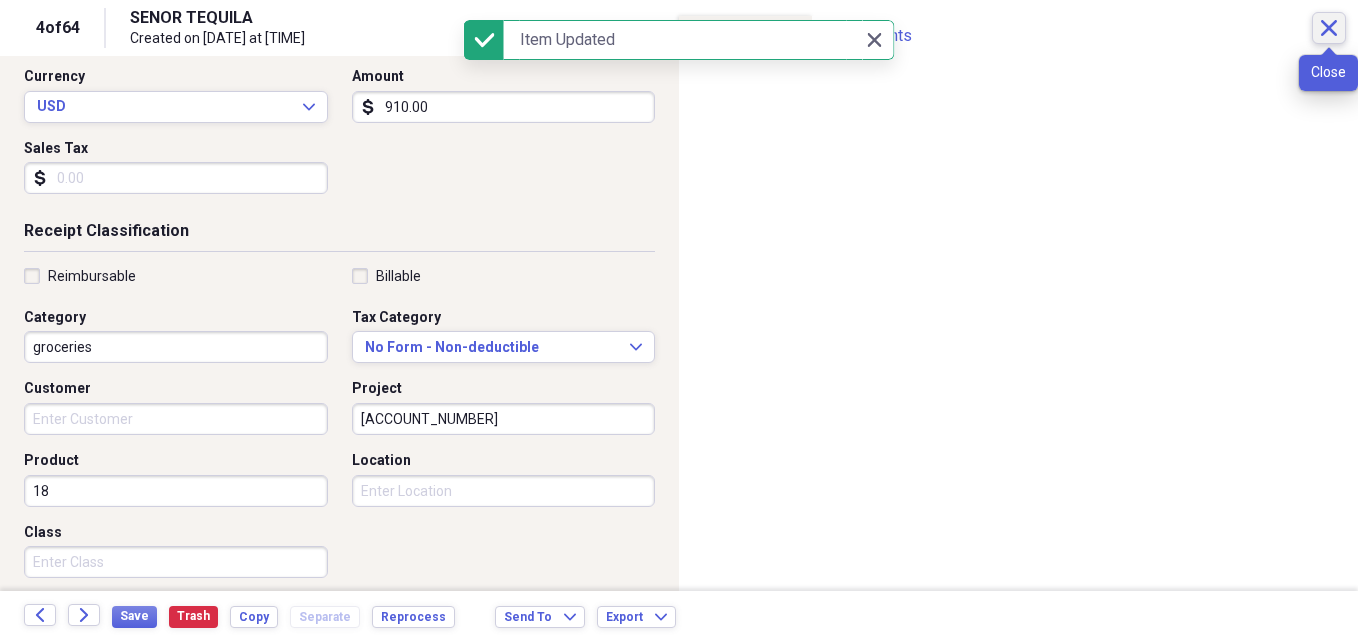 click on "Close" 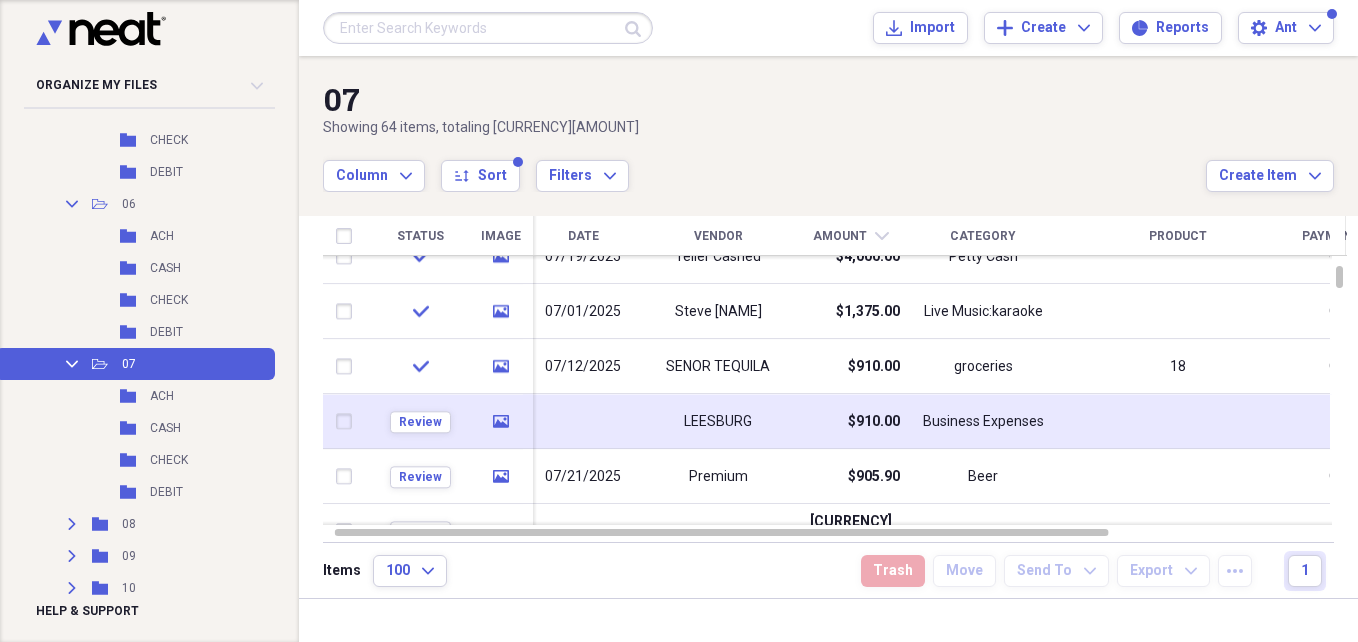 click on "[CITY]" at bounding box center (718, 421) 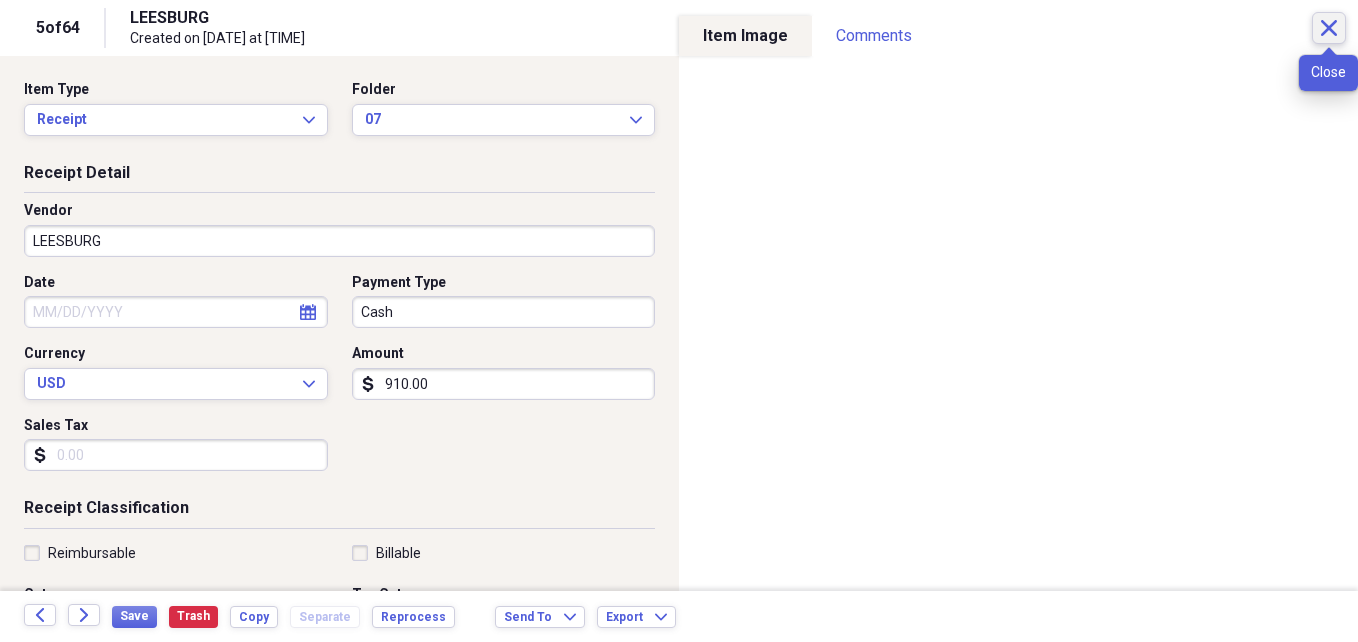 click 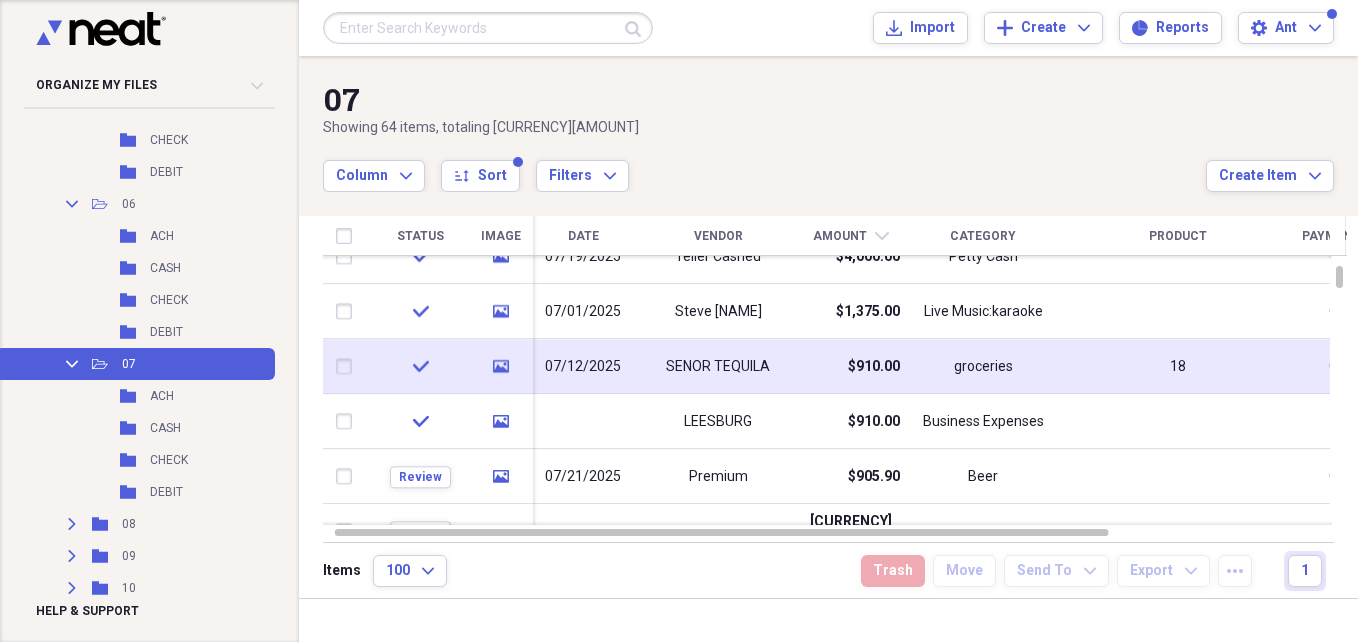 click at bounding box center [348, 367] 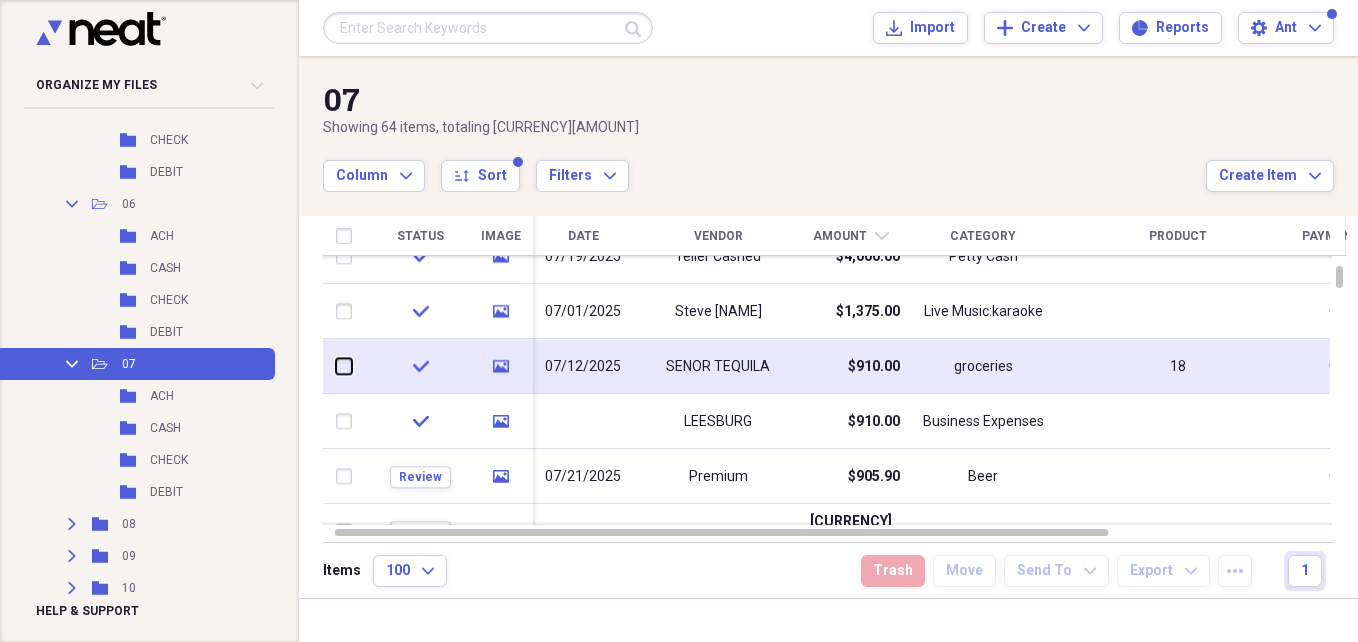 click at bounding box center (336, 366) 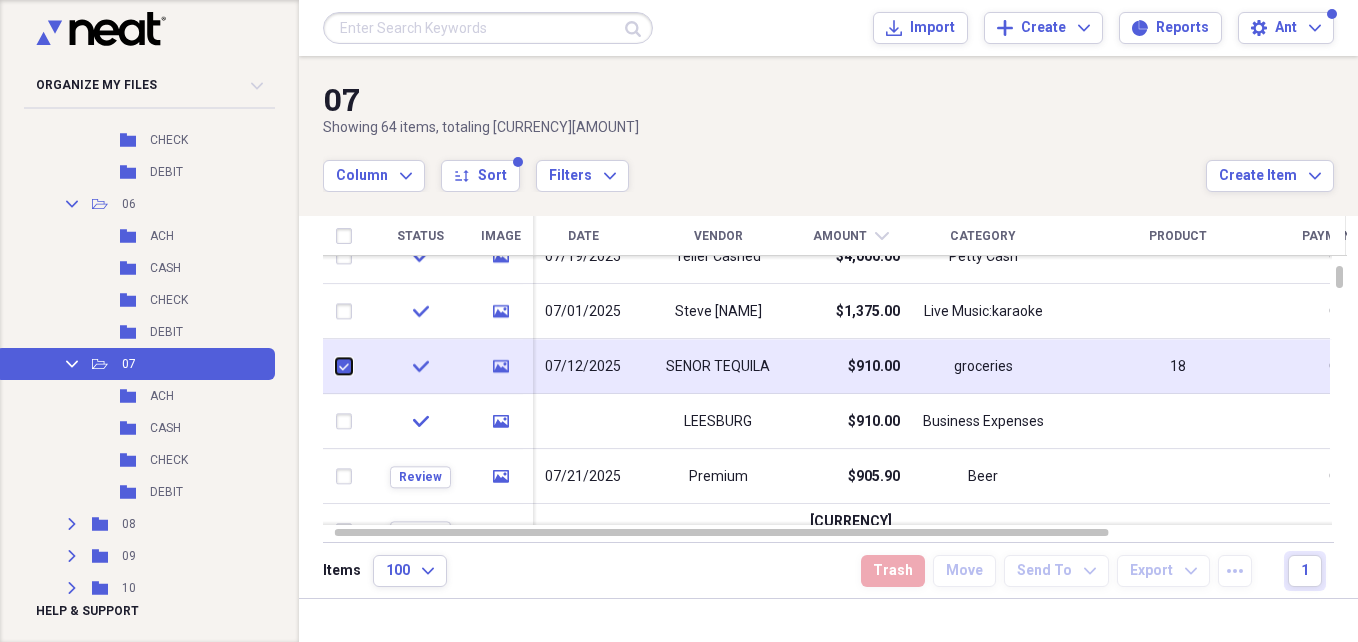 checkbox on "true" 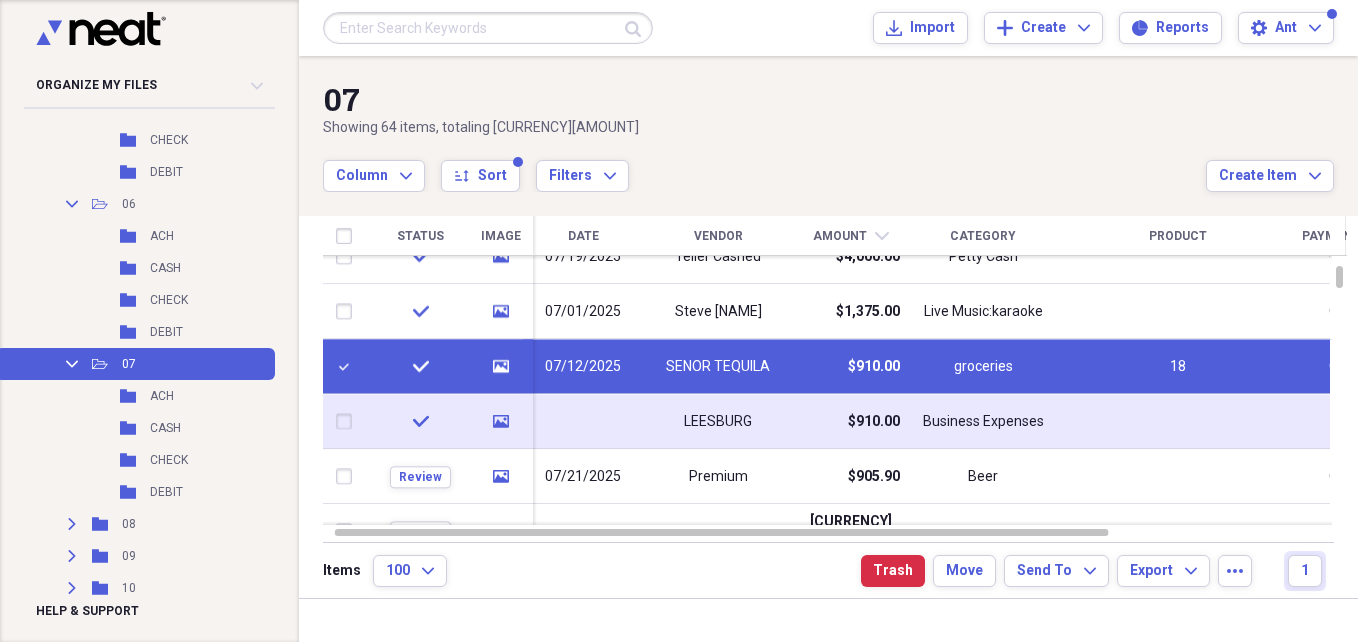 click at bounding box center [348, 422] 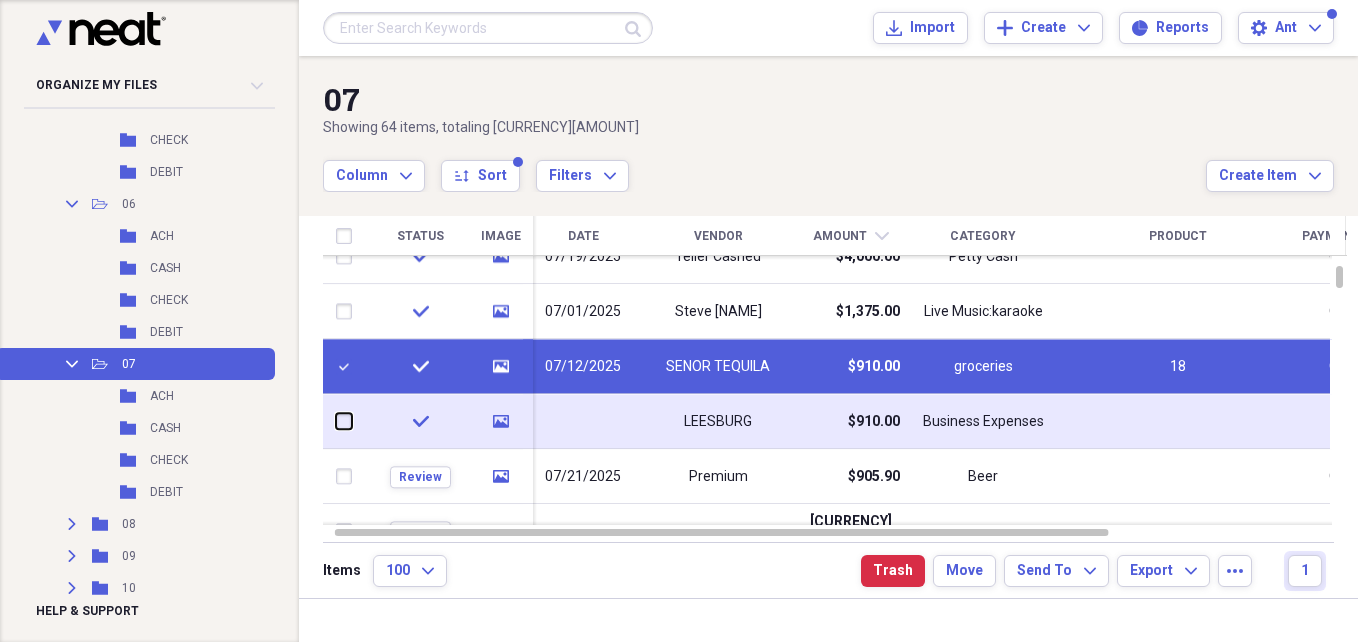click at bounding box center [336, 421] 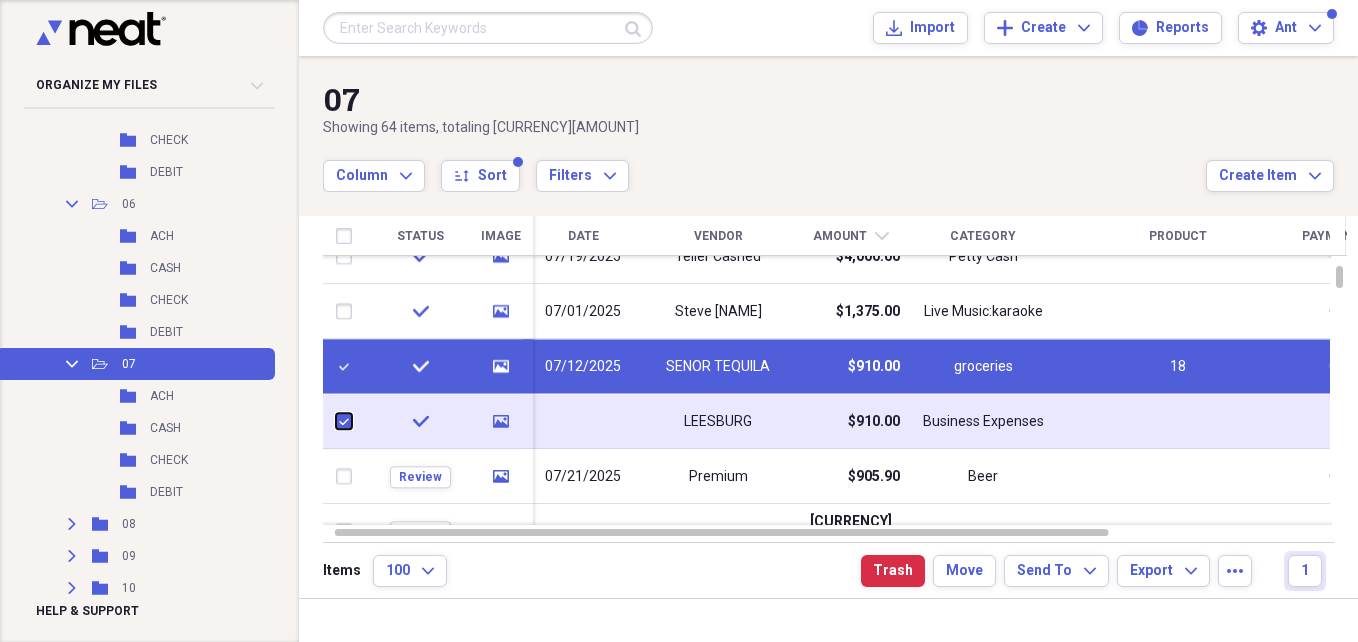 checkbox on "true" 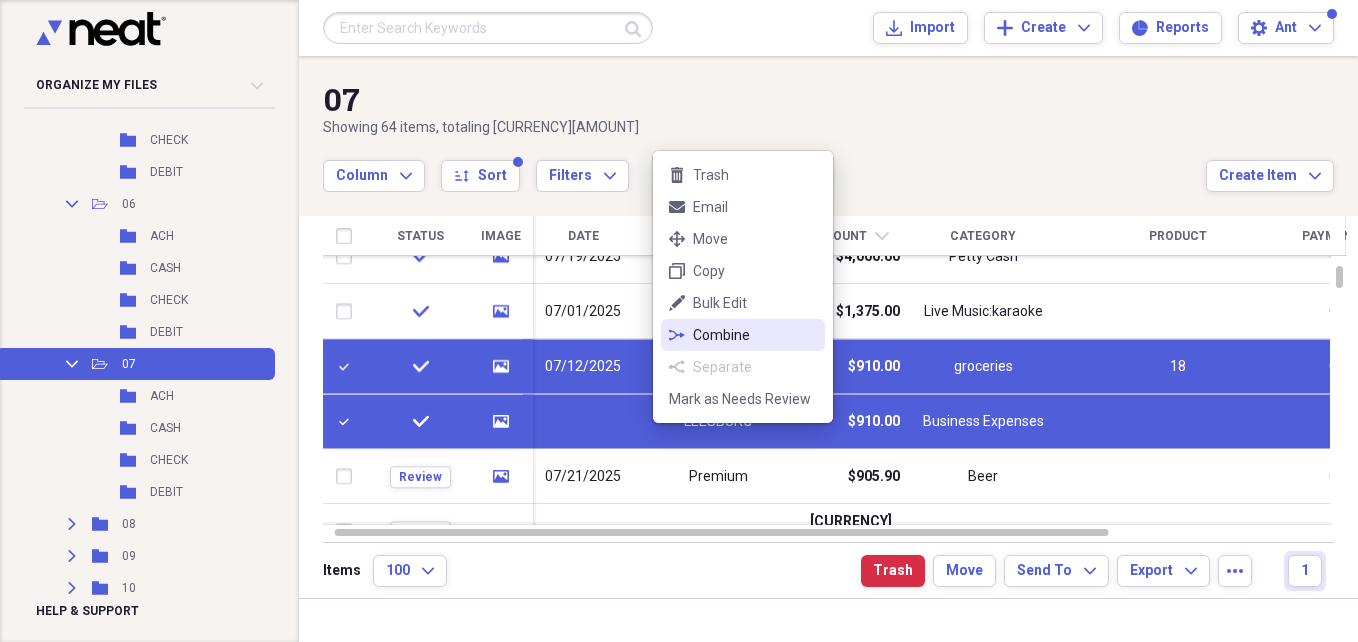 click on "Combine" at bounding box center [755, 335] 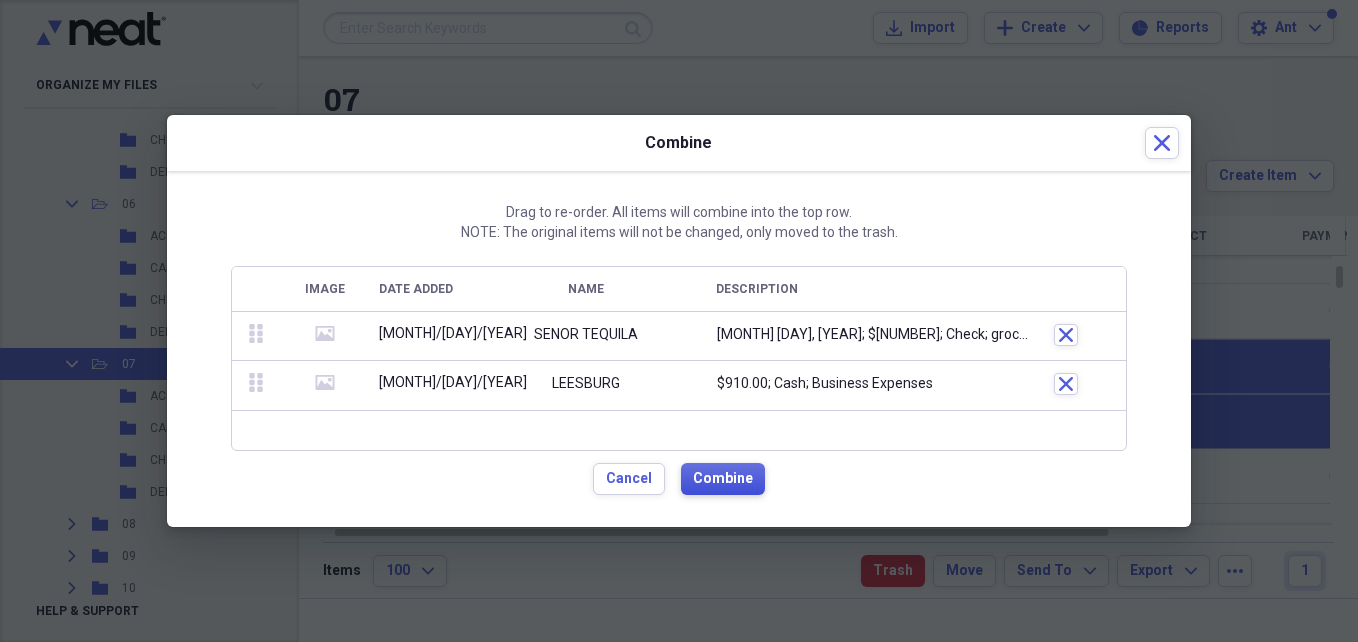 click on "Combine" at bounding box center [723, 479] 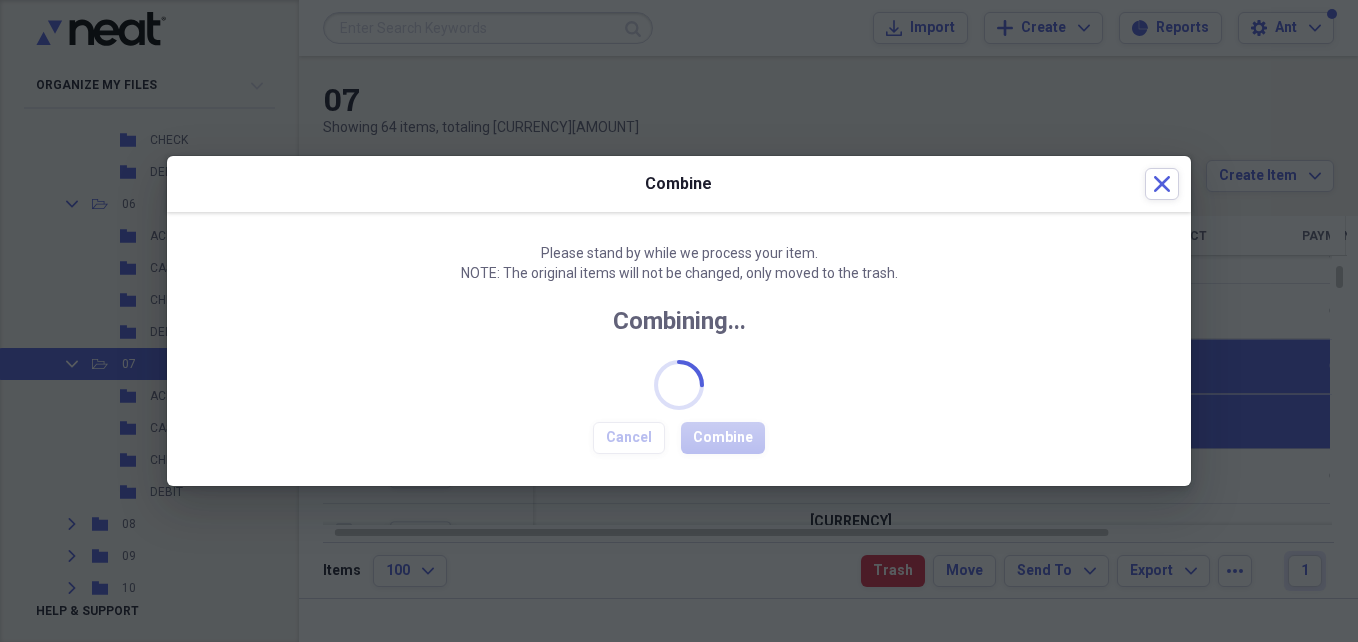 checkbox on "false" 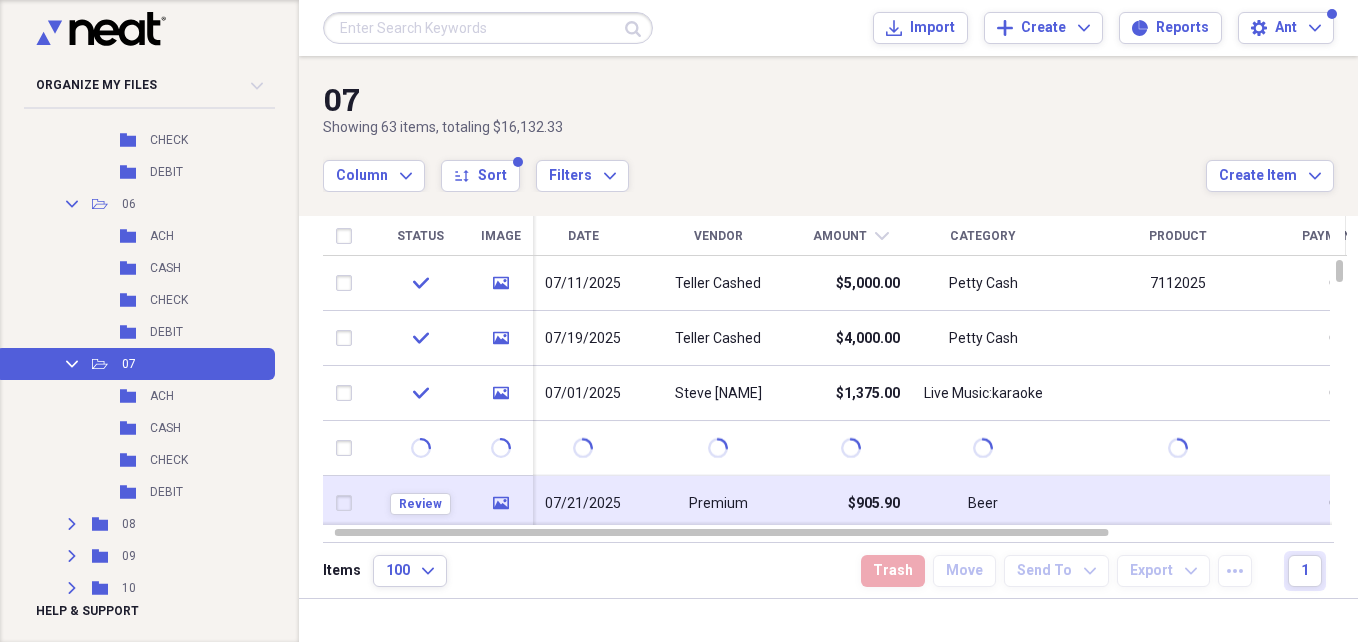 click on "Premium" at bounding box center (718, 504) 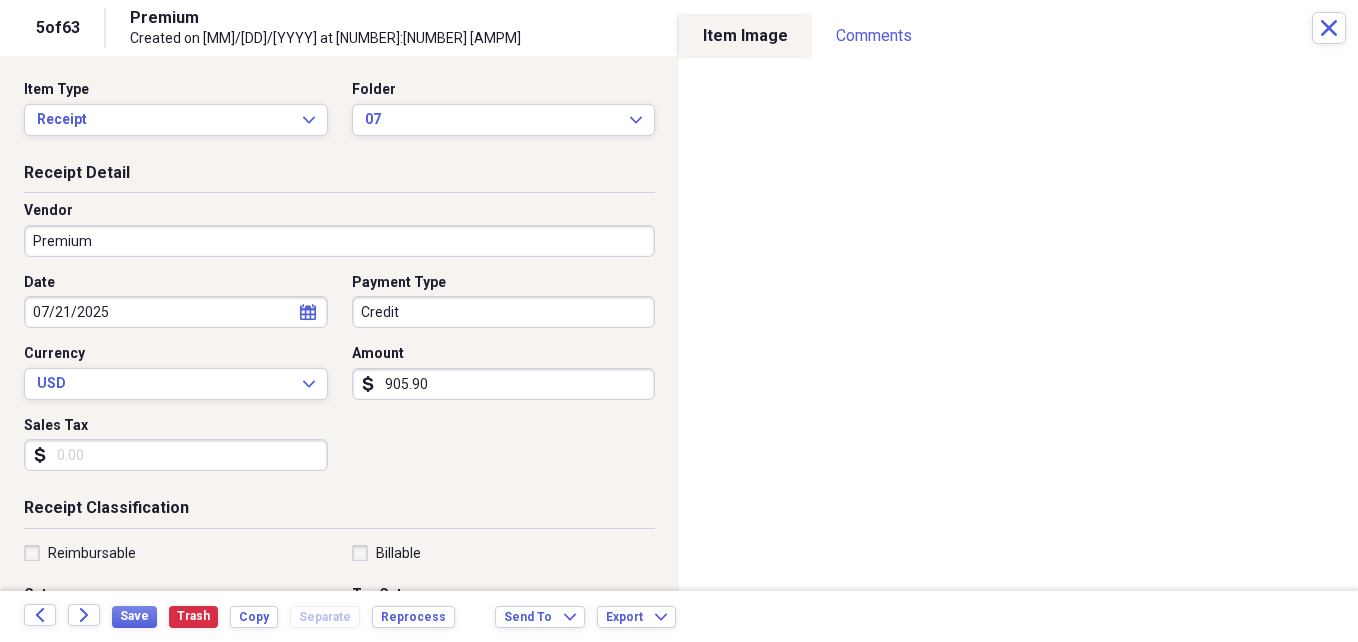 click on "905.90" at bounding box center (504, 384) 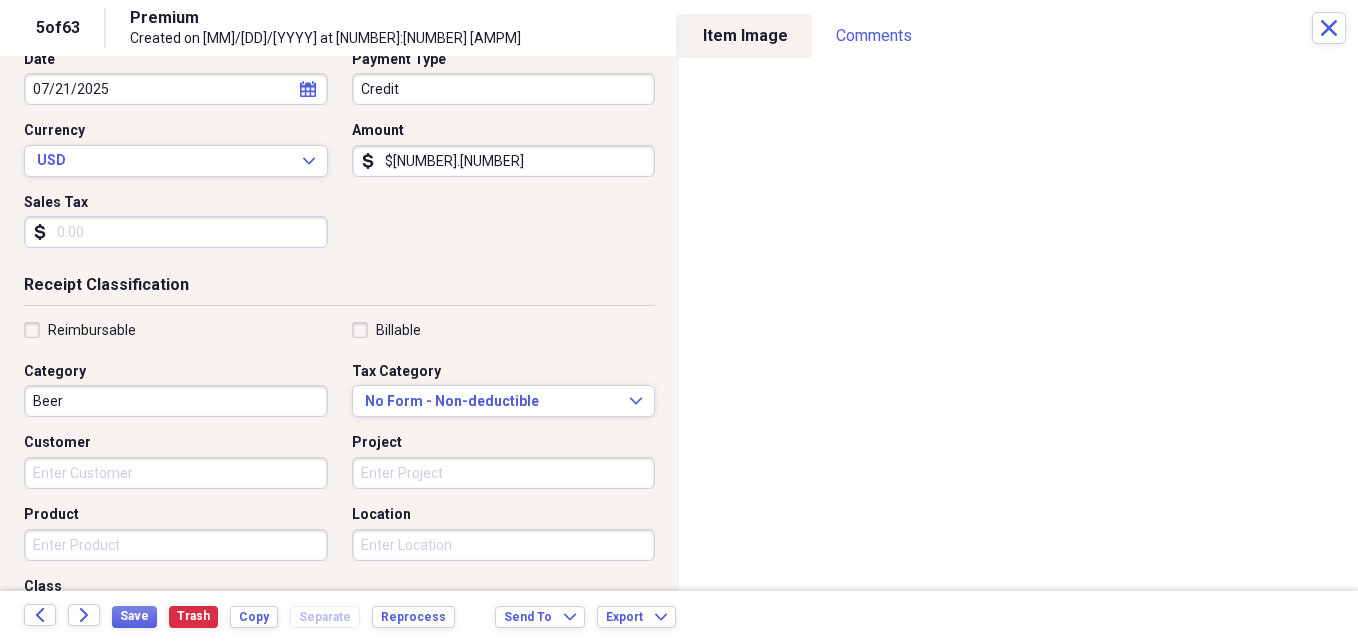 scroll, scrollTop: 235, scrollLeft: 0, axis: vertical 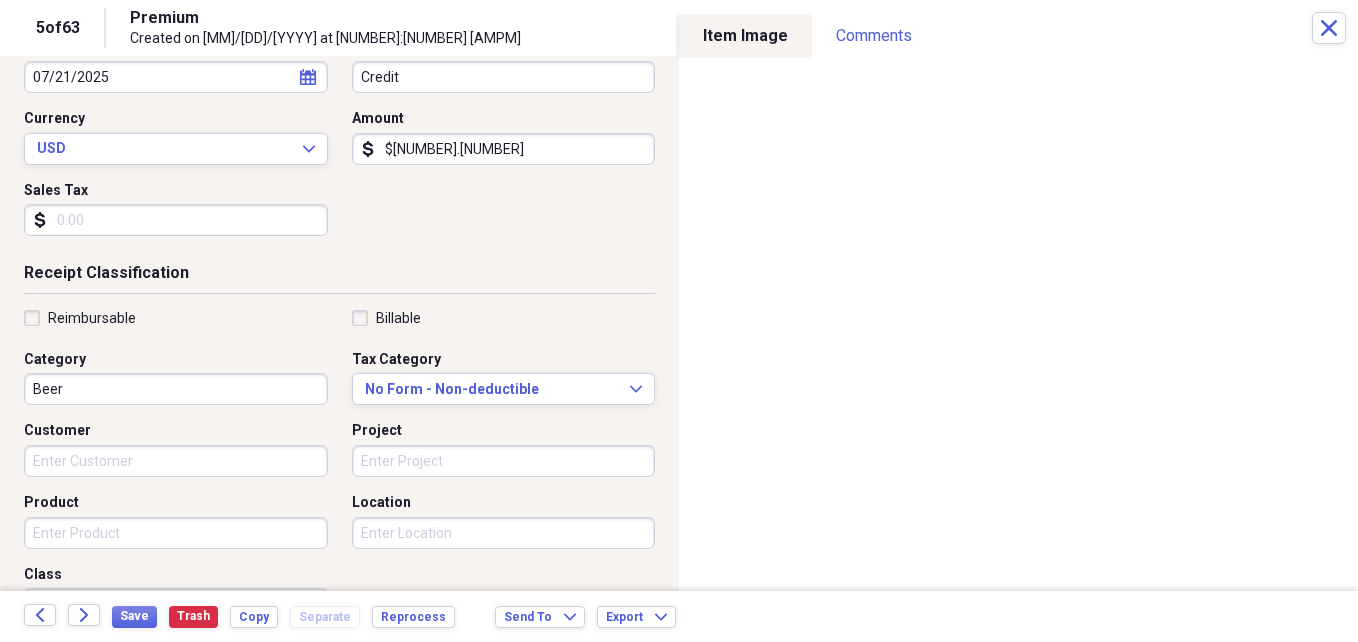 type on "815.90" 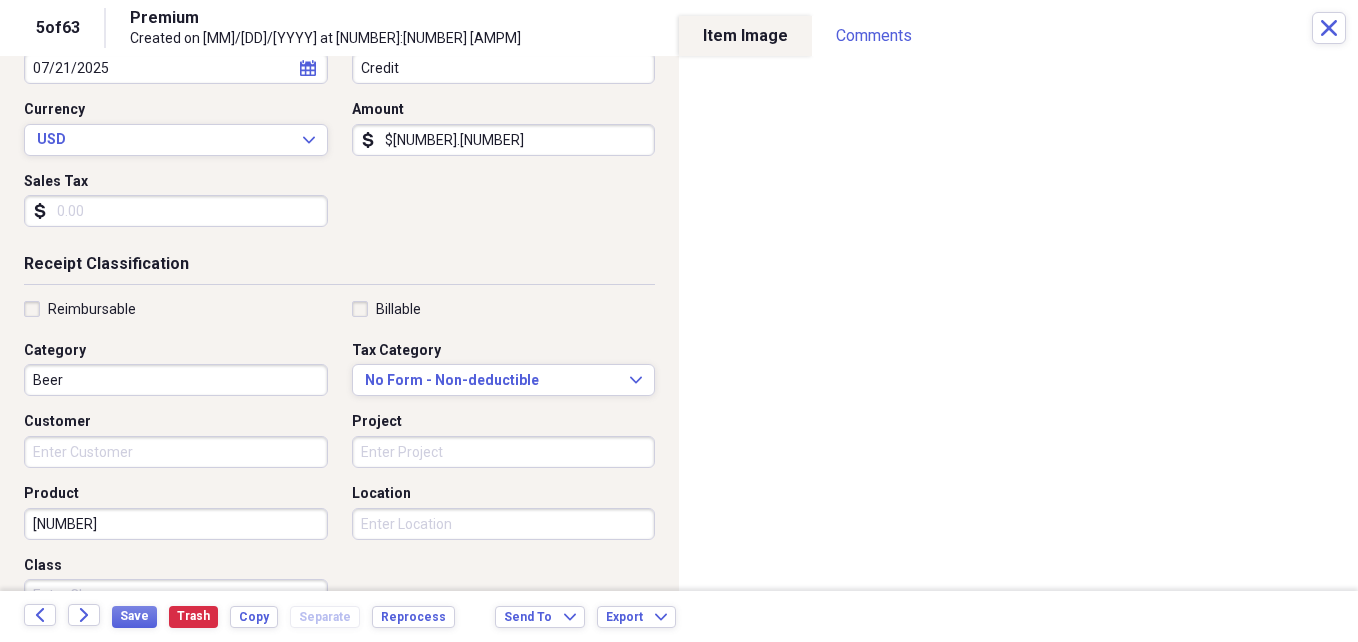 scroll, scrollTop: 173, scrollLeft: 0, axis: vertical 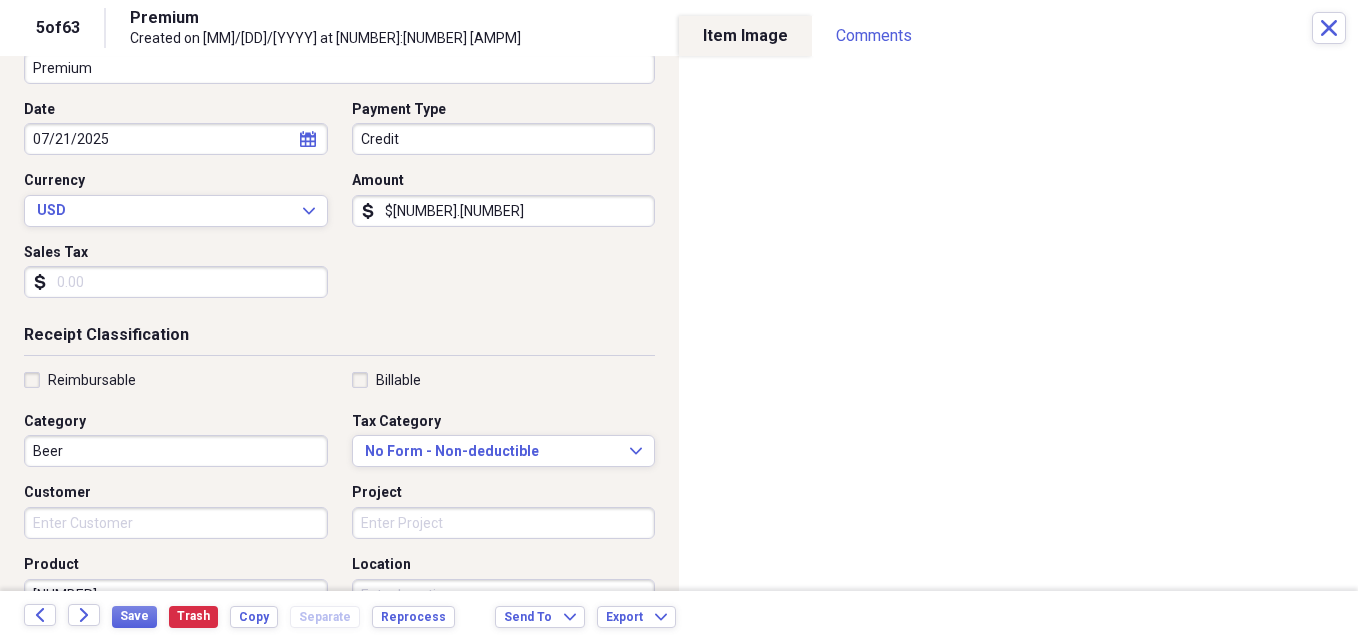 type on "[NUMBER]" 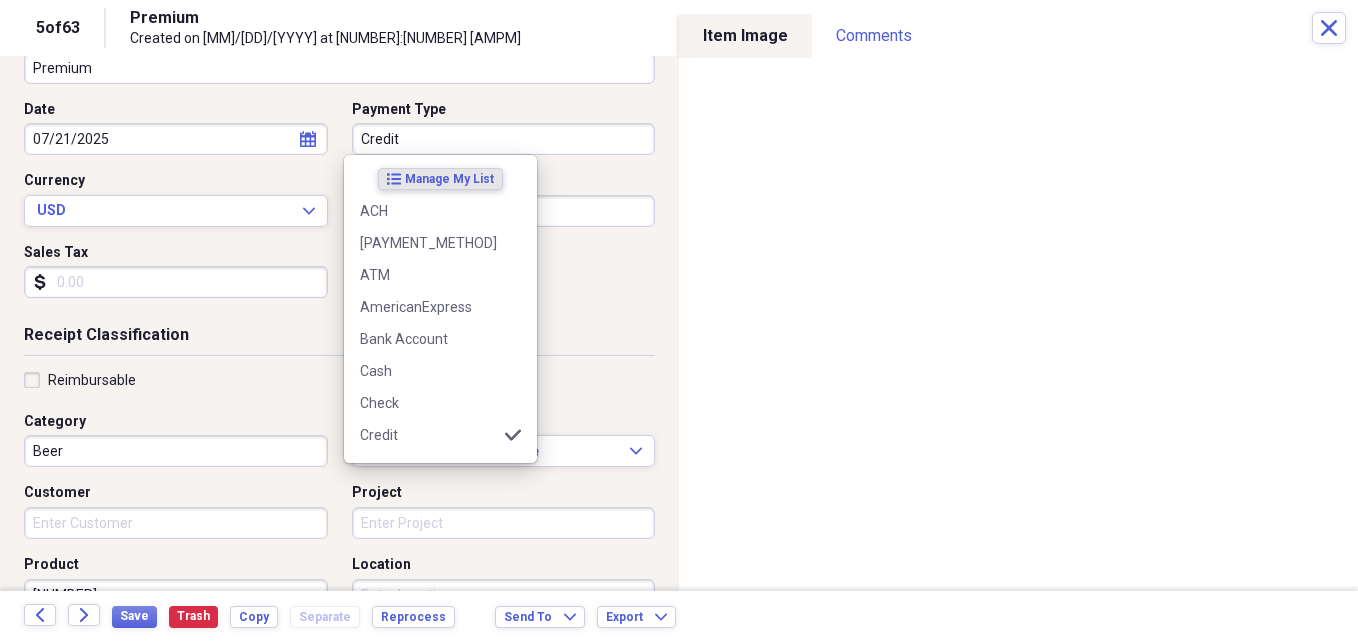 click on "Credit" at bounding box center [504, 139] 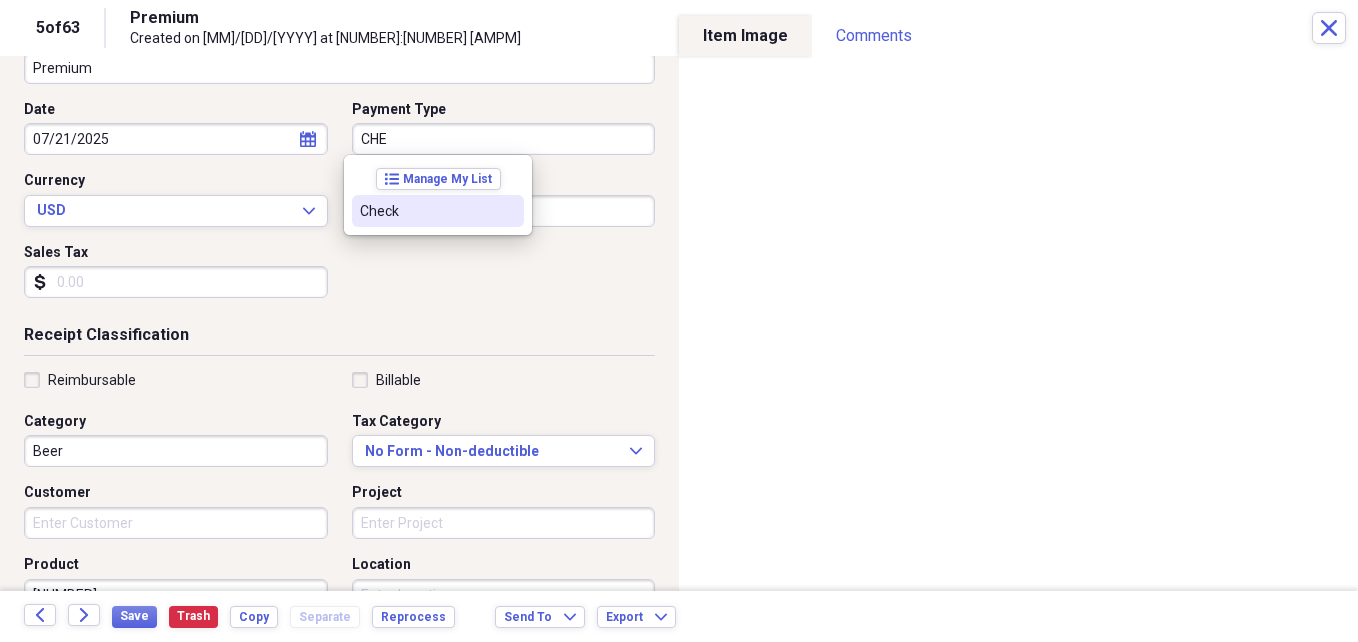 click on "Check" at bounding box center [426, 211] 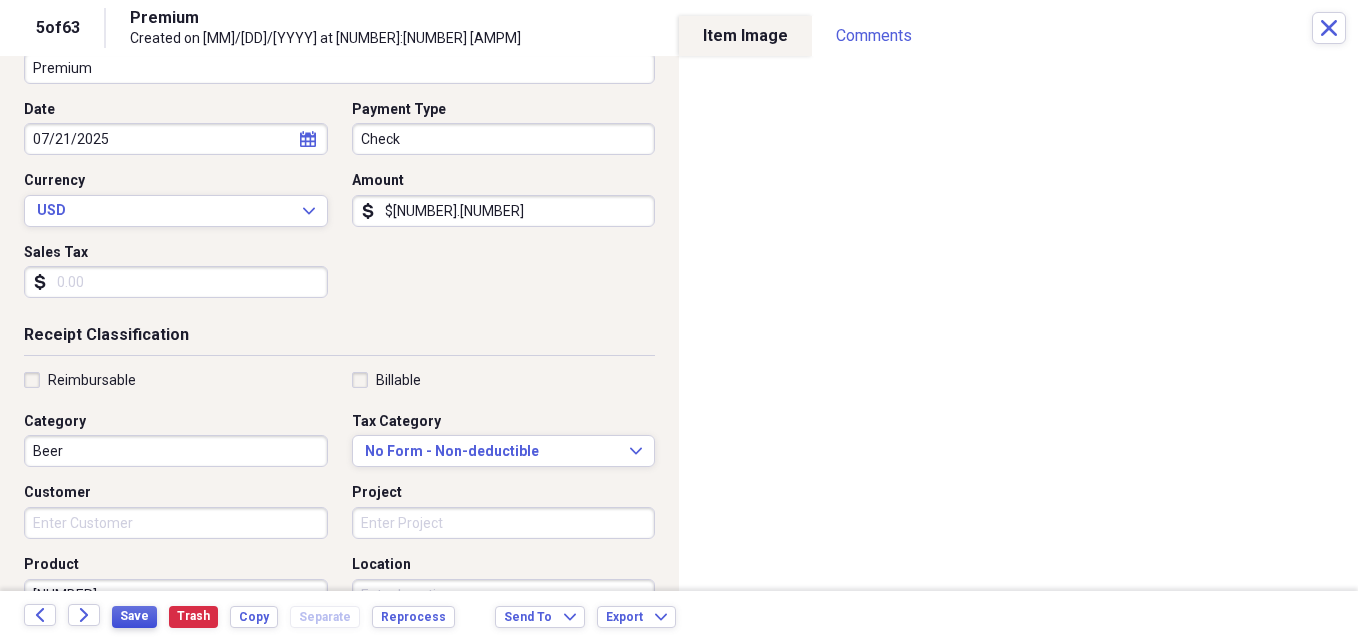click on "Save" at bounding box center (134, 616) 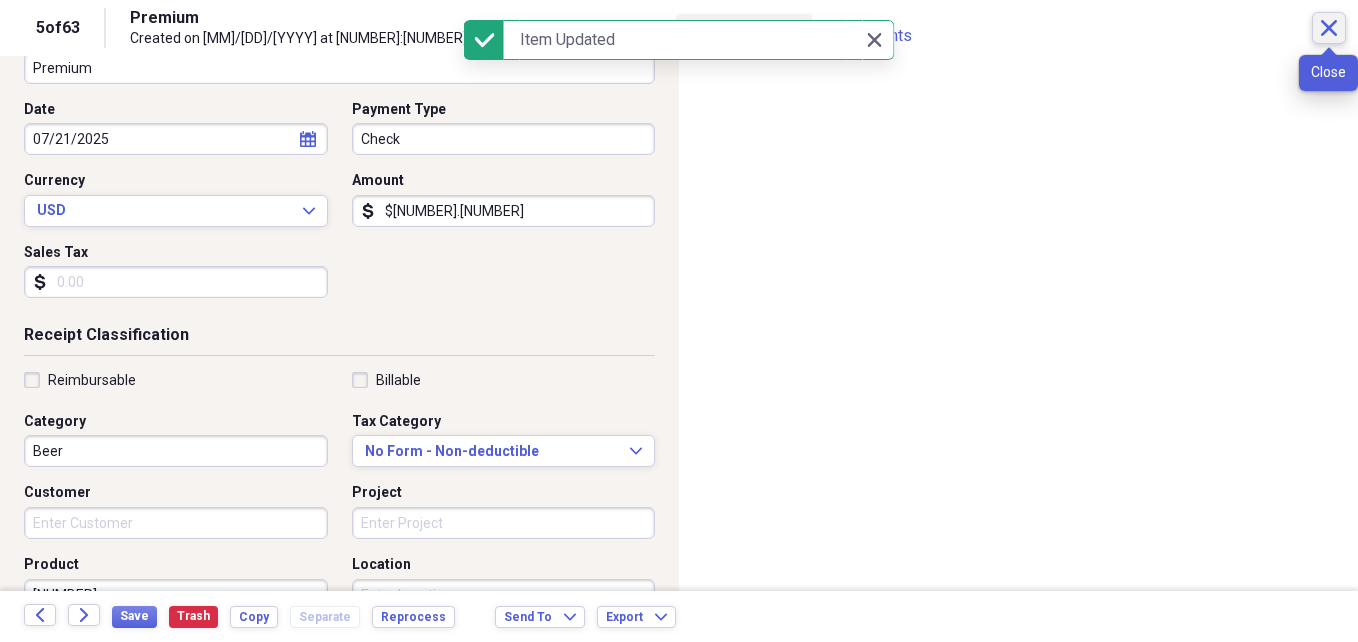 click on "Close" 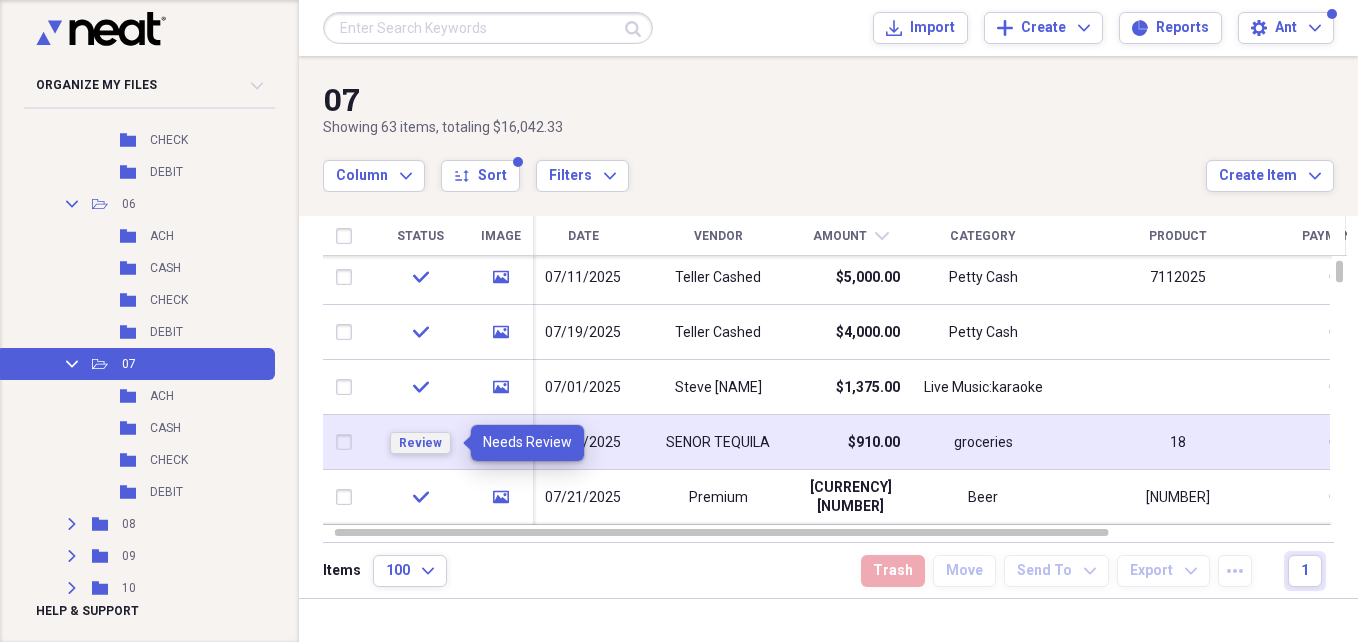 click on "Review" at bounding box center (420, 443) 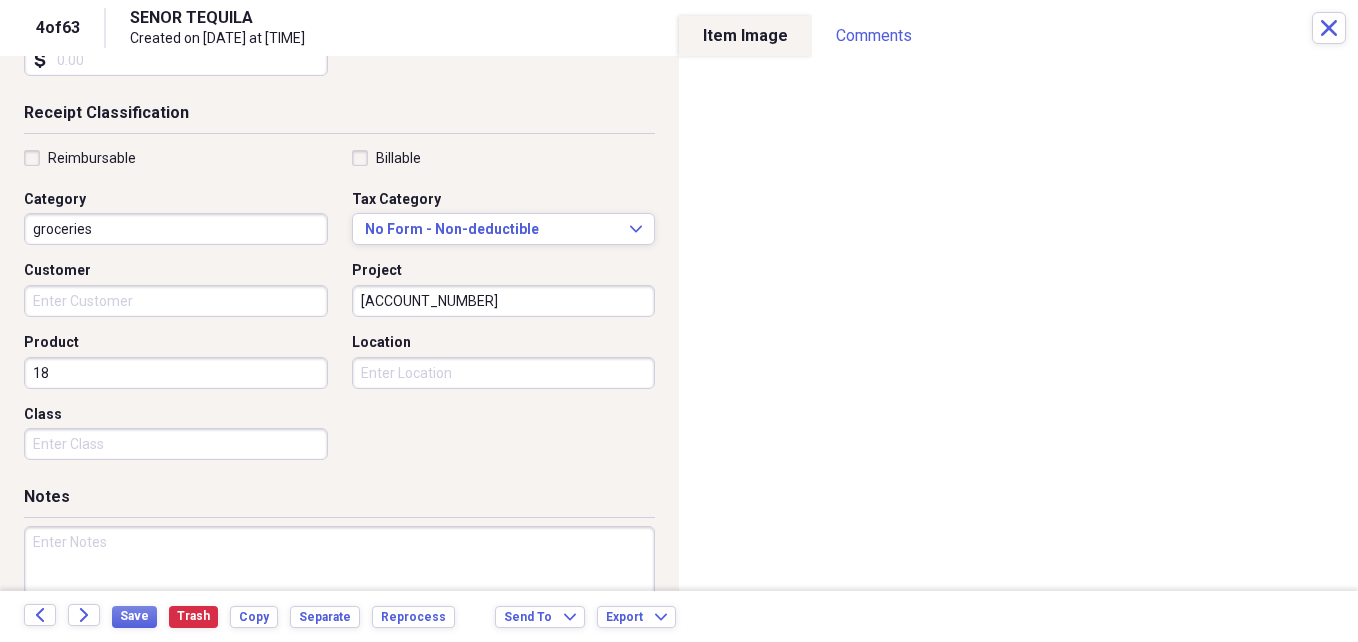 scroll, scrollTop: 405, scrollLeft: 0, axis: vertical 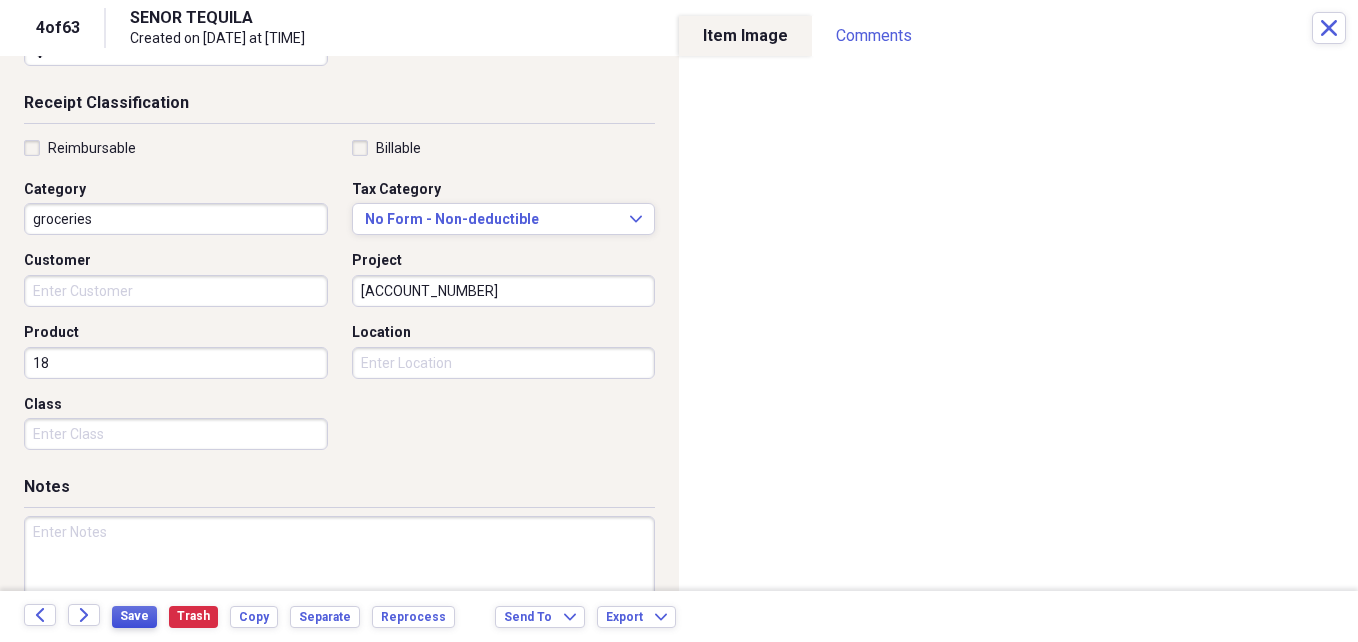 click on "Save" at bounding box center (134, 616) 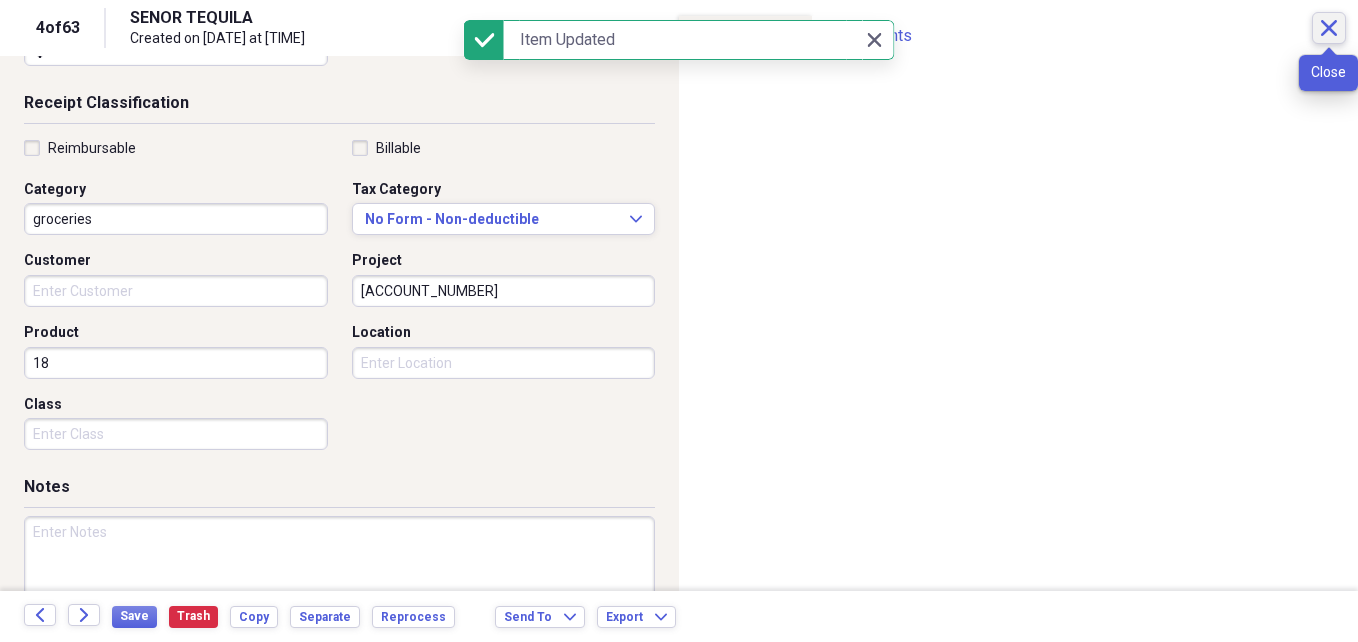 click on "Close" 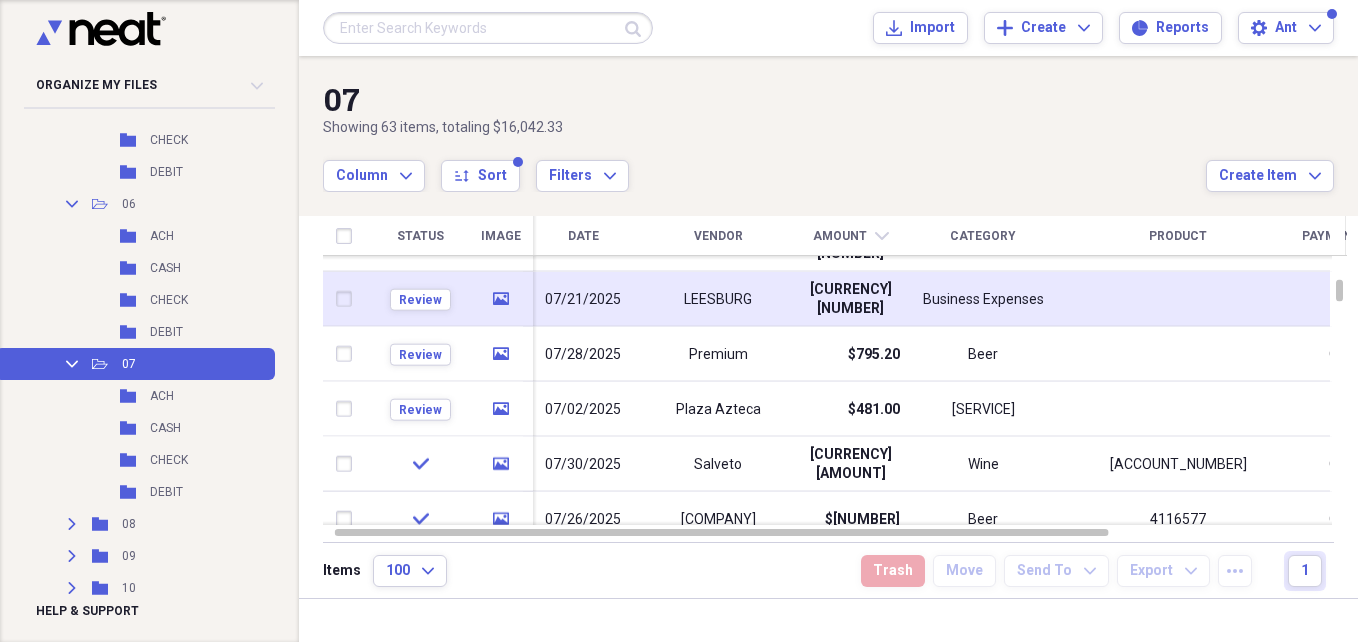 click on "[CURRENCY][NUMBER]" at bounding box center [850, 299] 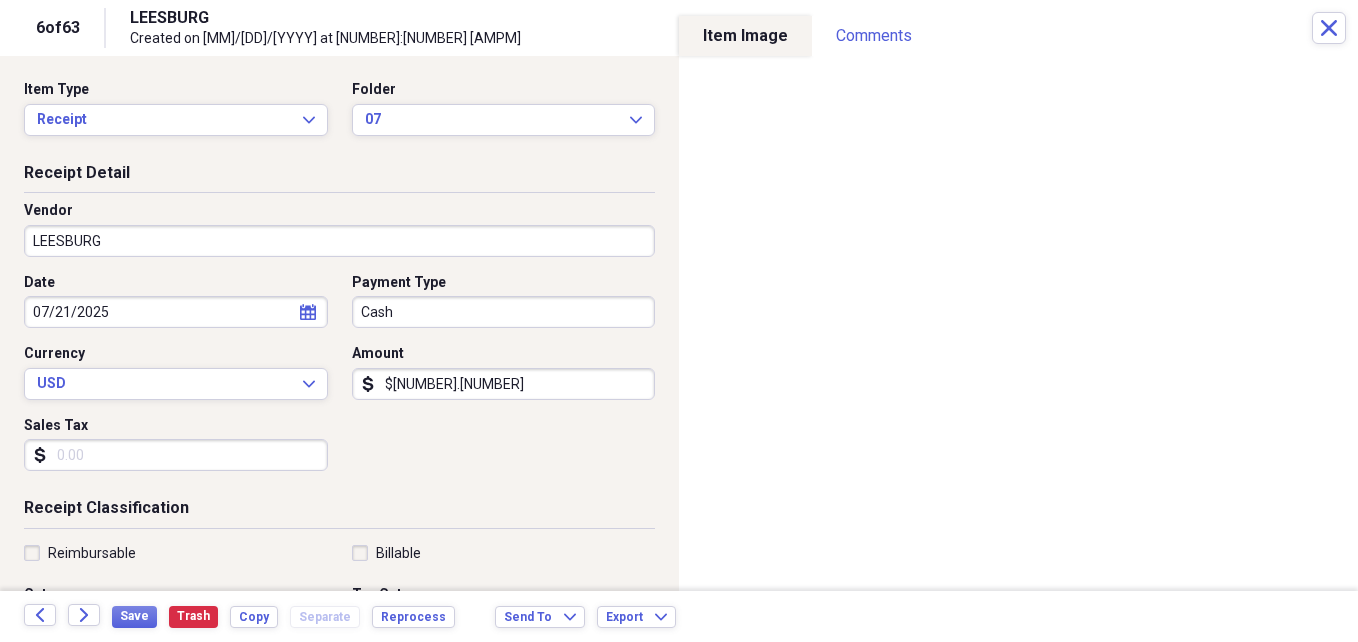 click on "Vendor LEESBURG" at bounding box center [339, 237] 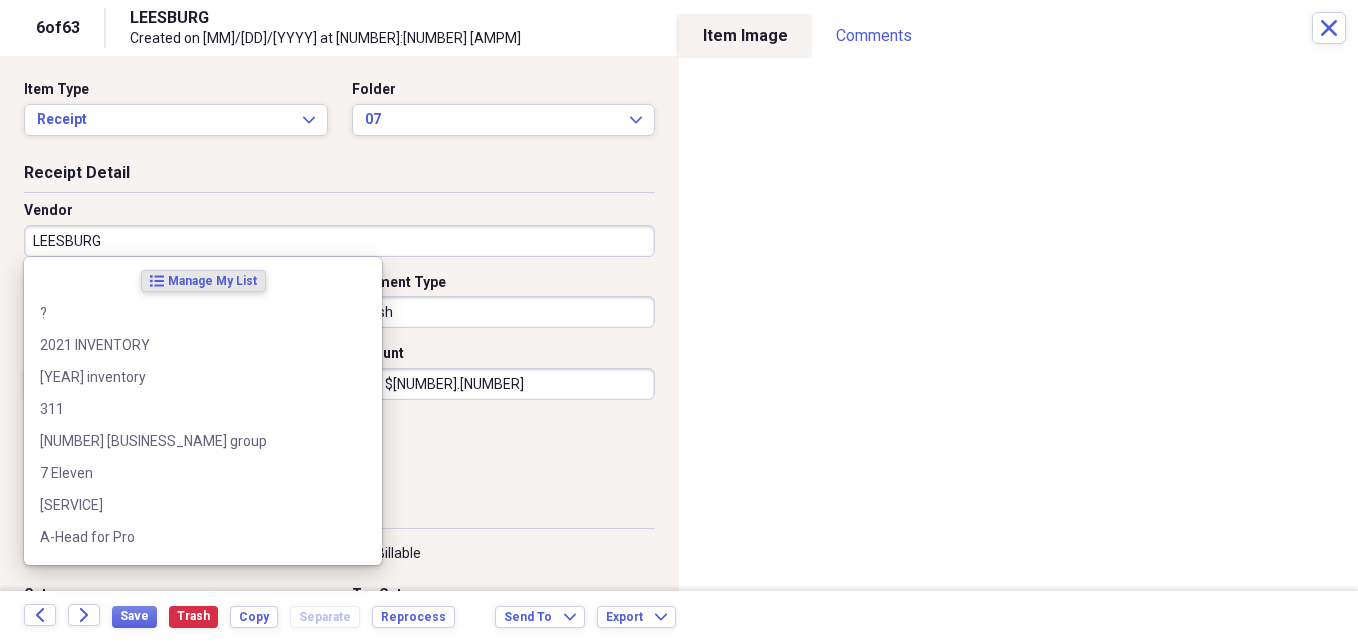 click on "[CITY]" at bounding box center (339, 241) 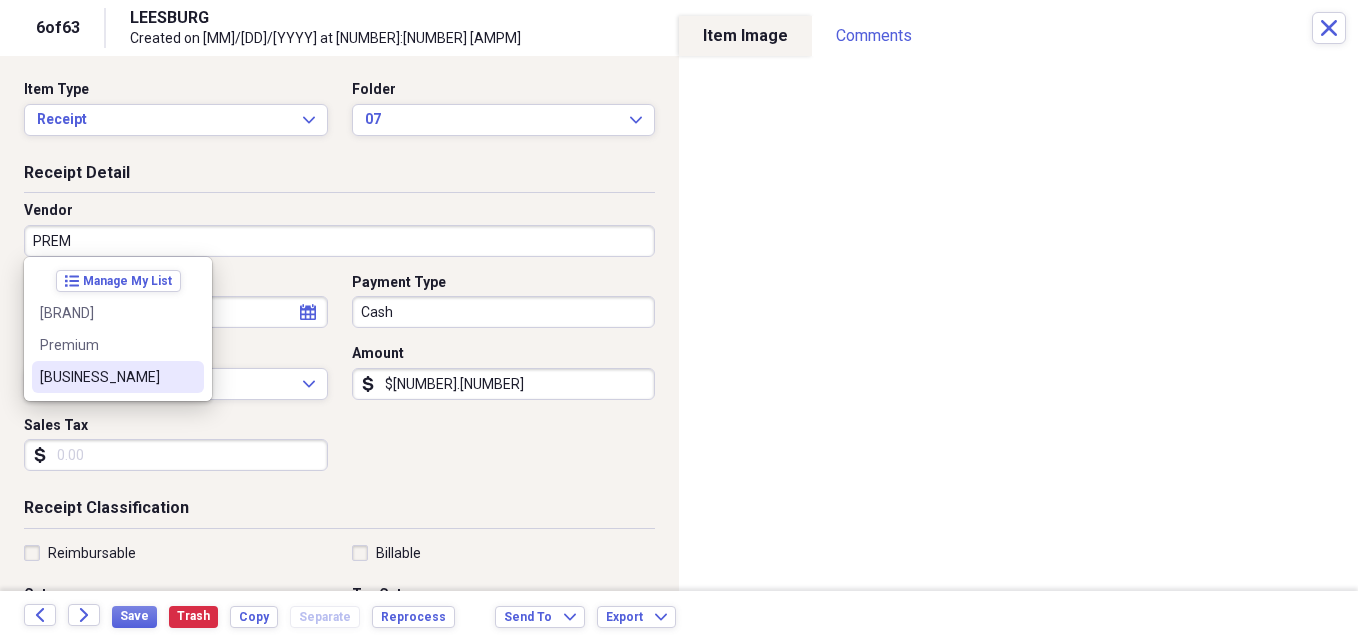 click on "Premium Distributing" at bounding box center [106, 377] 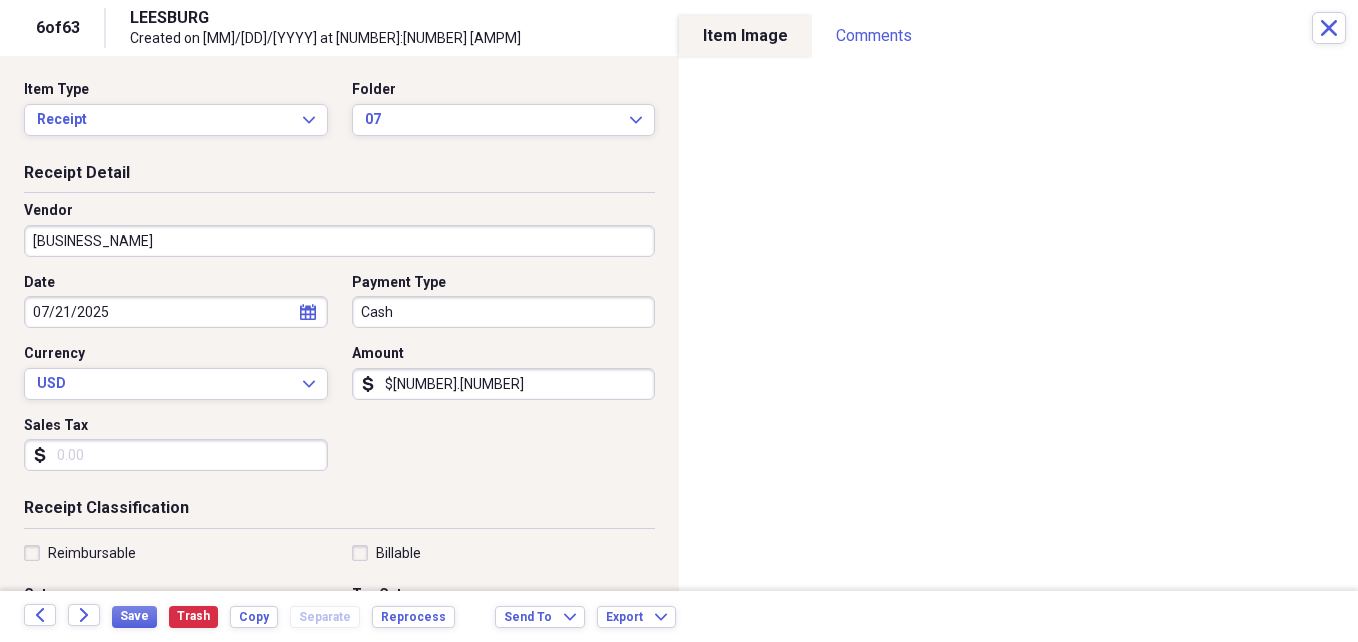 type on "Beer" 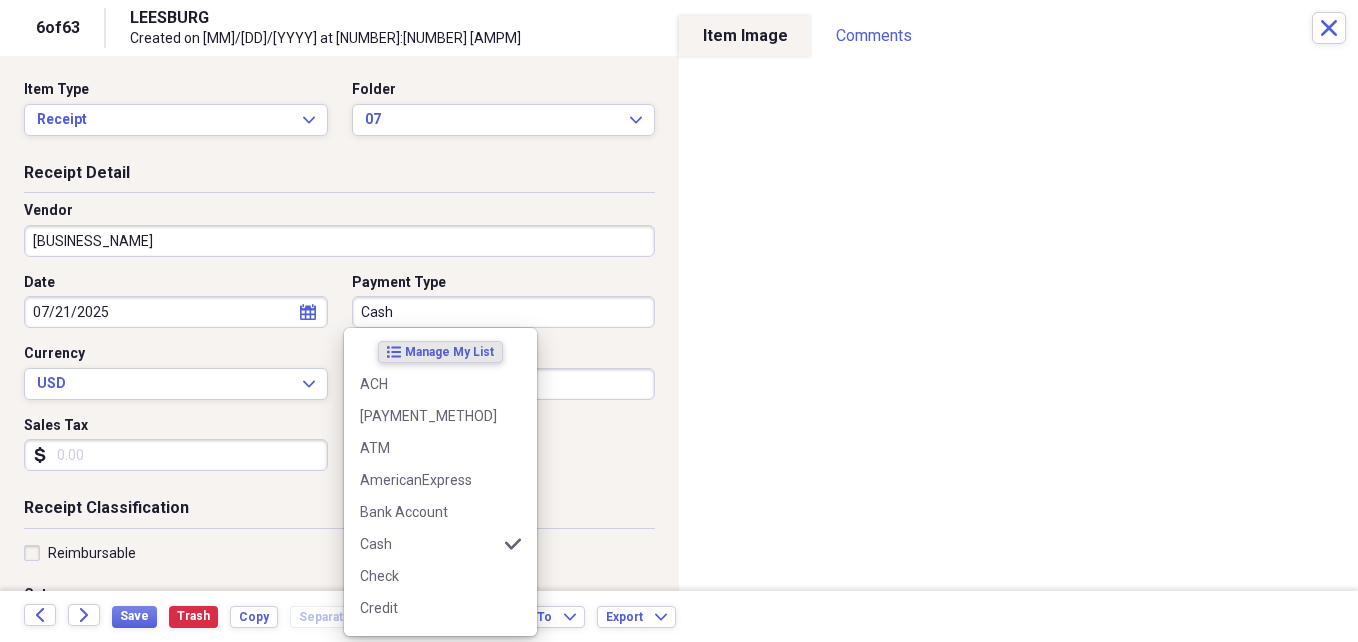 click on "Cash" at bounding box center [504, 312] 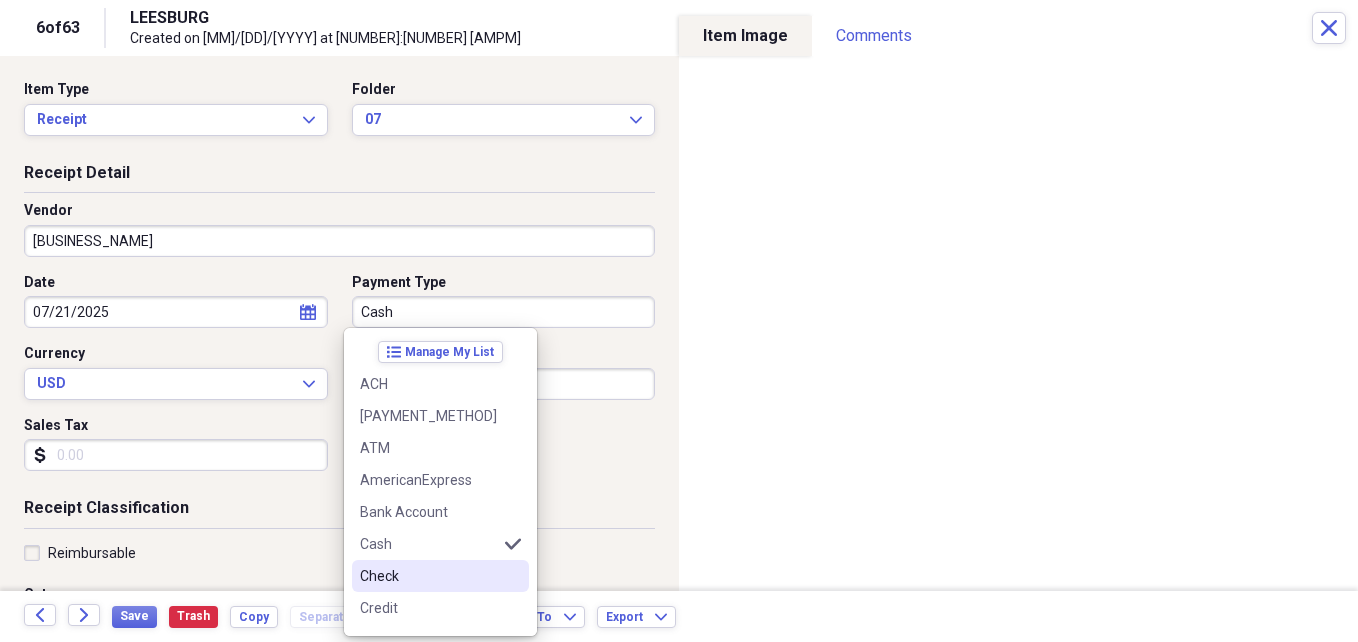 click on "Credit" at bounding box center [440, 608] 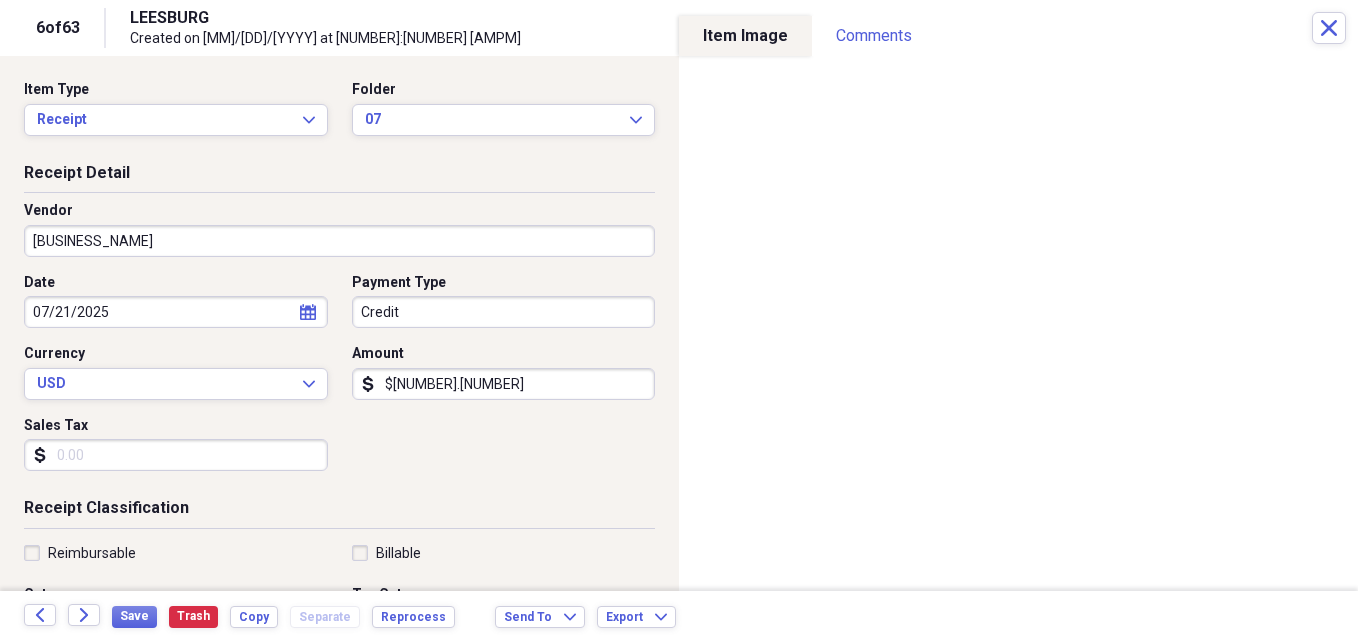 click on "Credit" at bounding box center (504, 312) 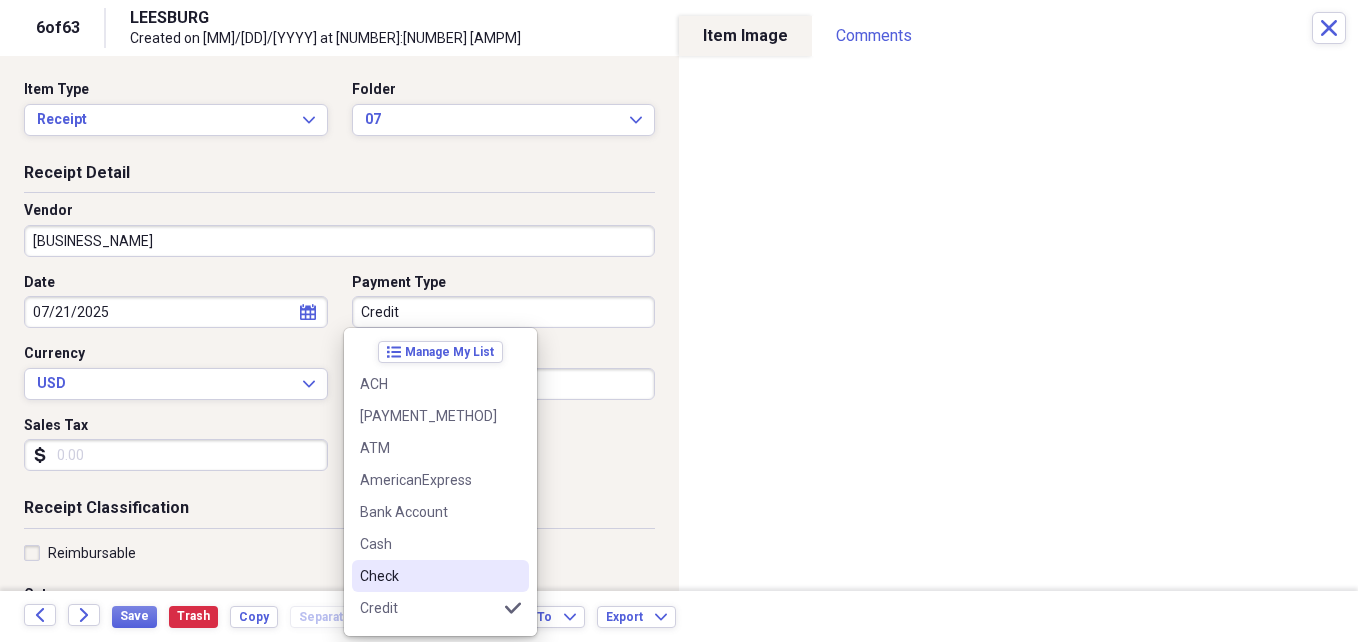 click on "Check" at bounding box center [428, 576] 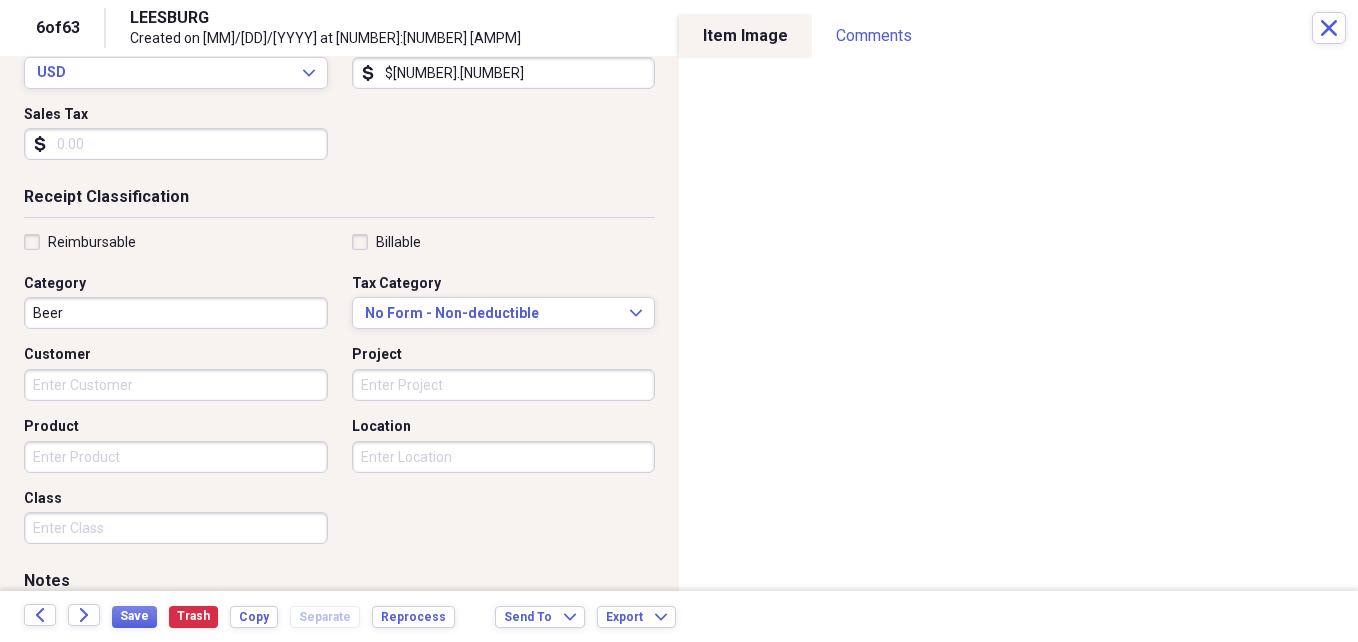 scroll, scrollTop: 312, scrollLeft: 0, axis: vertical 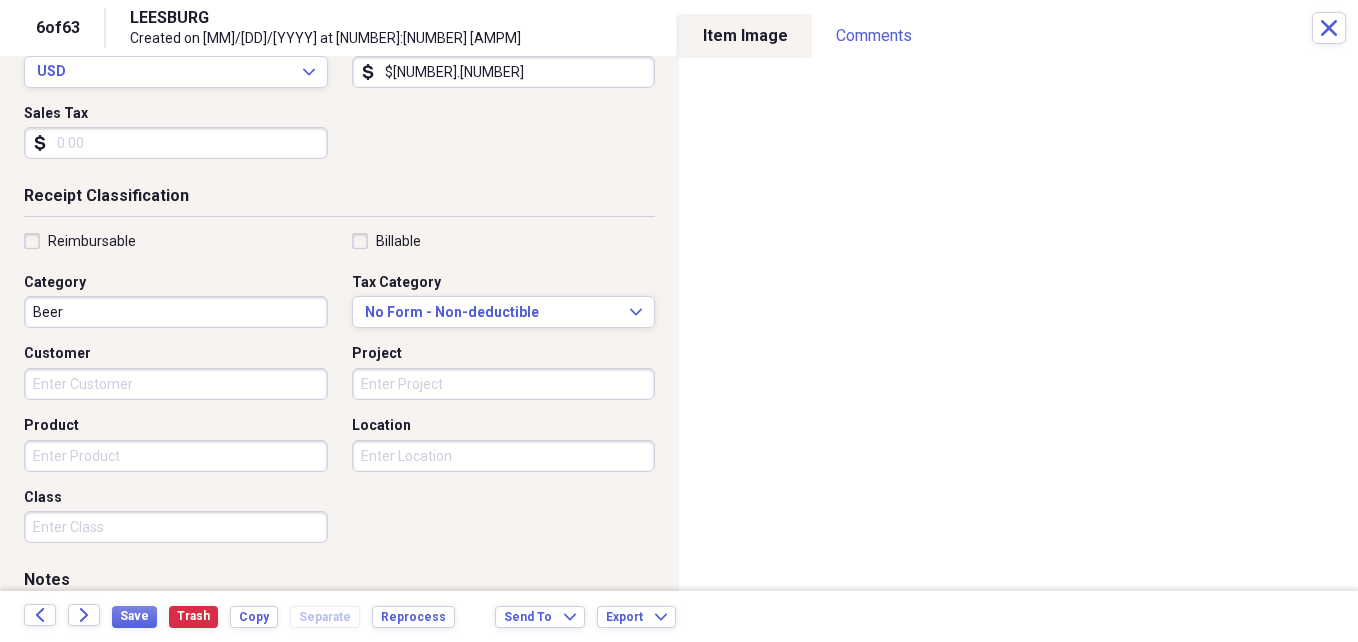 click on "Project" at bounding box center (504, 384) 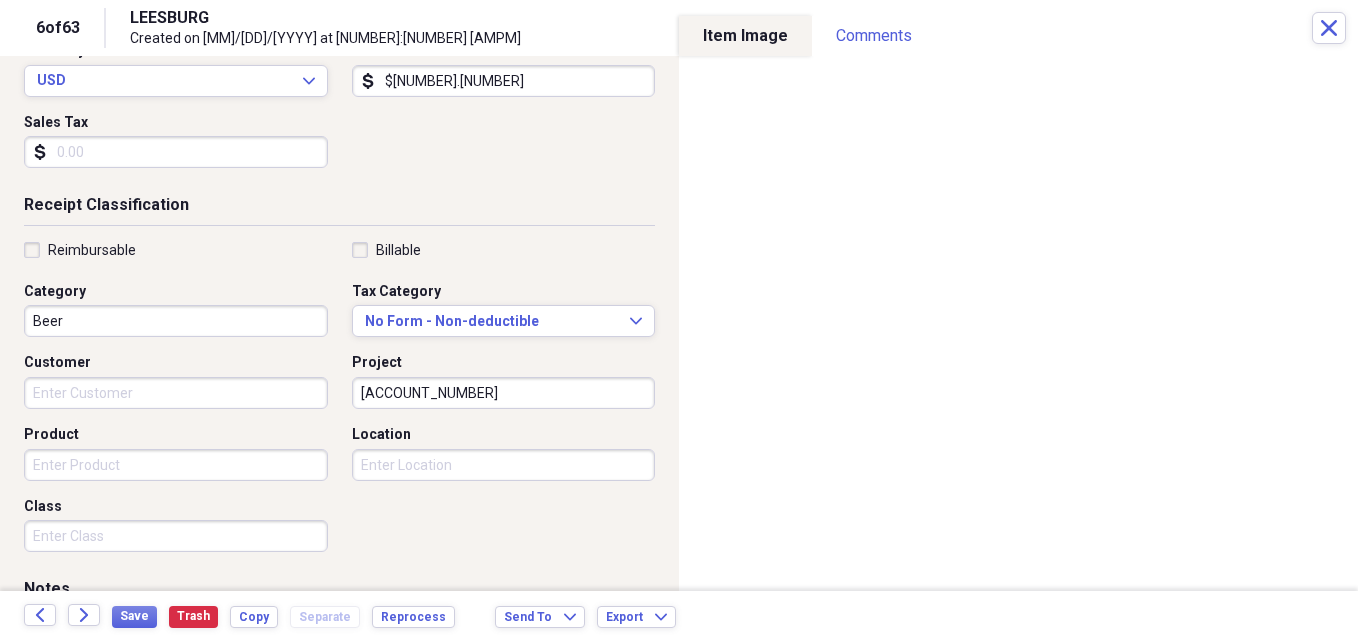 scroll, scrollTop: 313, scrollLeft: 0, axis: vertical 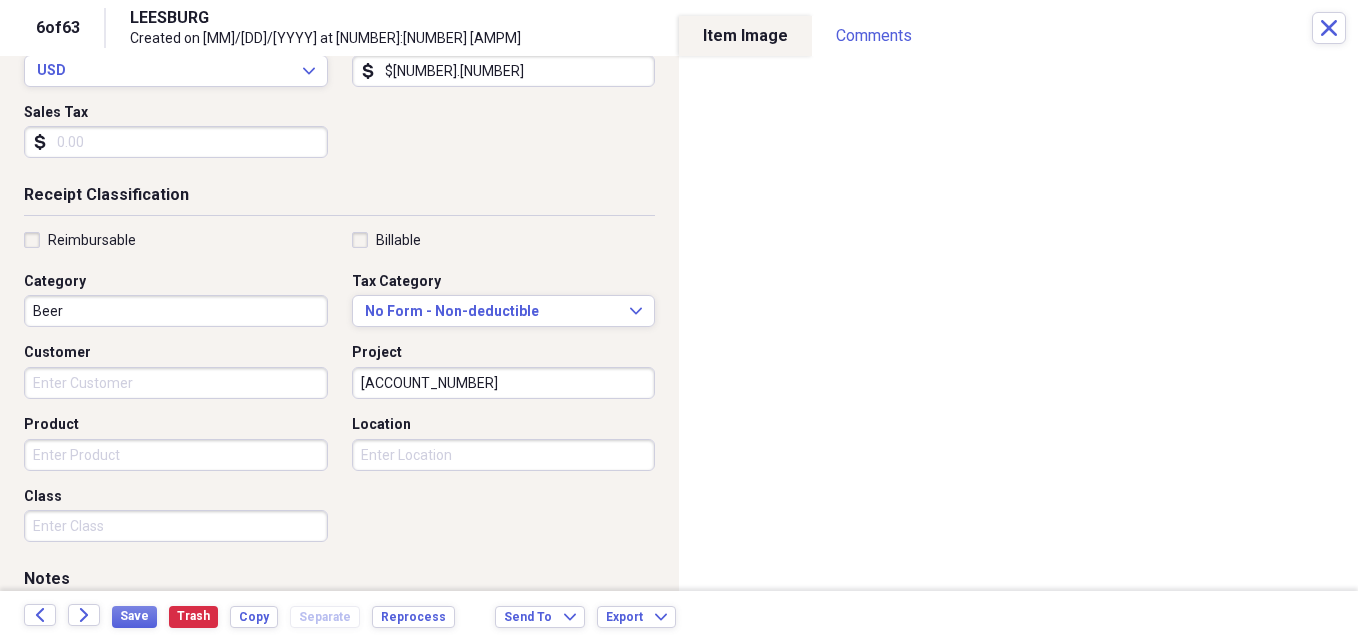 type on "[NUMBER]" 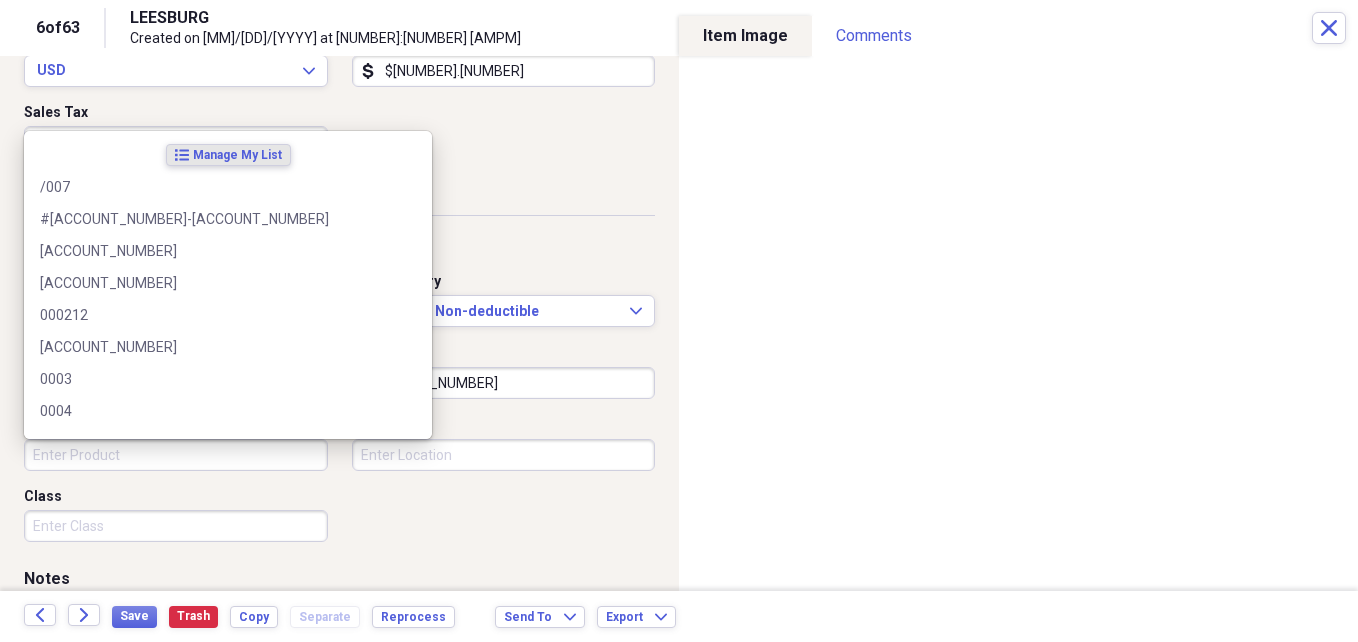 click on "Product" at bounding box center [176, 455] 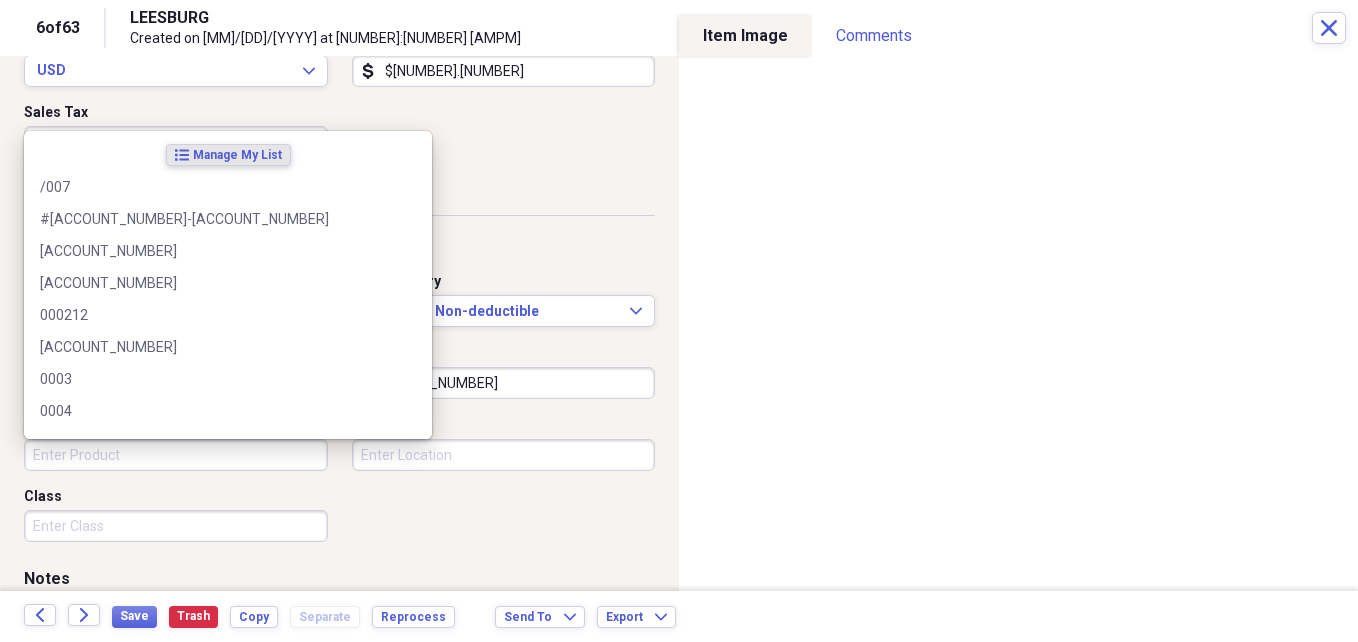 type on "8" 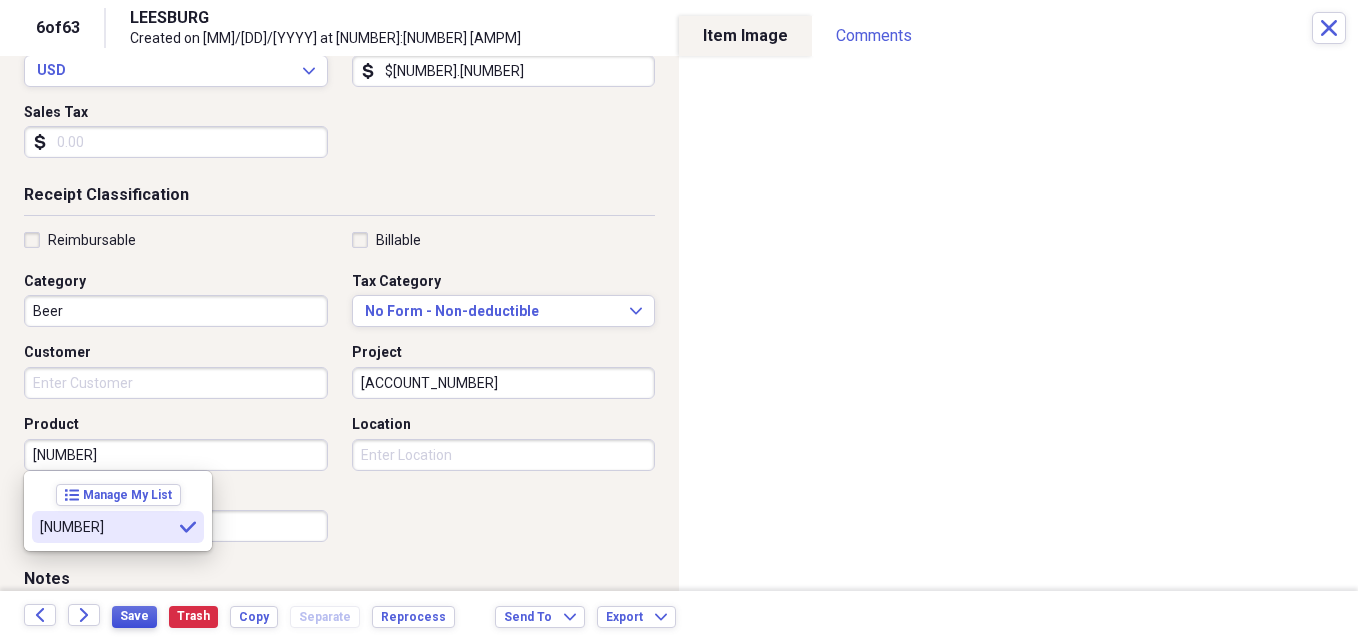 type on "[NUMBER]" 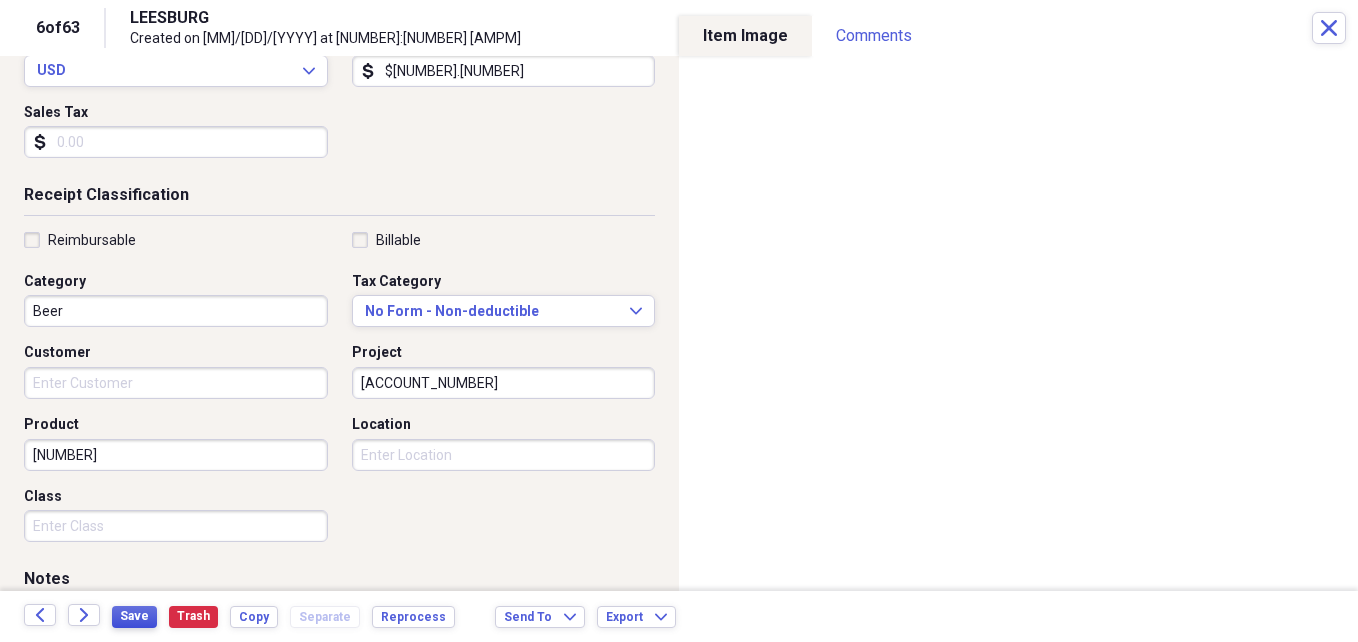 click on "Save" at bounding box center [134, 616] 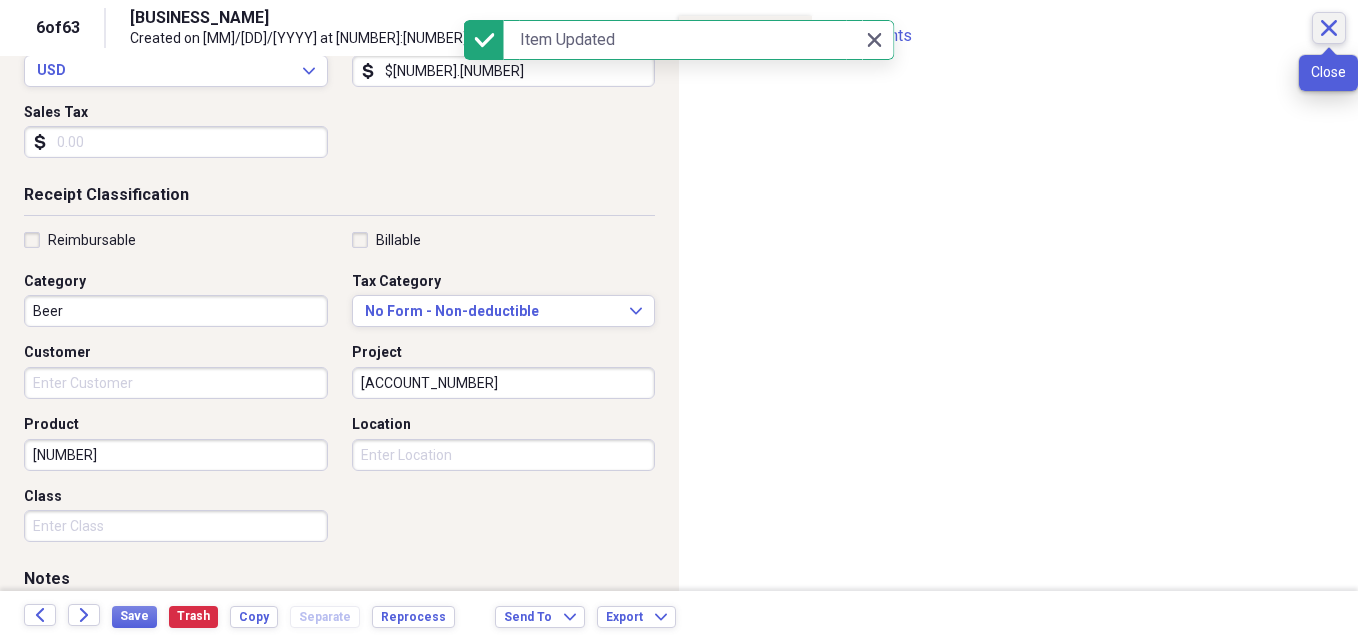 click on "Close" at bounding box center (1329, 28) 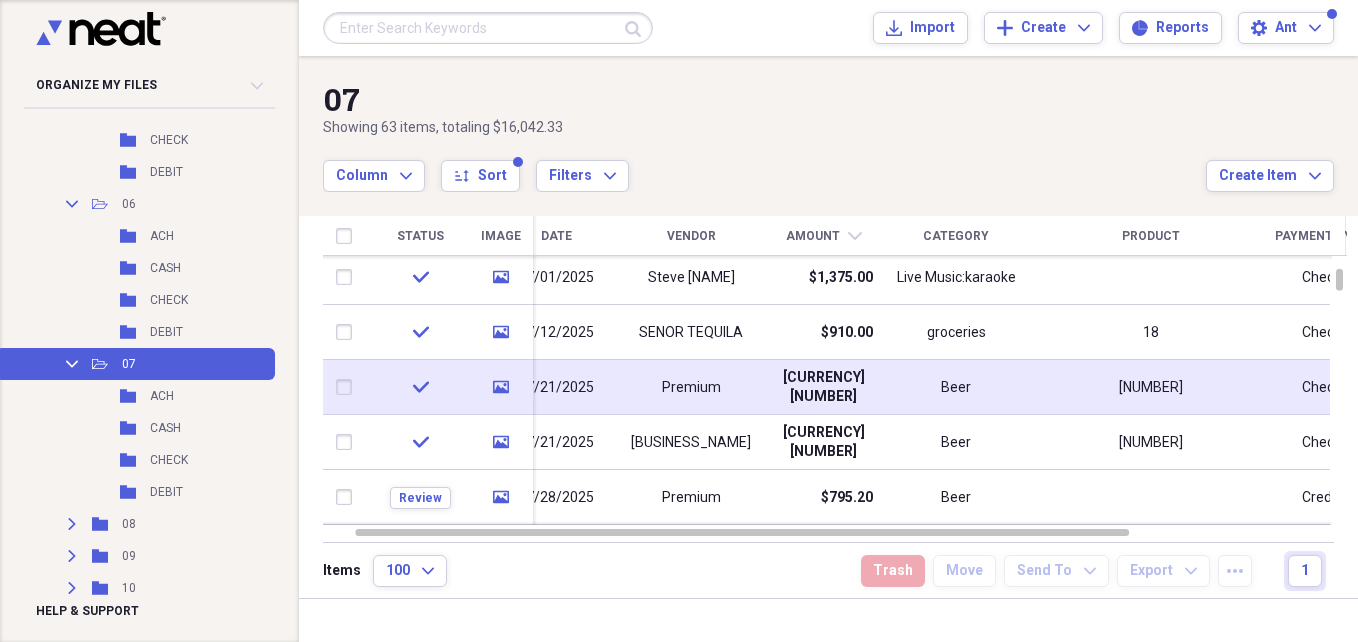 click at bounding box center (348, 387) 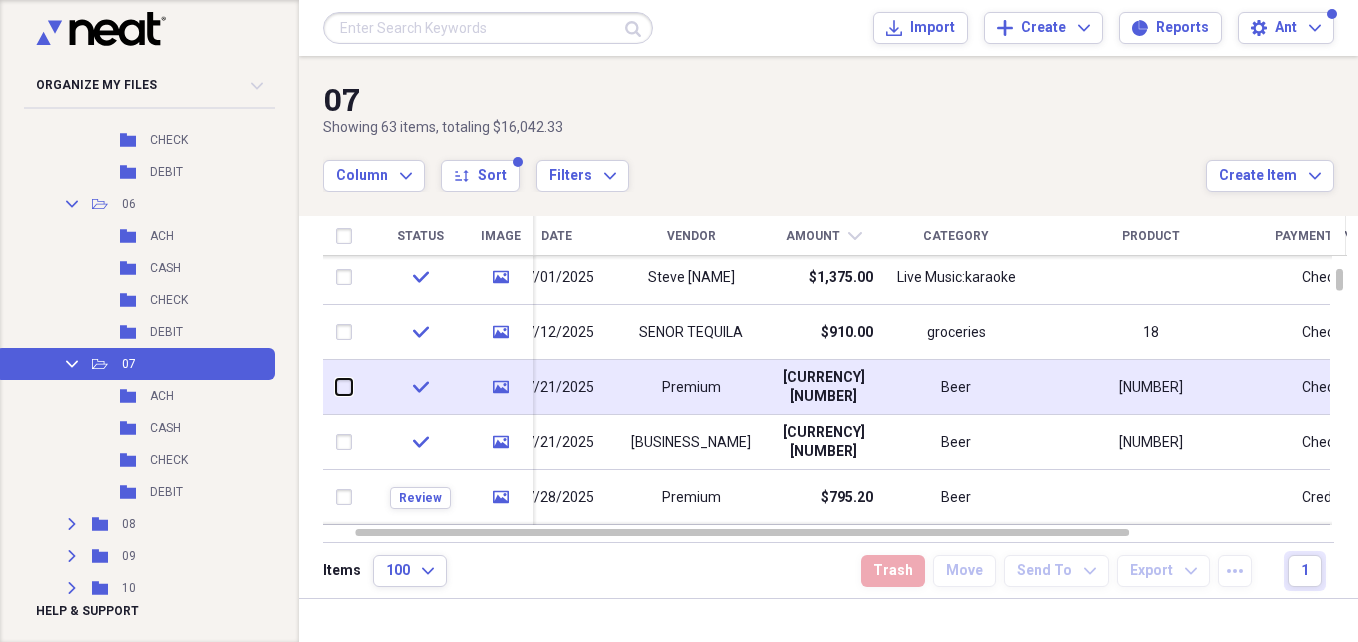 click at bounding box center [336, 387] 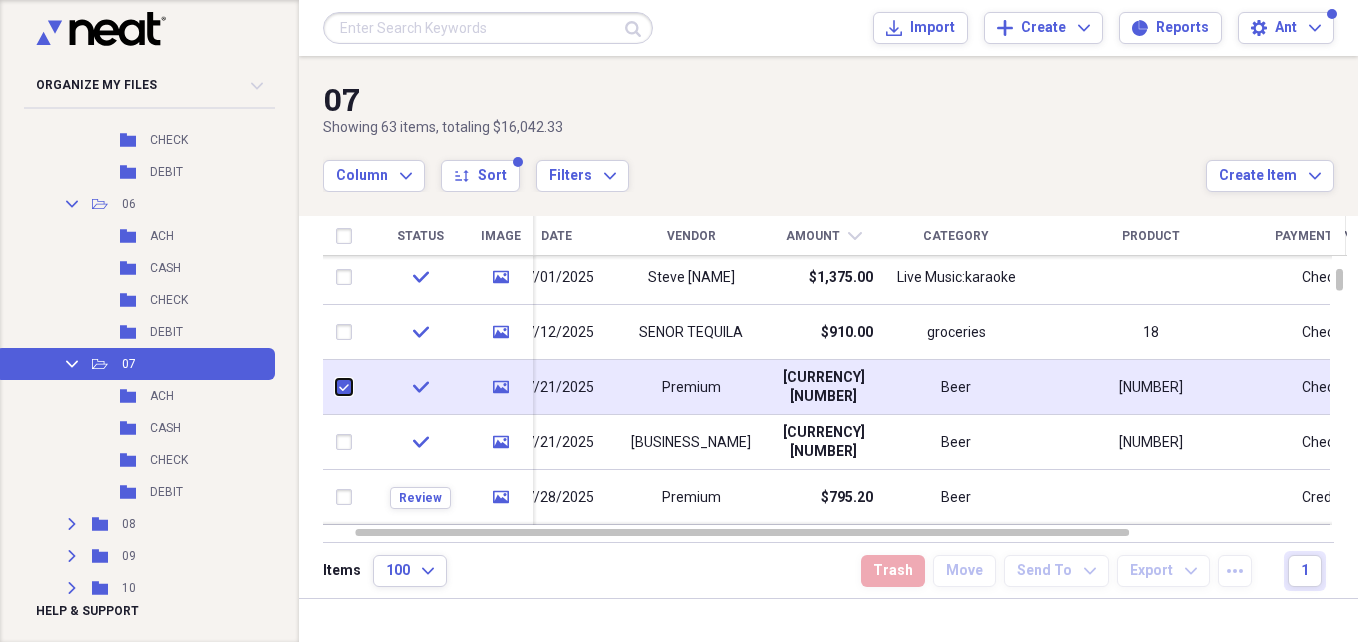 checkbox on "true" 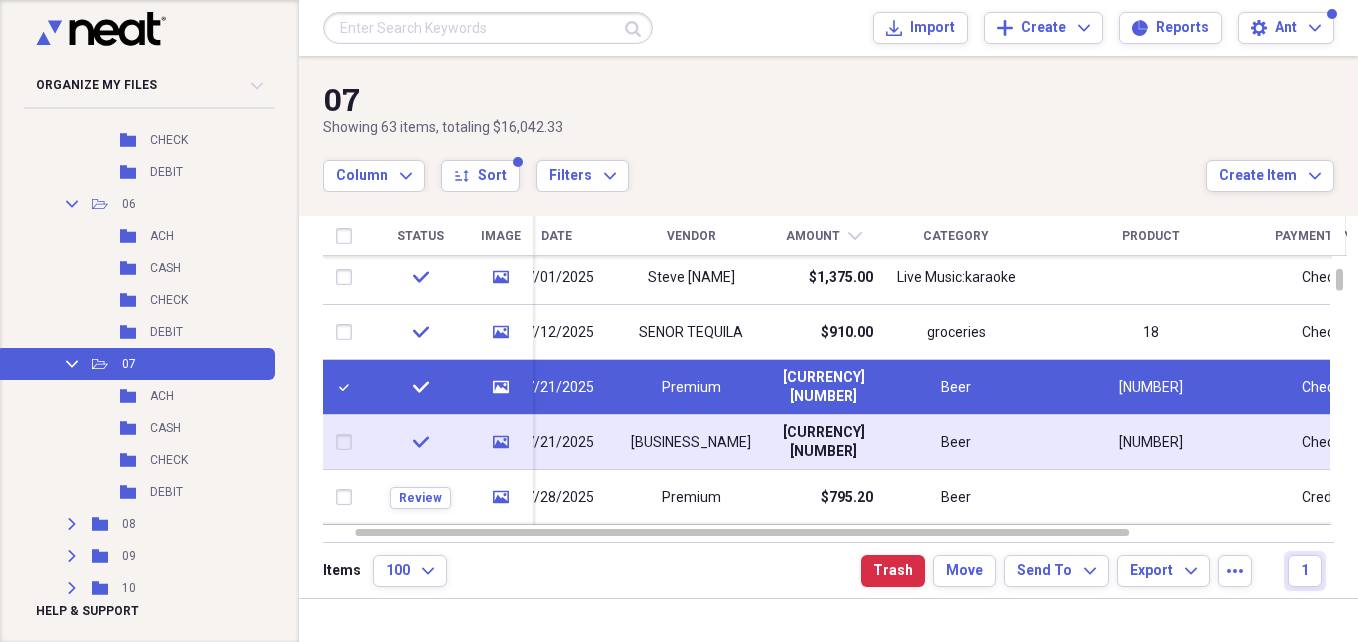 click at bounding box center [348, 442] 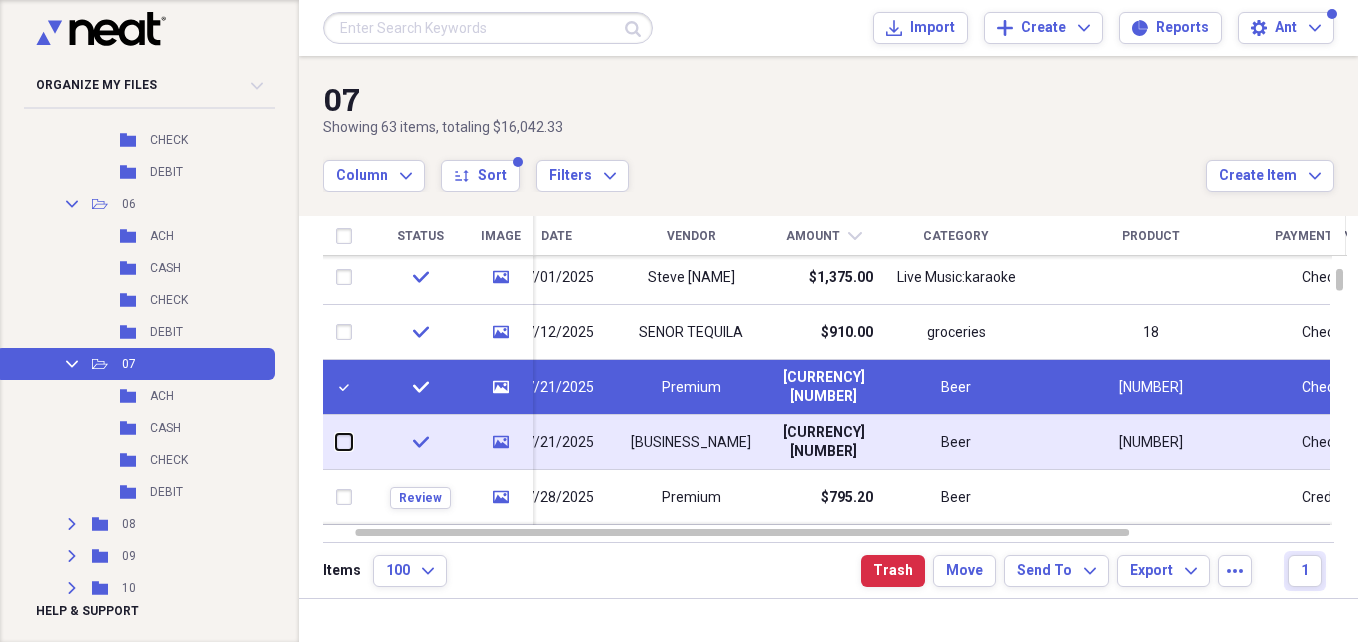 click at bounding box center (336, 442) 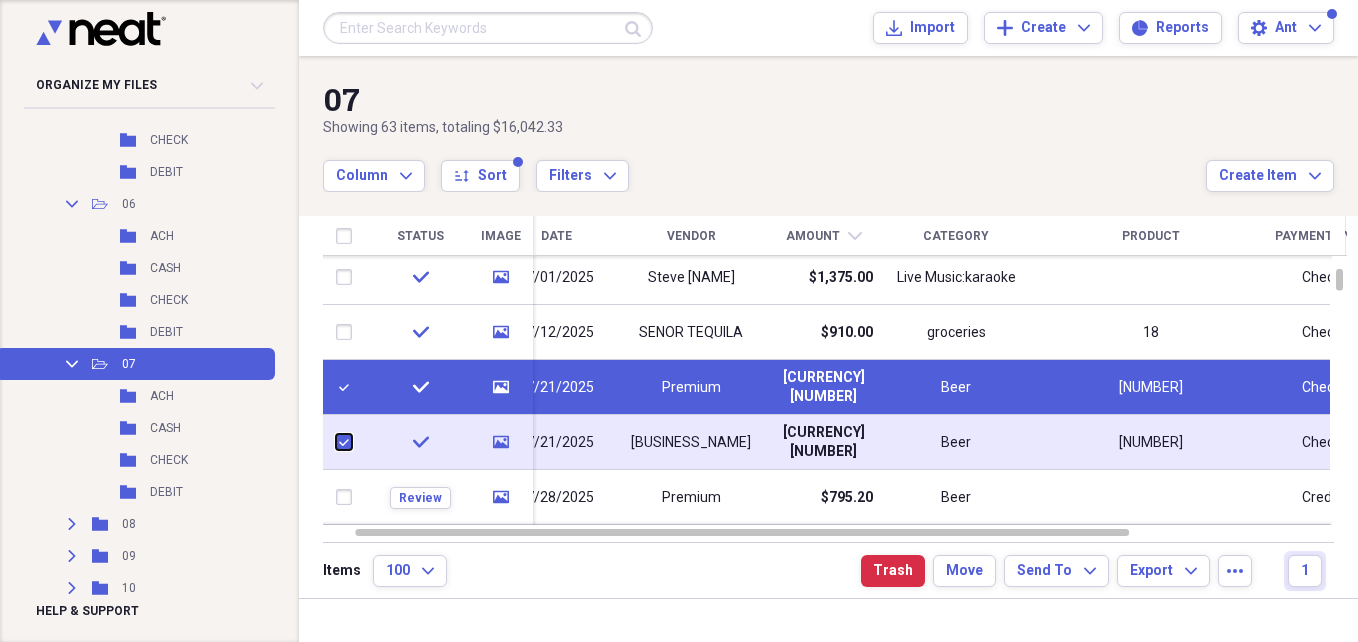 checkbox on "true" 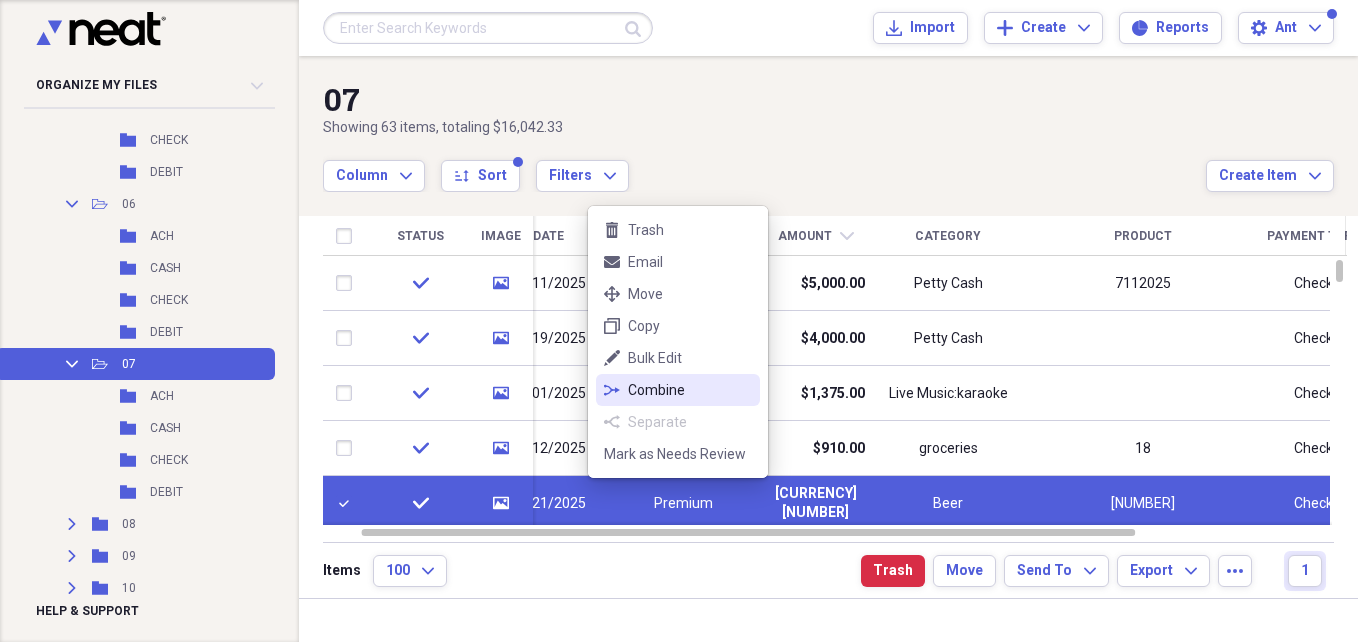click on "Combine" at bounding box center [690, 390] 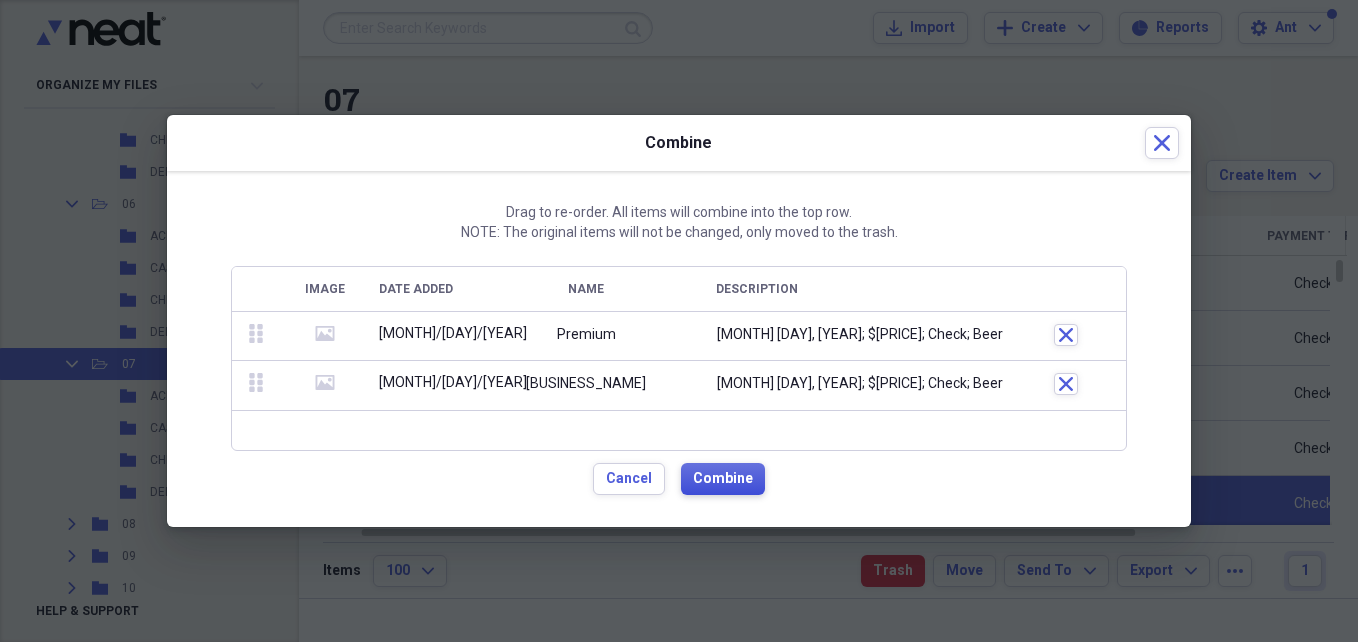 click on "Combine" at bounding box center (723, 479) 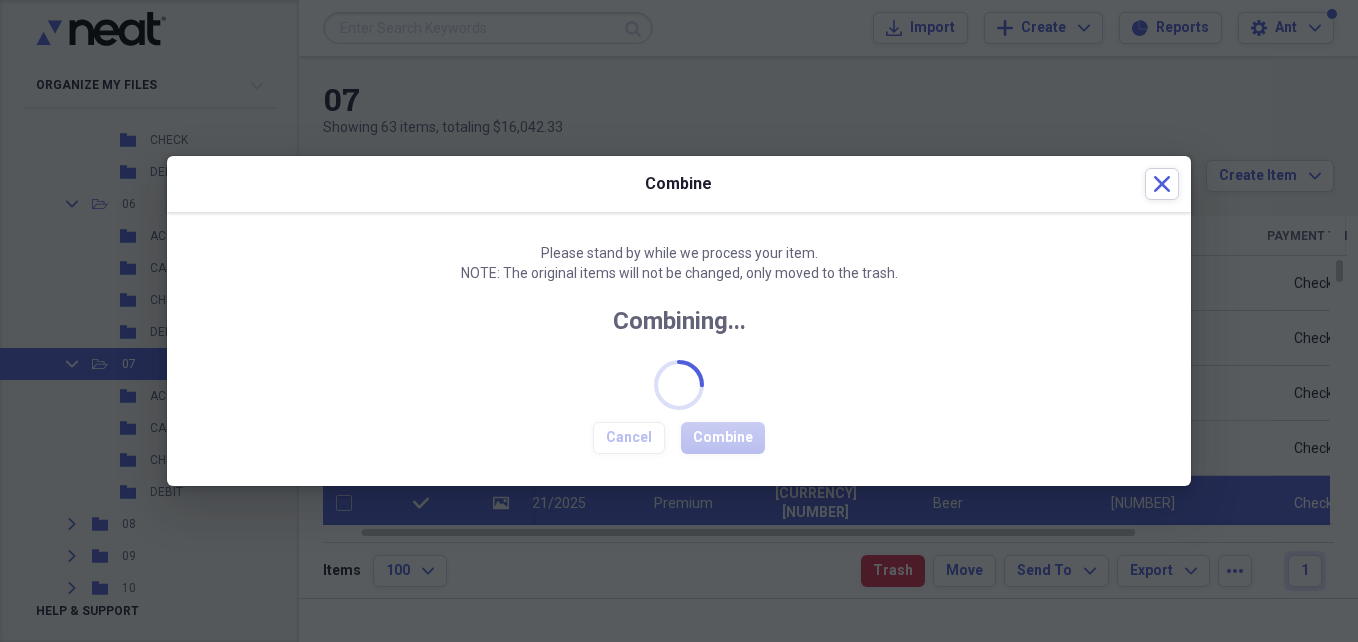checkbox on "false" 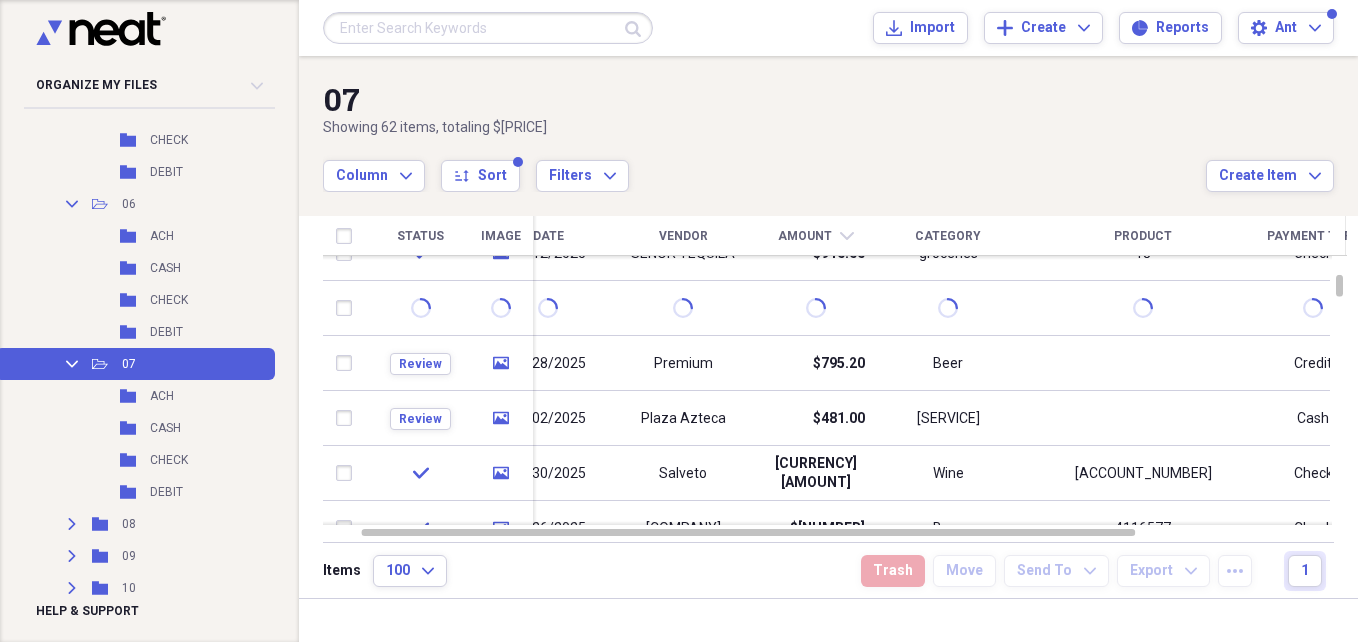 click on "chevron-down" 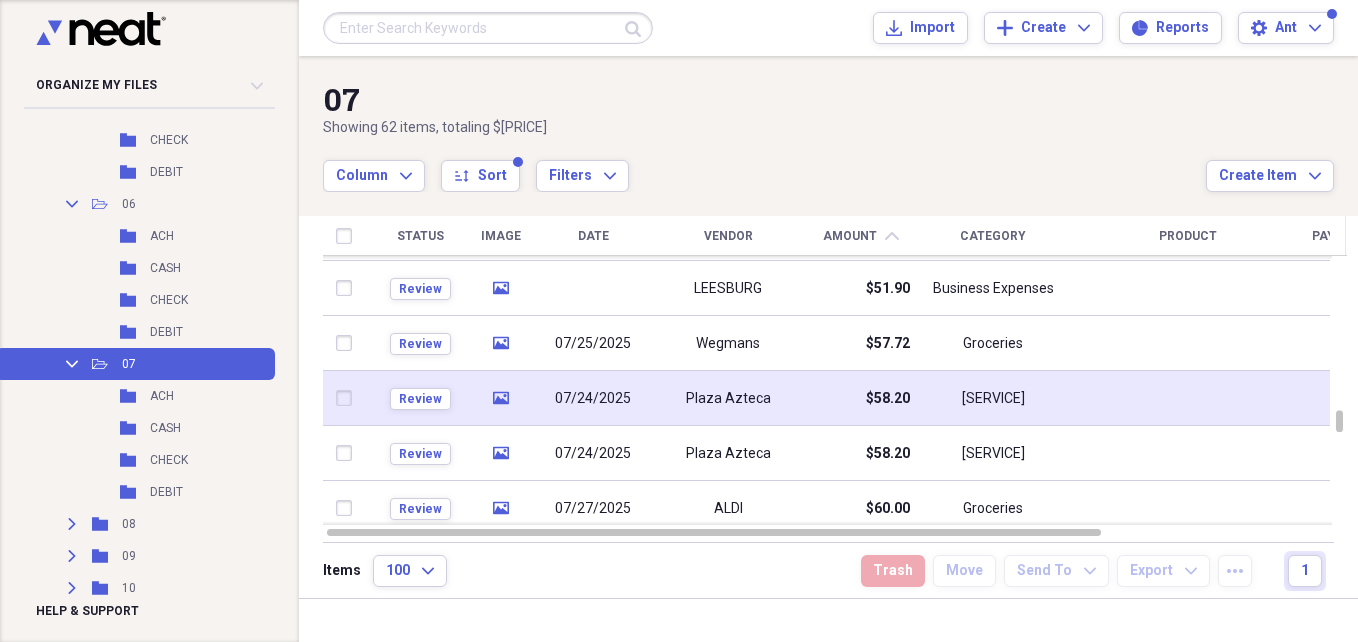 click on "Plaza Azteca" at bounding box center [728, 399] 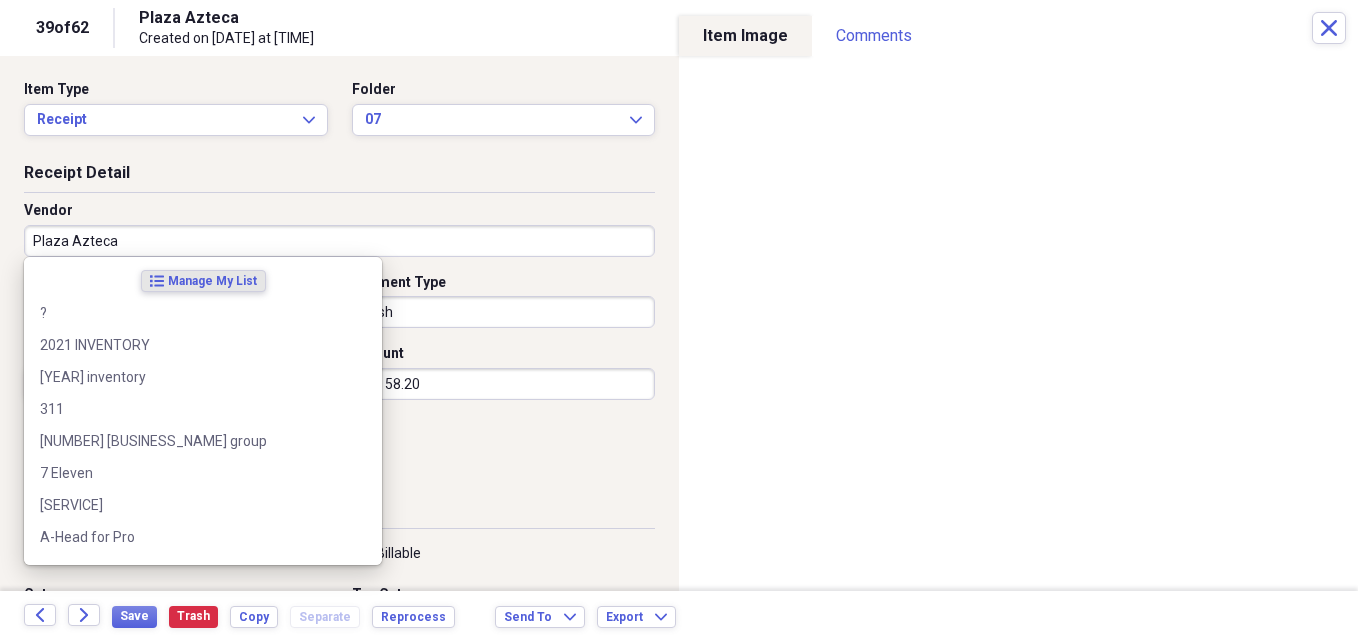 click on "Plaza Azteca" at bounding box center [339, 241] 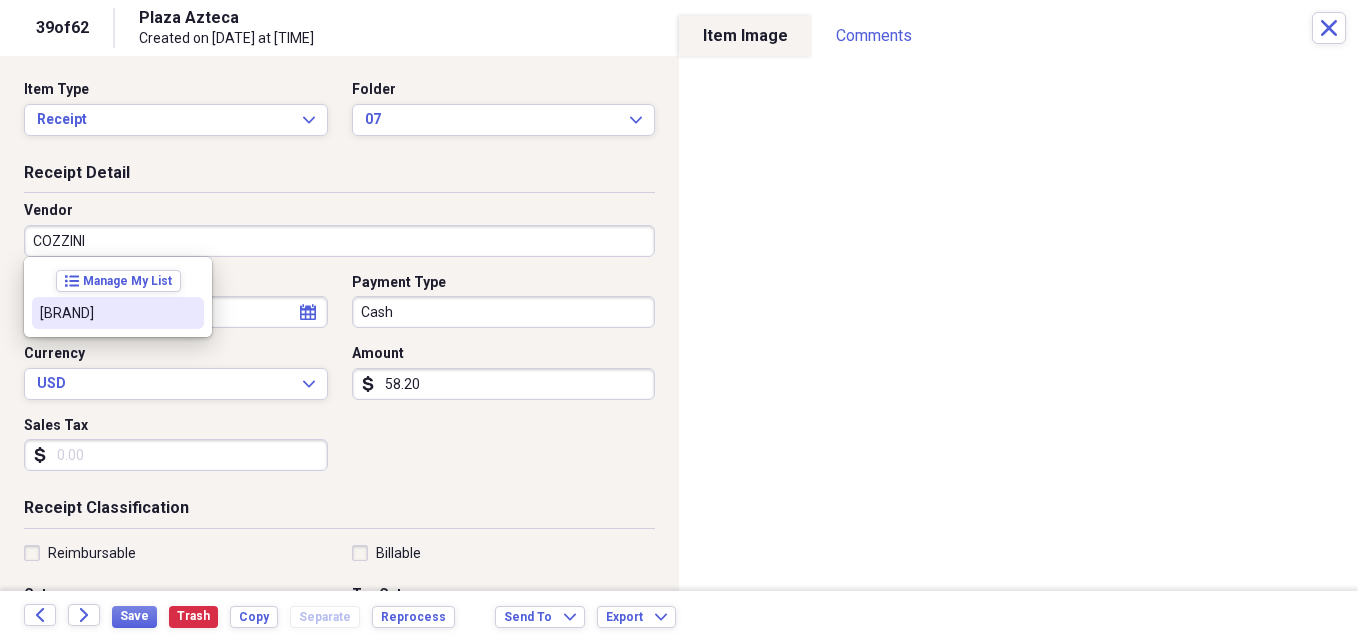 click on "Cozzini Bross.,Inc" at bounding box center (106, 313) 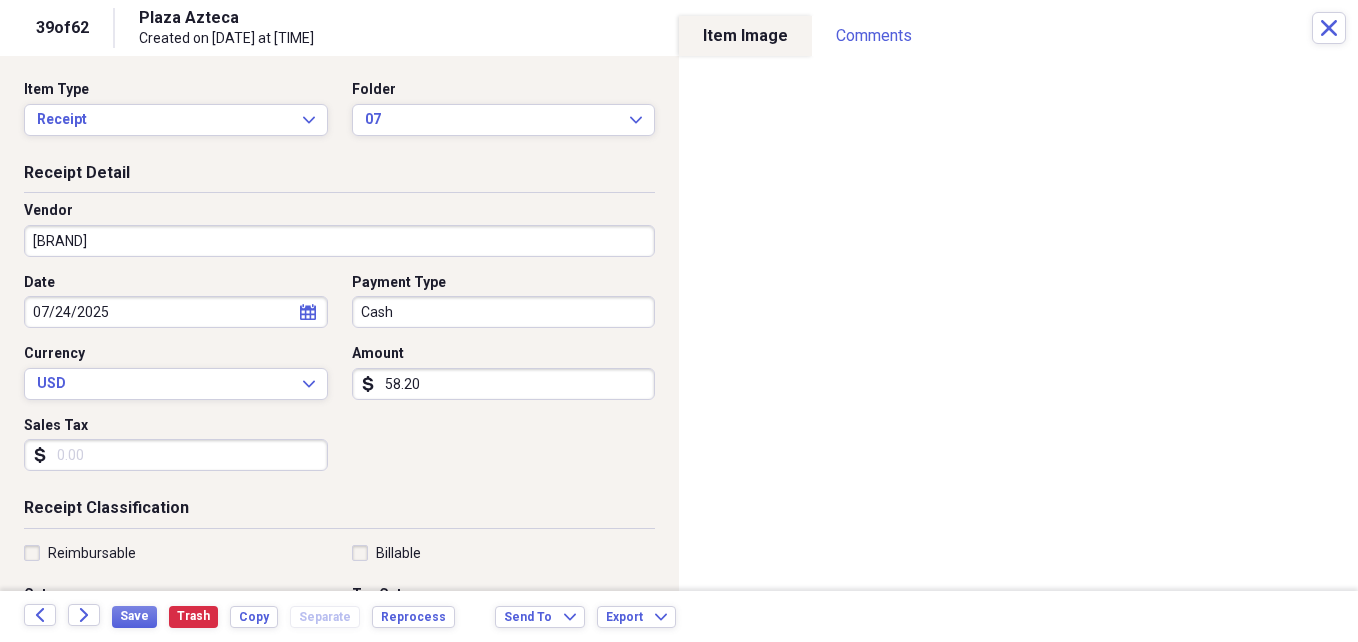 type on "Rent Equiment:Cuchillos" 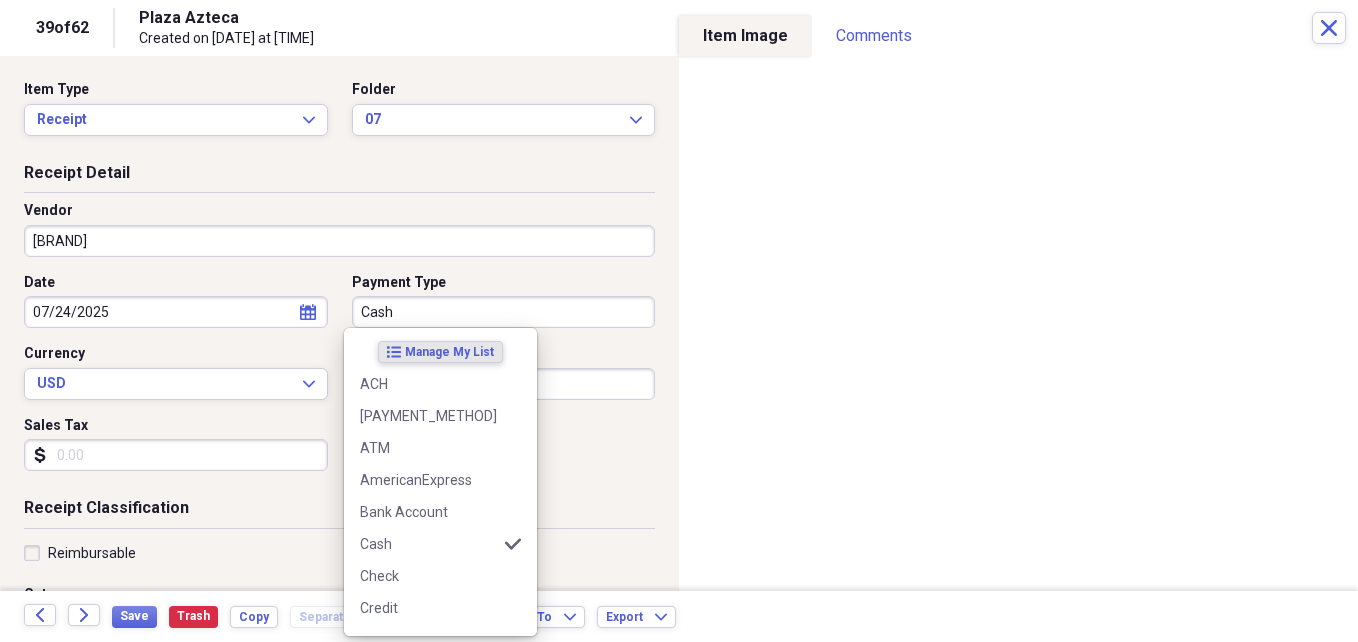 click on "Cash" at bounding box center [504, 312] 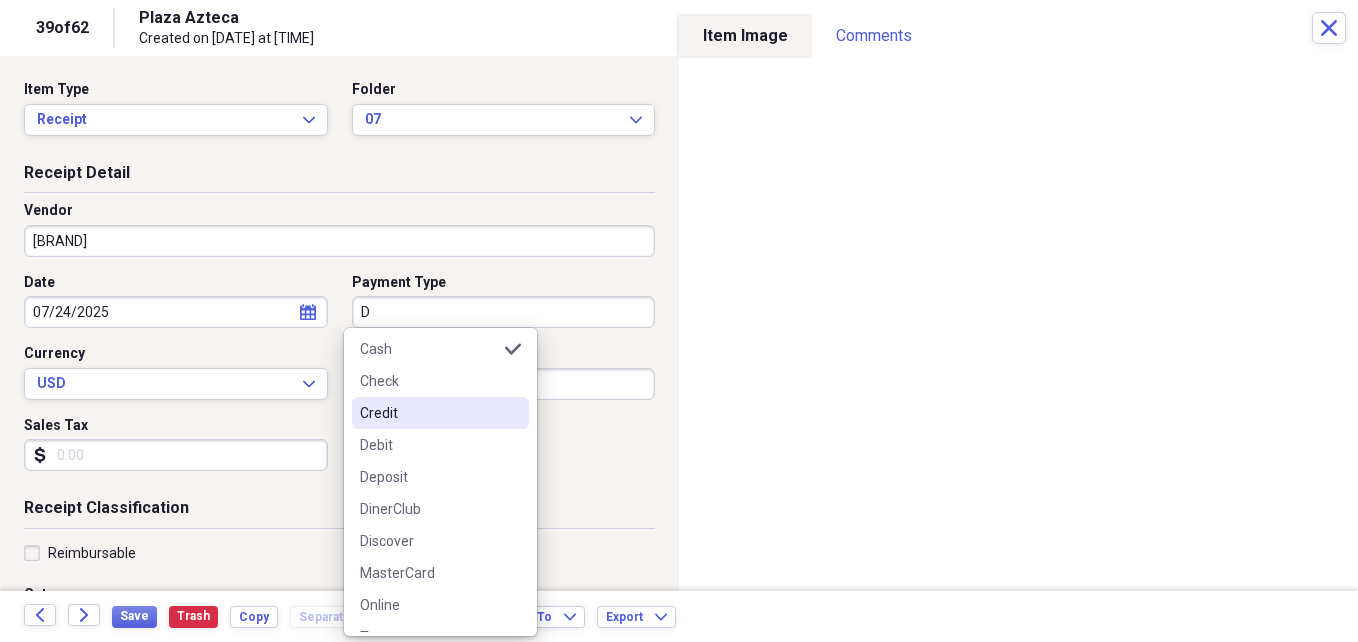 scroll, scrollTop: 0, scrollLeft: 0, axis: both 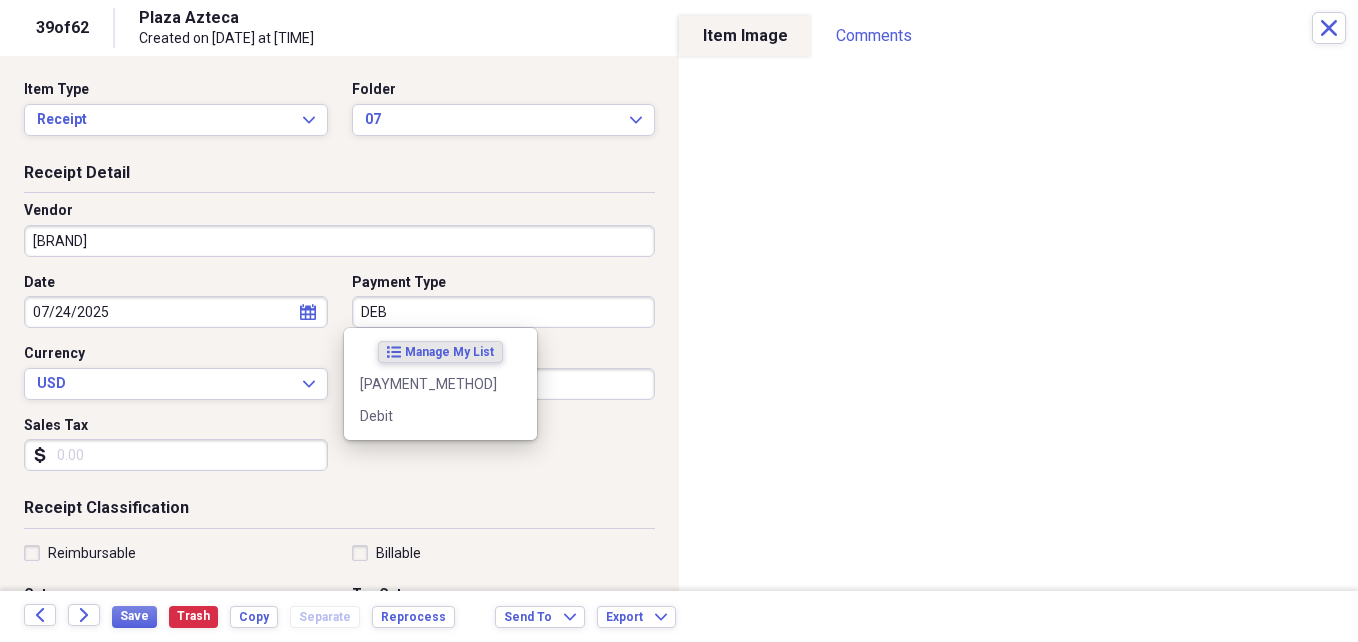 type on "DEB" 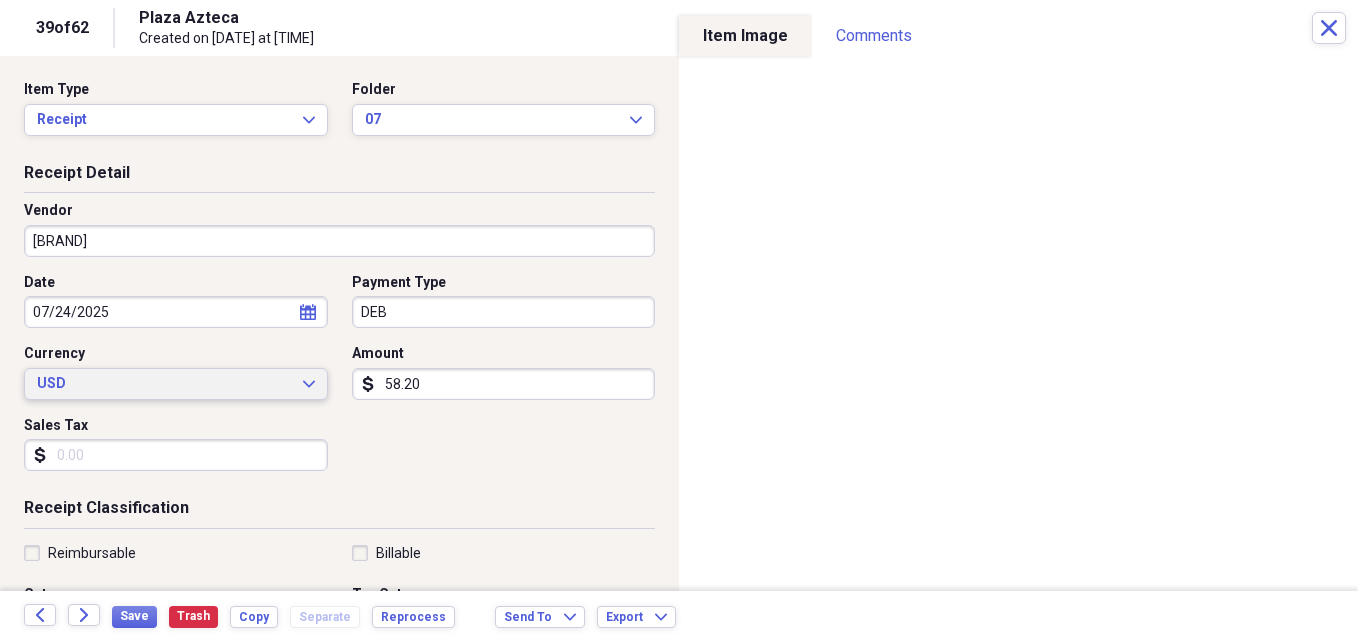 type 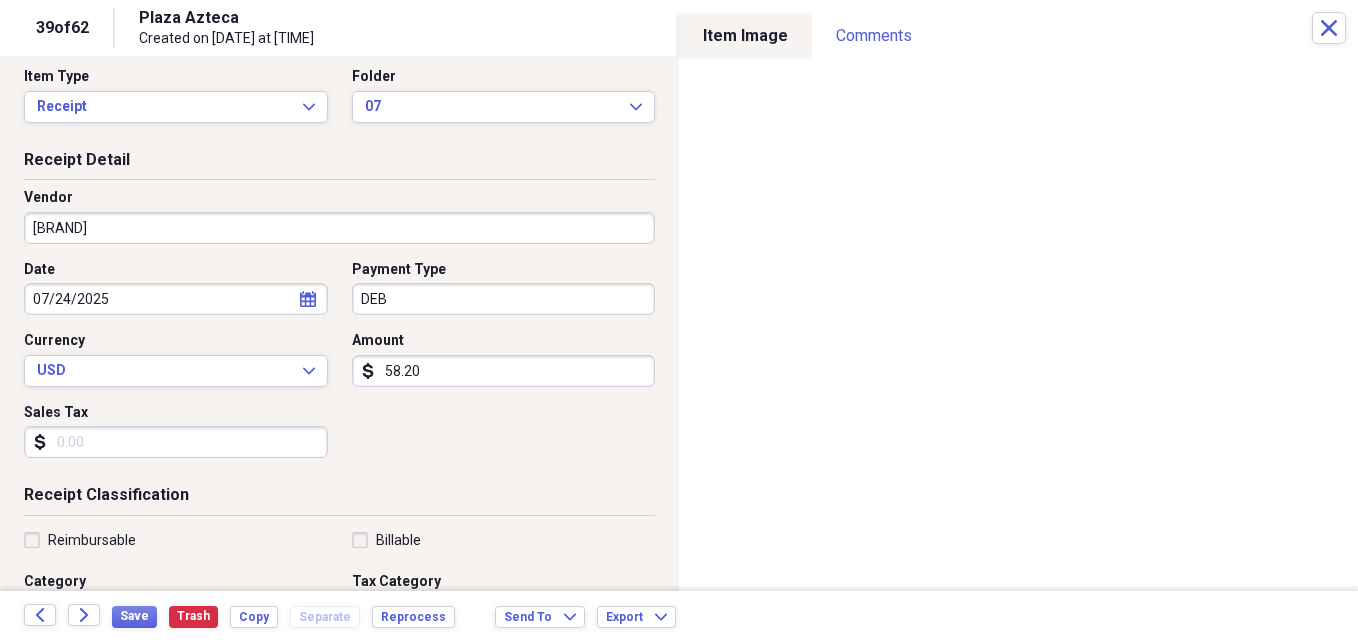 scroll, scrollTop: 17, scrollLeft: 0, axis: vertical 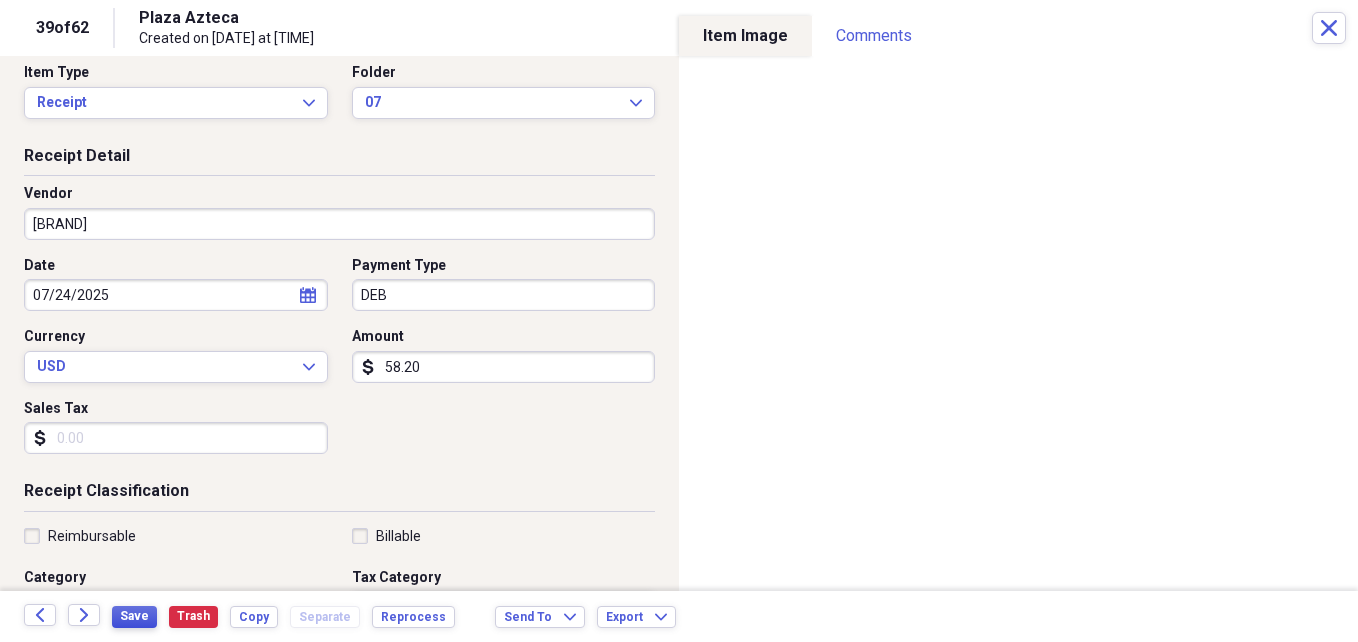 click on "Save" at bounding box center [134, 616] 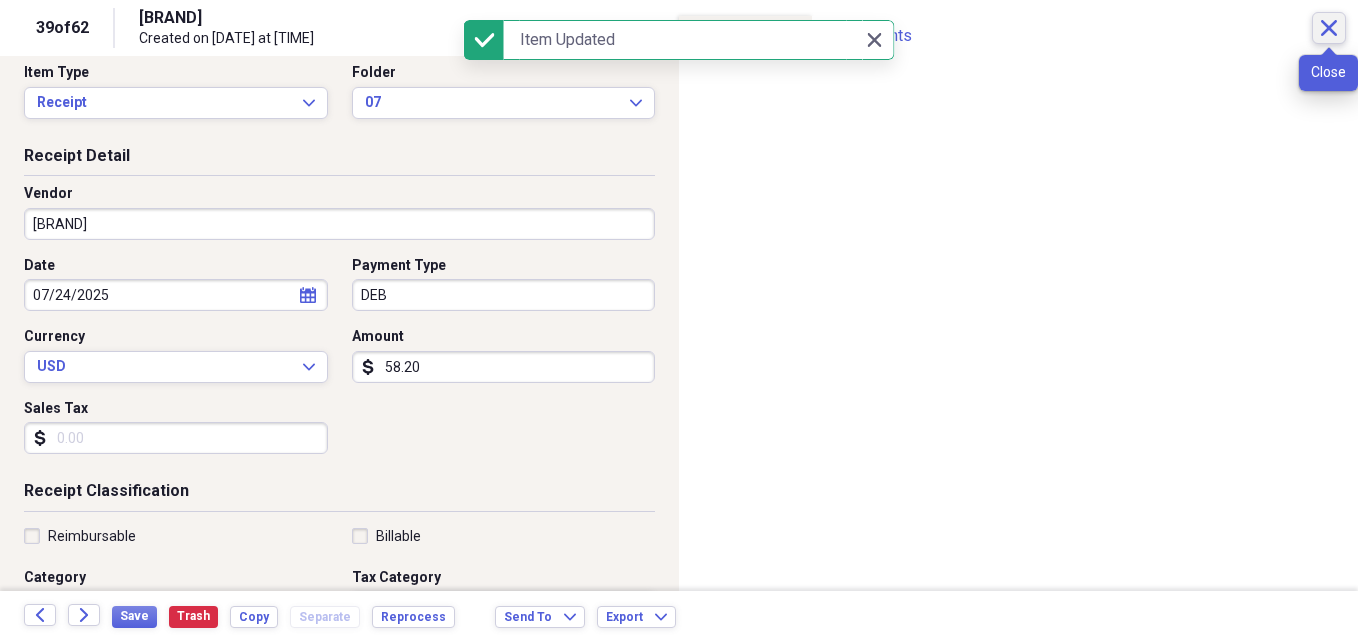 click on "Close" 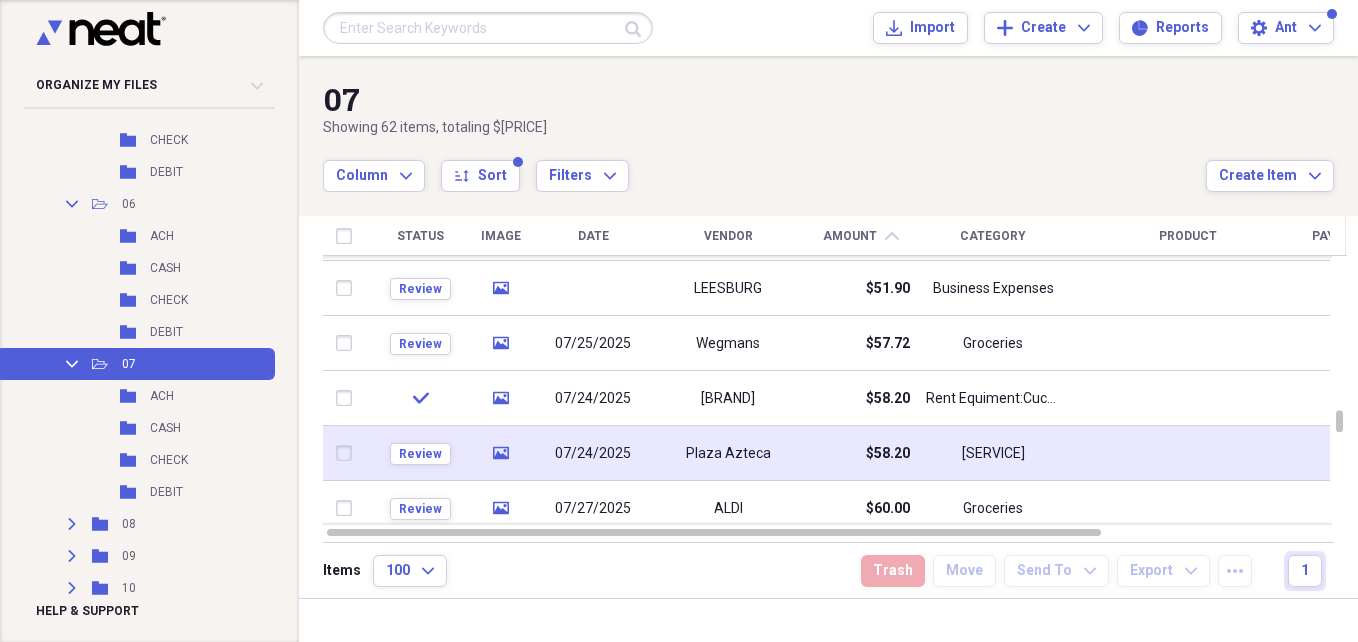 click on "Plaza Azteca" at bounding box center (728, 453) 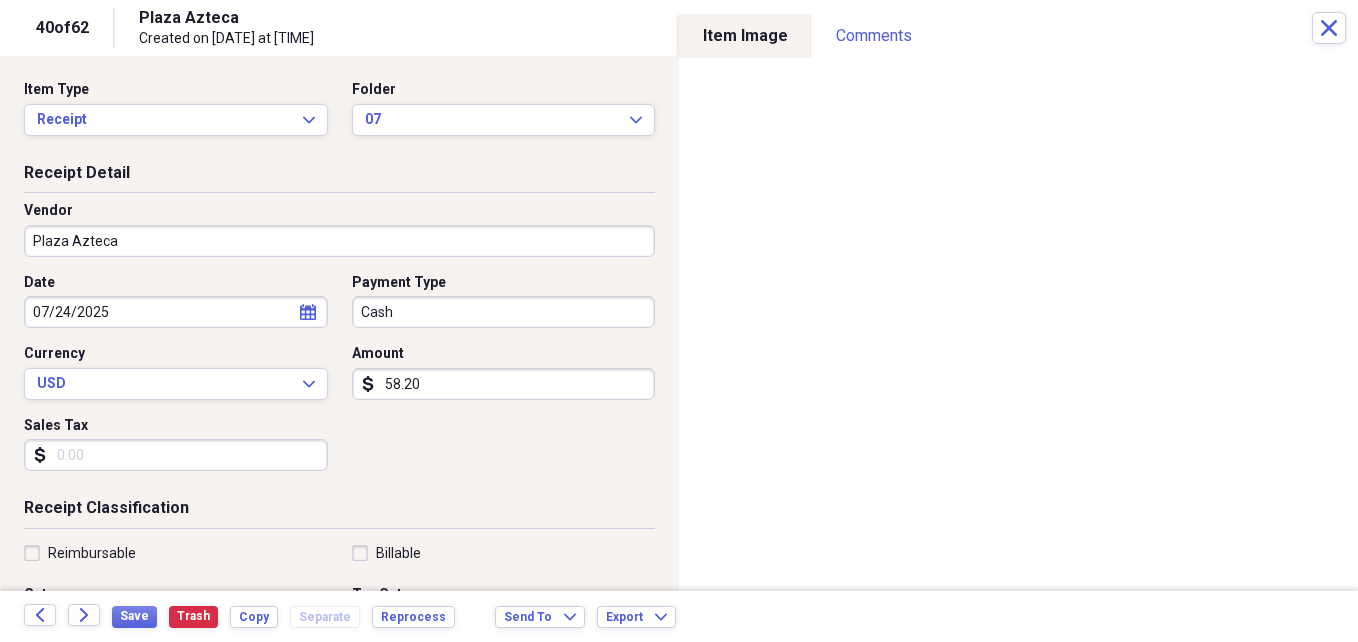 click on "Plaza Azteca" at bounding box center (339, 241) 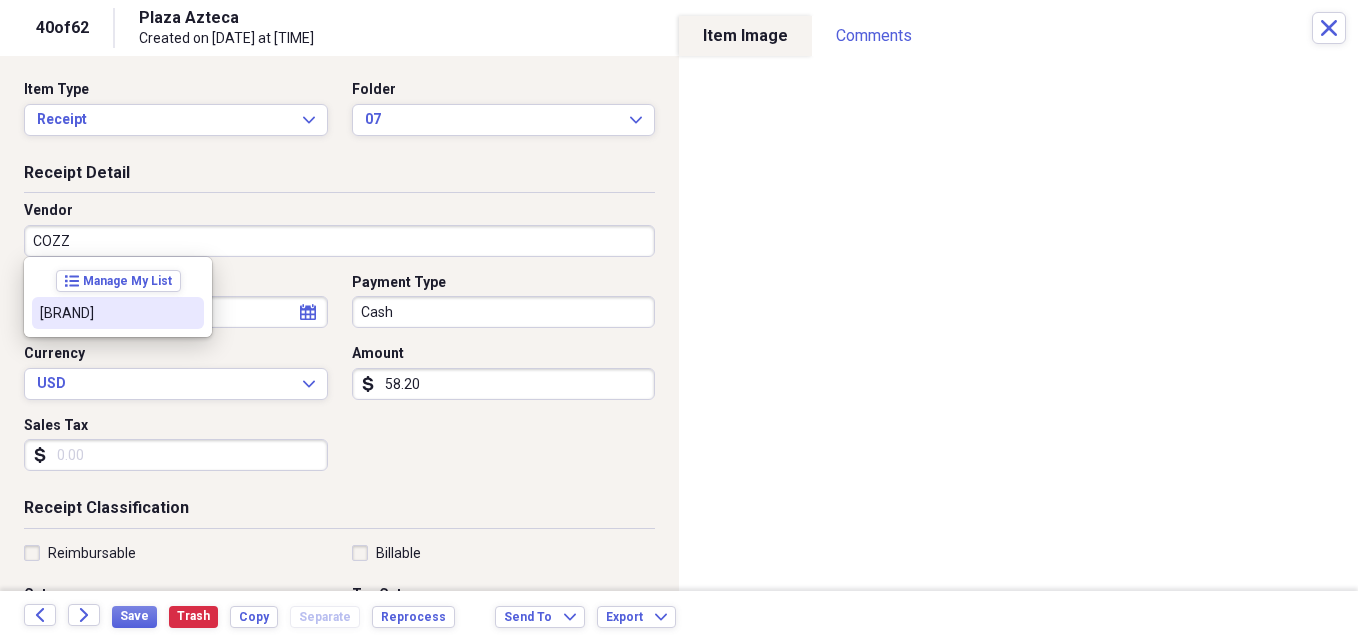 click on "Cozzini Bross.,Inc" at bounding box center [118, 313] 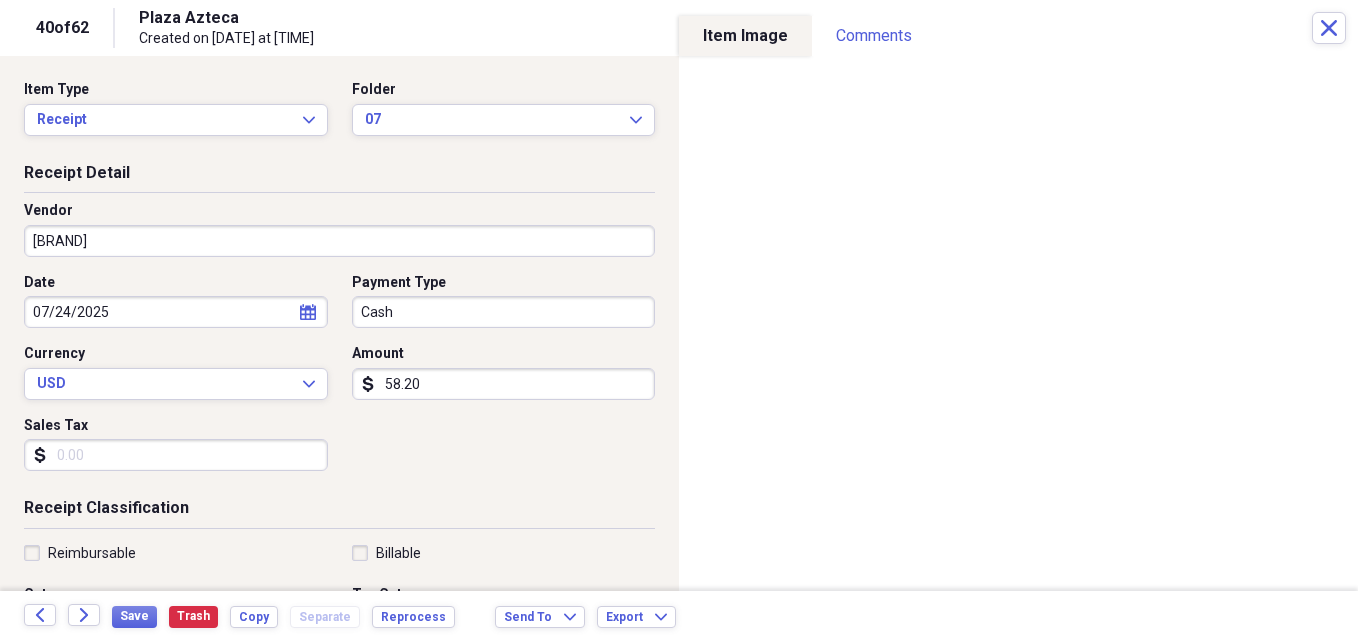 type on "Rent Equiment:Cuchillos" 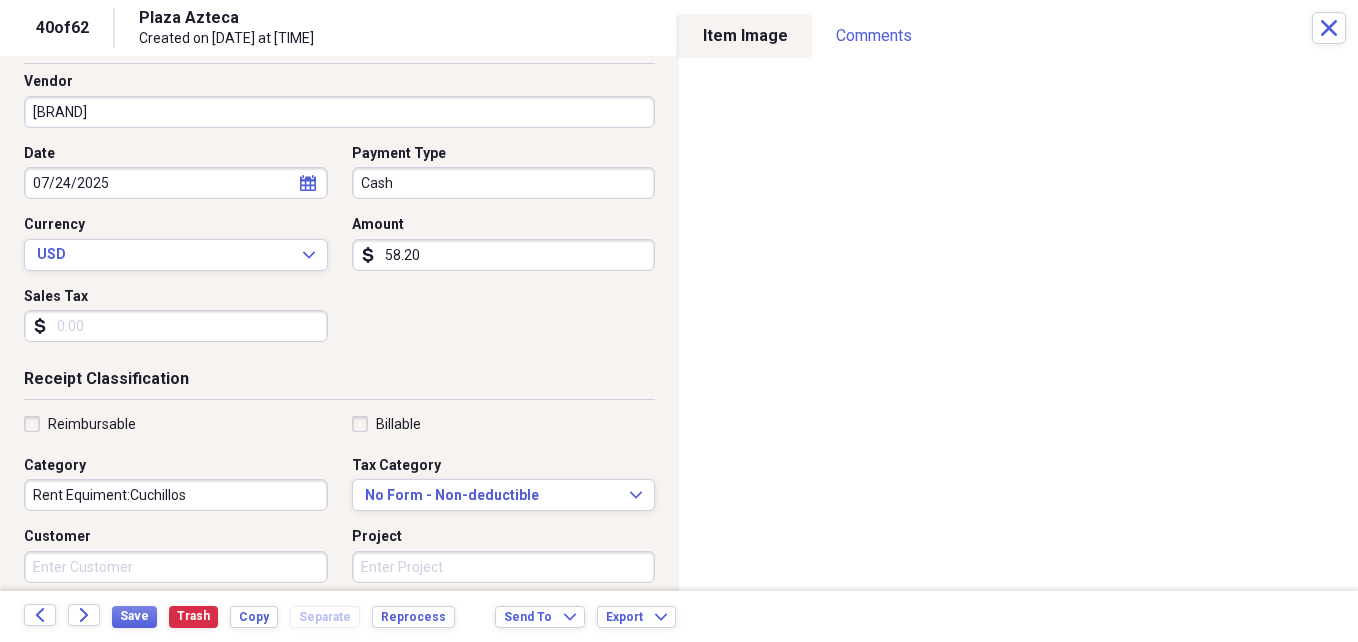 scroll, scrollTop: 137, scrollLeft: 0, axis: vertical 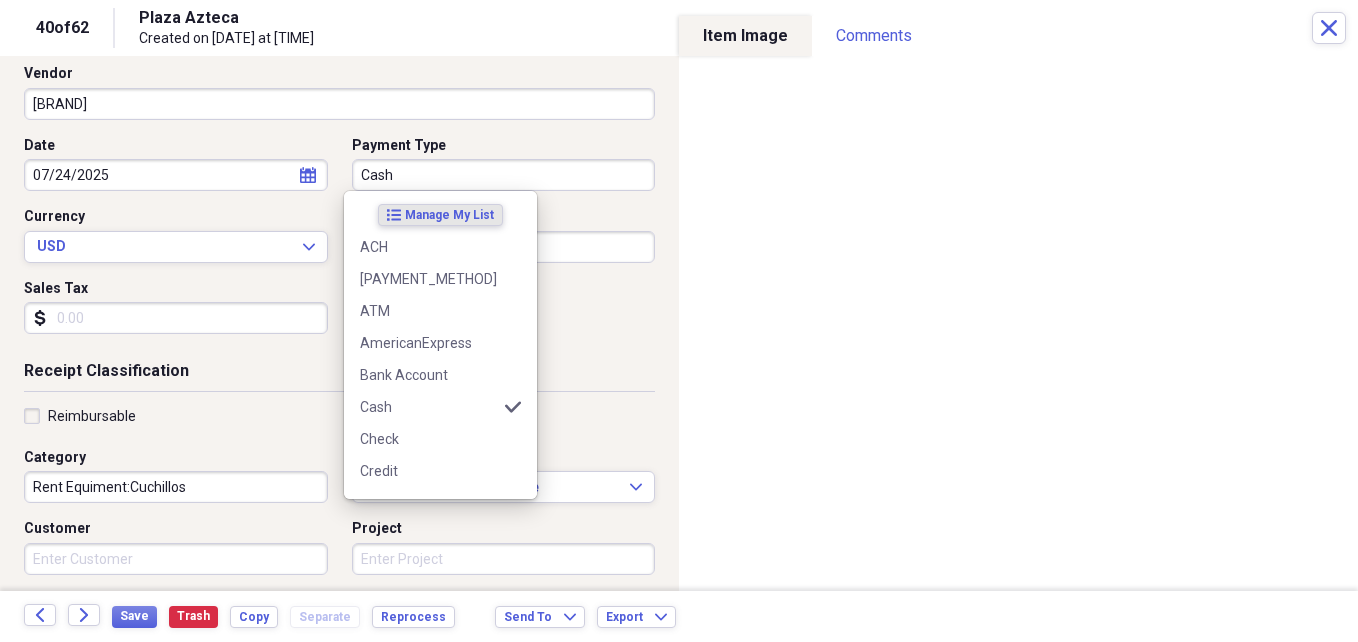 click on "Cash" at bounding box center (504, 175) 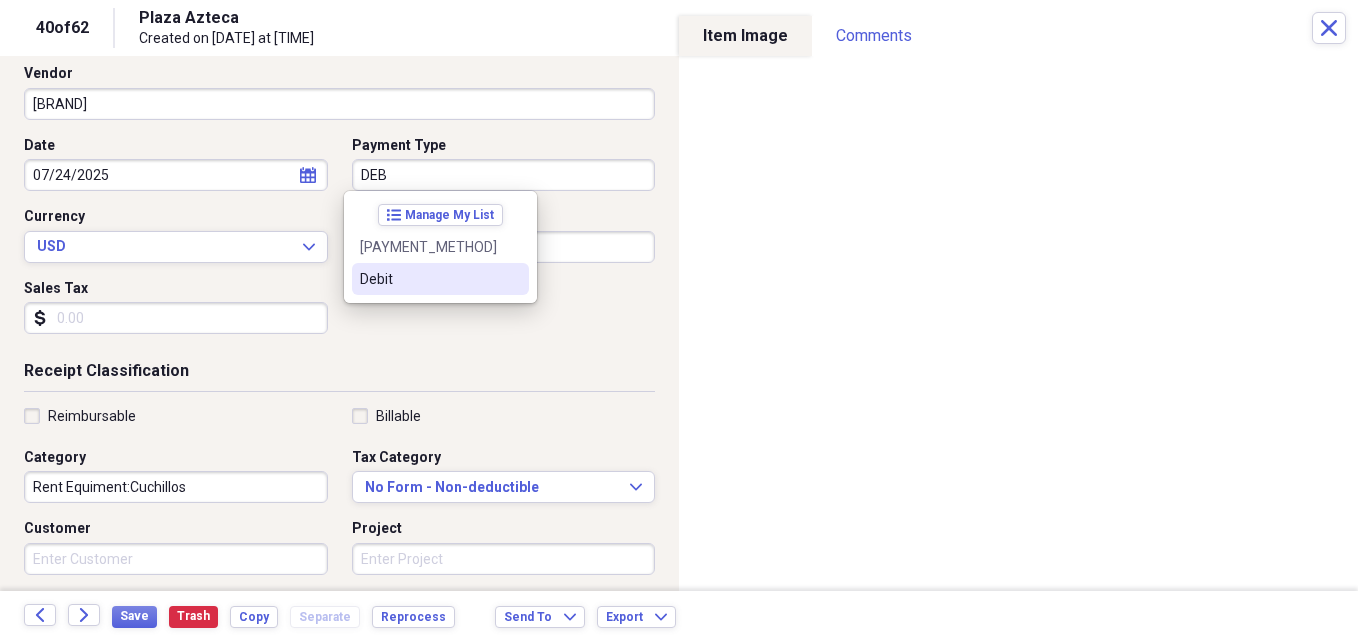 click on "Debit" at bounding box center (428, 279) 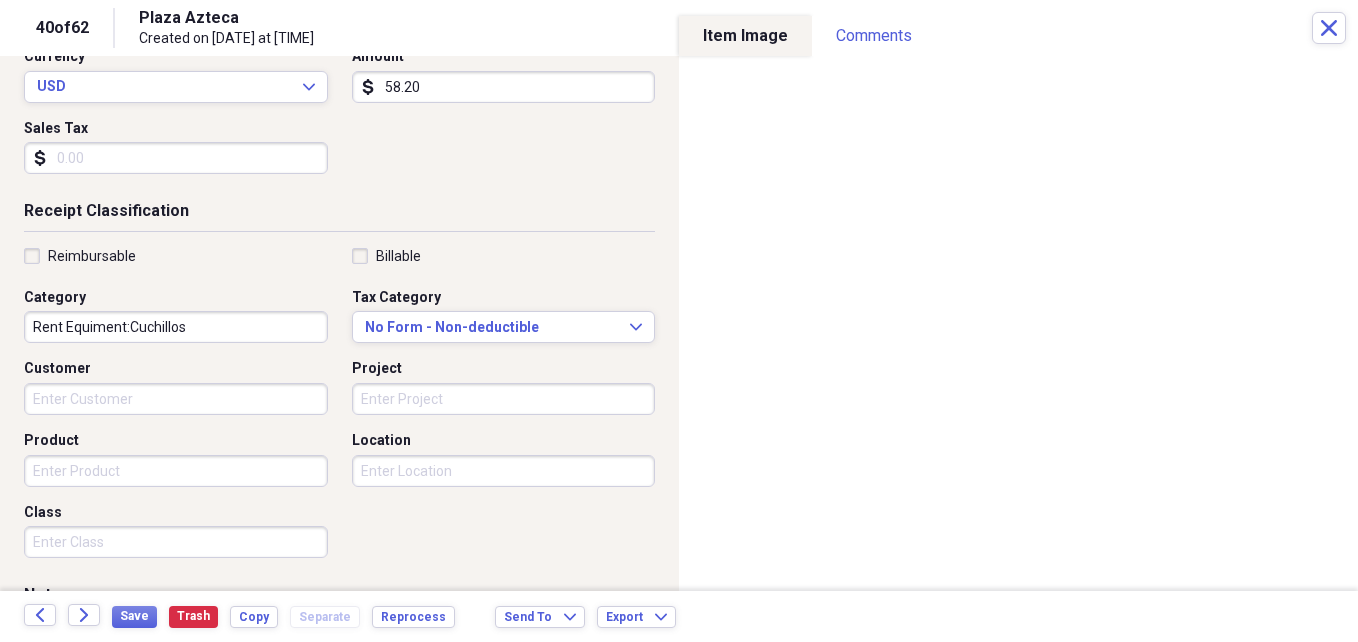 scroll, scrollTop: 302, scrollLeft: 0, axis: vertical 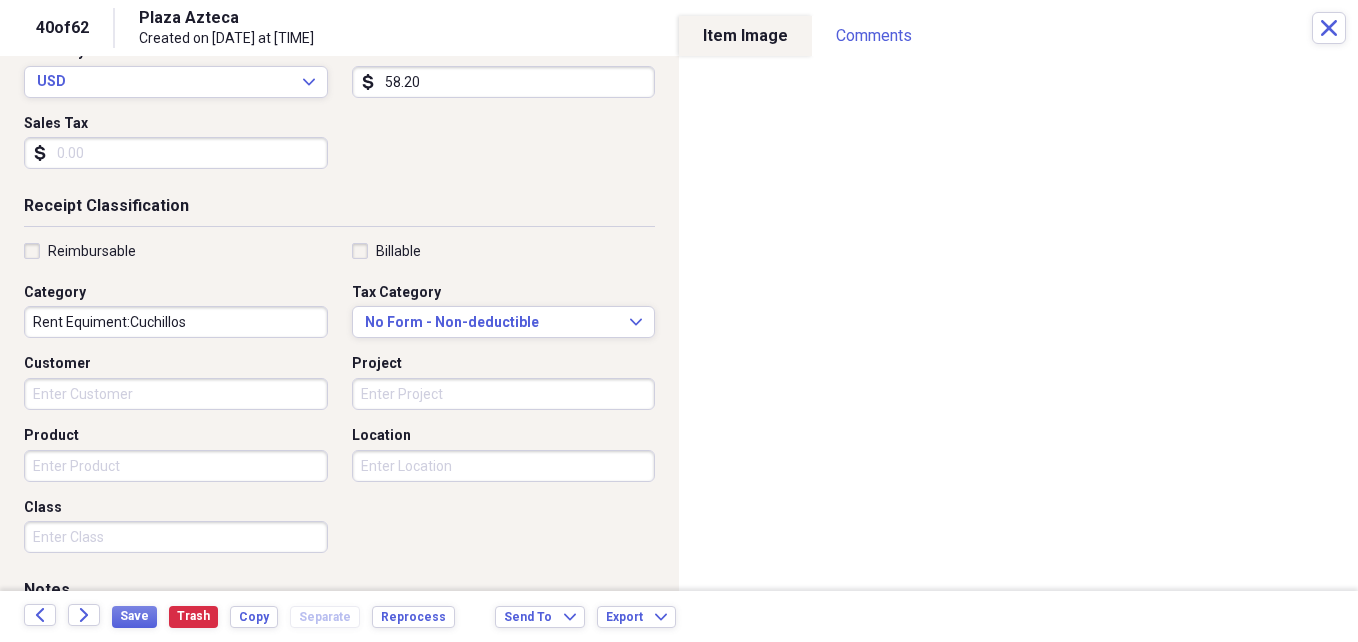 click on "Product" at bounding box center [176, 466] 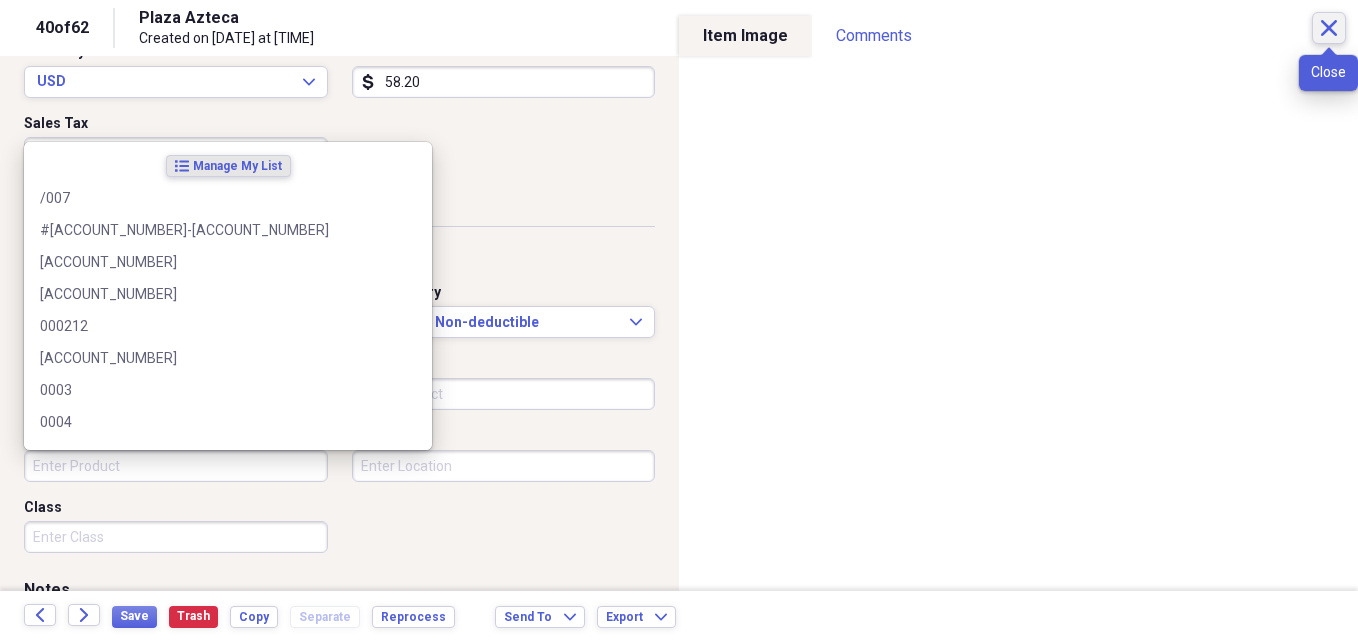 click on "Close" 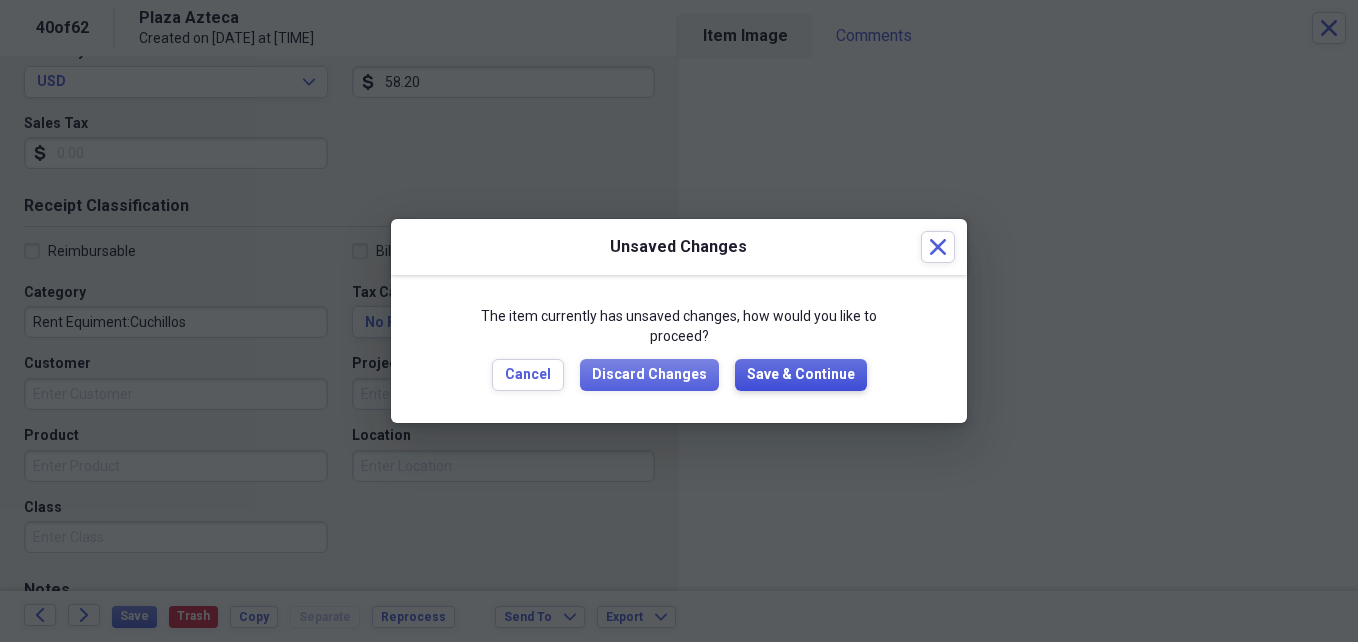 click on "Save & Continue" at bounding box center [801, 375] 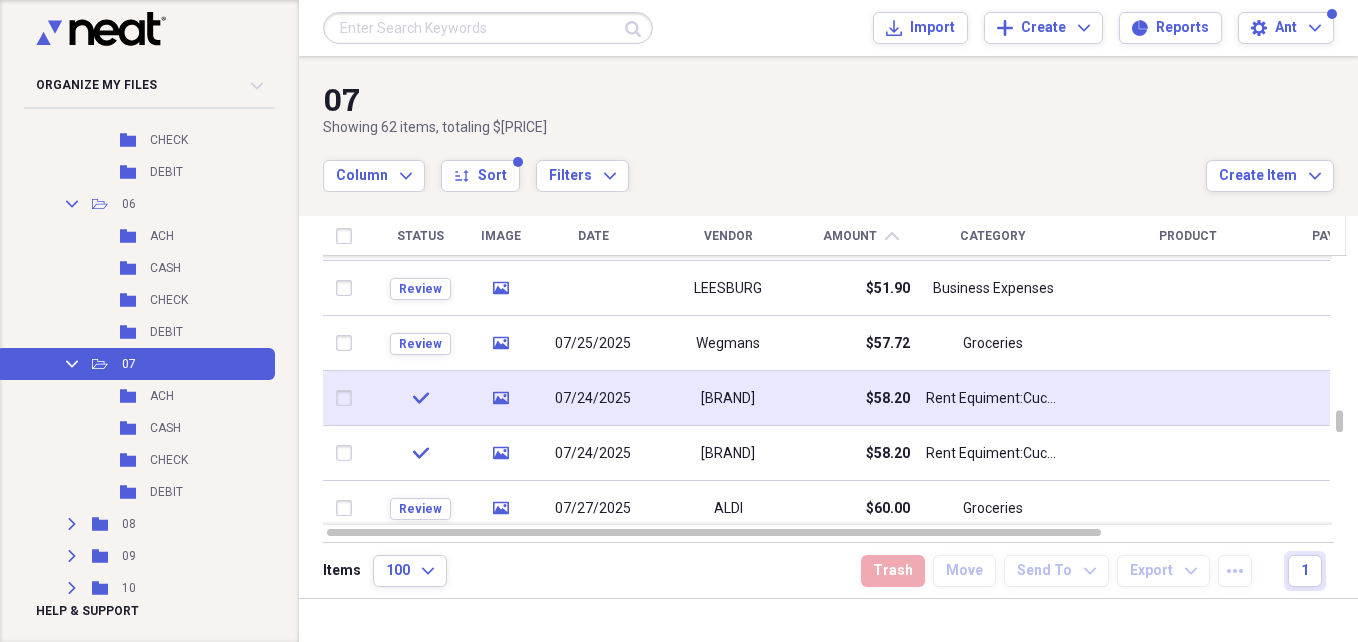 click at bounding box center [348, 398] 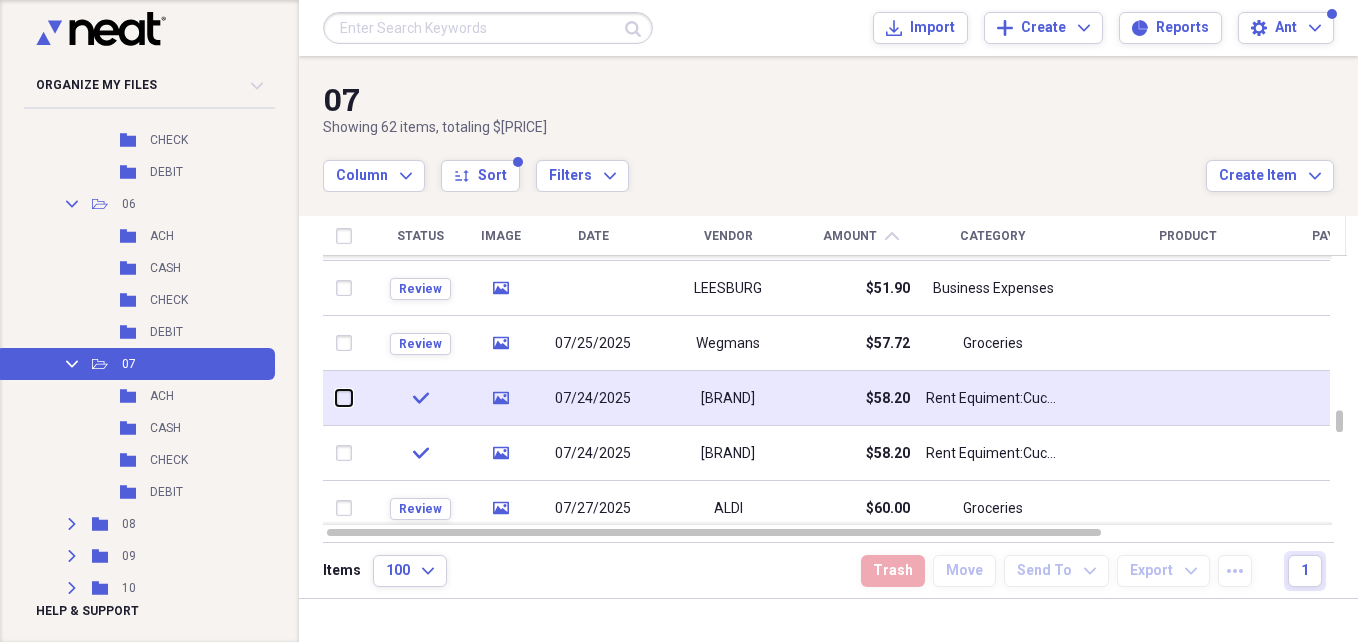 click at bounding box center (336, 398) 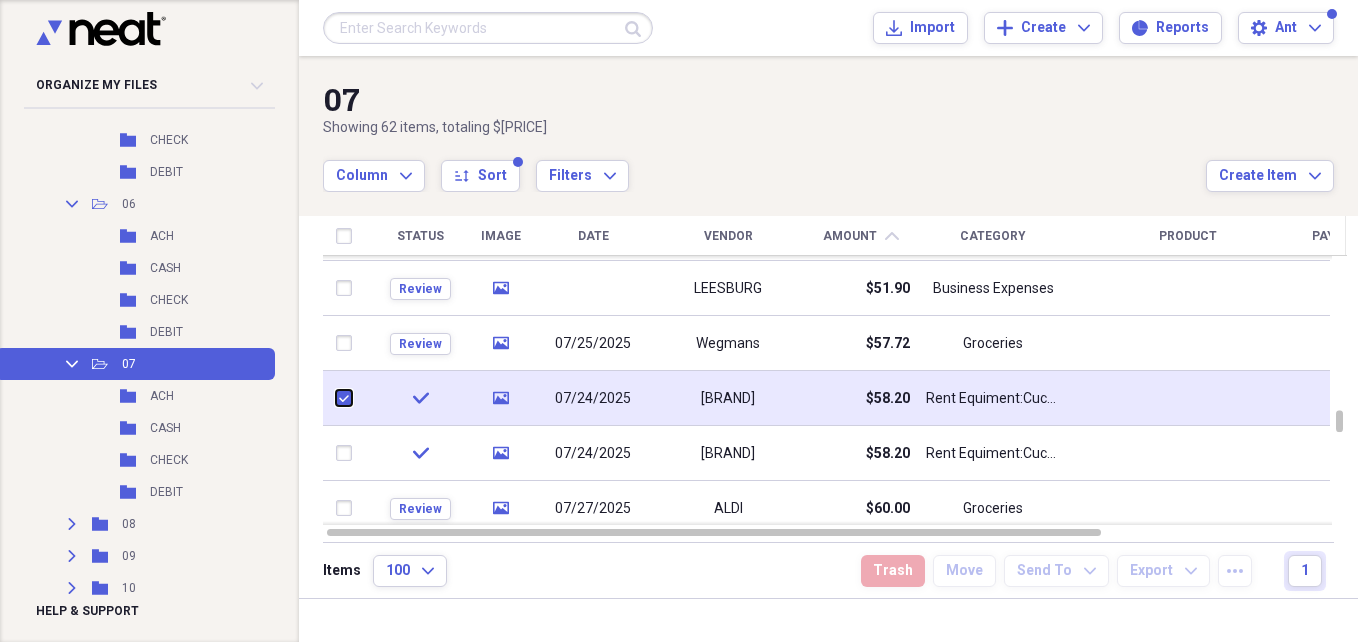 checkbox on "true" 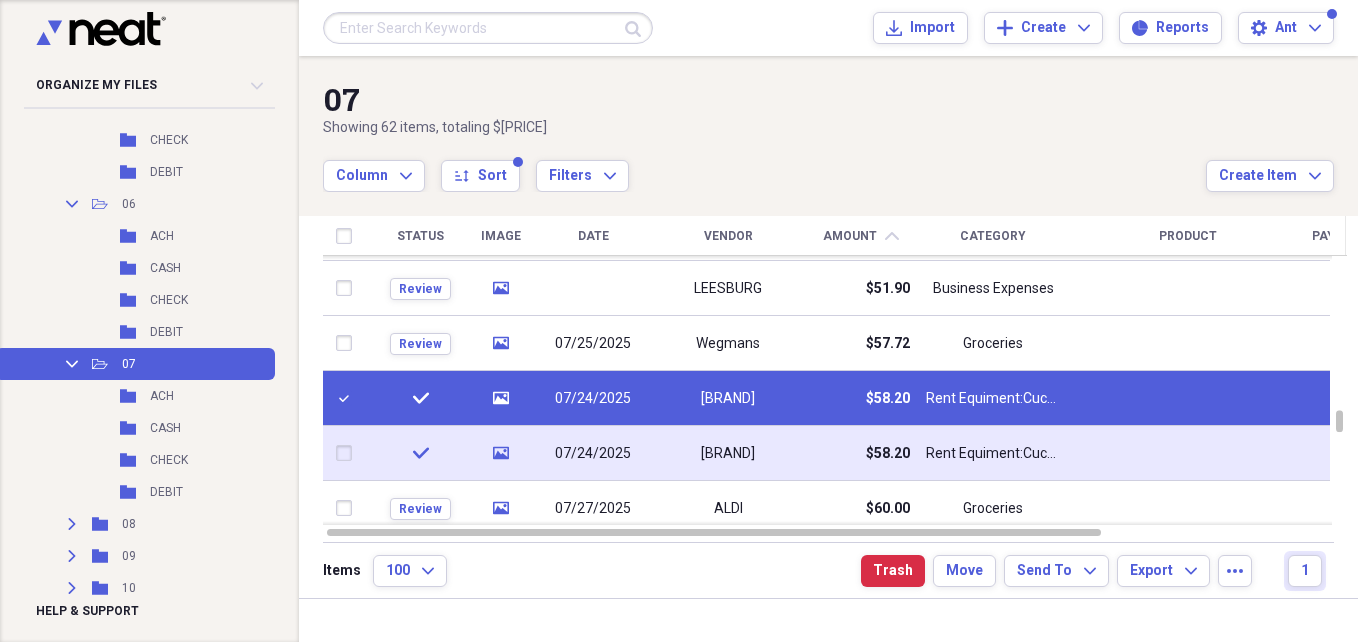 click at bounding box center [348, 453] 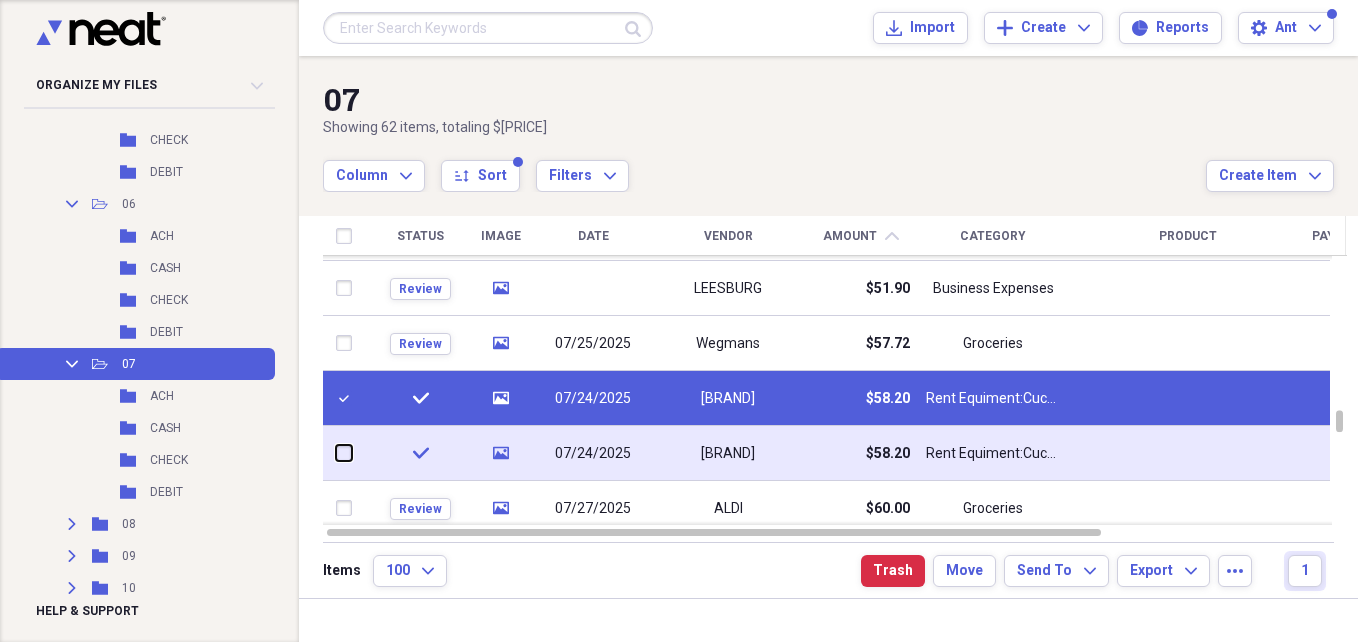 click at bounding box center (336, 453) 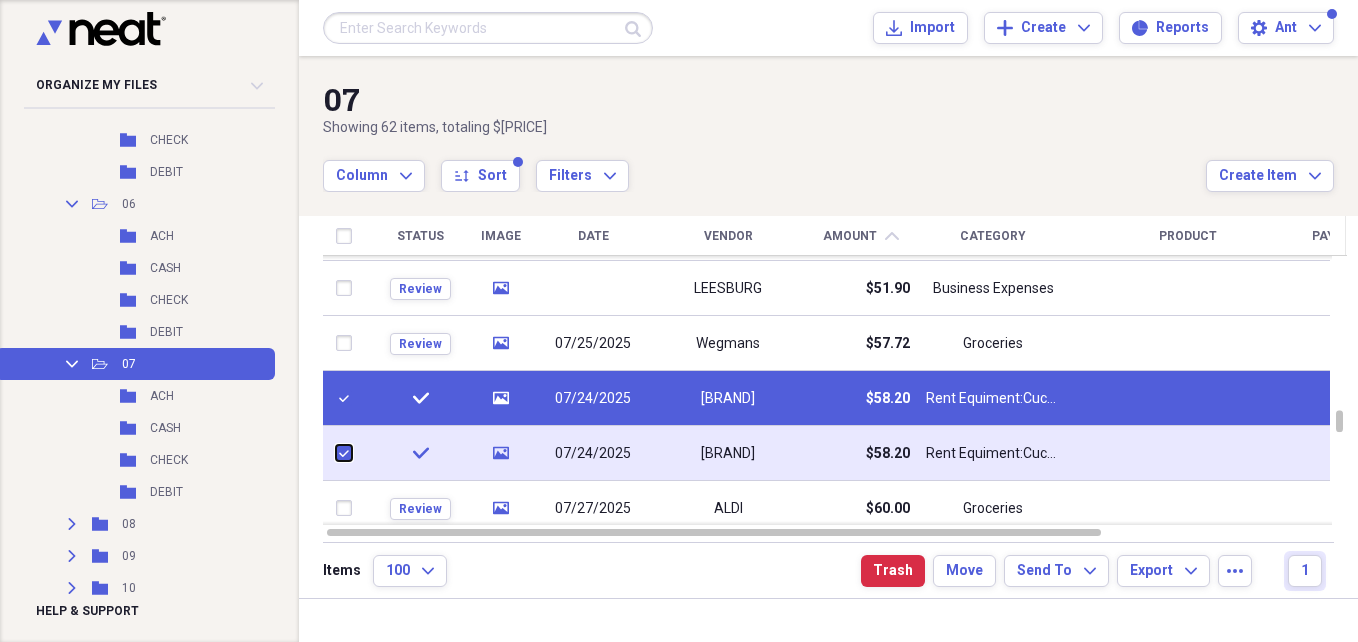 checkbox on "true" 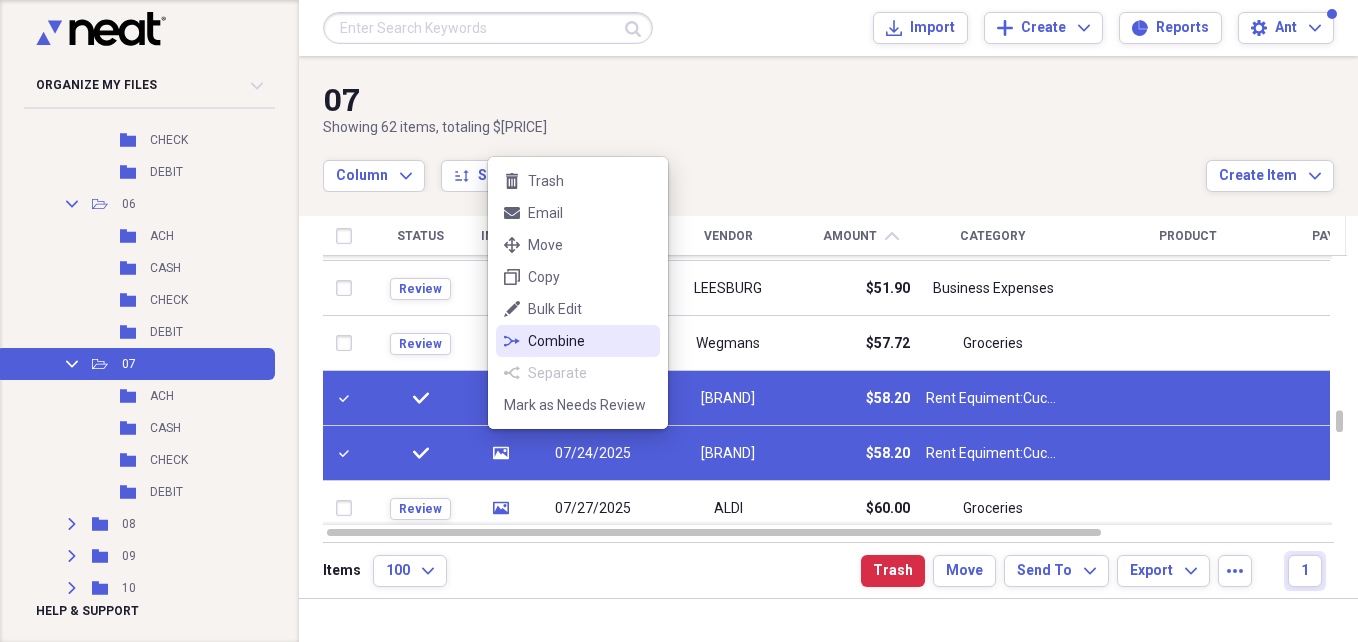 click on "Combine" at bounding box center [590, 341] 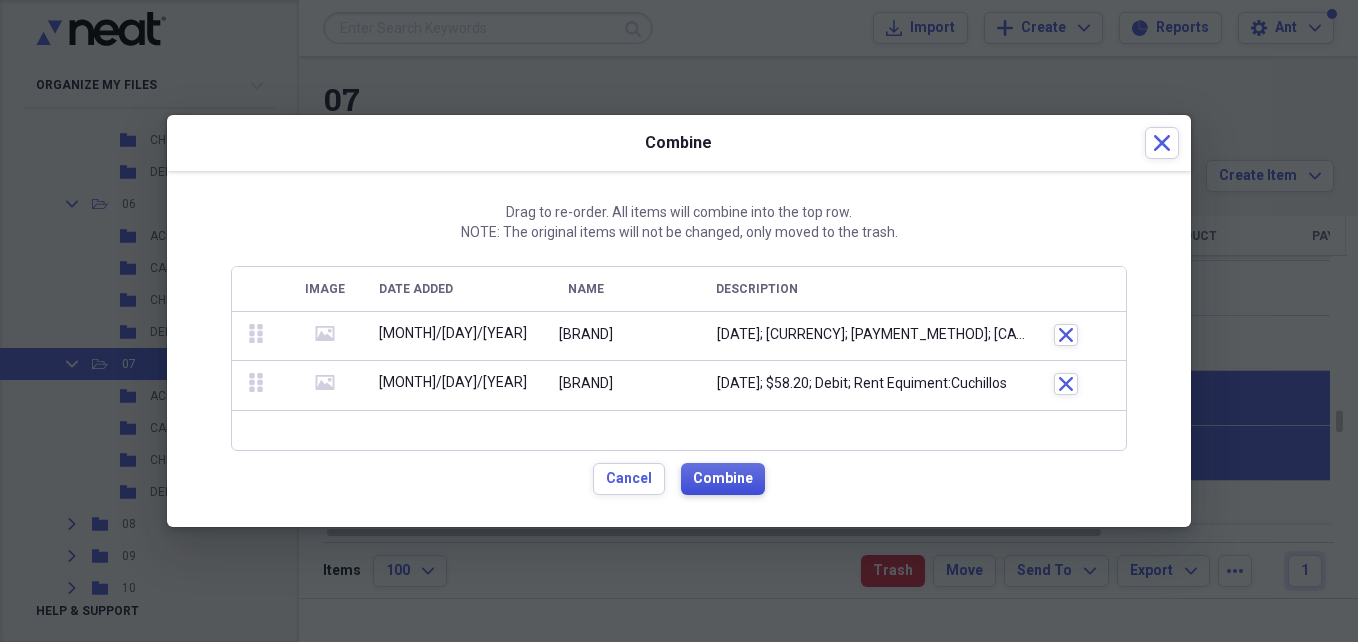 click on "Combine" at bounding box center [723, 479] 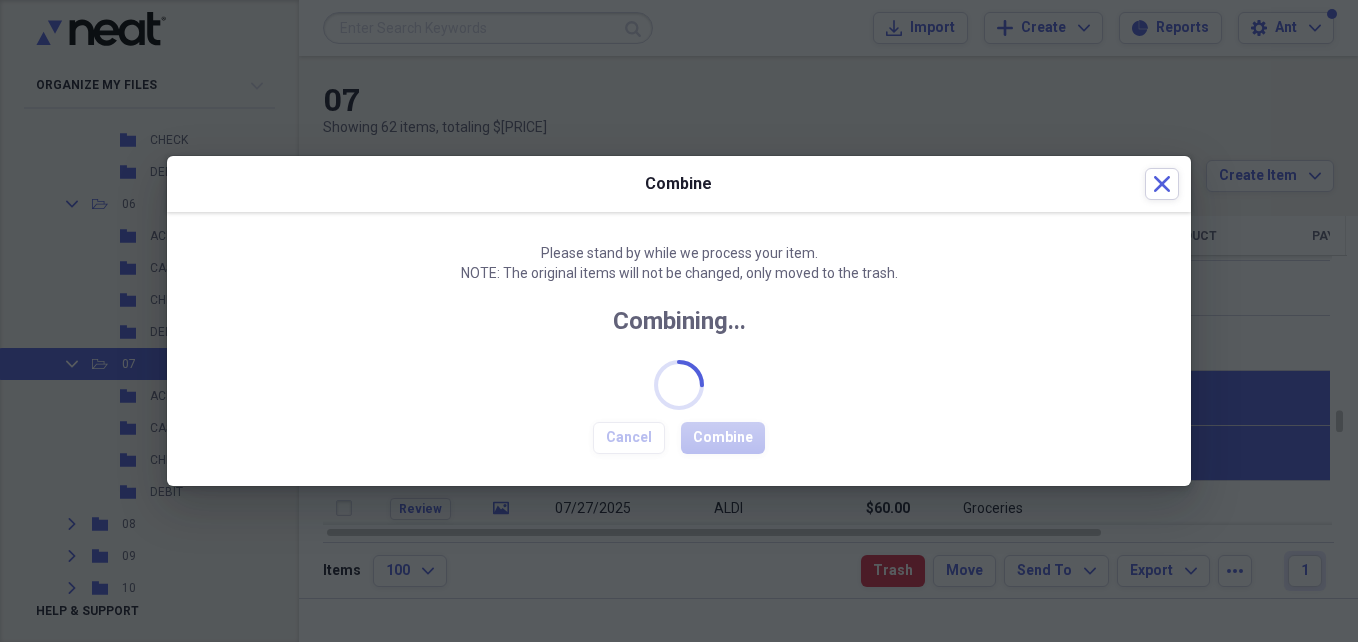 checkbox on "false" 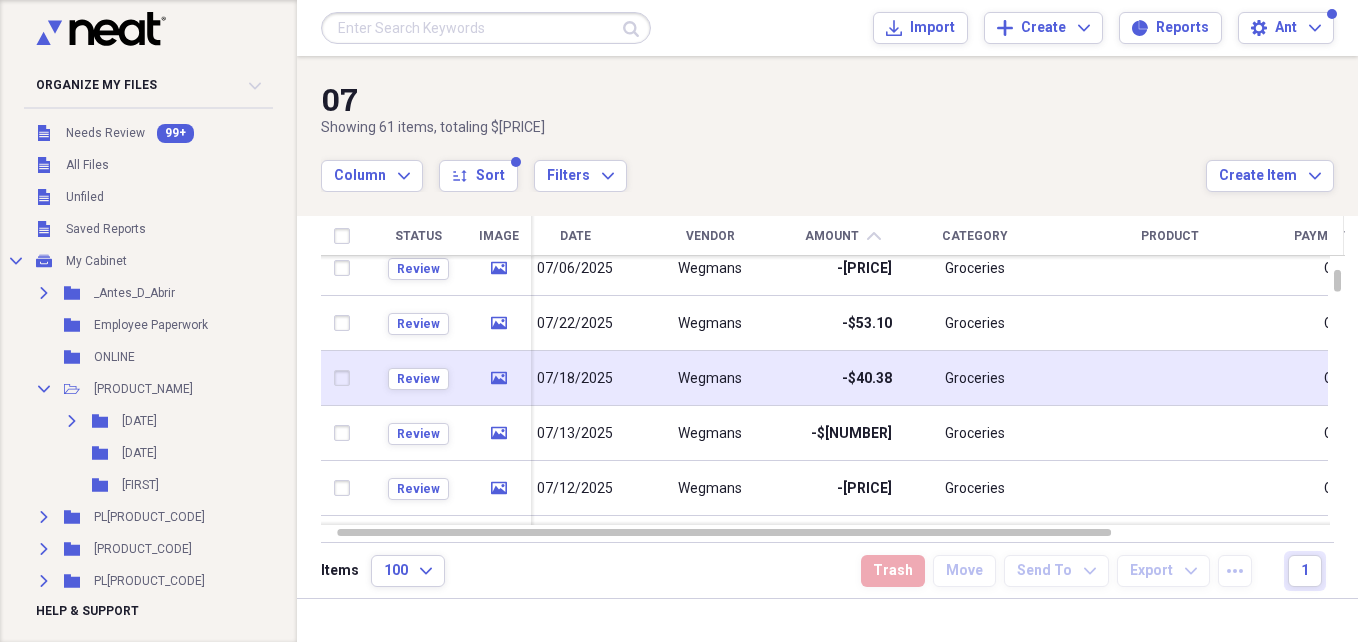 scroll, scrollTop: 0, scrollLeft: 0, axis: both 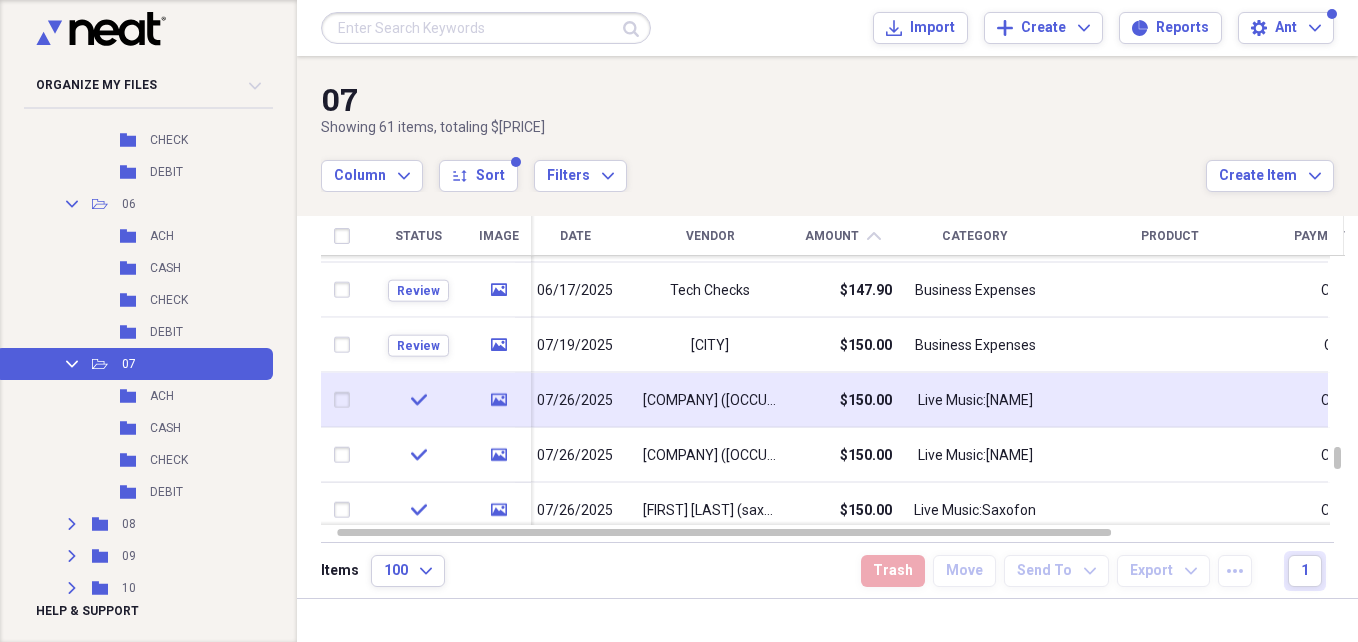 click on "07/26/2025" at bounding box center (575, 400) 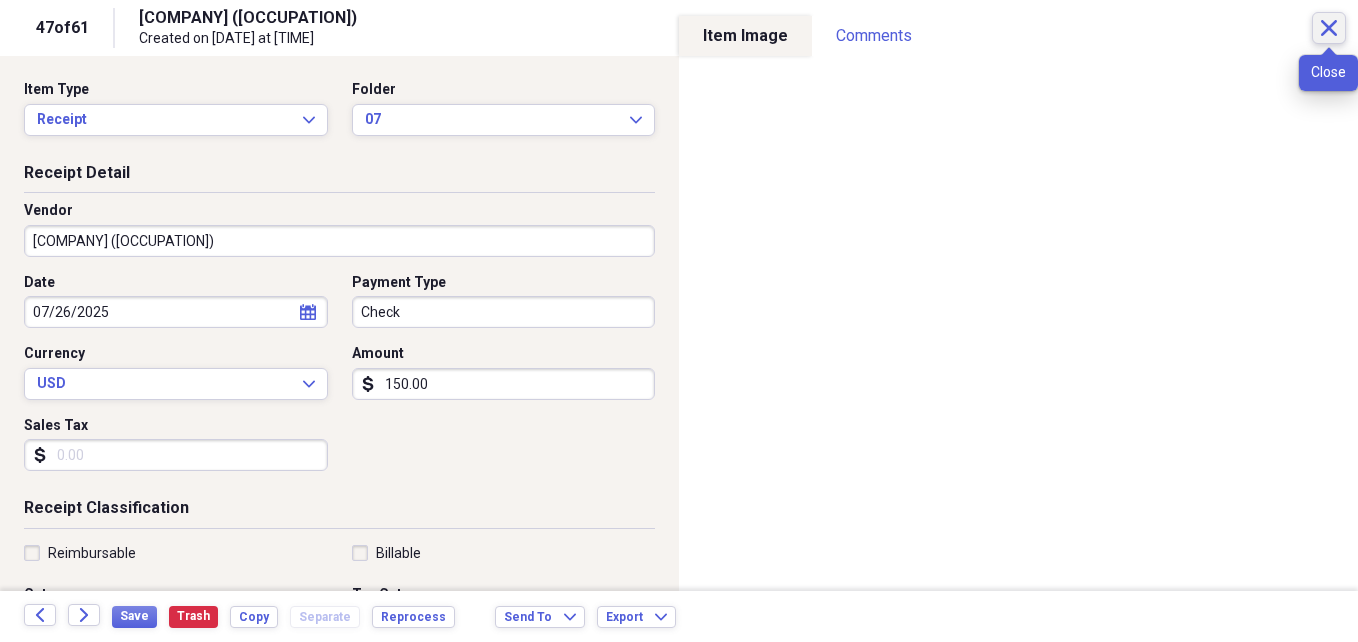 click on "Close" 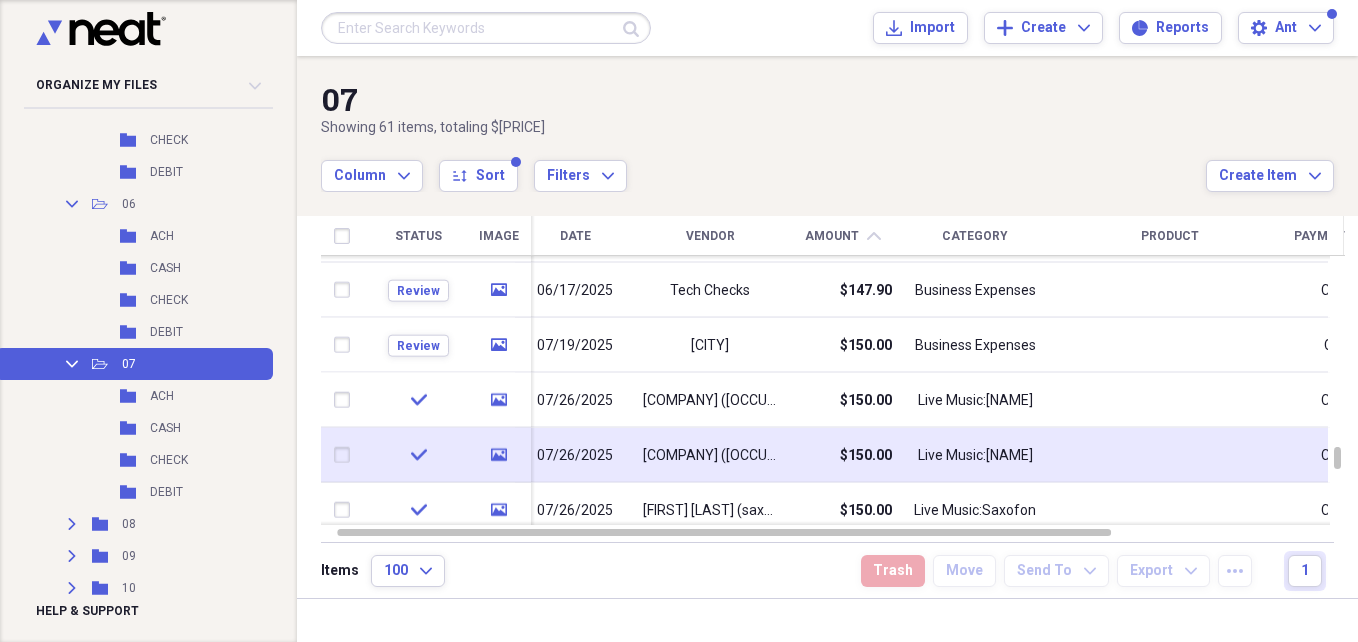 click on "[BRAND] Inc (cantante)" at bounding box center (710, 455) 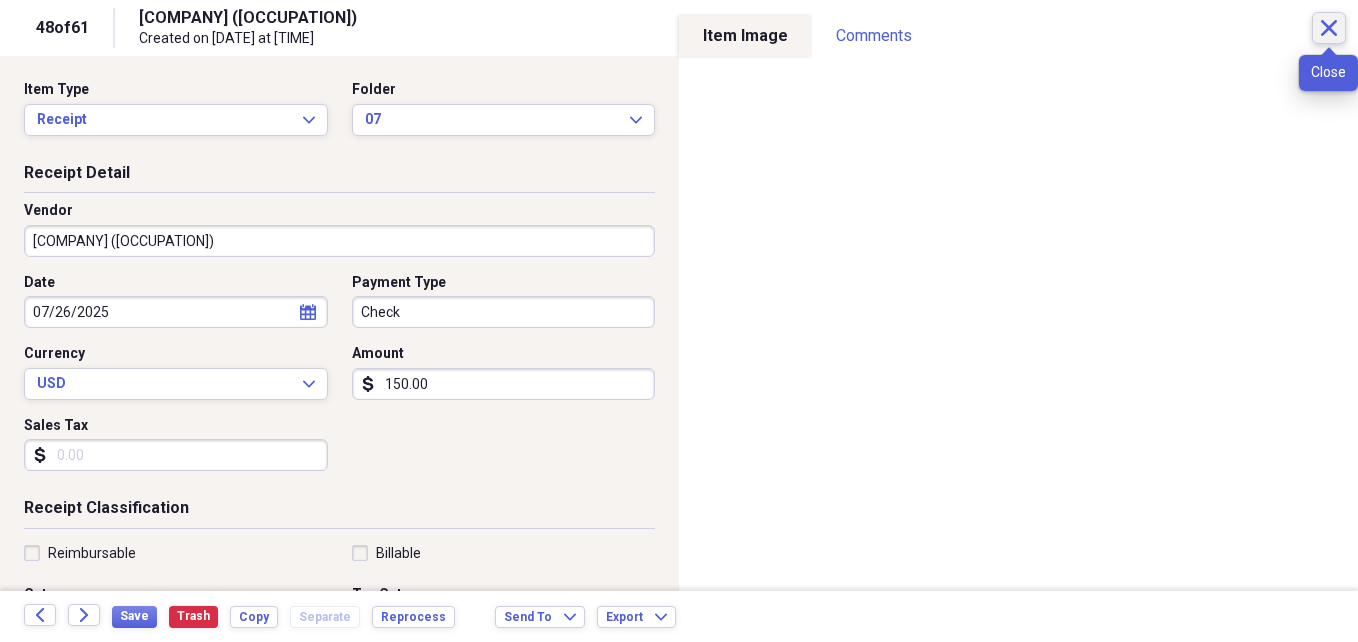 click on "Close" 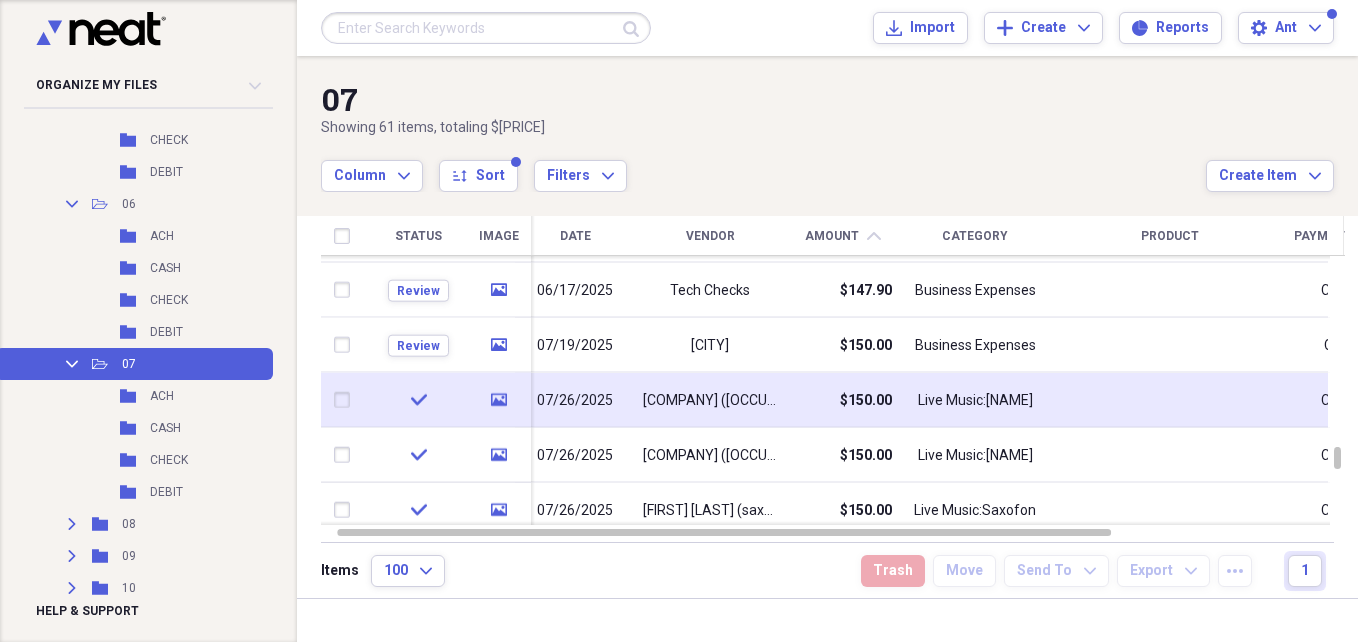 click at bounding box center [346, 400] 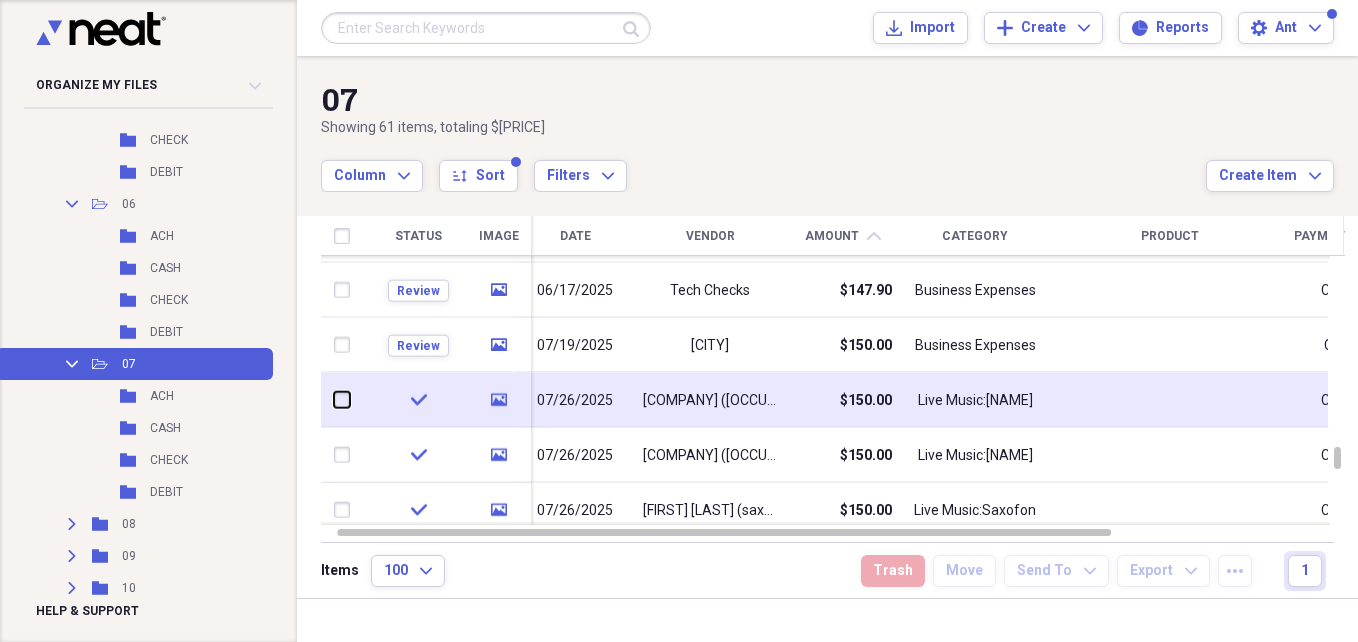 click at bounding box center [334, 400] 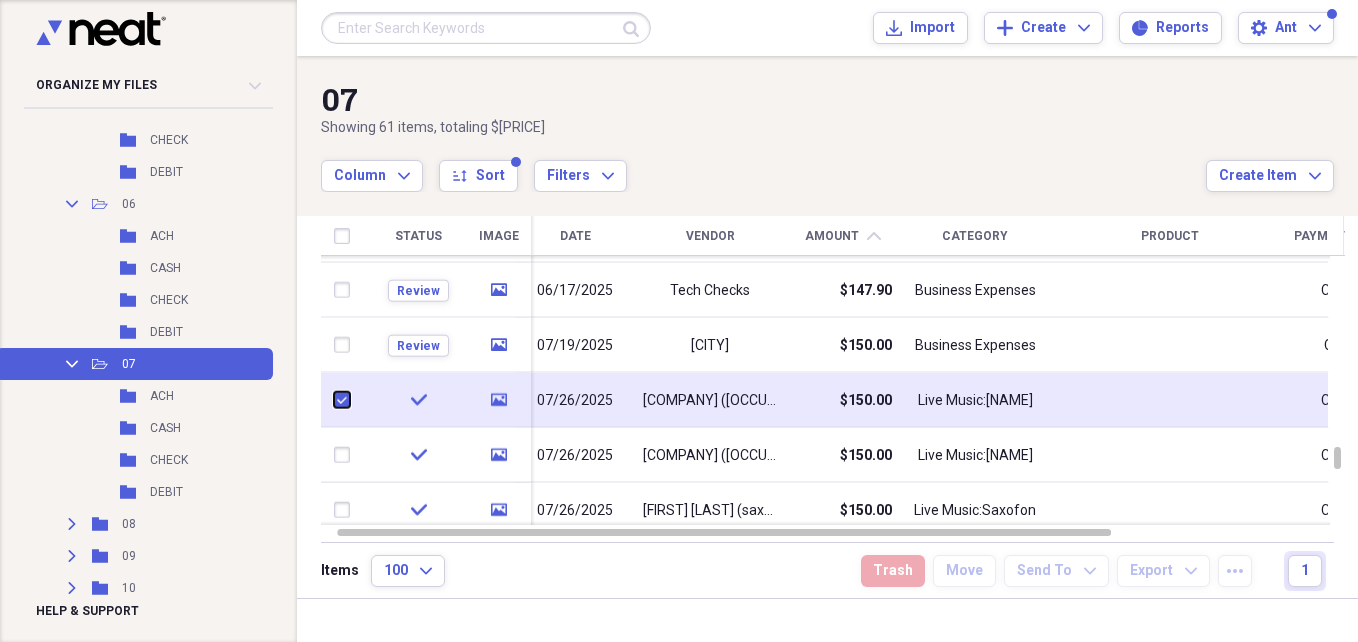 checkbox on "true" 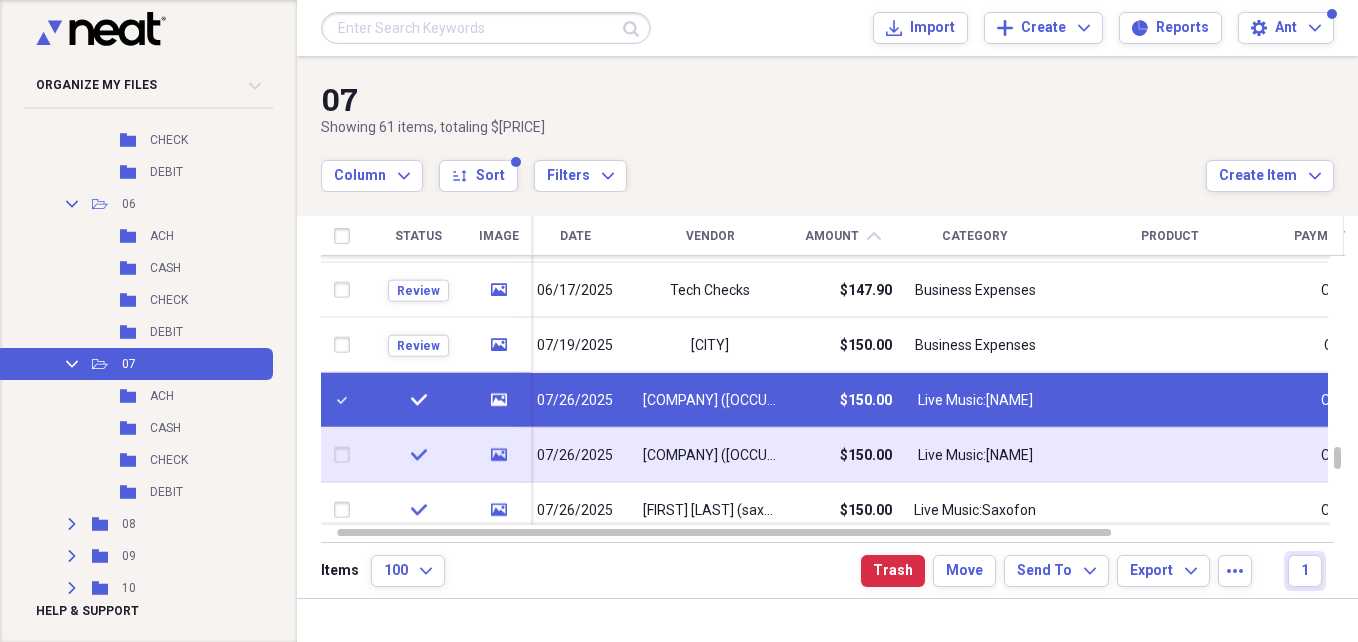 click at bounding box center [346, 455] 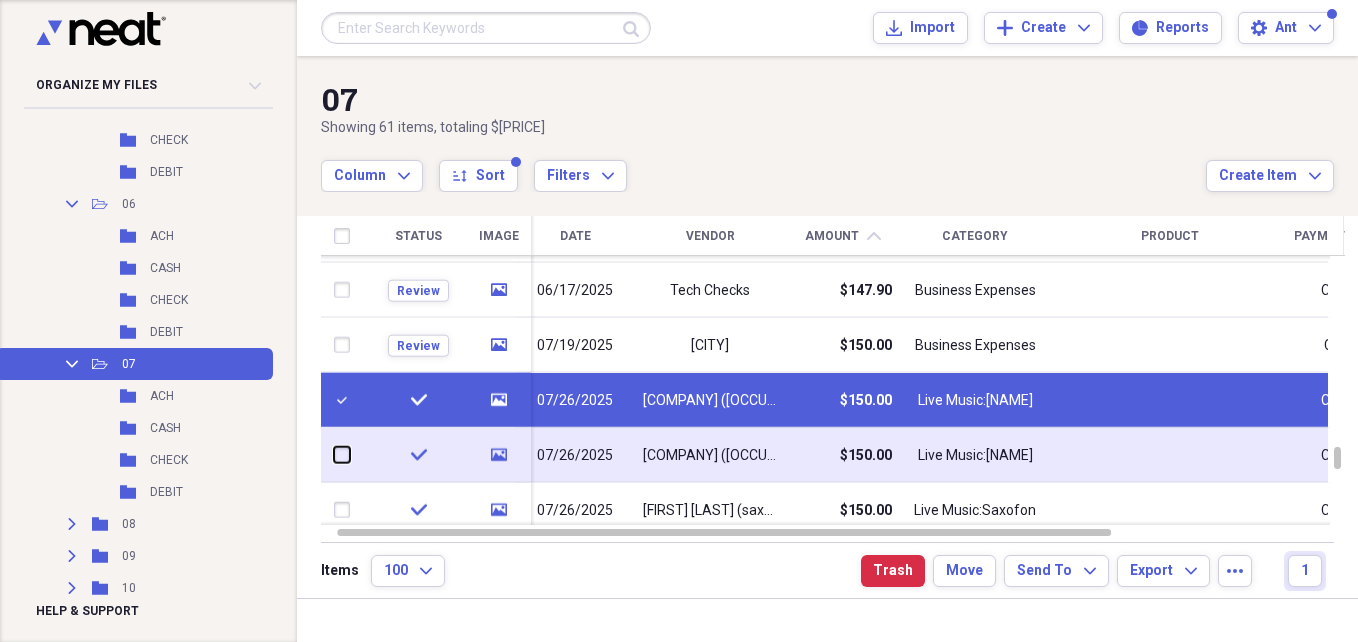 click at bounding box center [334, 455] 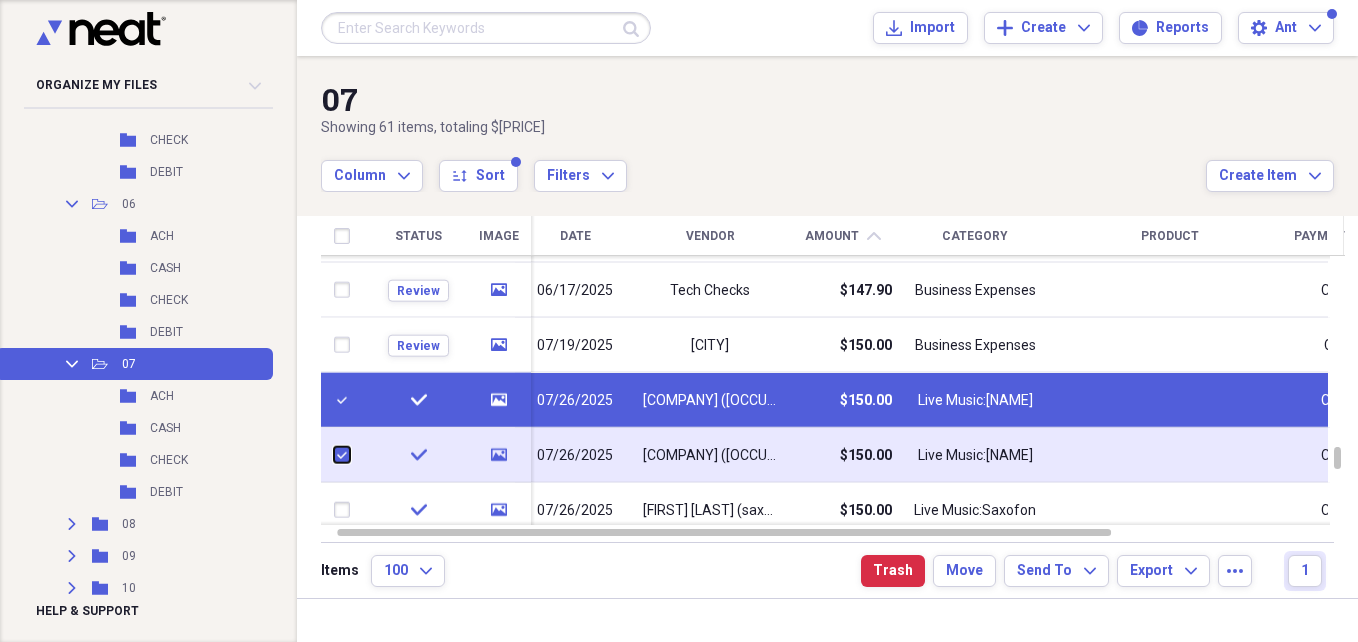 checkbox on "true" 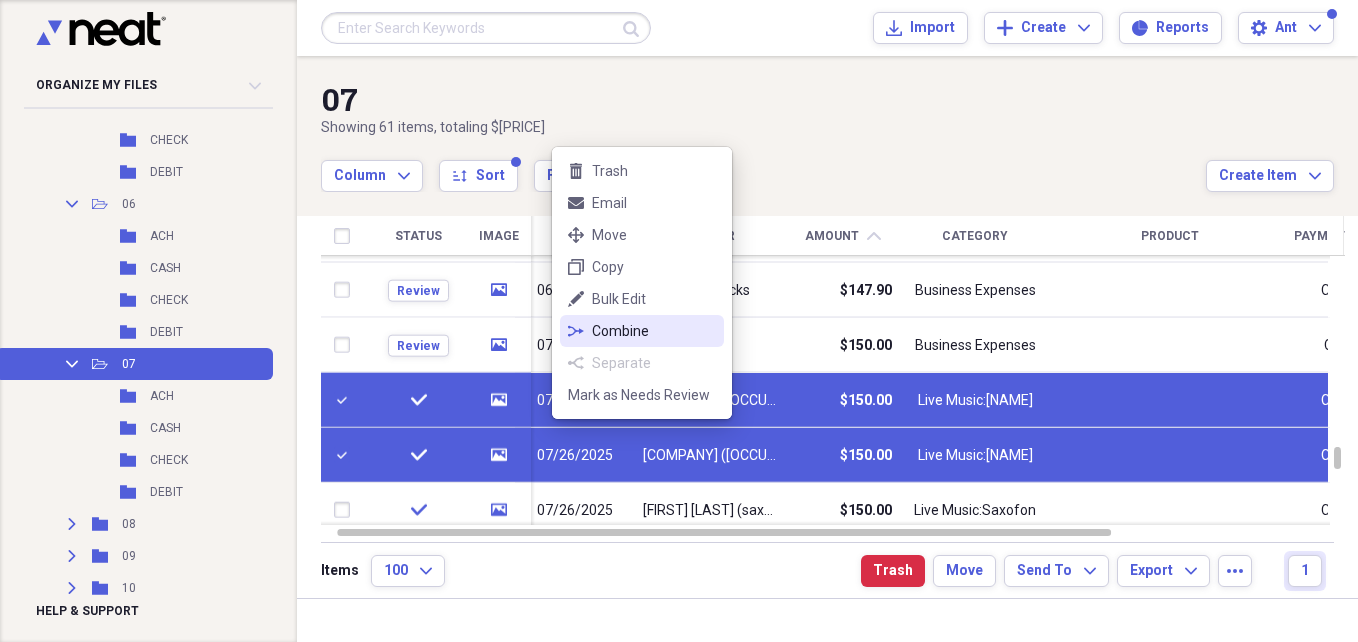 click on "Combine" at bounding box center (654, 331) 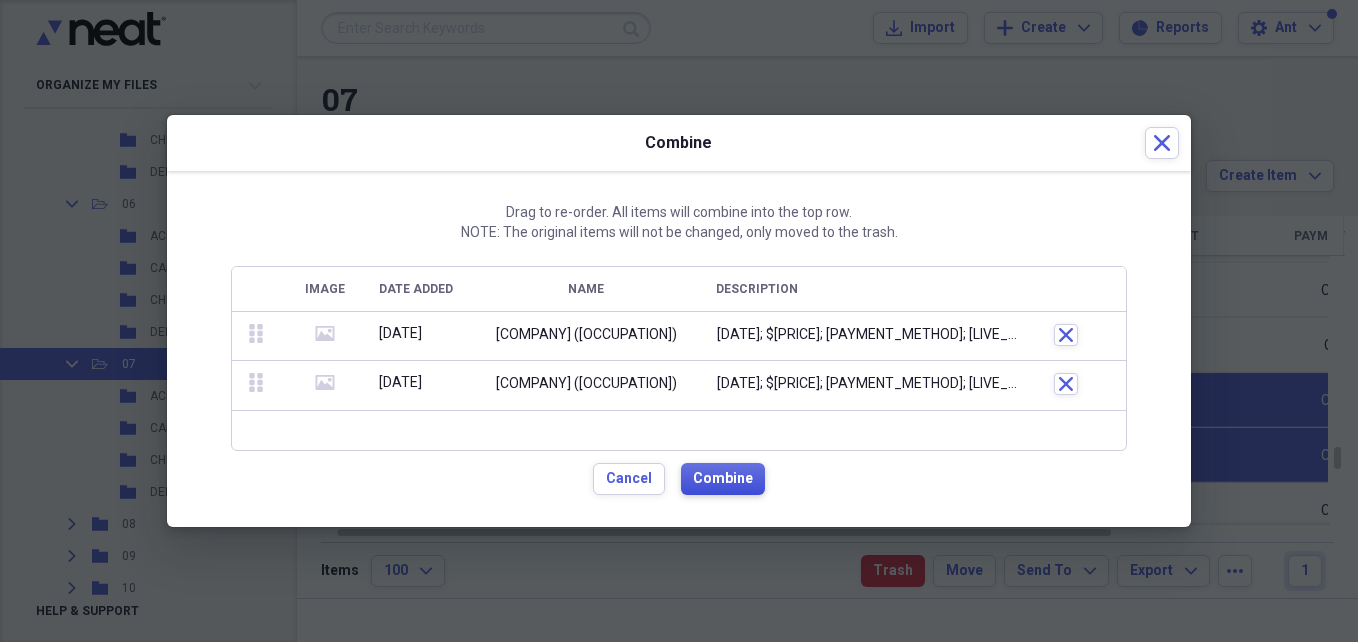 click on "Combine" at bounding box center (723, 479) 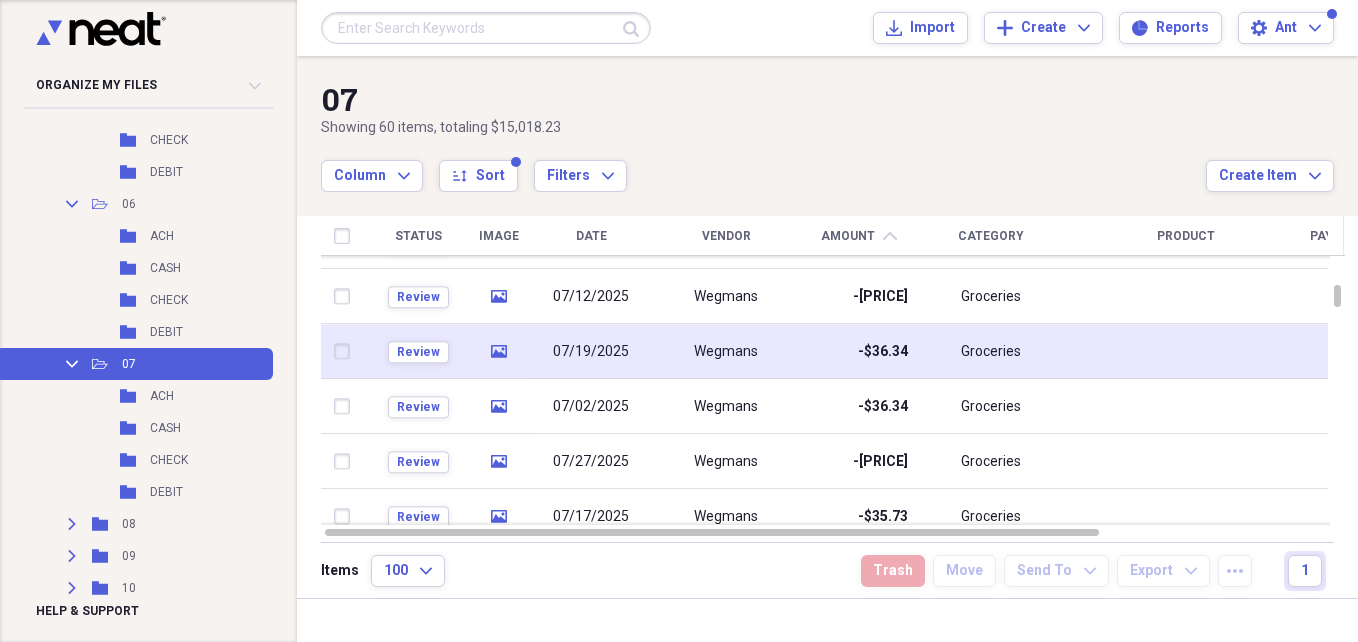 click on "Wegmans" at bounding box center [726, 352] 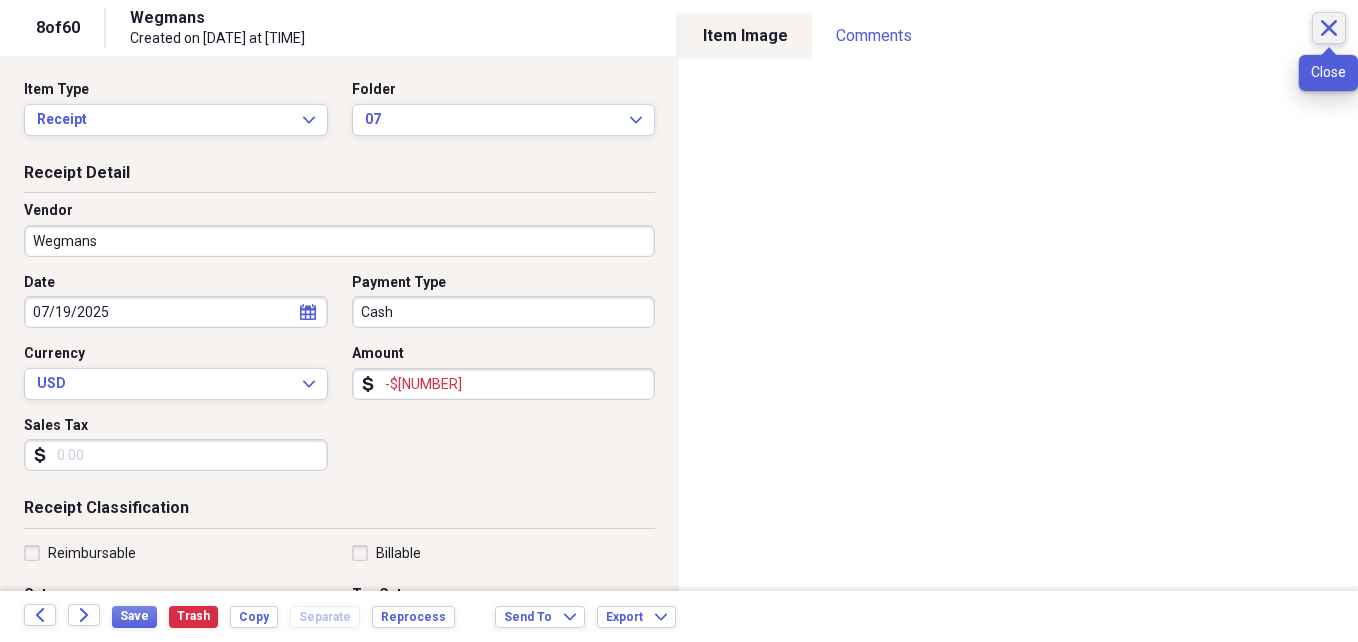 click on "Close" 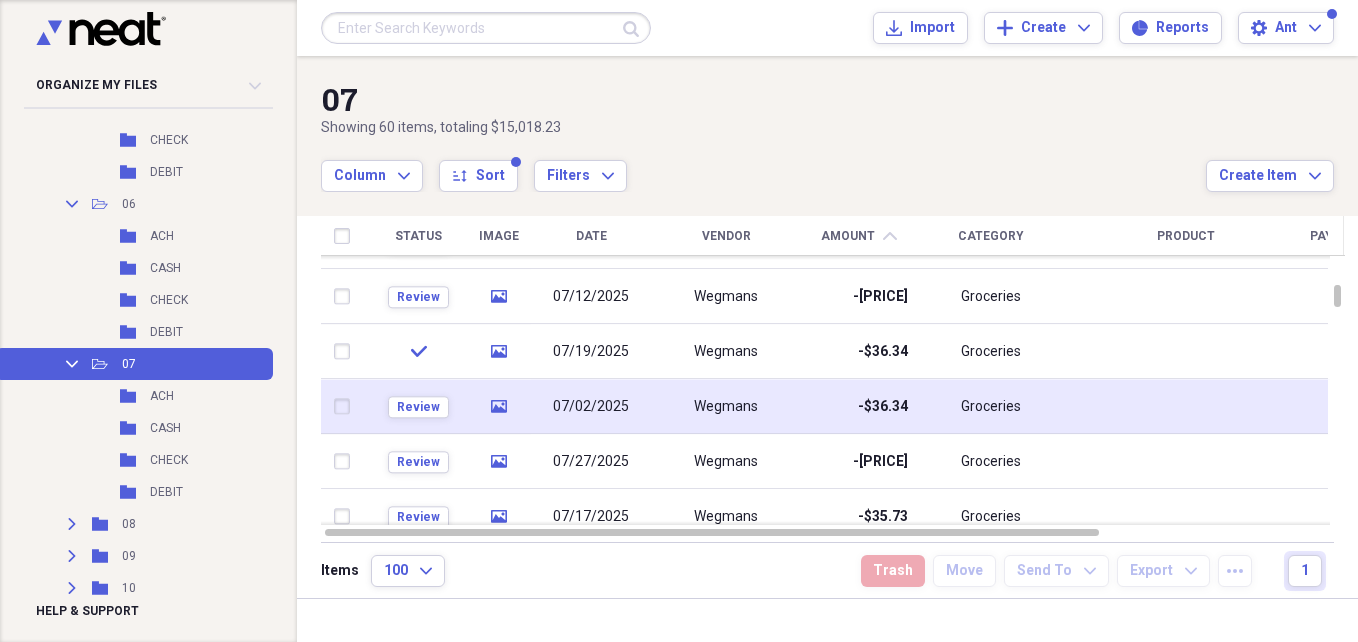 click on "Wegmans" at bounding box center (726, 406) 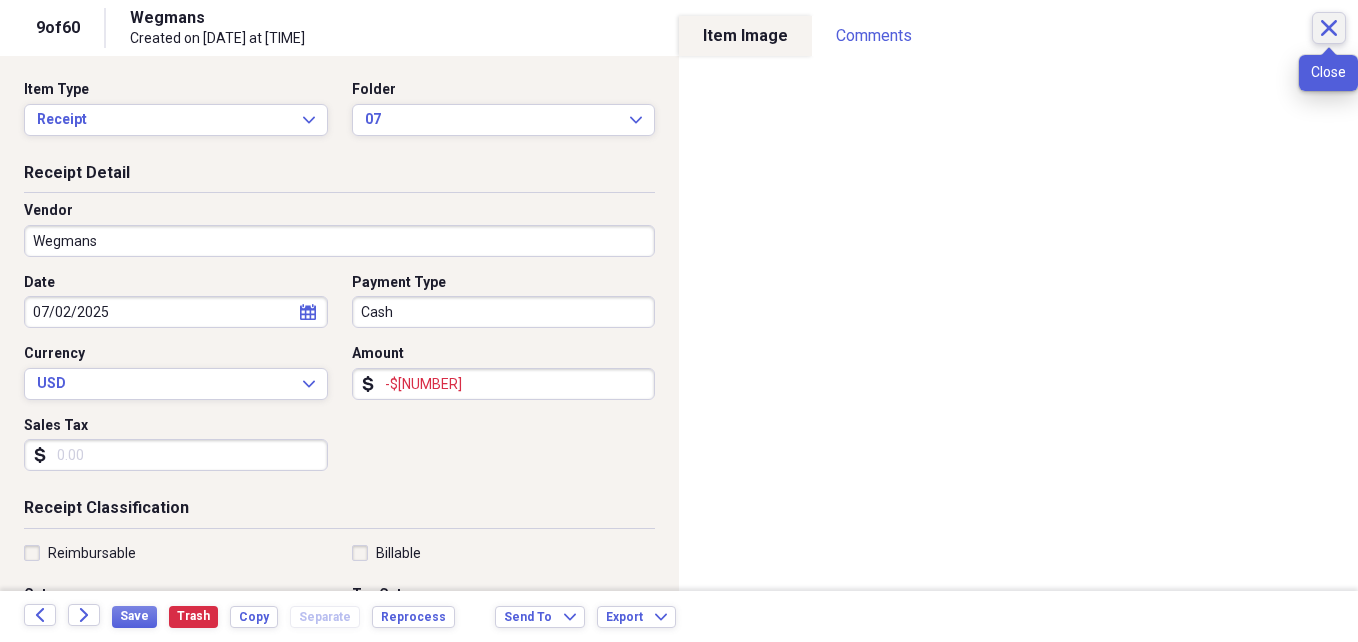 click on "Close" 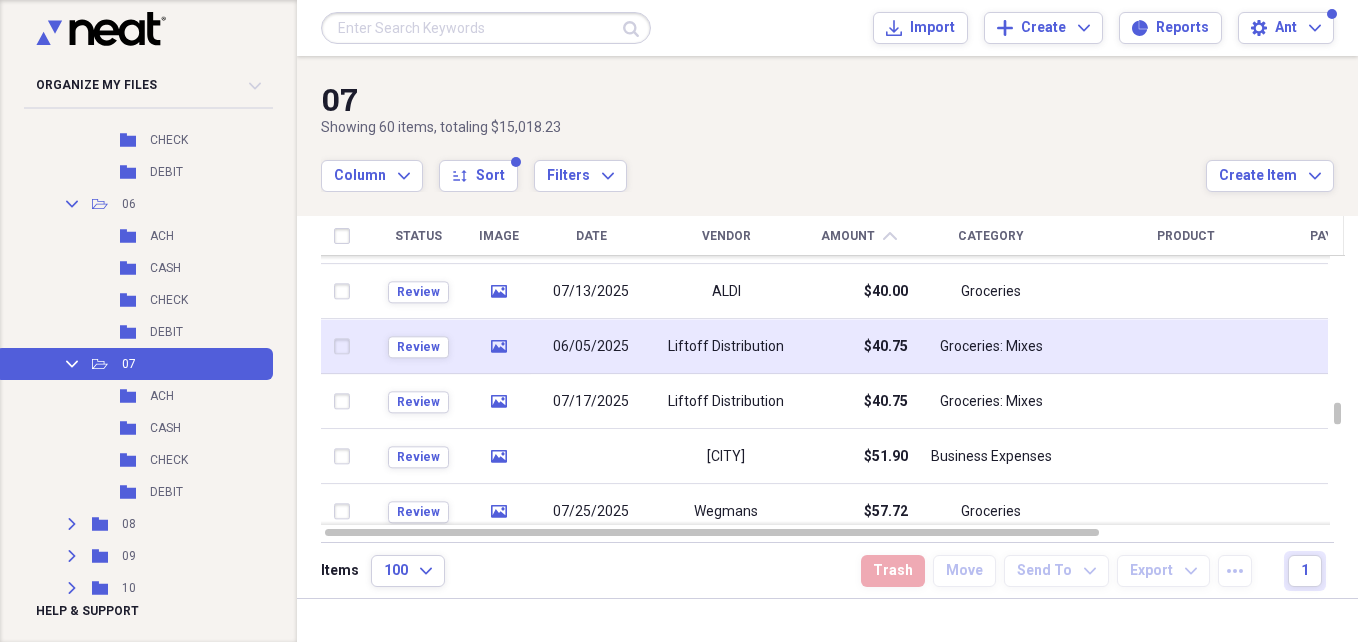 click on "Liftoff Distribution" at bounding box center [726, 346] 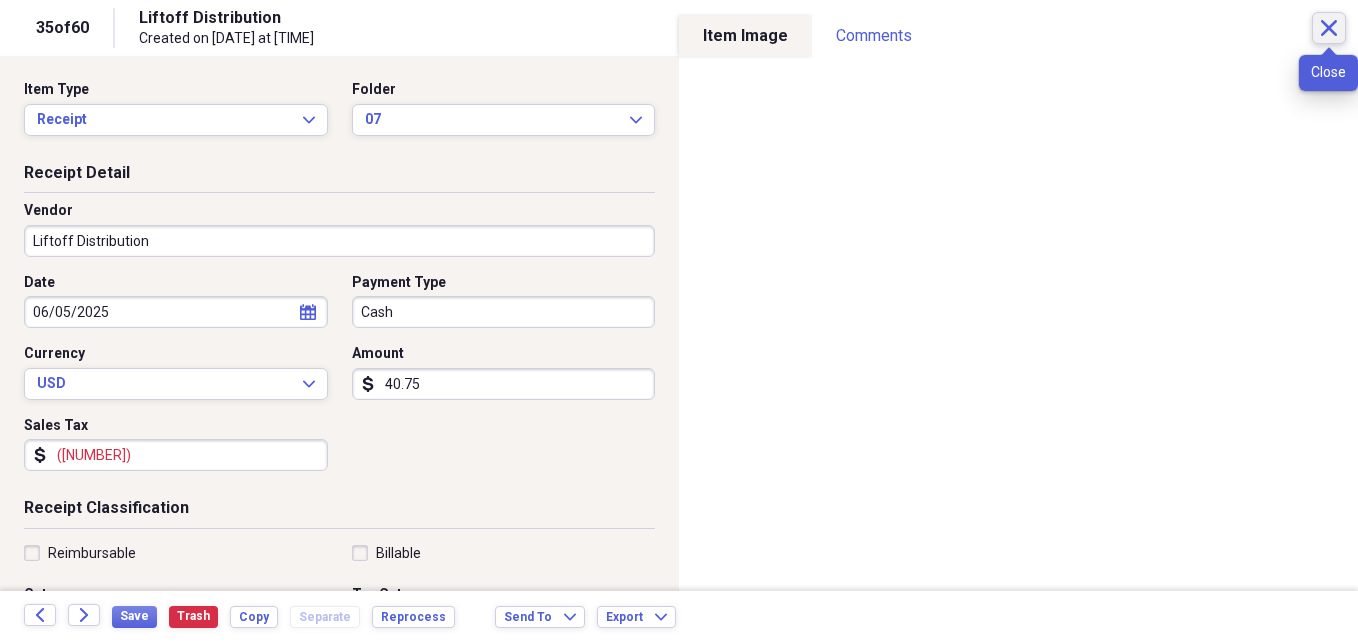 click 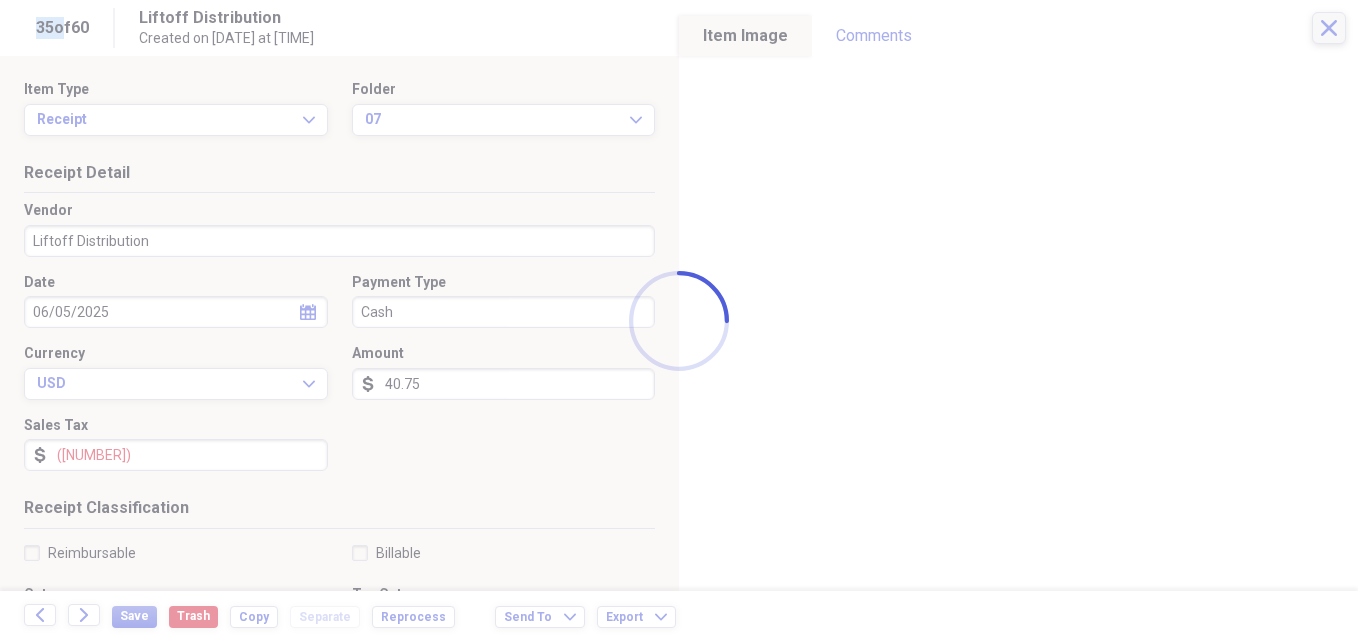 click at bounding box center [679, 321] 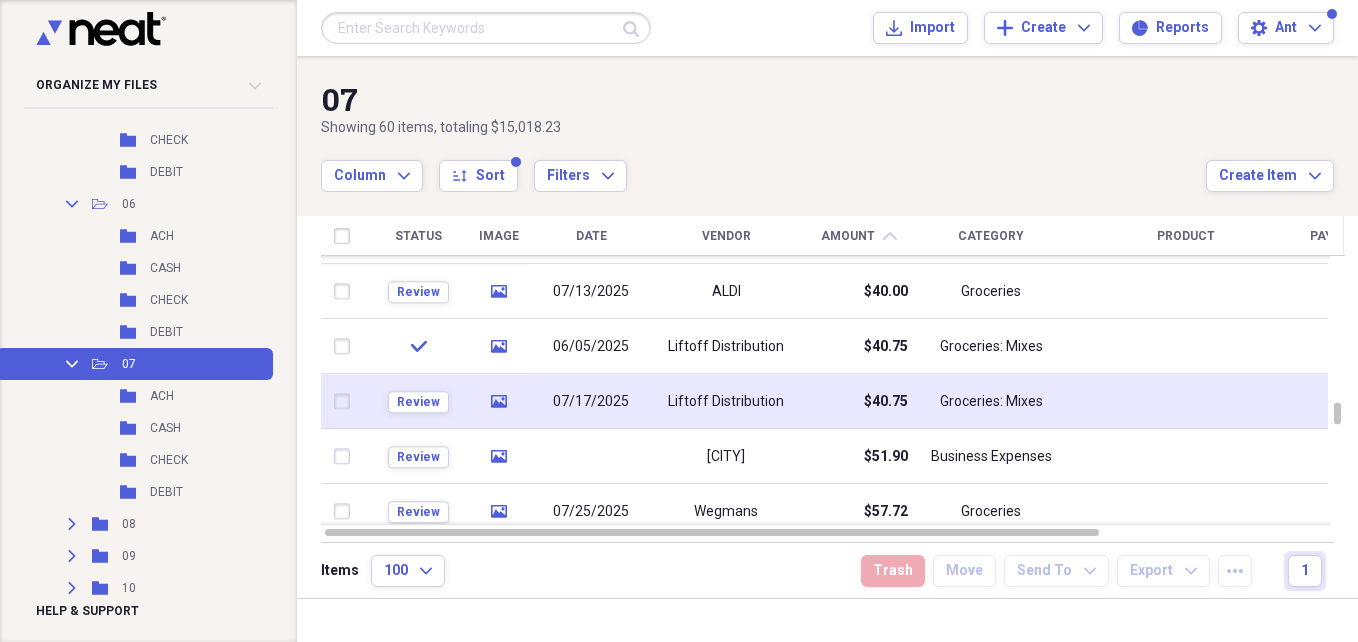 click on "Liftoff Distribution" at bounding box center (726, 401) 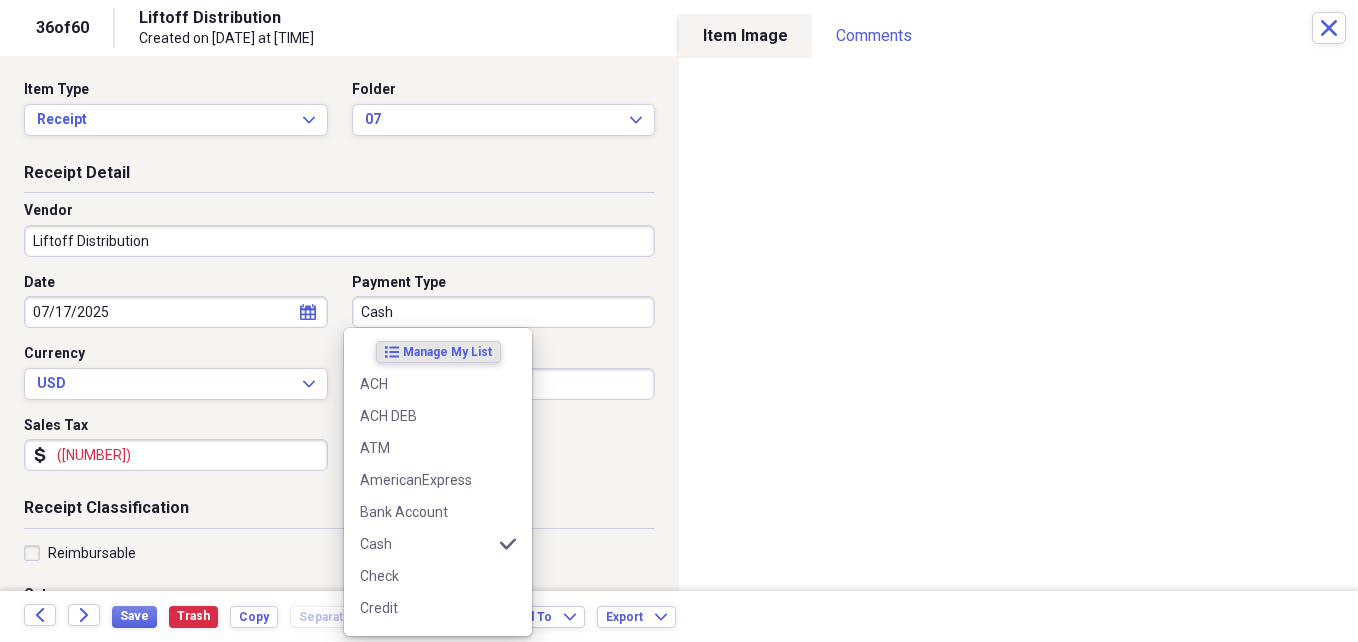 click on "Cash" at bounding box center (504, 312) 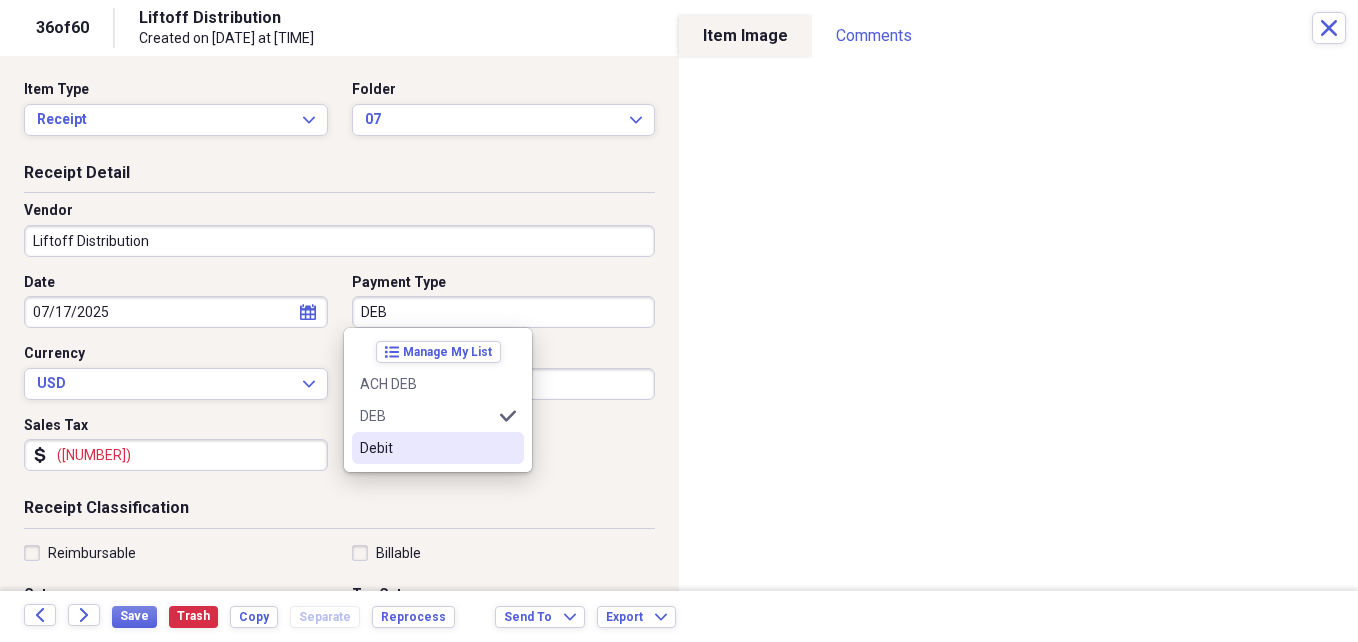 click on "Debit" at bounding box center [426, 448] 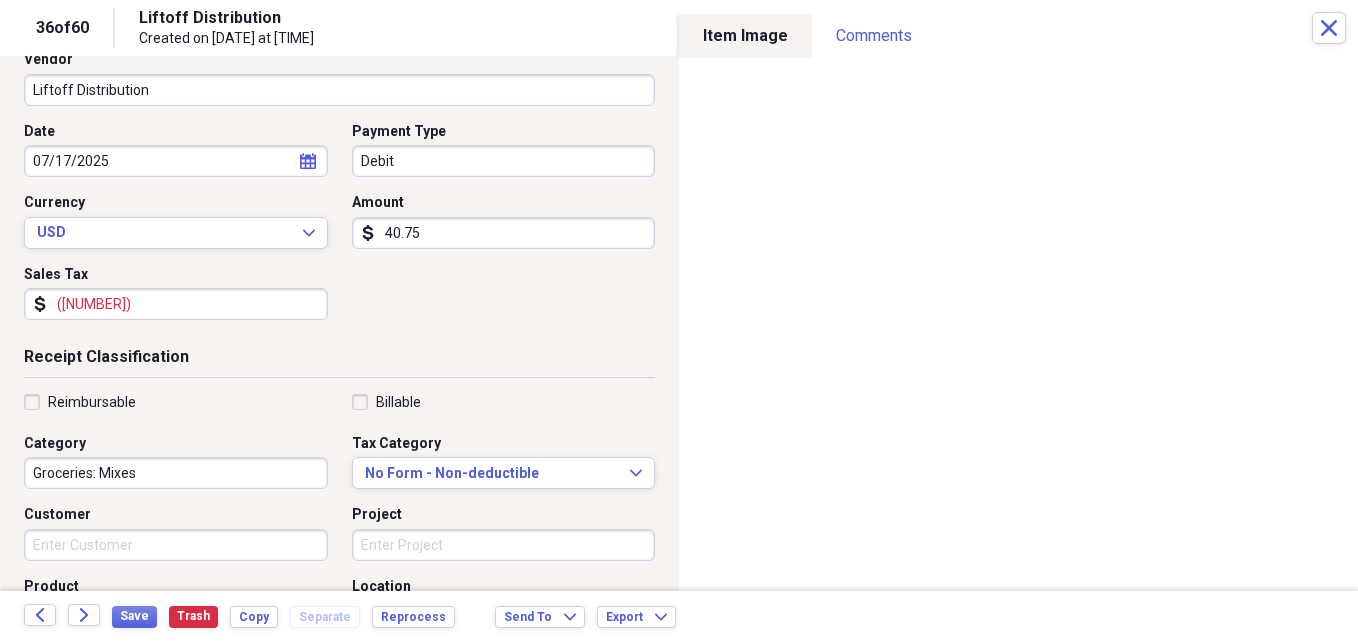 scroll, scrollTop: 152, scrollLeft: 0, axis: vertical 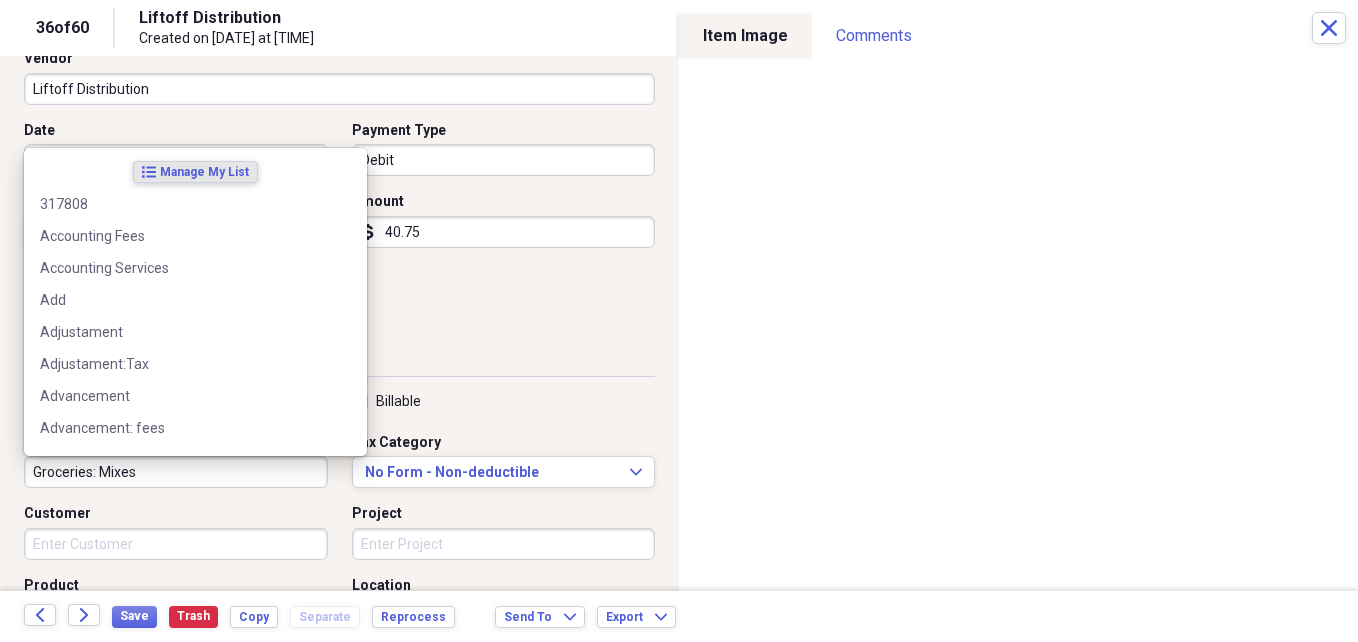 click on "Groceries: Mixes" at bounding box center (176, 472) 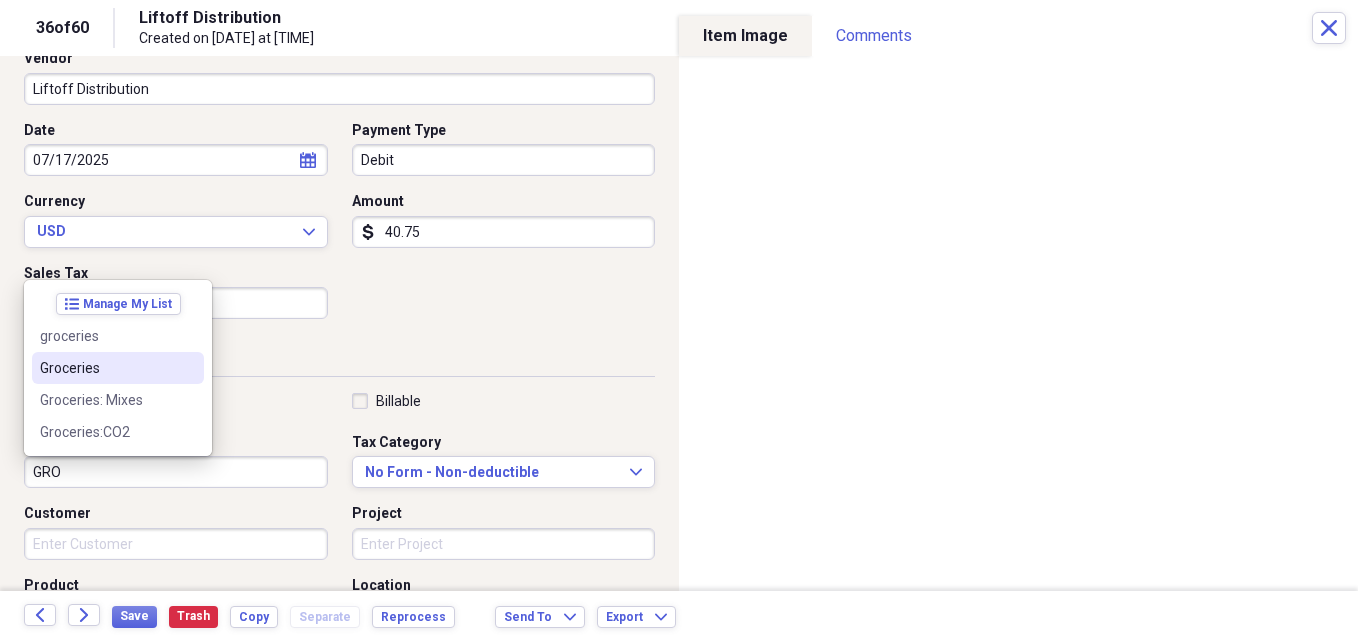 drag, startPoint x: 101, startPoint y: 371, endPoint x: 145, endPoint y: 446, distance: 86.95401 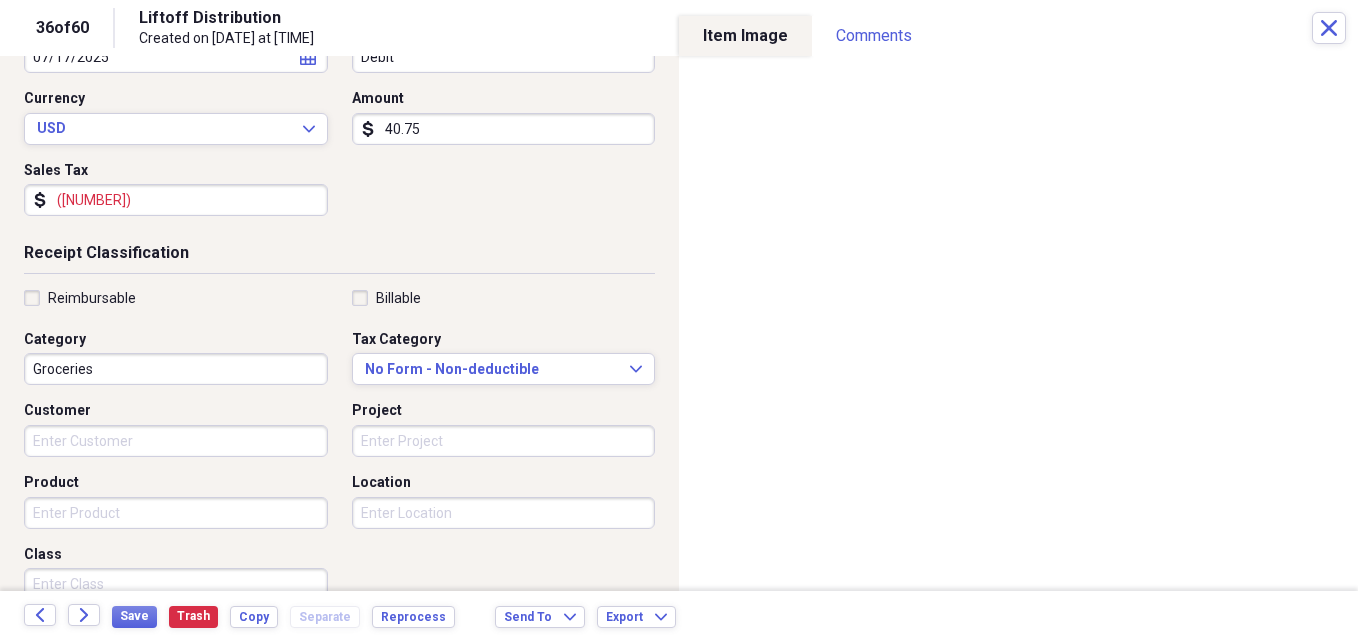 scroll, scrollTop: 275, scrollLeft: 0, axis: vertical 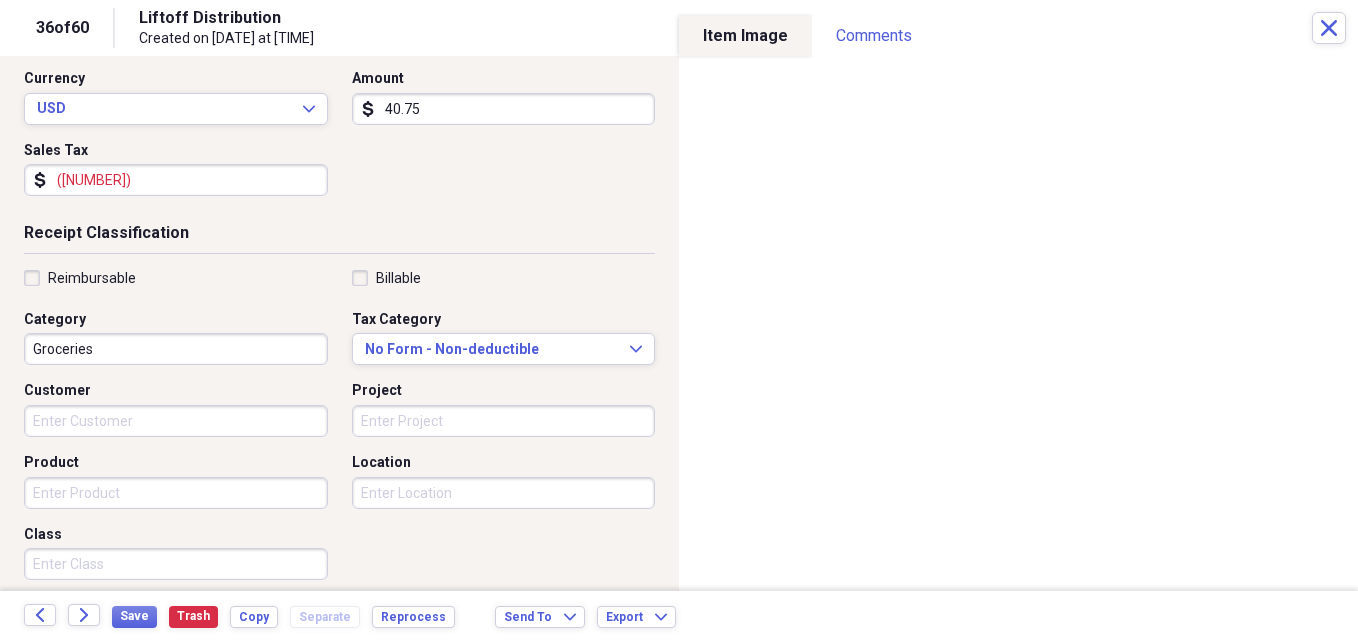 click on "Product" at bounding box center [176, 493] 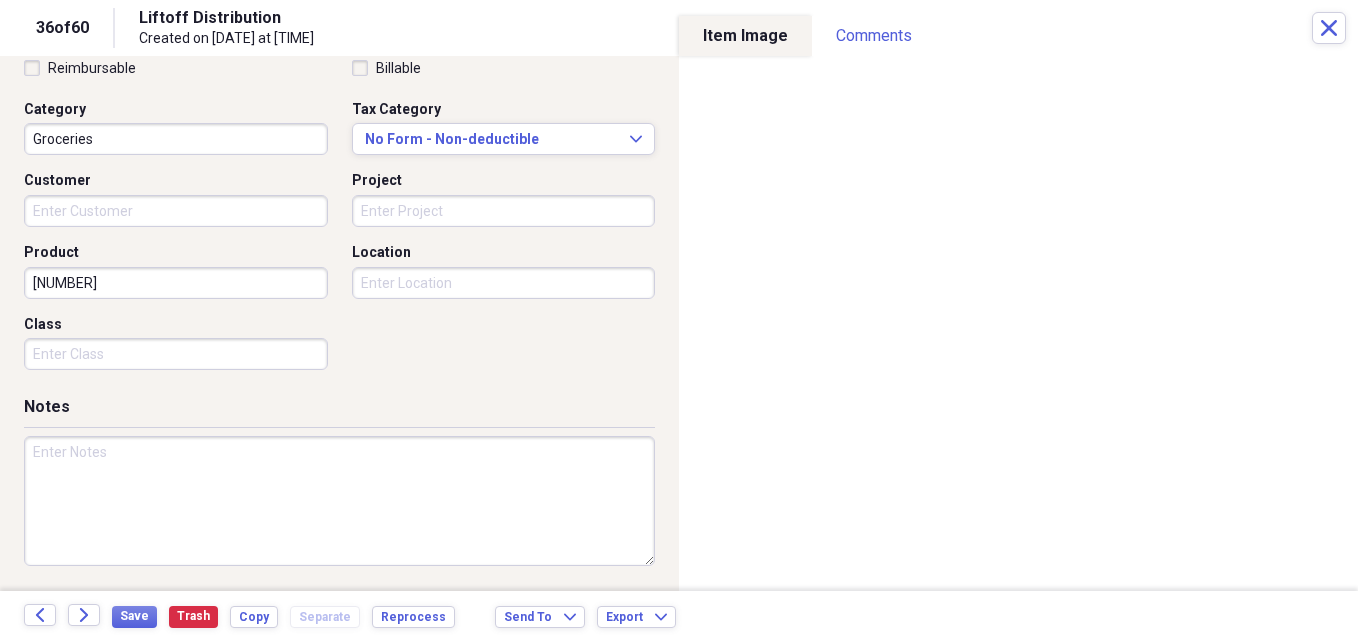 scroll, scrollTop: 486, scrollLeft: 0, axis: vertical 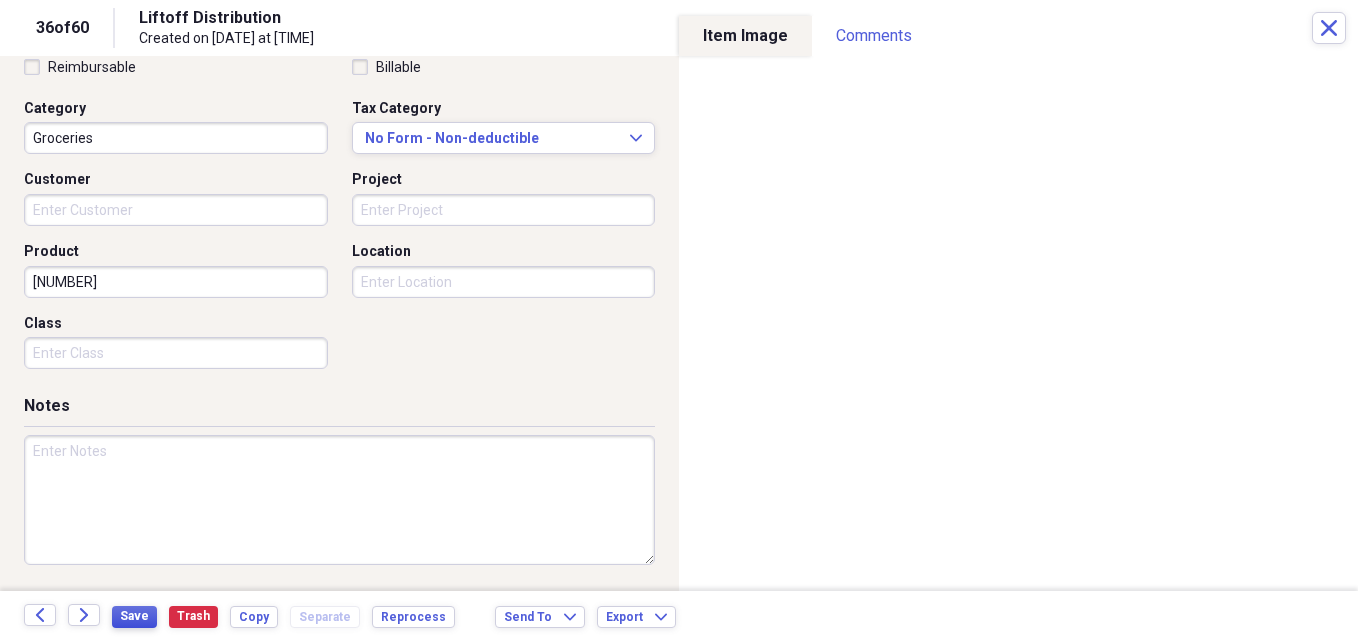 type on "[NUMBER]" 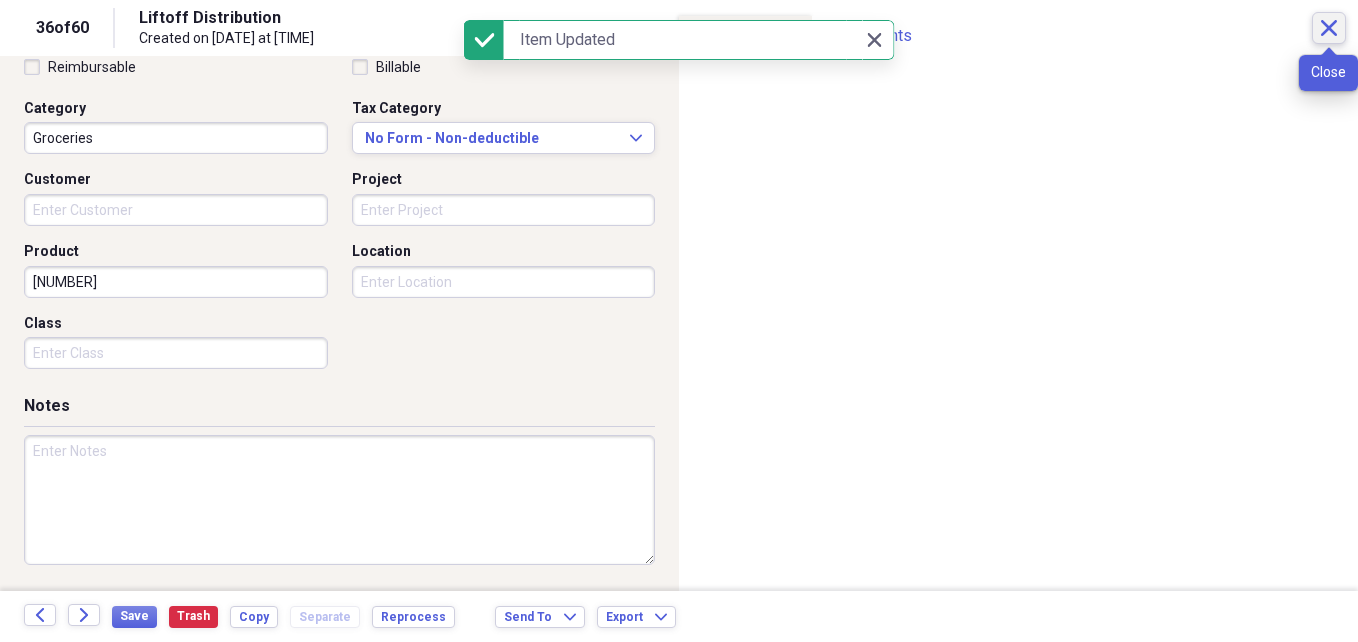 click on "Close" at bounding box center [1329, 28] 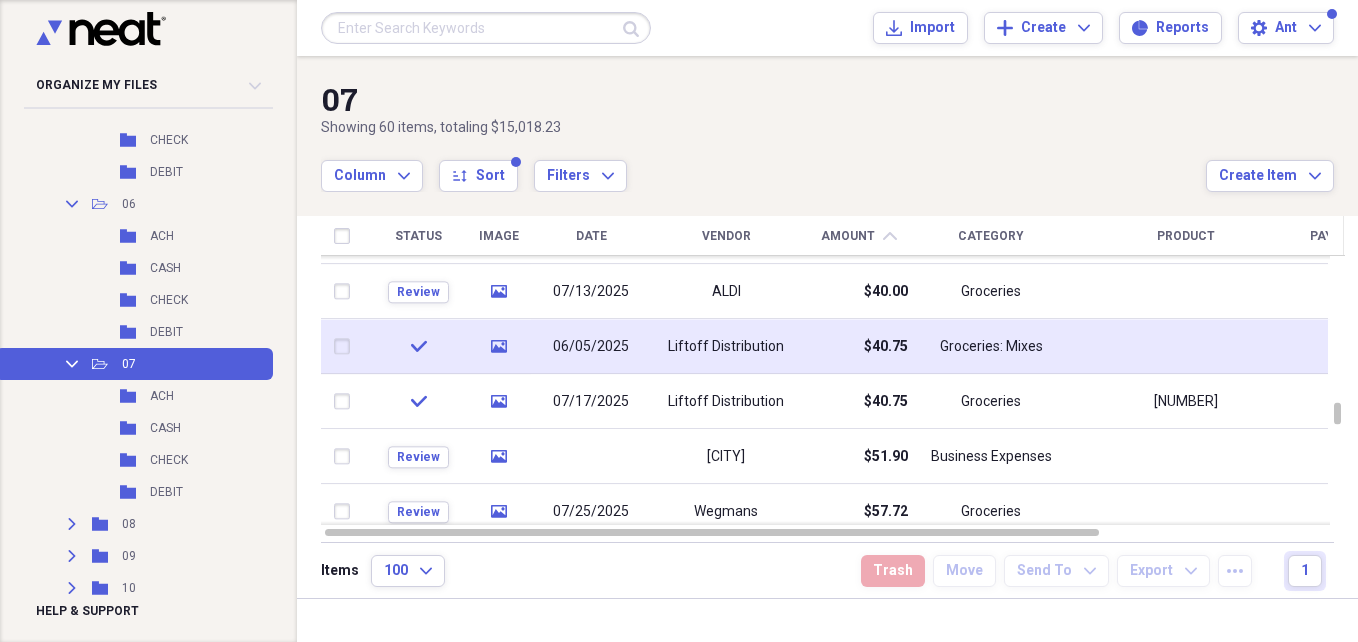 click on "Liftoff Distribution" at bounding box center (726, 347) 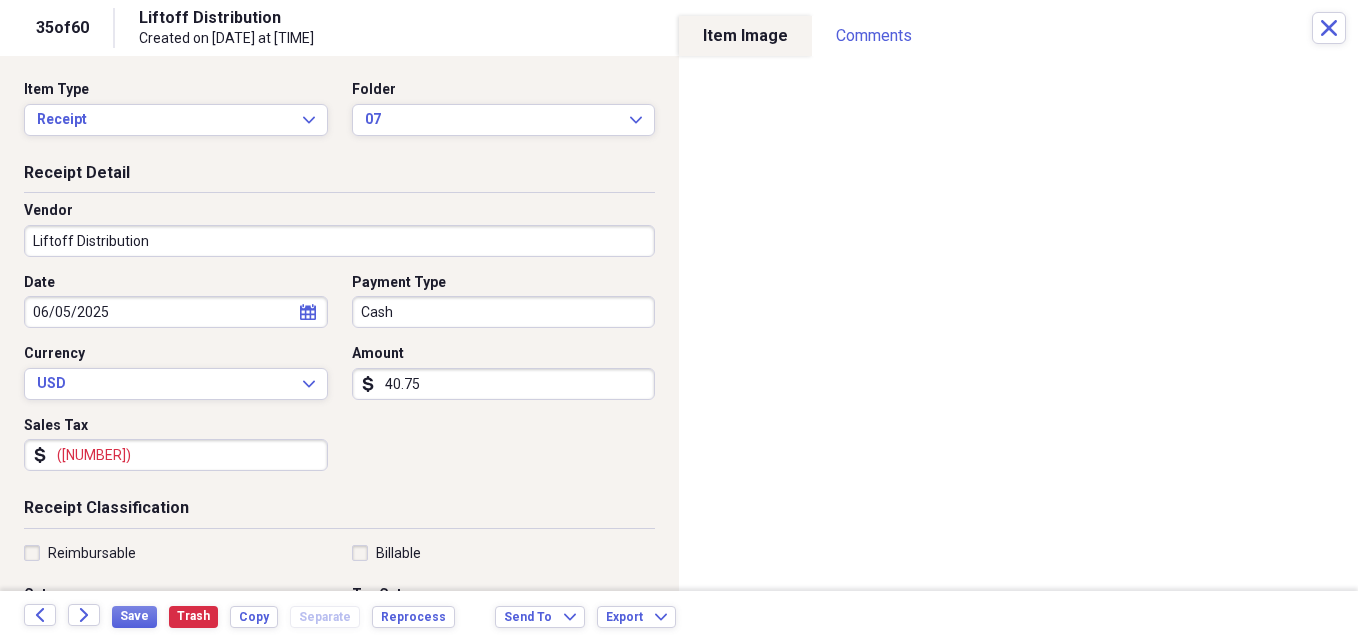 click on "Cash" at bounding box center [504, 312] 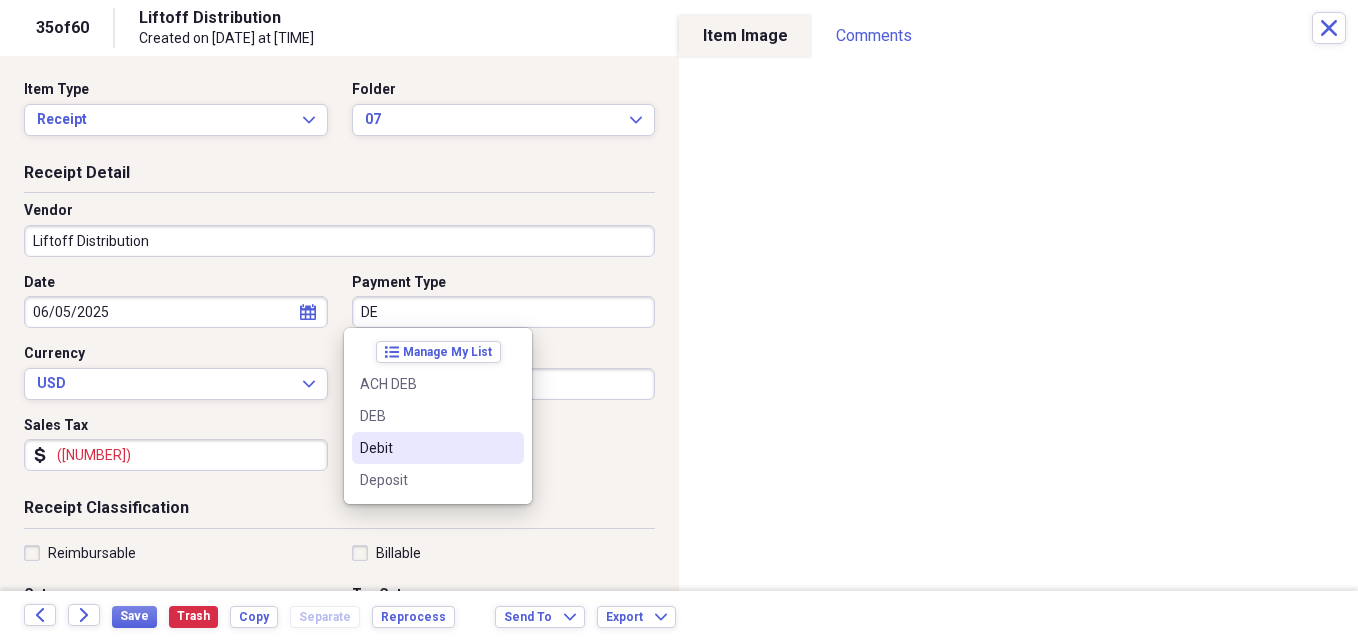 click on "Debit" at bounding box center [426, 448] 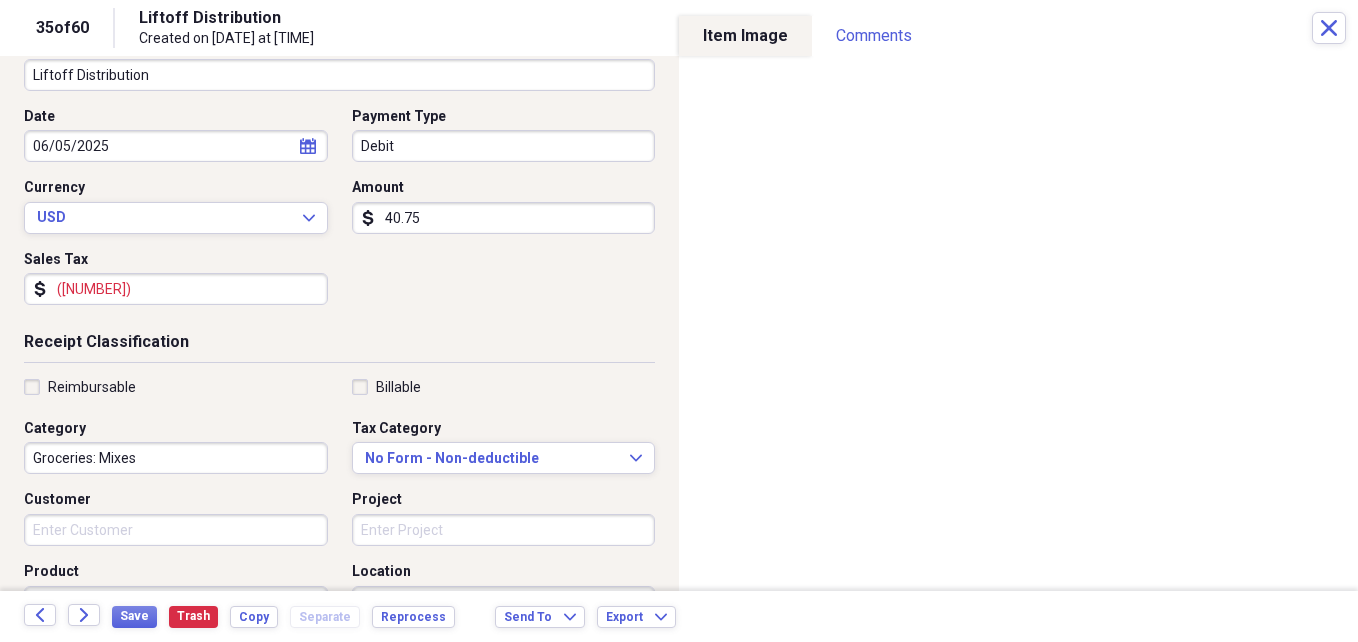 scroll, scrollTop: 188, scrollLeft: 0, axis: vertical 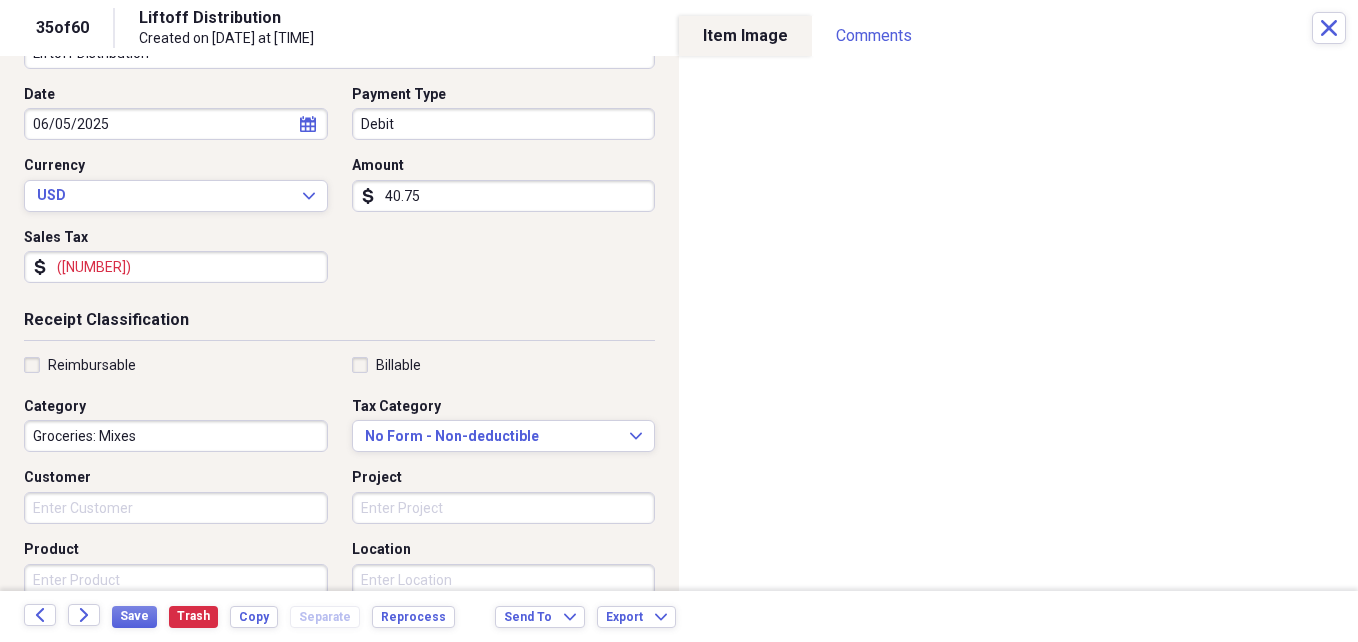 click on "(0.52)" at bounding box center (176, 267) 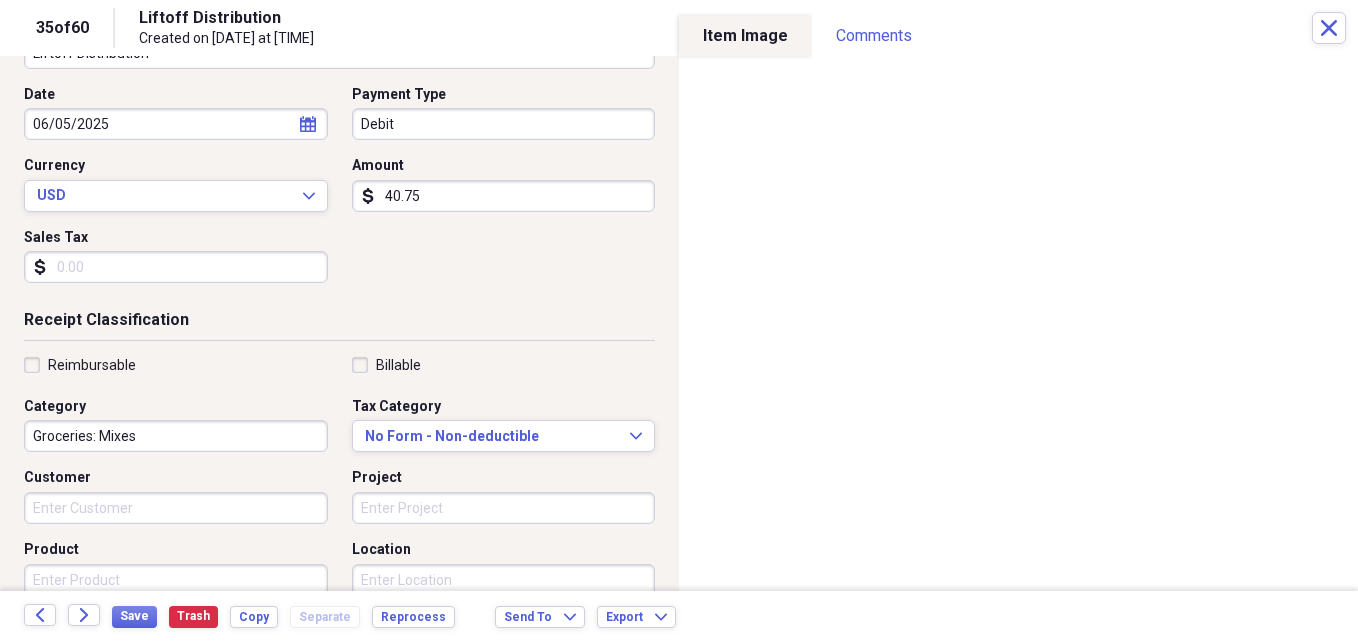 type 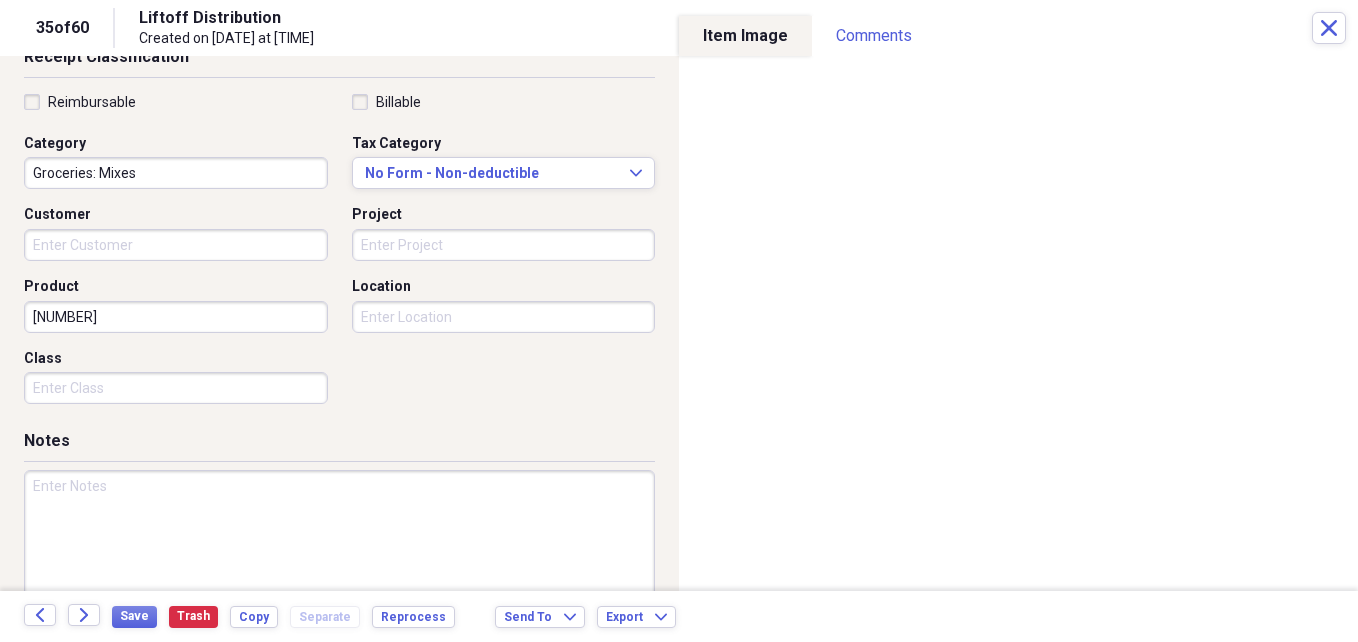 scroll, scrollTop: 452, scrollLeft: 0, axis: vertical 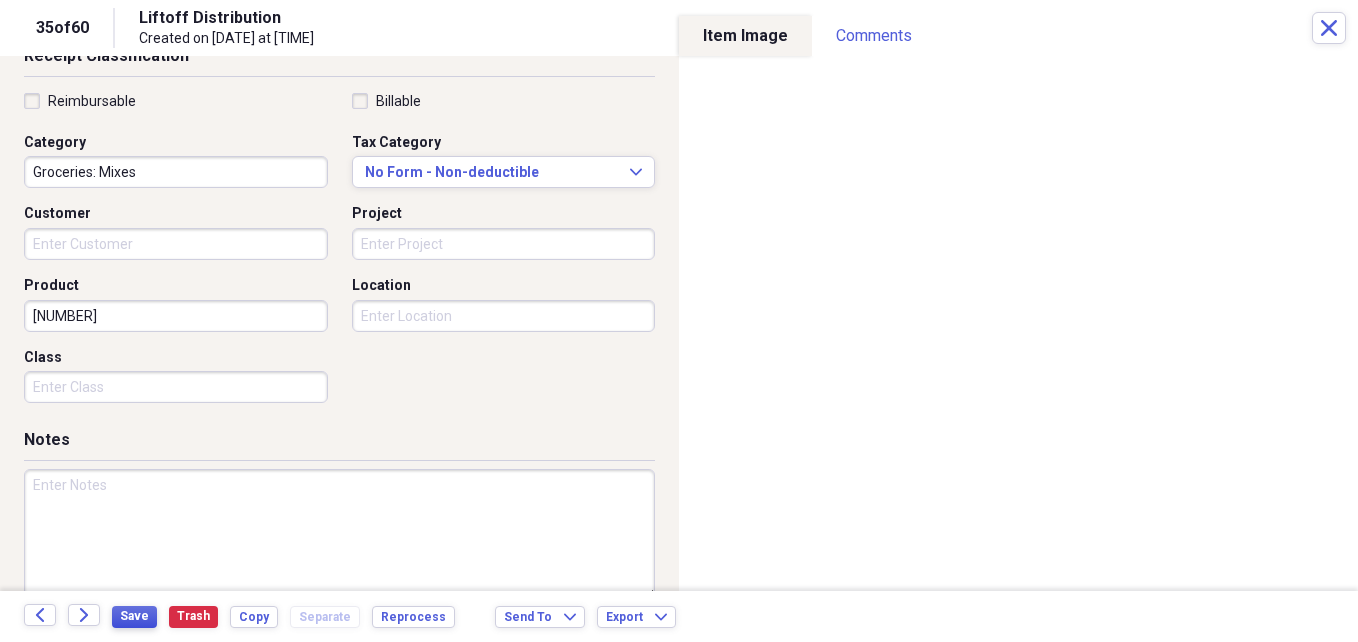 type on "[NUMBER]" 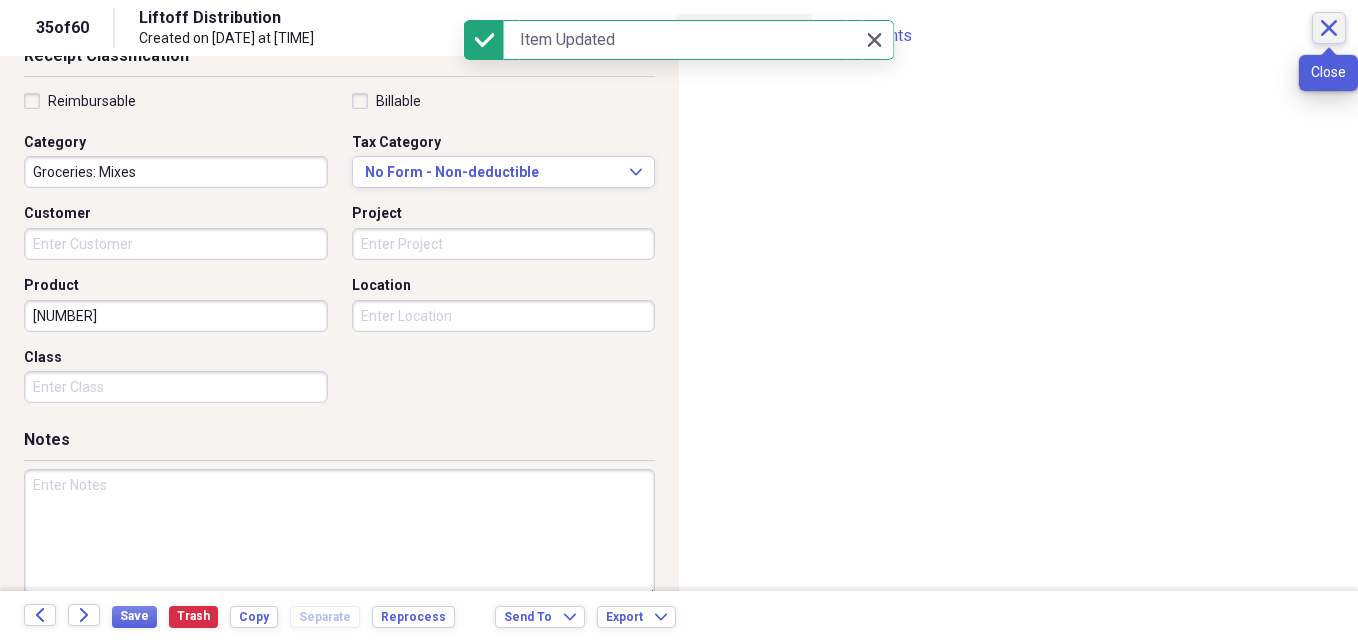 click 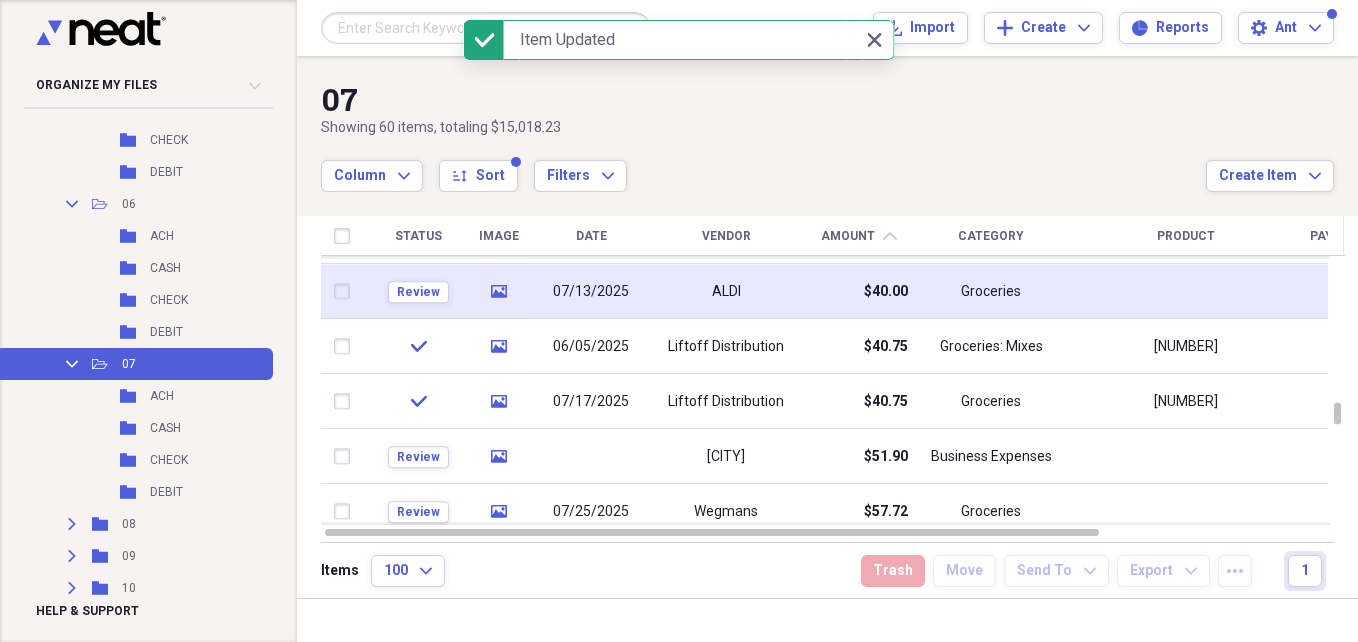 click on "ALDI" at bounding box center [726, 291] 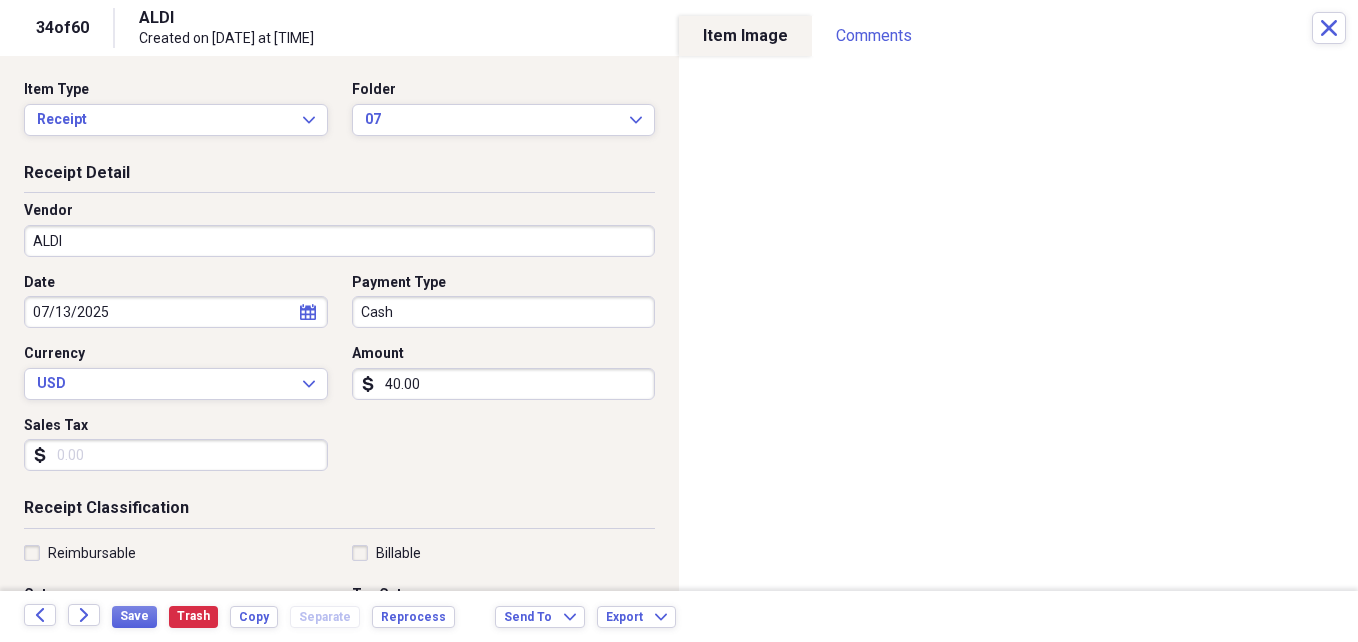 click on "40.00" at bounding box center [504, 384] 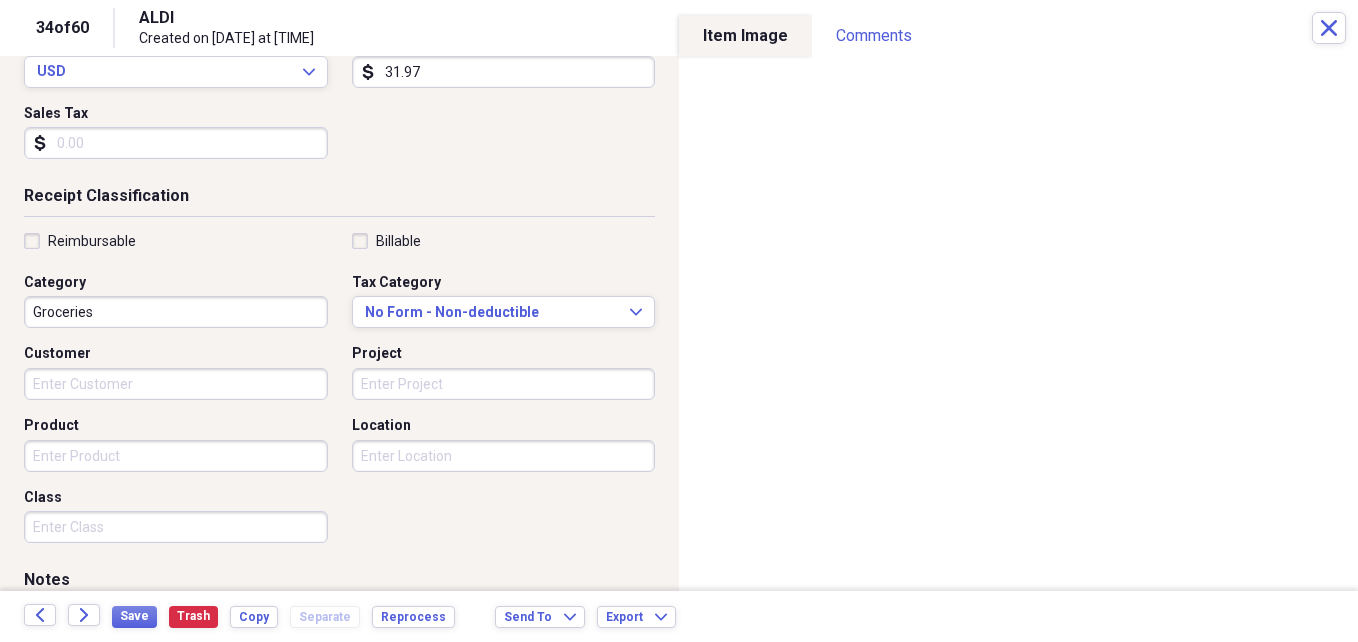 scroll, scrollTop: 318, scrollLeft: 0, axis: vertical 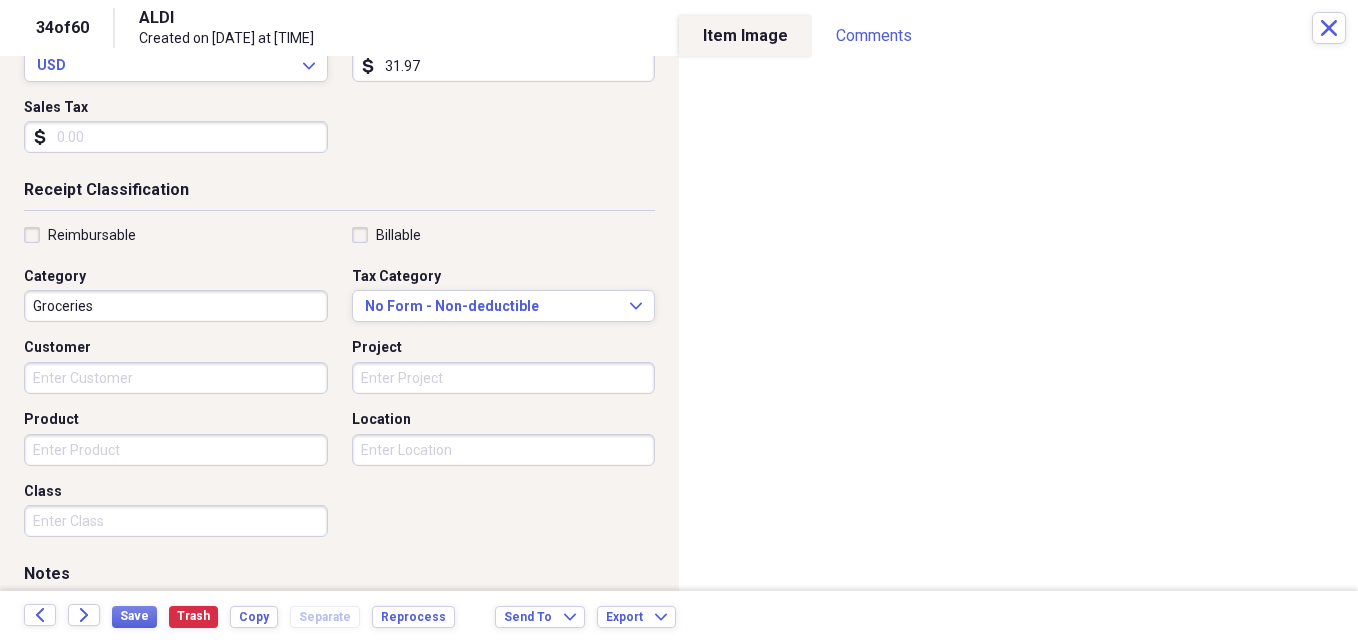 type on "[PRICE]" 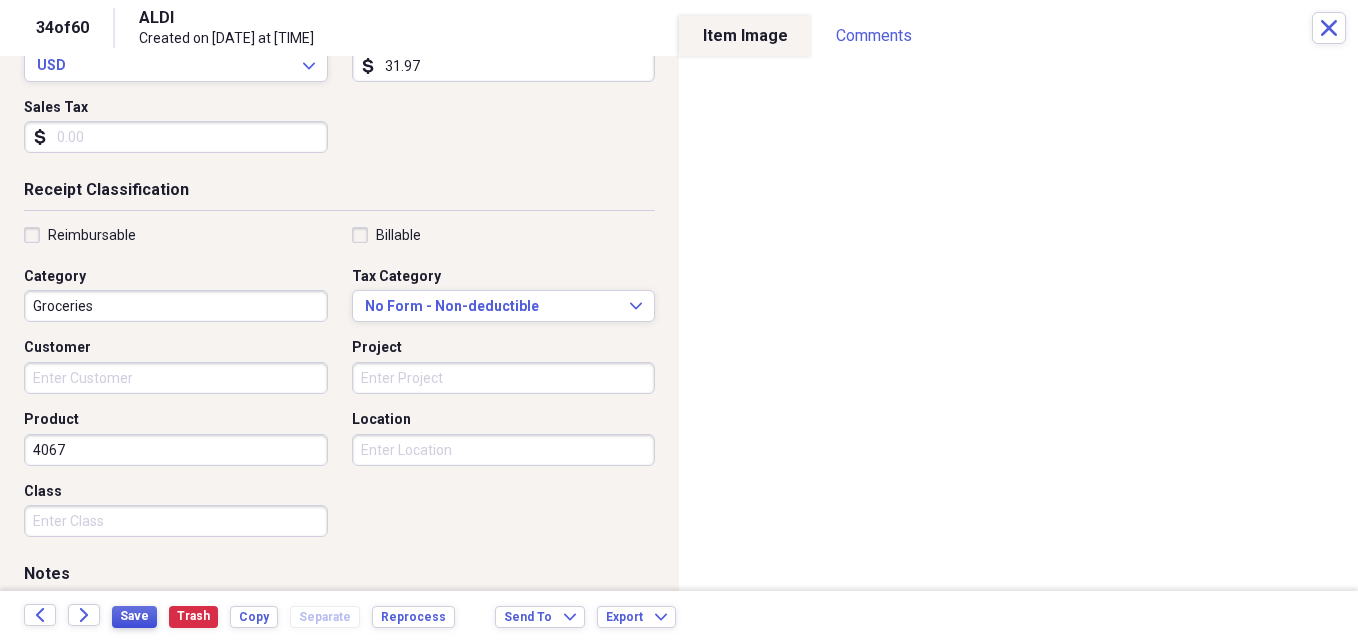 type on "4067" 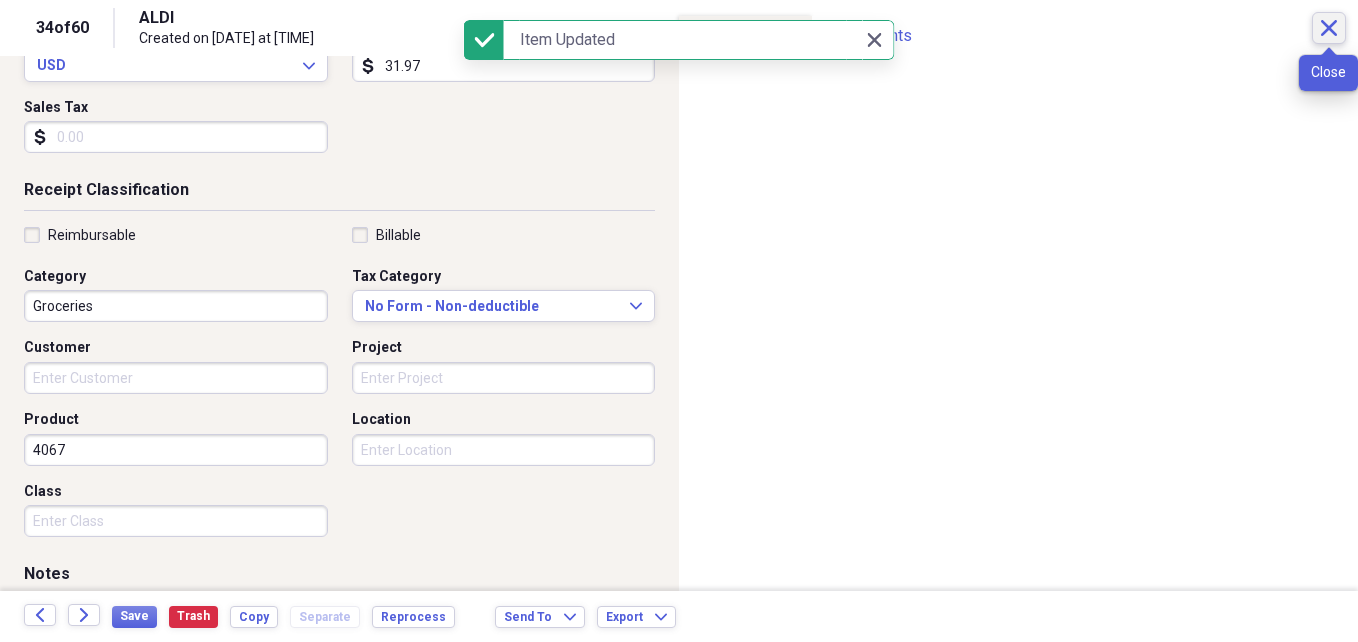 click on "Close" 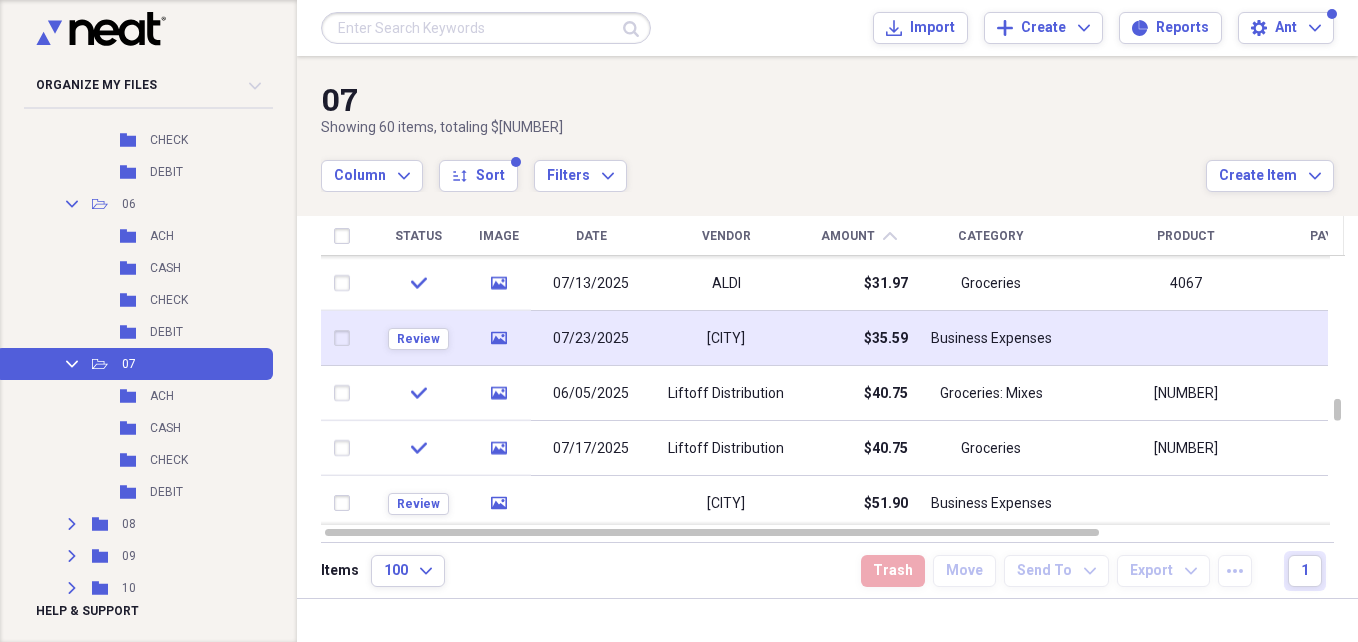 click on "07/23/2025" at bounding box center [591, 338] 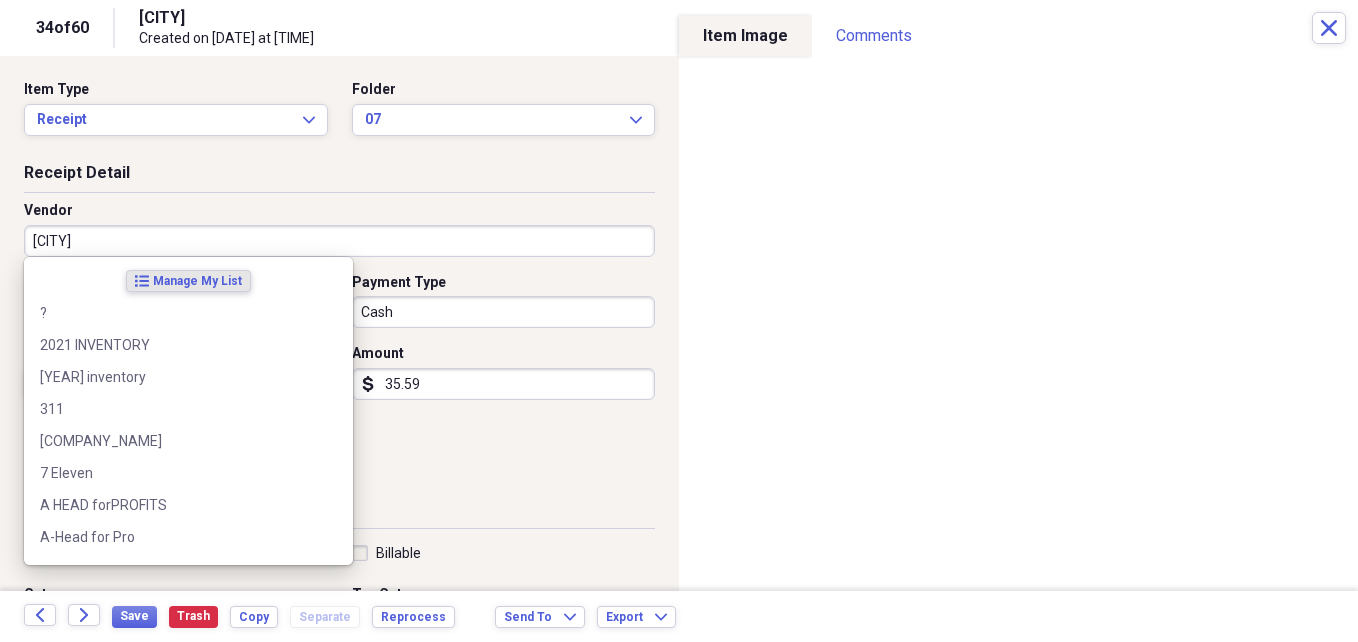 click on "[CITY]" at bounding box center [339, 241] 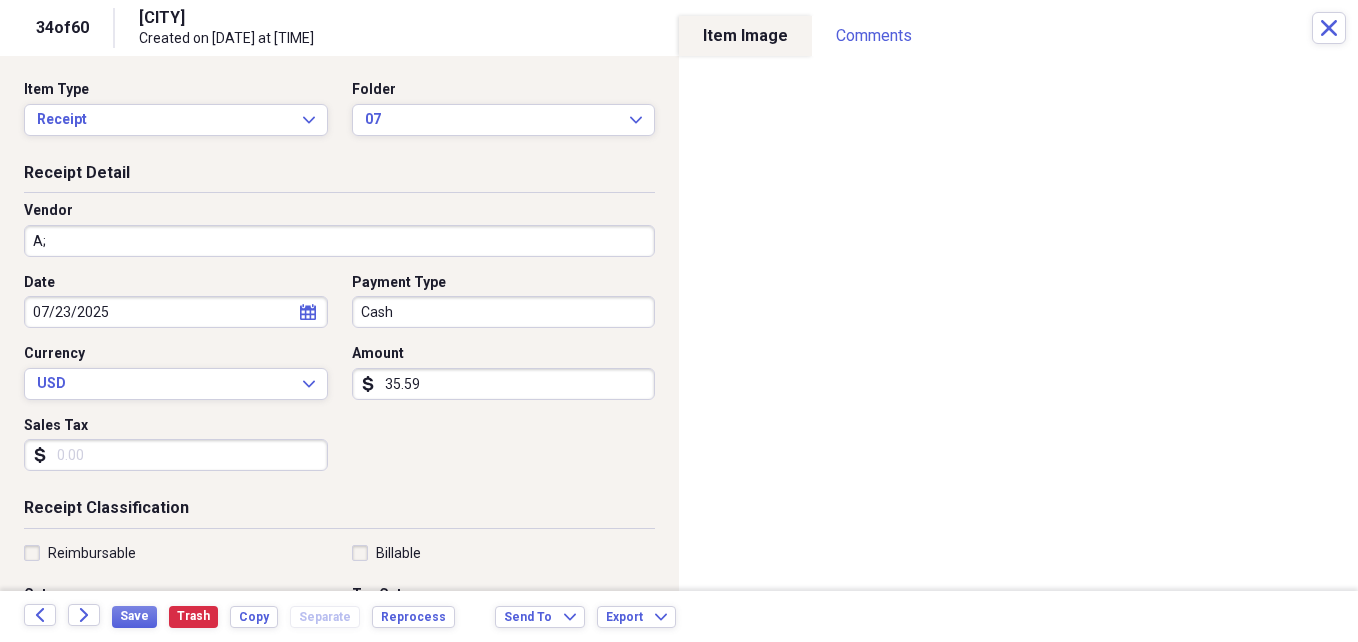 type on "A" 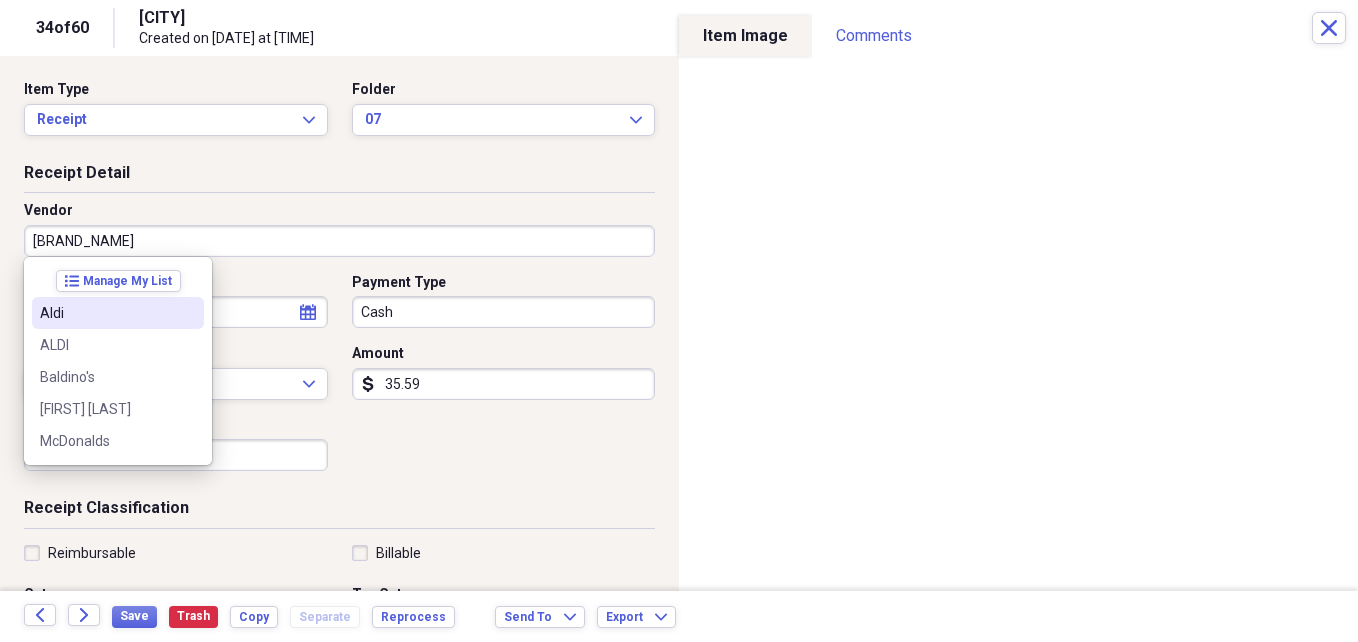 click on "Aldi" at bounding box center (106, 313) 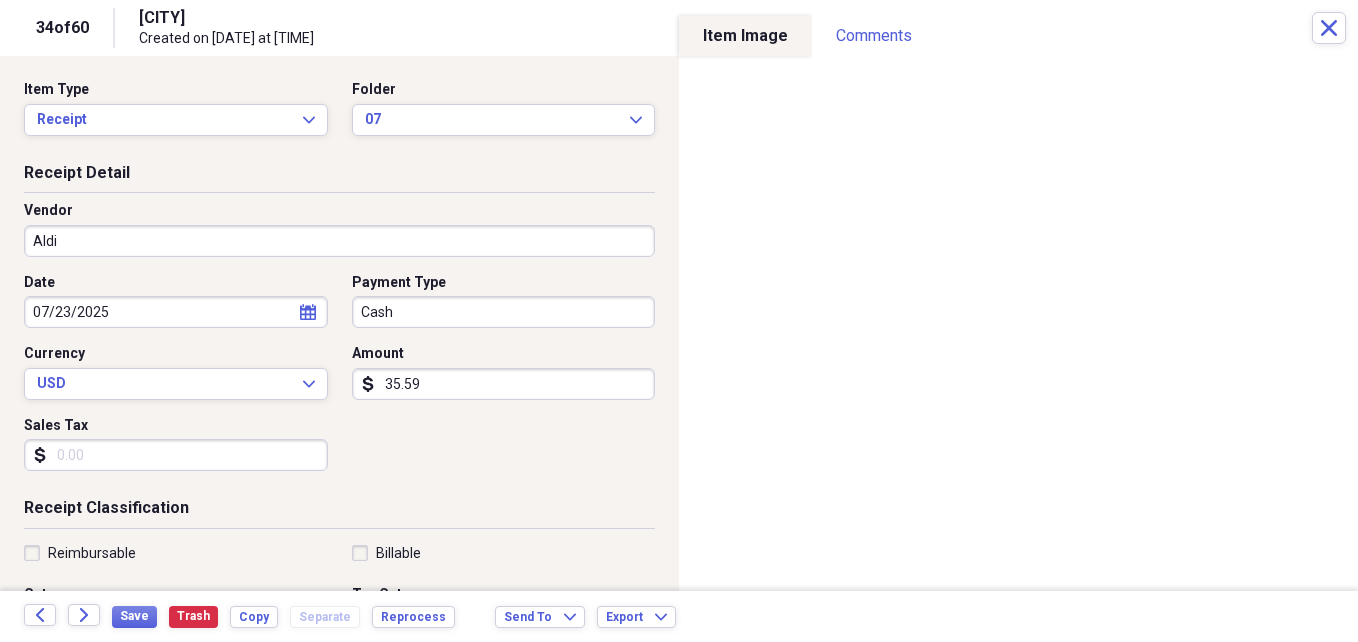 type on "Groceries" 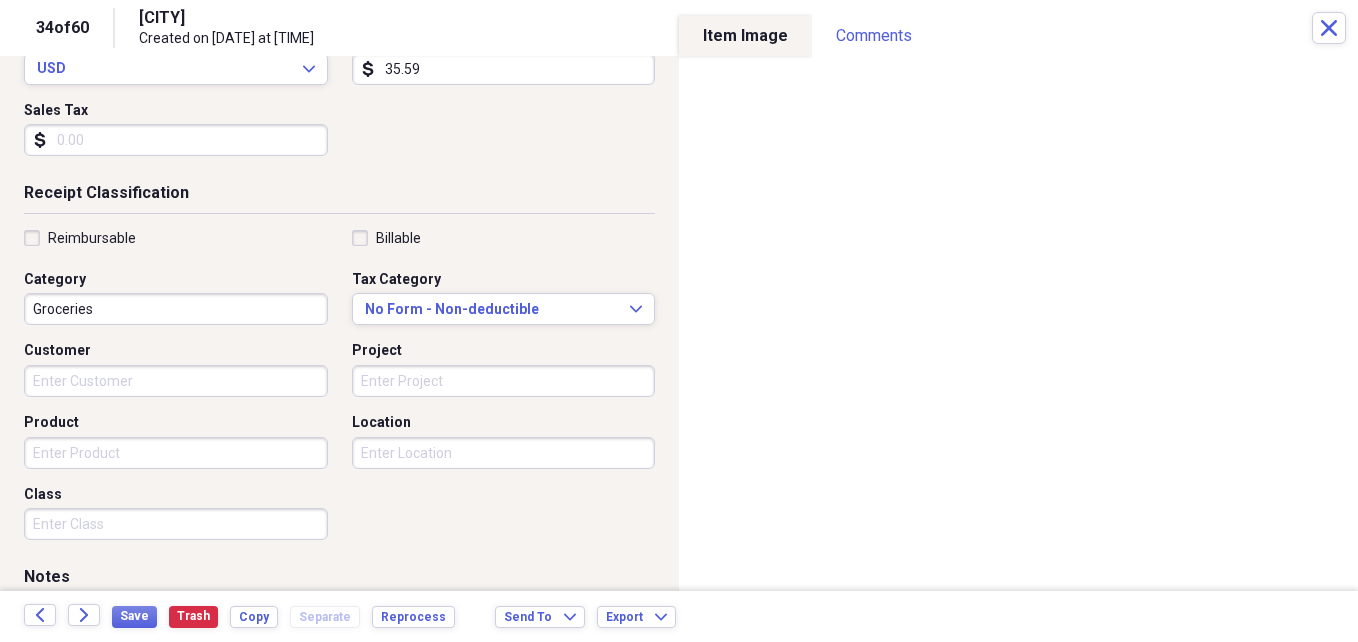 scroll, scrollTop: 318, scrollLeft: 0, axis: vertical 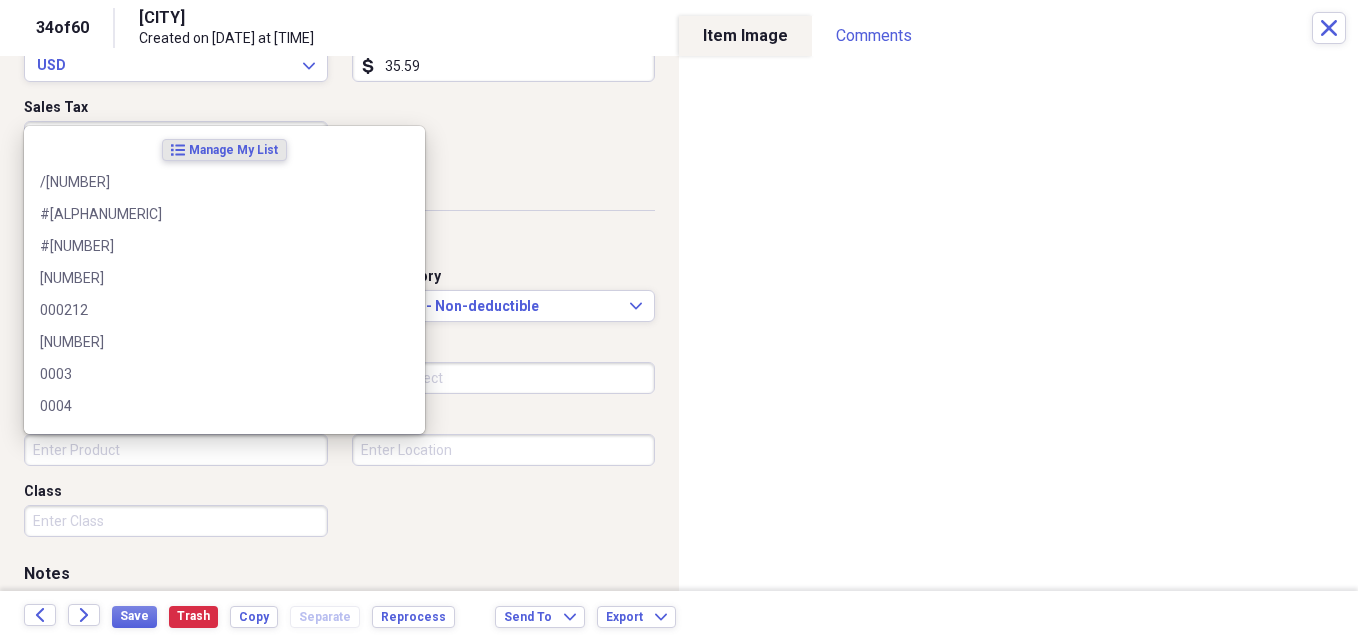 click on "Product" at bounding box center [176, 450] 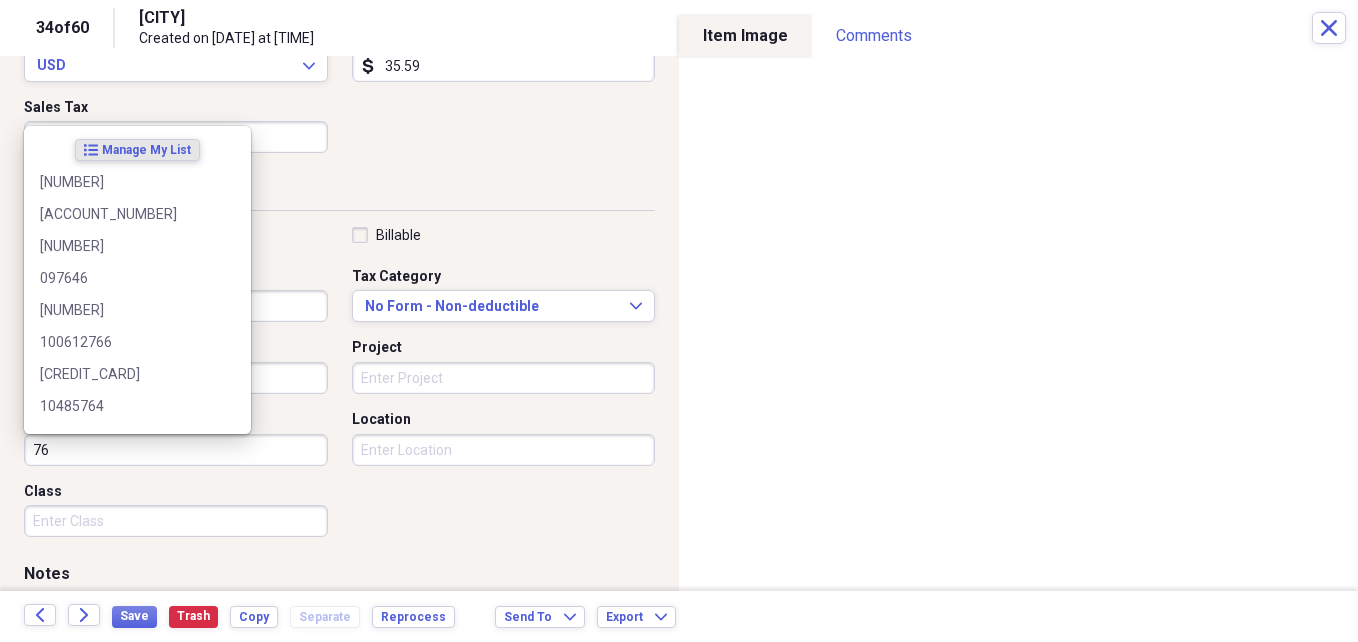 type on "7" 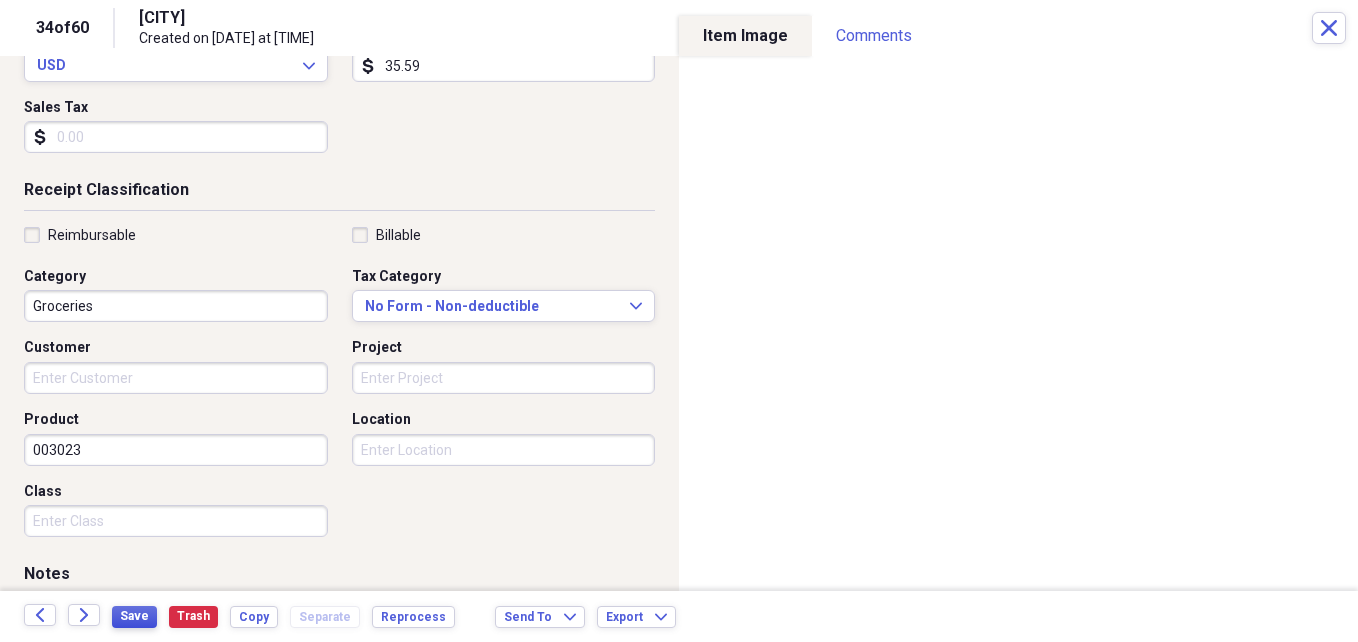 type on "003023" 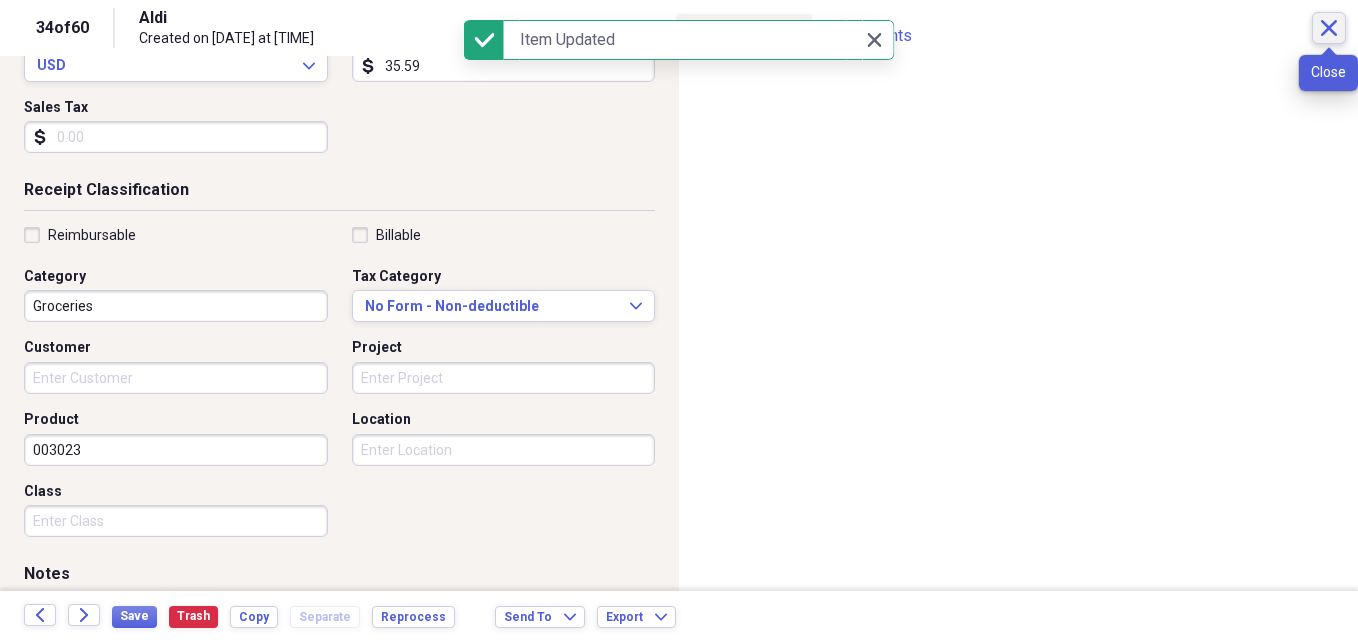 click on "Close" 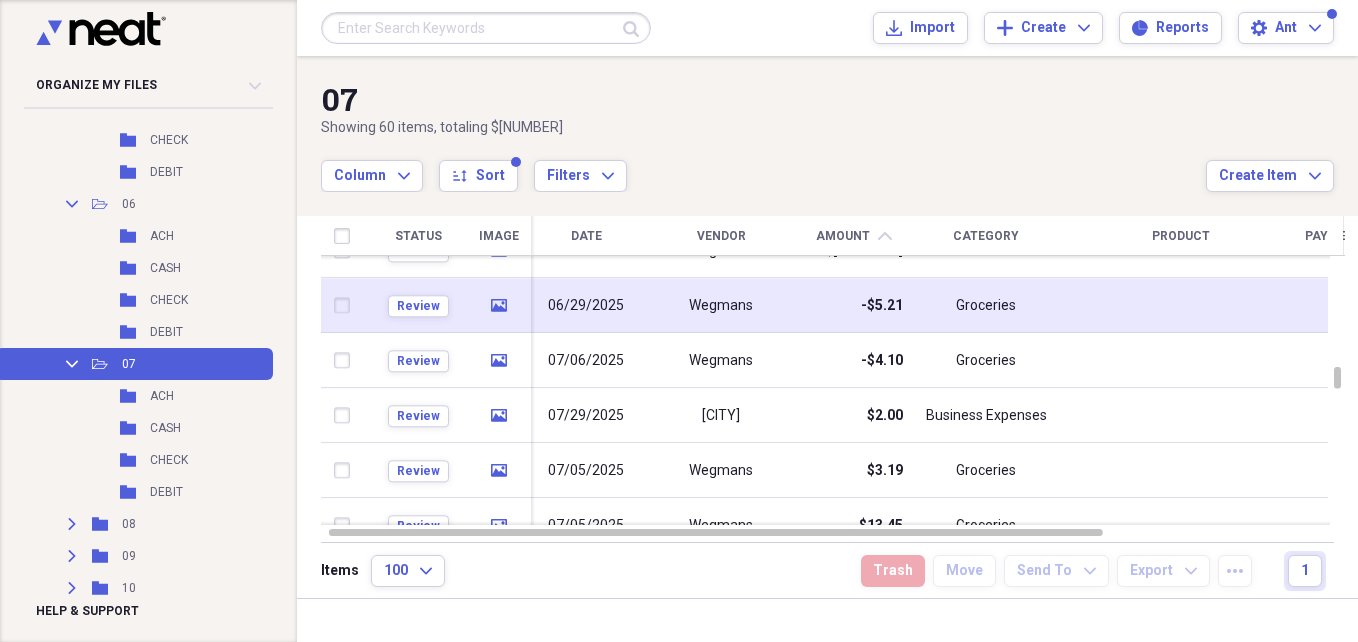 click on "Wegmans" at bounding box center (721, 306) 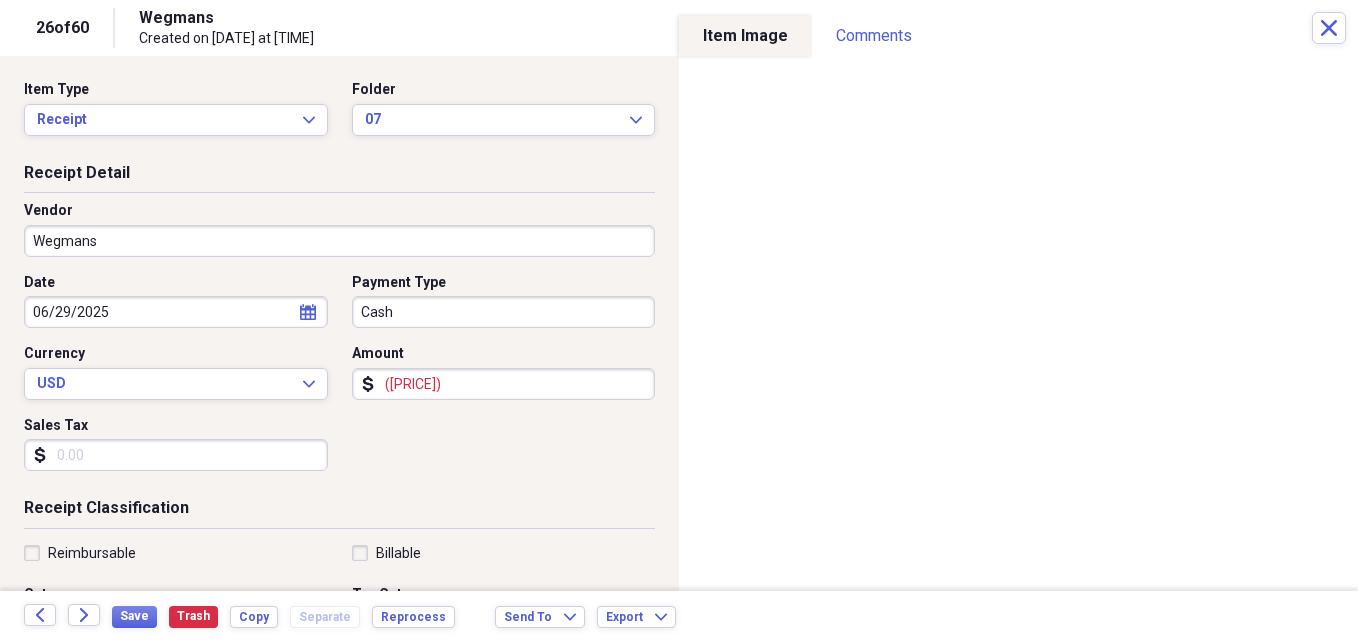 click on "(5.21)" at bounding box center [504, 384] 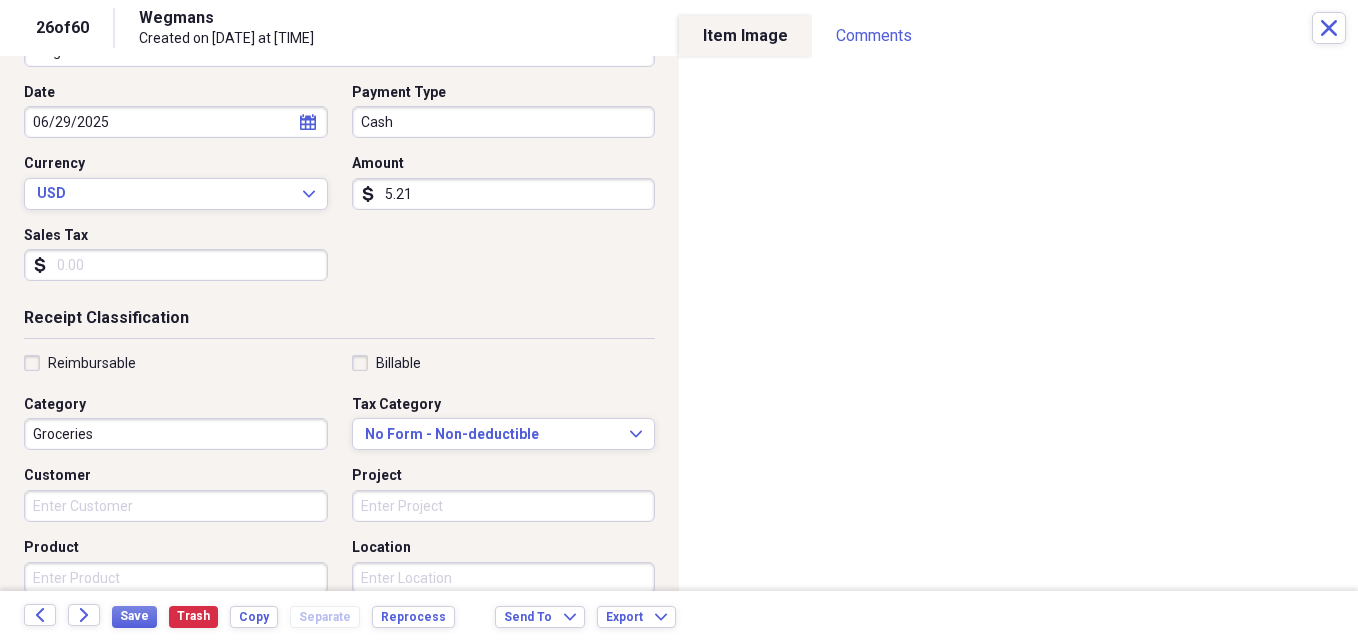 scroll, scrollTop: 215, scrollLeft: 0, axis: vertical 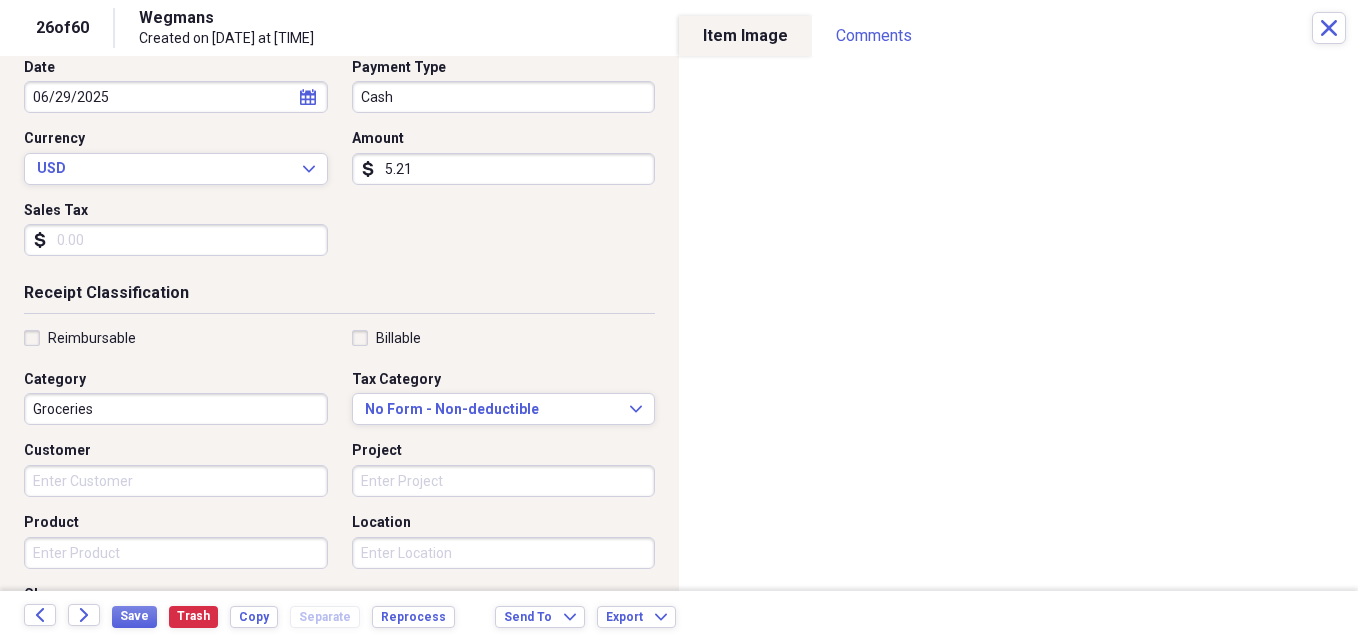 type on "5.21" 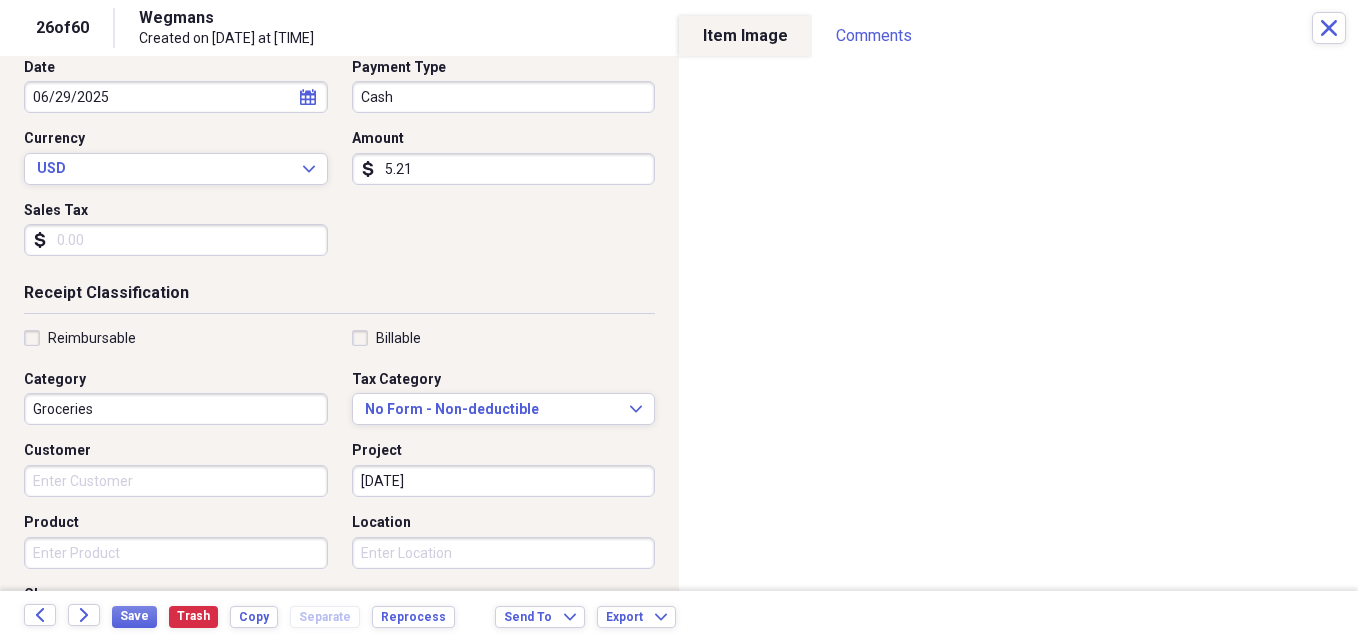drag, startPoint x: 422, startPoint y: 481, endPoint x: 334, endPoint y: 485, distance: 88.09086 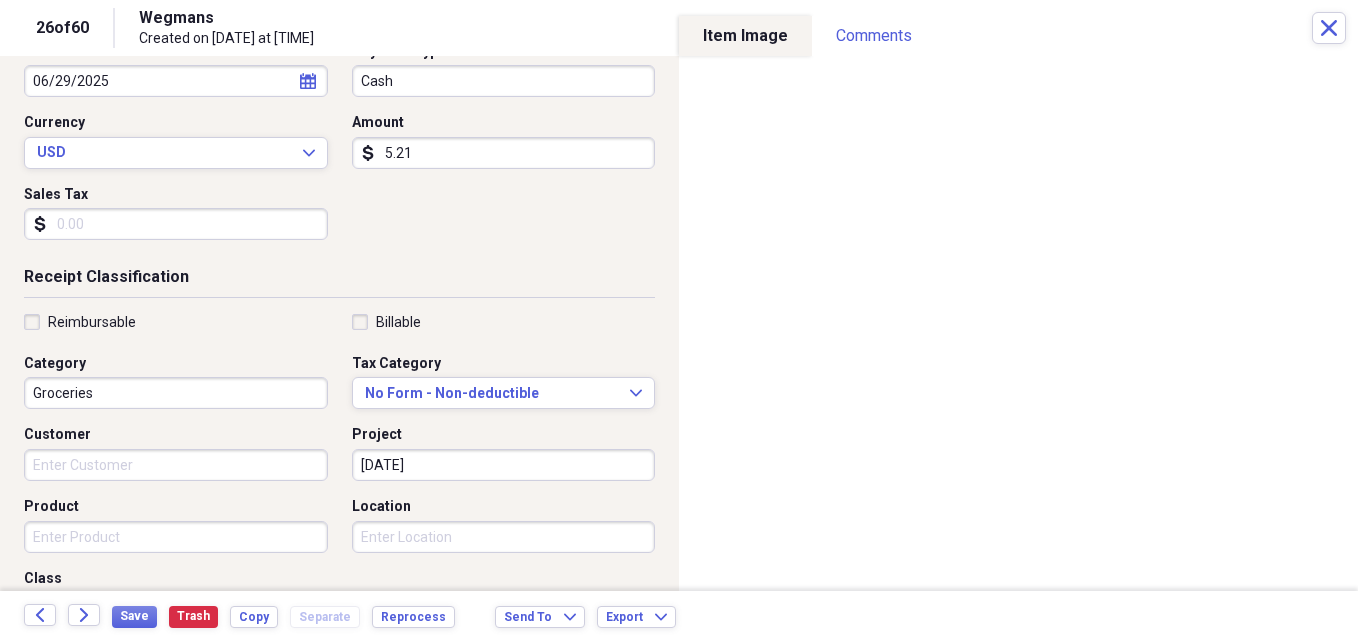 scroll, scrollTop: 233, scrollLeft: 0, axis: vertical 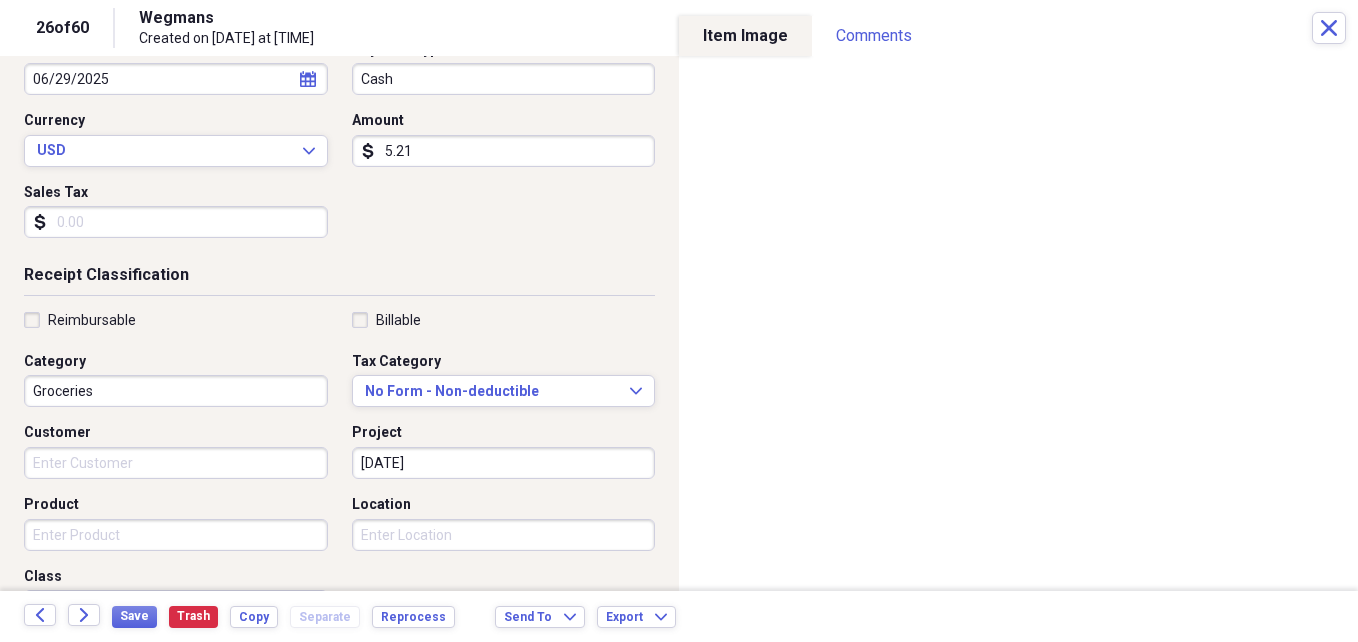 type on "062925" 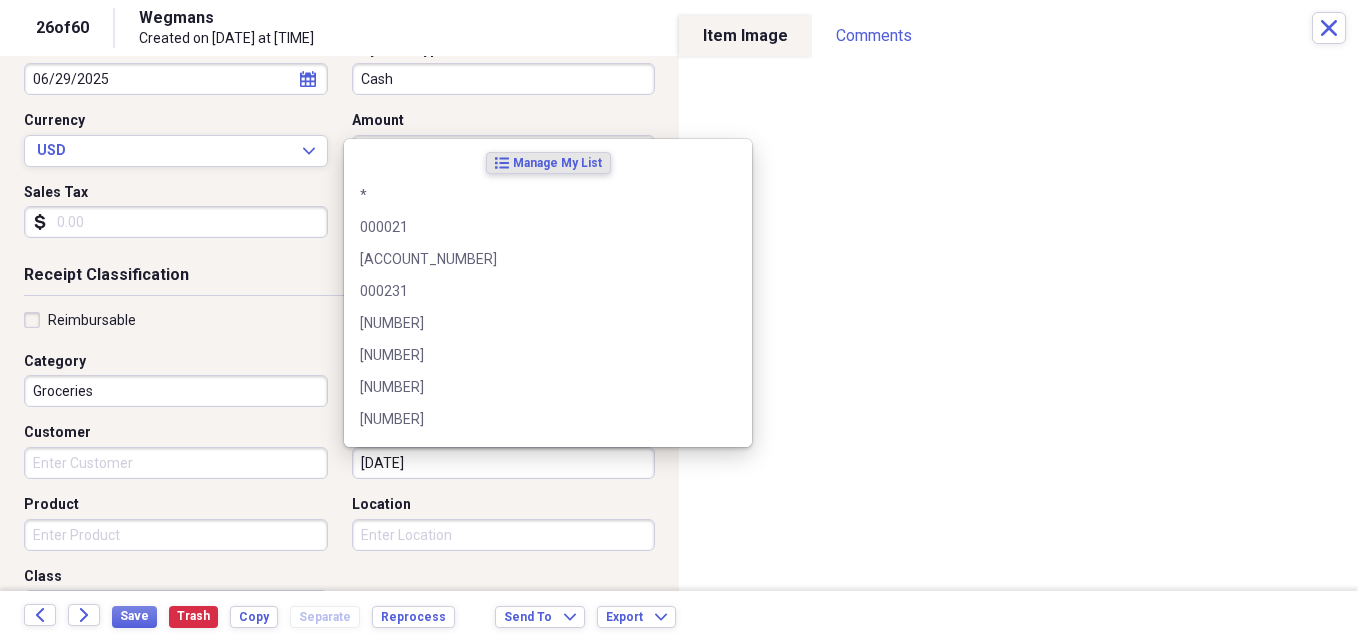 click on "062925" at bounding box center [504, 463] 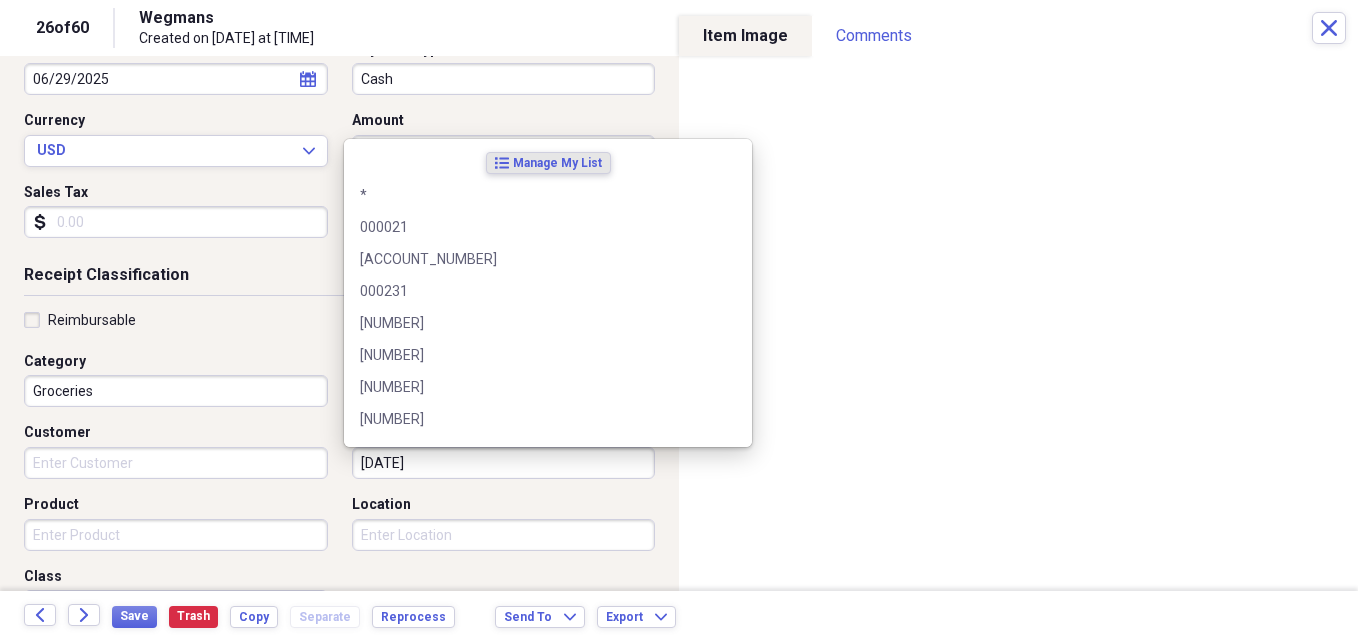 drag, startPoint x: 415, startPoint y: 468, endPoint x: 339, endPoint y: 466, distance: 76.02631 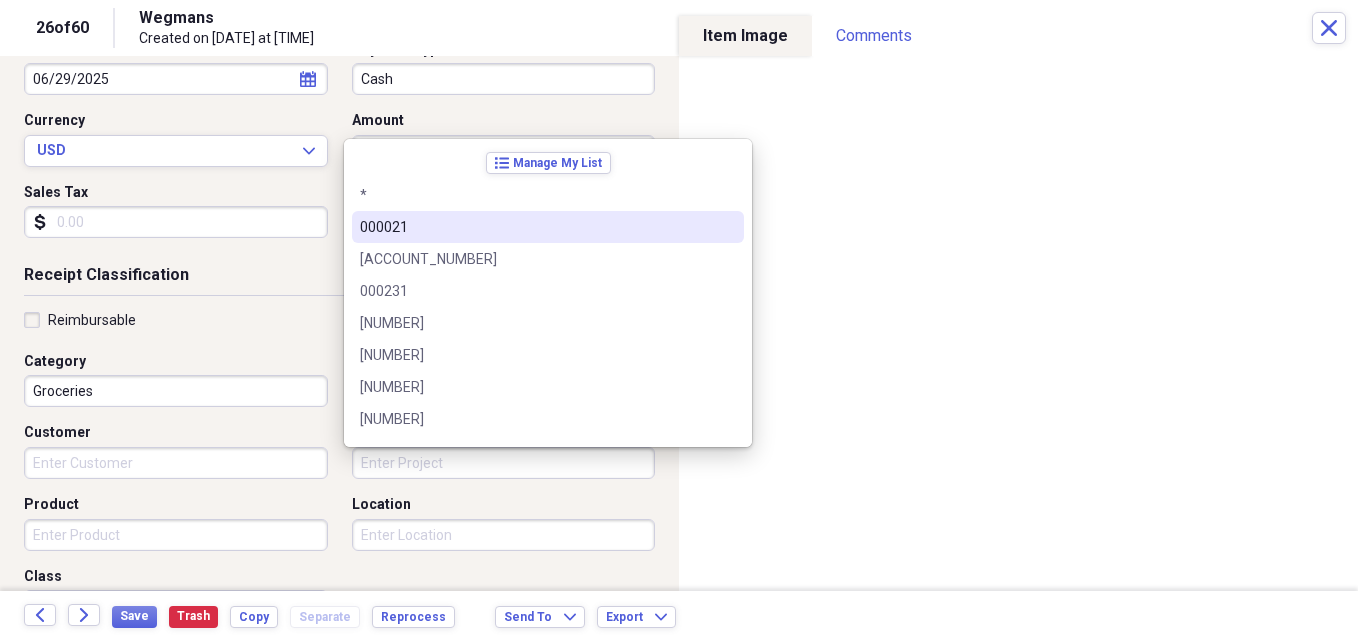 type 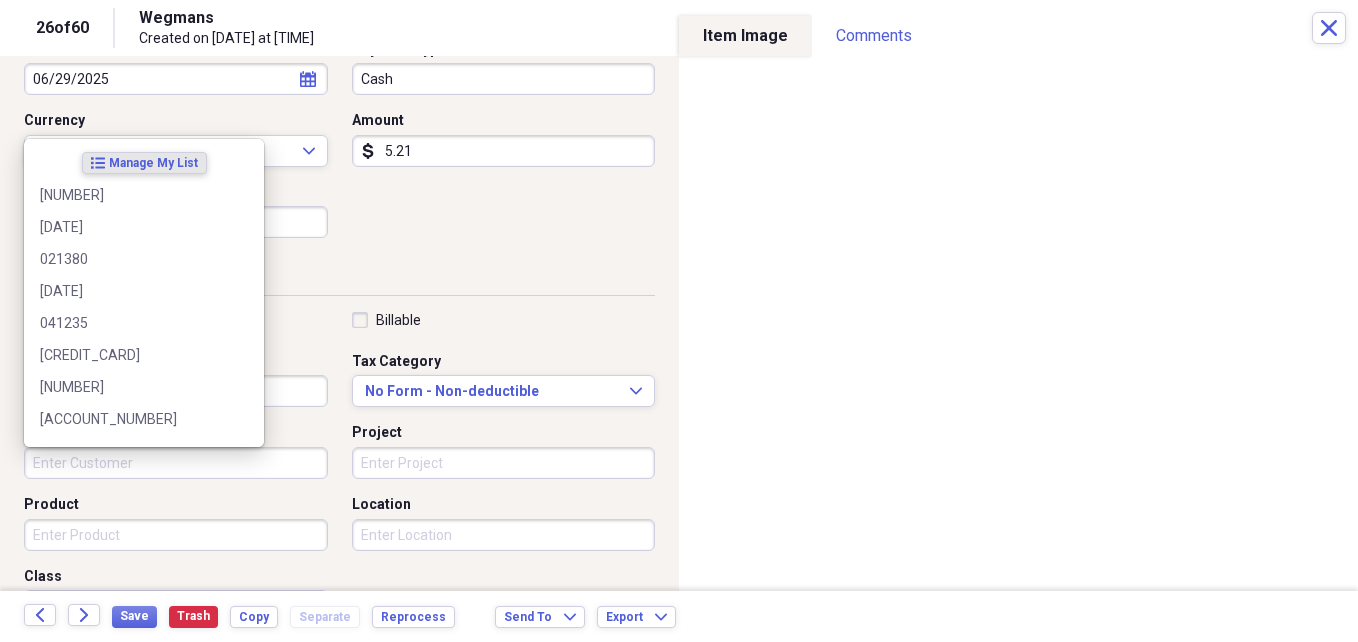 click on "Customer" at bounding box center [176, 463] 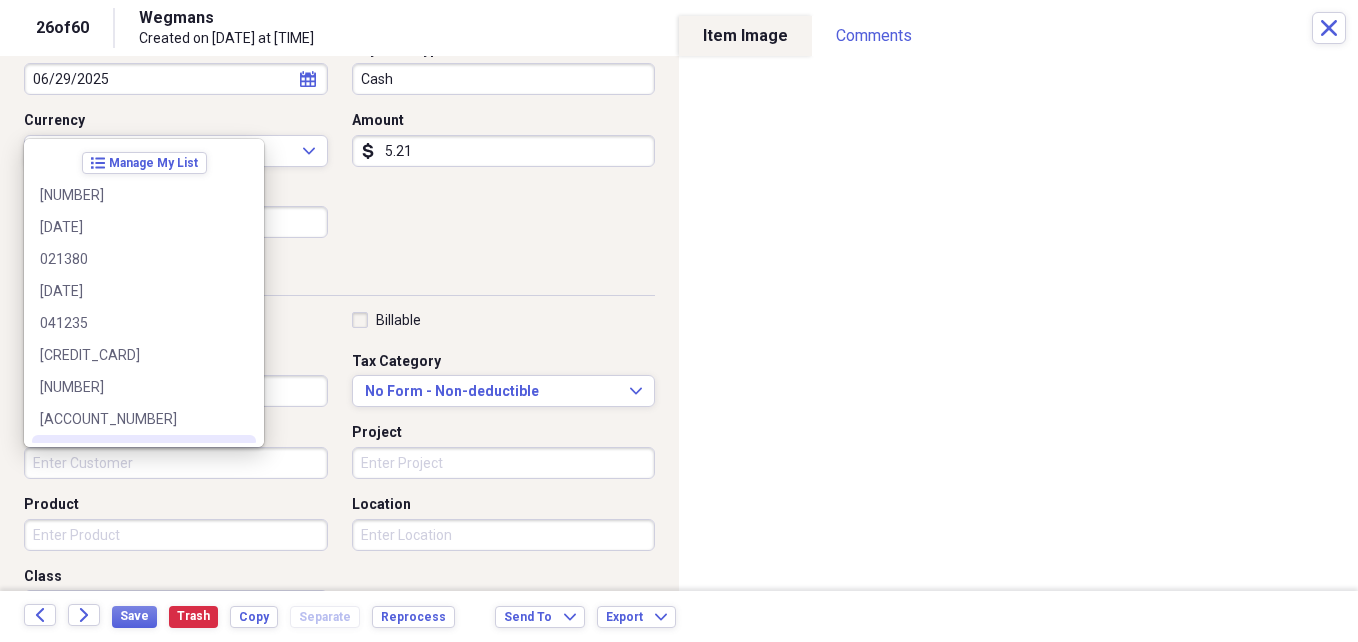 paste on "062925" 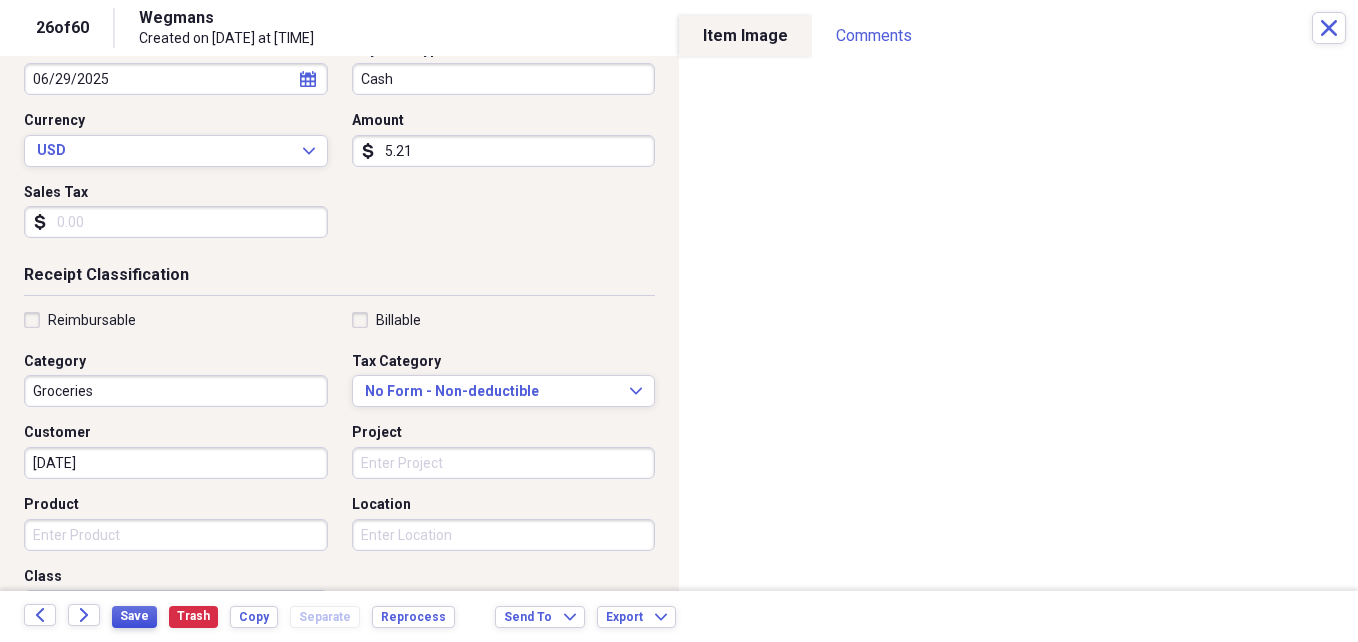 type on "062925" 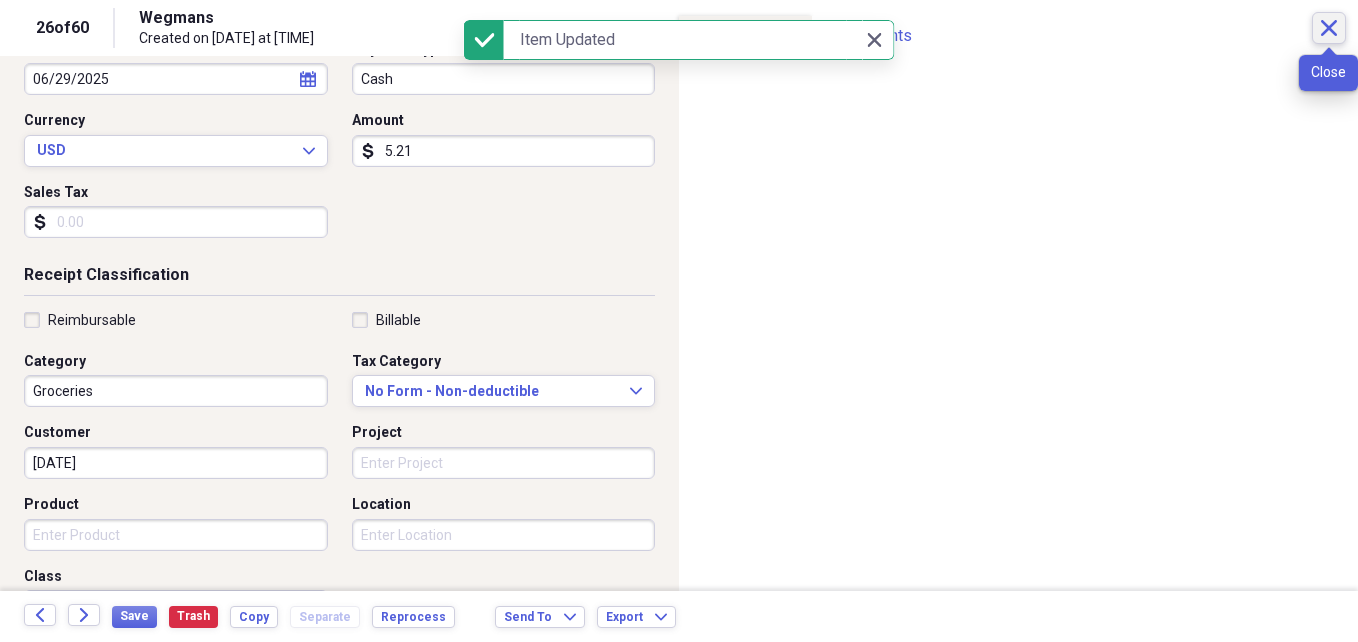 click on "Close" 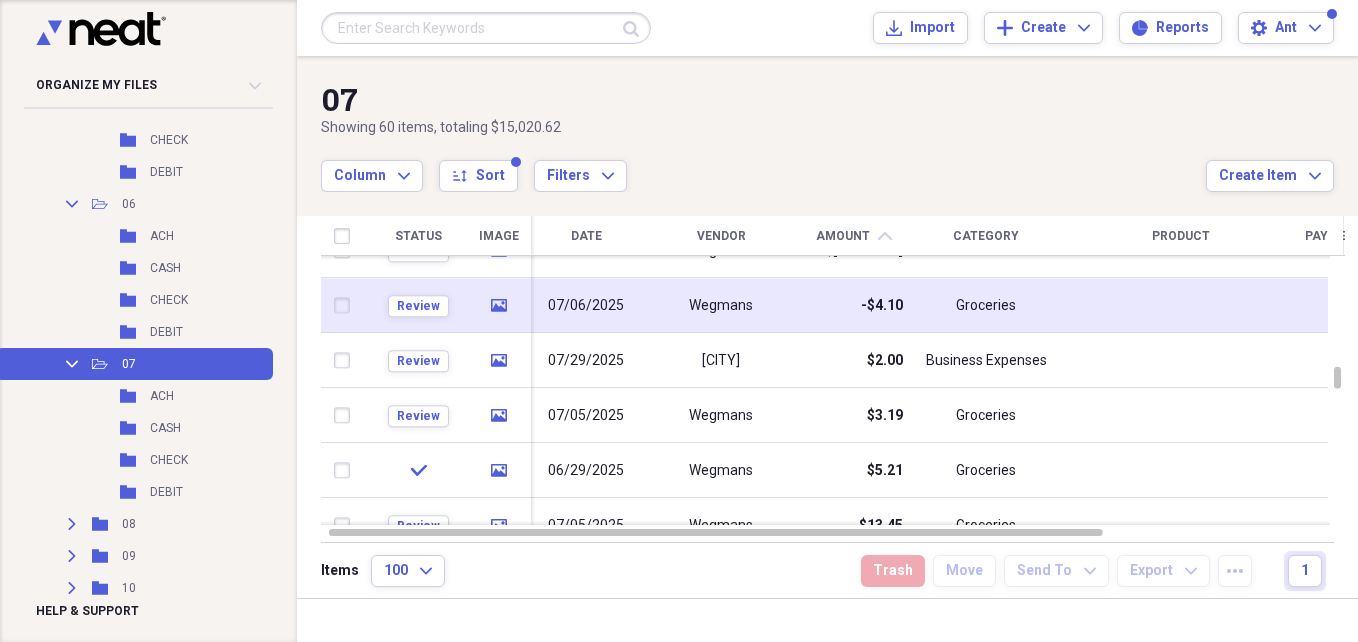 click on "Wegmans" at bounding box center (721, 306) 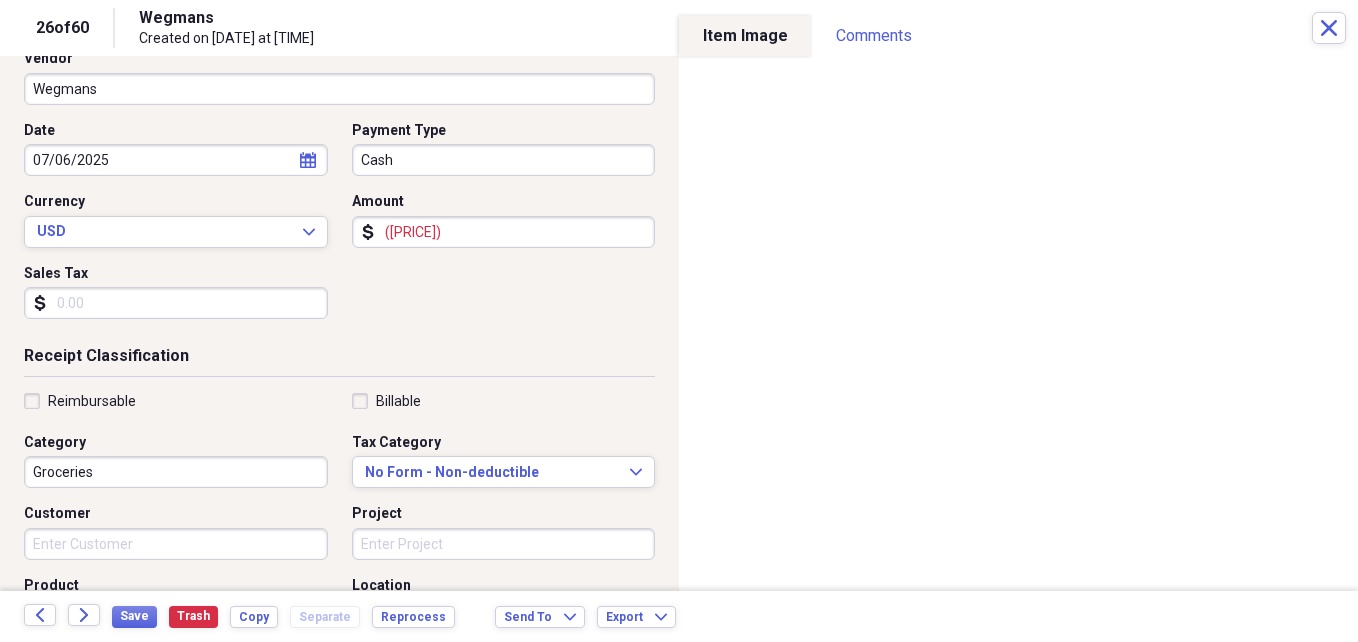 scroll, scrollTop: 168, scrollLeft: 0, axis: vertical 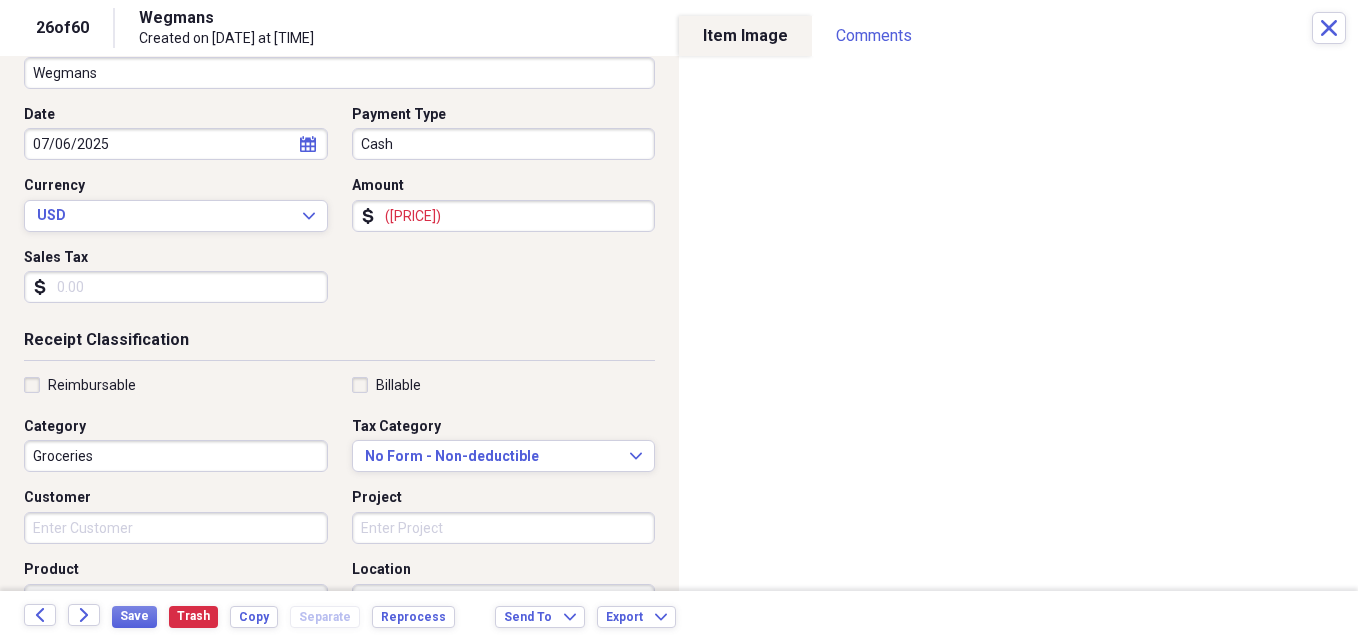 click on "(4.10)" at bounding box center (504, 216) 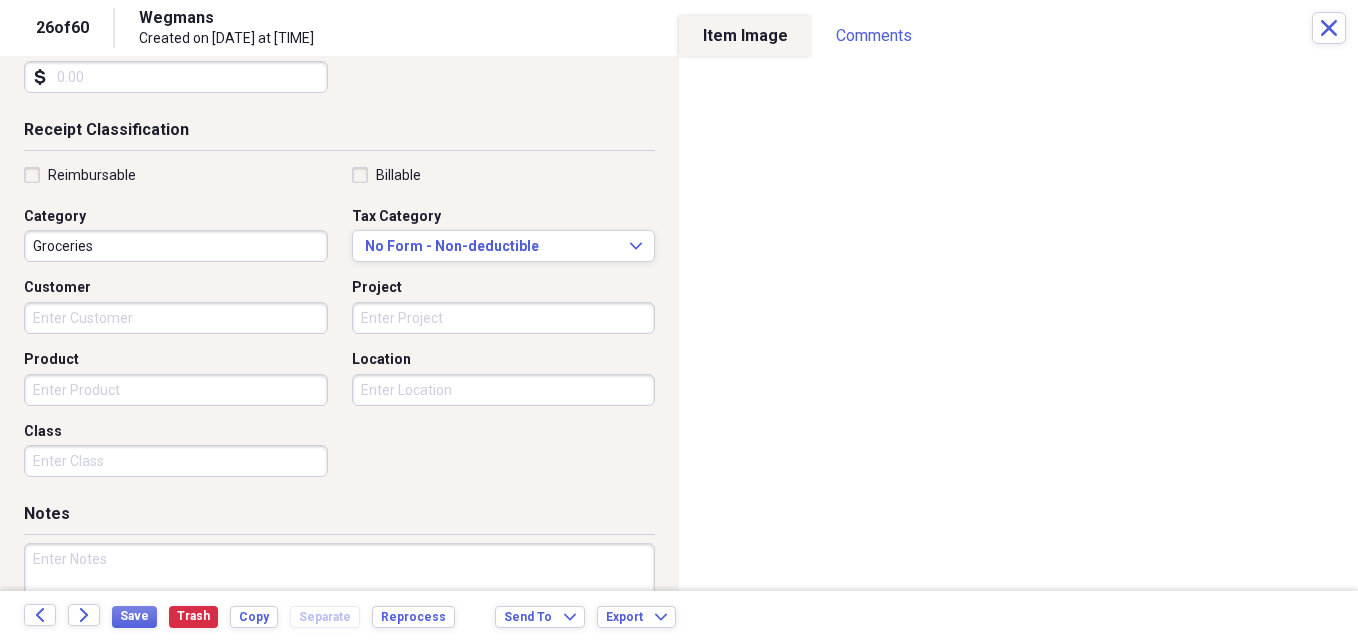 scroll, scrollTop: 382, scrollLeft: 0, axis: vertical 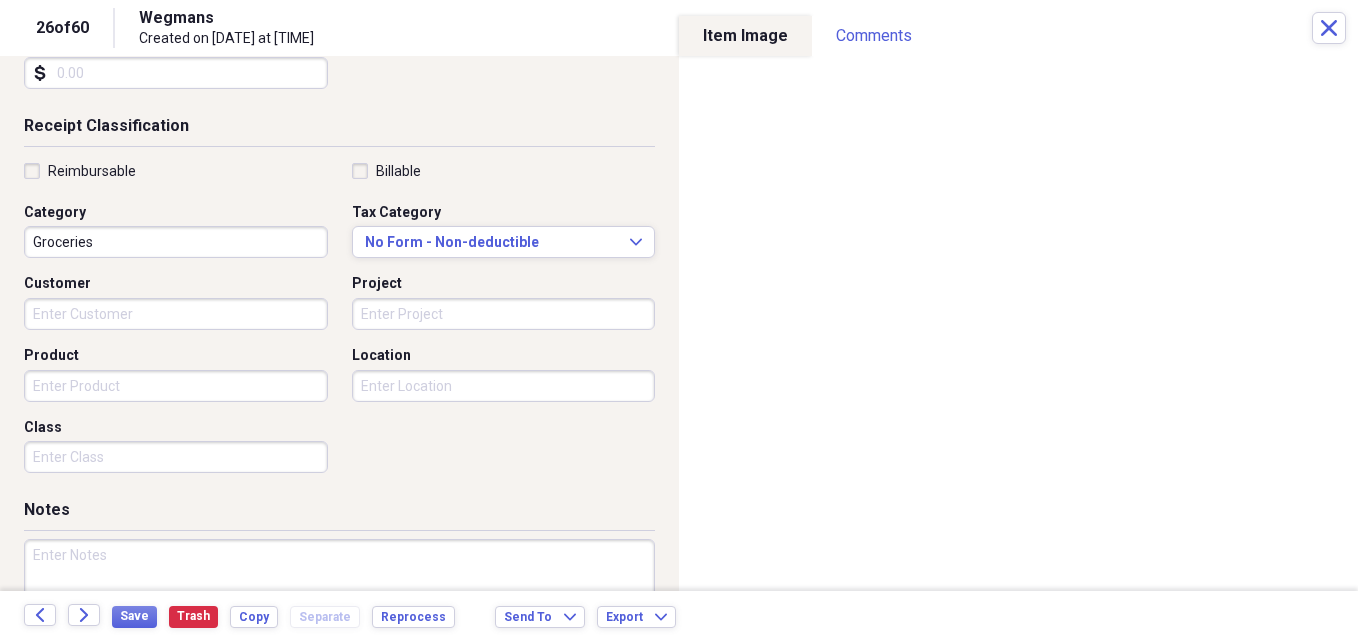 type on "4.10" 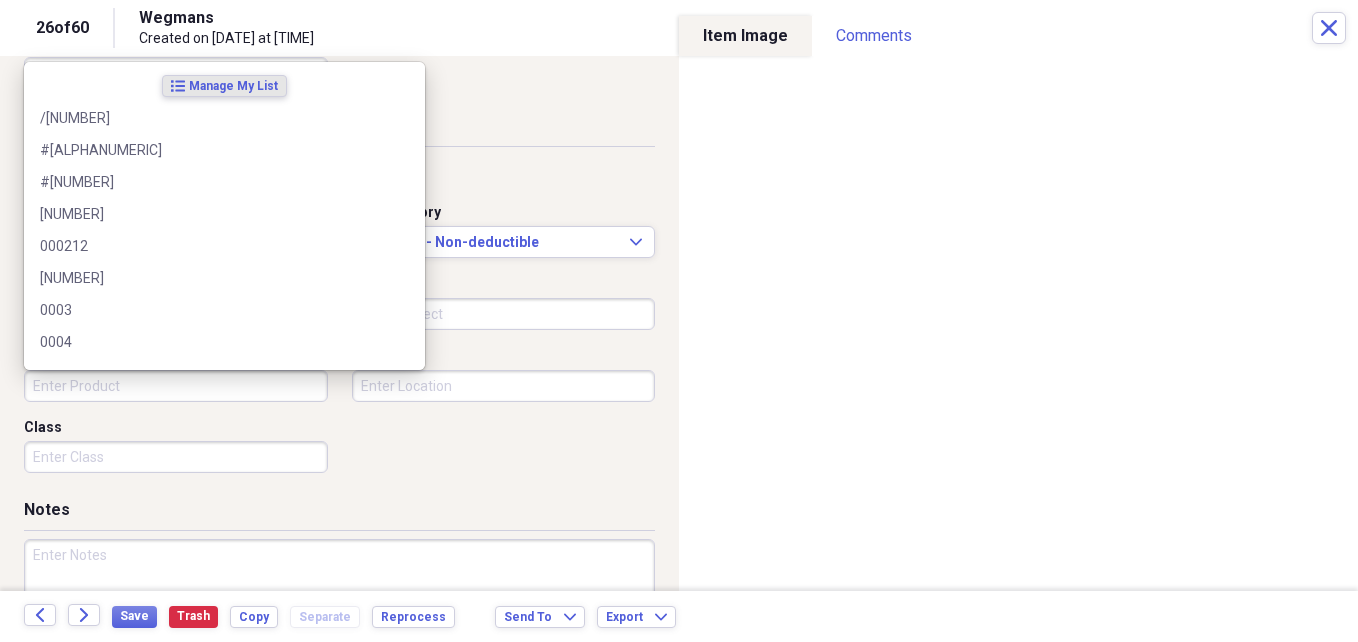 click on "Product" at bounding box center [176, 386] 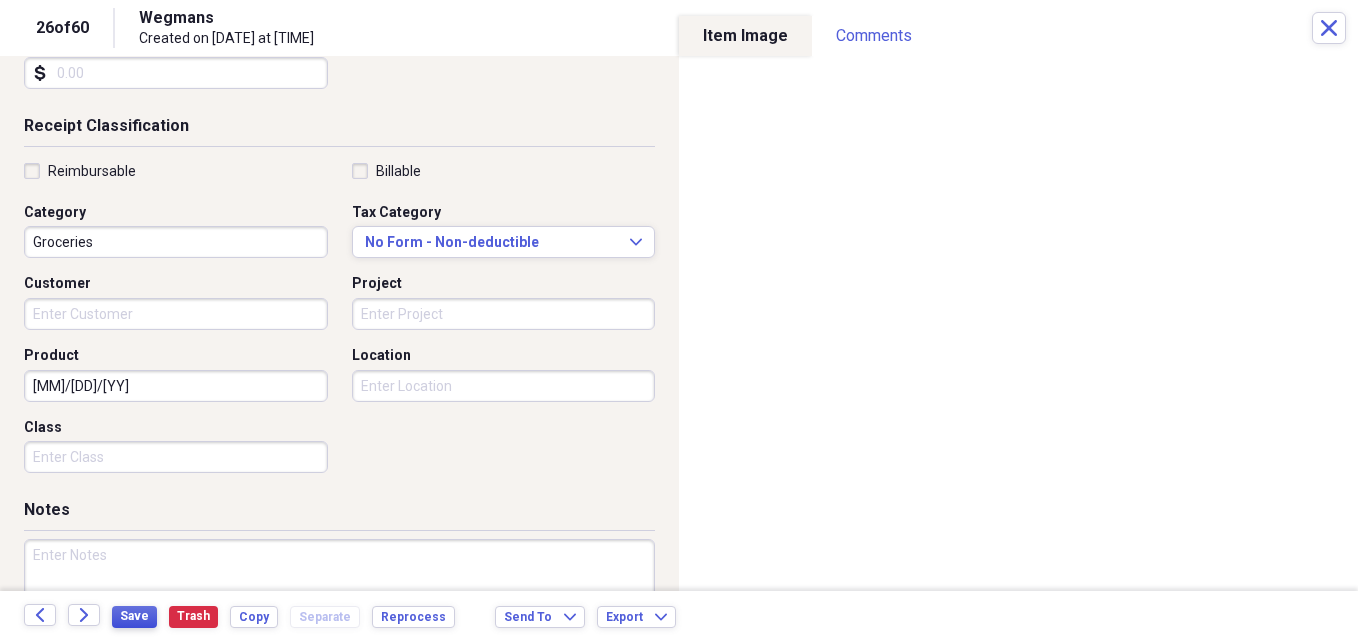 type on "[DATE]" 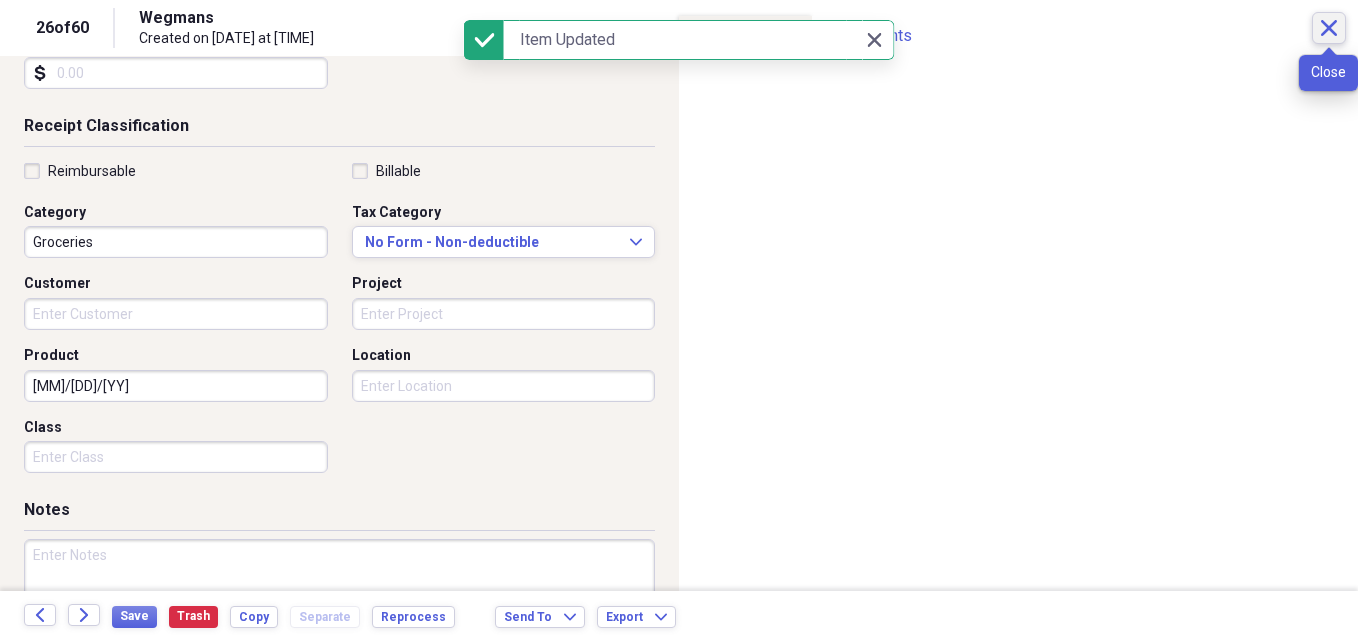 click on "Close" 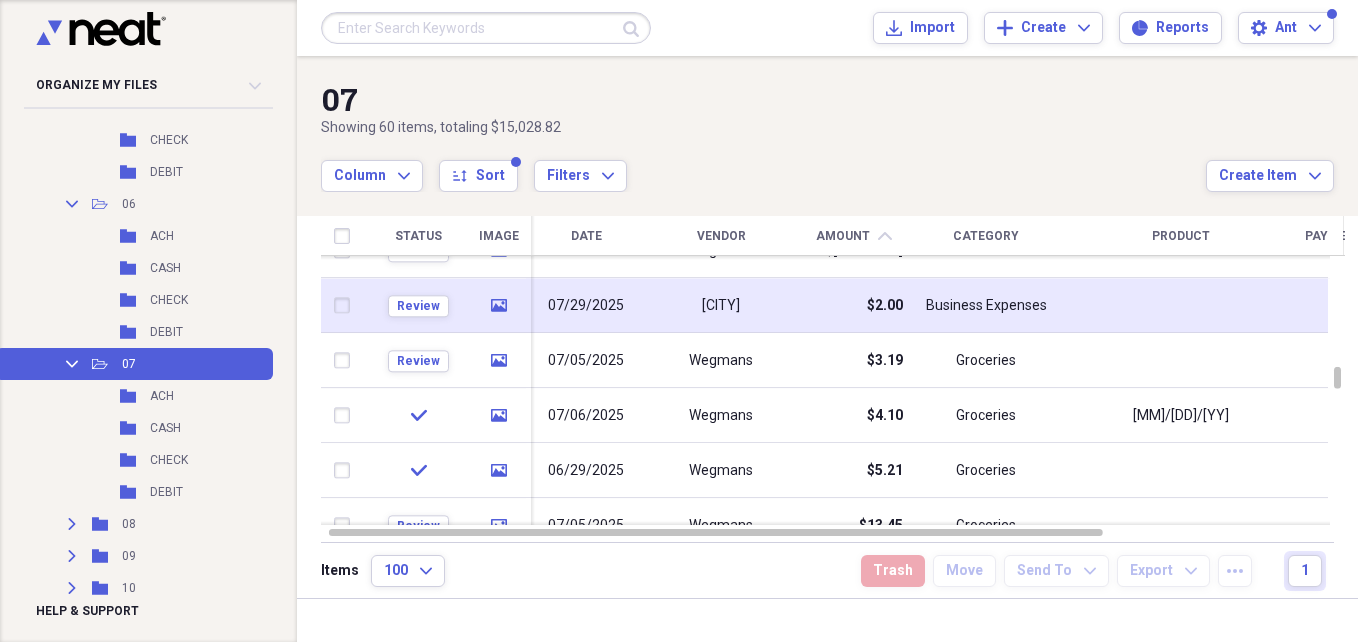 click on "[CITY]" at bounding box center (721, 306) 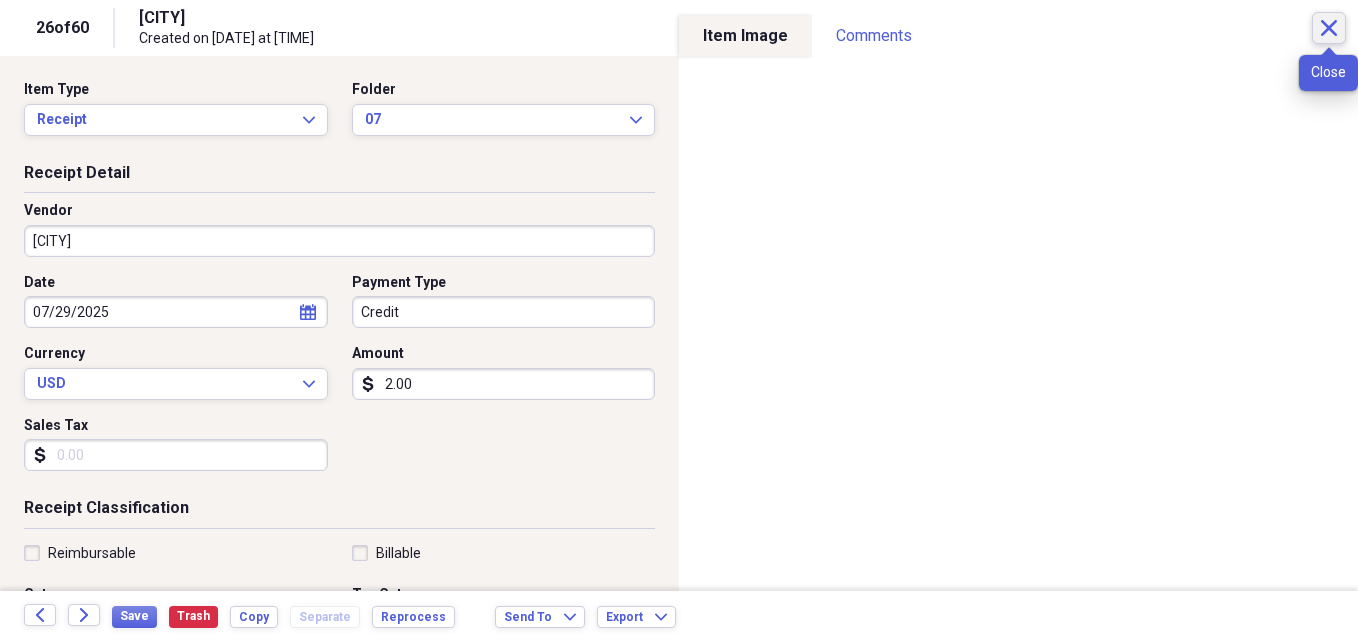 click 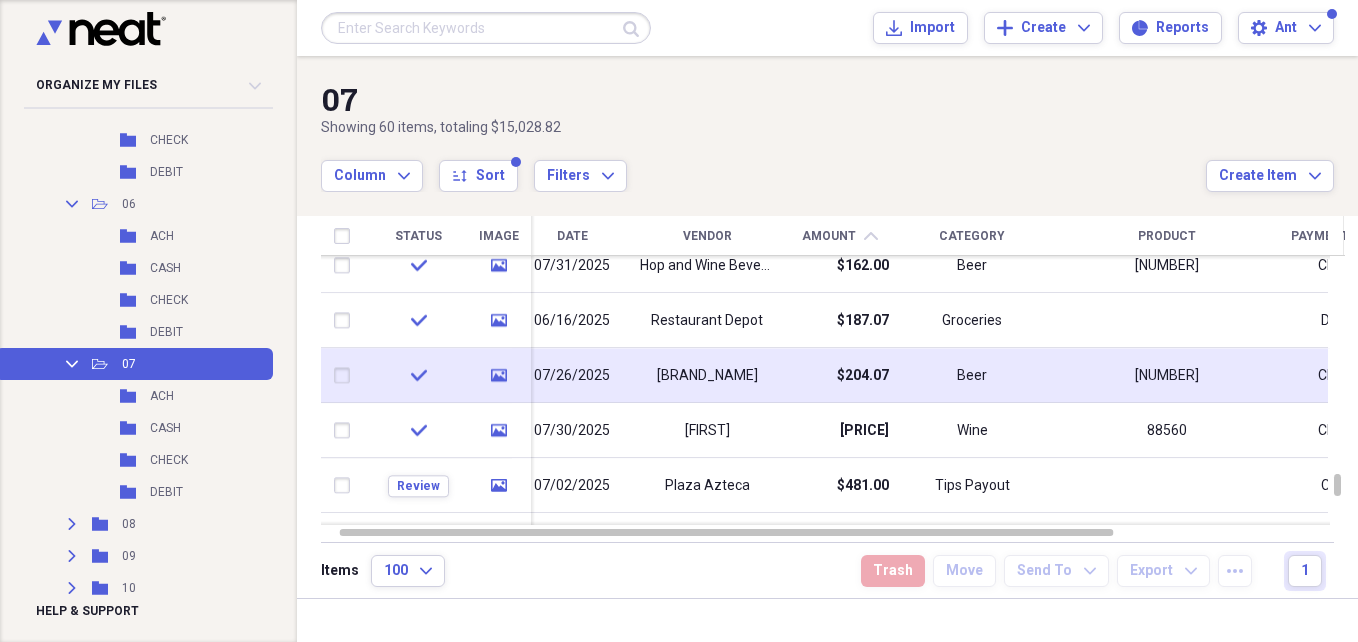click on "[LAST] [LAST]" at bounding box center [707, 375] 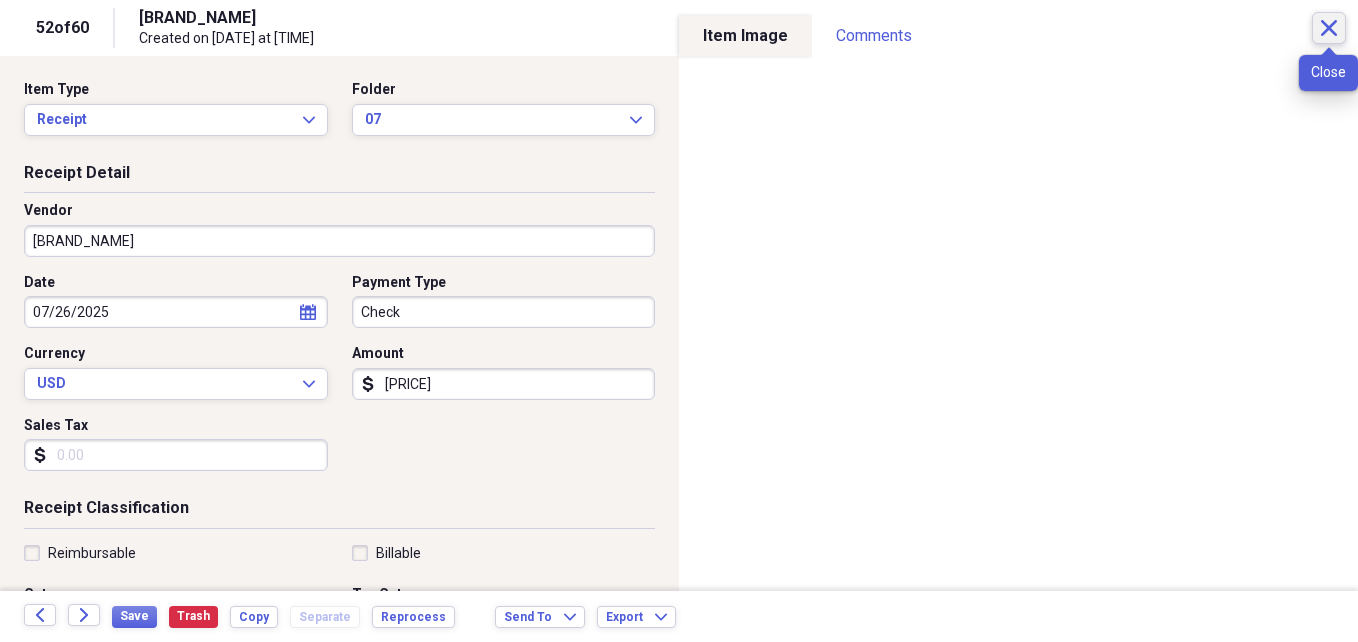 click on "Close" 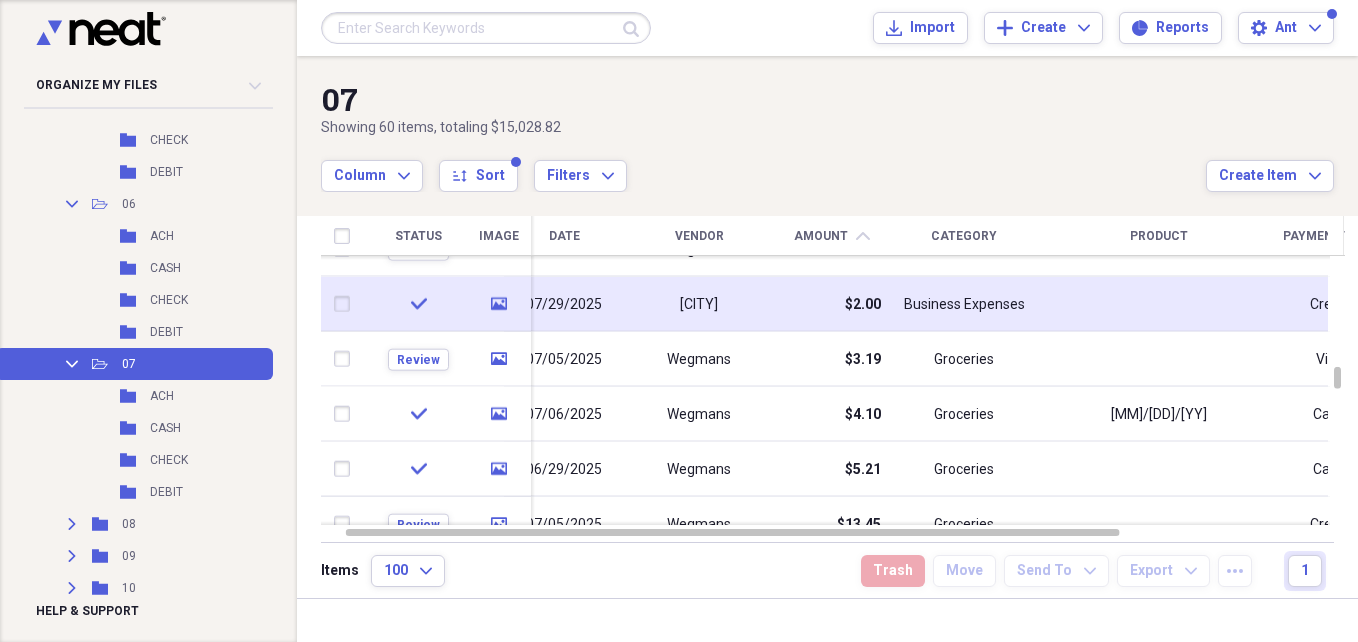click on "Business Expenses" at bounding box center [964, 304] 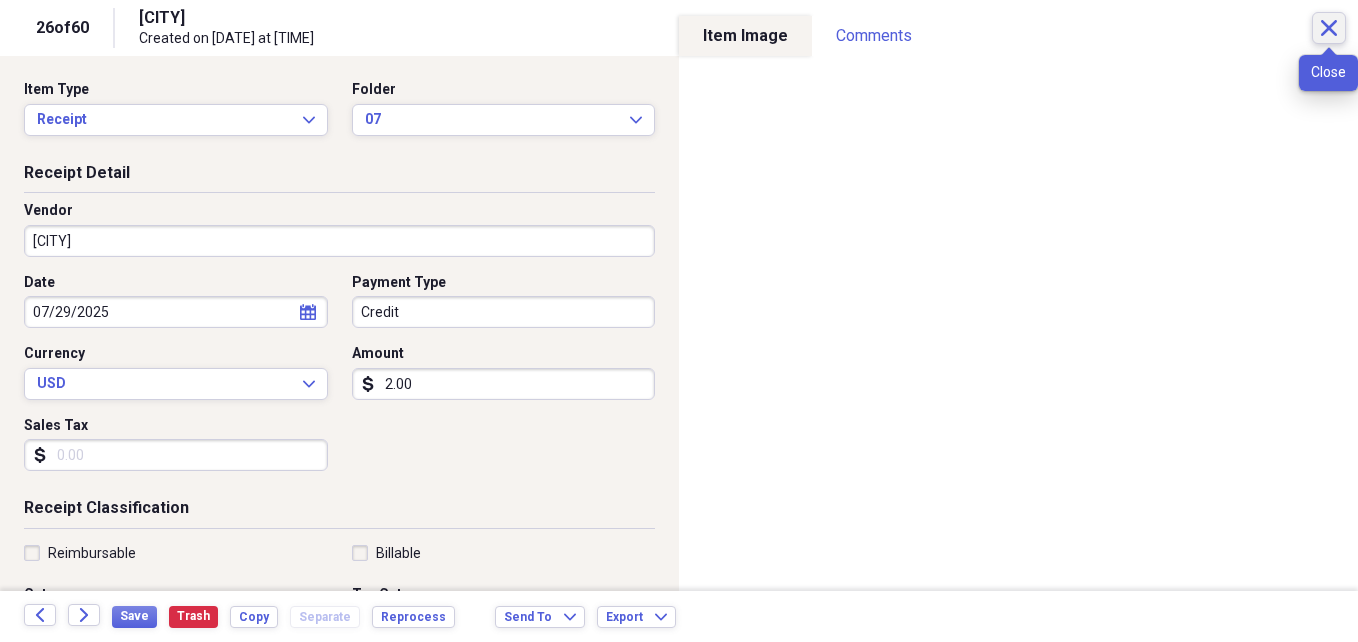 click on "Close" 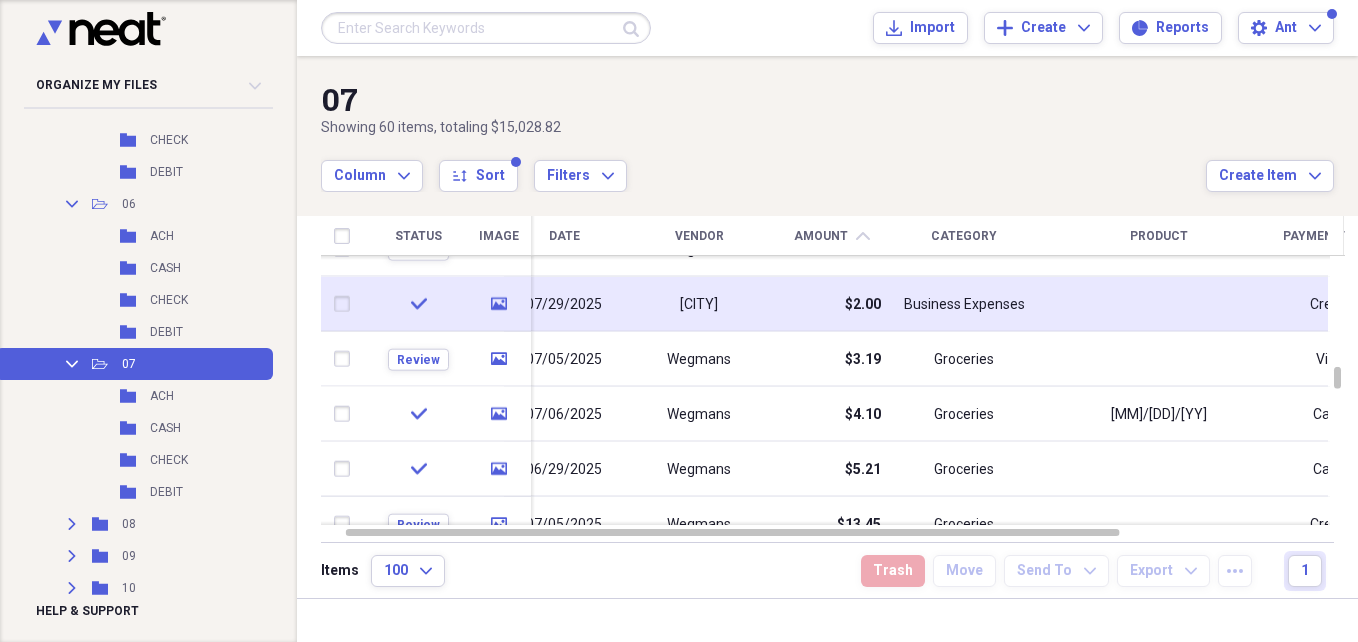 click at bounding box center [346, 304] 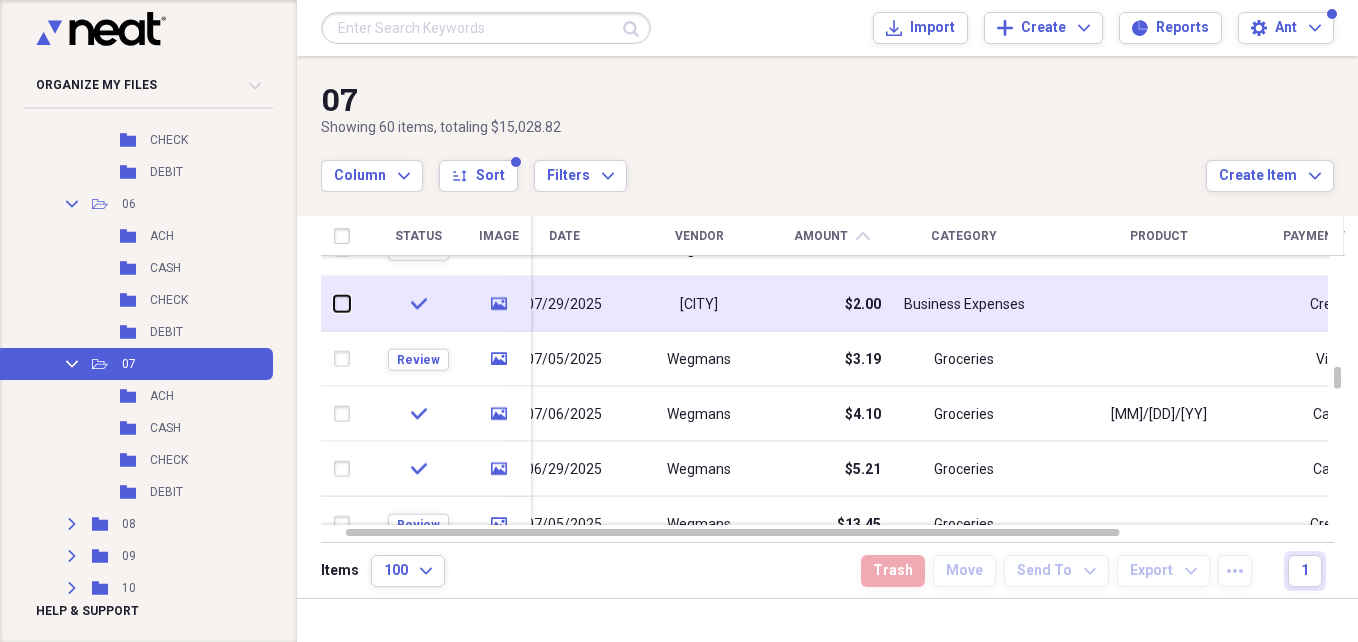 click at bounding box center [334, 304] 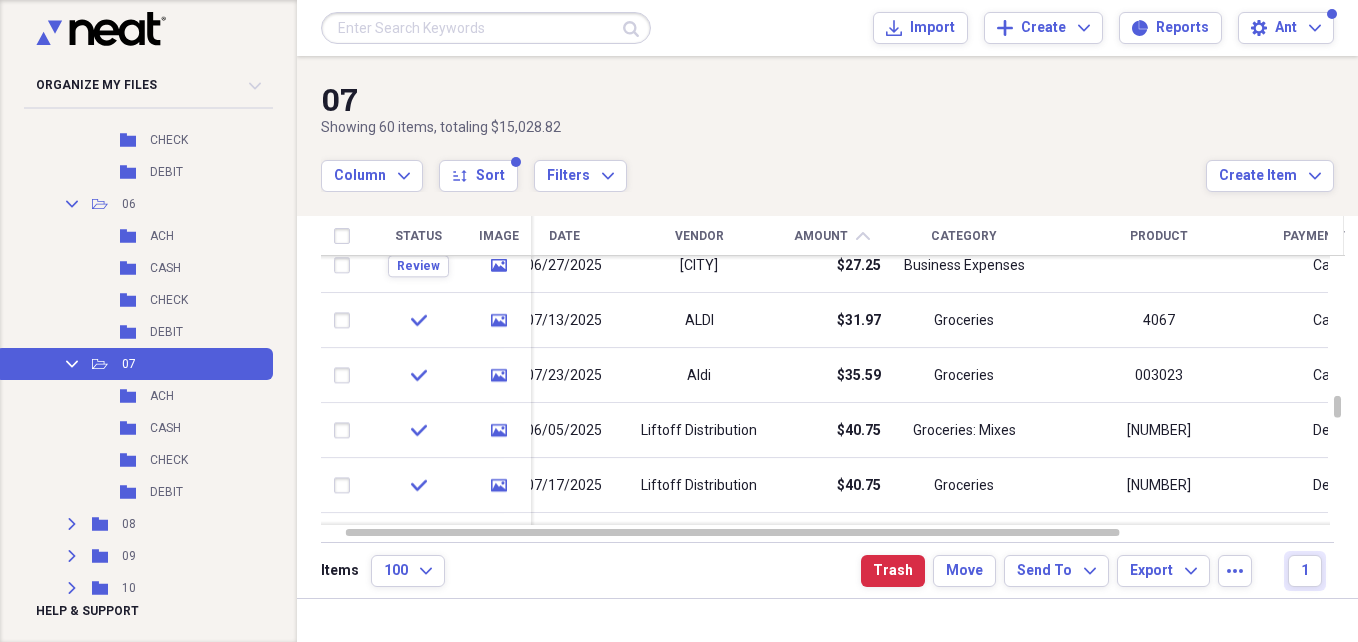 checkbox on "false" 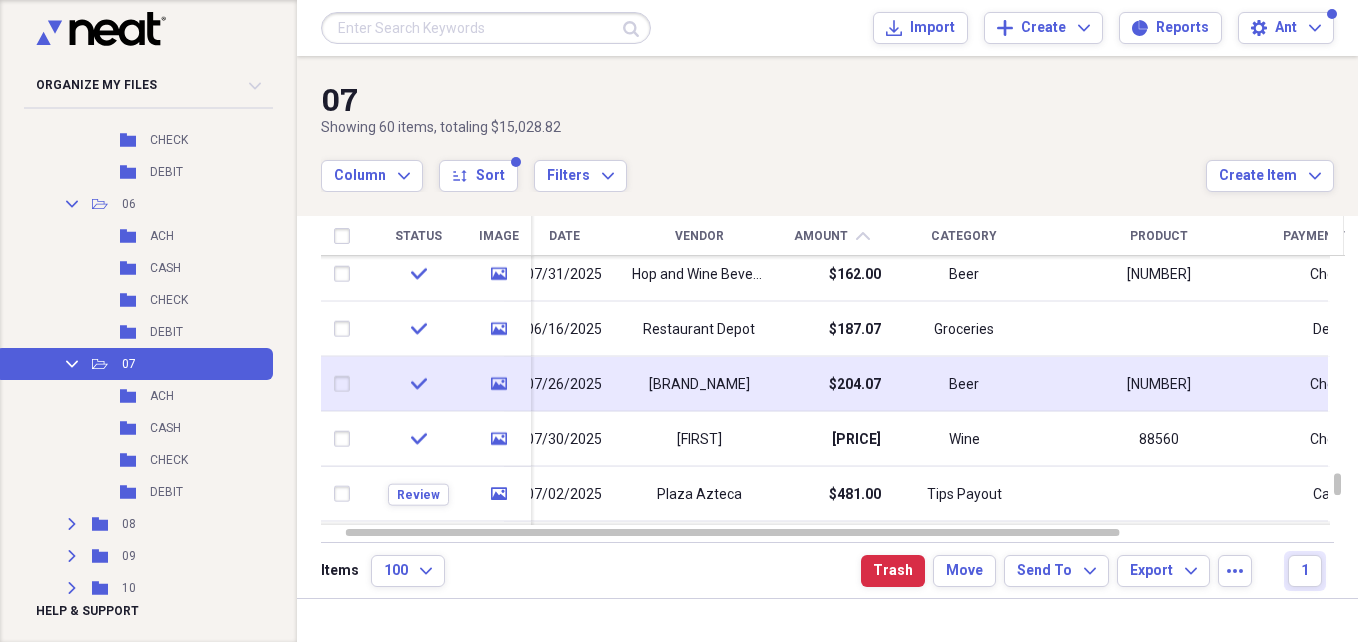 click at bounding box center [346, 384] 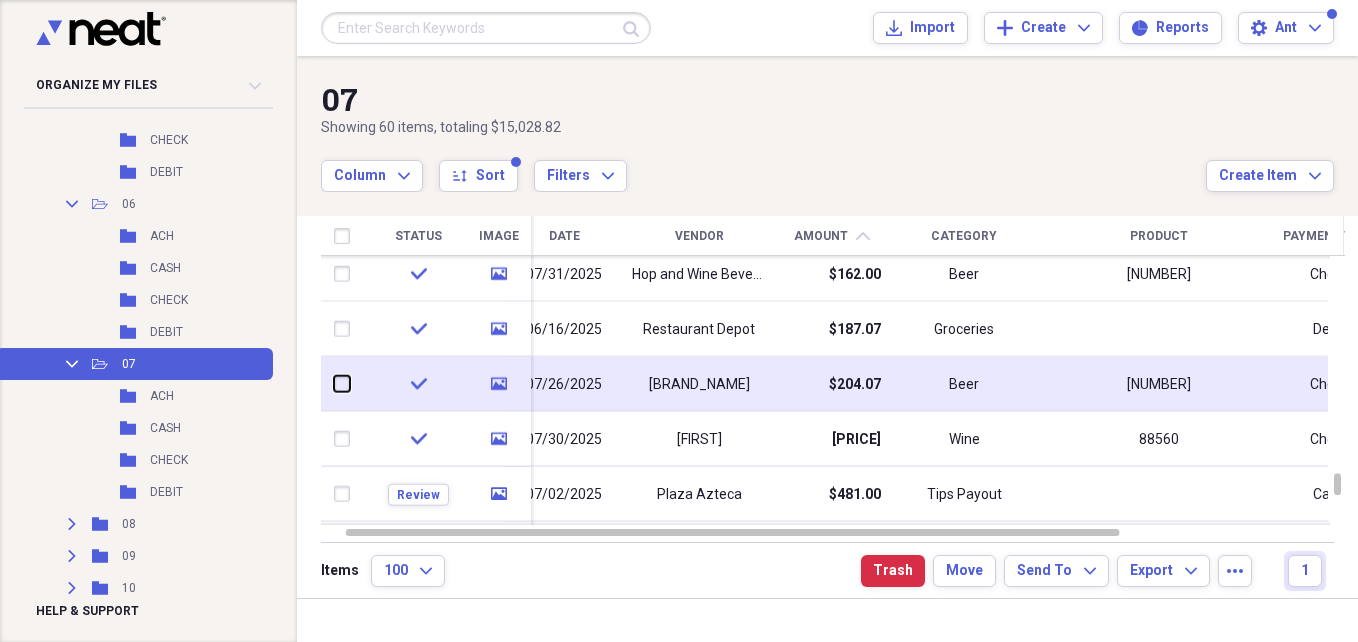 click at bounding box center [334, 384] 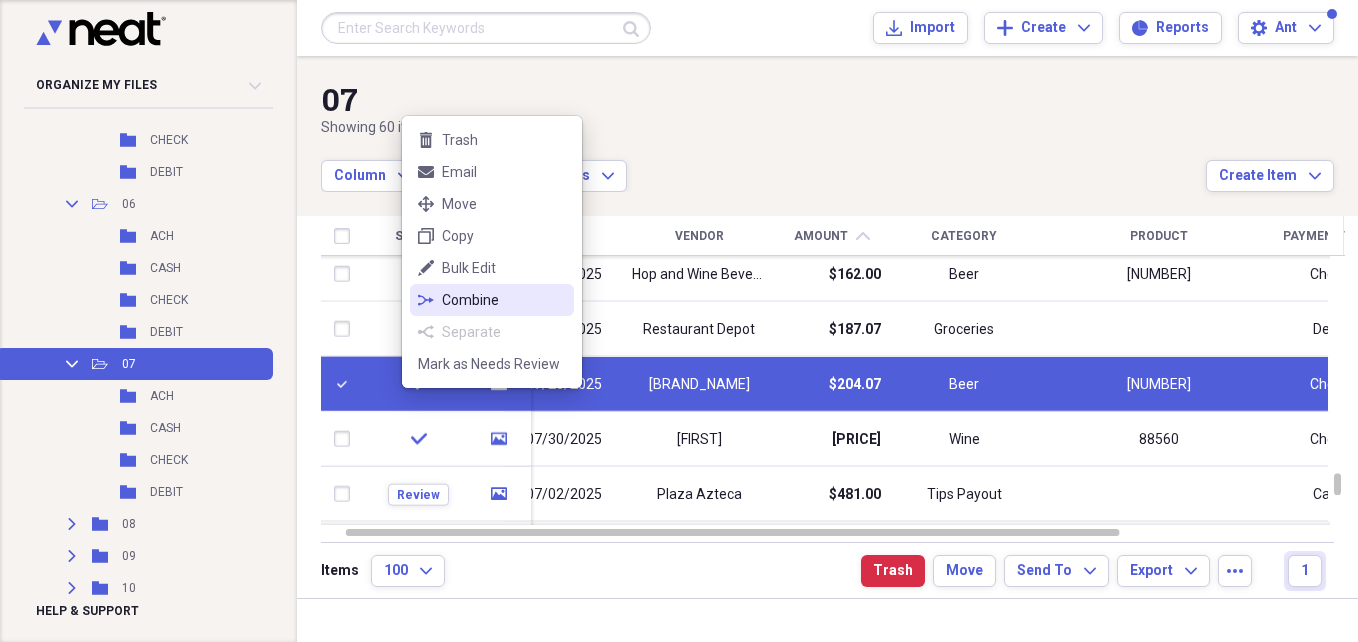 click on "Combine" at bounding box center (504, 300) 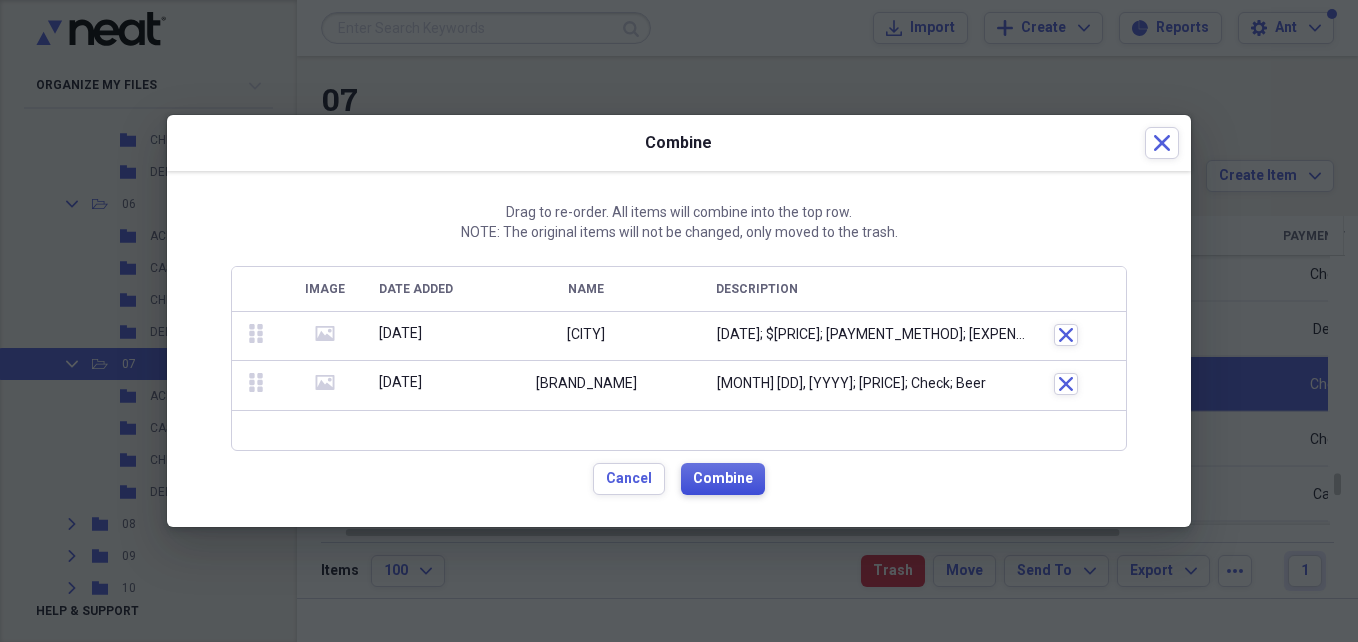 click on "Combine" at bounding box center (723, 479) 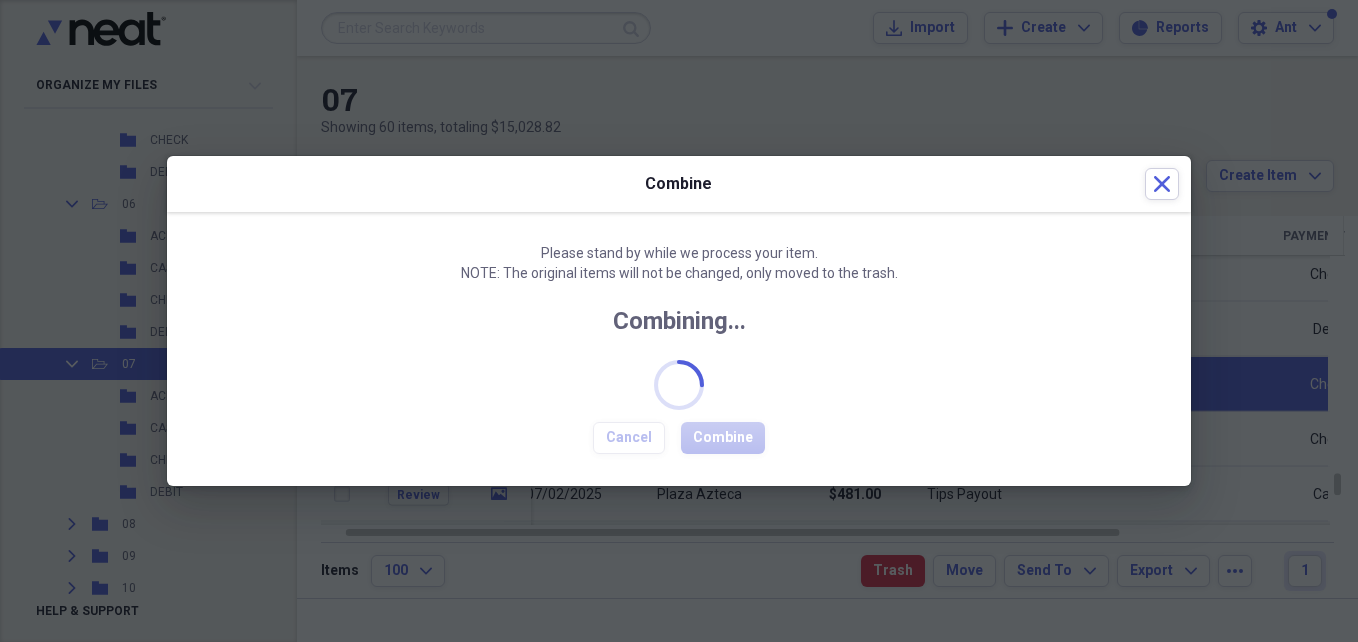 checkbox on "false" 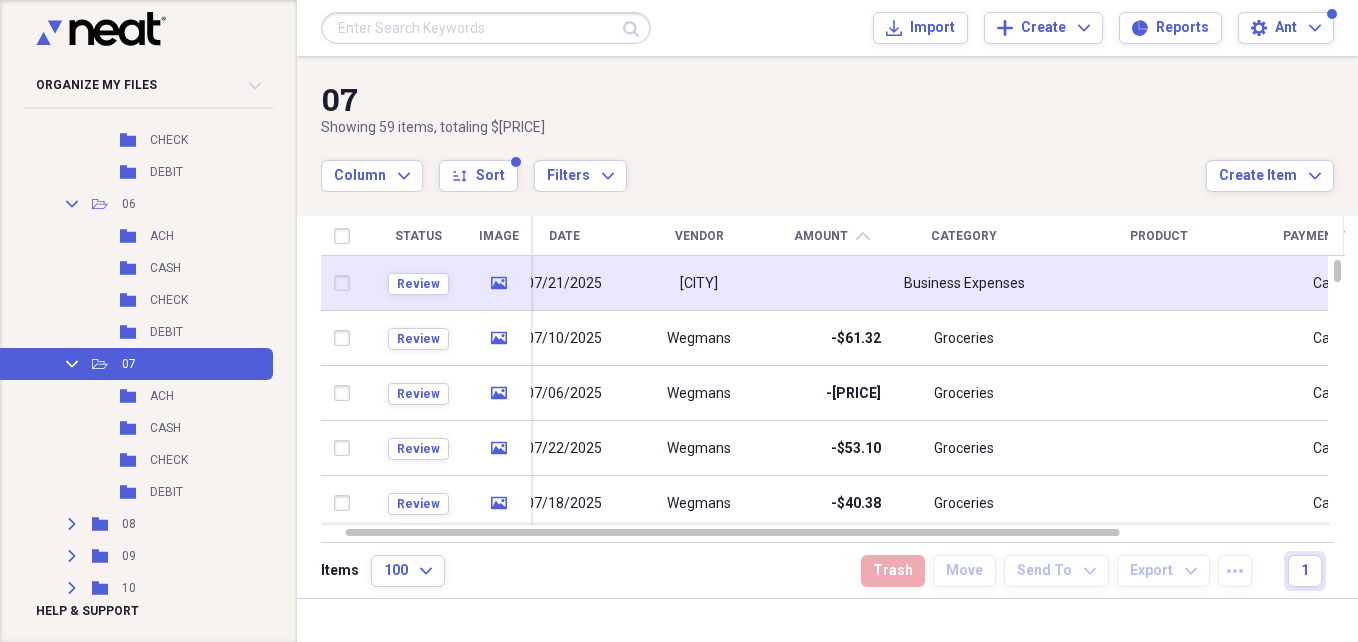 click at bounding box center (831, 283) 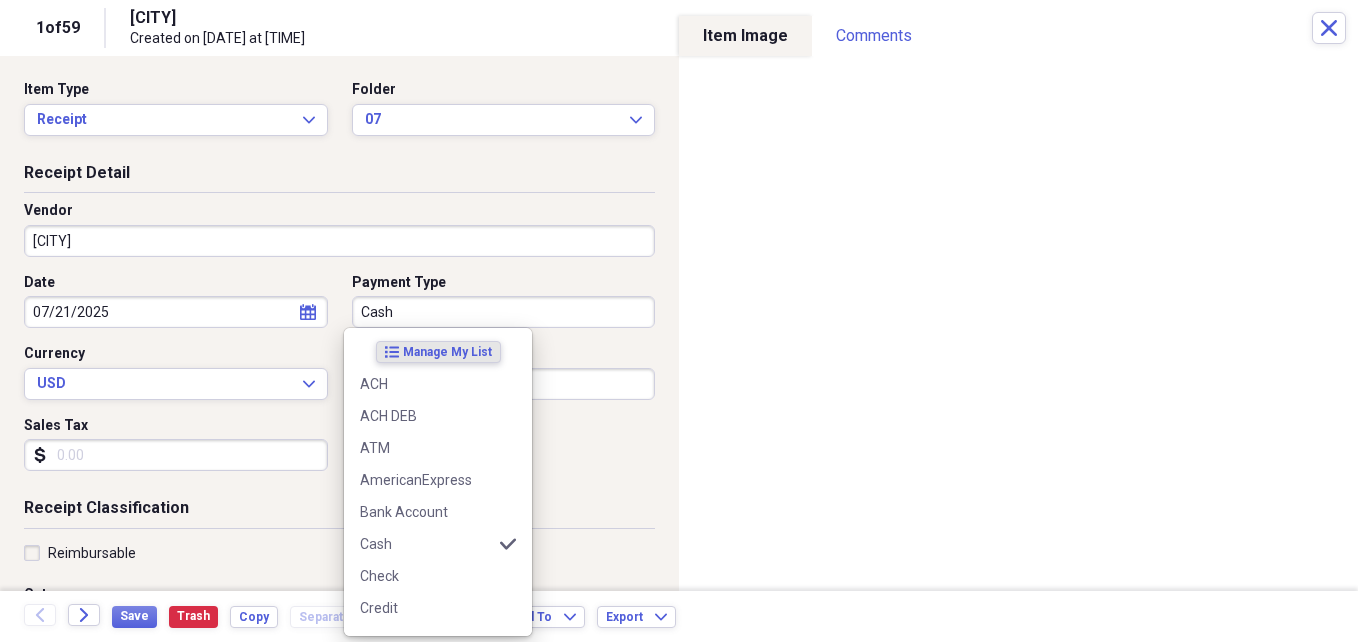 click on "Cash" at bounding box center [504, 312] 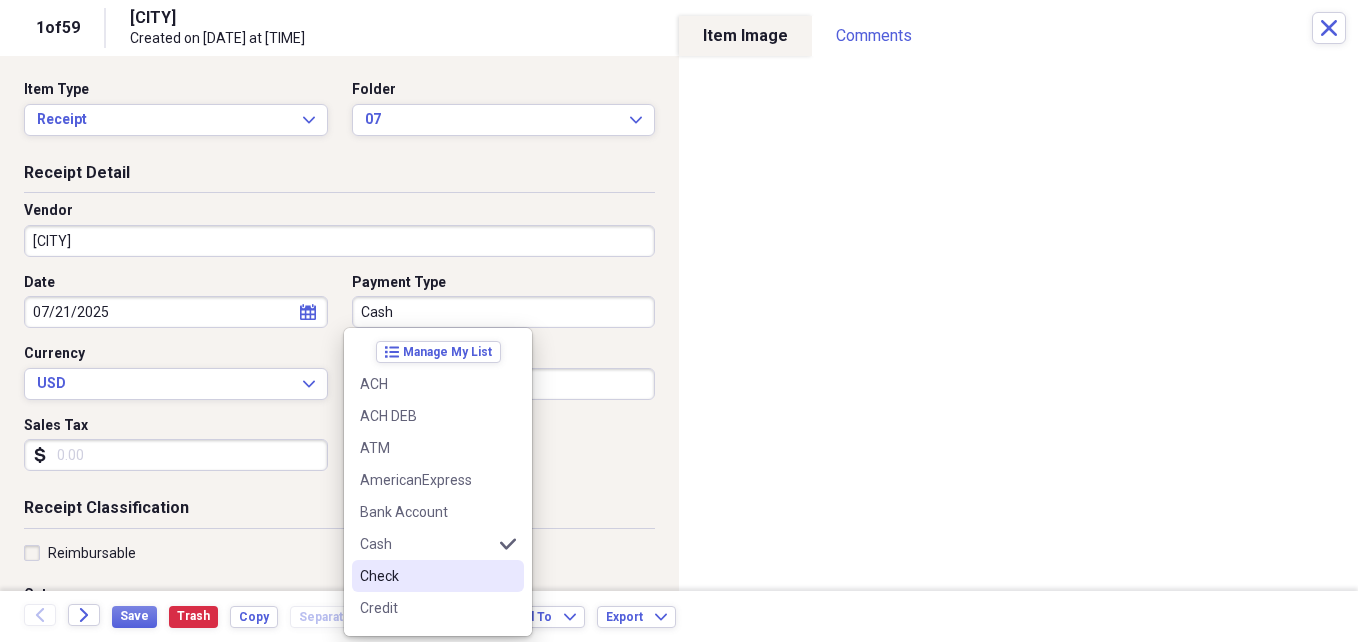 click on "Check" at bounding box center (426, 576) 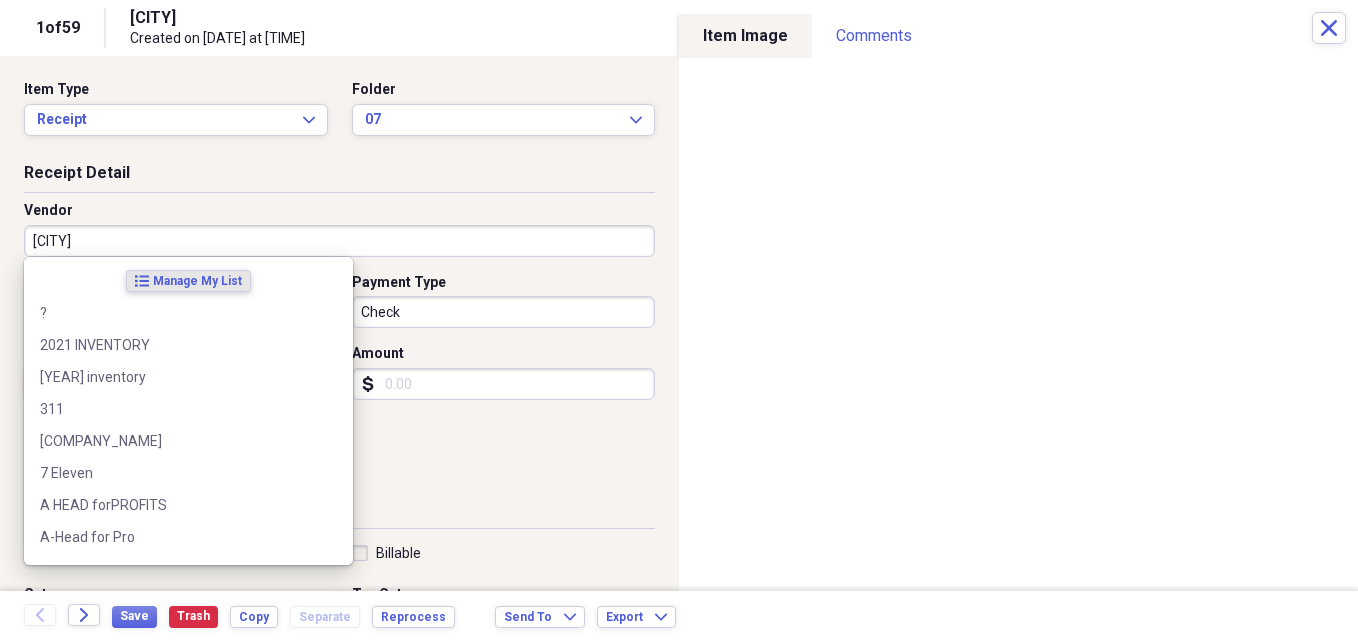 click on "[CITY]" at bounding box center [339, 241] 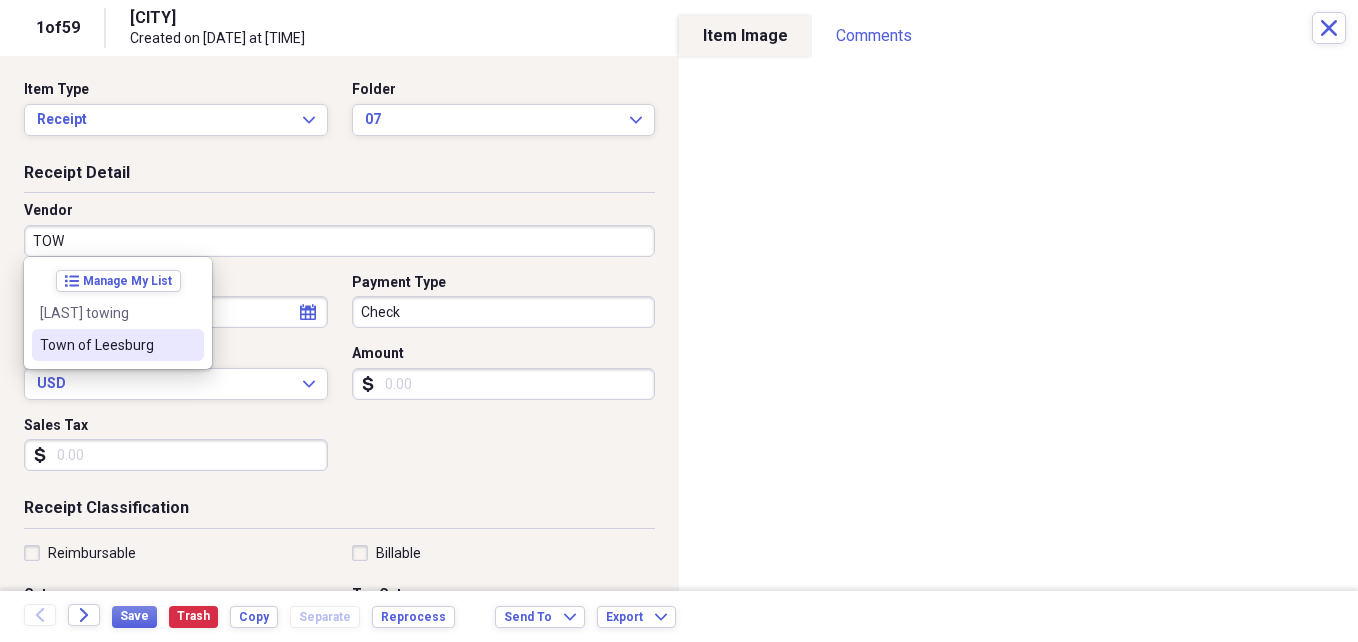 click on "Town of Leesburg" at bounding box center [106, 345] 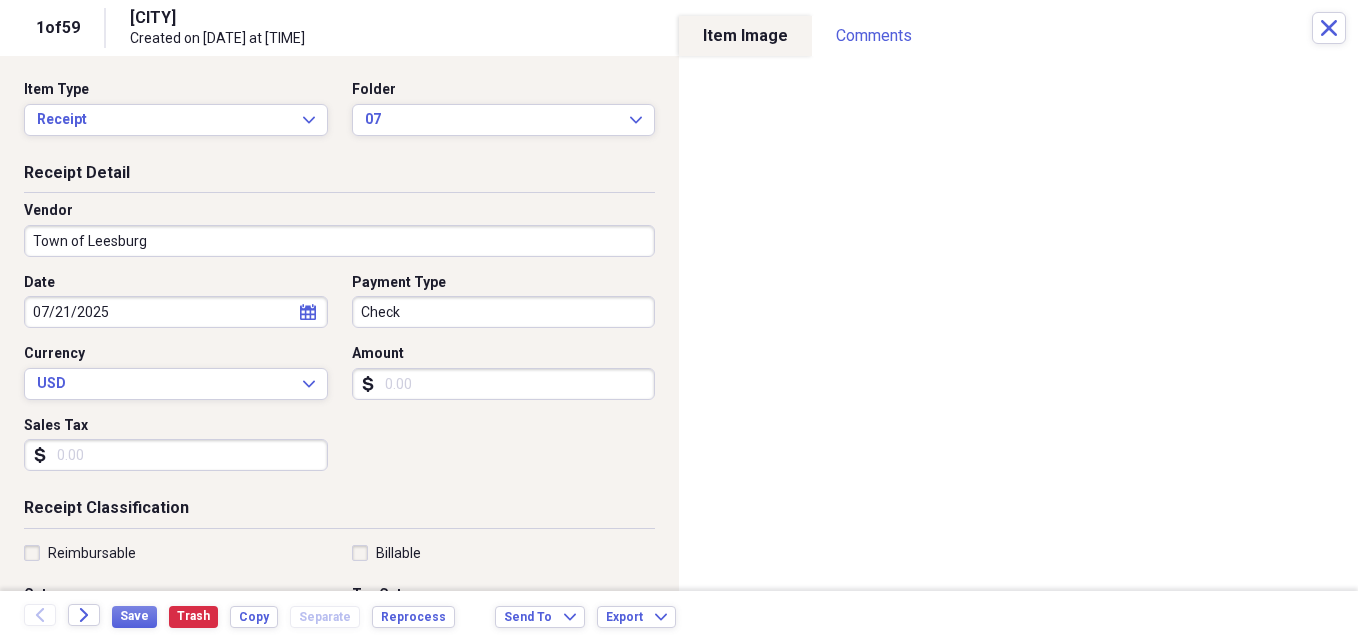 type on "Taxes" 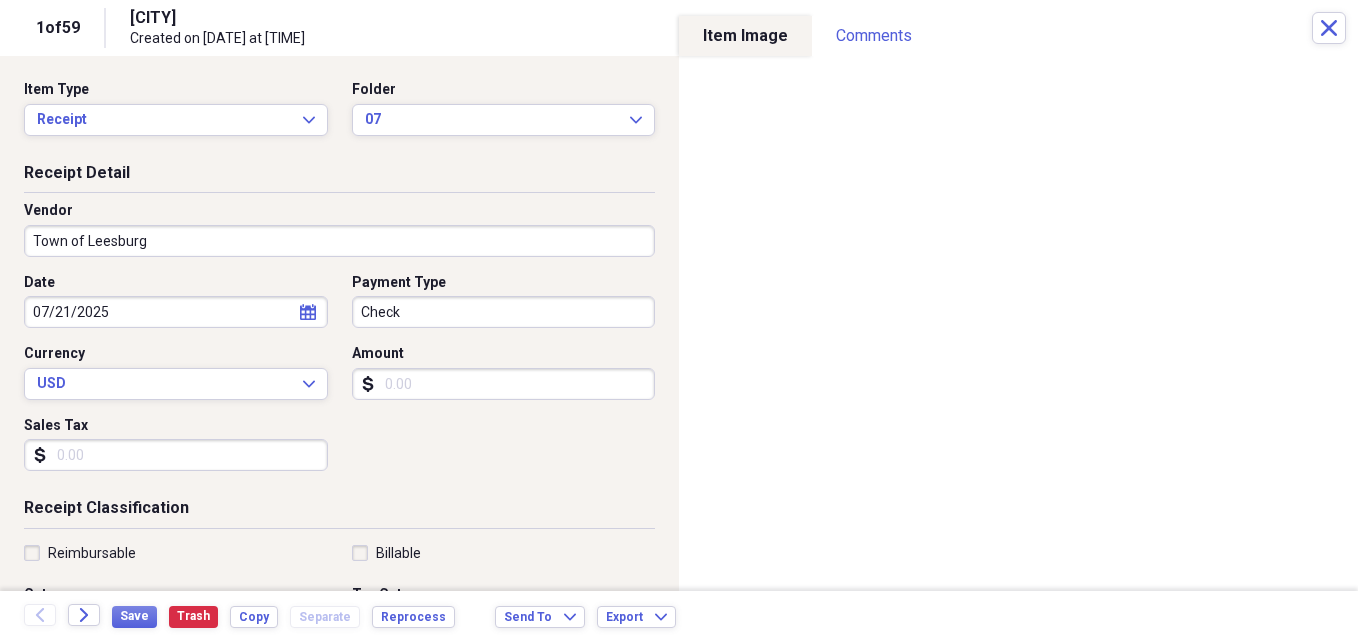 click on "Amount" at bounding box center (504, 384) 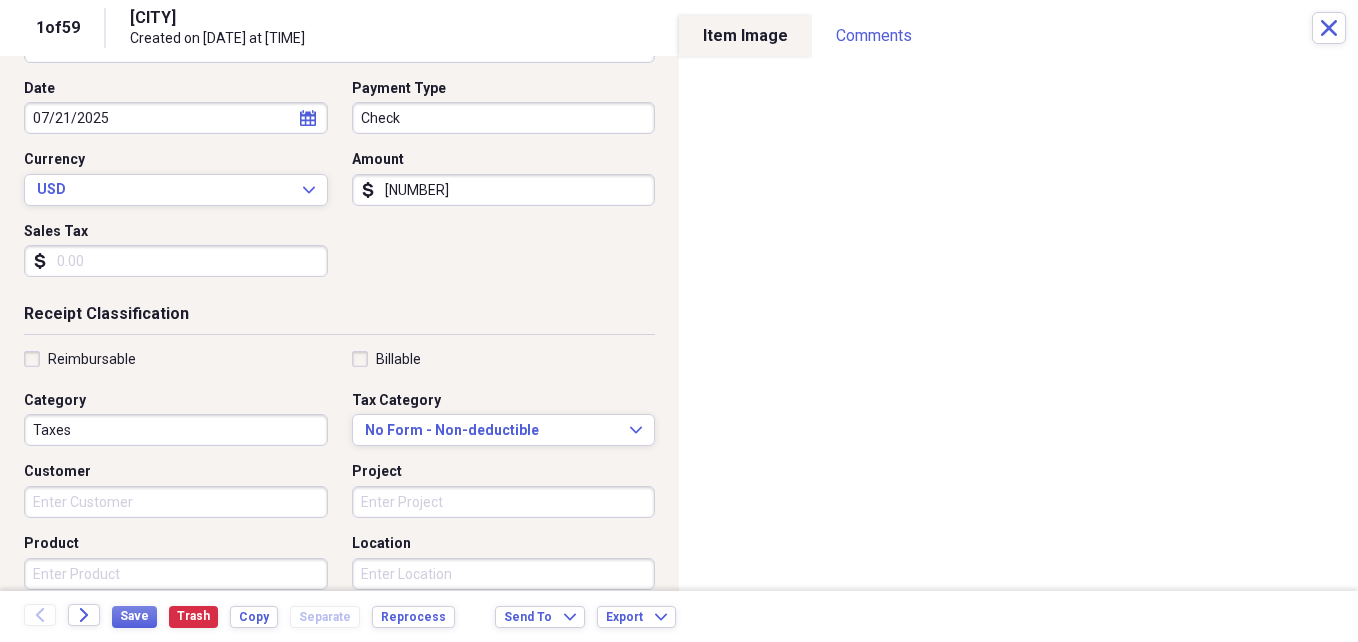 scroll, scrollTop: 198, scrollLeft: 0, axis: vertical 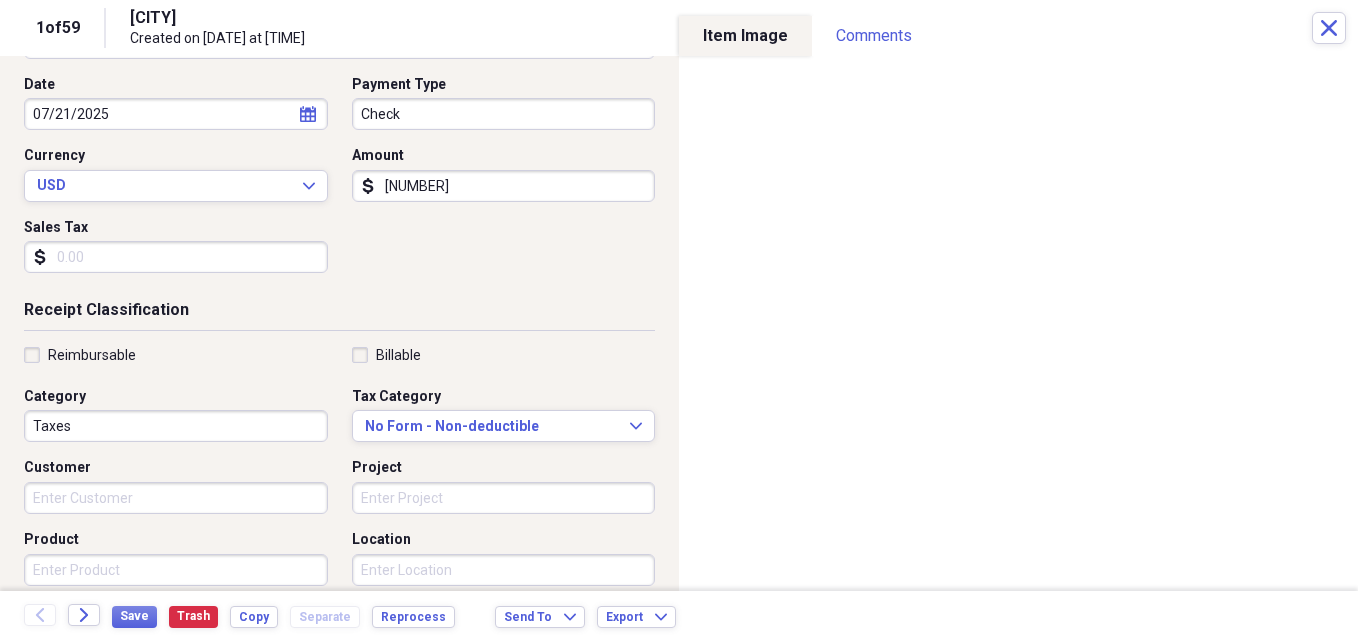 type on "7799.42" 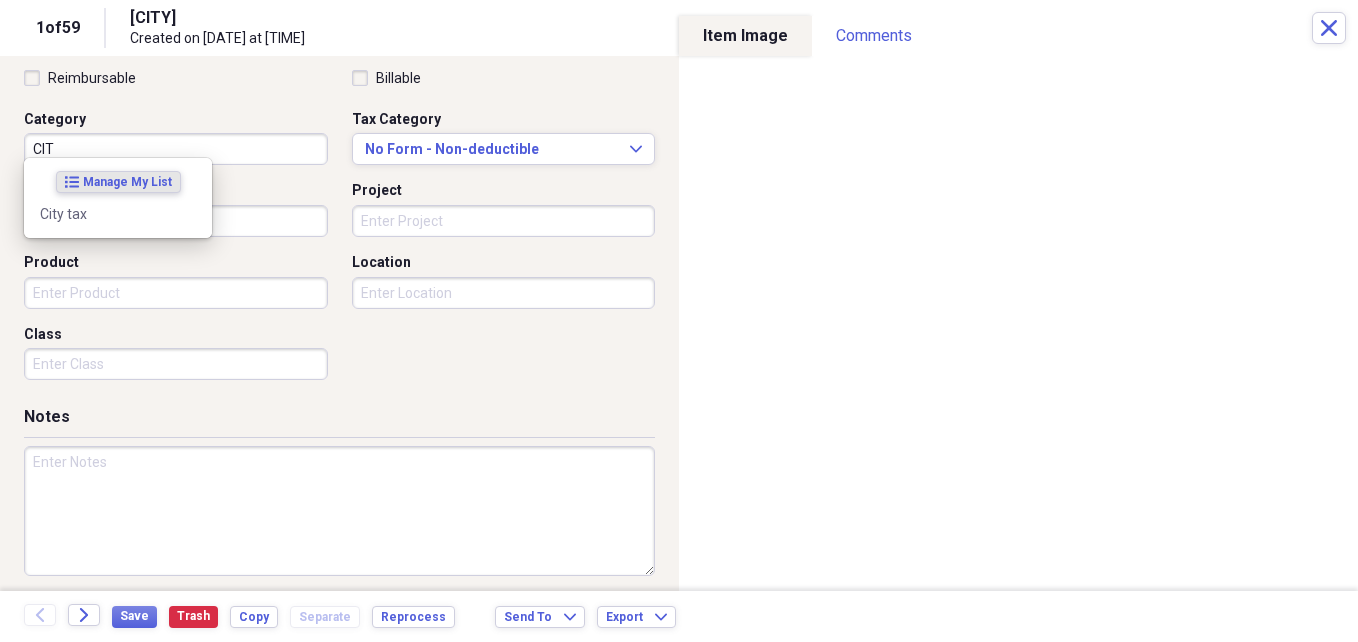 scroll, scrollTop: 486, scrollLeft: 0, axis: vertical 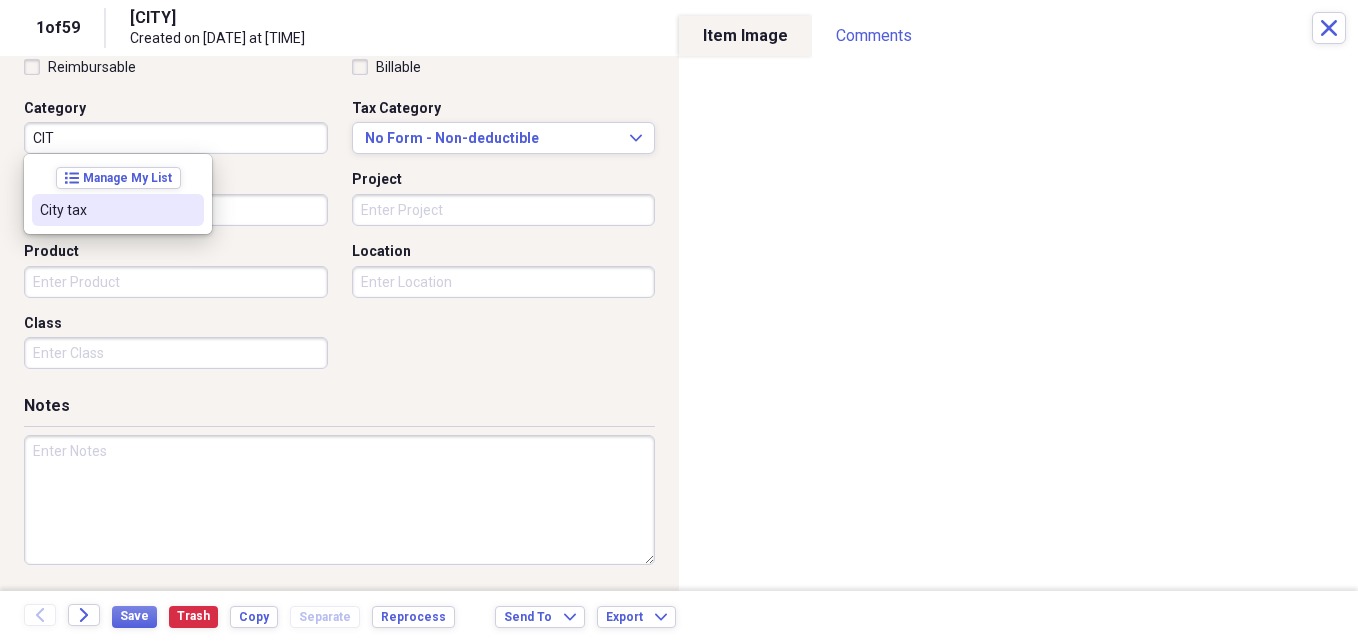 click on "City tax" at bounding box center [106, 210] 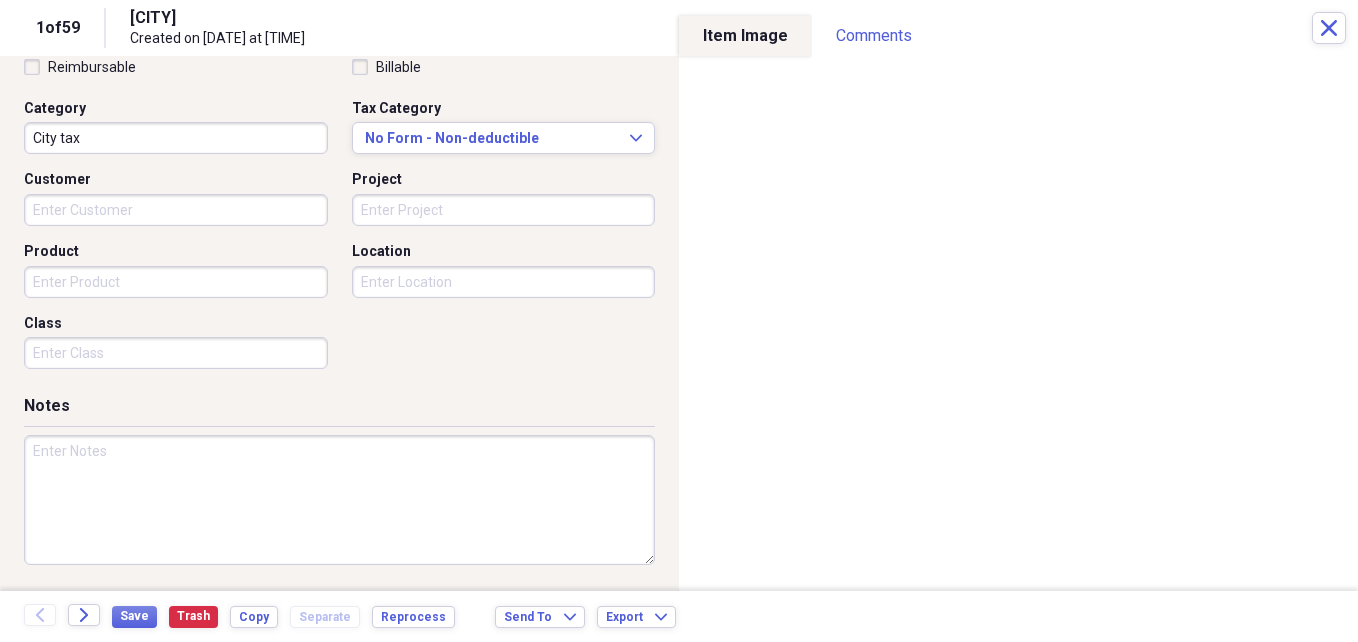 drag, startPoint x: 135, startPoint y: 144, endPoint x: 31, endPoint y: 143, distance: 104.00481 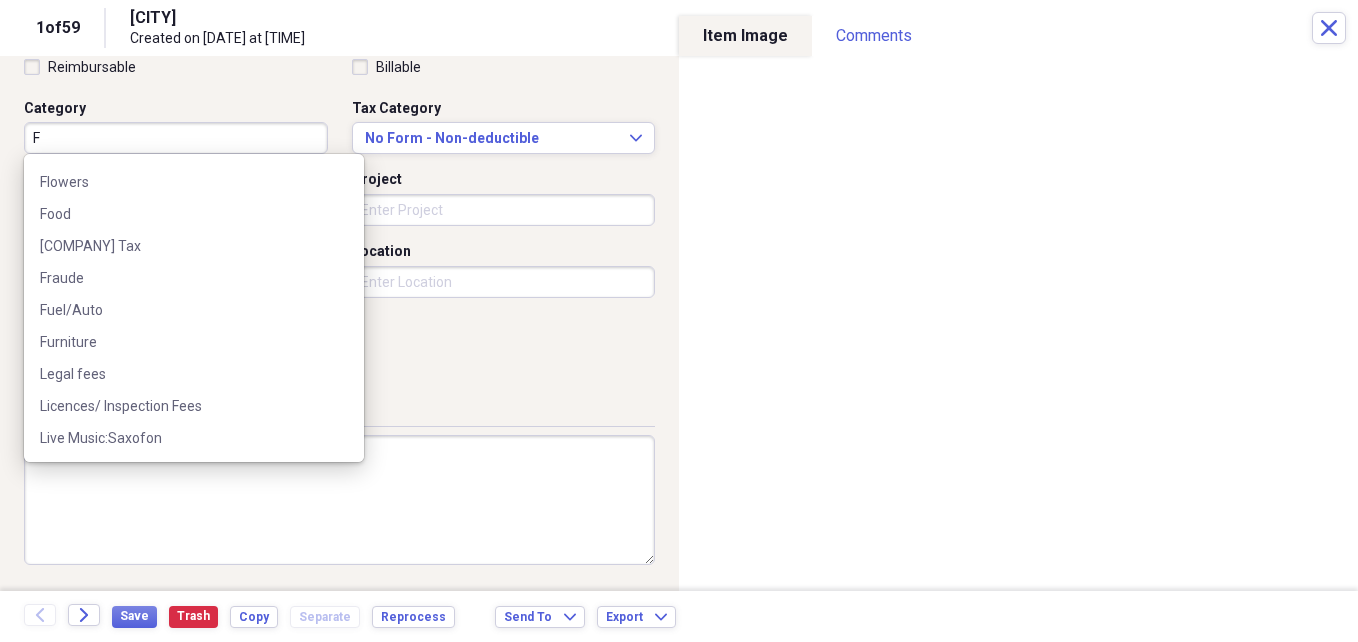 scroll, scrollTop: 0, scrollLeft: 0, axis: both 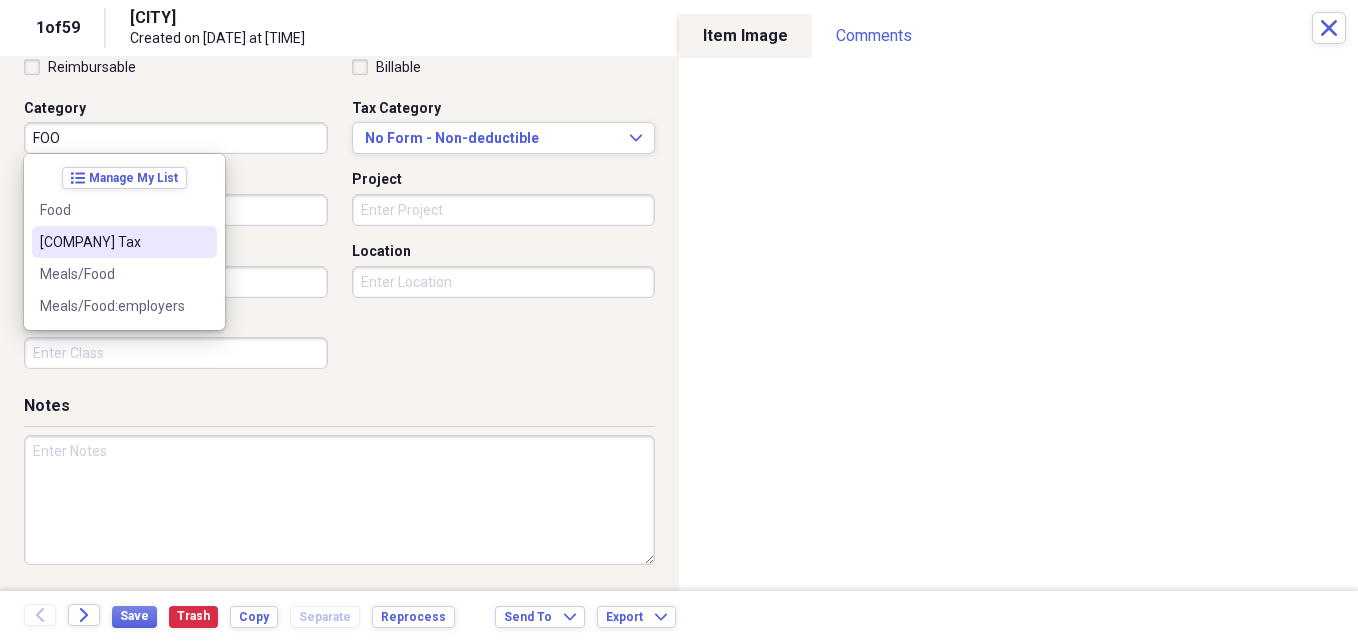 click on "[CATEGORY] [TAX]" at bounding box center [112, 242] 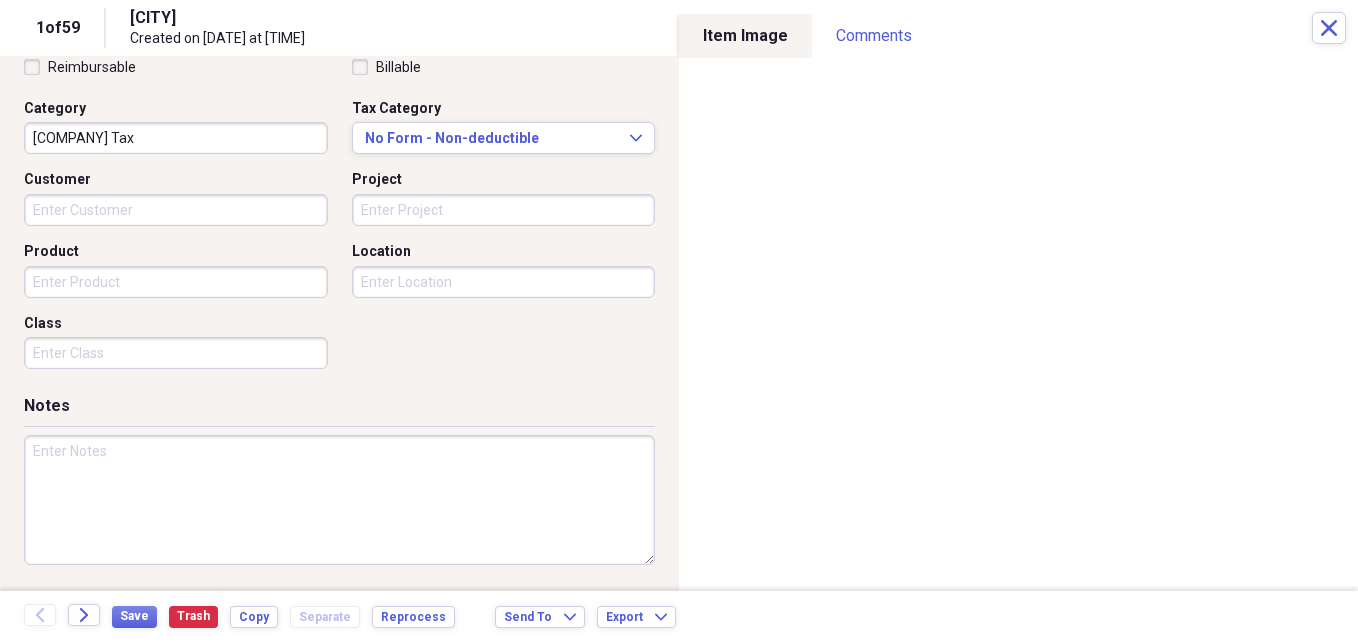 click on "Project" at bounding box center (504, 210) 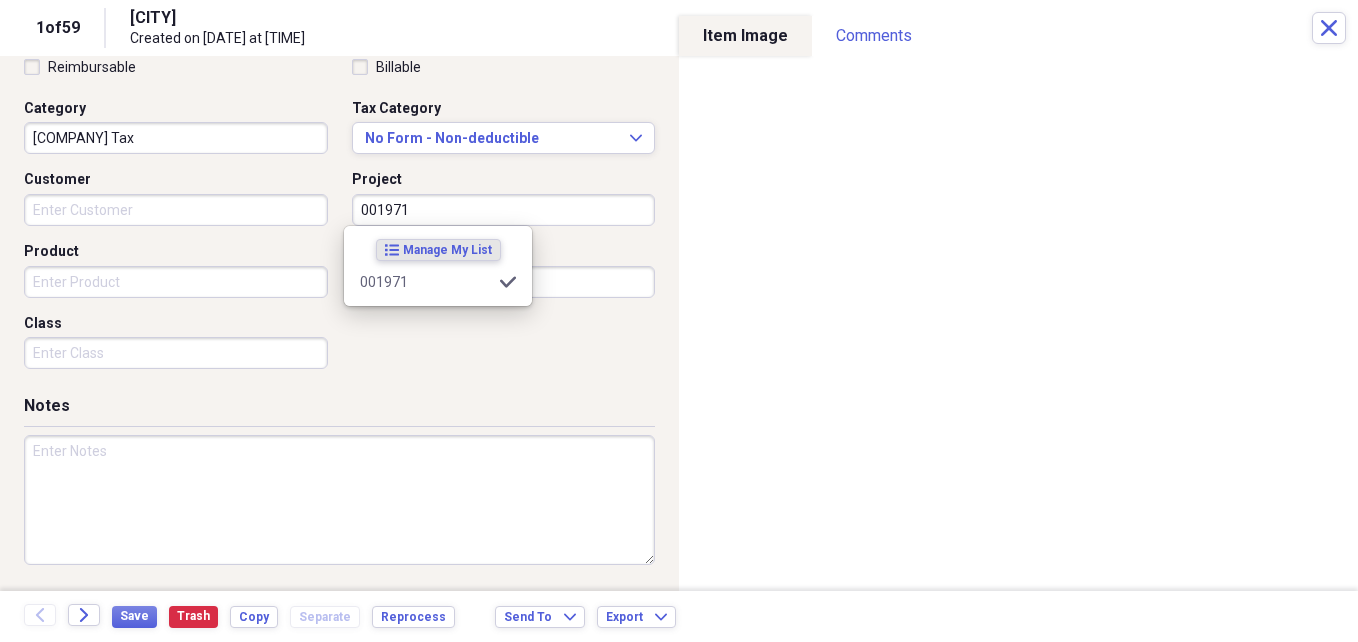 type on "001971" 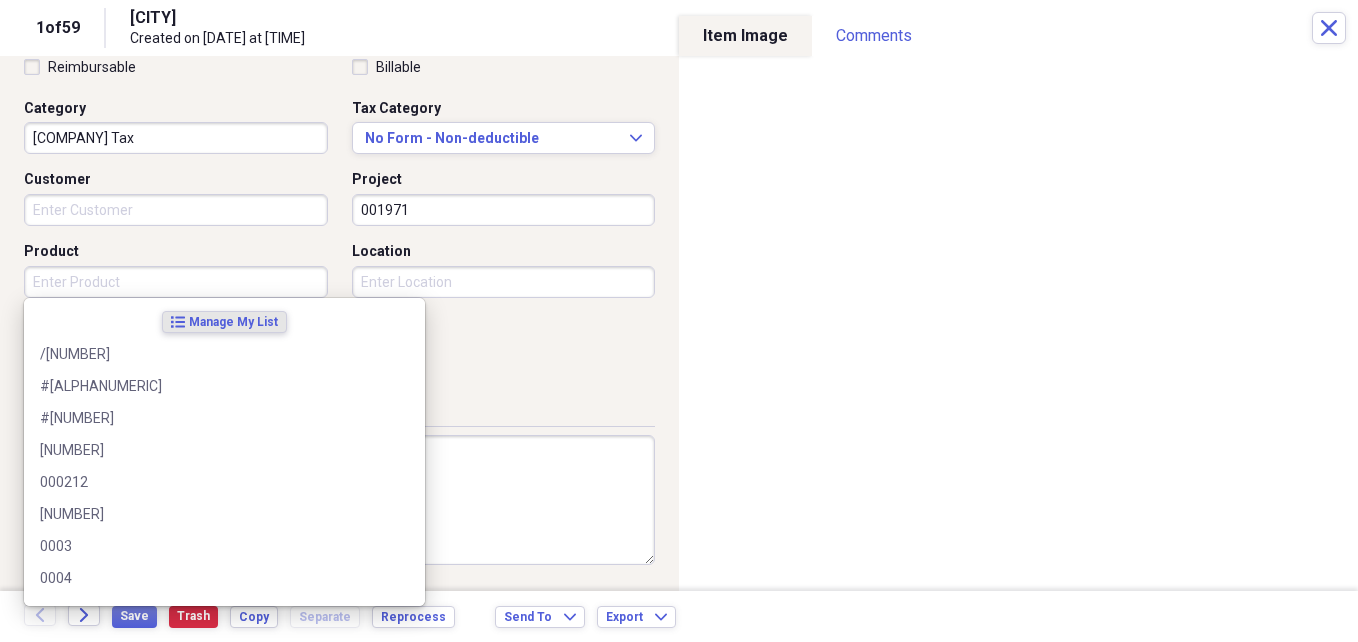 click on "Product" at bounding box center (176, 282) 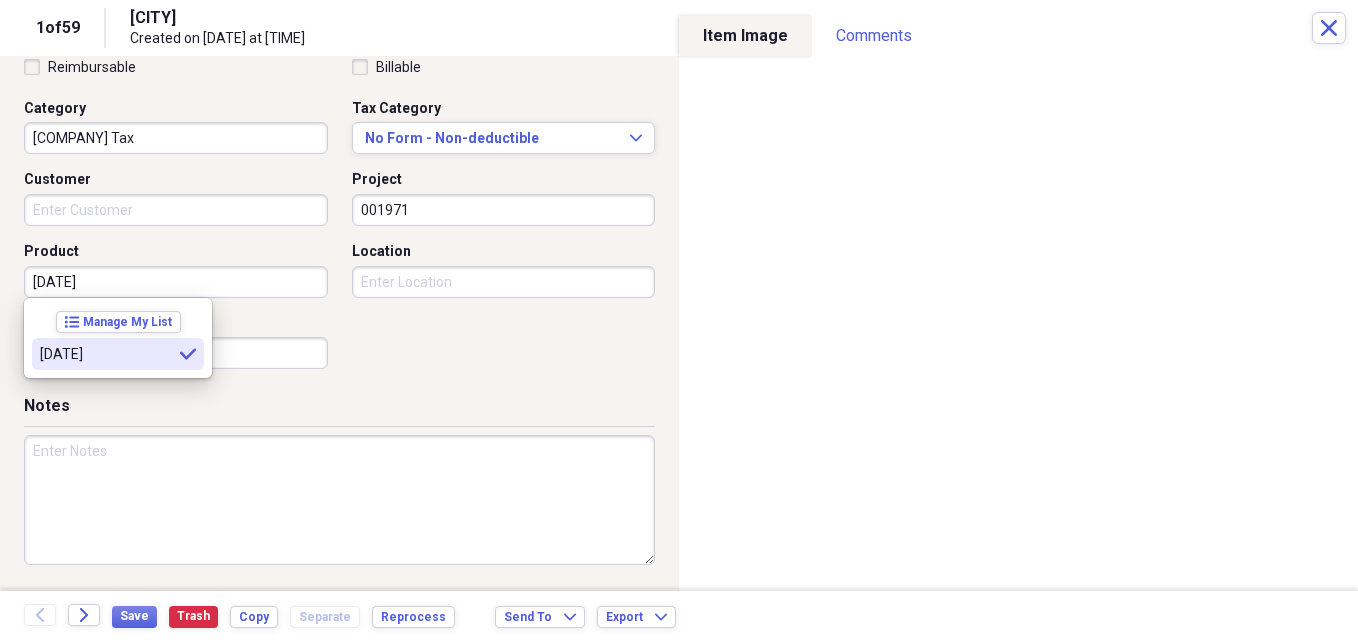 drag, startPoint x: 120, startPoint y: 290, endPoint x: 16, endPoint y: 290, distance: 104 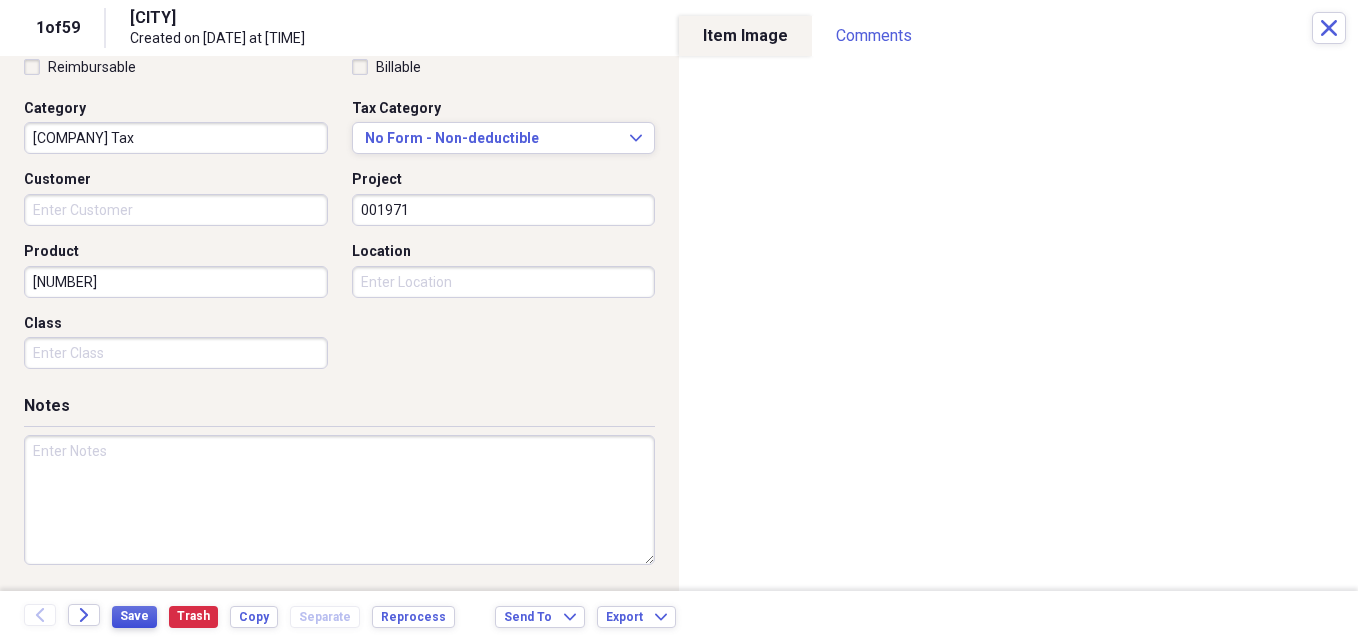 type on "[MMDDYYYY]" 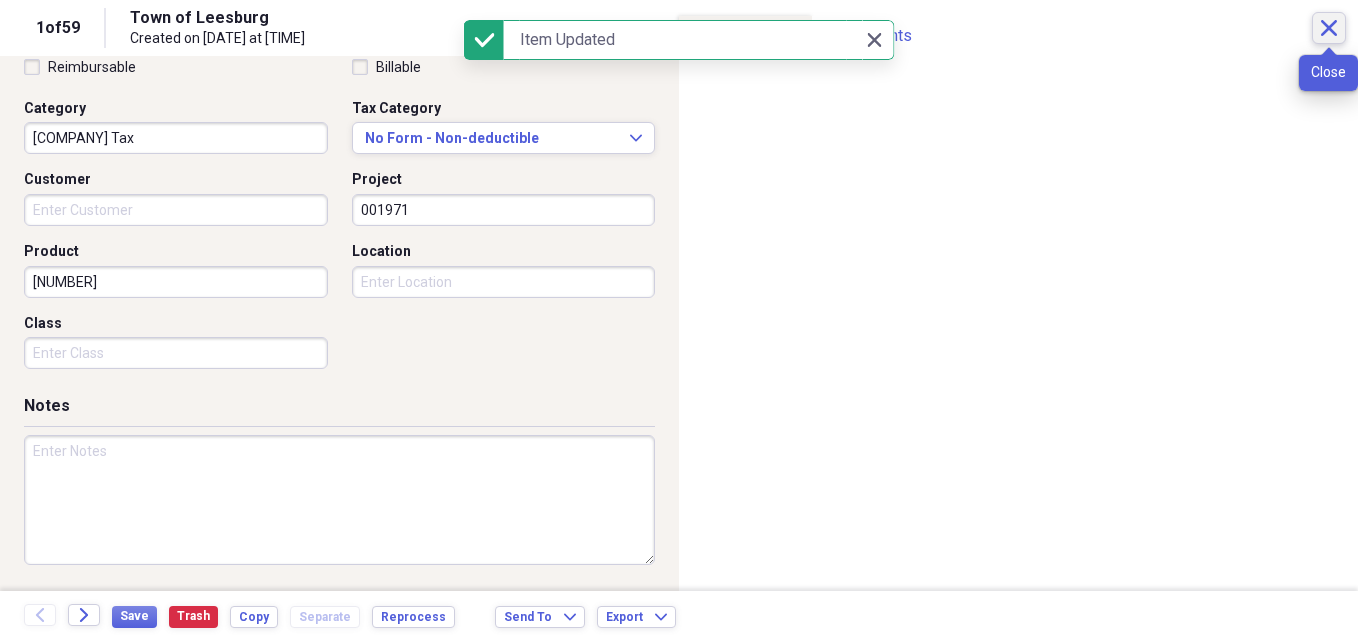 click on "Close" at bounding box center (1329, 28) 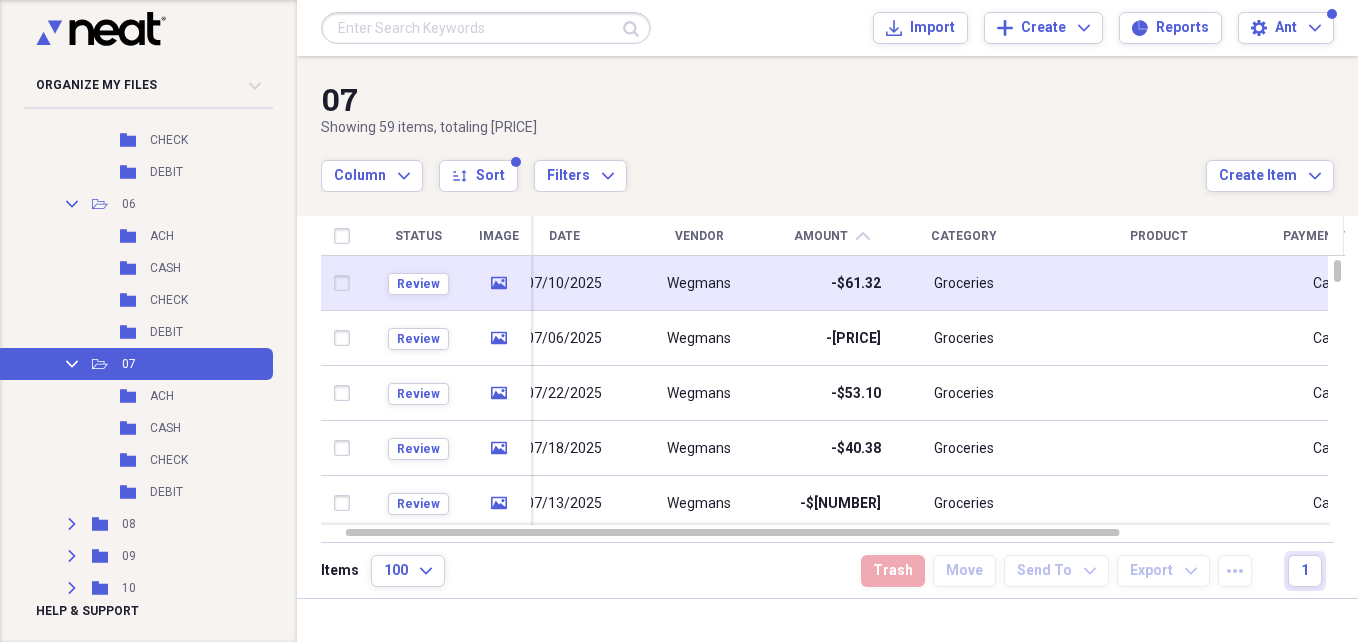 click on "-$61.32" at bounding box center [831, 283] 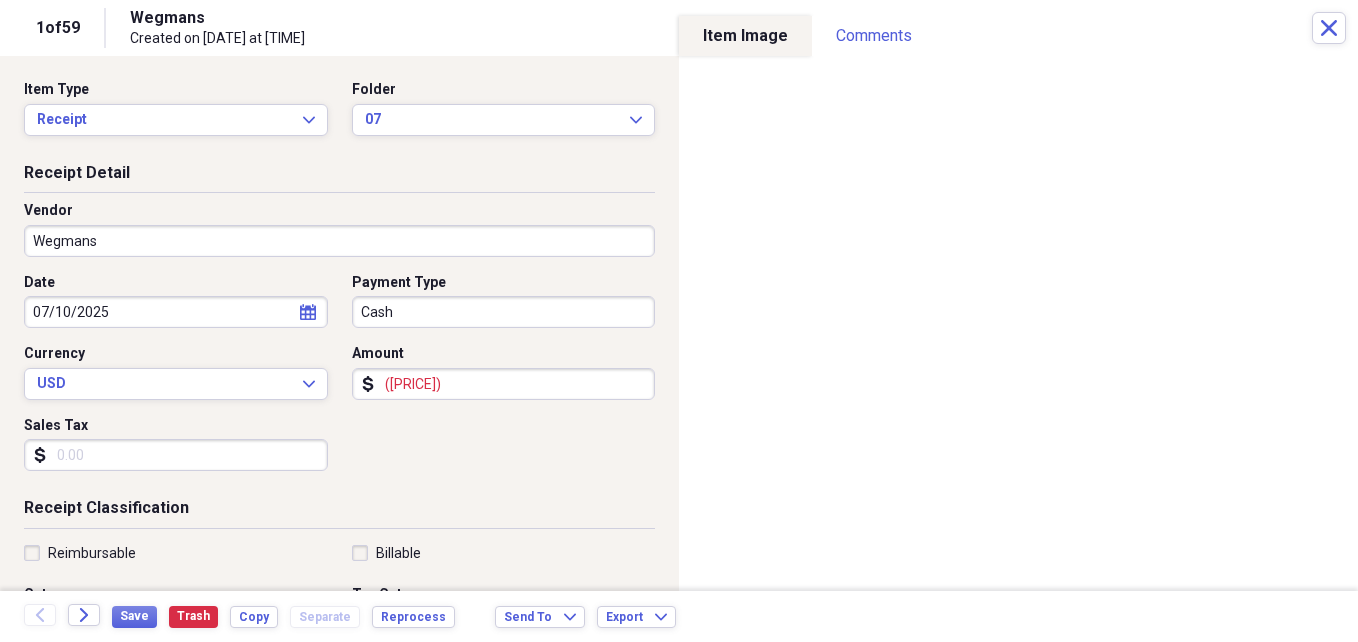 click on "Vendor Wegmans" at bounding box center (339, 237) 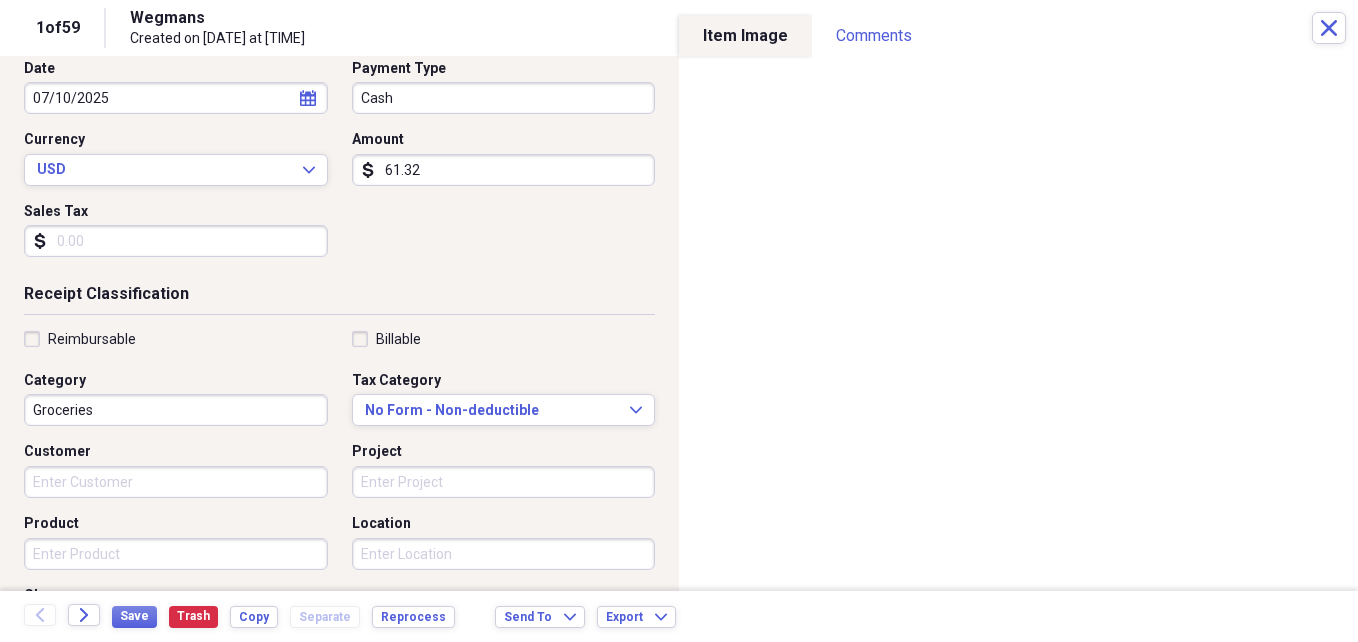scroll, scrollTop: 220, scrollLeft: 0, axis: vertical 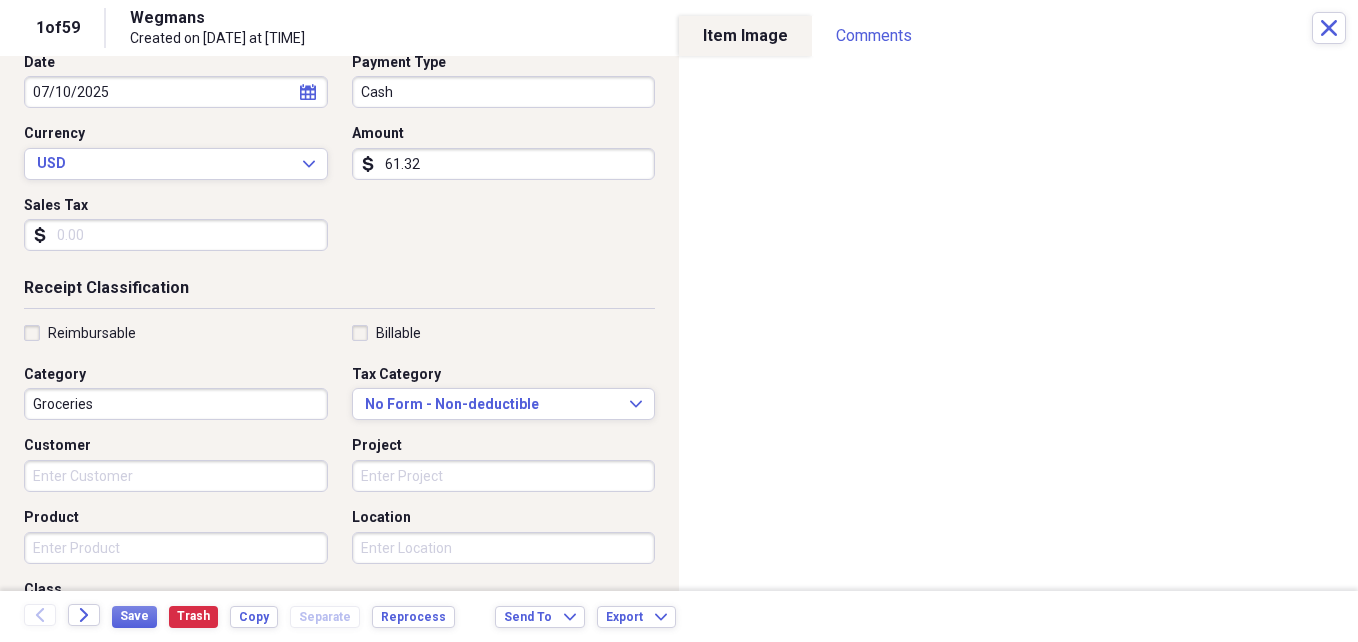 type on "61.32" 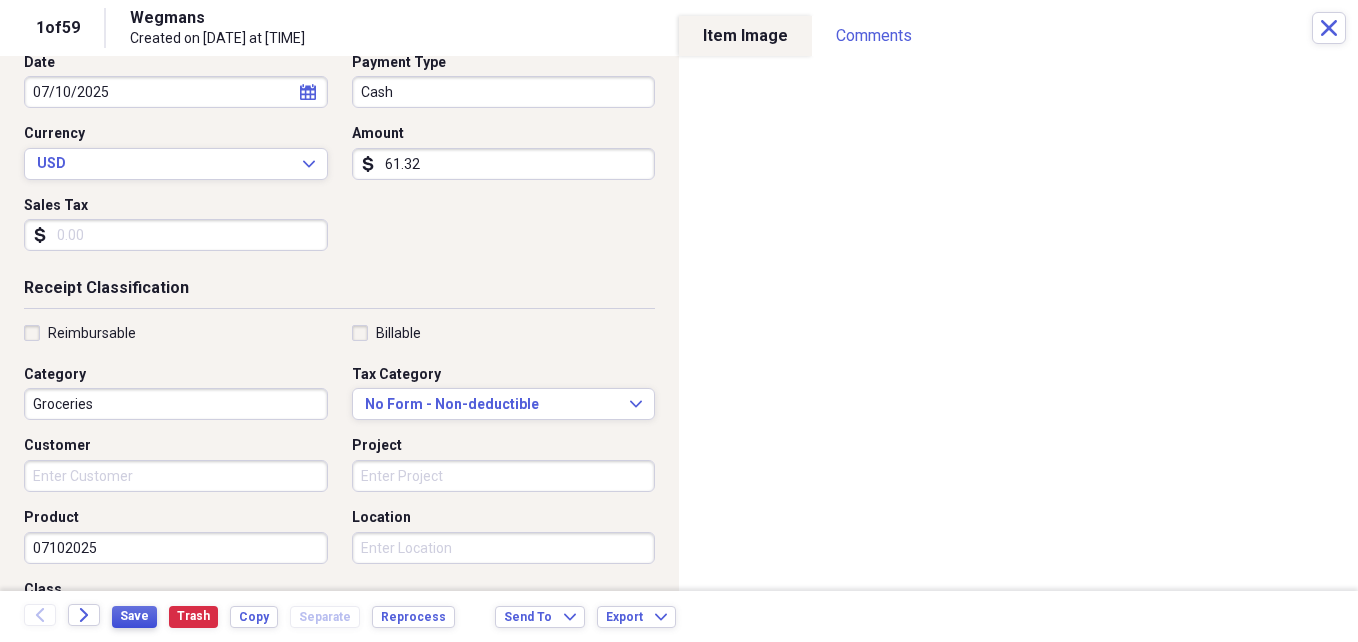 type on "[MM][DD][YYYY]" 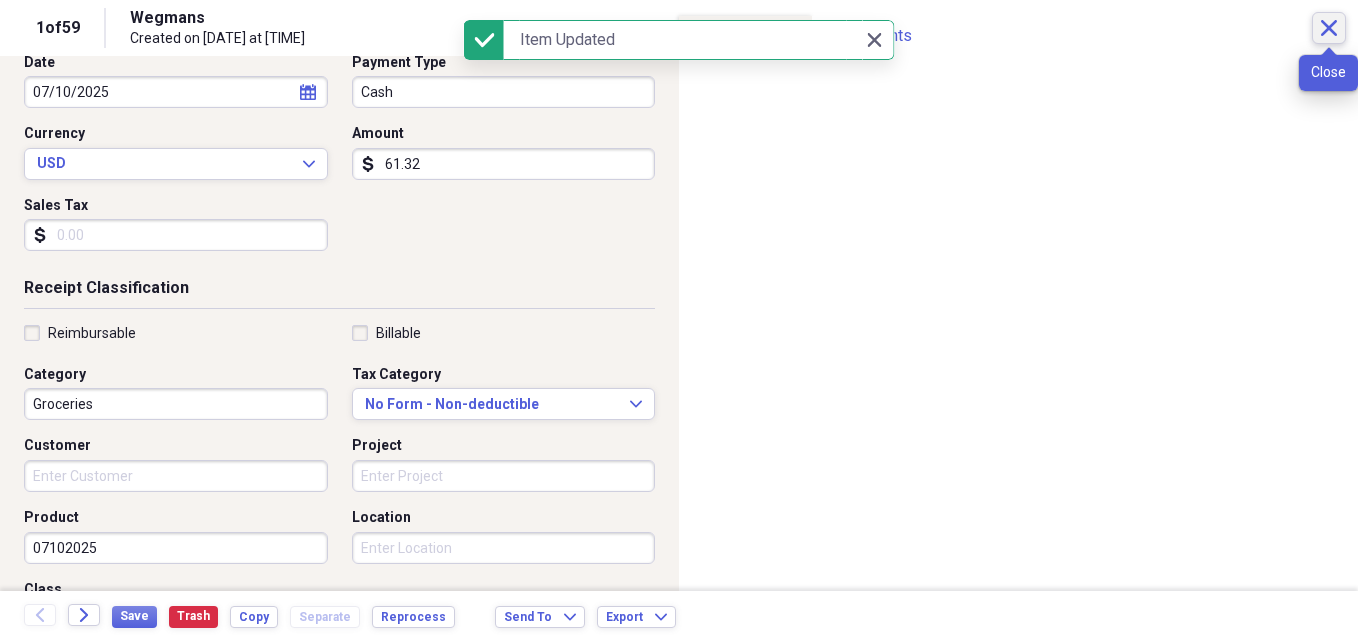 click on "Close" 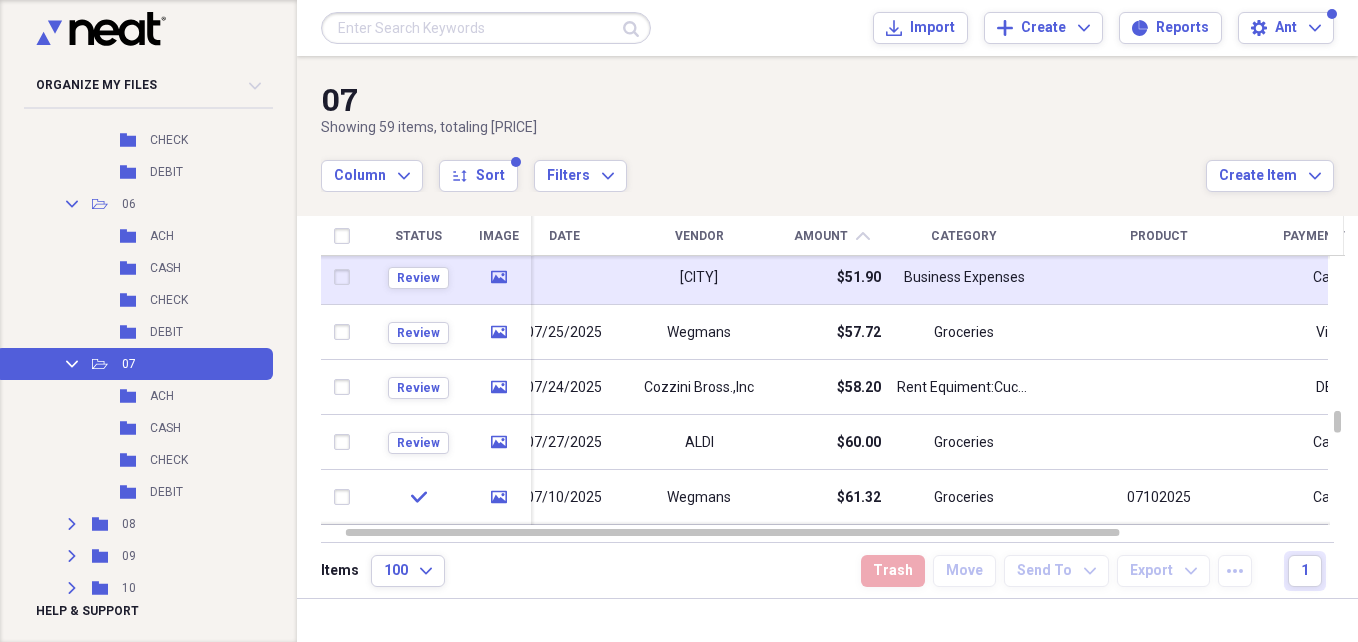 click on "[CITY]" at bounding box center (699, 278) 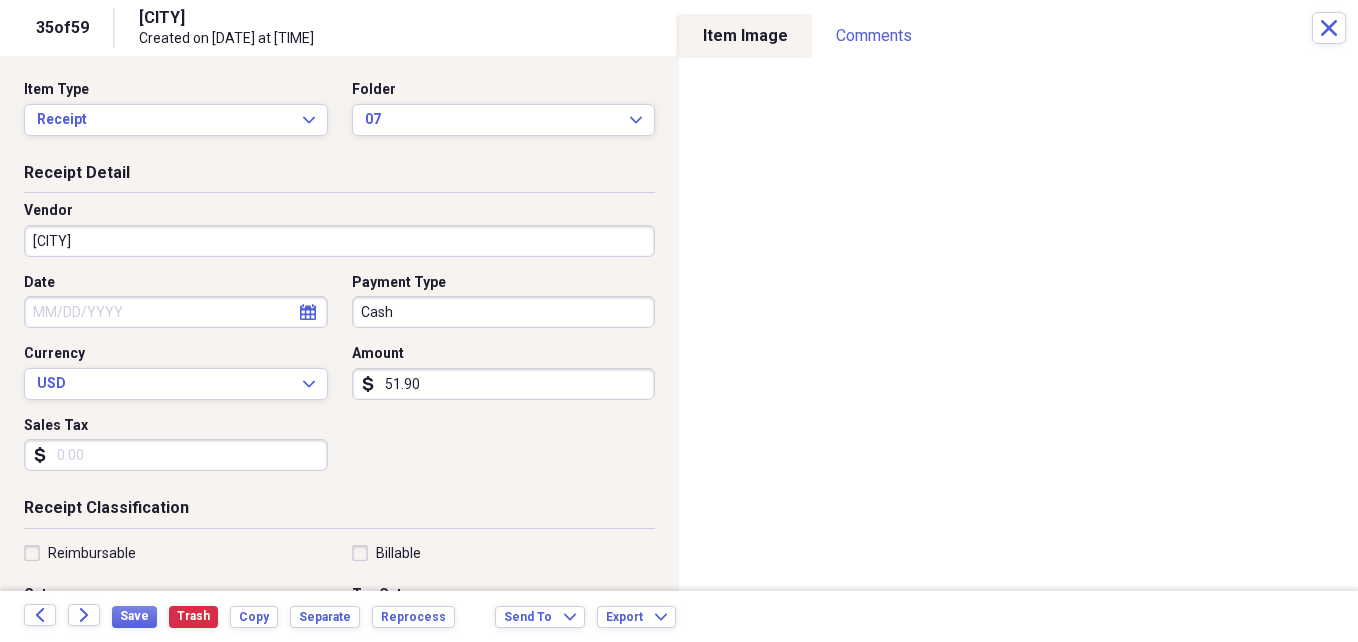 click on "[CITY]" at bounding box center [339, 241] 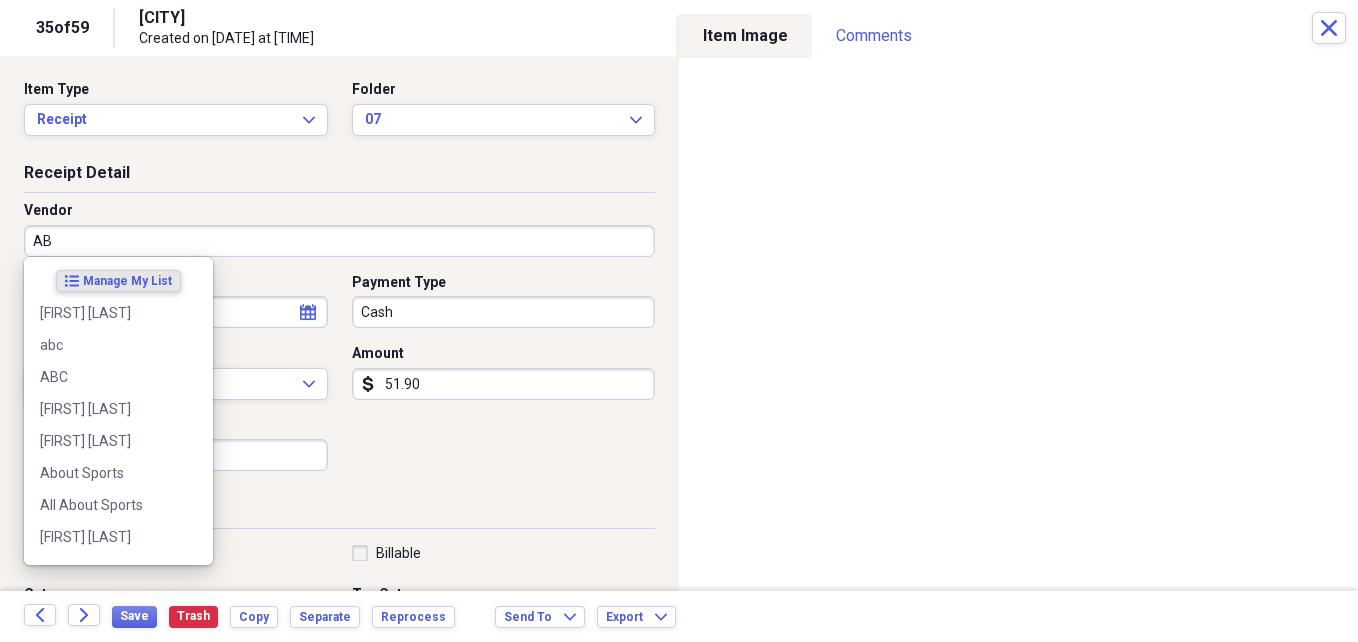 type on "ABC" 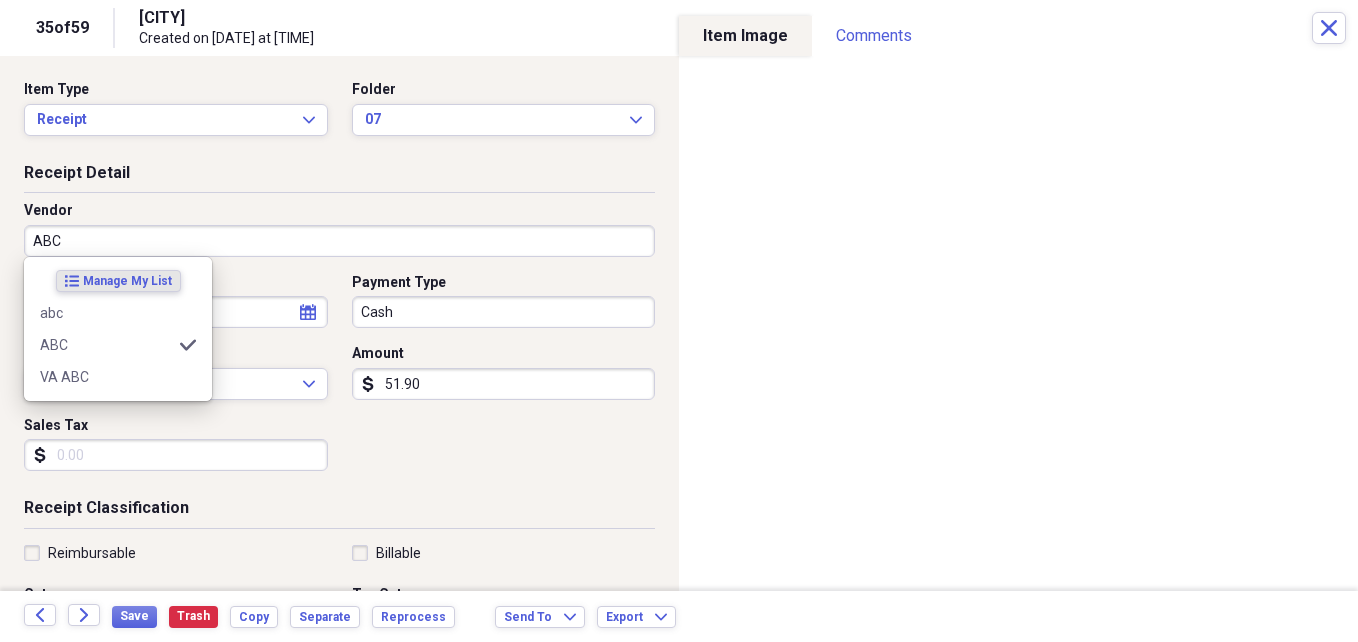 type on "Liquor" 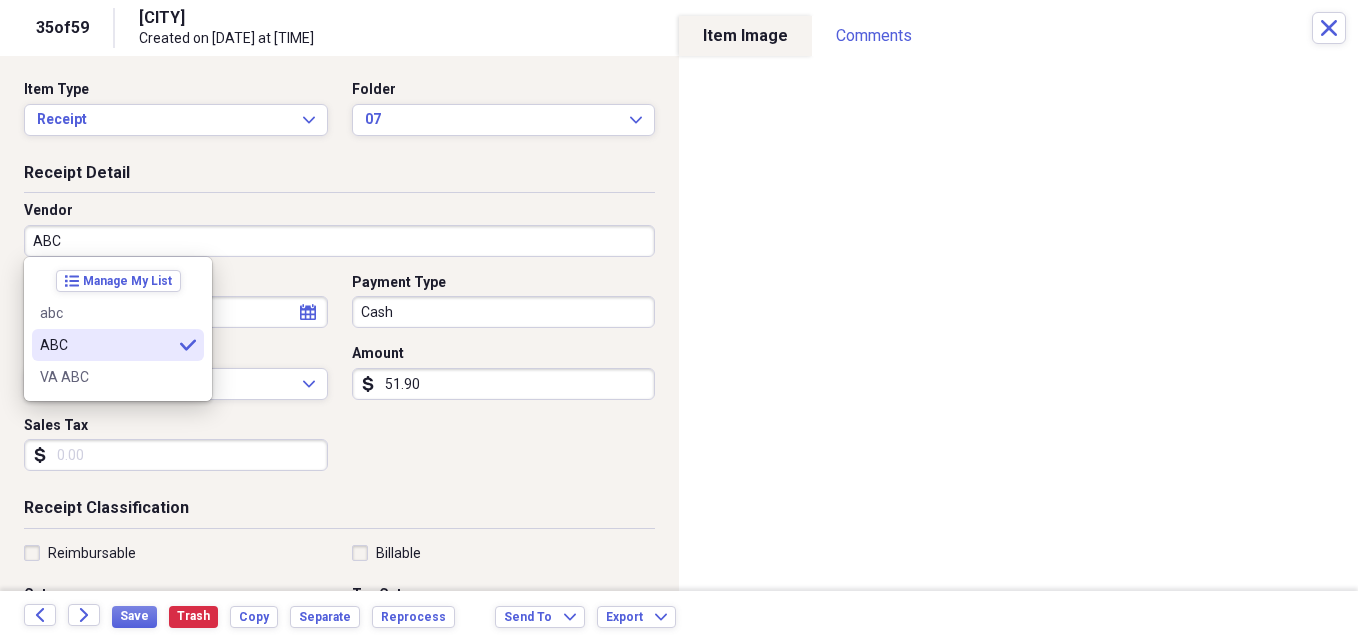 type on "ABC" 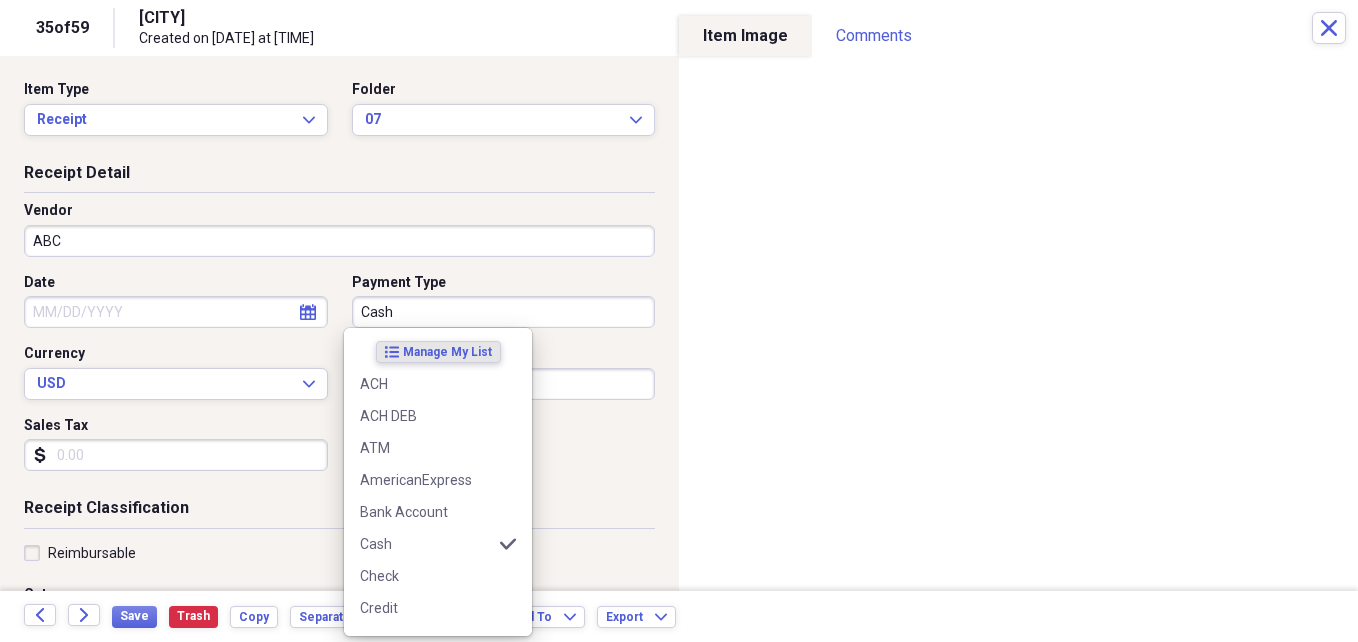 click on "Cash" at bounding box center [504, 312] 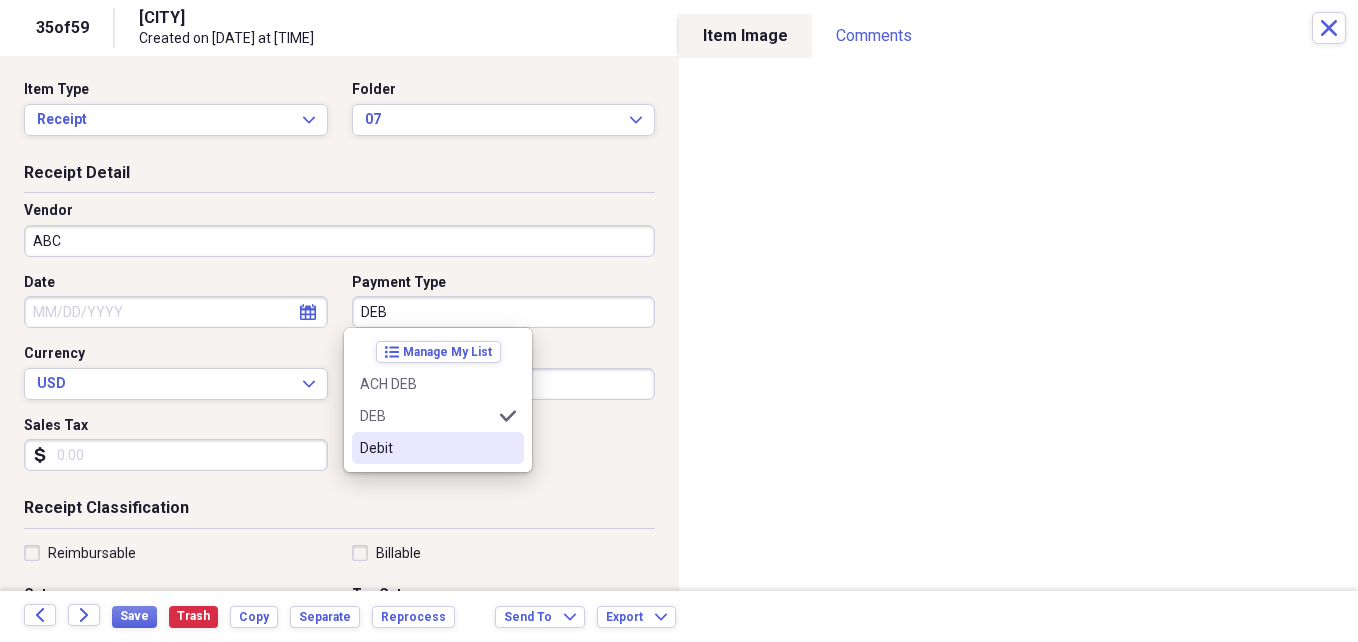 click on "Debit" at bounding box center [426, 448] 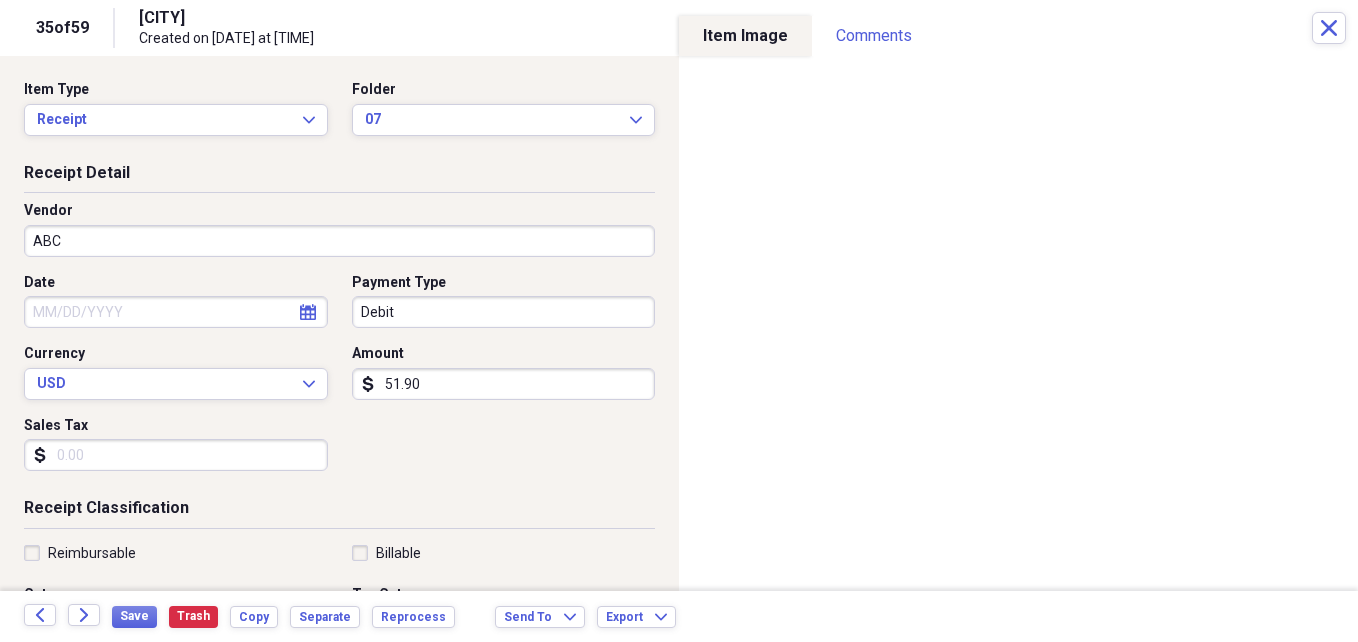 click on "51.90" at bounding box center [504, 384] 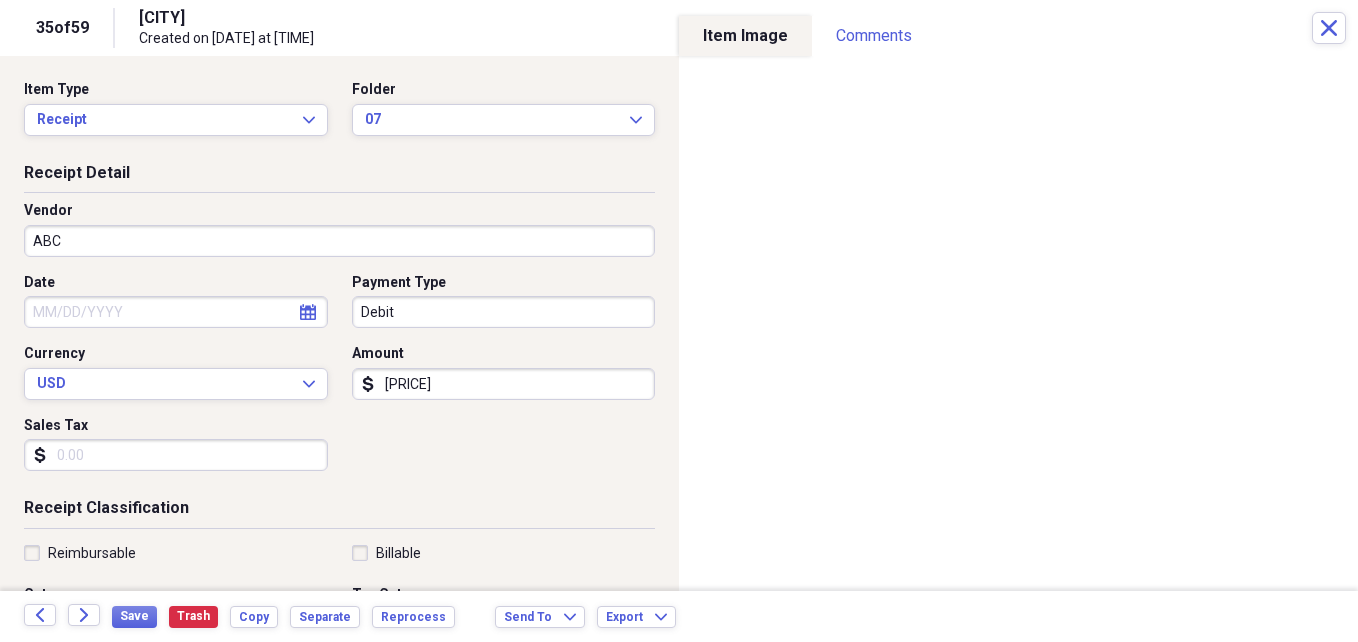 type on "1244.34" 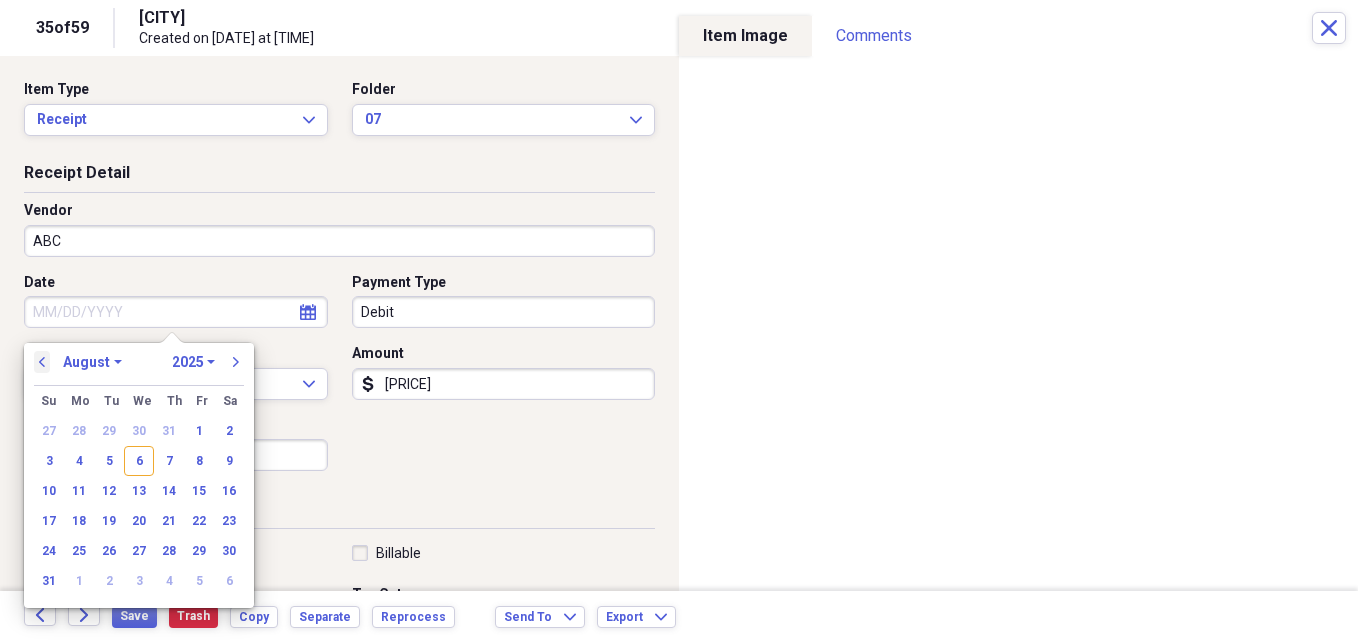 click on "previous" at bounding box center [42, 362] 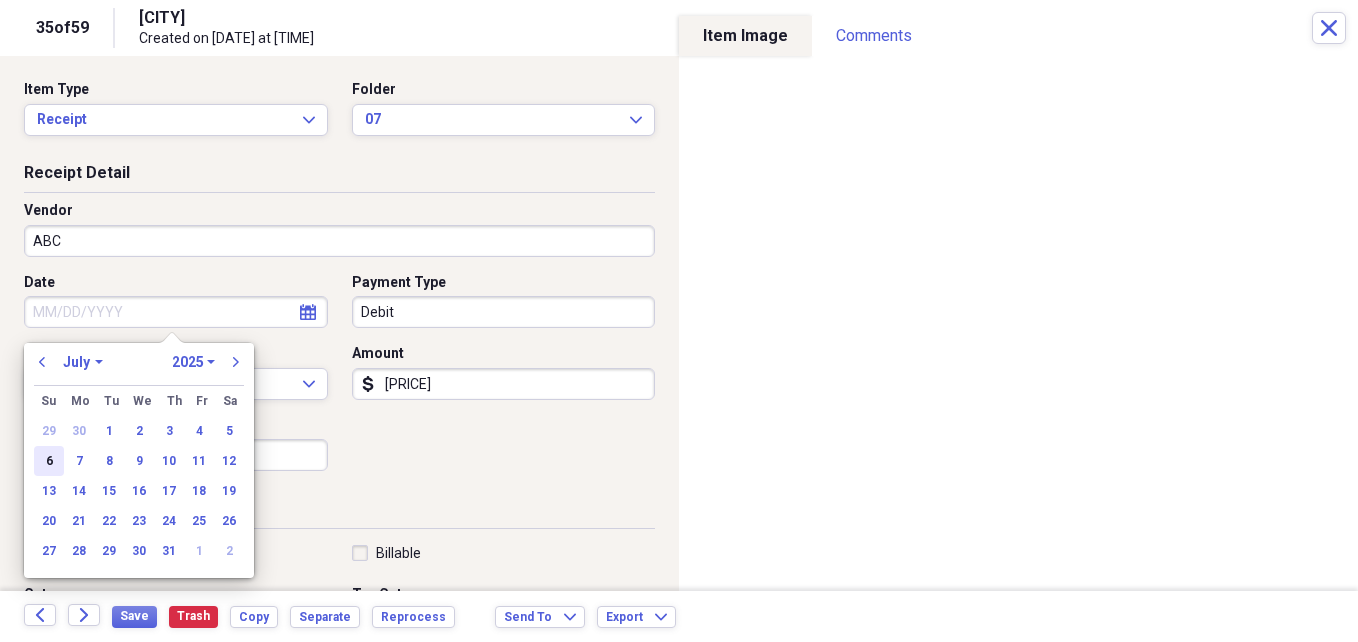 click on "6" at bounding box center [49, 461] 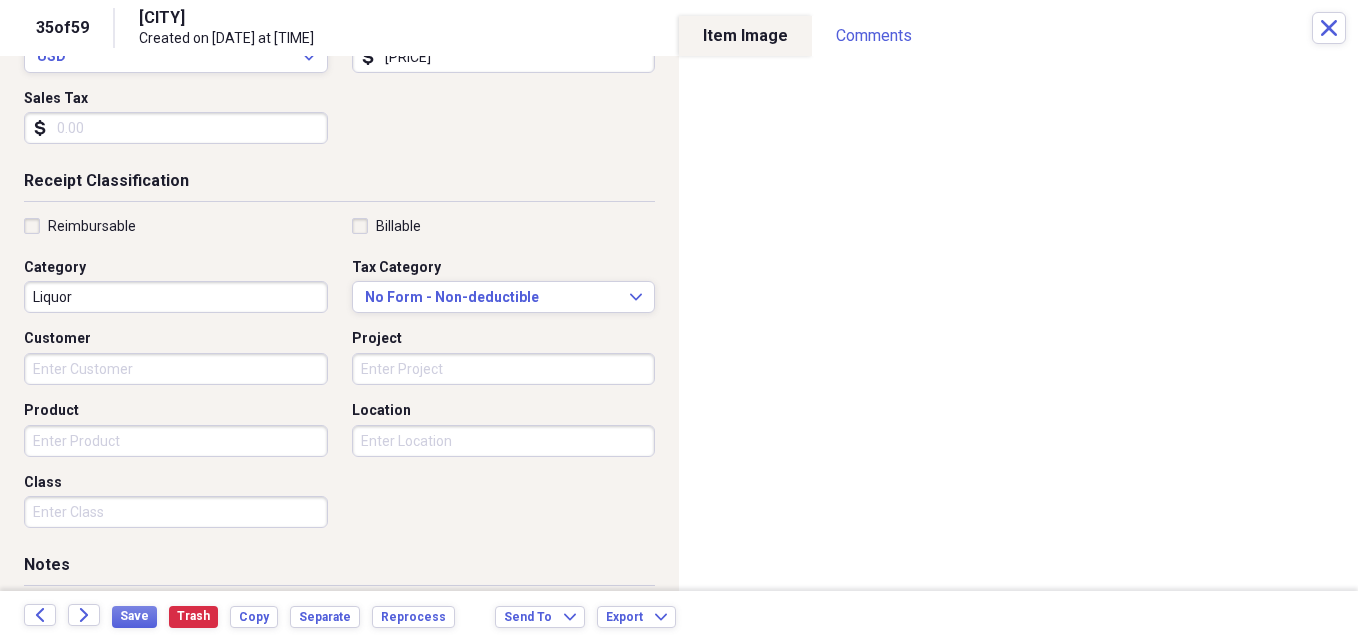 scroll, scrollTop: 335, scrollLeft: 0, axis: vertical 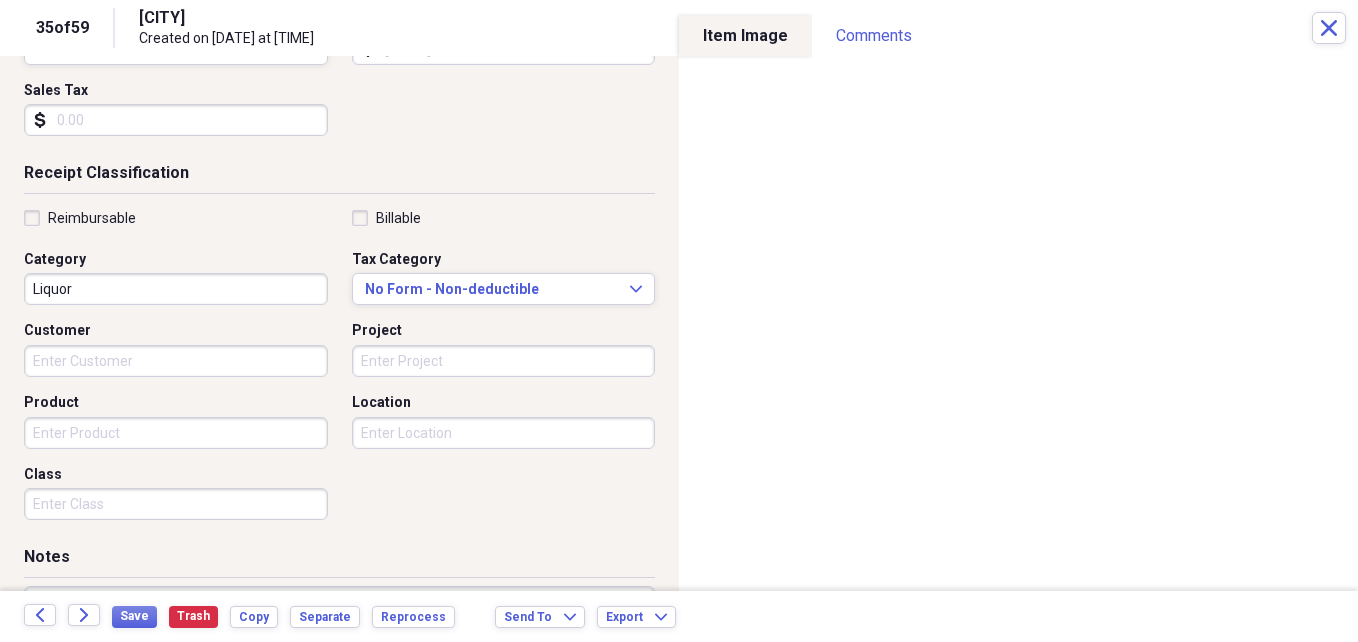 click on "Product" at bounding box center (176, 433) 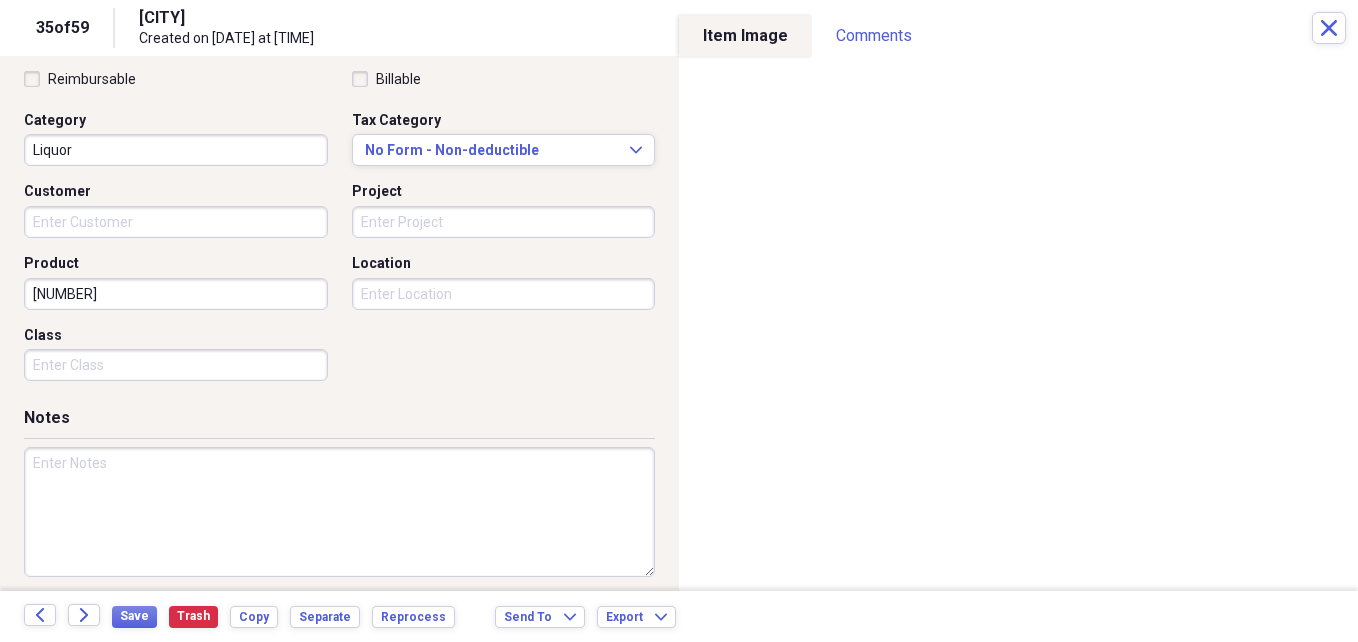 scroll, scrollTop: 475, scrollLeft: 0, axis: vertical 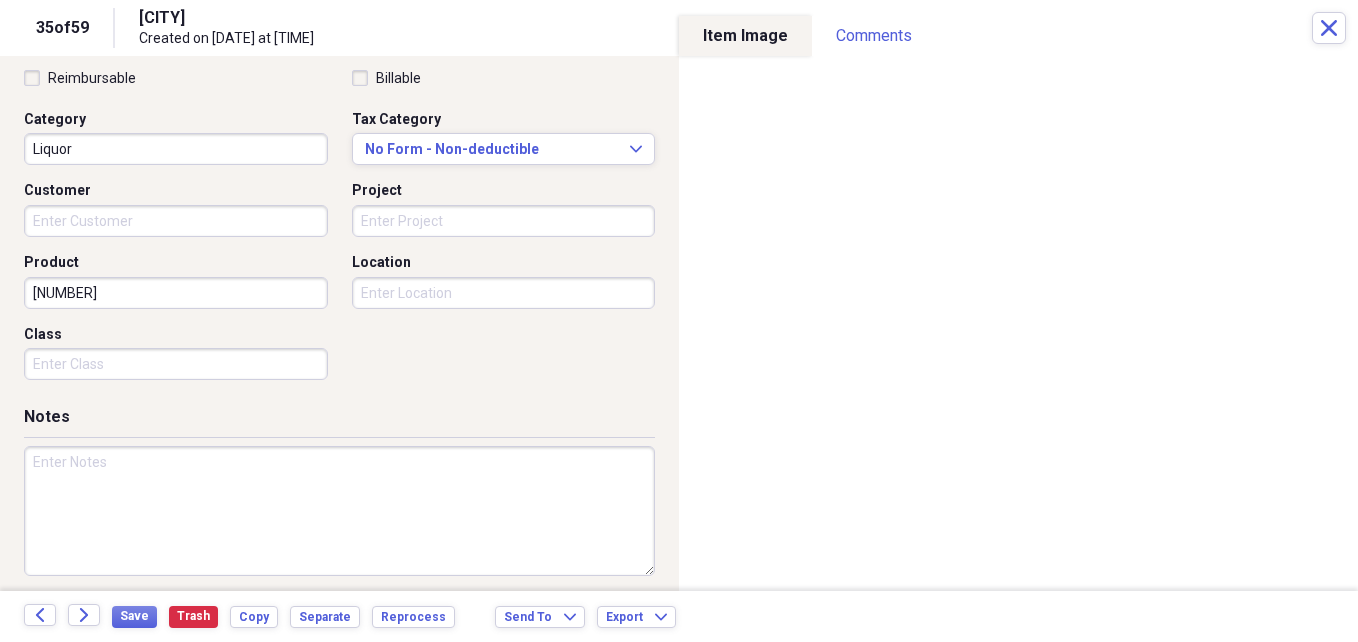 type on "[ACCOUNT_NUMBER]" 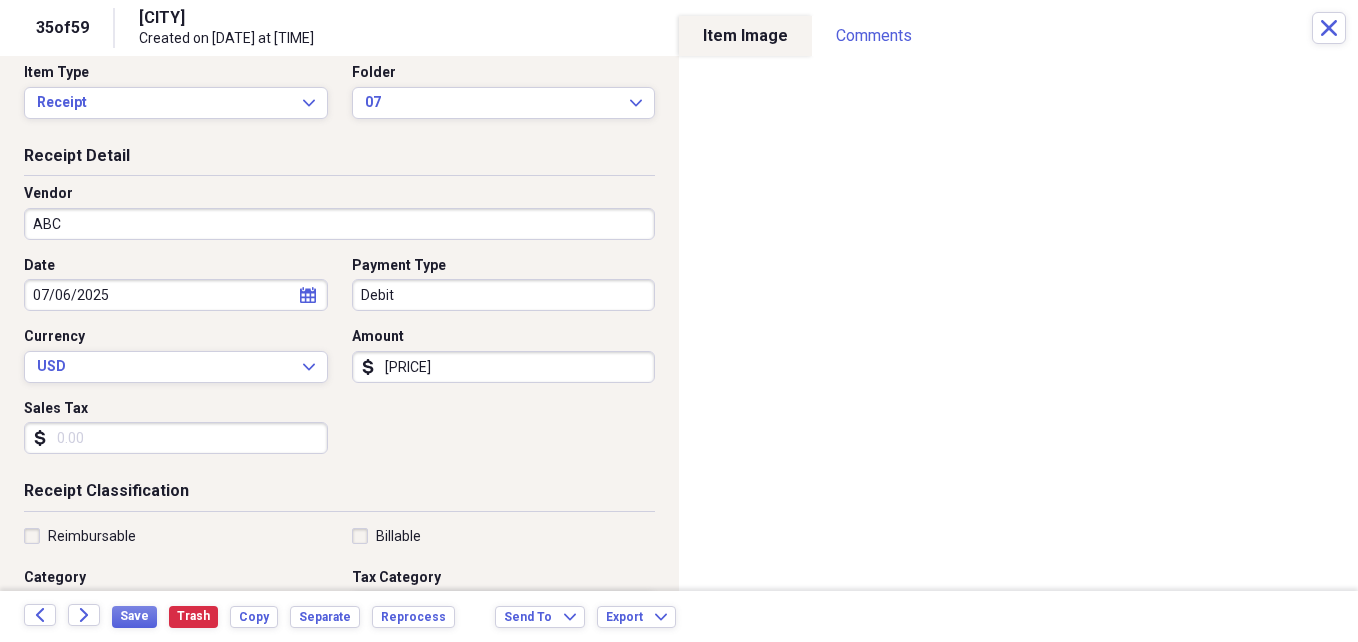 scroll, scrollTop: 0, scrollLeft: 0, axis: both 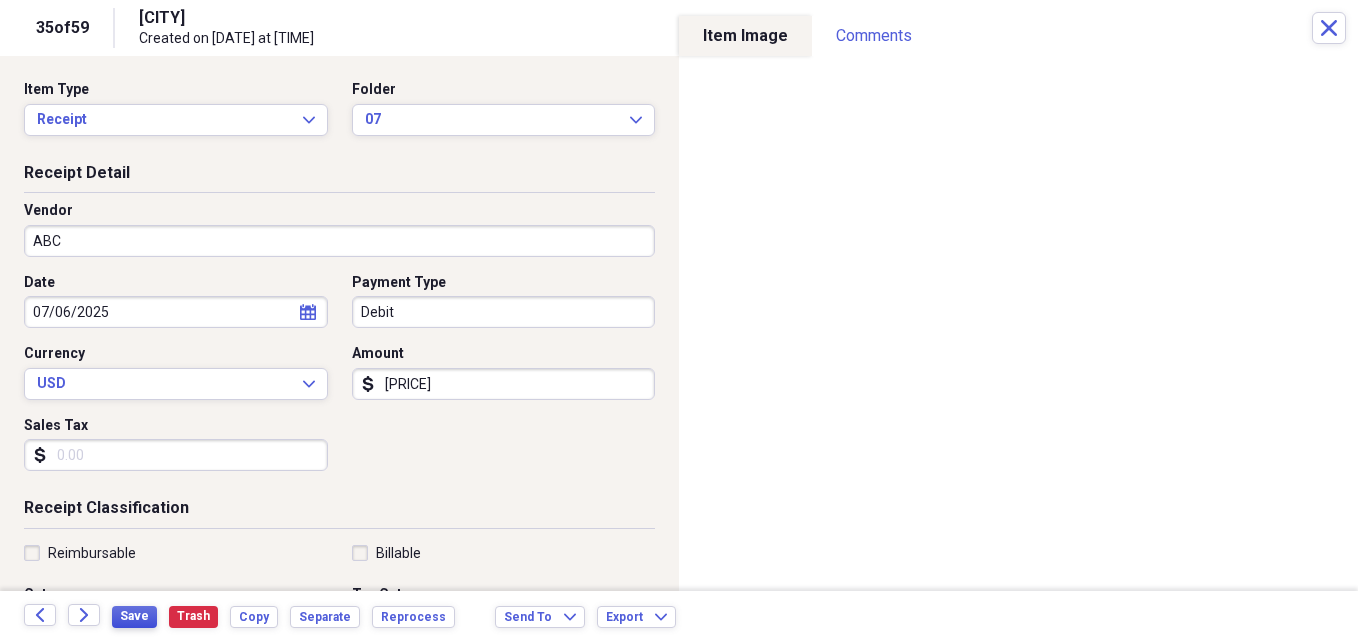 click on "Save" at bounding box center (134, 616) 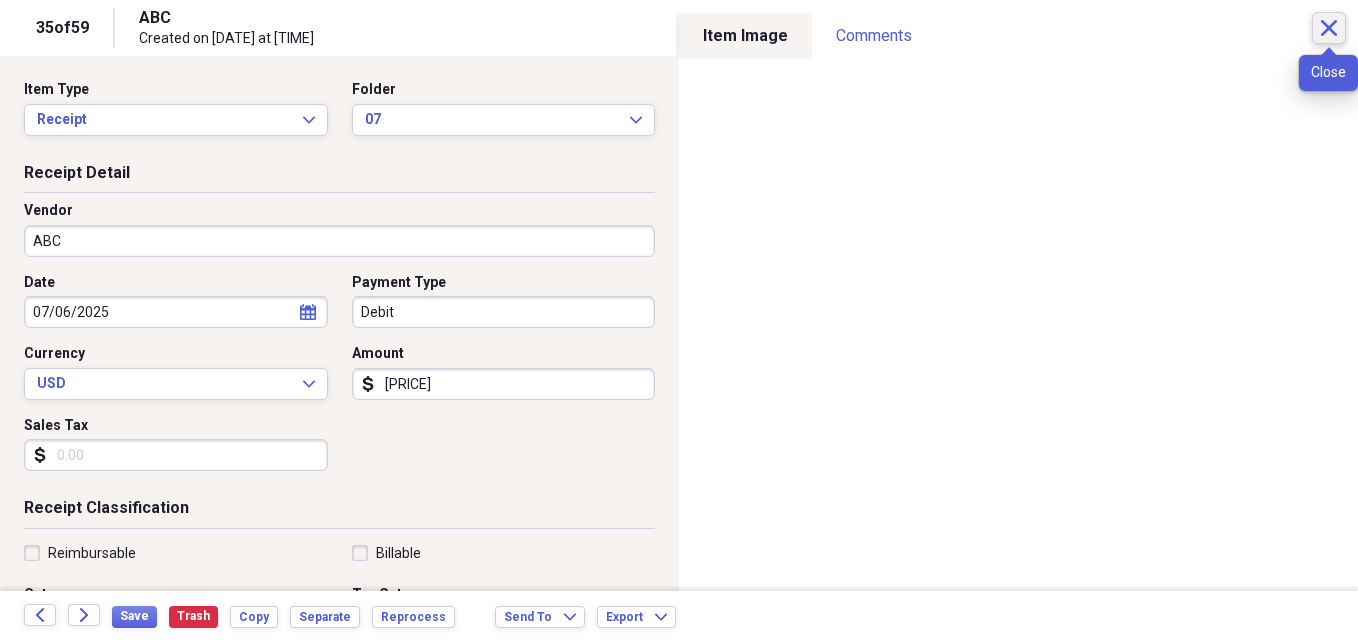 click 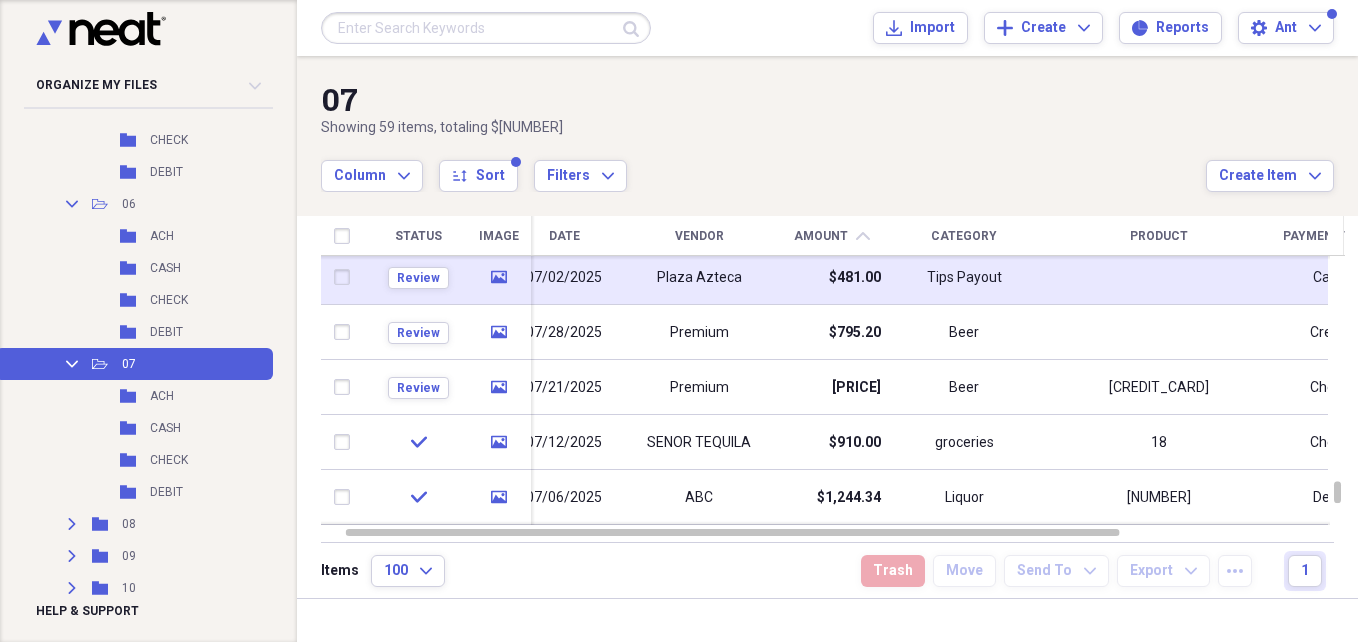 click on "Plaza Azteca" at bounding box center (699, 278) 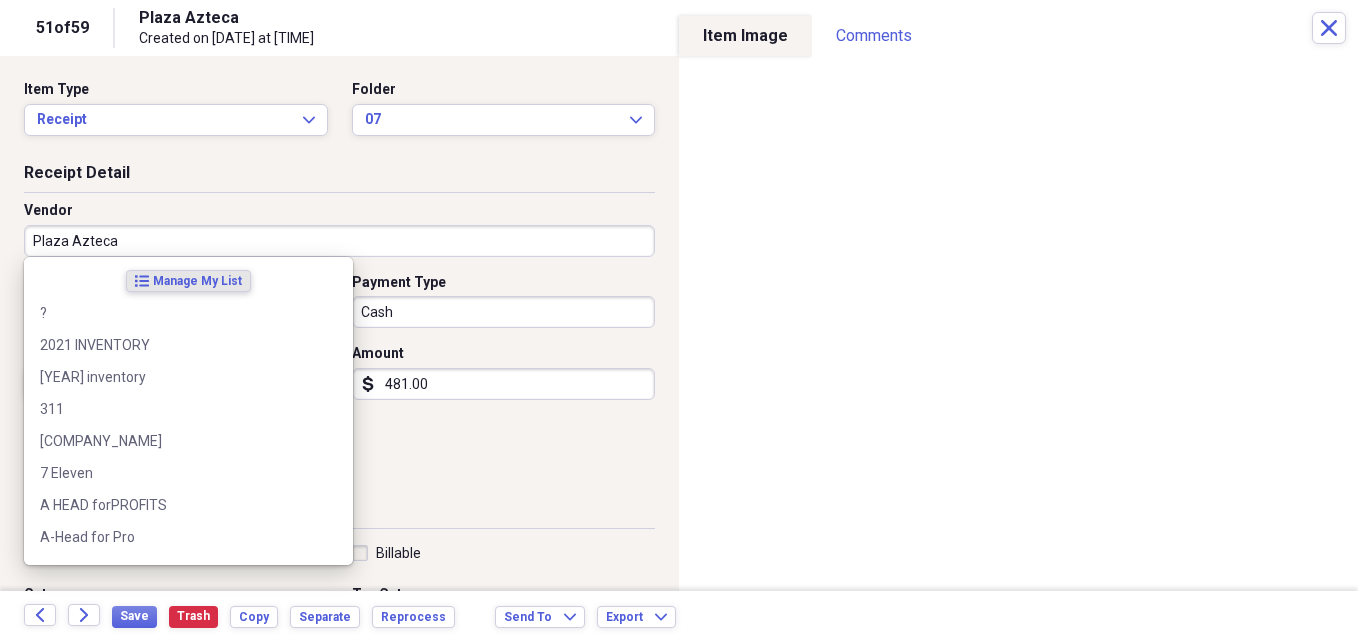 click on "Plaza Azteca" at bounding box center [339, 241] 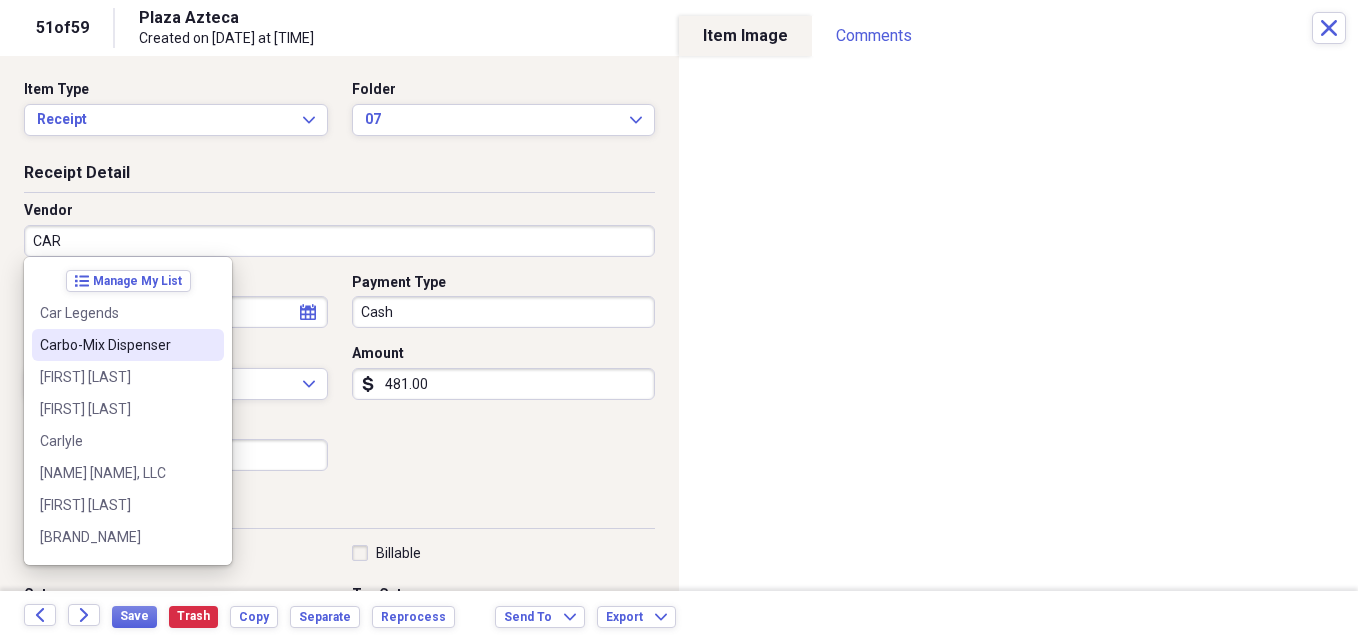click on "[LAST]" at bounding box center [116, 345] 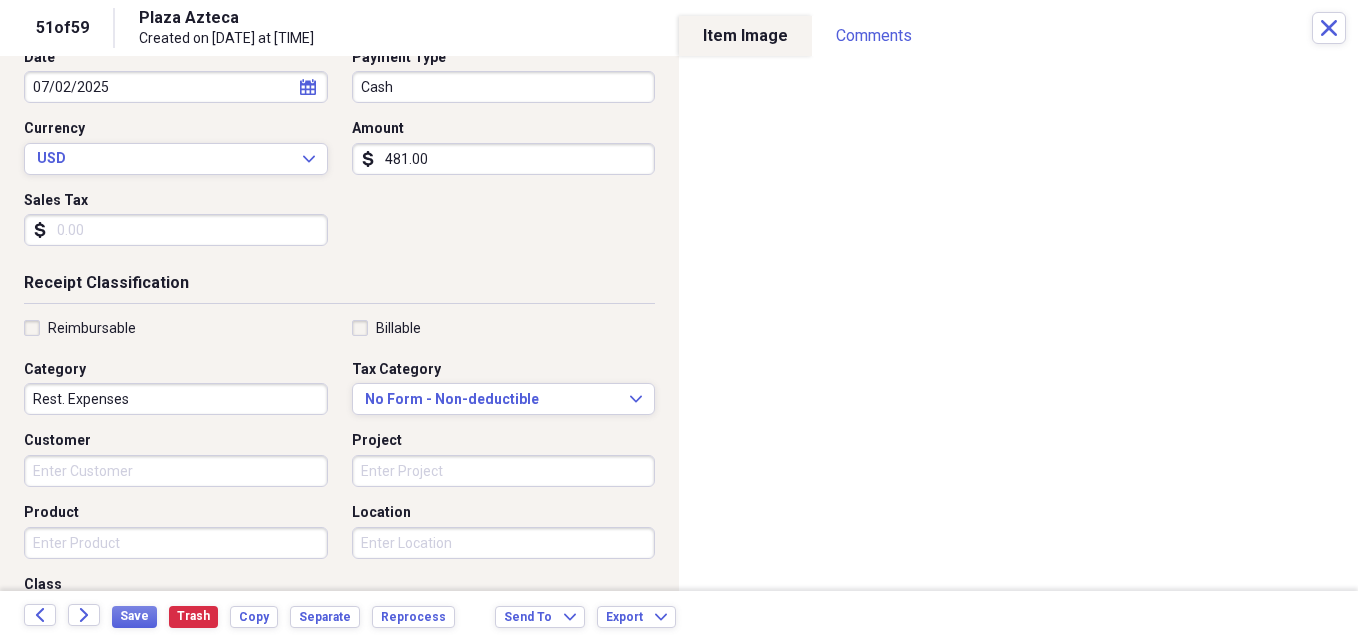 scroll, scrollTop: 227, scrollLeft: 0, axis: vertical 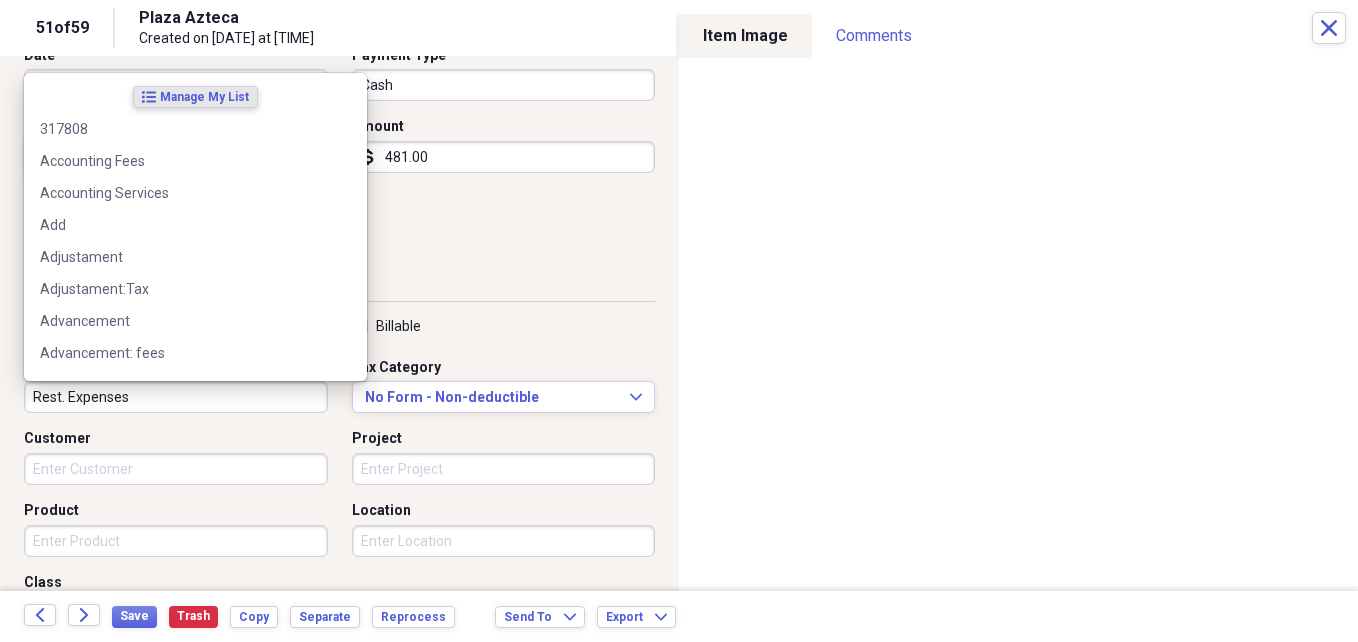 click on "[CATEGORY]" at bounding box center (176, 397) 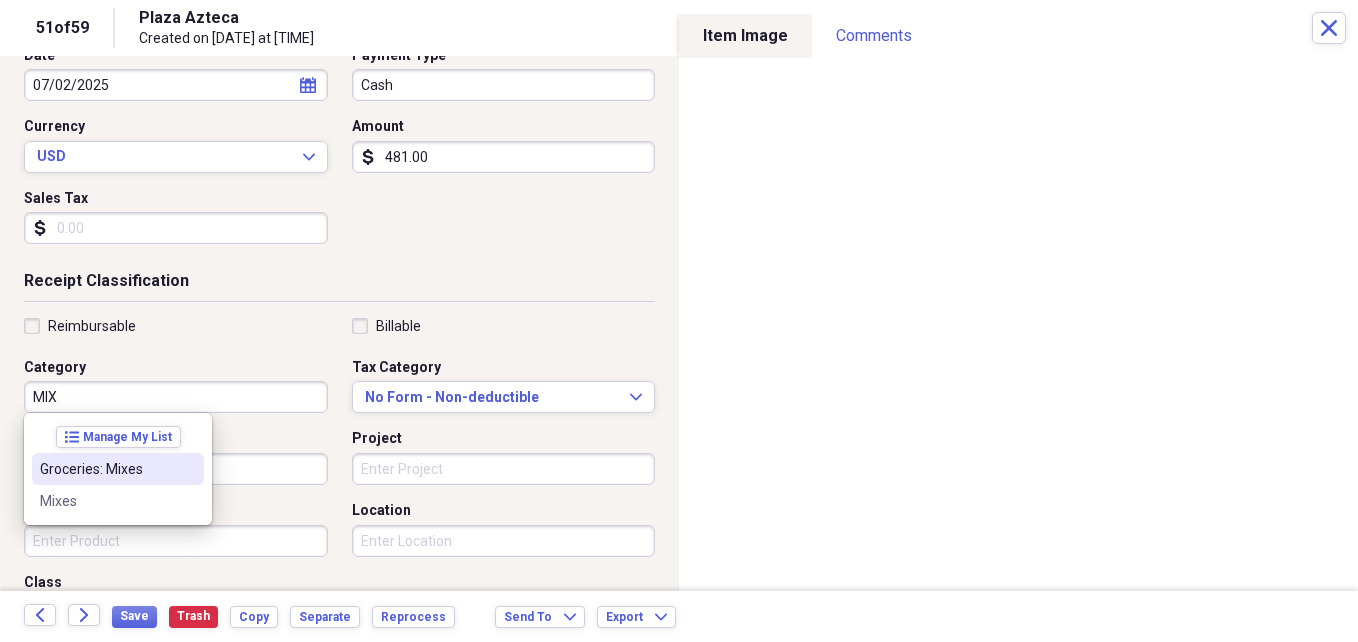 click on "Groceries: Mixes" at bounding box center [106, 469] 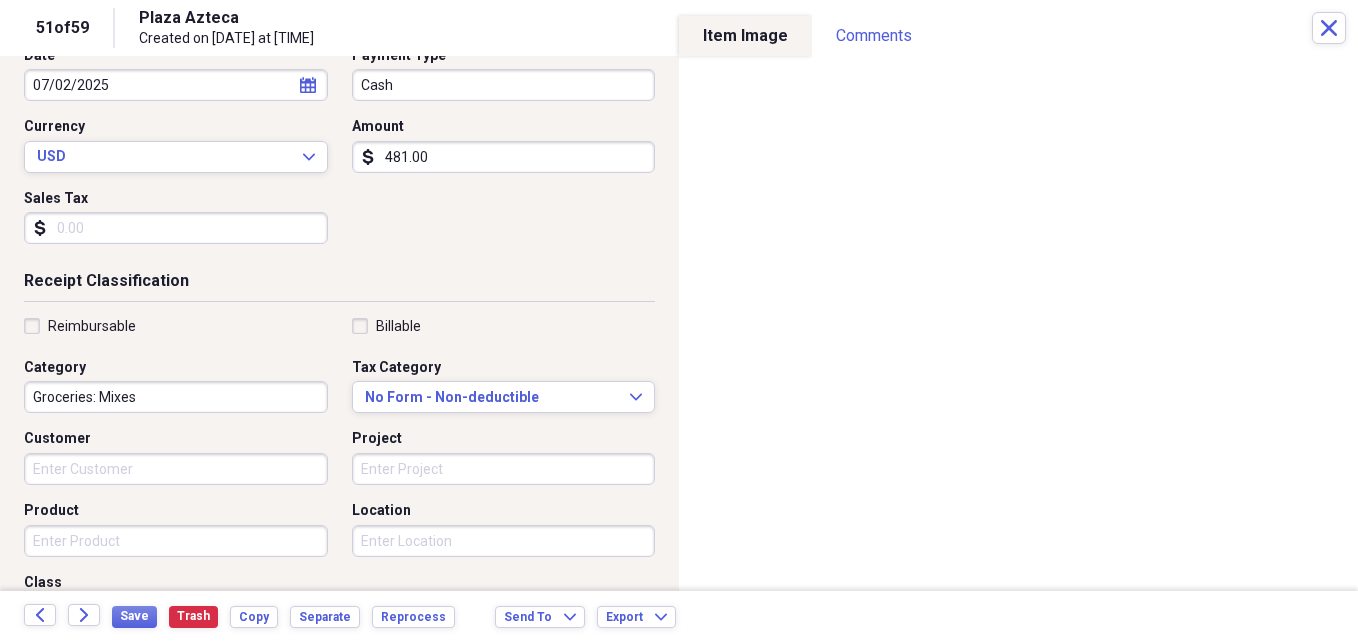 click on "Product" at bounding box center [176, 541] 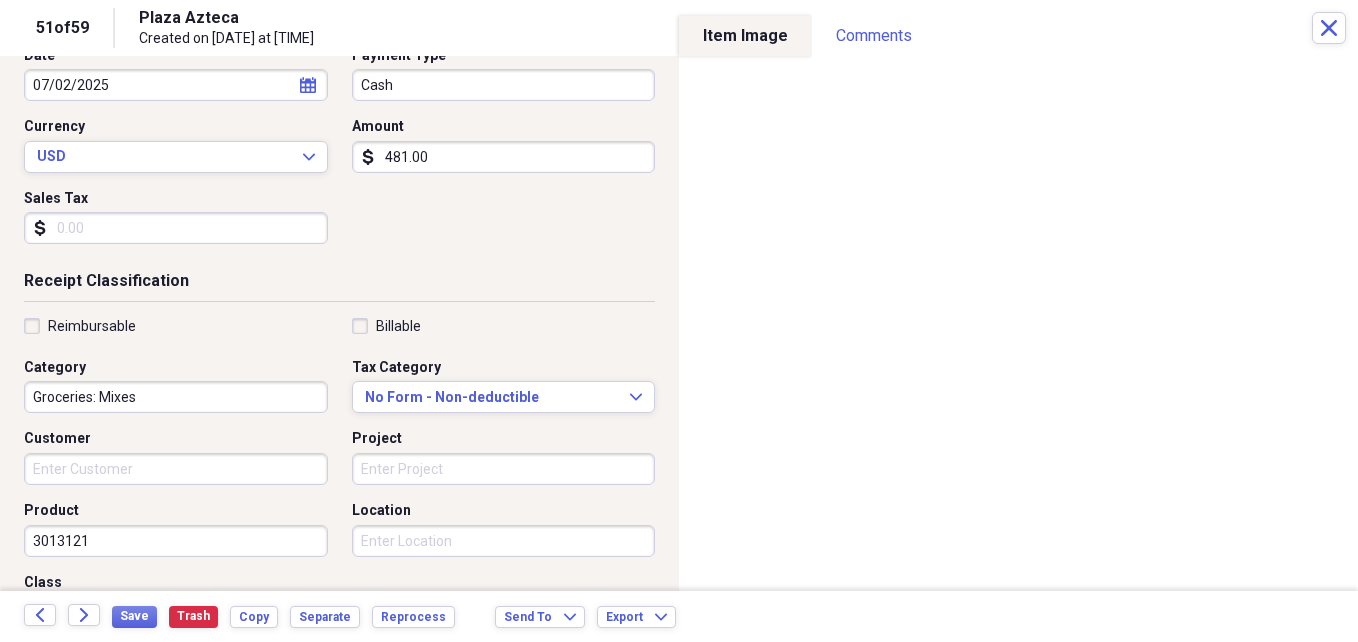 type on "3013121" 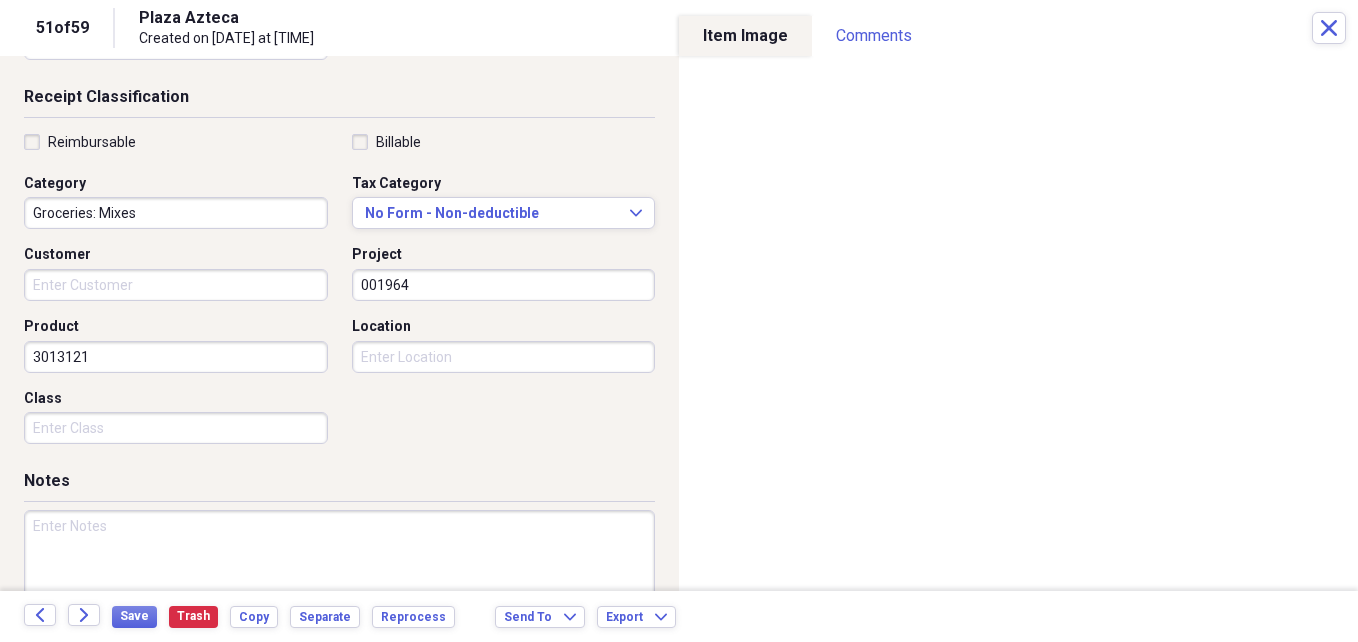 scroll, scrollTop: 422, scrollLeft: 0, axis: vertical 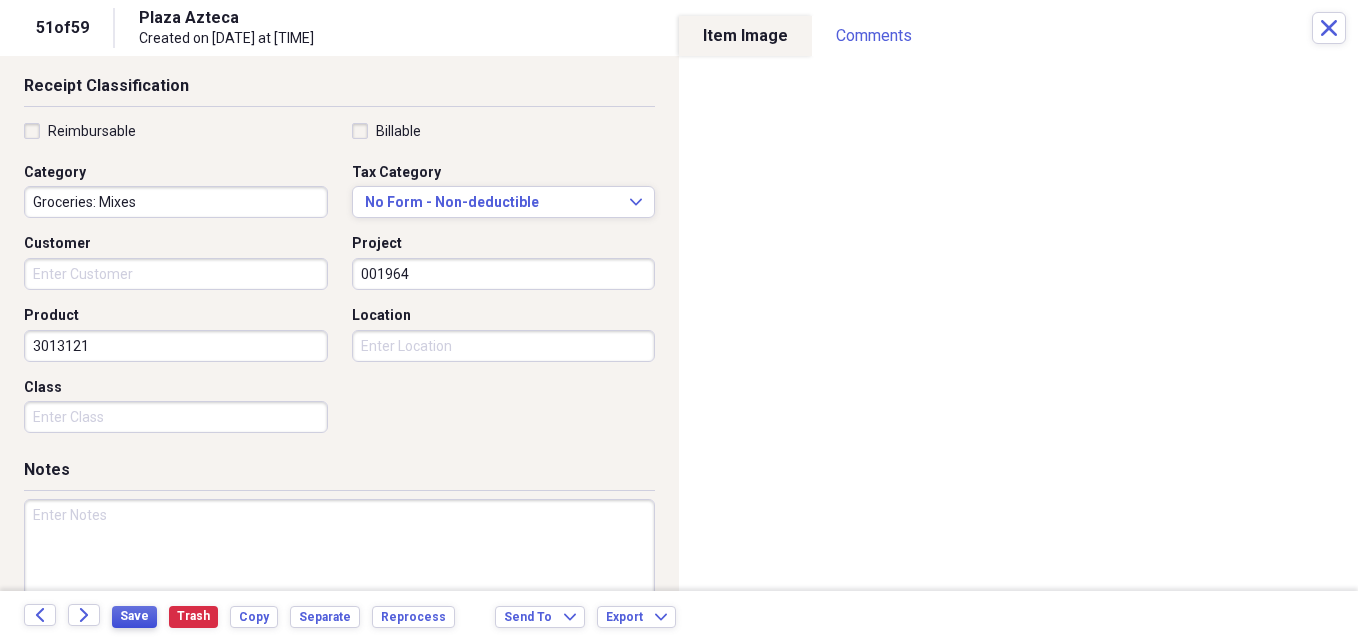 type on "001964" 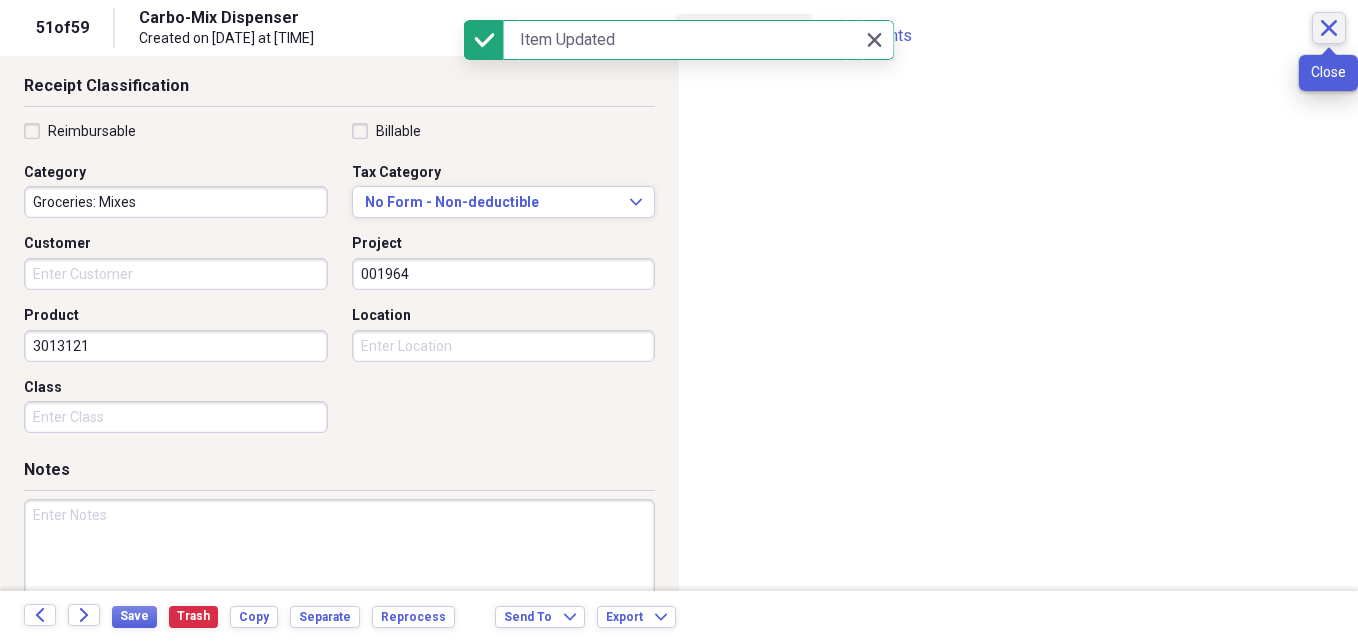 click 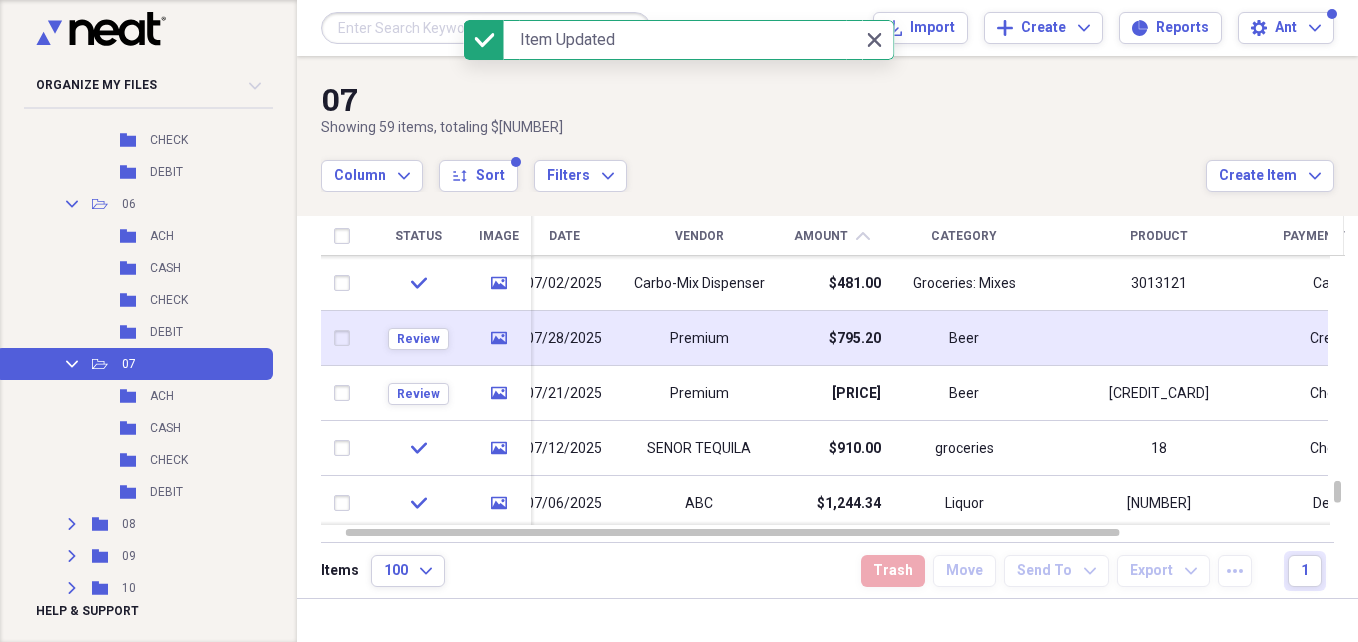 click on "$795.20" at bounding box center (831, 338) 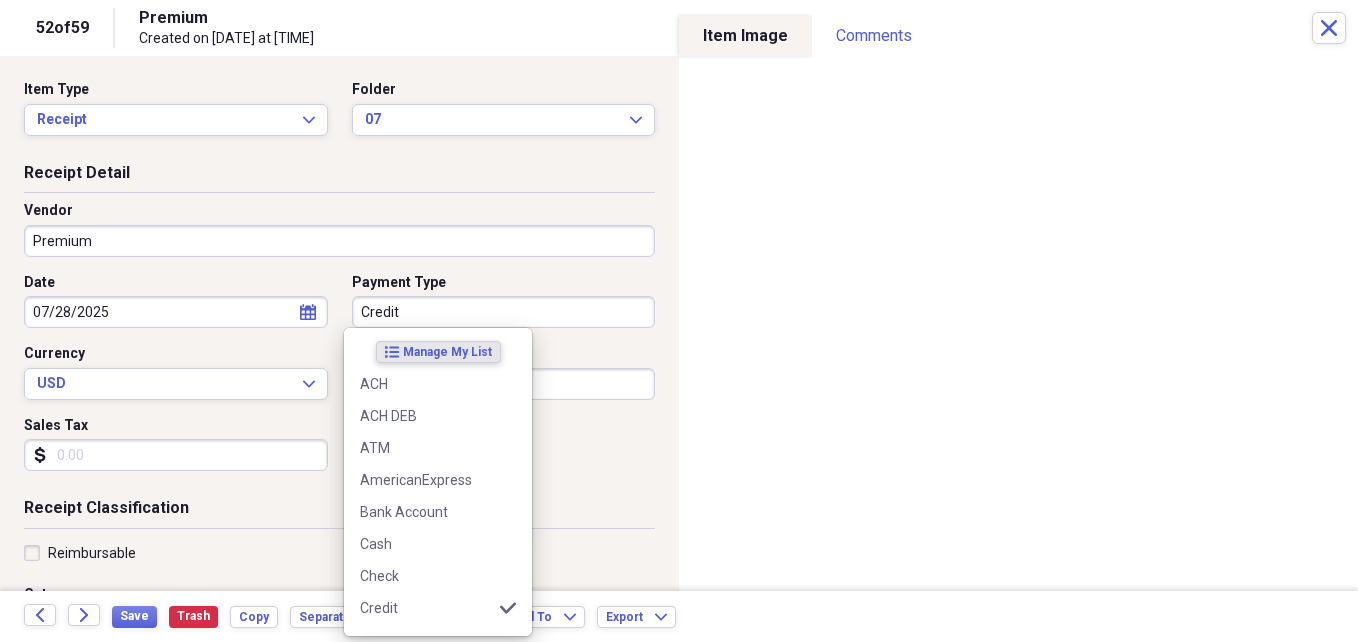 click on "Credit" at bounding box center (504, 312) 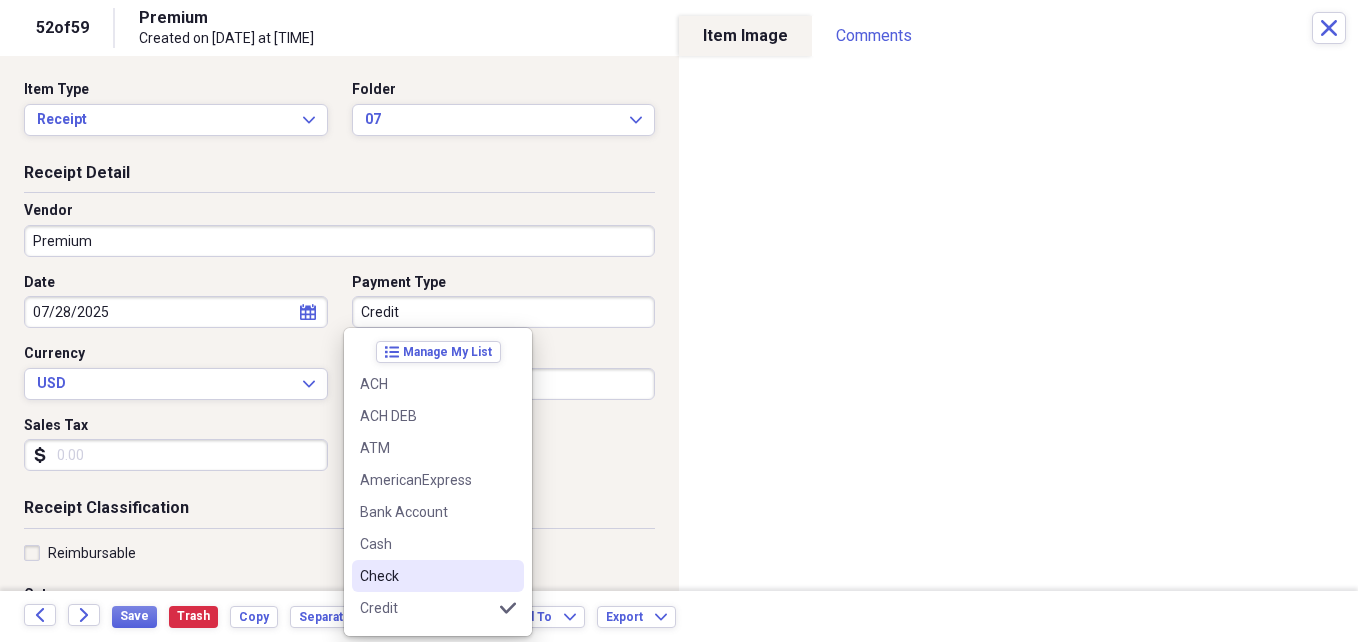 click on "Check" at bounding box center [426, 576] 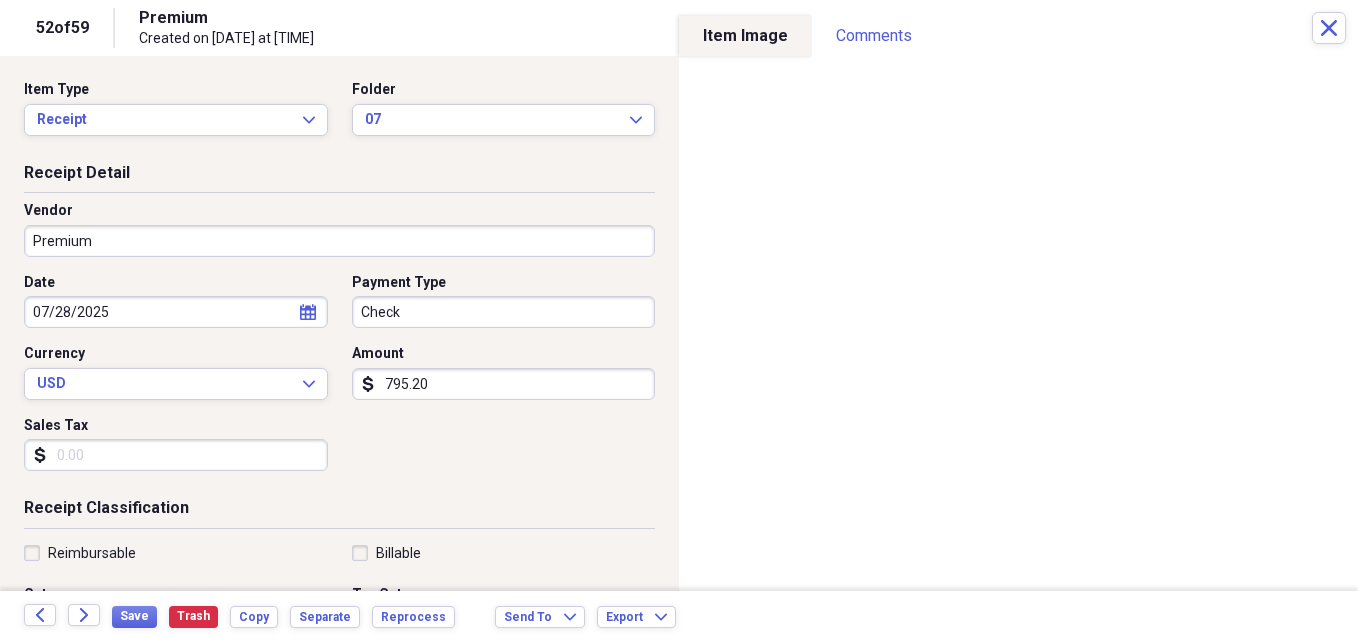 click on "795.20" at bounding box center [504, 384] 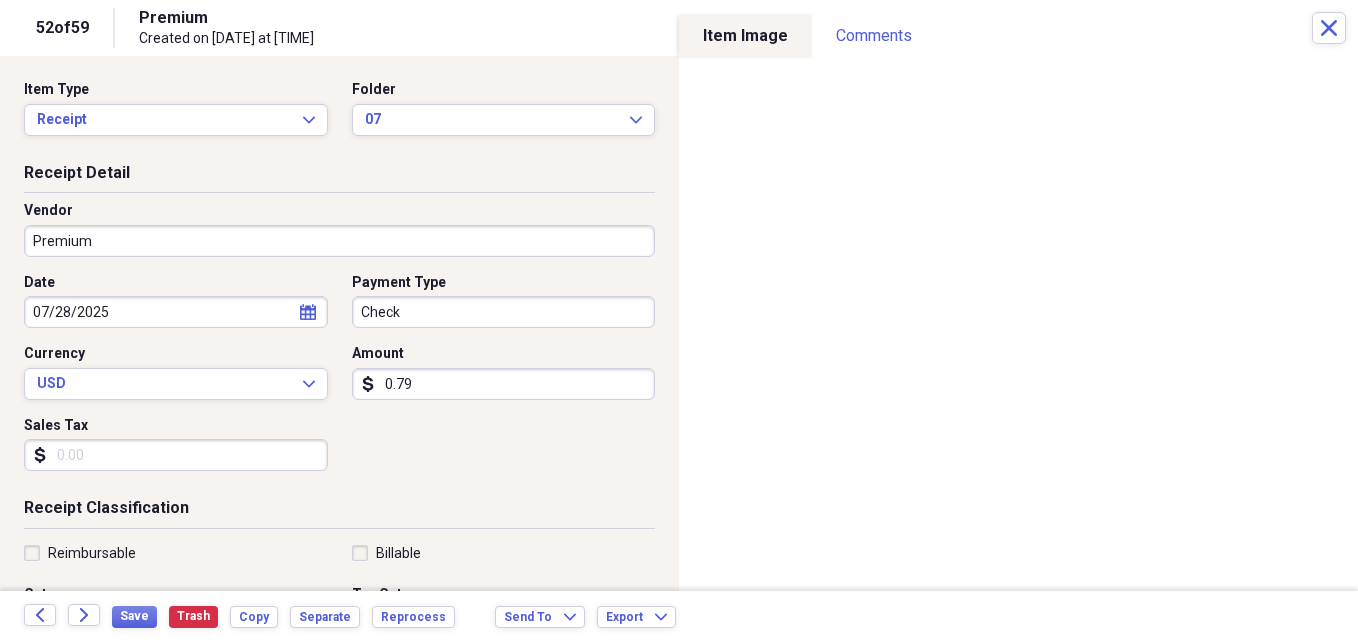 type on "0.07" 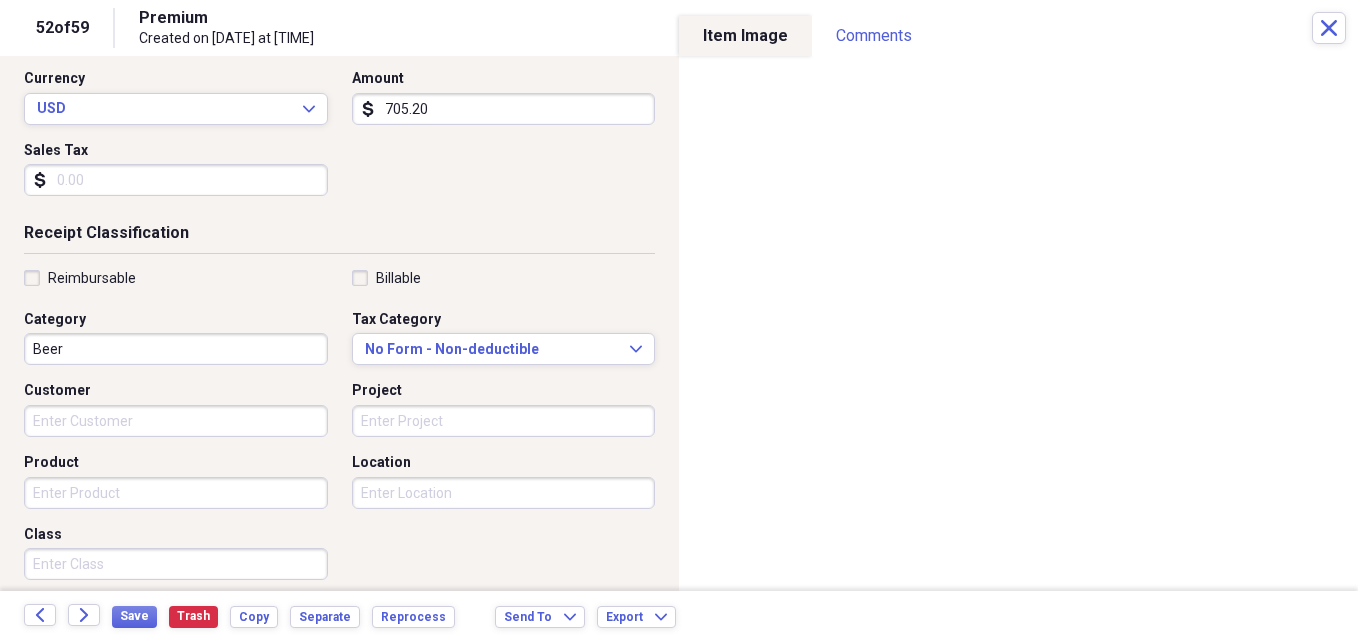 scroll, scrollTop: 283, scrollLeft: 0, axis: vertical 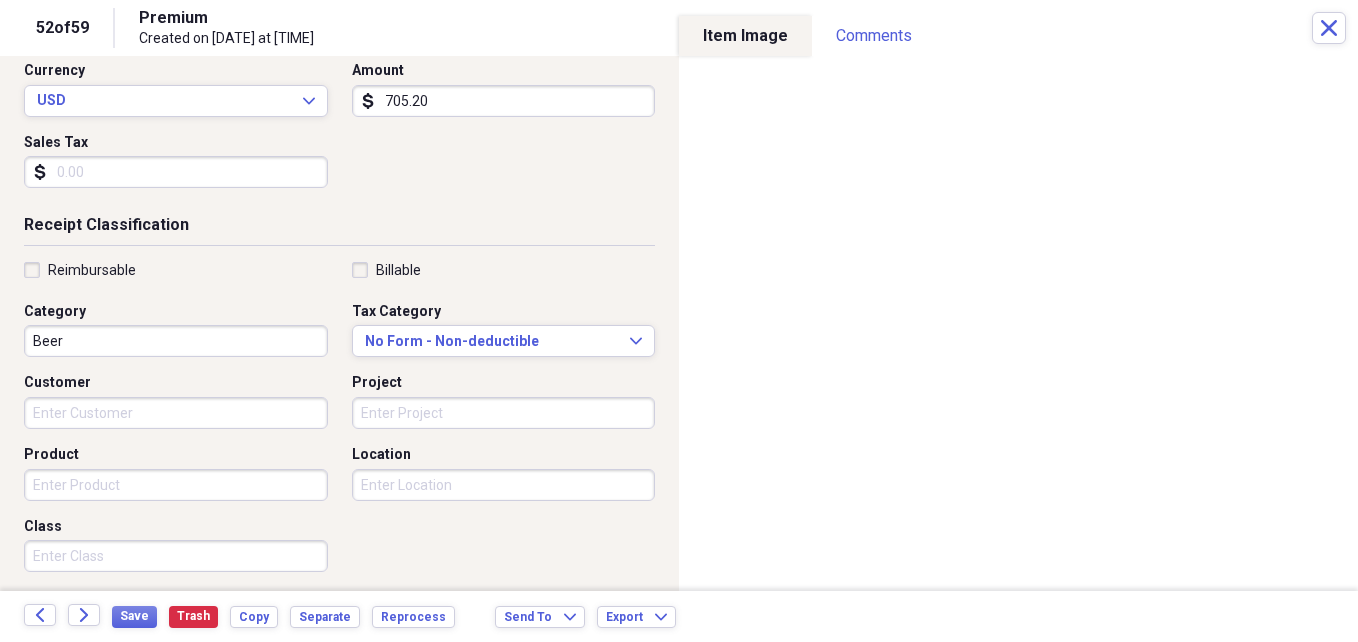 type on "705.20" 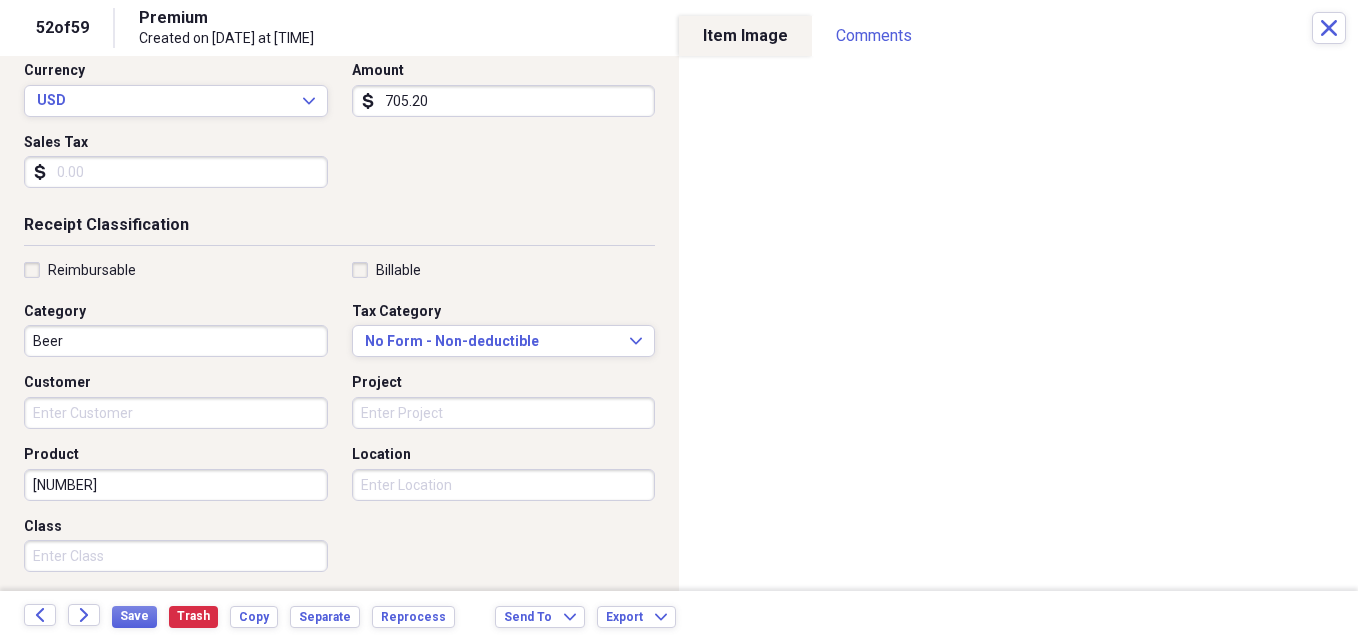type on "[NUMBER]" 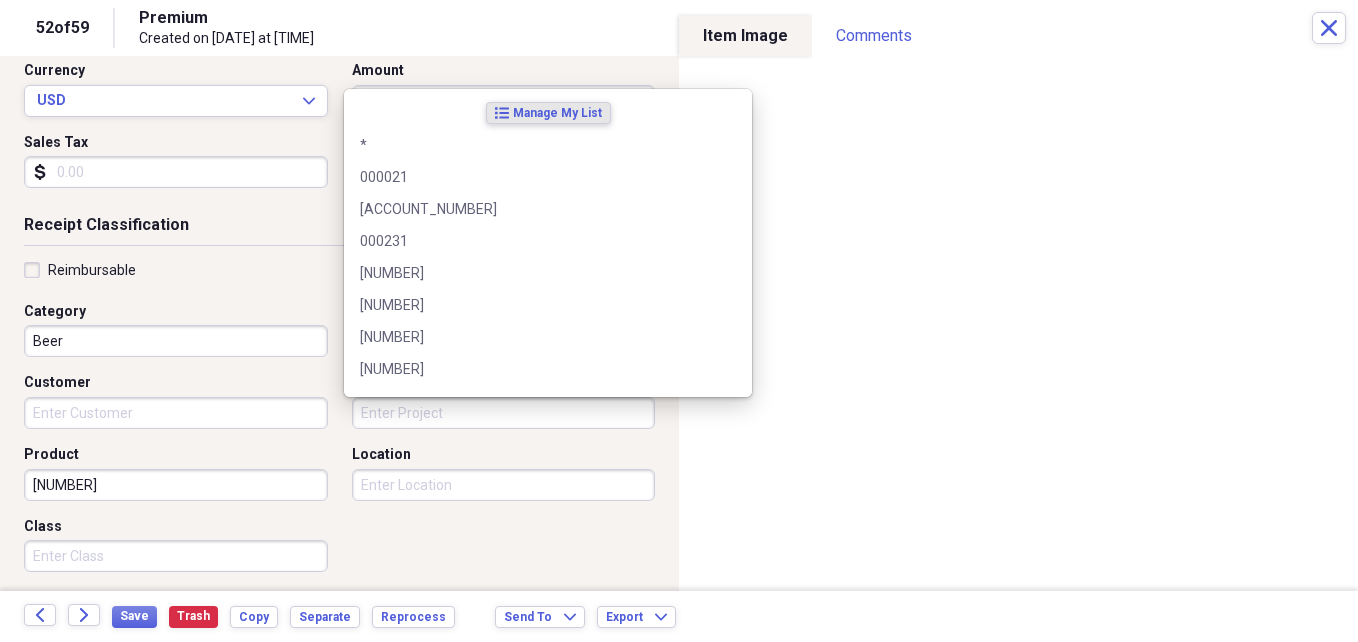 click on "Project" at bounding box center (504, 413) 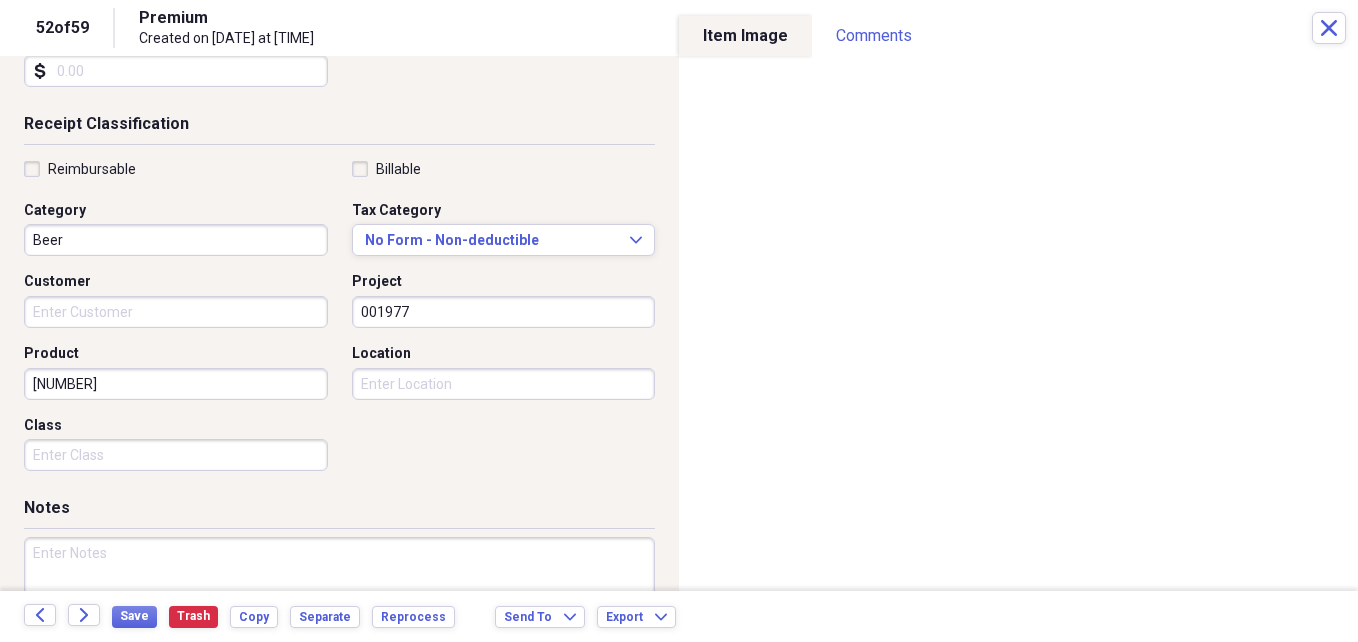 scroll, scrollTop: 486, scrollLeft: 0, axis: vertical 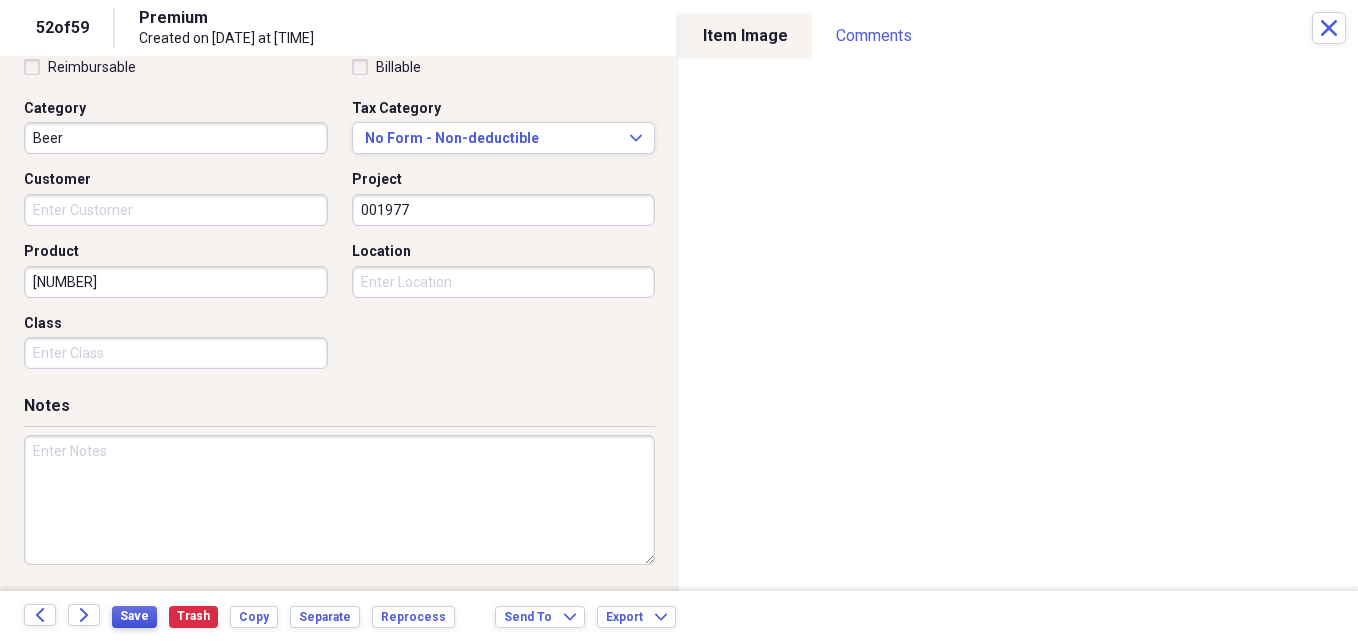type on "[NUMBER]" 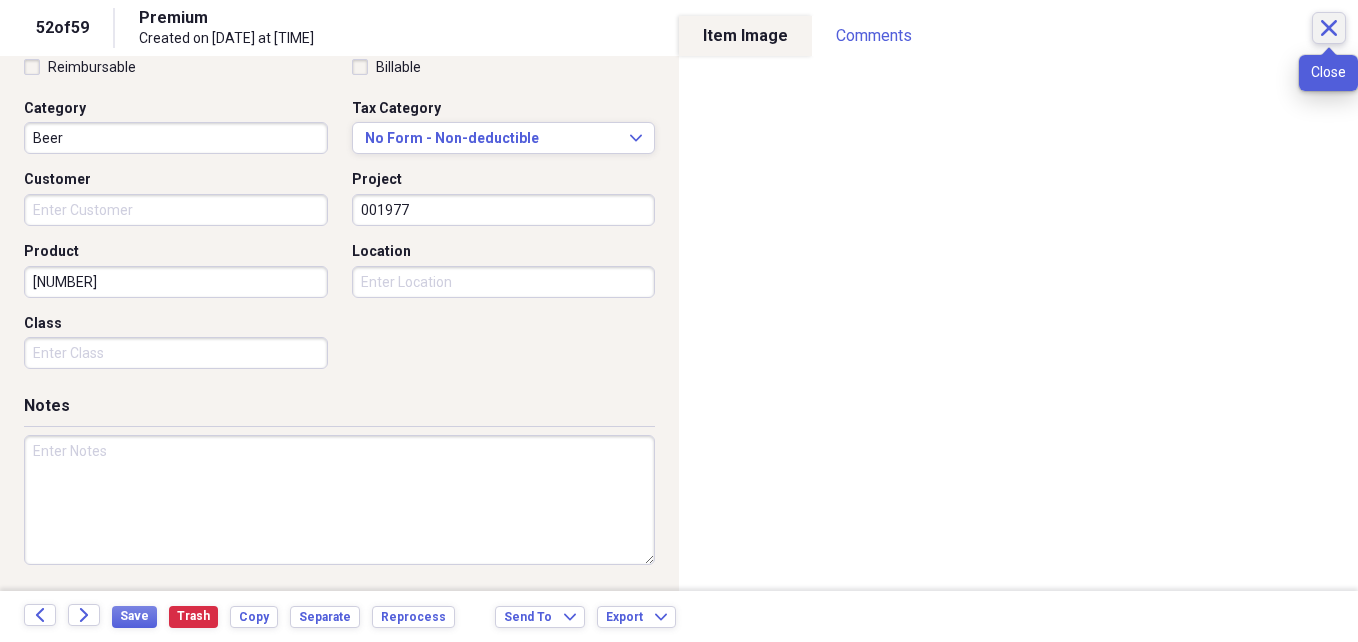 click on "Close" 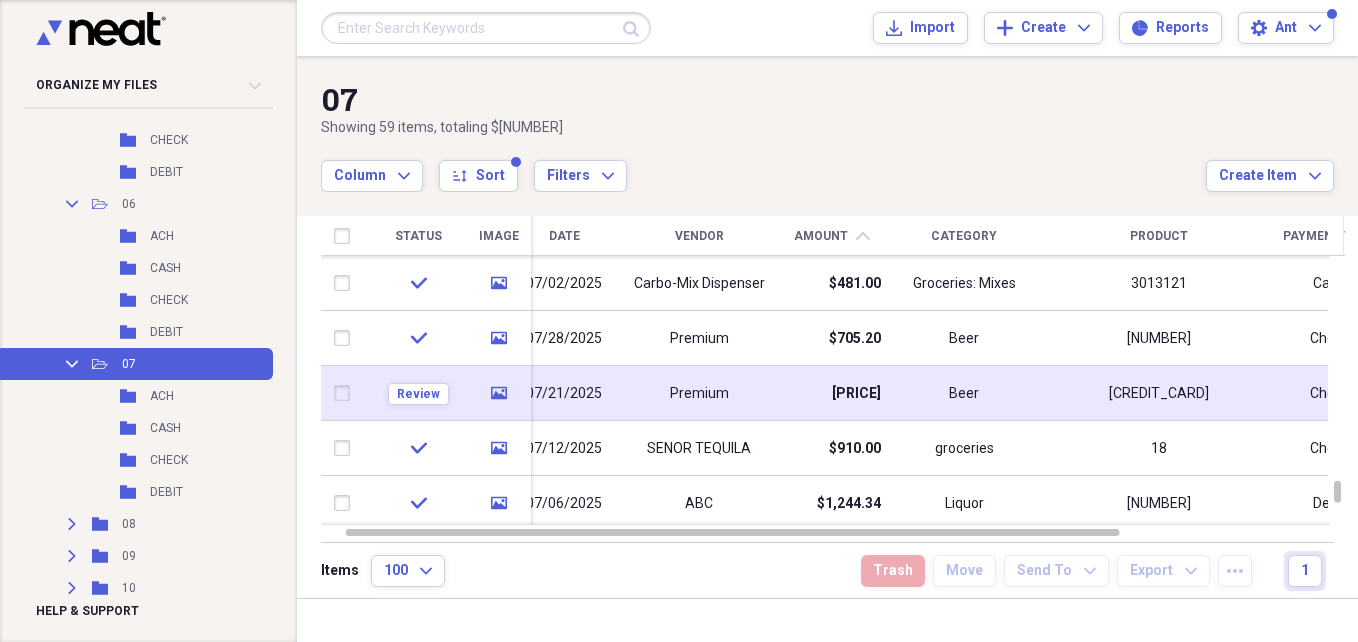 click on "Premium" at bounding box center [699, 393] 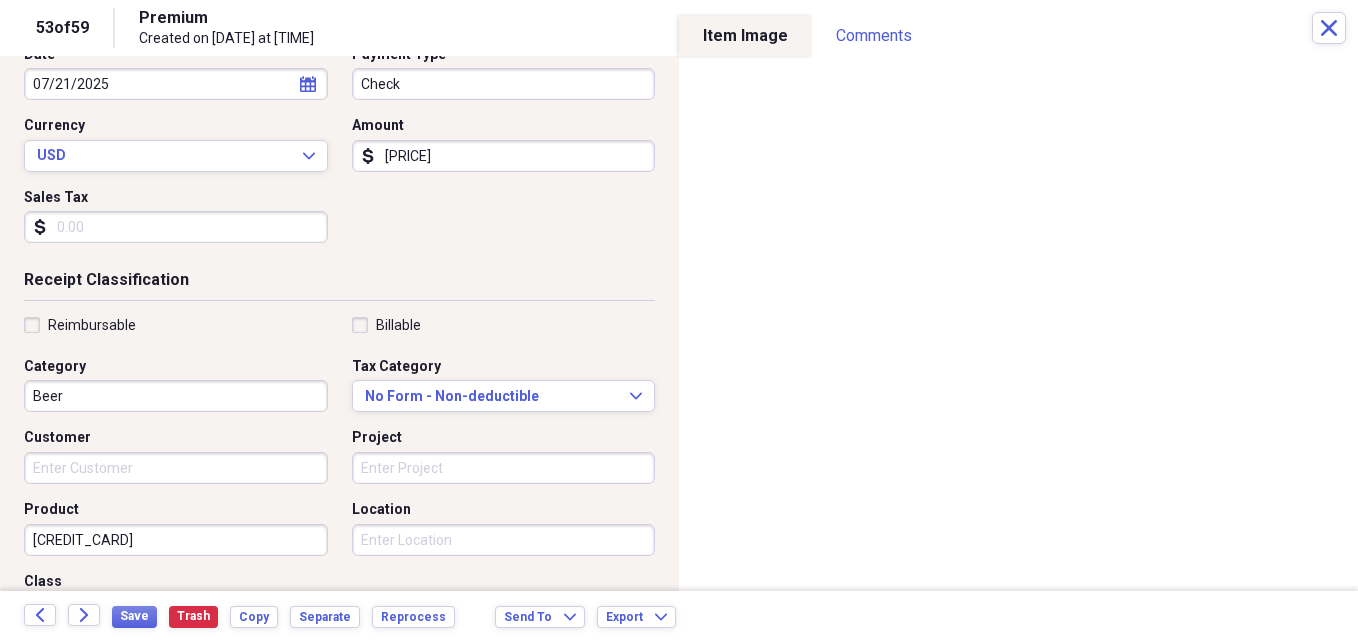 scroll, scrollTop: 240, scrollLeft: 0, axis: vertical 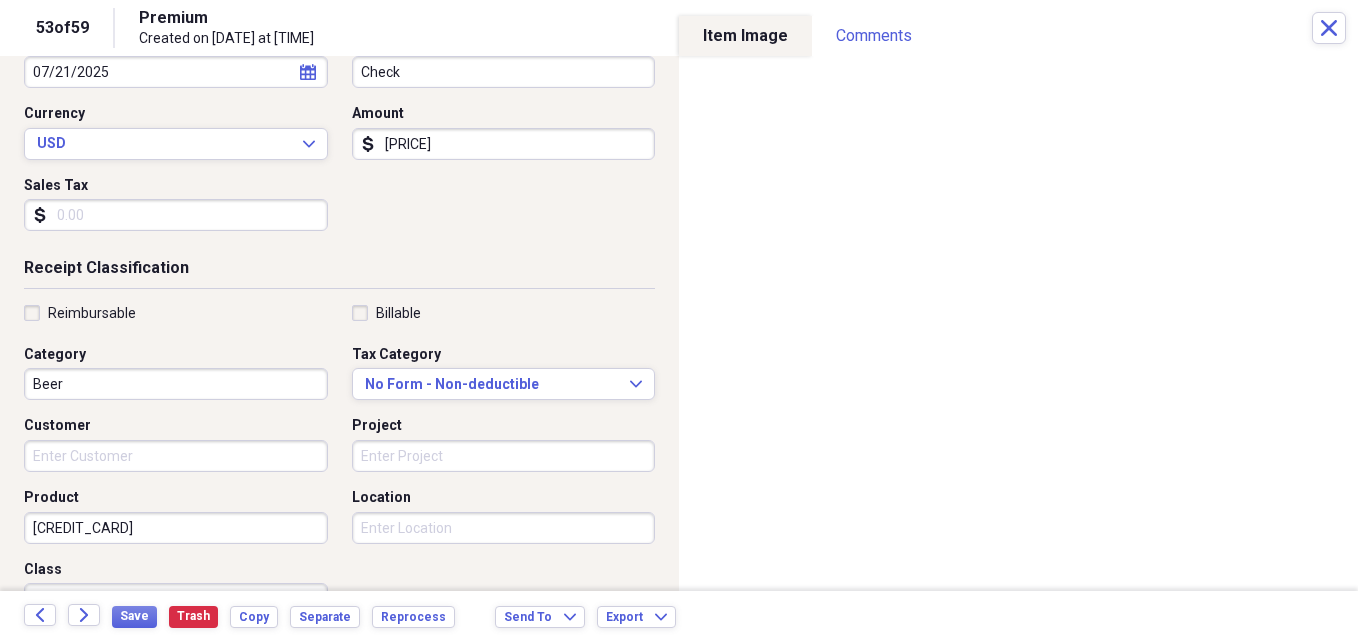 click on "Project" at bounding box center [504, 456] 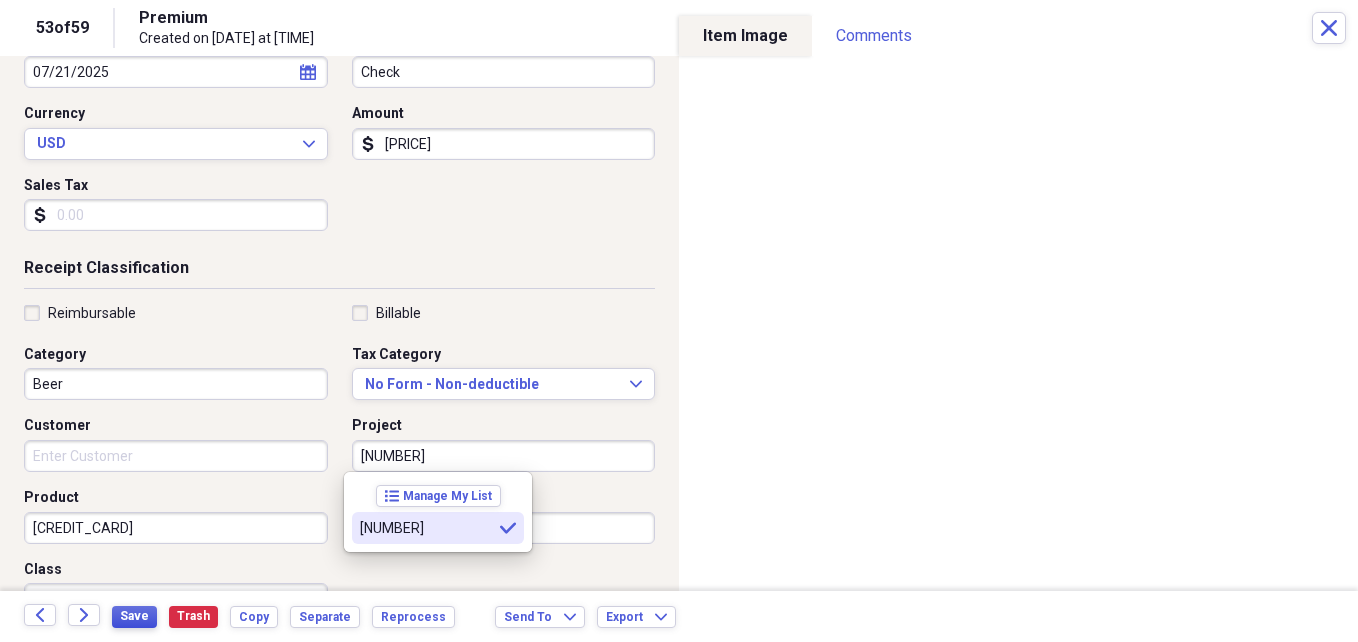 type on "[NUMBER]" 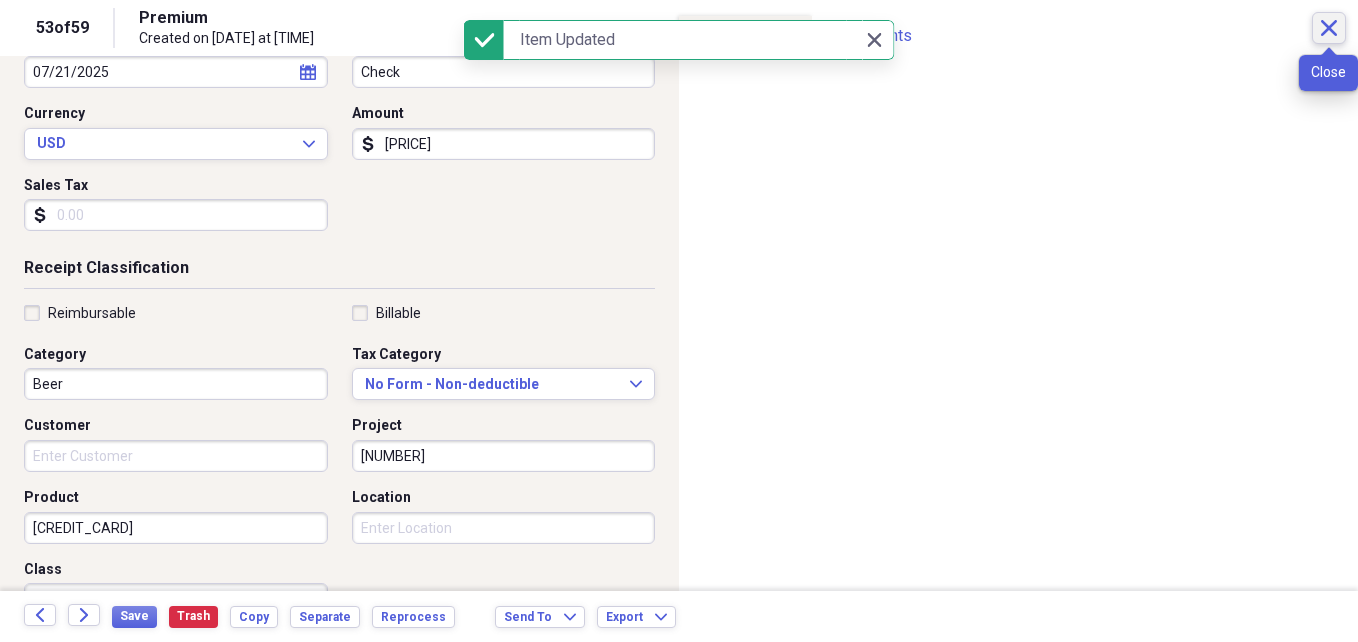 click 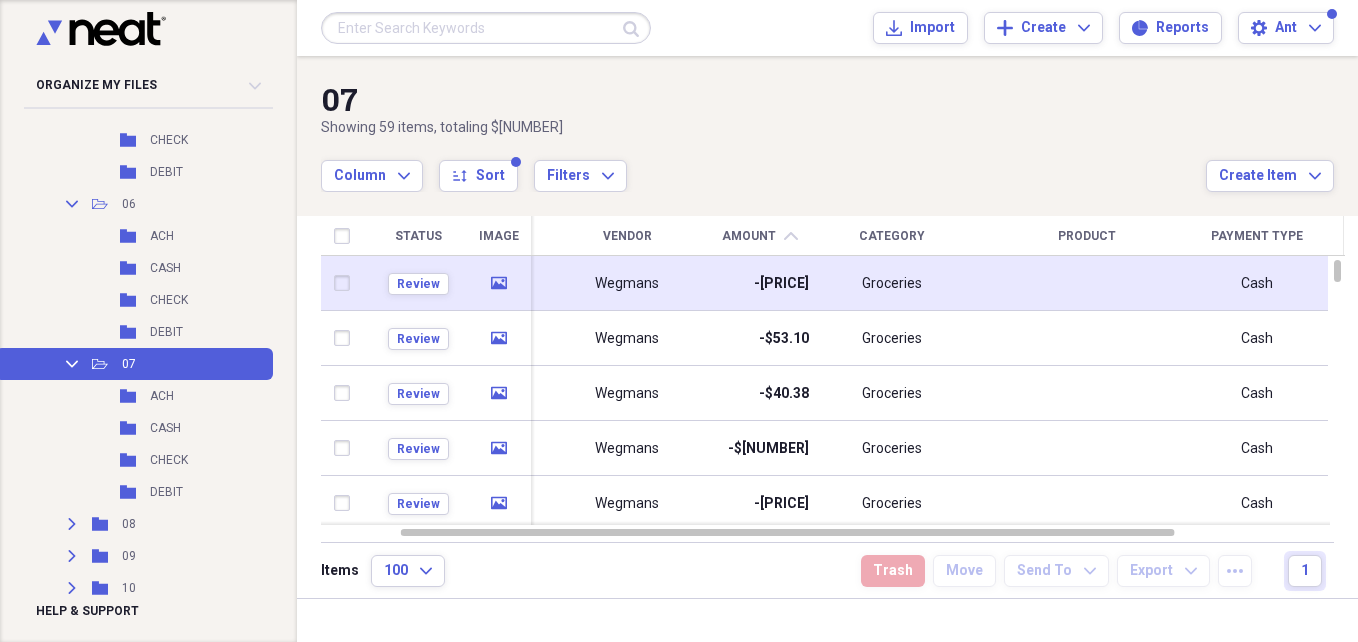 click on "Wegmans" at bounding box center (627, 283) 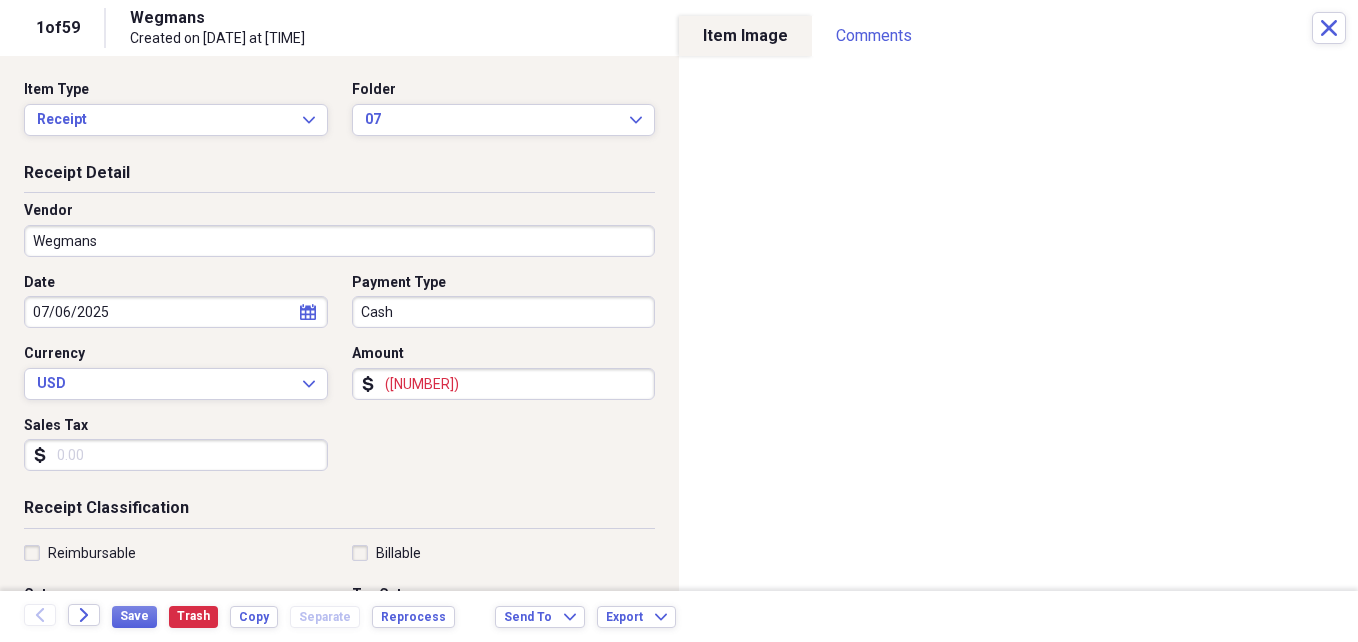 click on "(60.59)" at bounding box center [504, 384] 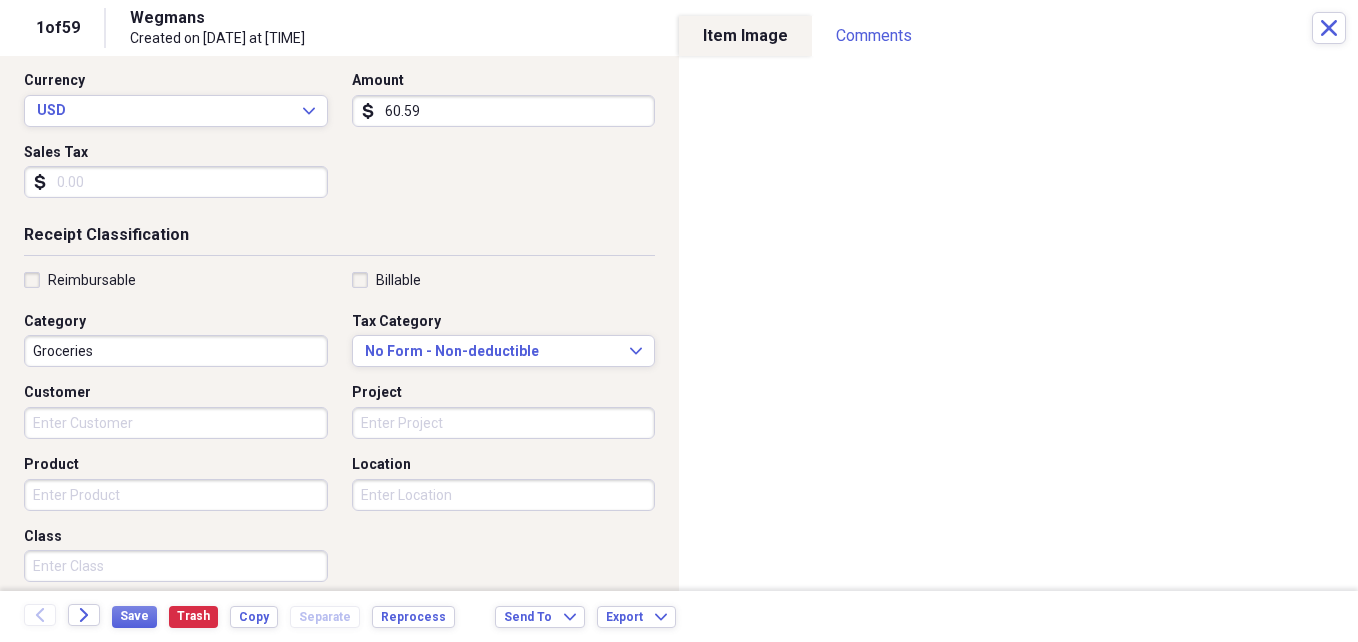 scroll, scrollTop: 283, scrollLeft: 0, axis: vertical 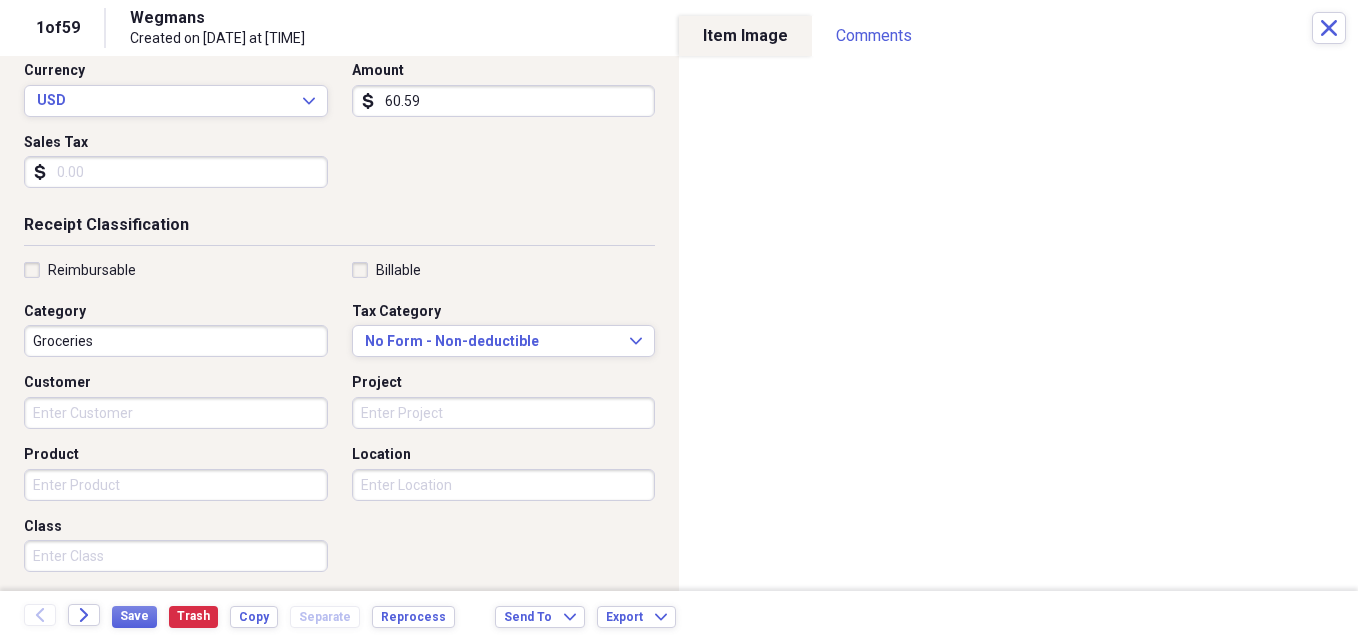 type on "60.59" 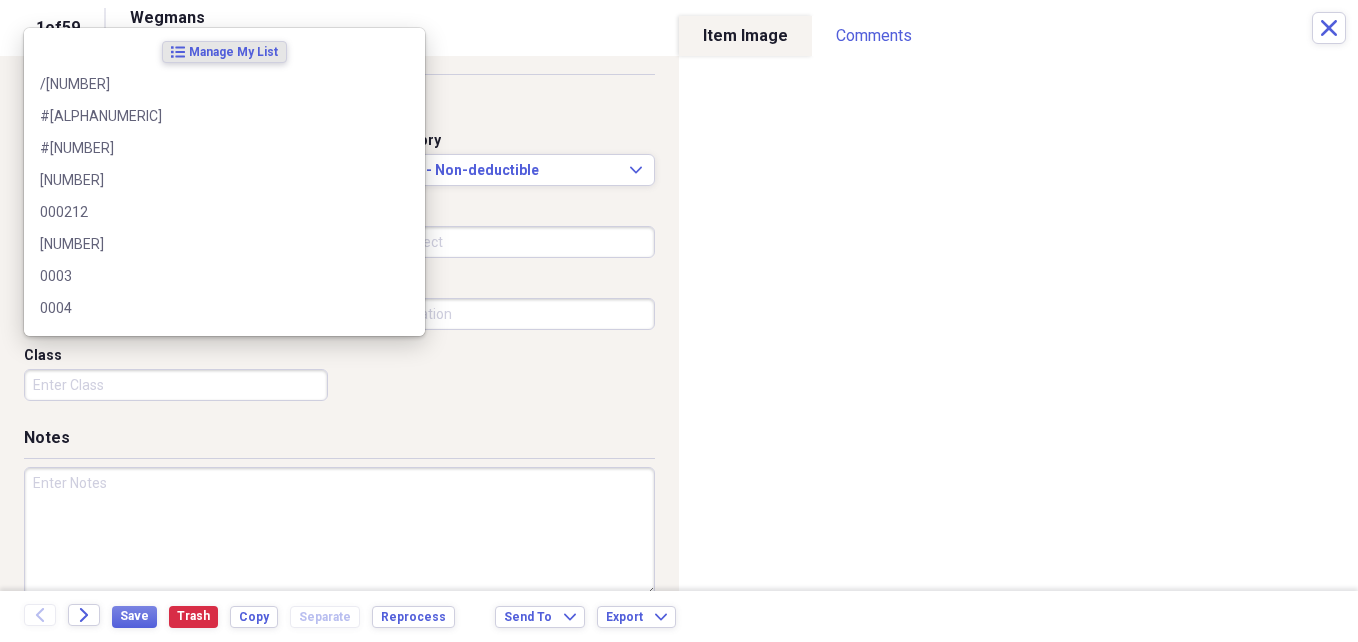 scroll, scrollTop: 486, scrollLeft: 0, axis: vertical 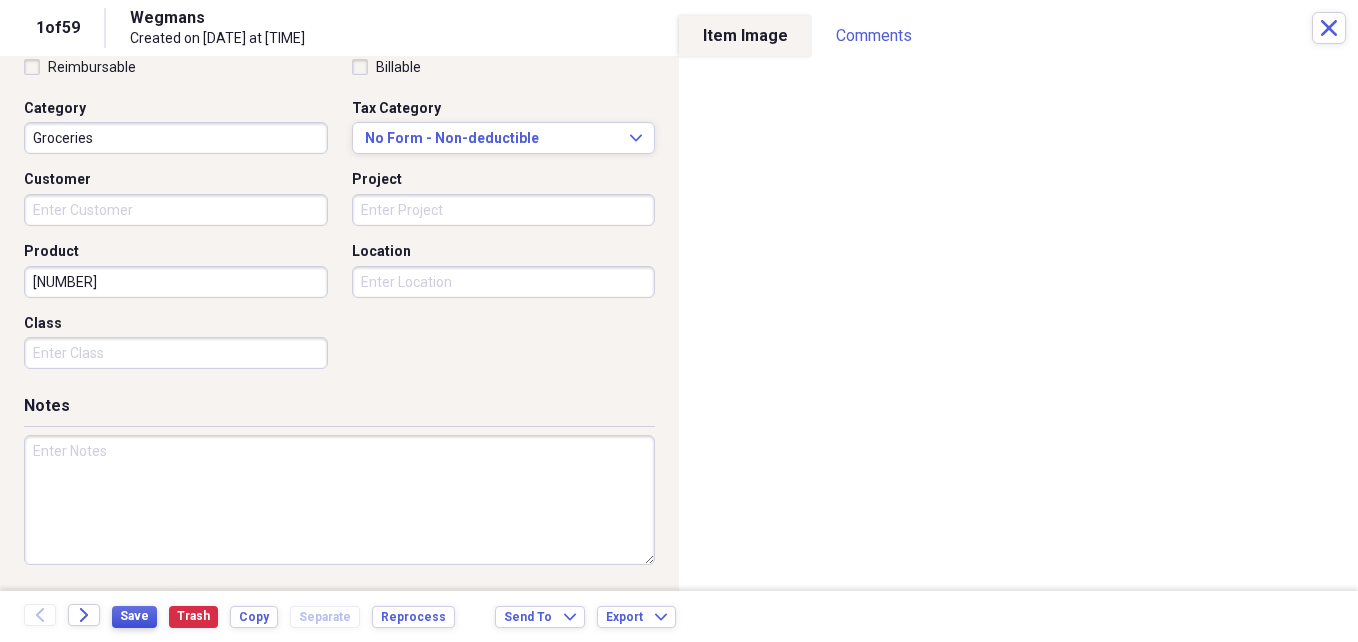 type on "[DATE]" 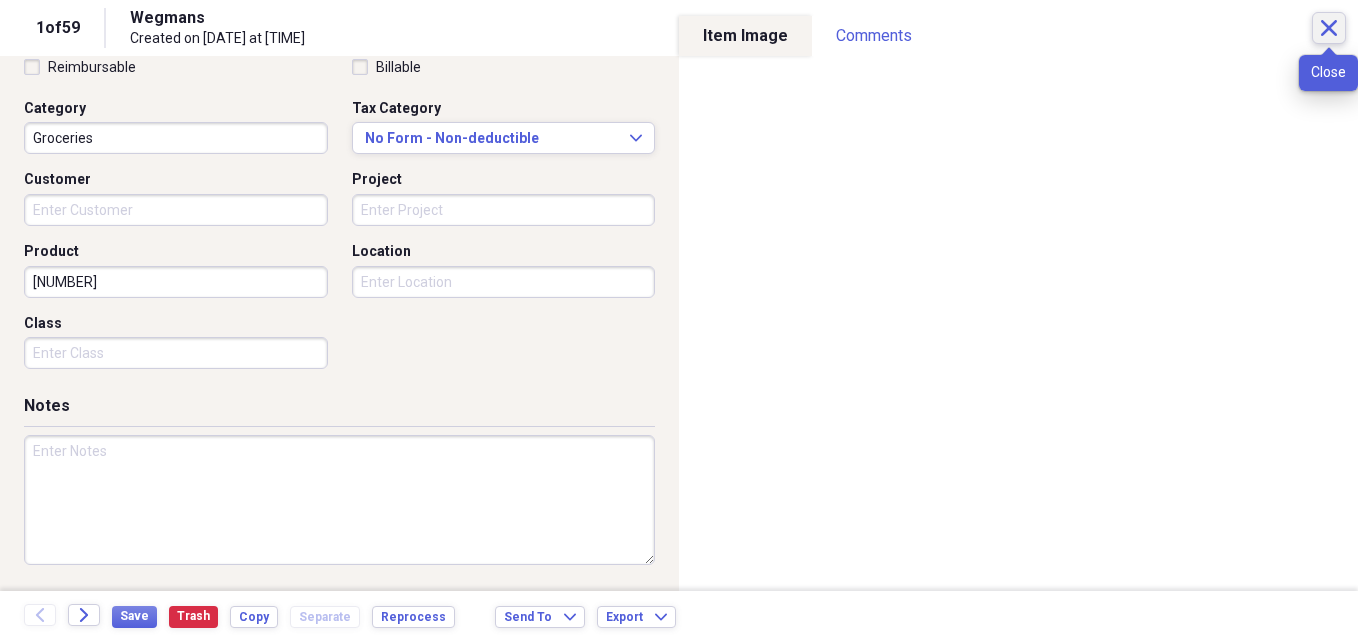click 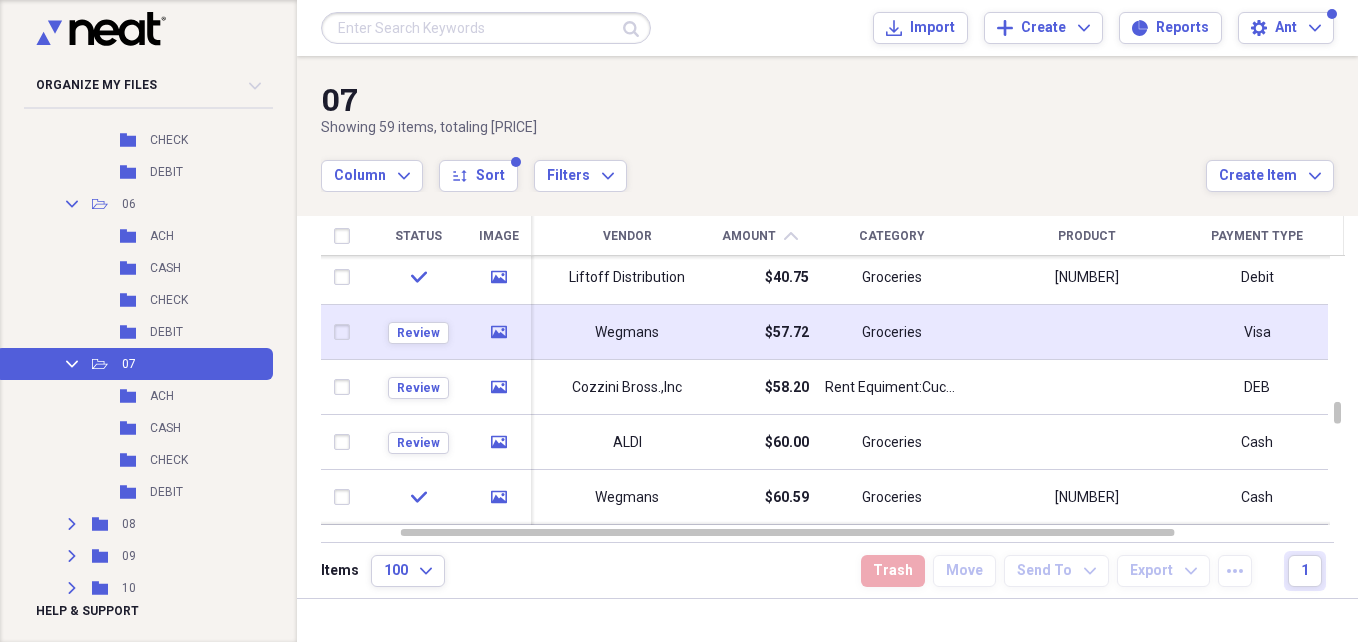click on "Groceries" at bounding box center (892, 332) 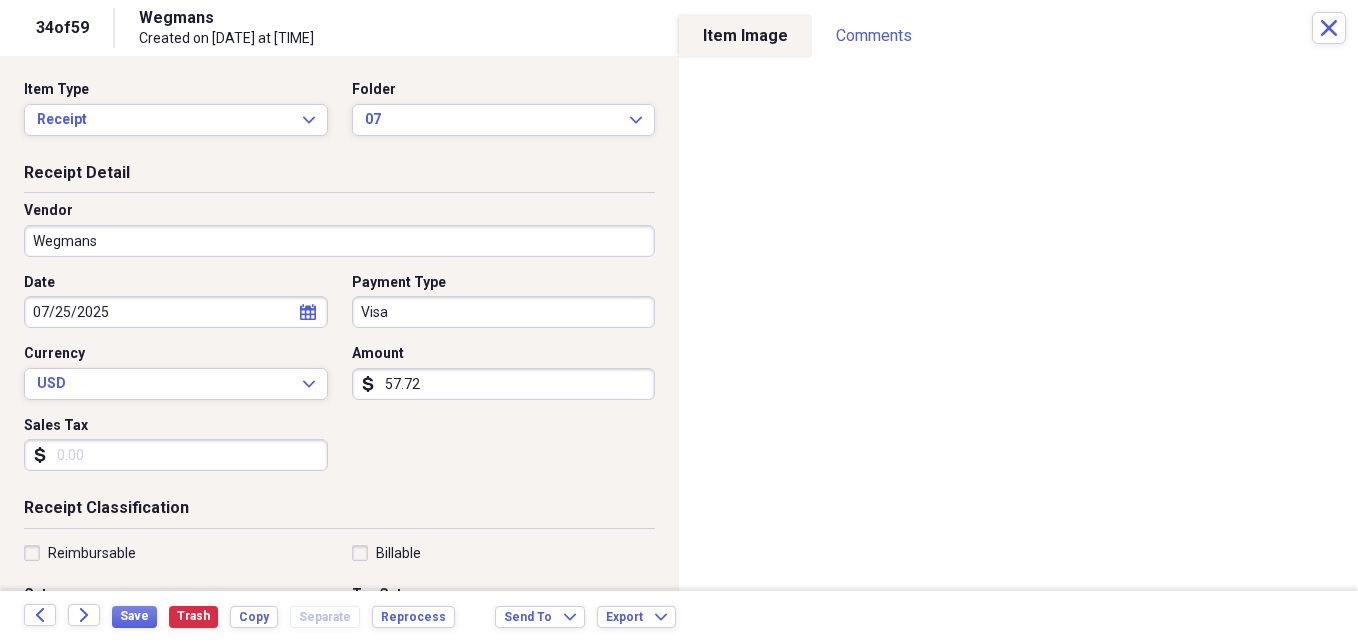 click on "Visa" at bounding box center [504, 312] 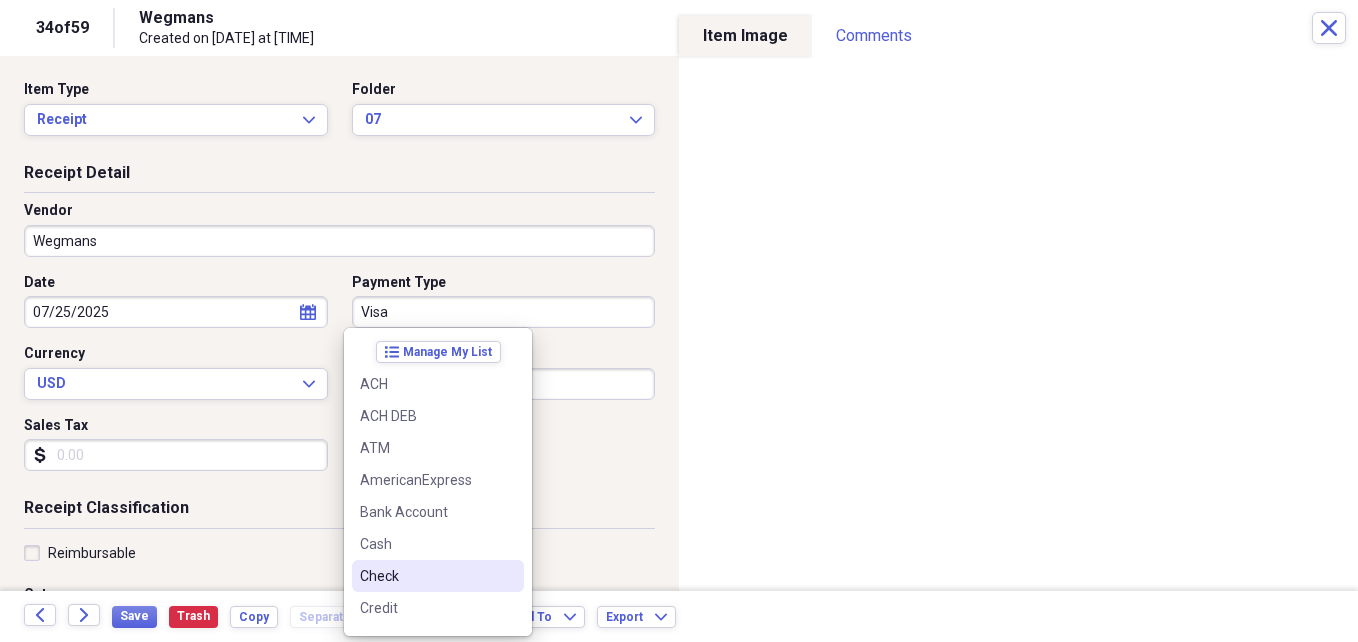 click on "Check" at bounding box center [426, 576] 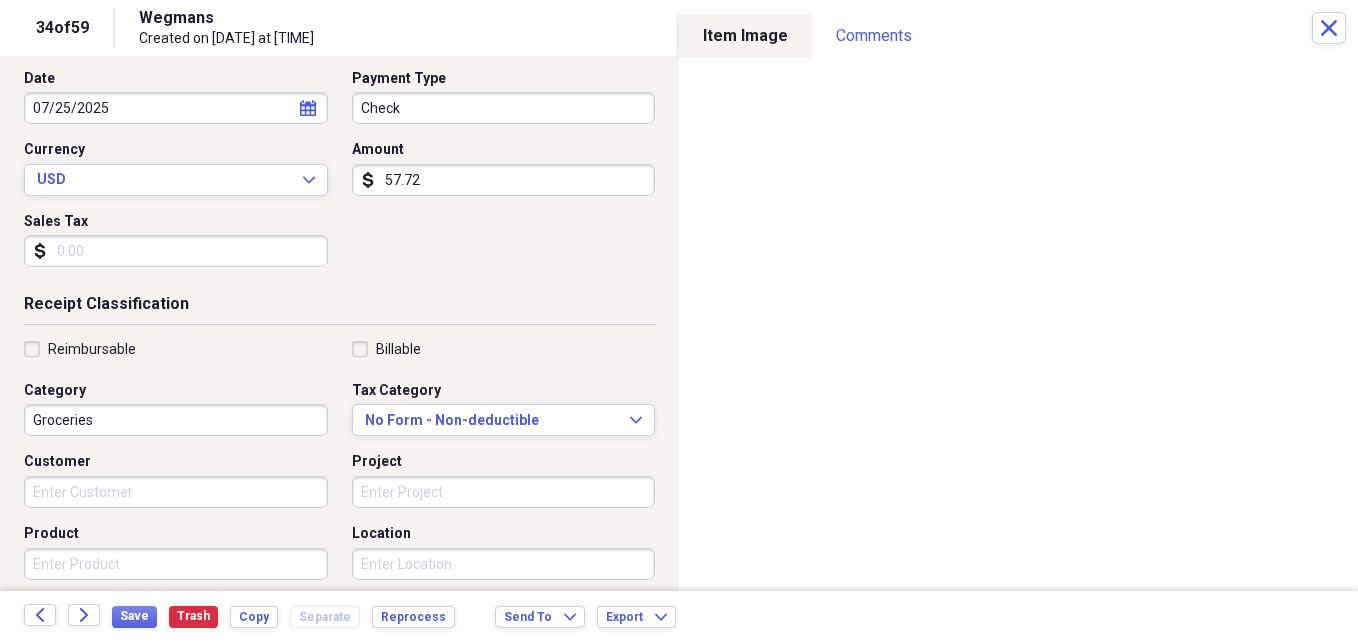 scroll, scrollTop: 228, scrollLeft: 0, axis: vertical 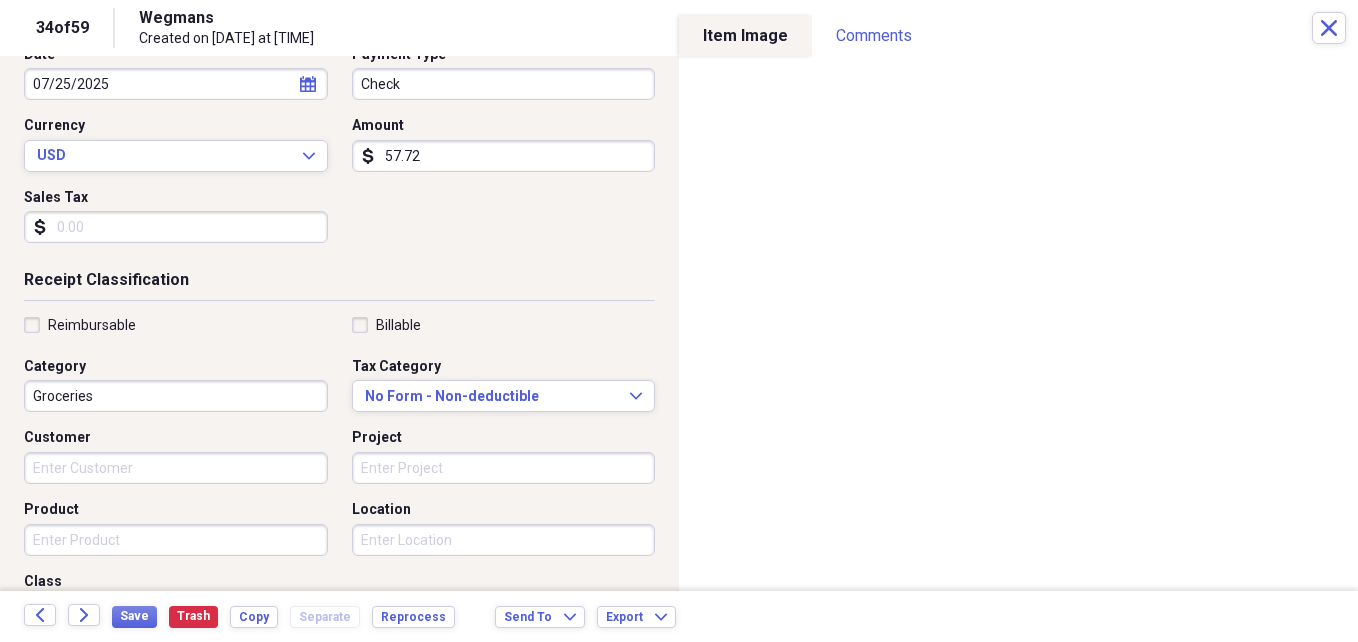click on "Product" at bounding box center (176, 540) 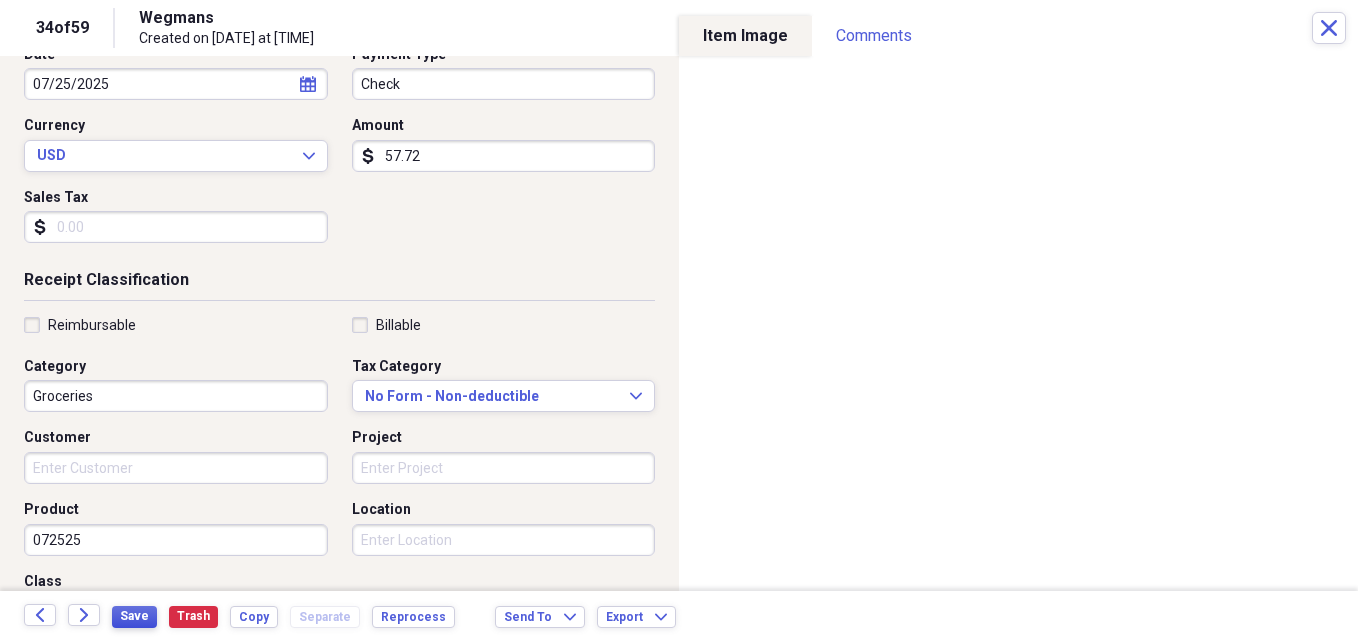 type on "072525" 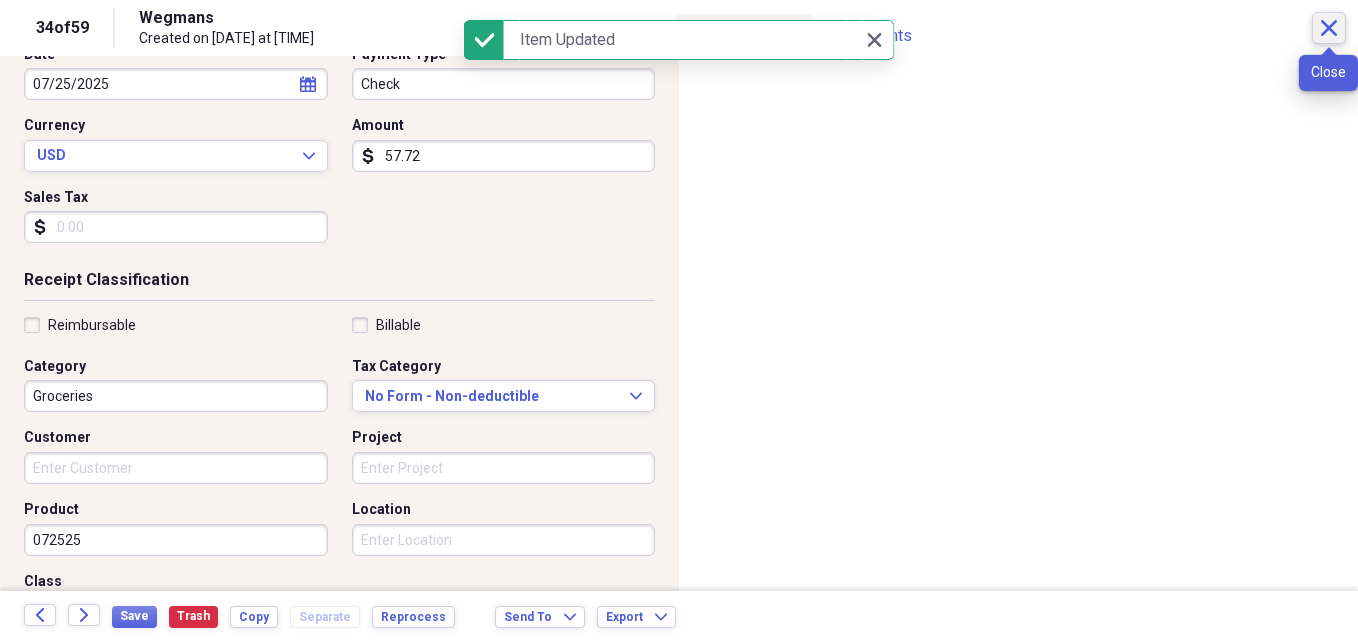 click 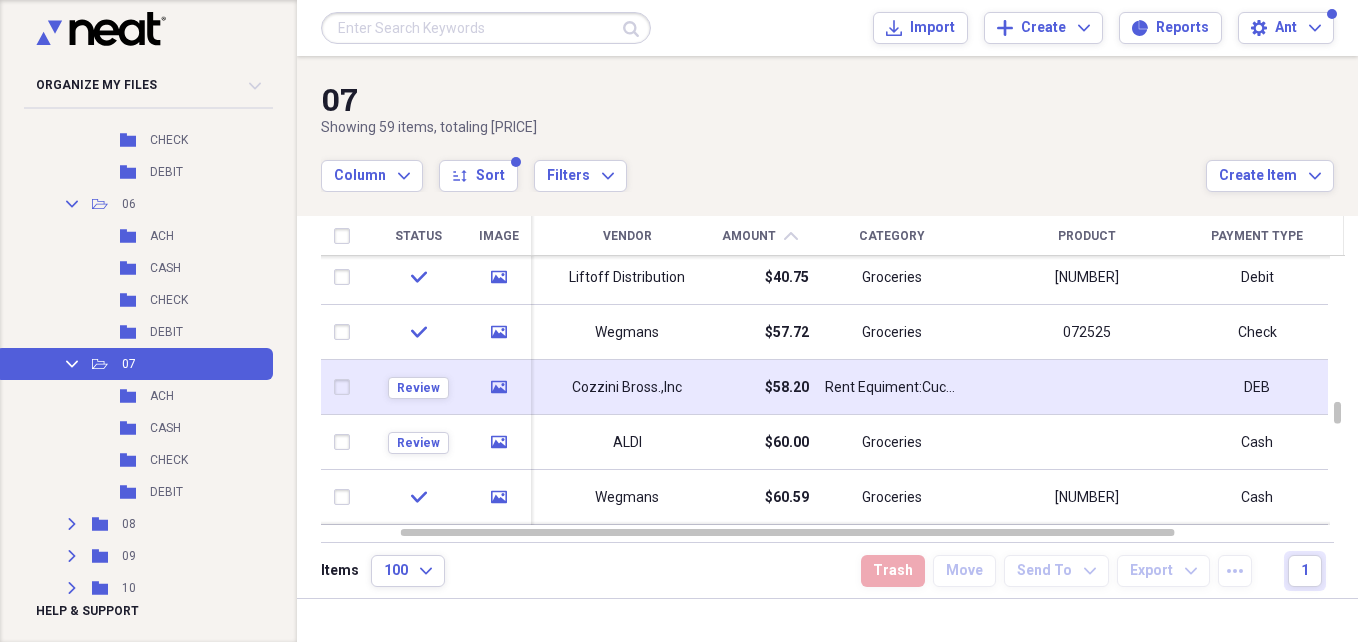 click at bounding box center [1087, 387] 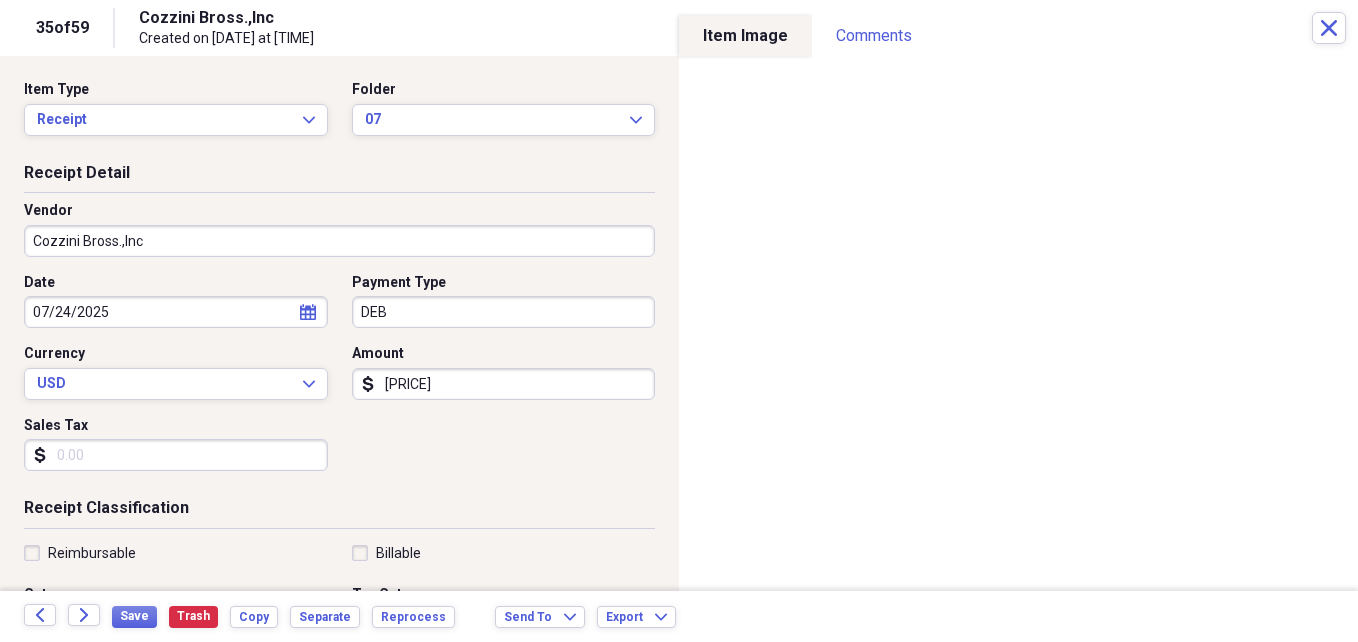 click on "DEB" at bounding box center [504, 312] 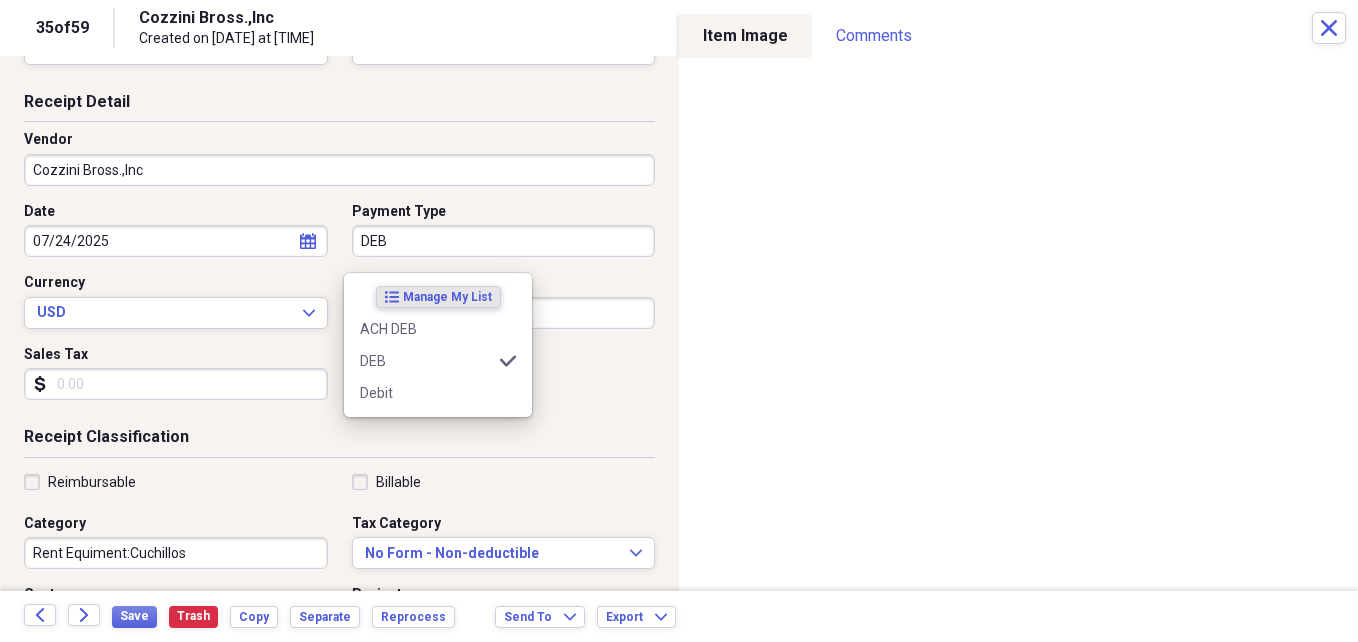 scroll, scrollTop: 82, scrollLeft: 0, axis: vertical 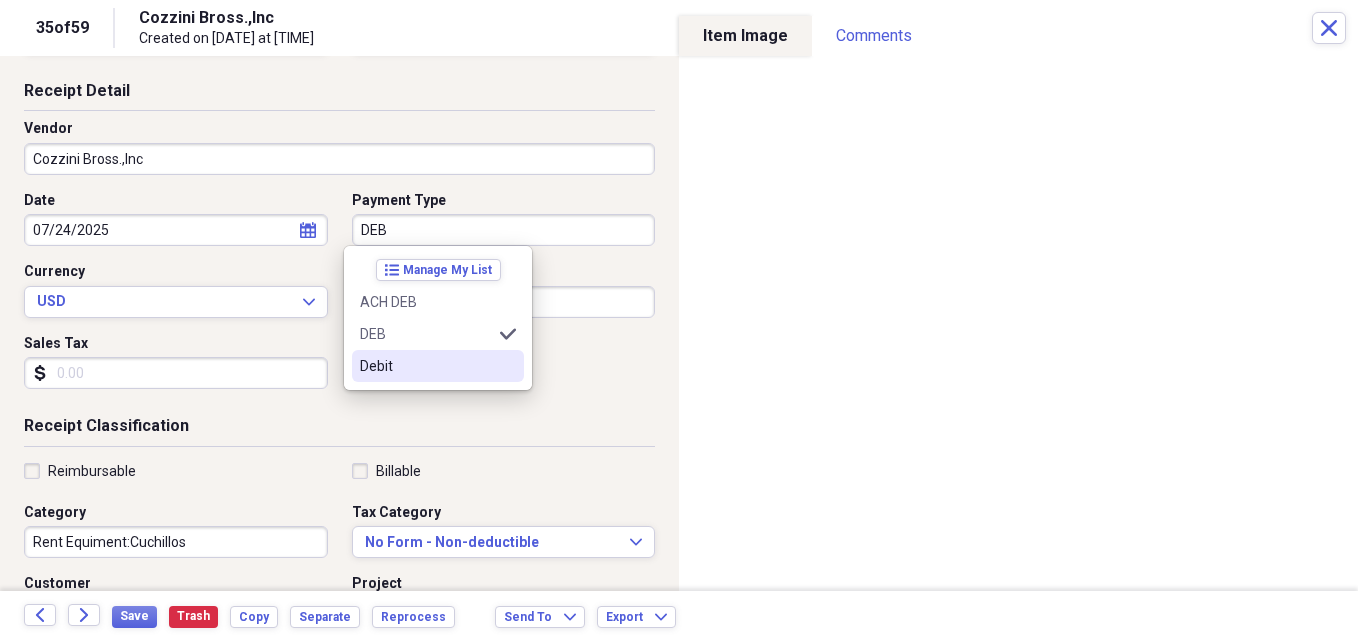 click on "Debit" at bounding box center (426, 366) 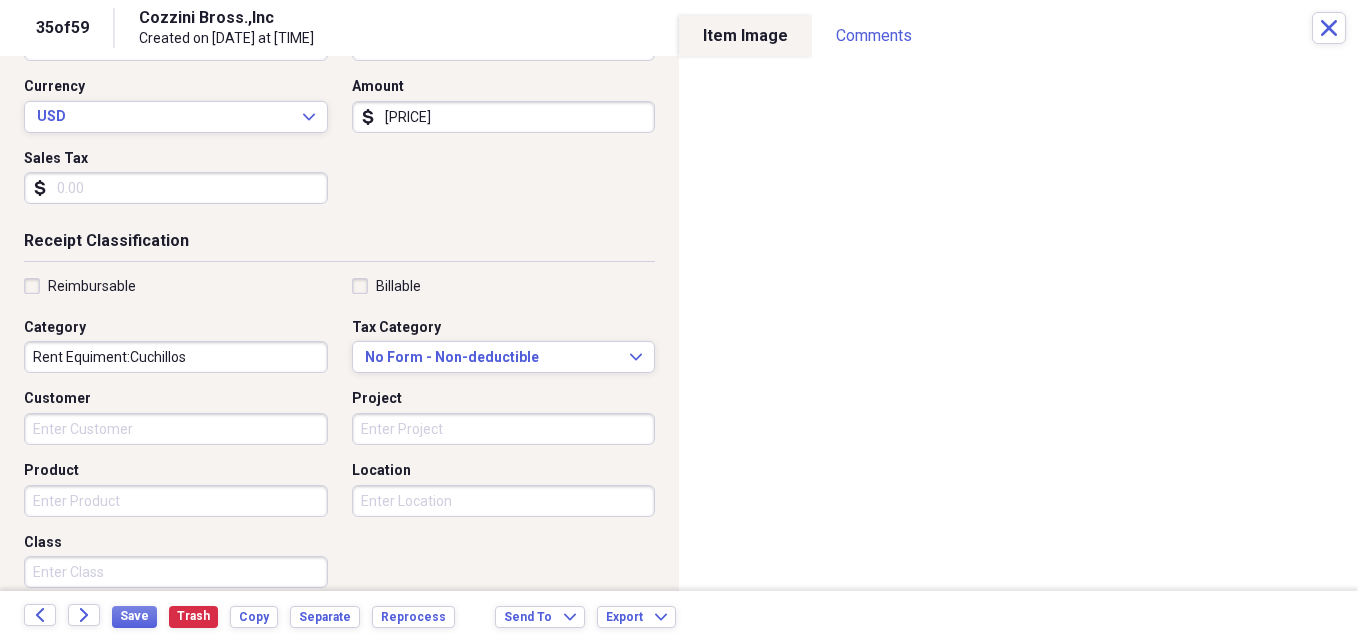 scroll, scrollTop: 272, scrollLeft: 0, axis: vertical 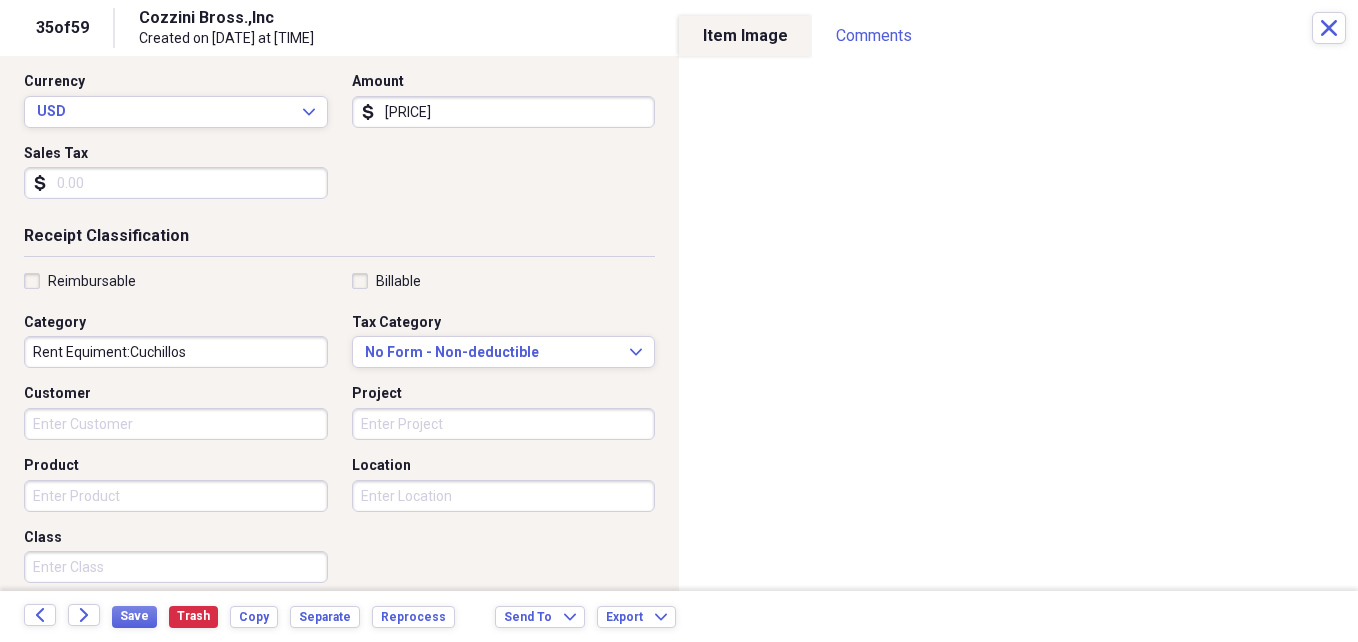 click on "Product" at bounding box center (176, 496) 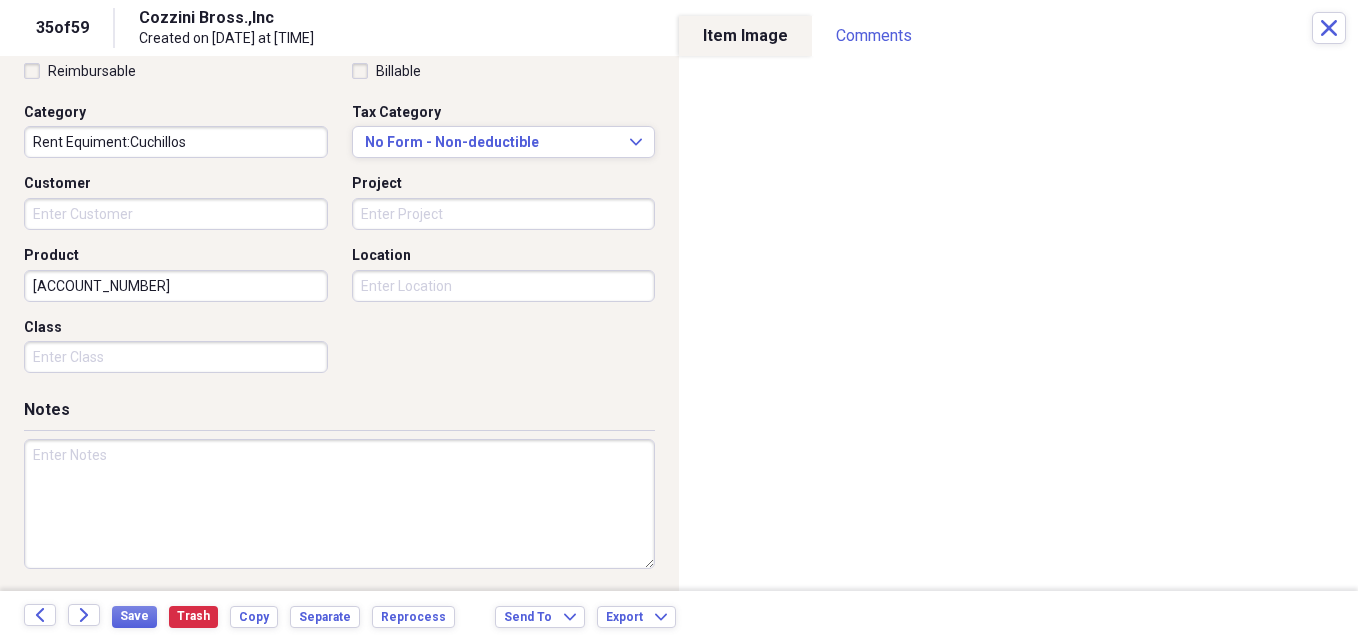 scroll, scrollTop: 486, scrollLeft: 0, axis: vertical 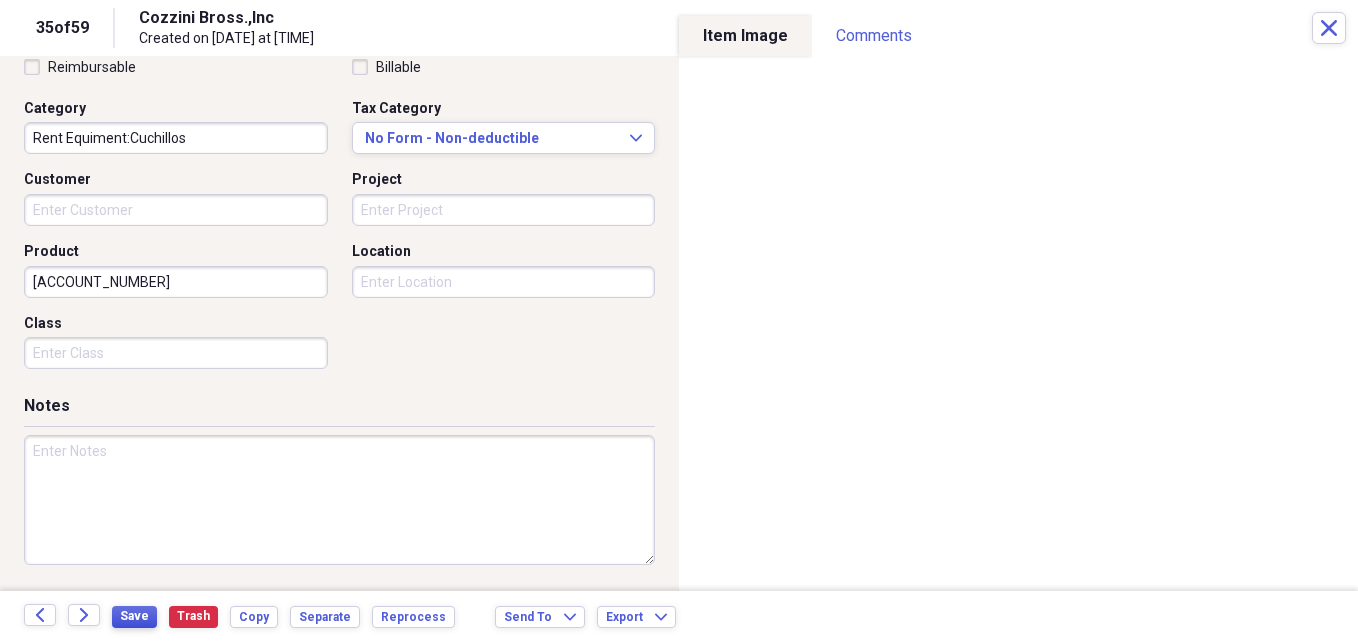 type on "[NUMBER]" 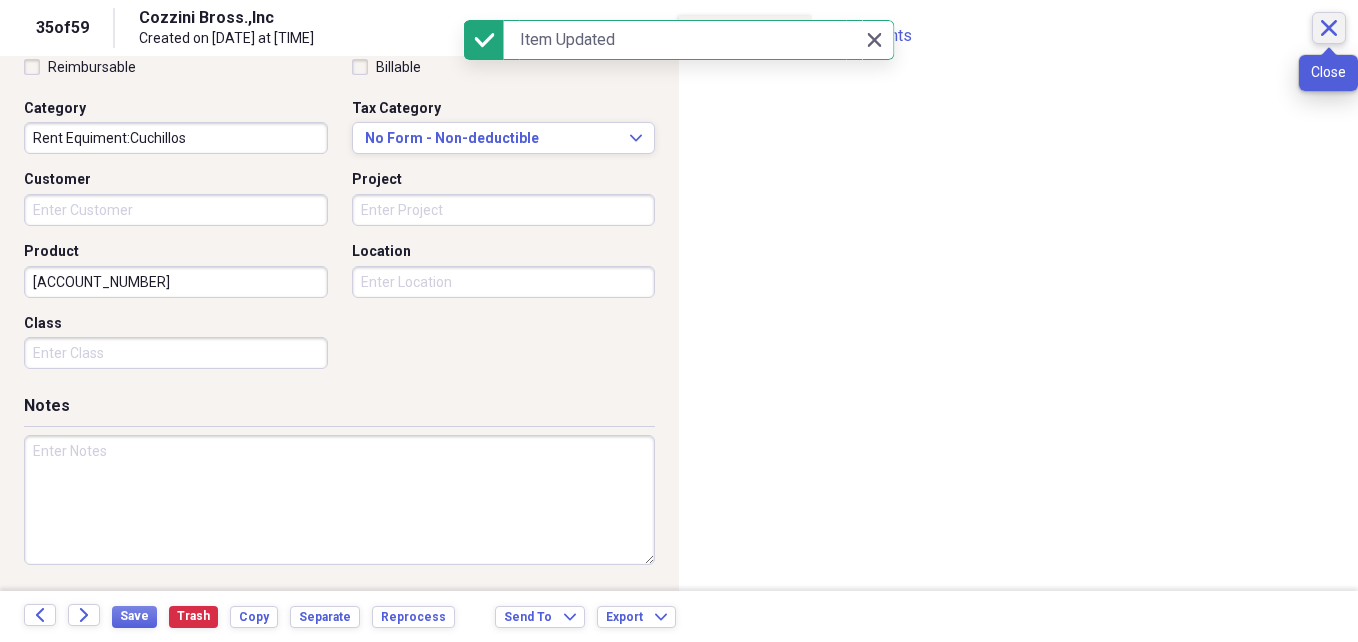 click on "Close" at bounding box center (1329, 28) 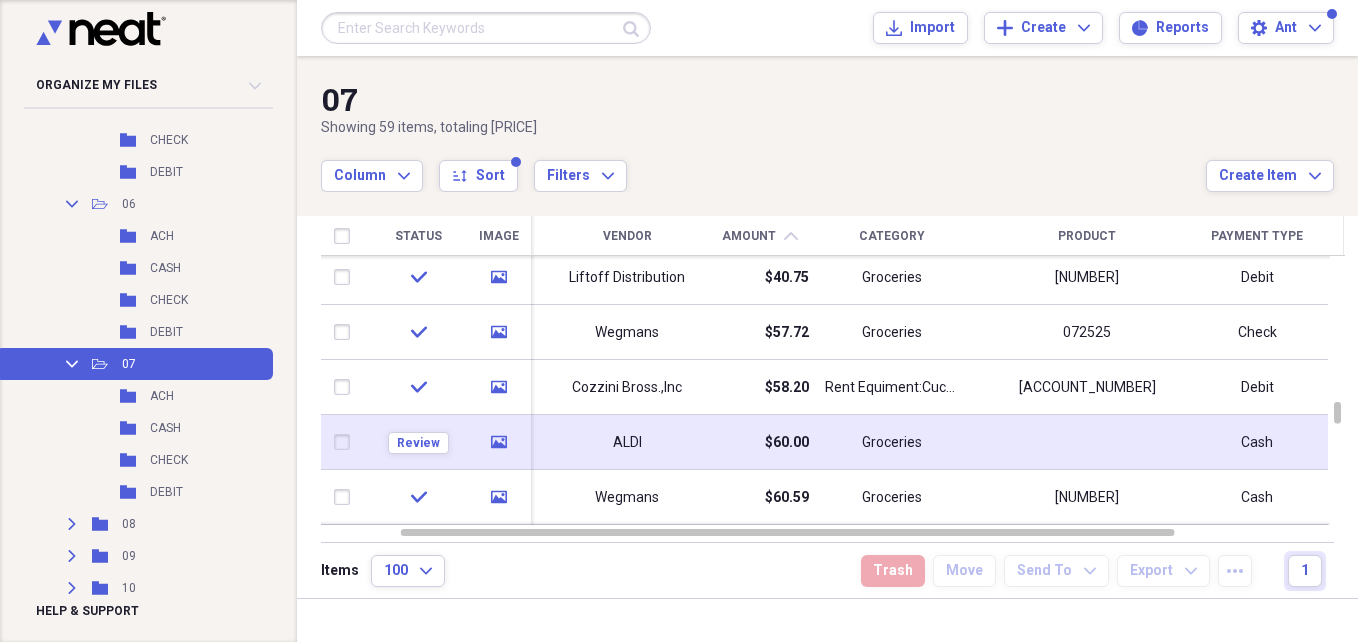 click at bounding box center (1087, 442) 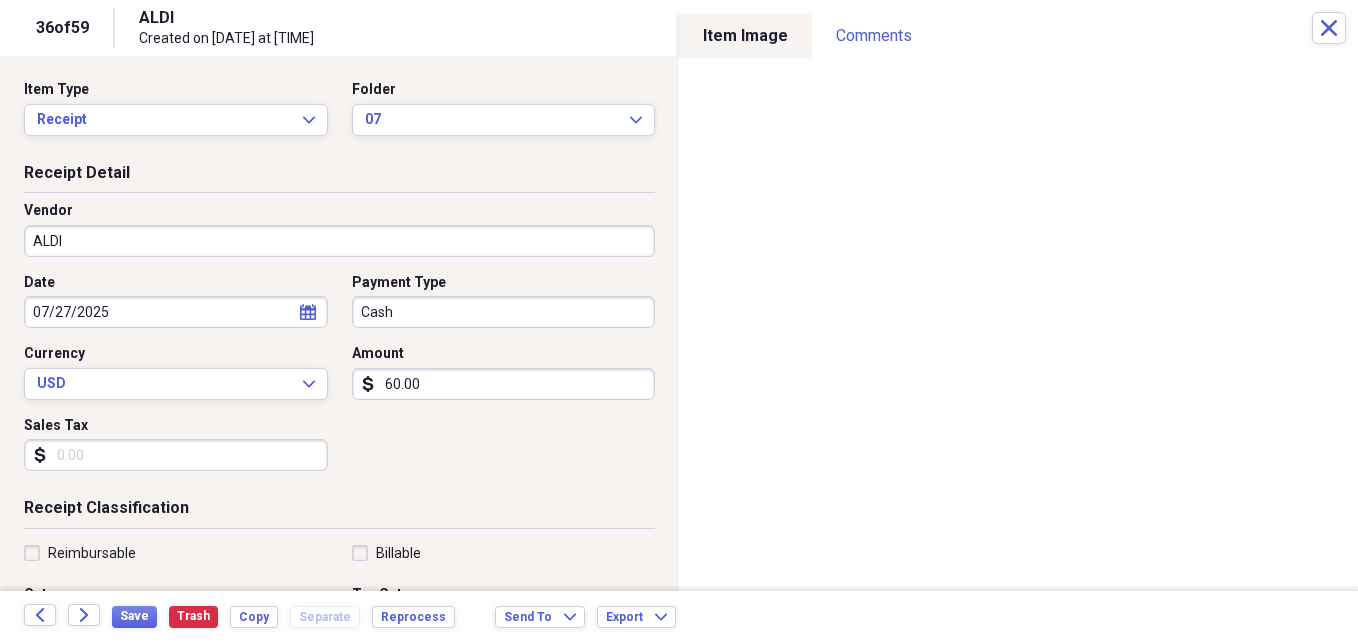 click on "60.00" at bounding box center [504, 384] 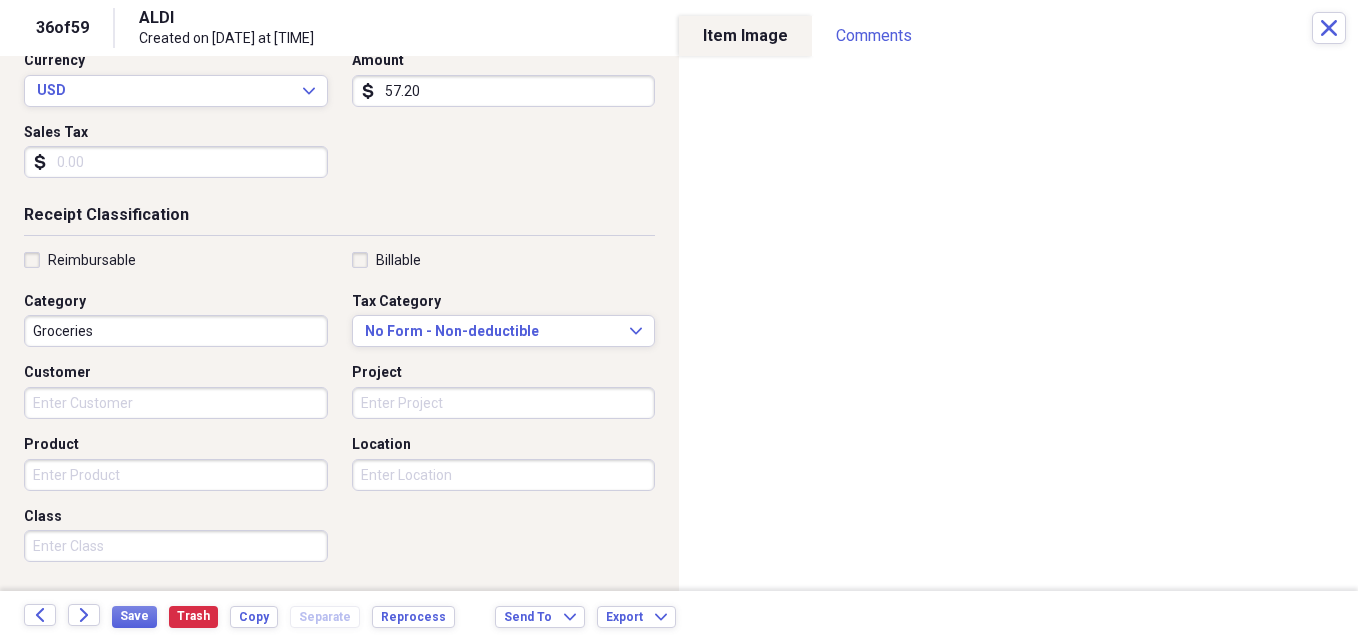 scroll, scrollTop: 295, scrollLeft: 0, axis: vertical 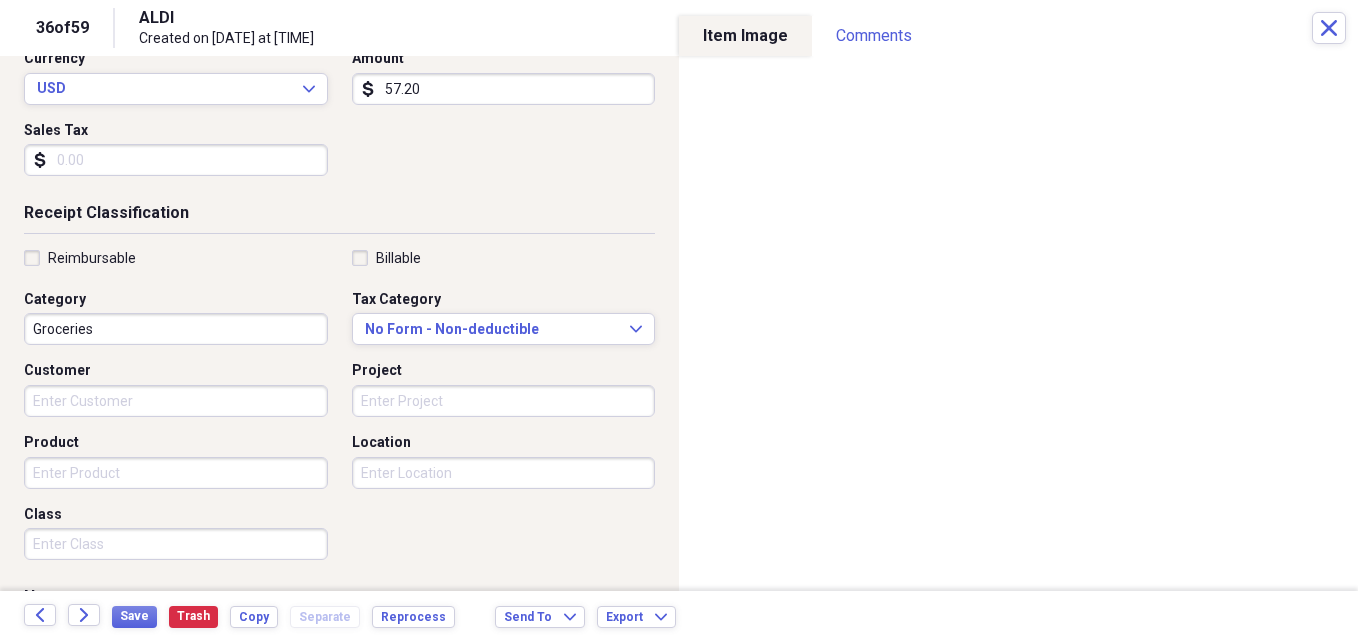 type on "57.20" 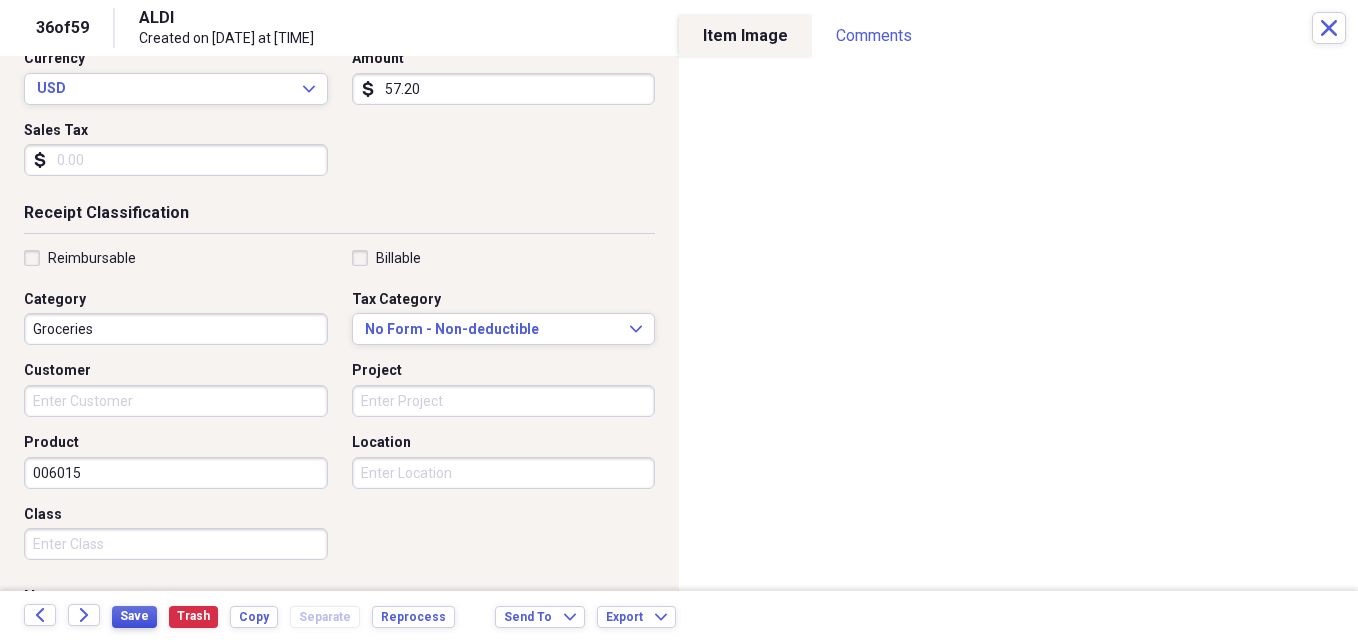 type on "[ACCOUNT_NUMBER]" 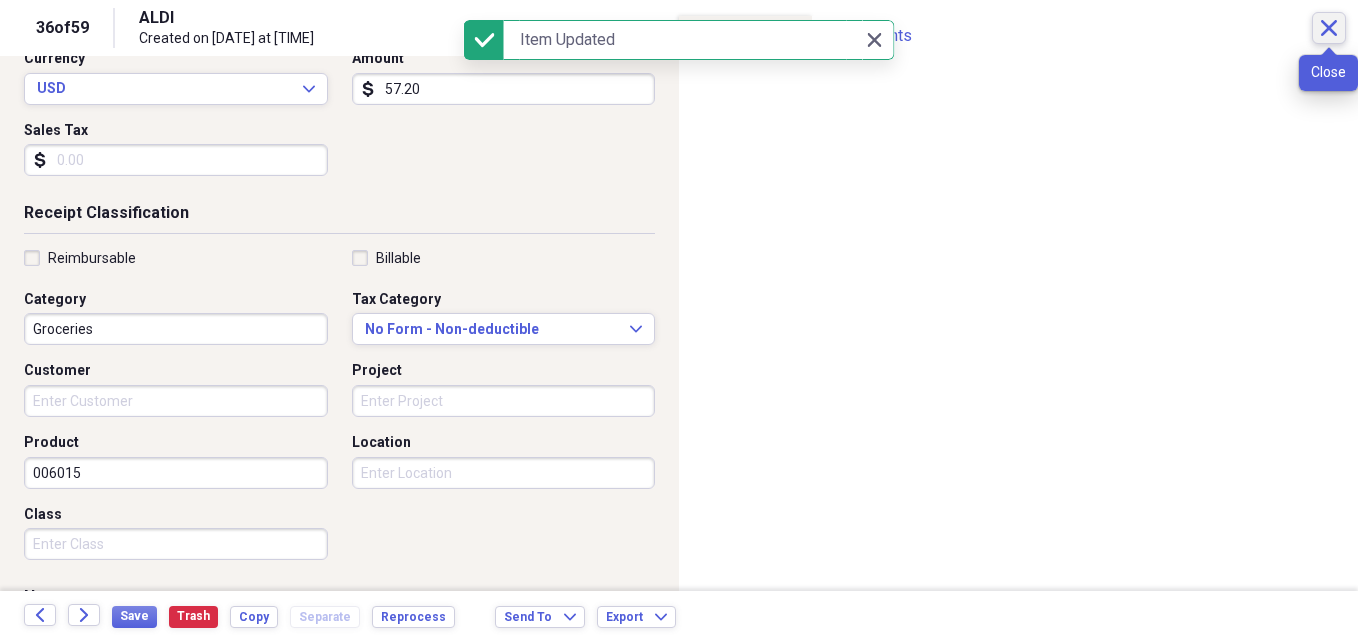 click on "Close" 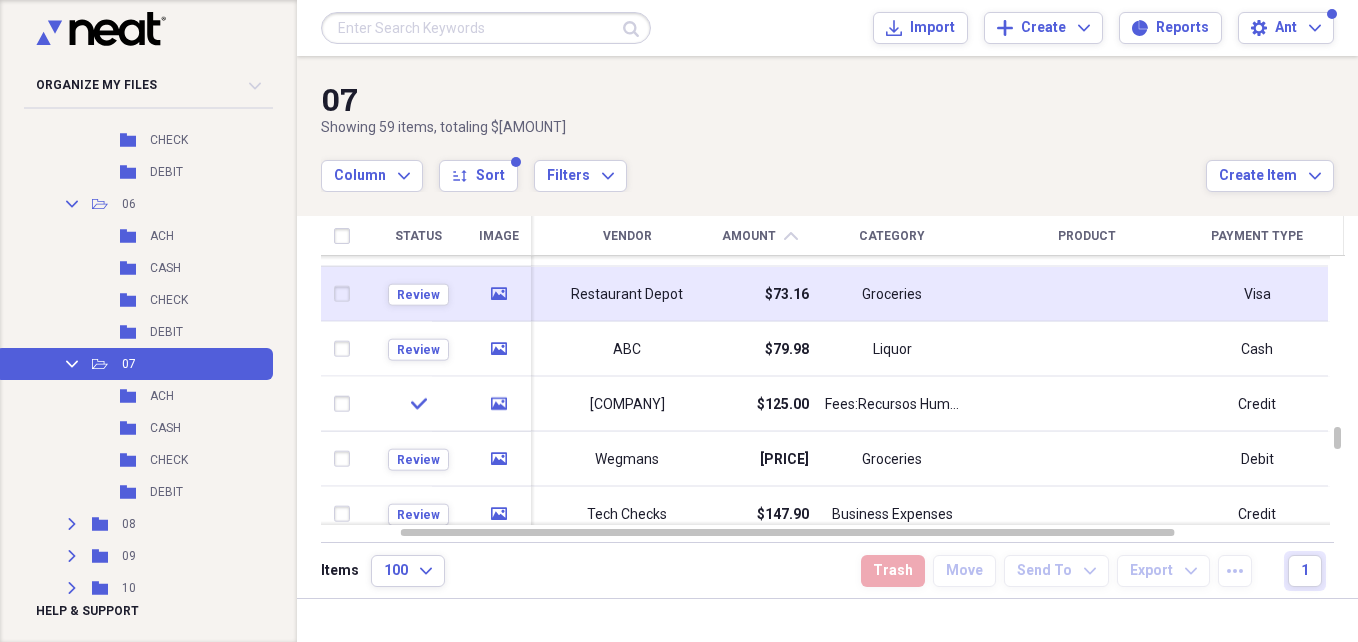 click on "$73.16" at bounding box center (759, 294) 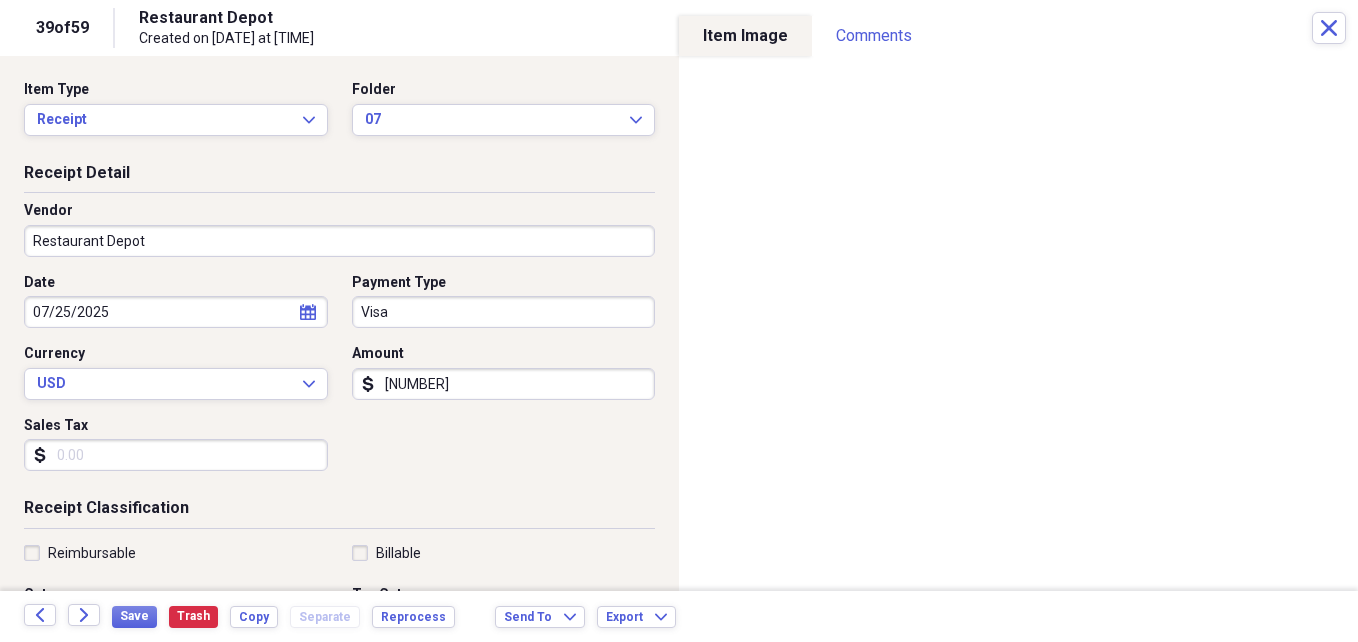 click on "Visa" at bounding box center [504, 312] 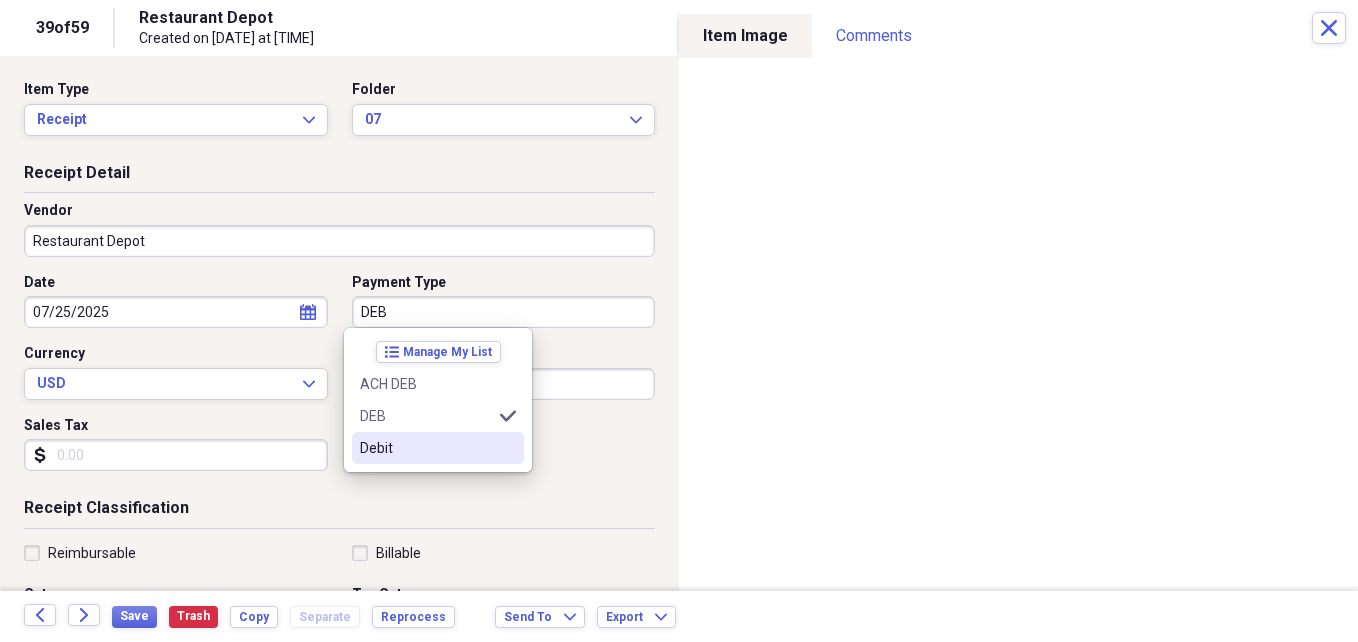 click on "Debit" at bounding box center [426, 448] 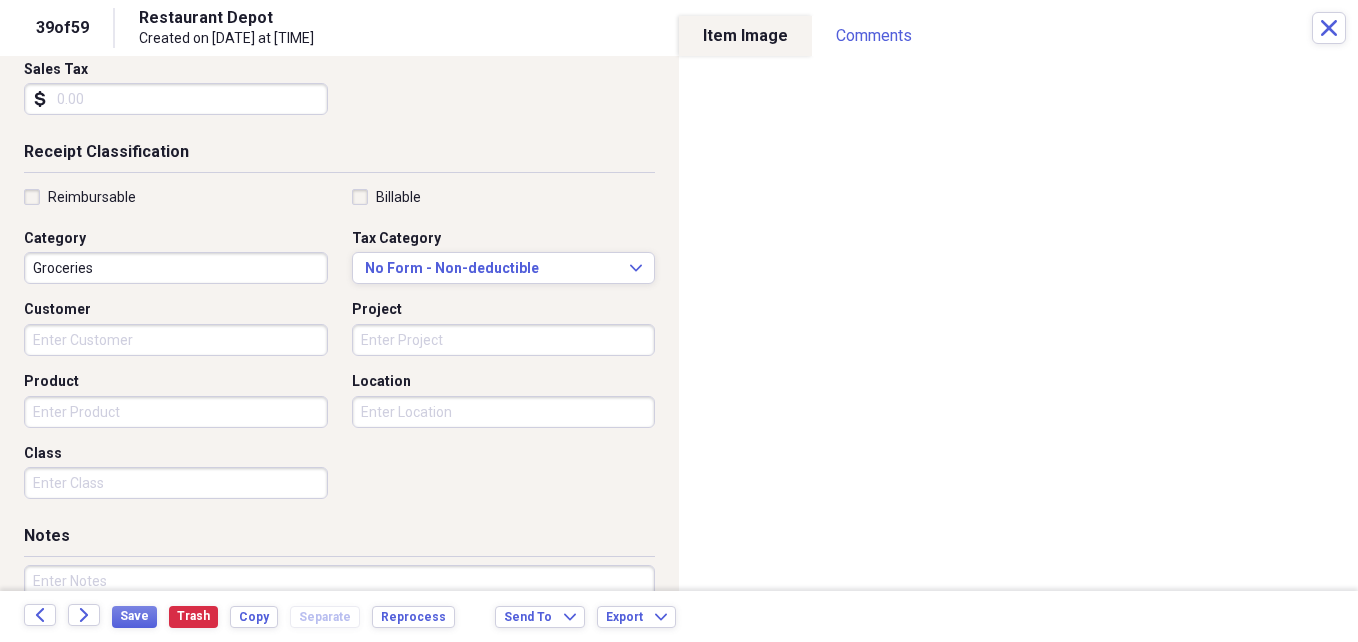 scroll, scrollTop: 358, scrollLeft: 0, axis: vertical 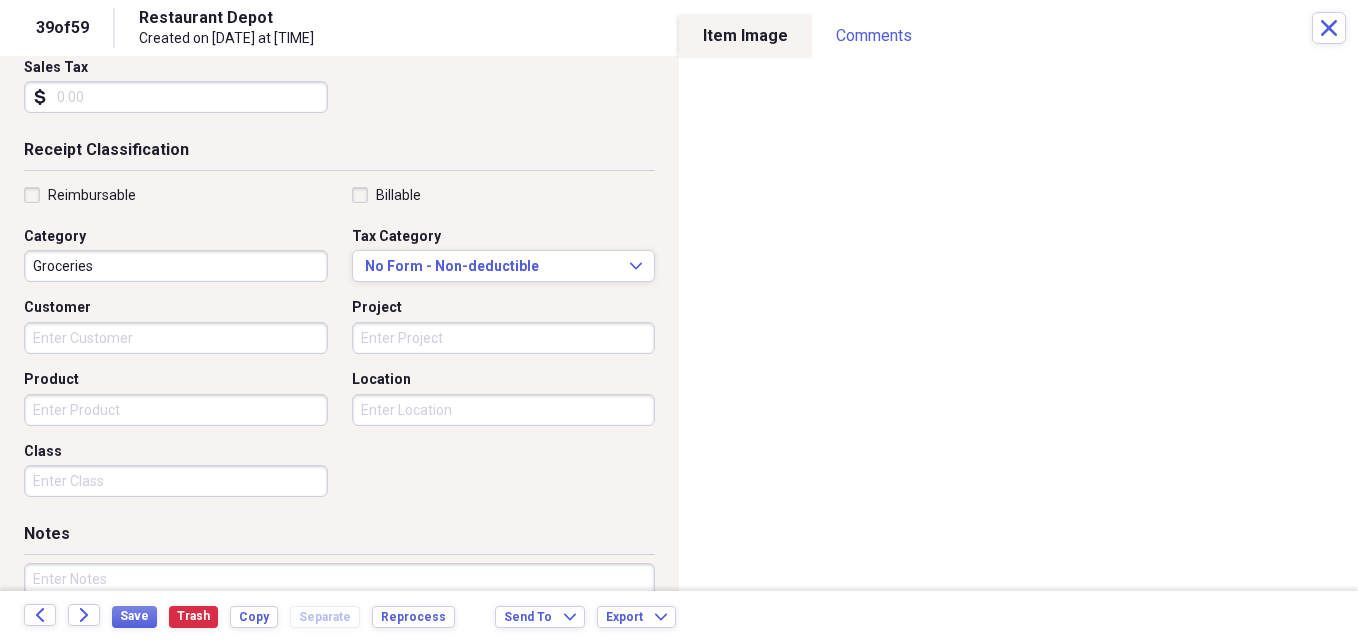 click on "Product" at bounding box center [176, 410] 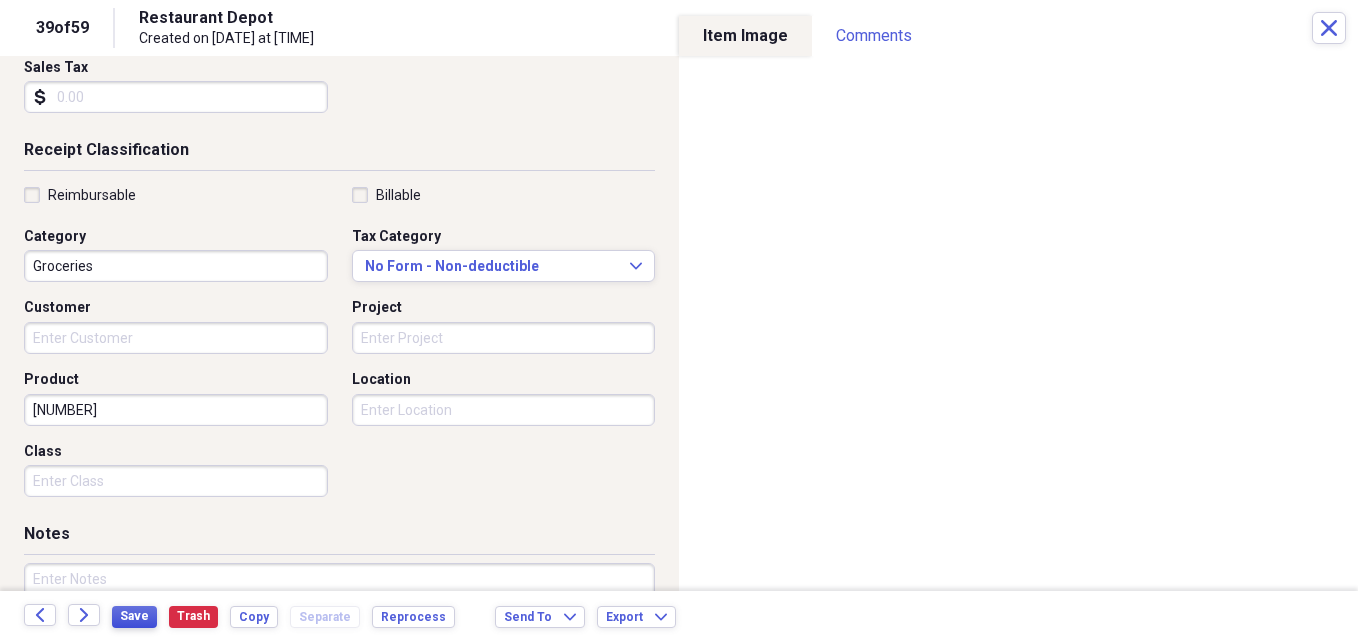type on "[NUMBER]" 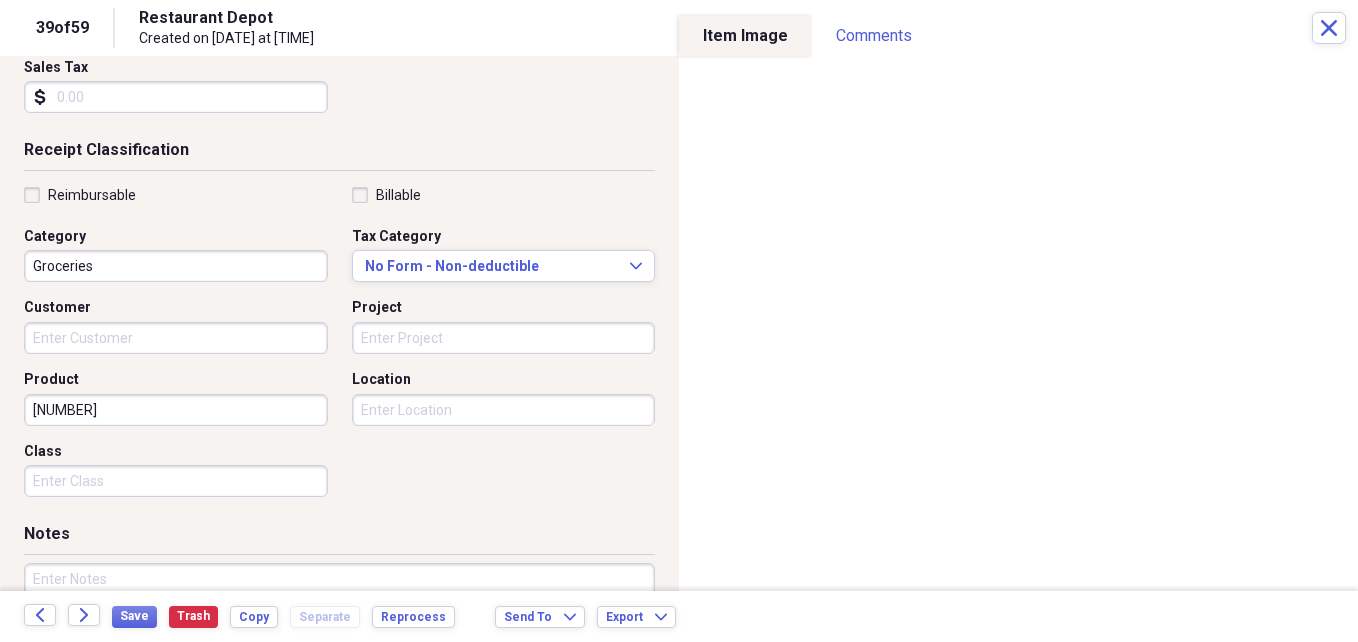 click at bounding box center [339, 628] 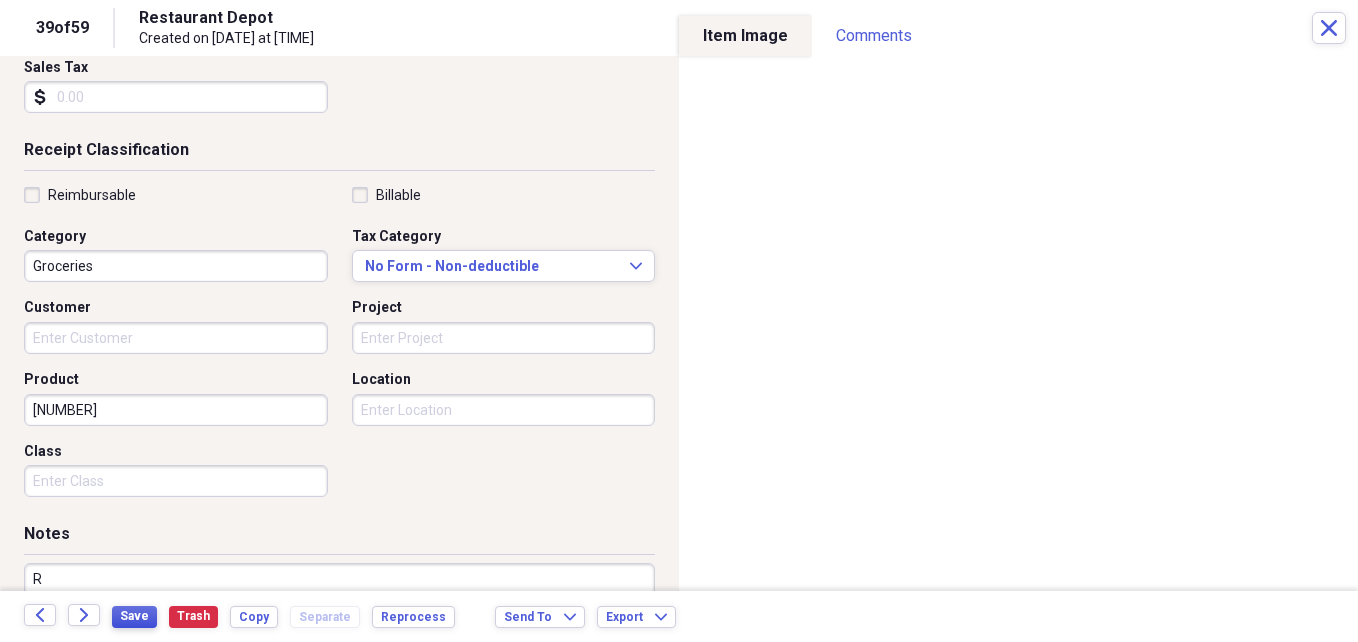 type on "R" 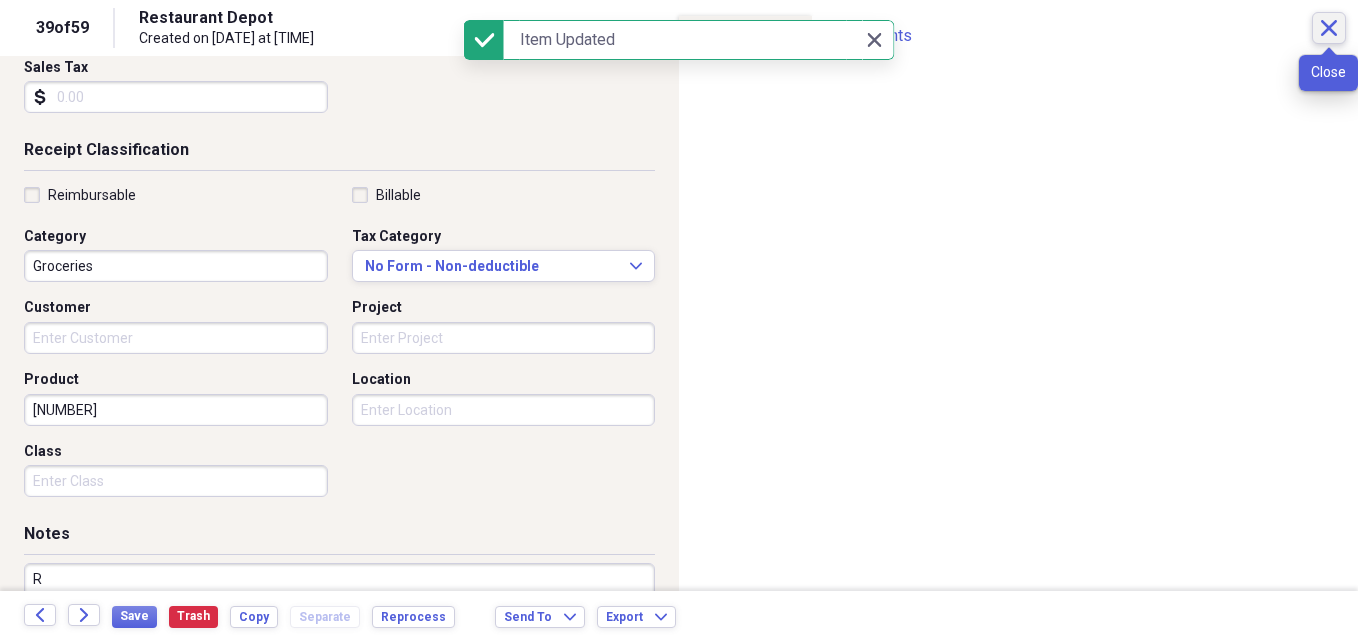 click 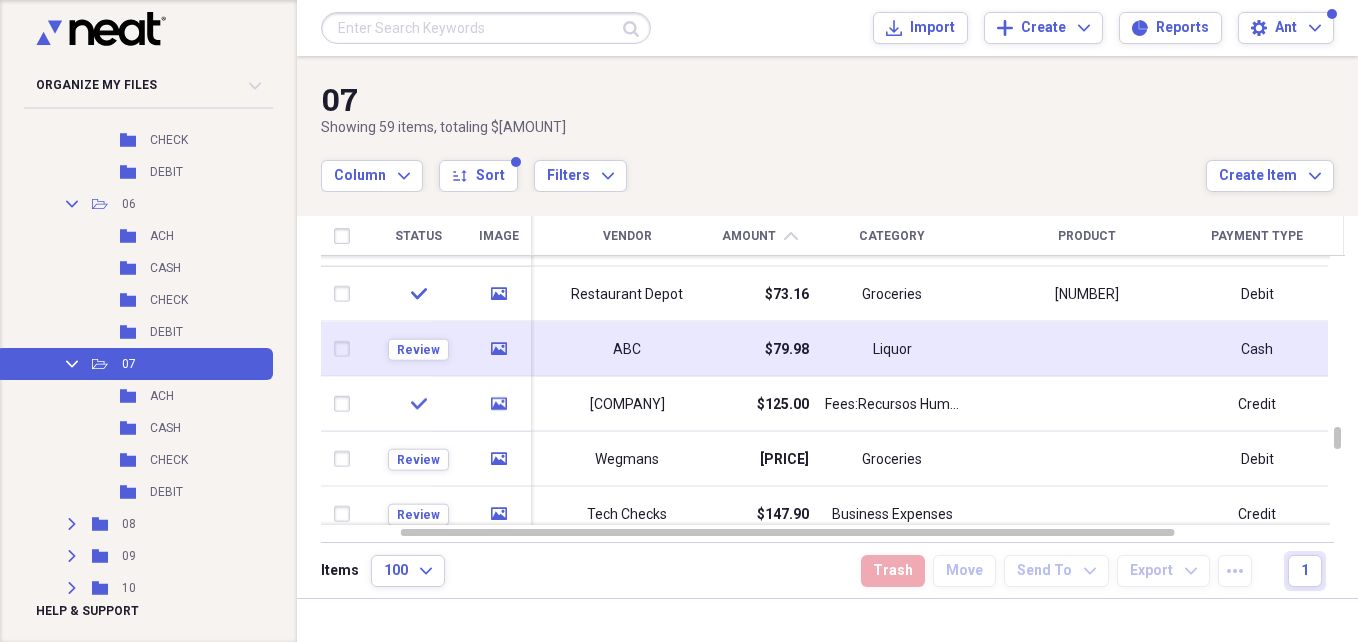 click on "Liquor" at bounding box center (892, 349) 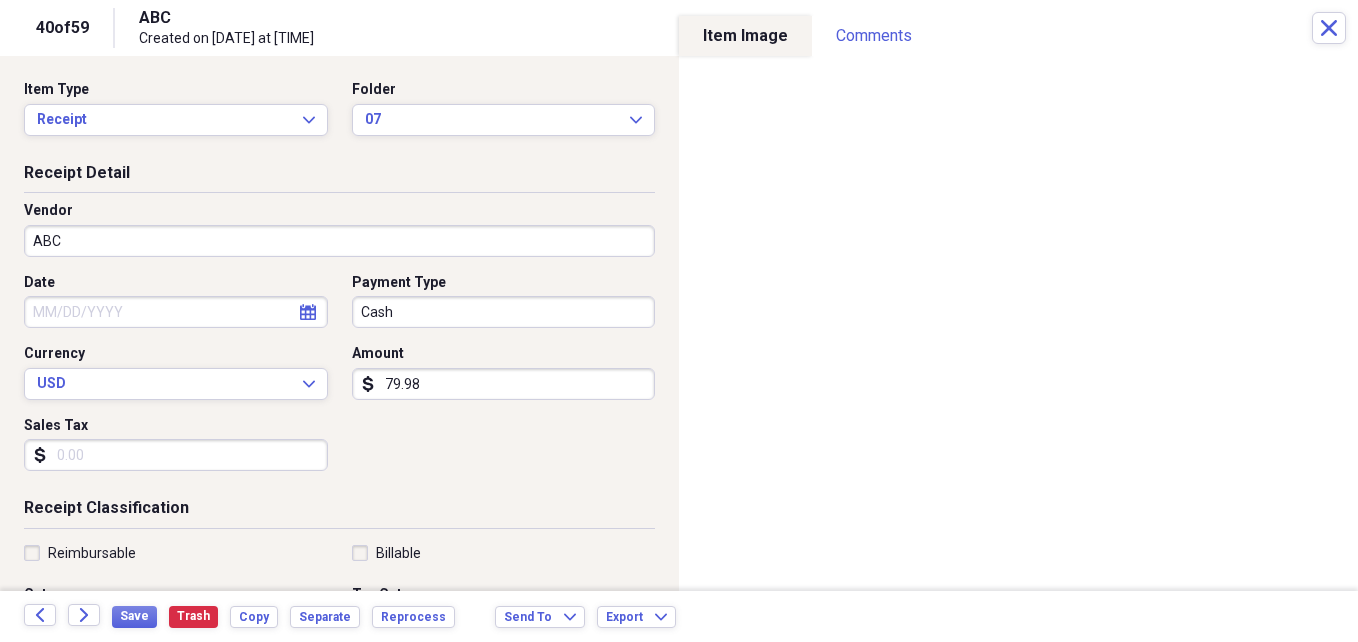 click on "Cash" at bounding box center (504, 312) 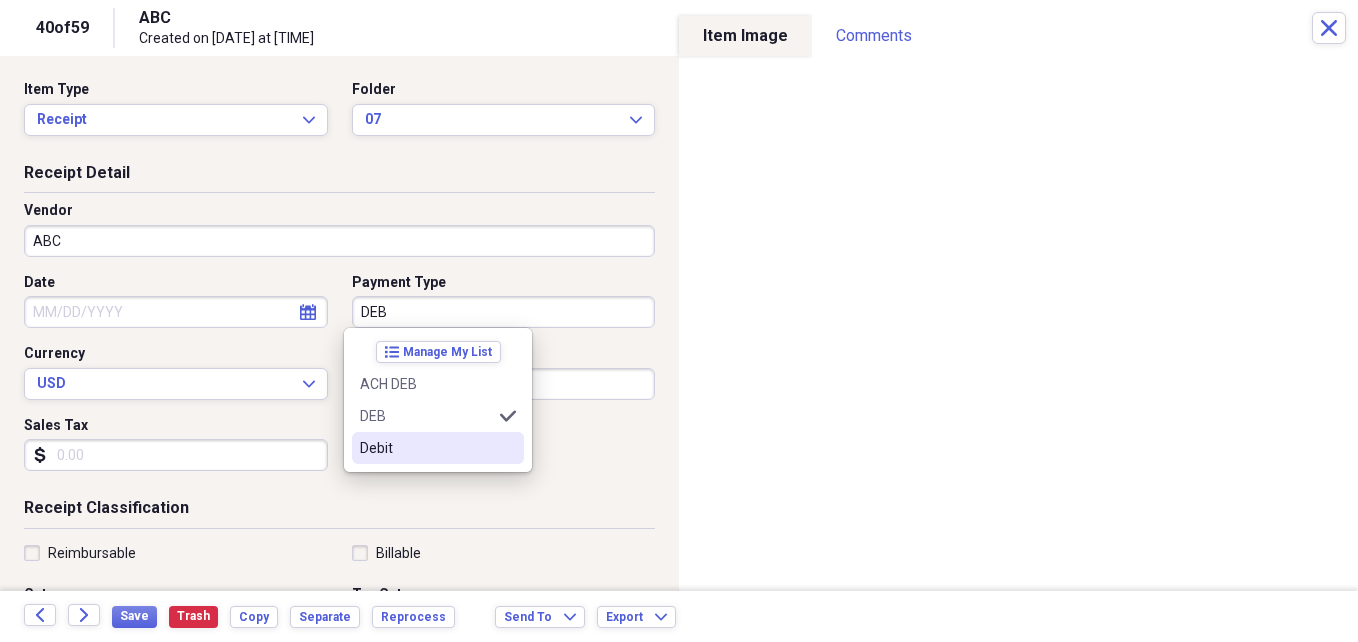 click on "Debit" at bounding box center [426, 448] 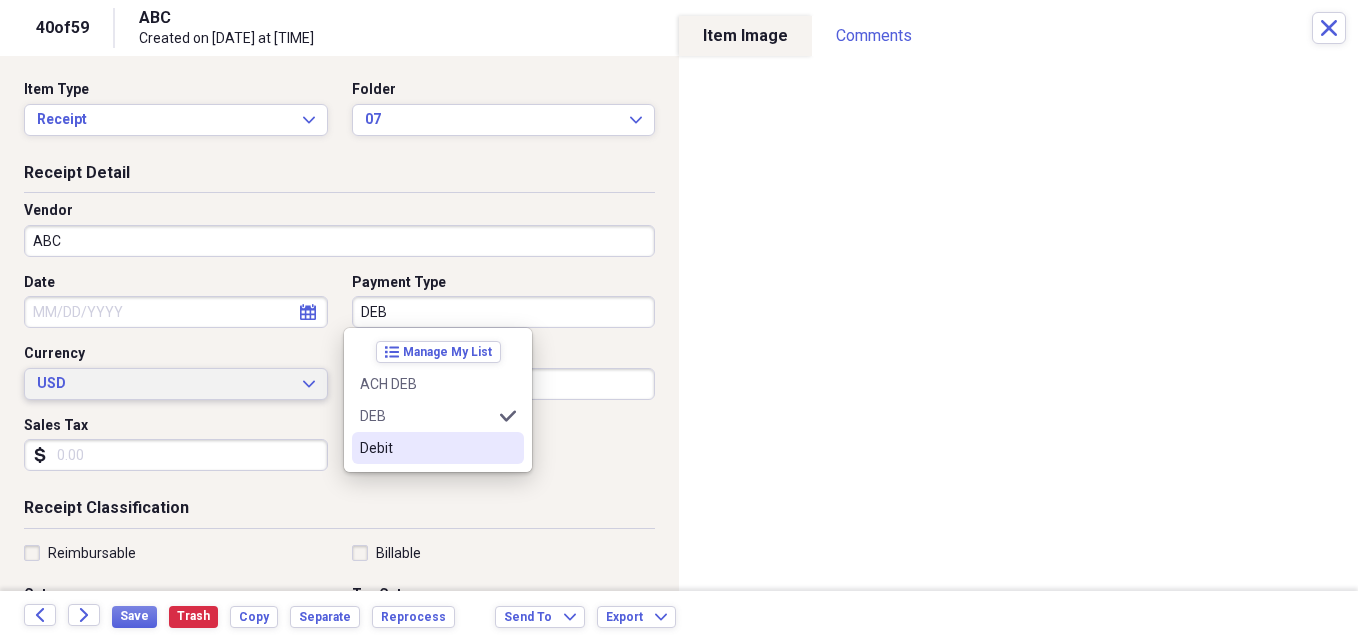 type on "Debit" 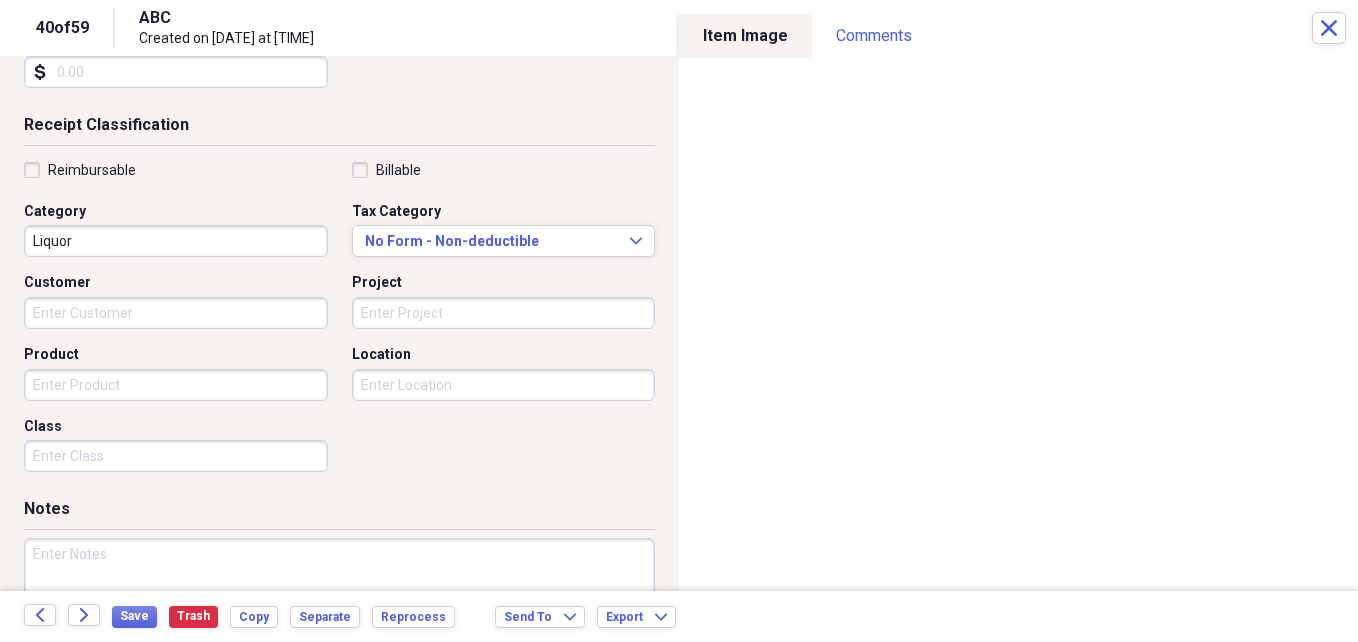 scroll, scrollTop: 395, scrollLeft: 0, axis: vertical 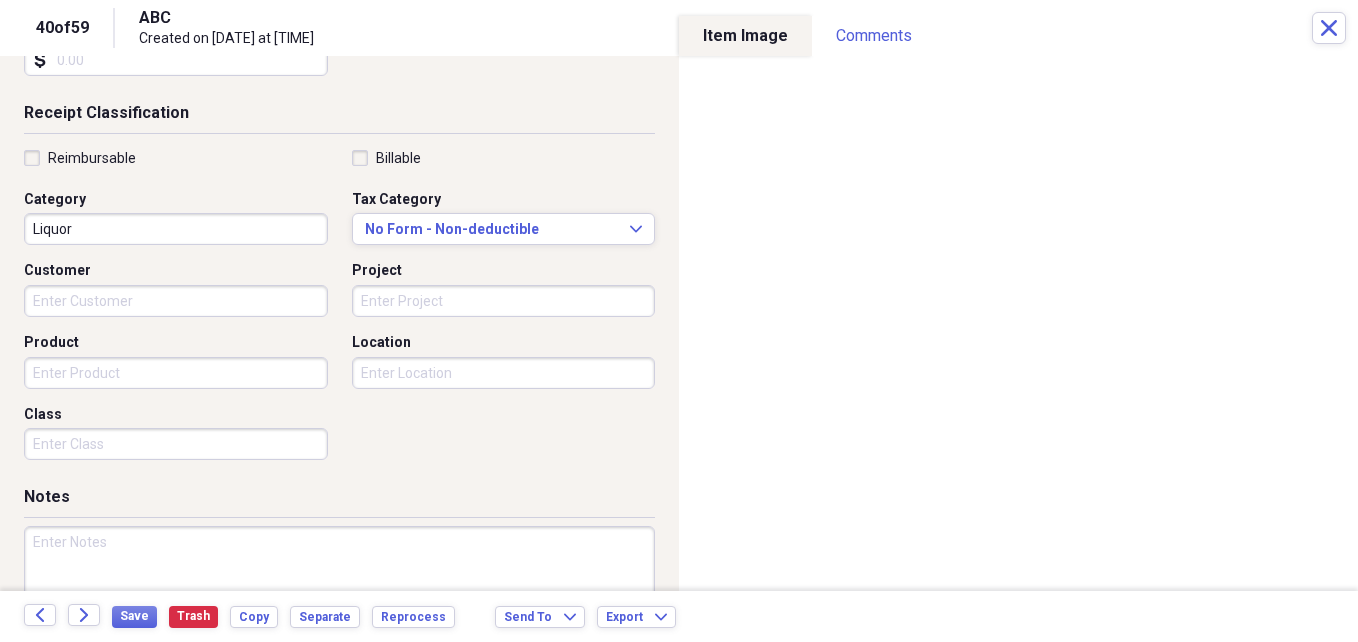 click on "Product" at bounding box center [176, 373] 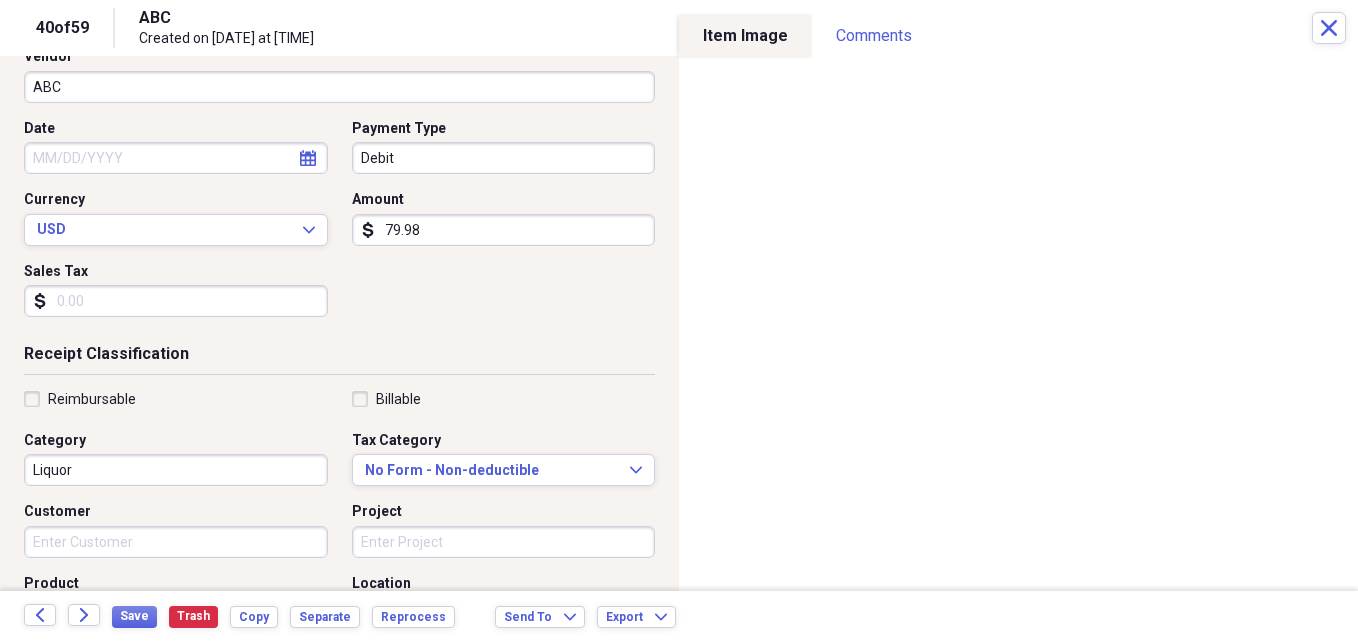 scroll, scrollTop: 52, scrollLeft: 0, axis: vertical 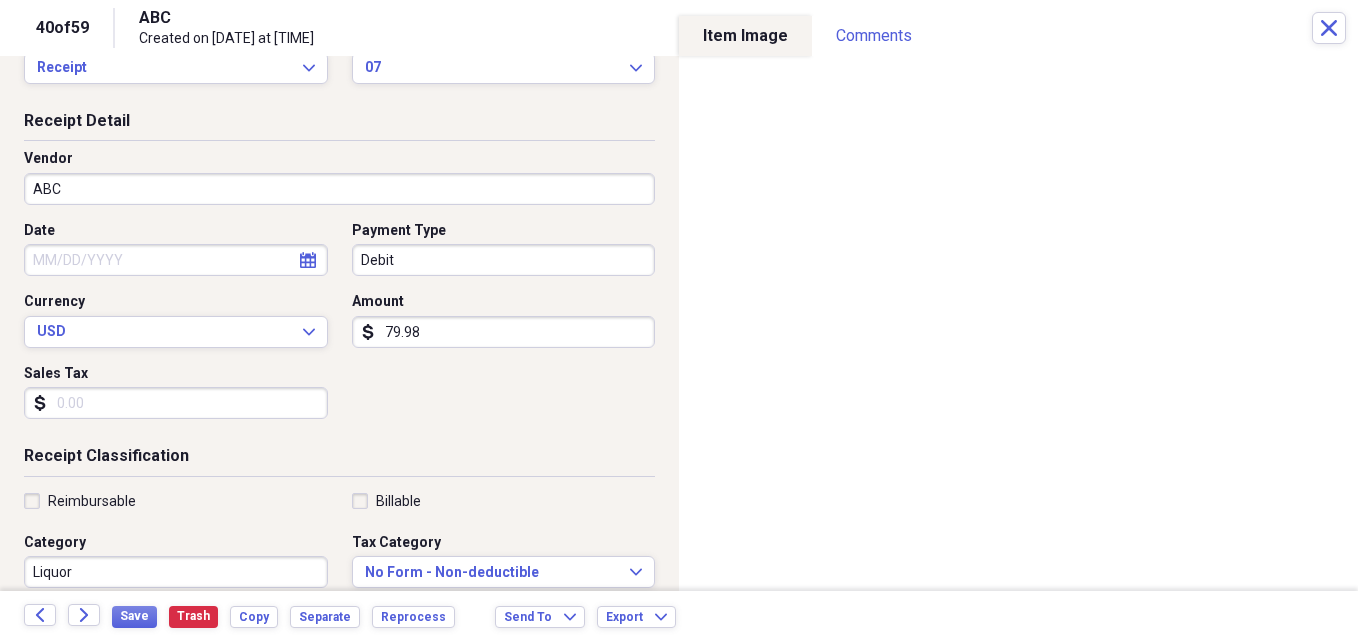 type on "[NUMBER]" 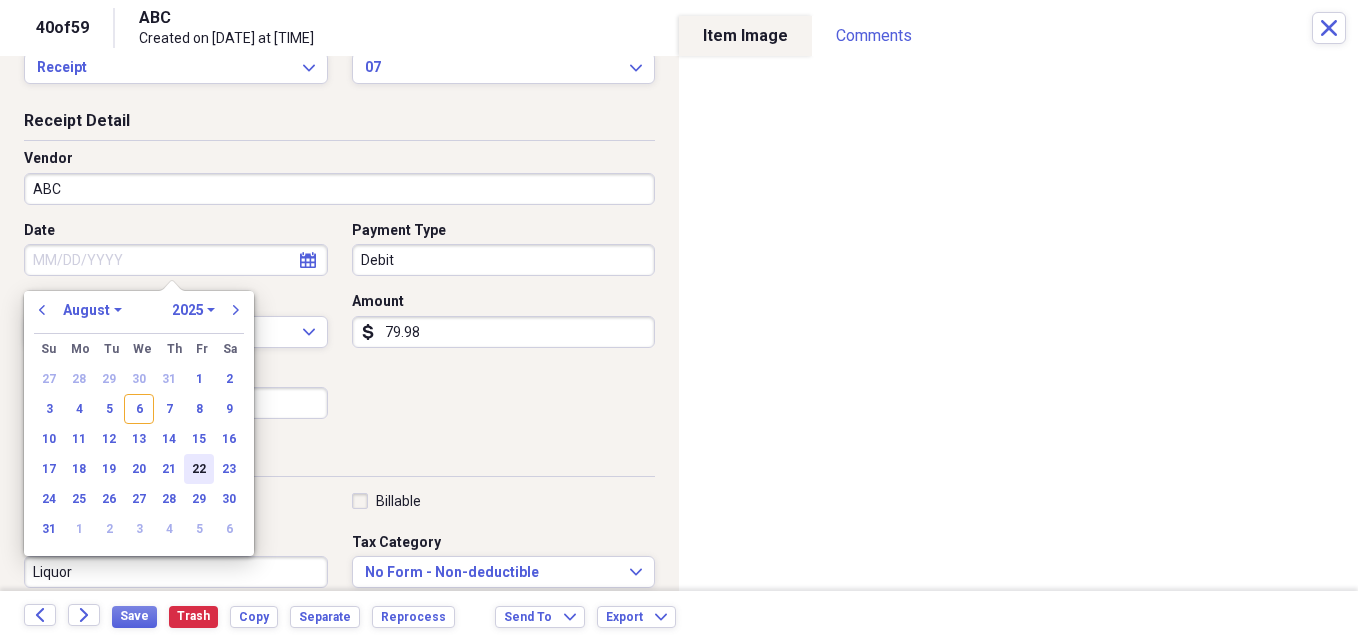click on "22" at bounding box center (199, 469) 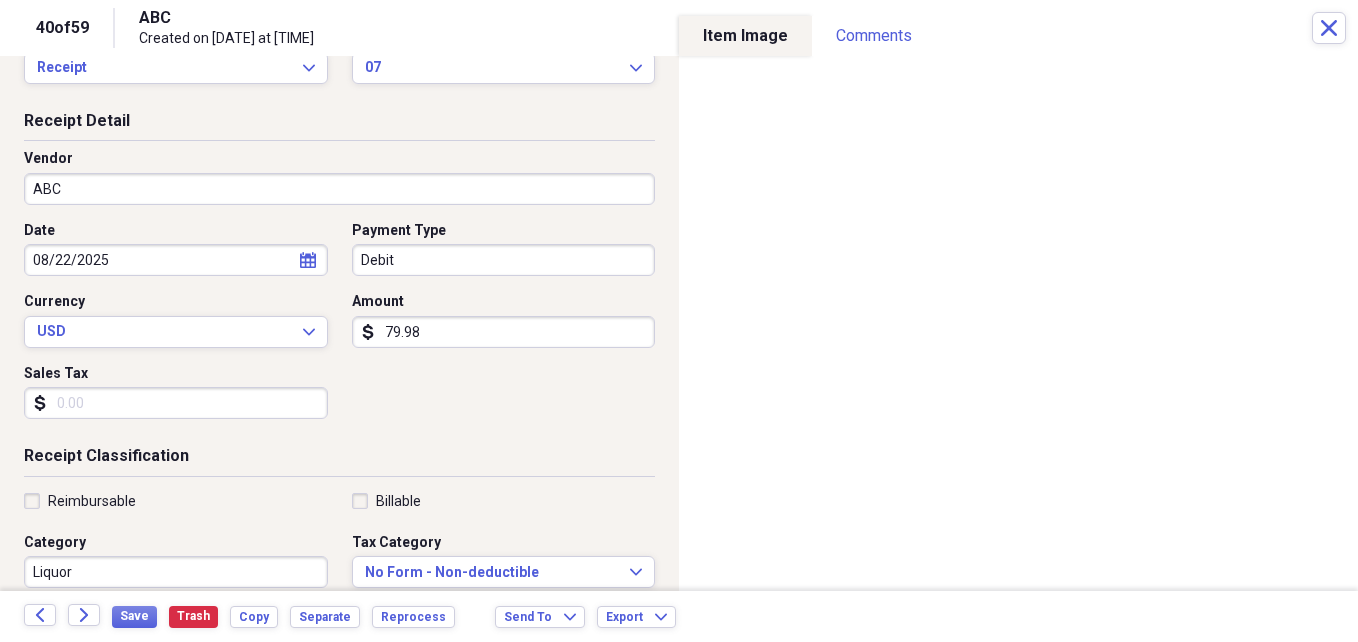 click on "calendar Calendar" at bounding box center [308, 260] 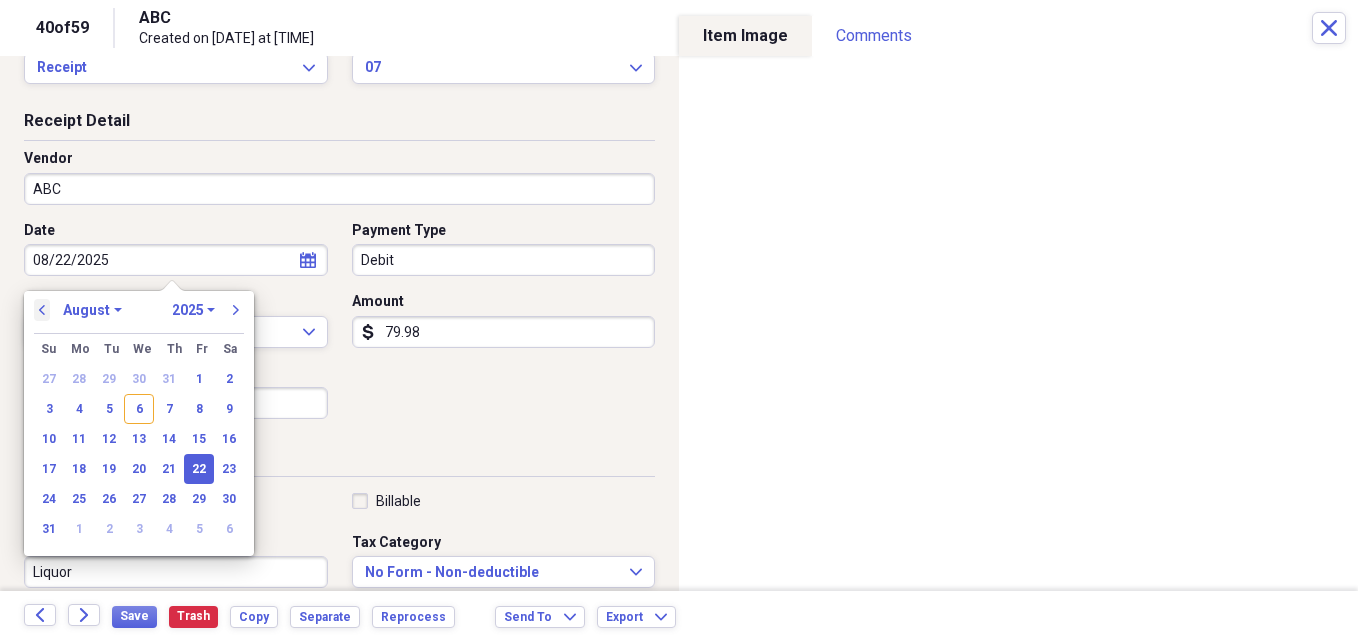 click on "previous" at bounding box center [42, 310] 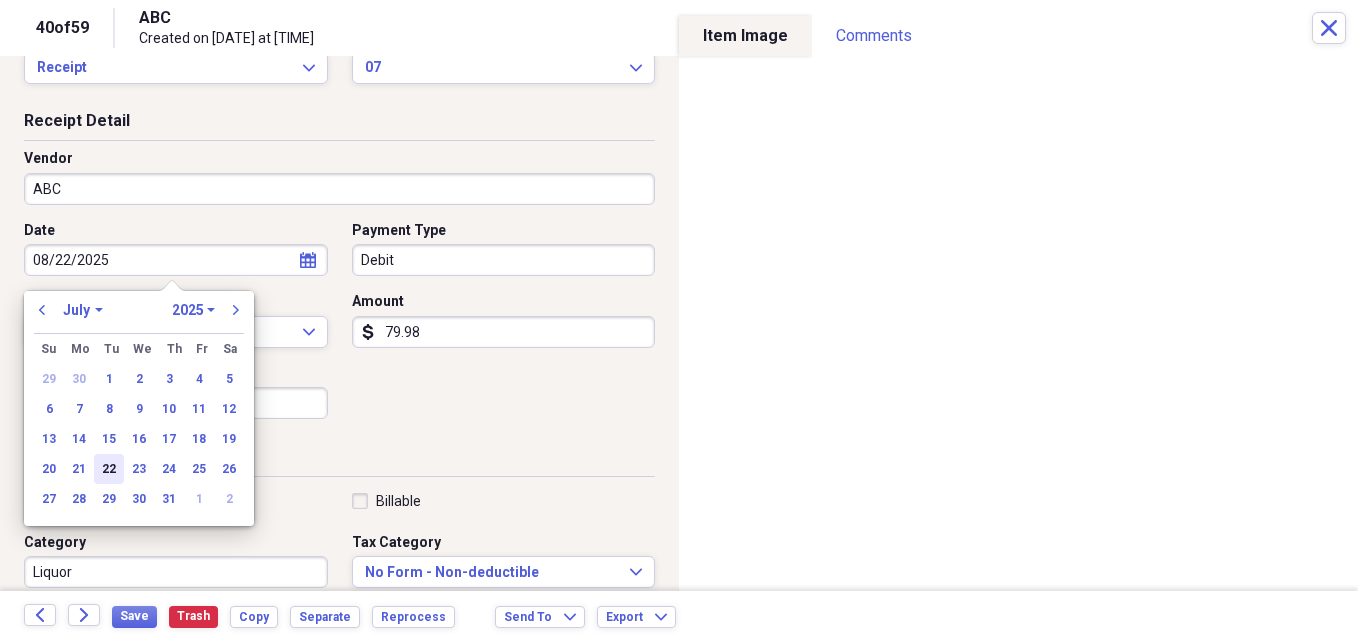 click on "22" at bounding box center (109, 469) 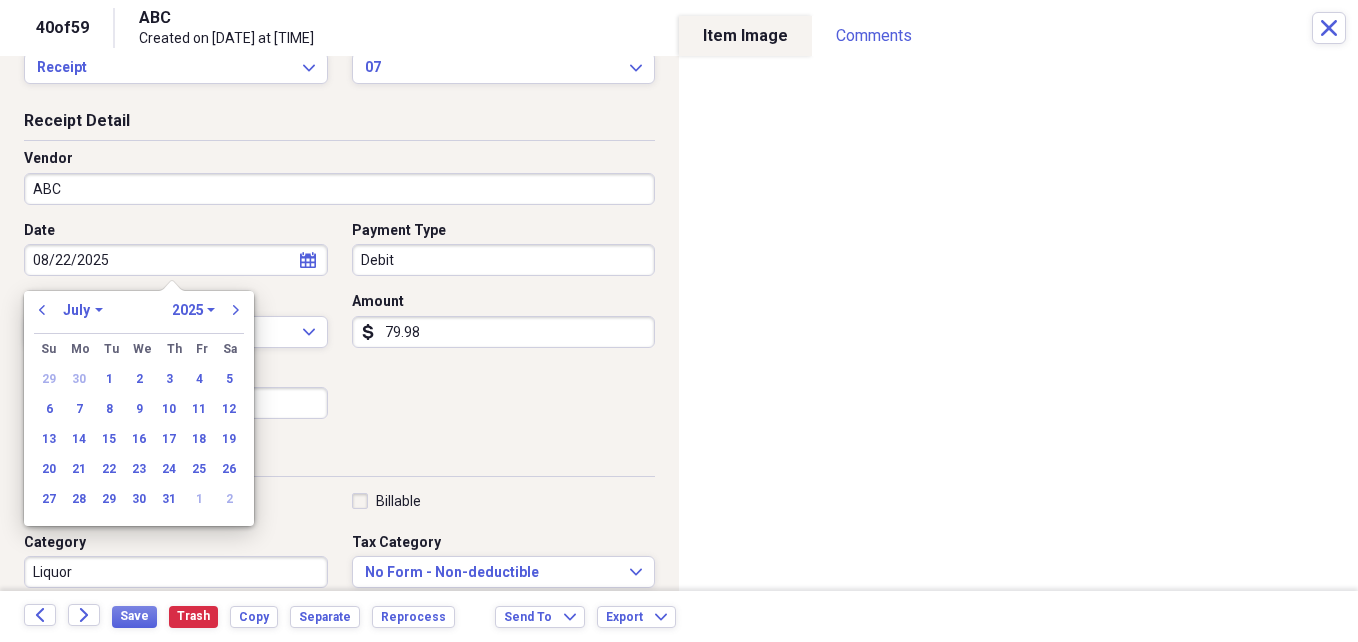 type on "07/22/2025" 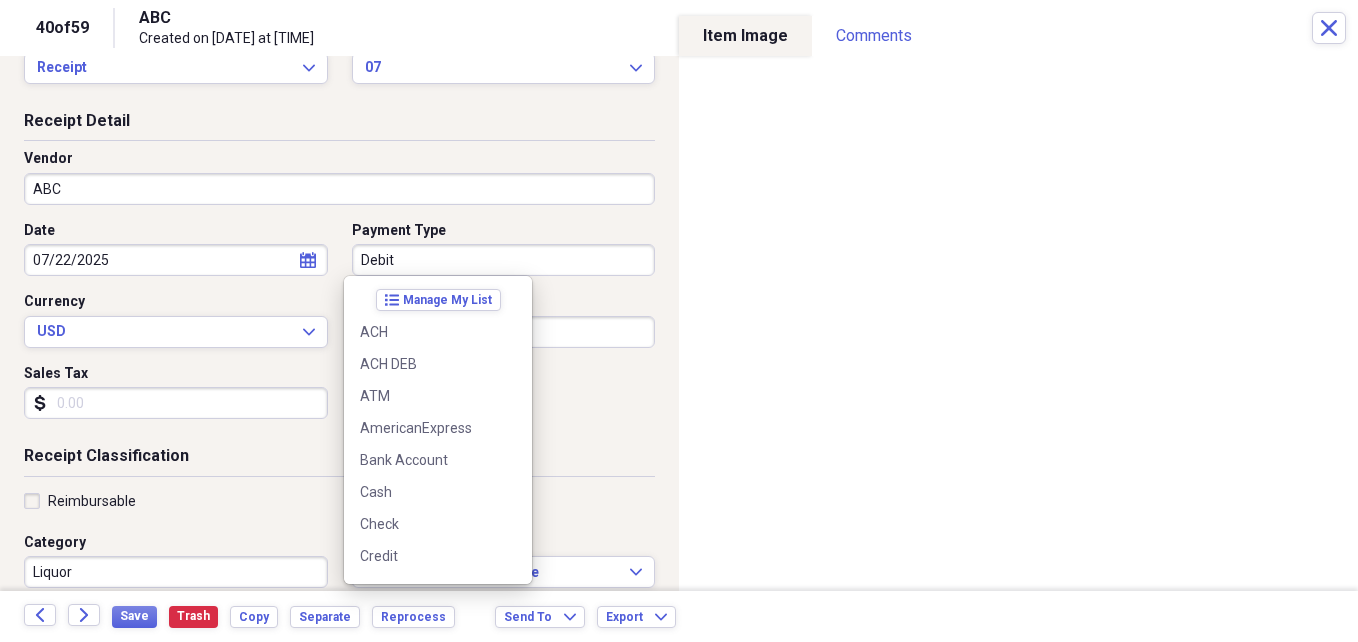 scroll, scrollTop: 92, scrollLeft: 0, axis: vertical 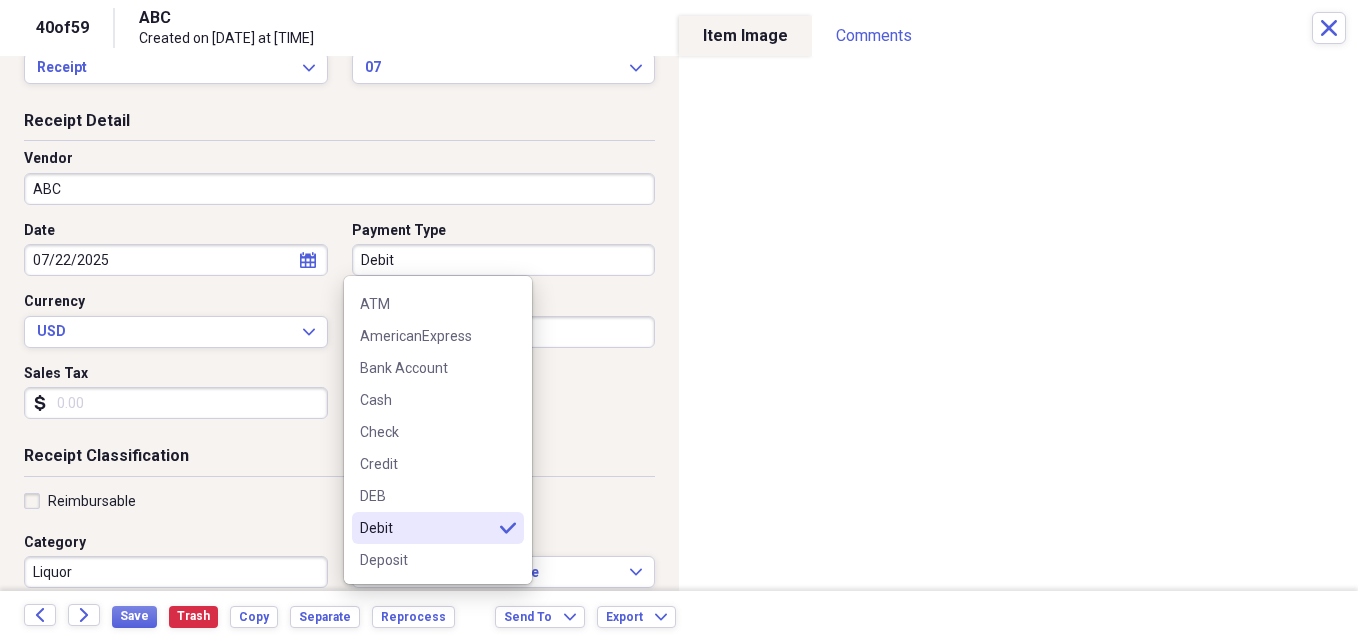 click on "Debit" at bounding box center [504, 260] 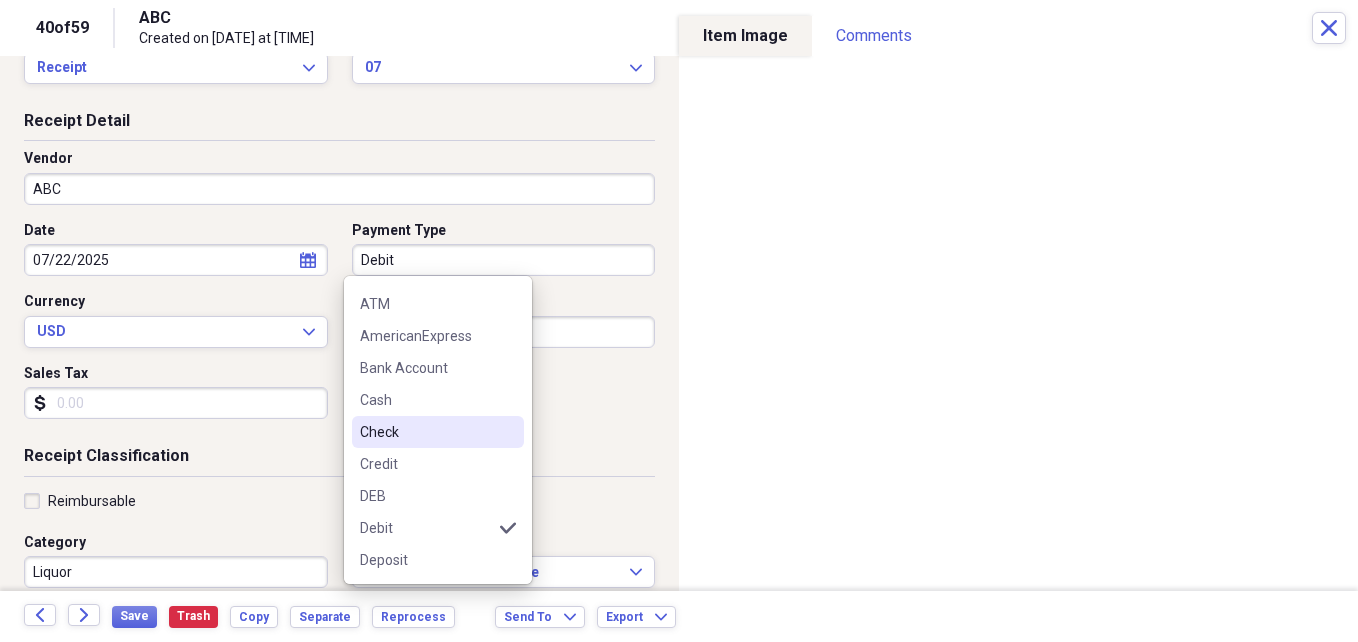 click on "Check" at bounding box center [426, 432] 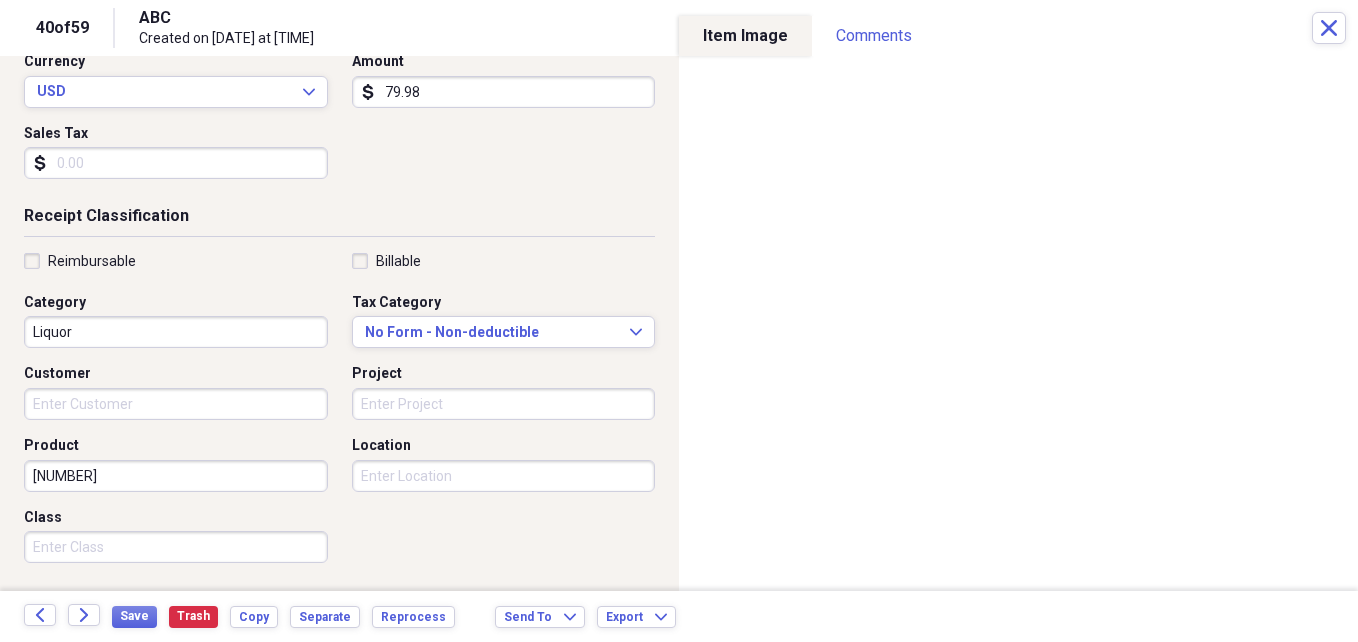 scroll, scrollTop: 413, scrollLeft: 0, axis: vertical 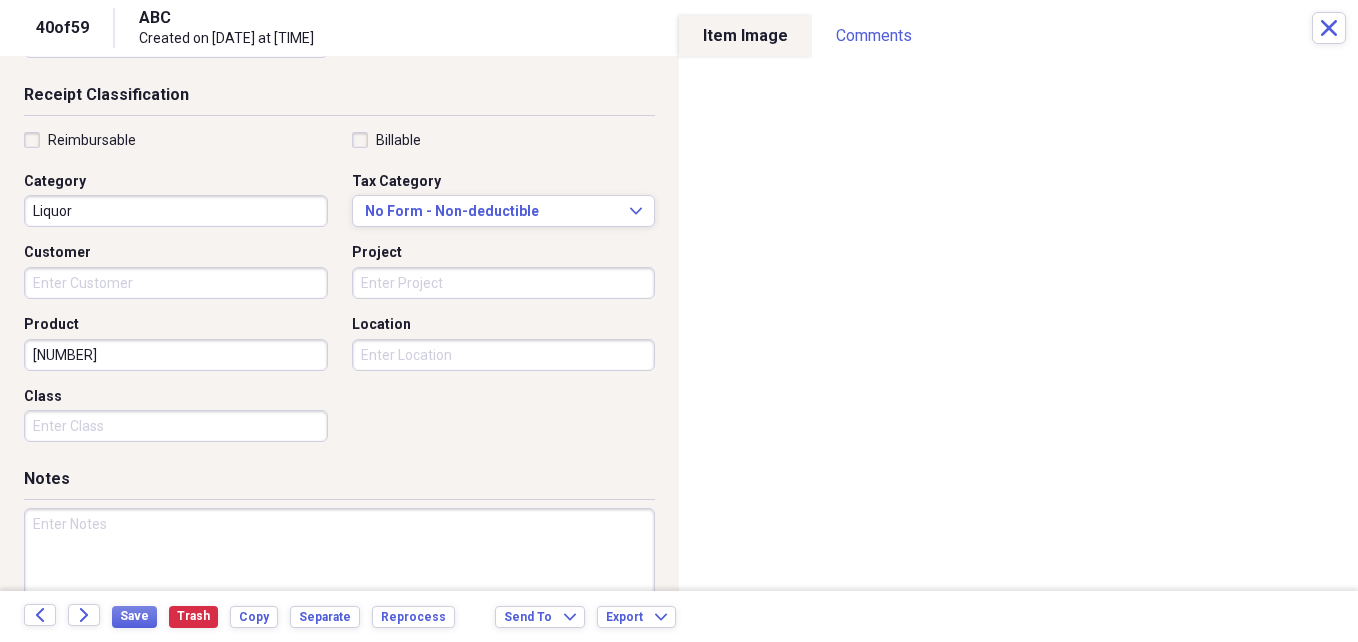 click on "Project" at bounding box center [504, 283] 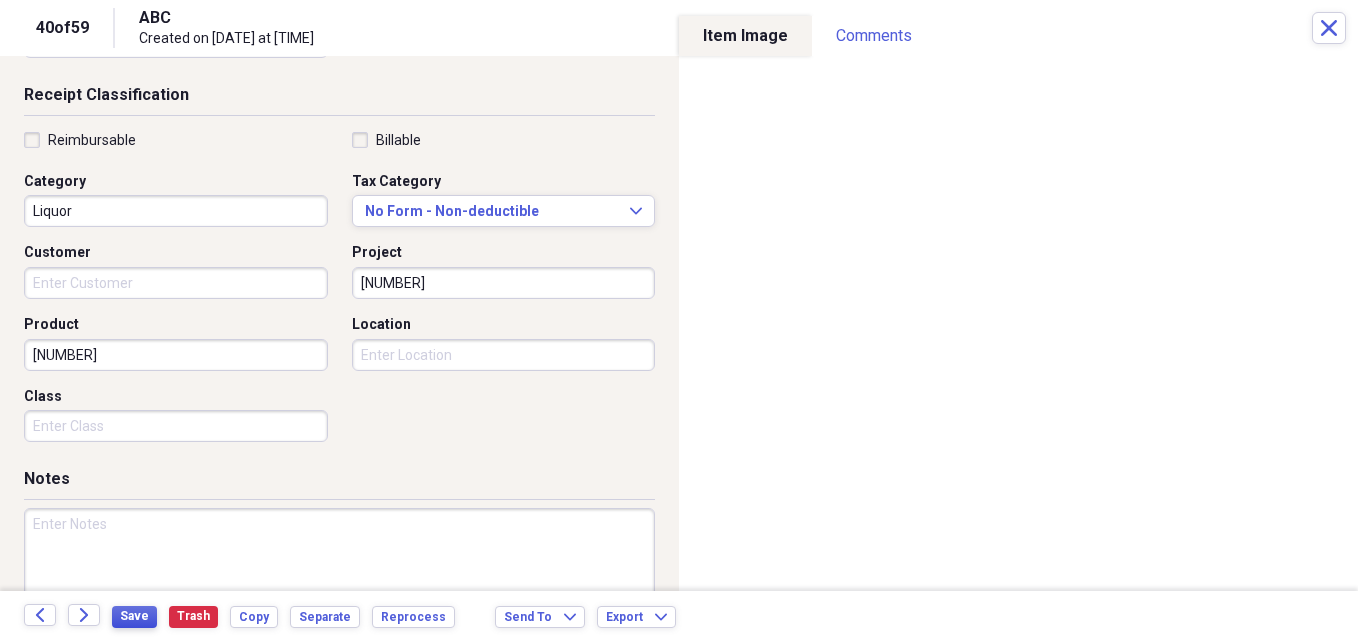 type on "[NUMBER]" 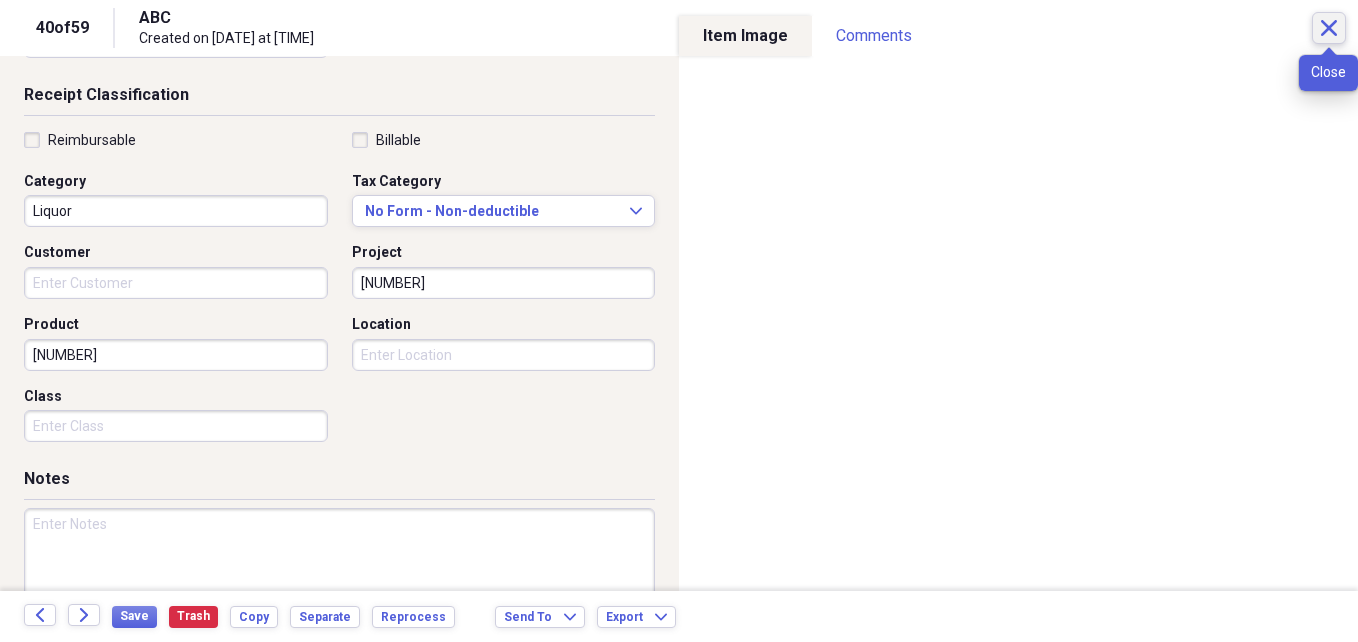 click 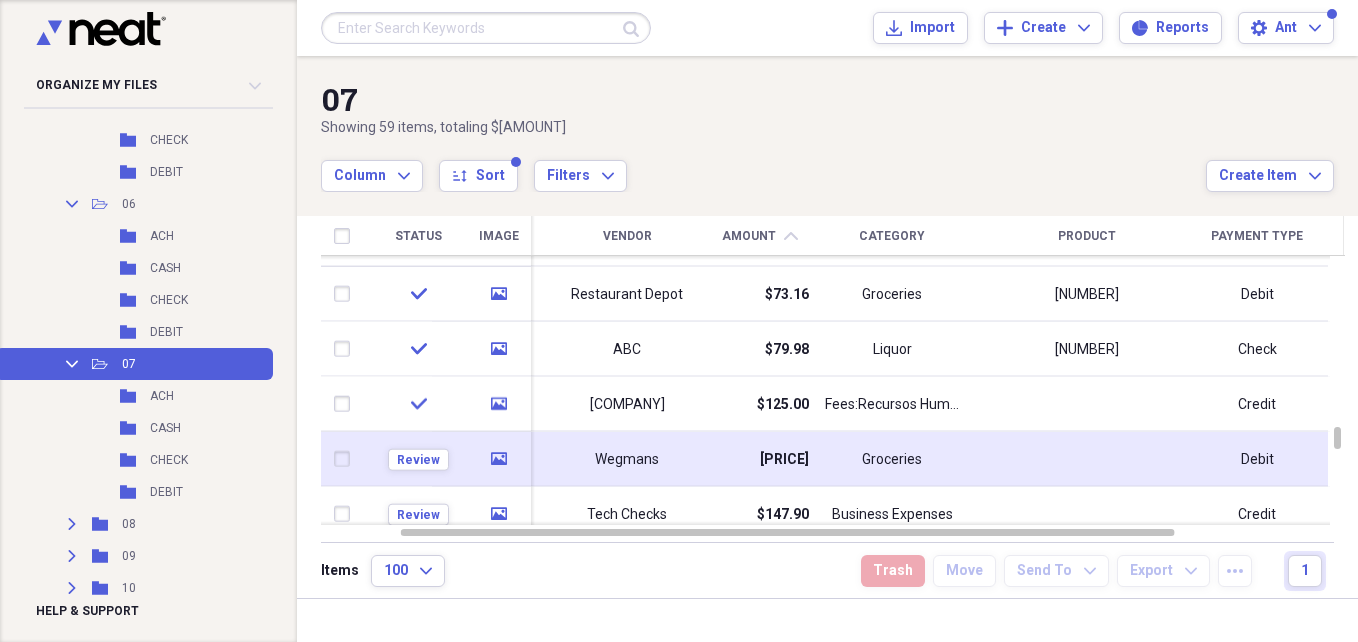 click on "Wegmans" at bounding box center [627, 459] 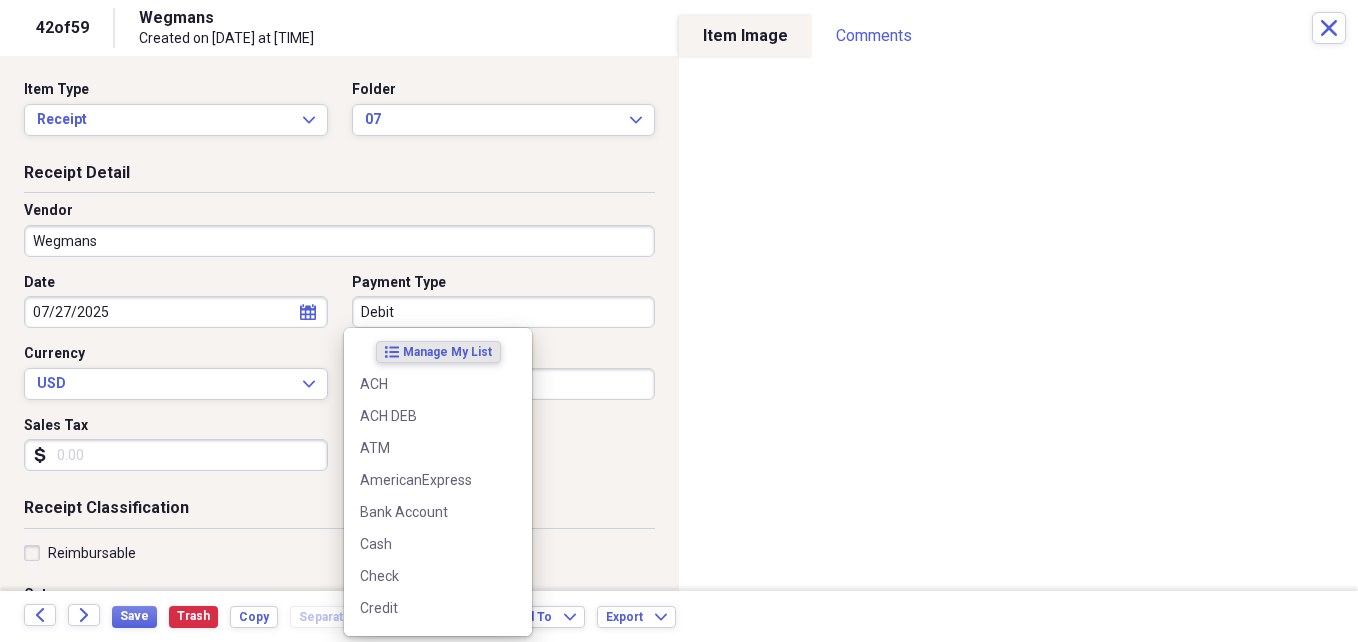 click on "Debit" at bounding box center (504, 312) 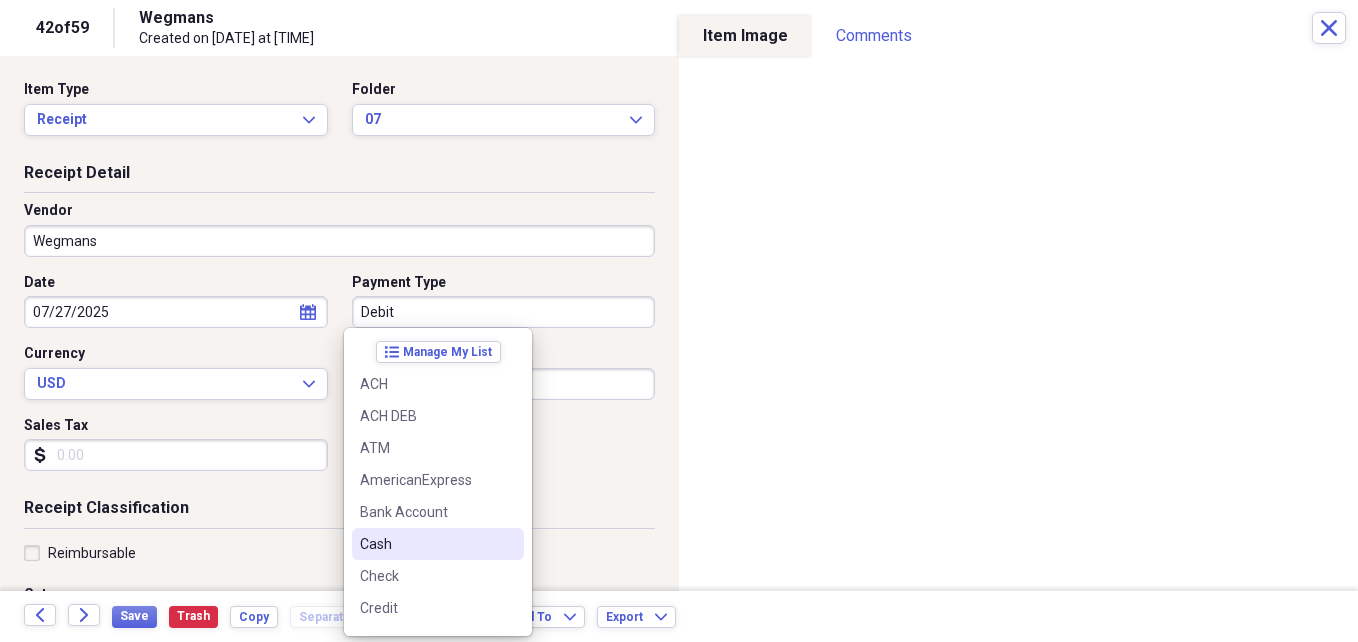click on "Cash" at bounding box center (426, 544) 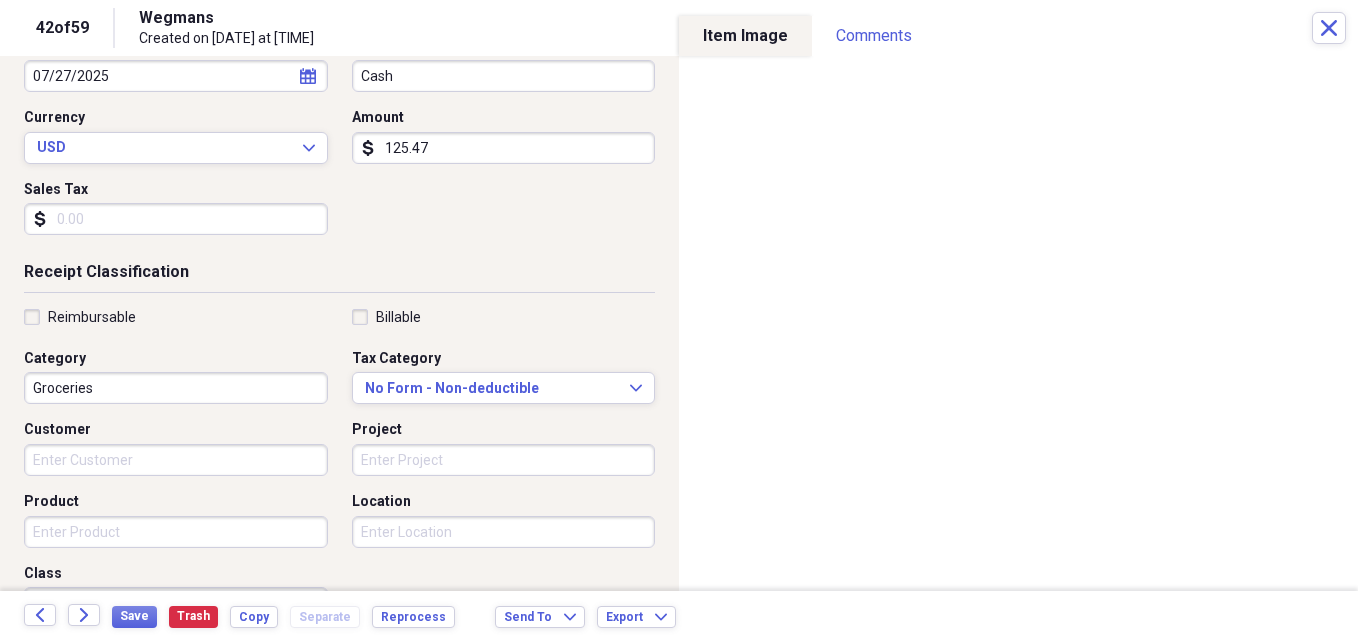 scroll, scrollTop: 245, scrollLeft: 0, axis: vertical 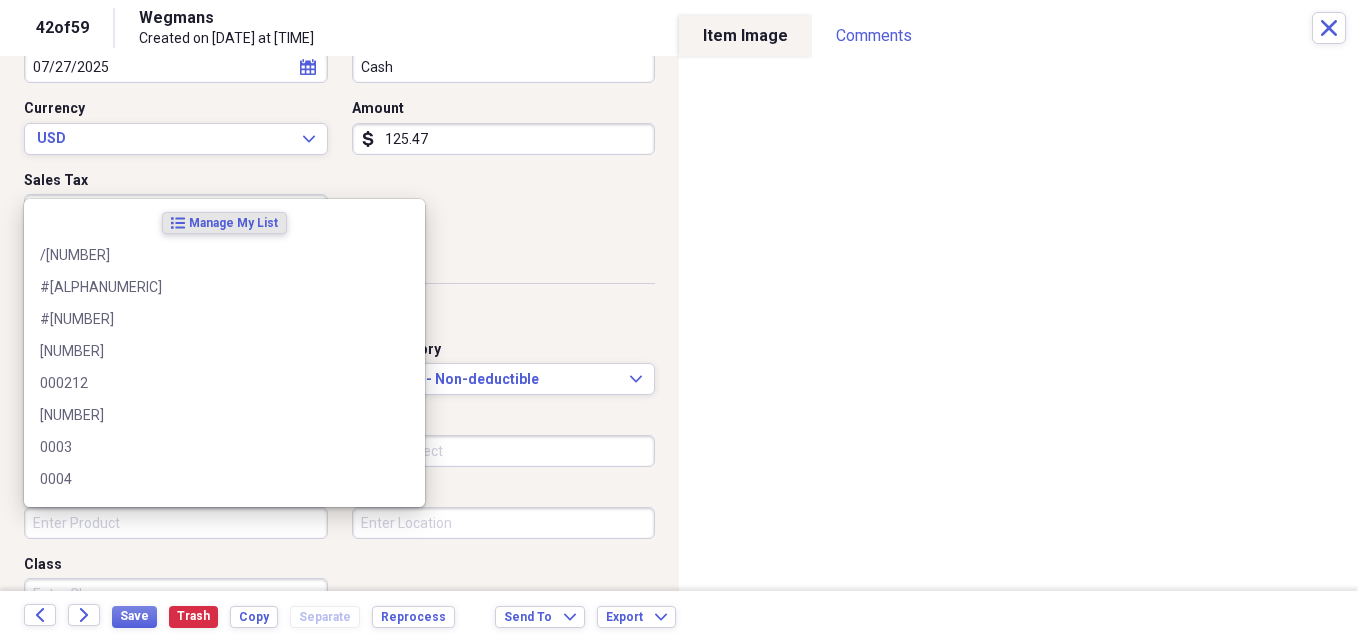 click on "Product" at bounding box center [176, 523] 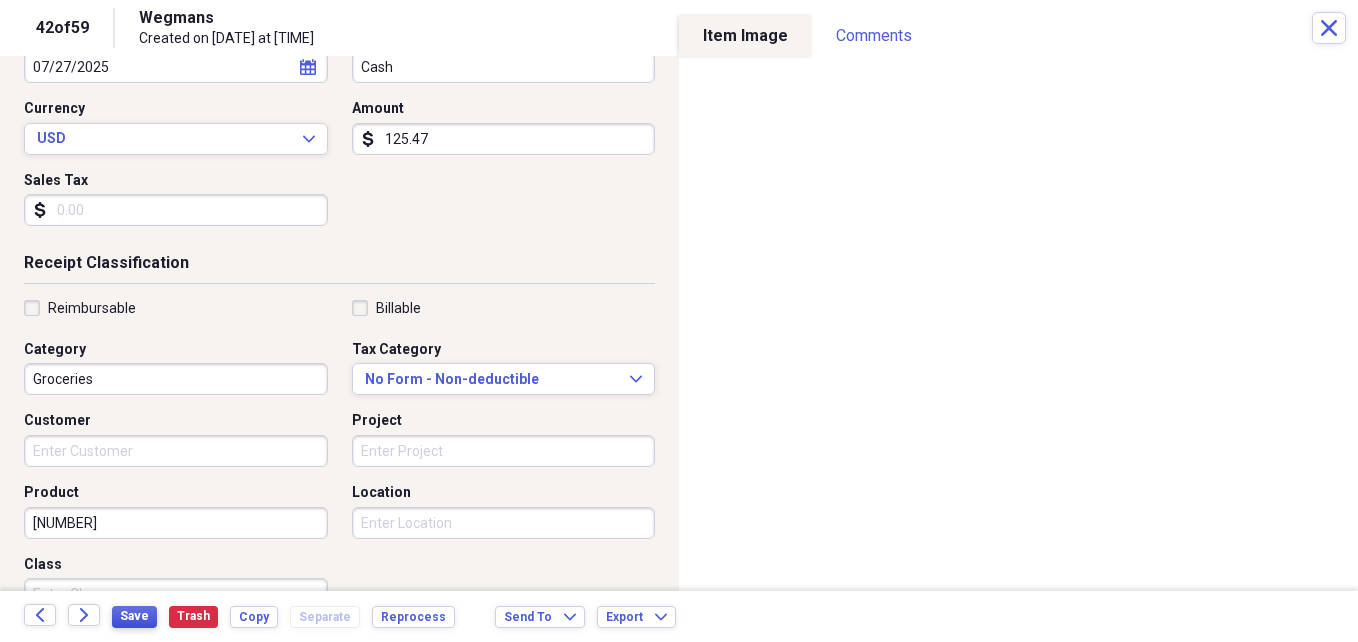 type on "072725" 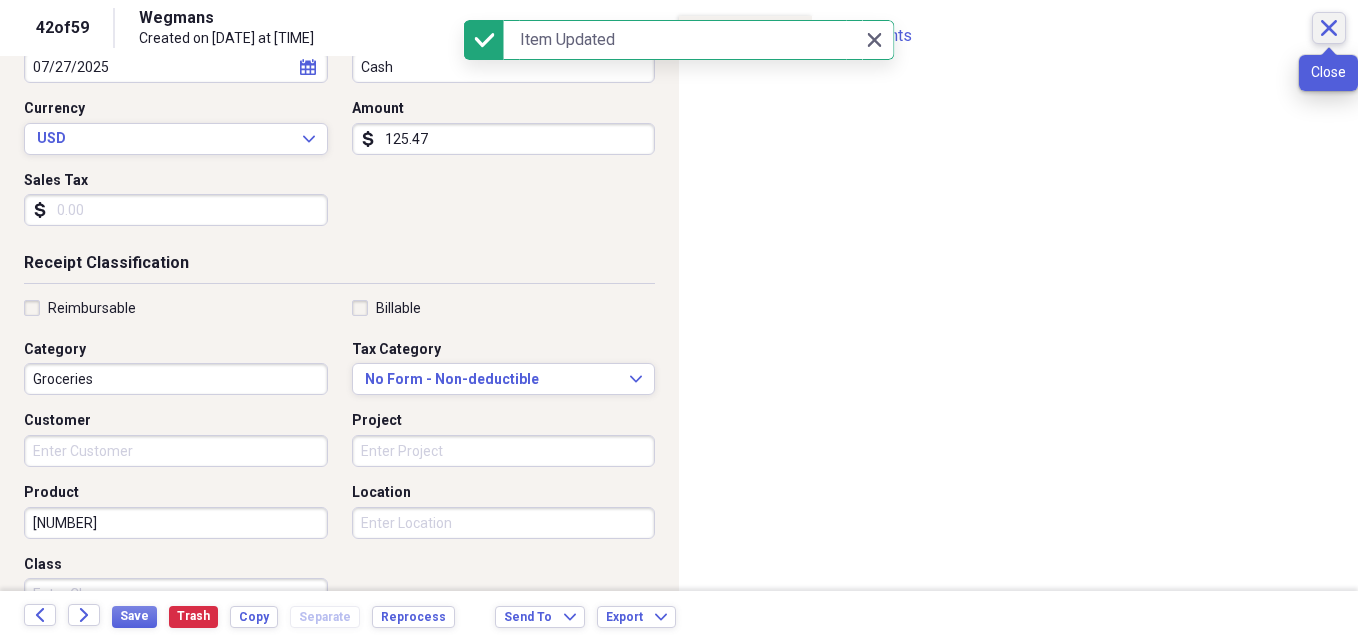 click 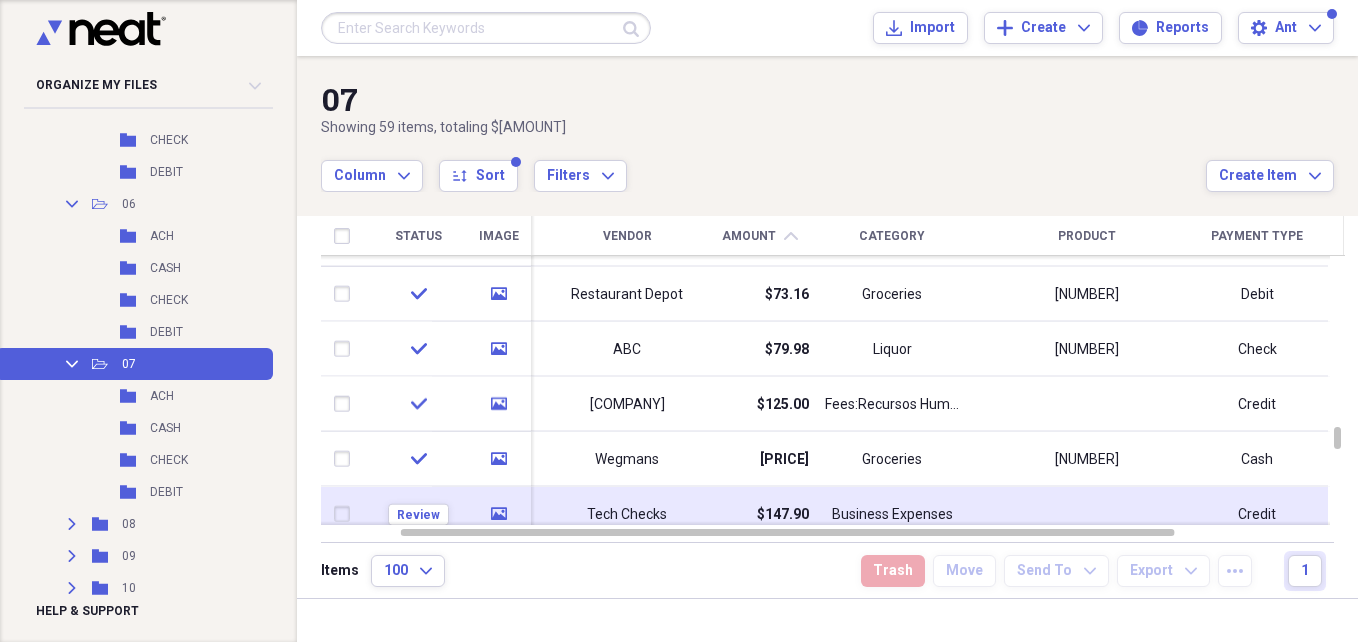 click on "$147.90" at bounding box center (783, 514) 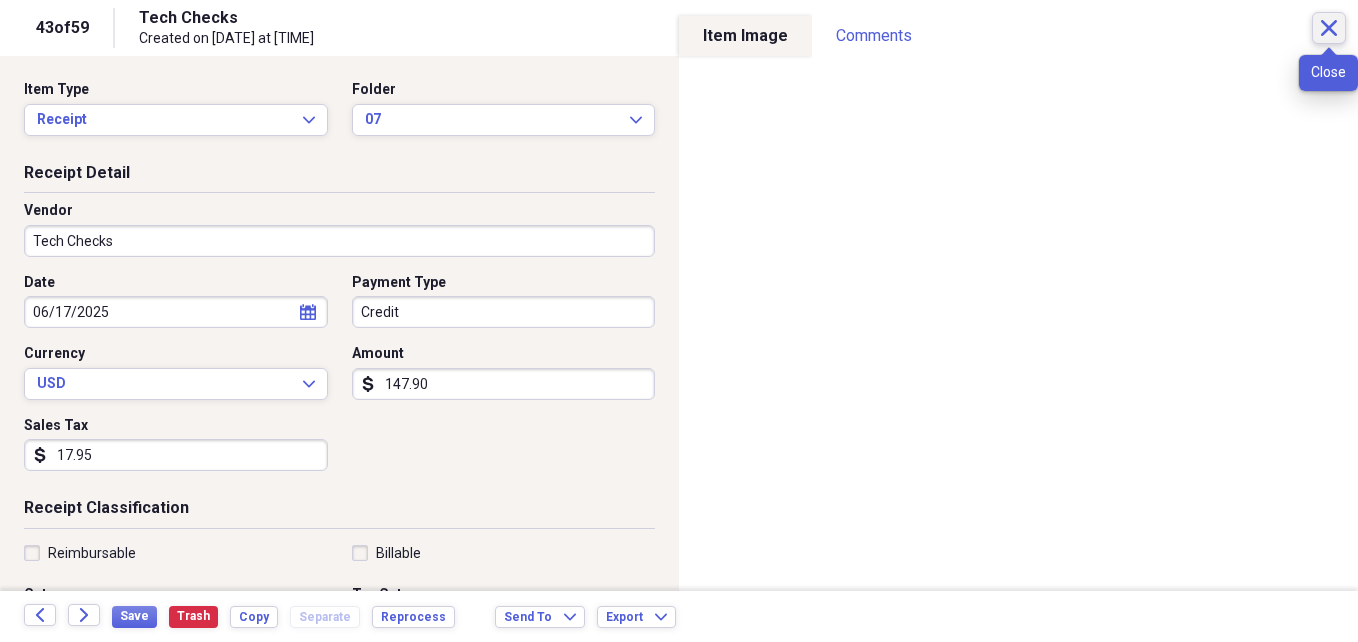 click on "Close" 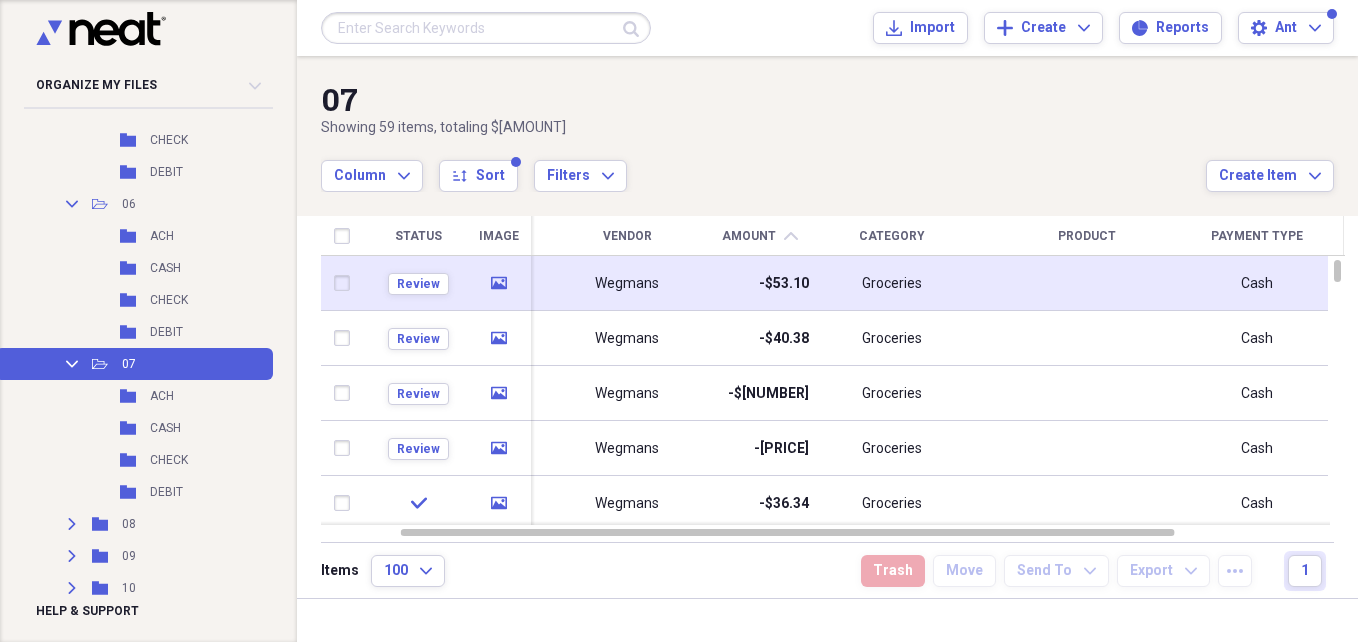 click on "Groceries" at bounding box center [892, 284] 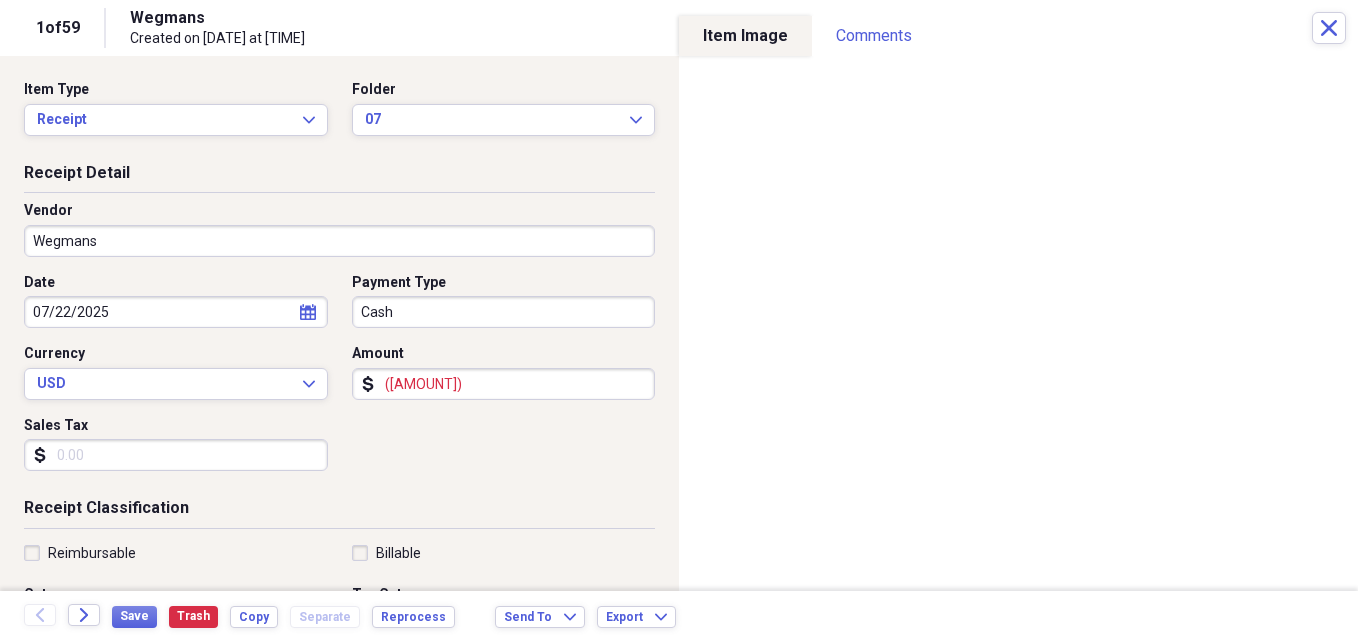 click on "(53.10)" at bounding box center [504, 384] 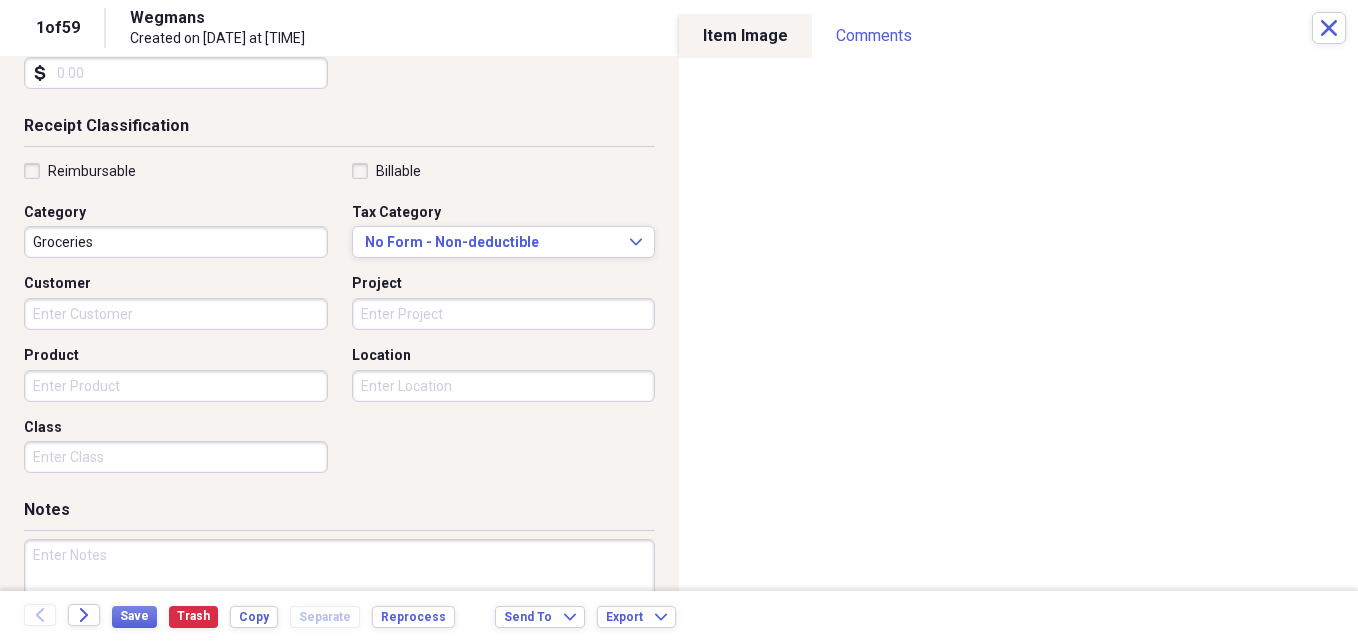 scroll, scrollTop: 390, scrollLeft: 0, axis: vertical 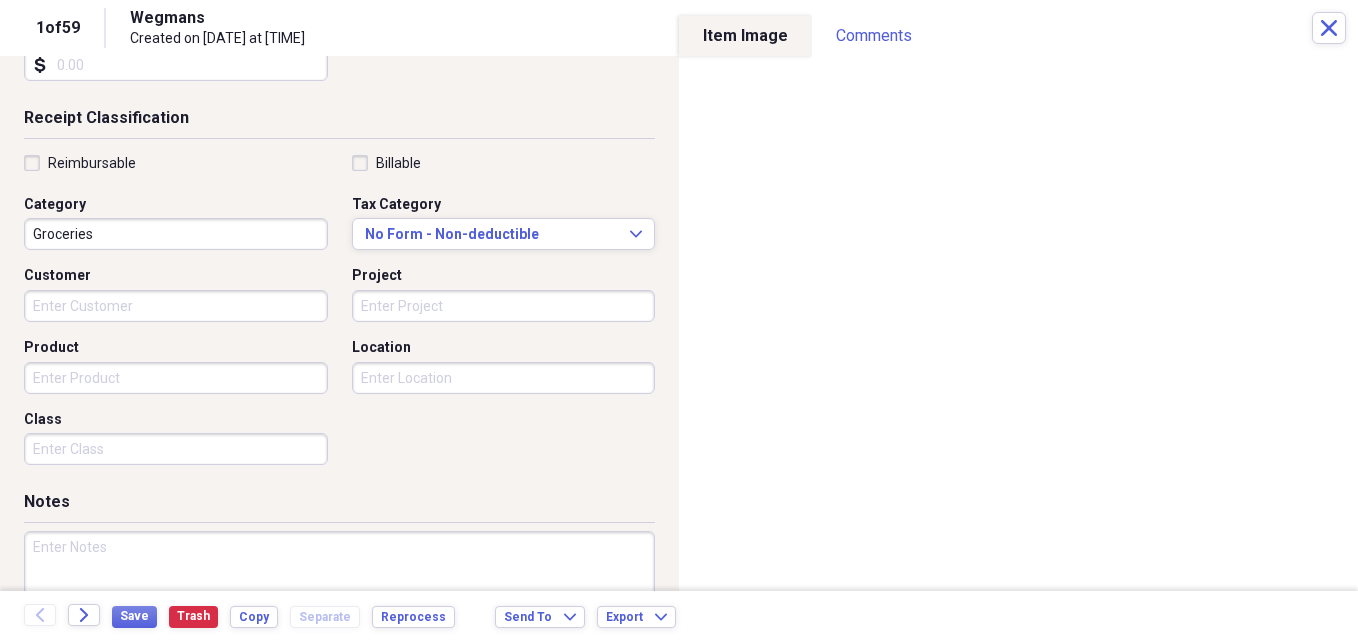 type on "53.10" 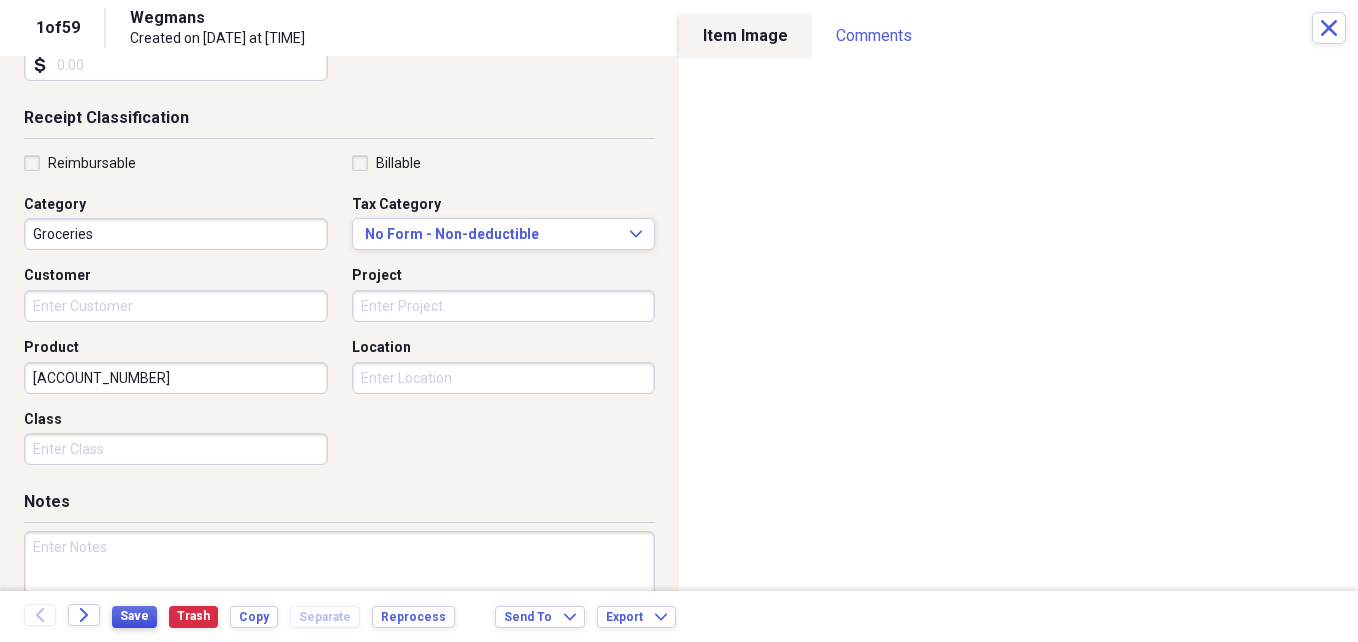 type on "[ACCOUNT_NUMBER]" 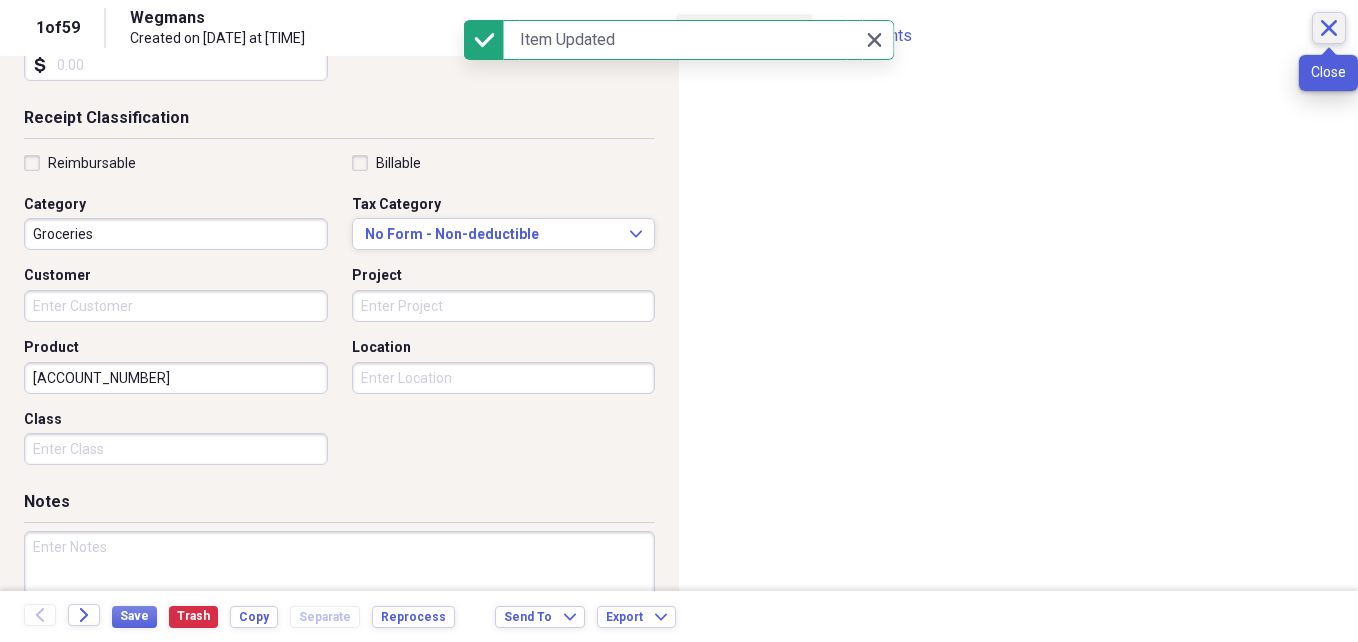 click on "Close" 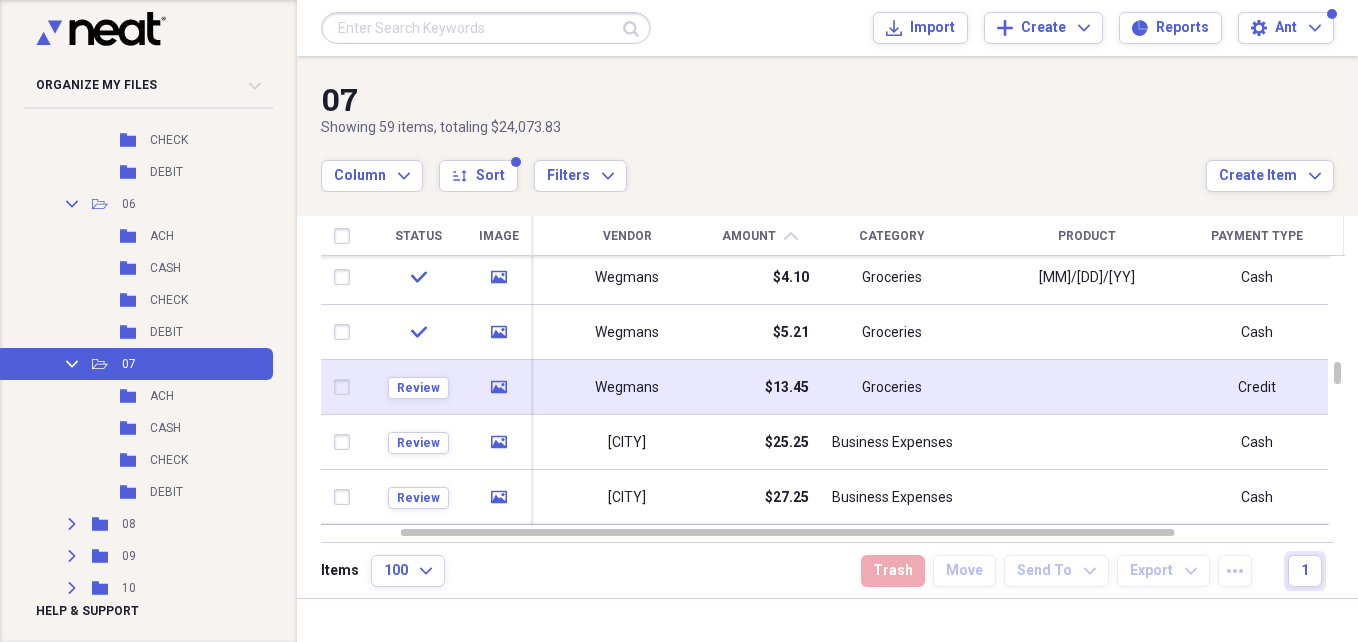 click on "Wegmans" at bounding box center [627, 387] 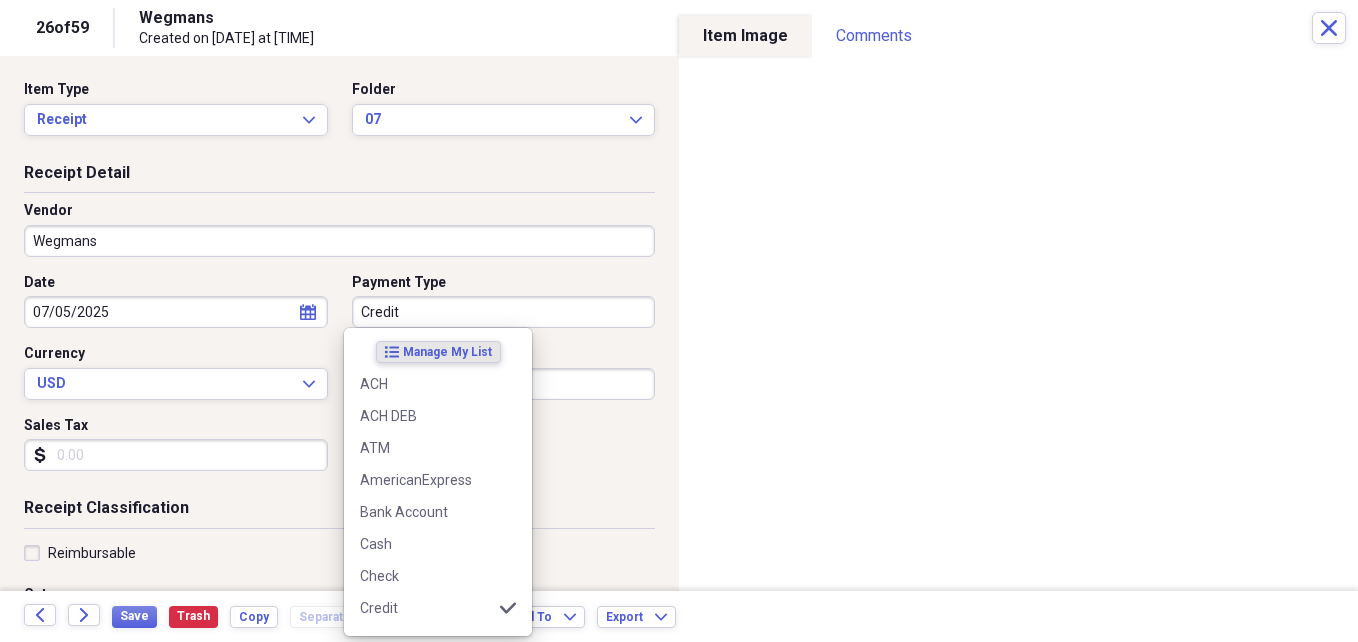 click on "Credit" at bounding box center [504, 312] 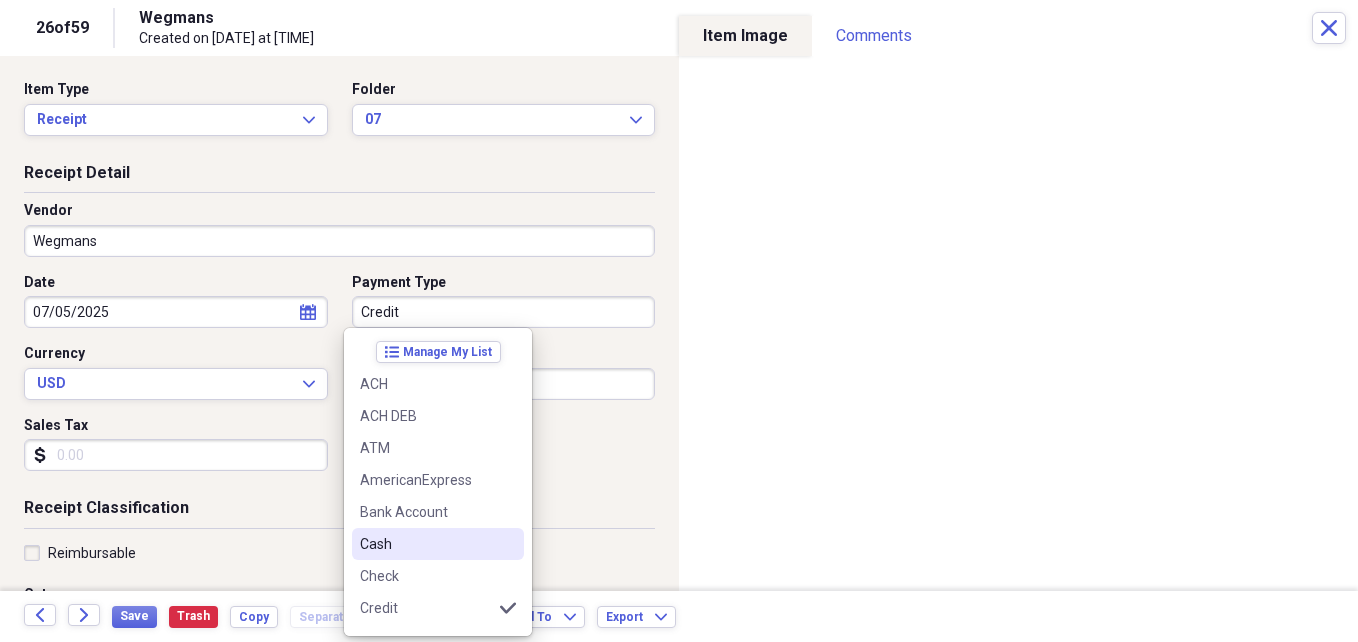 click on "Cash" at bounding box center [426, 544] 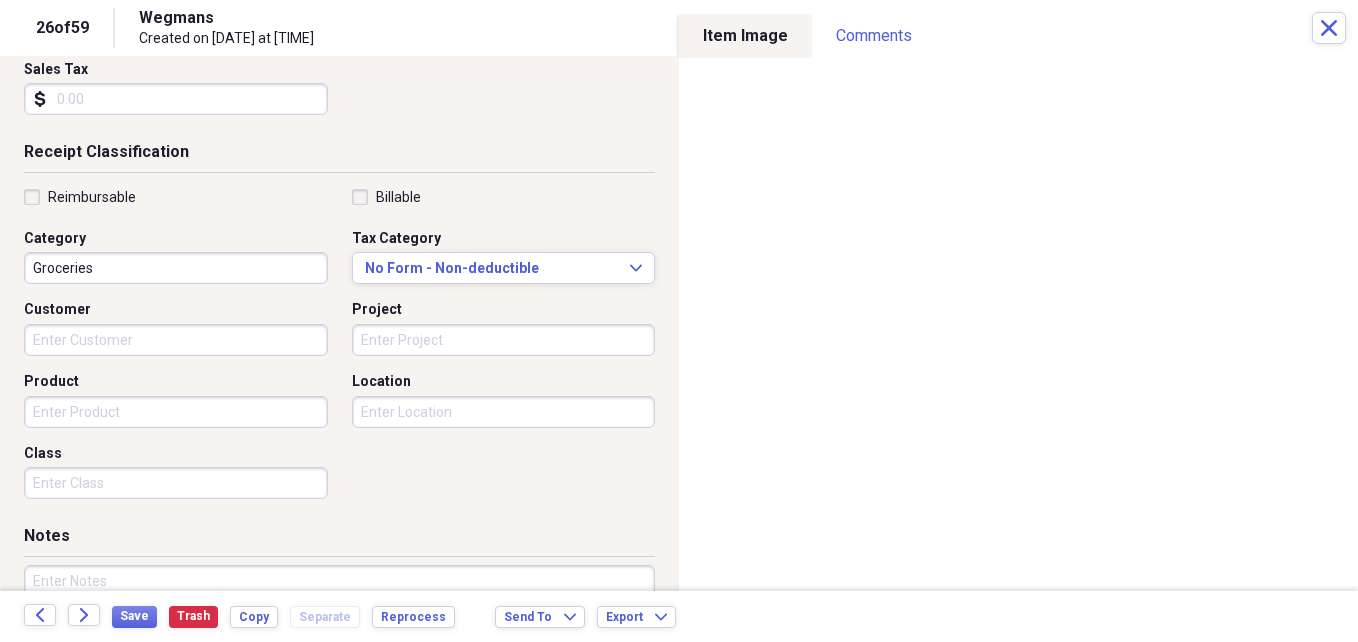 scroll, scrollTop: 363, scrollLeft: 0, axis: vertical 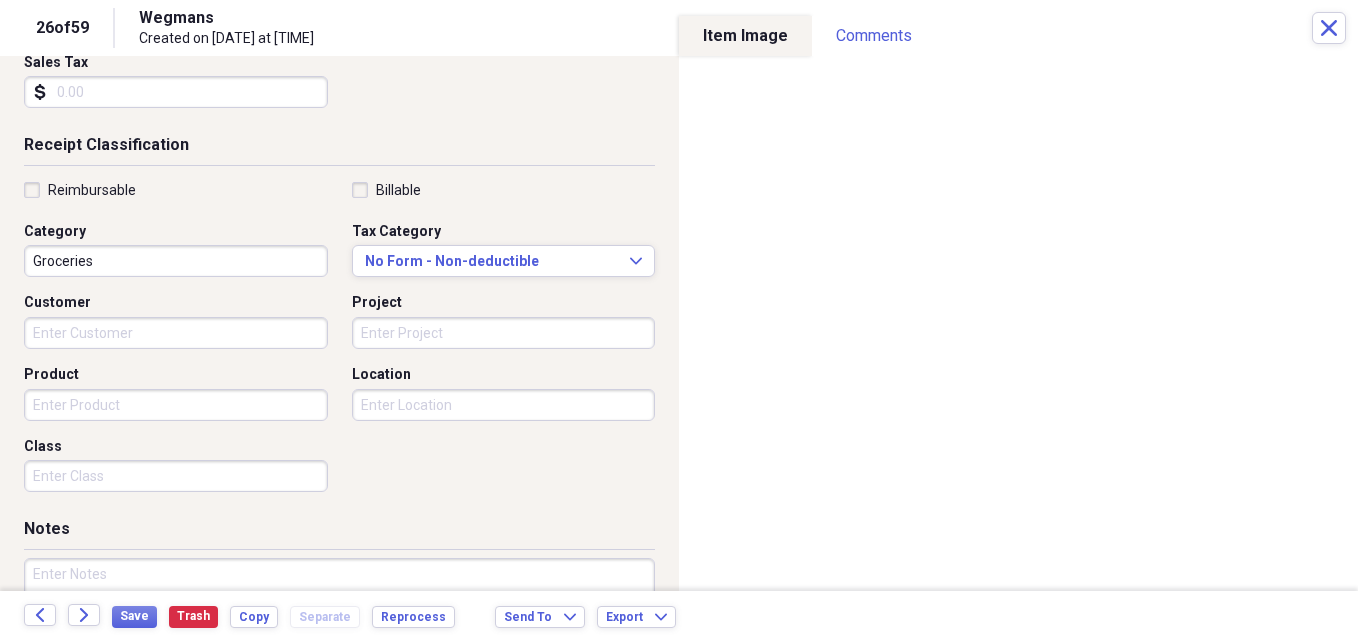 type on "30.23" 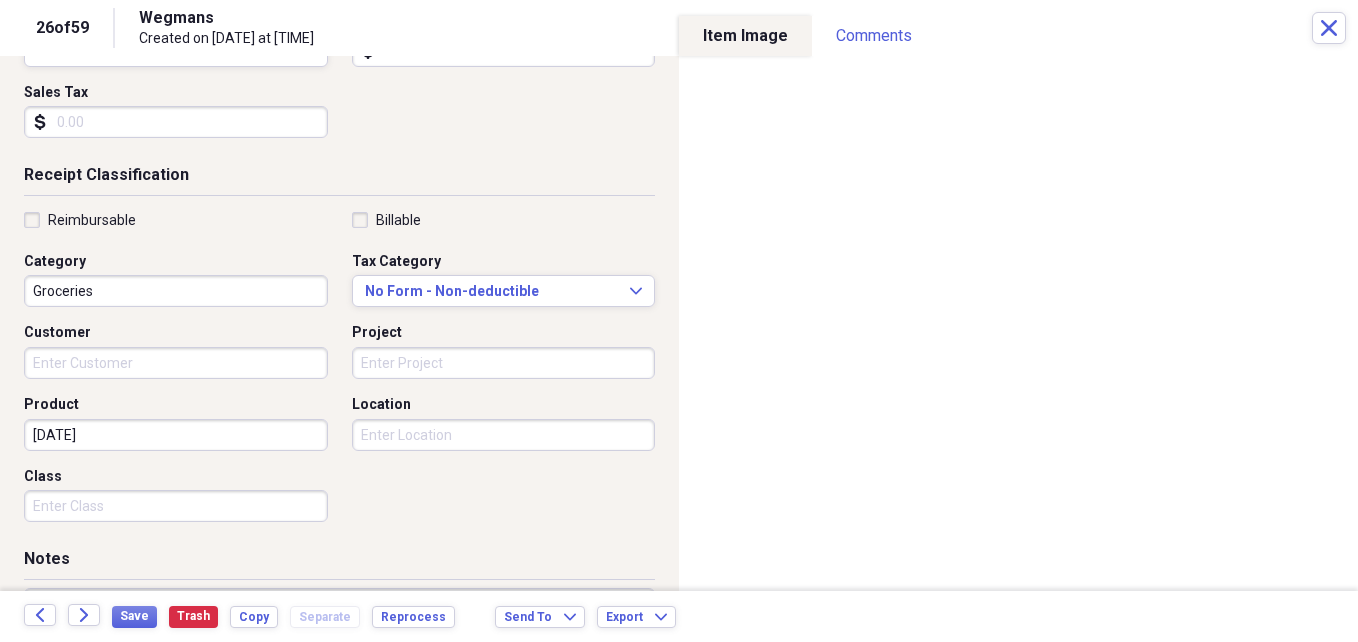 scroll, scrollTop: 335, scrollLeft: 0, axis: vertical 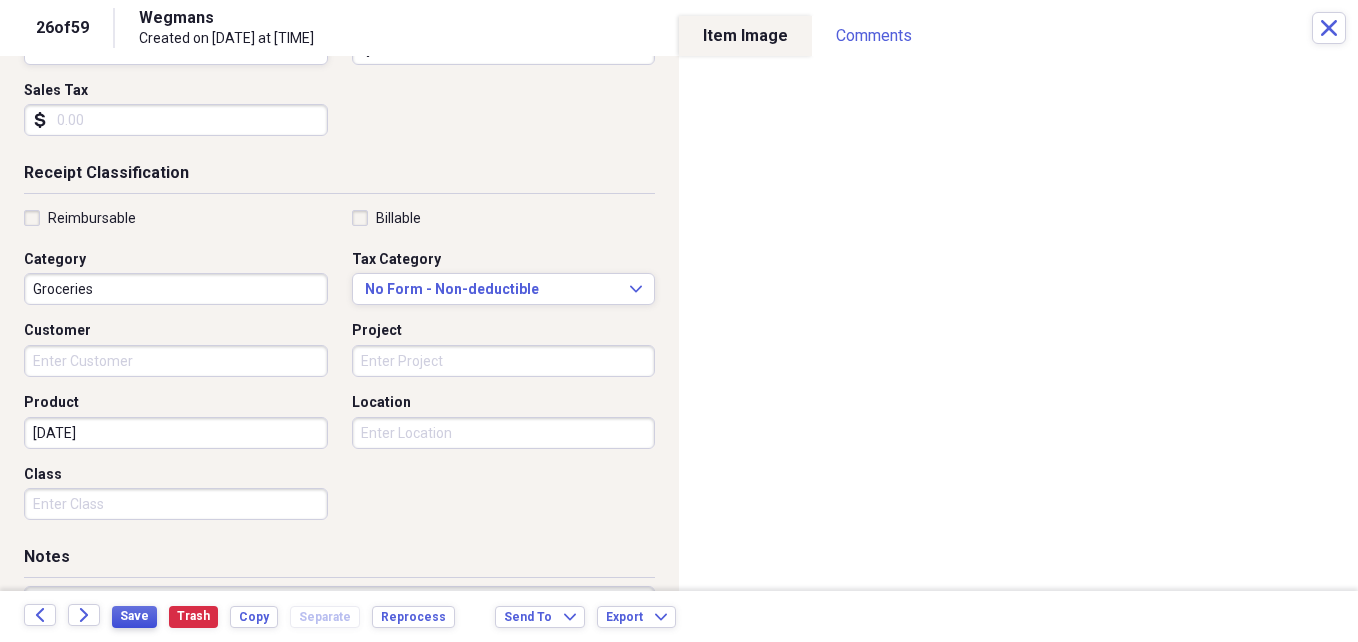 type on "[MM][DD][YYYY]" 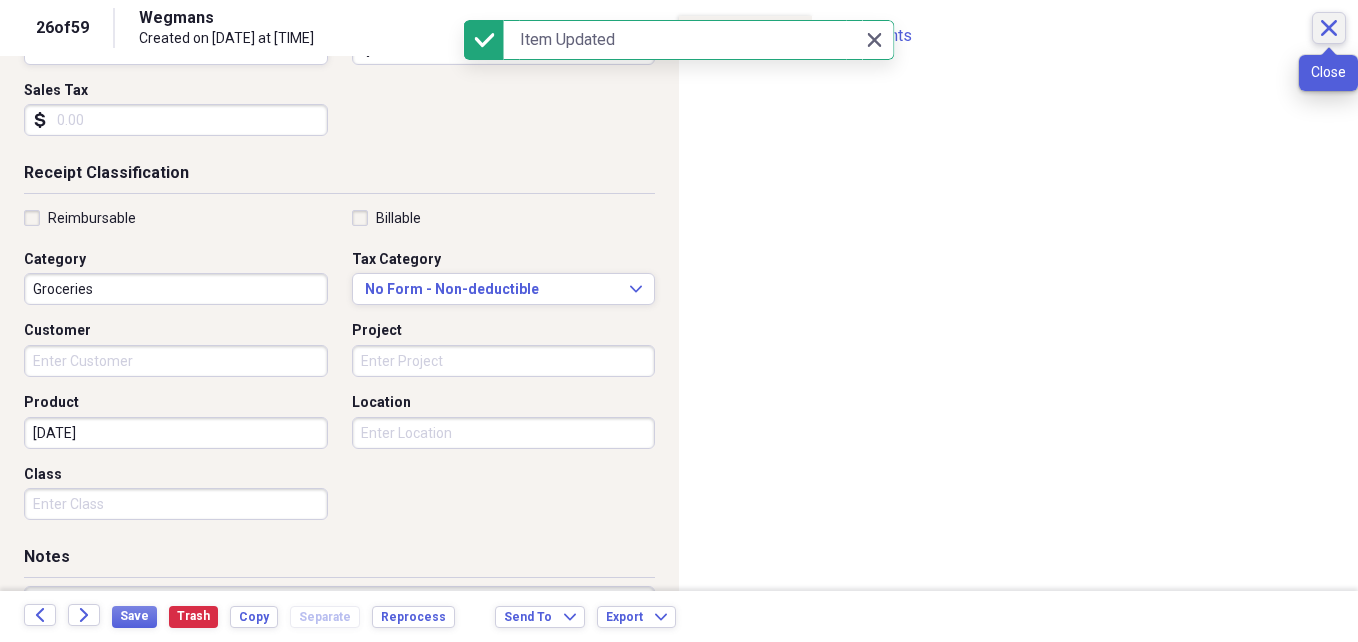 click on "Close" 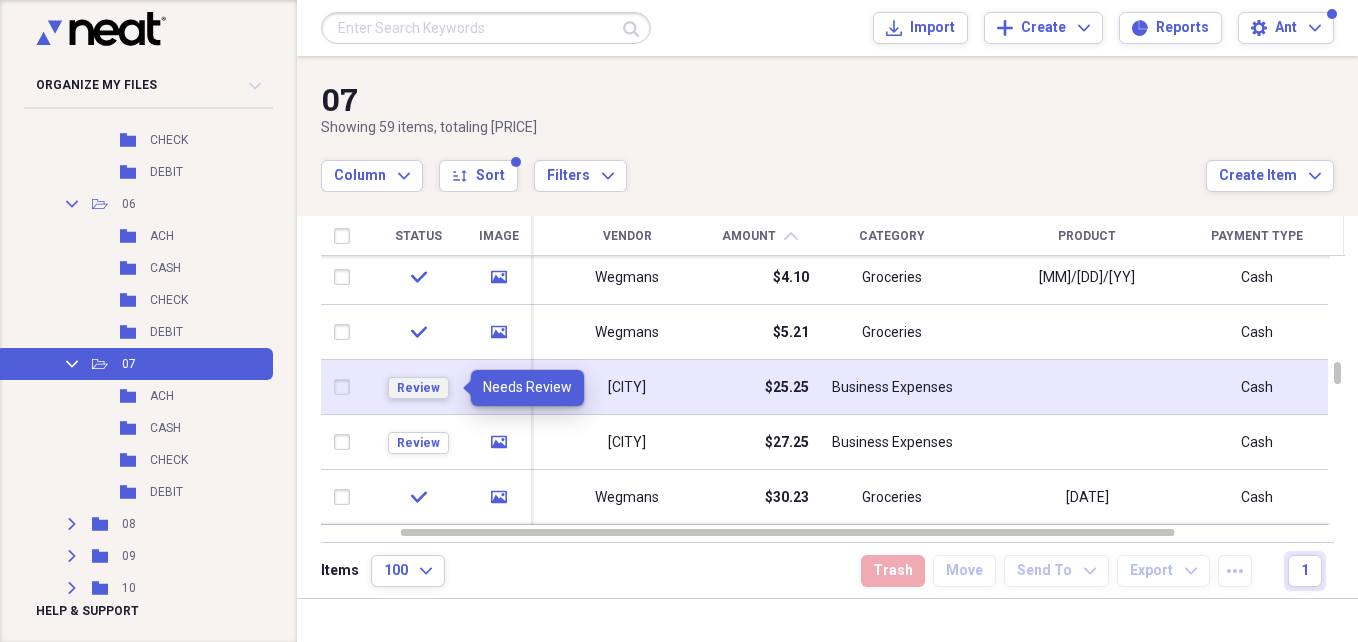 click on "Review" at bounding box center (418, 388) 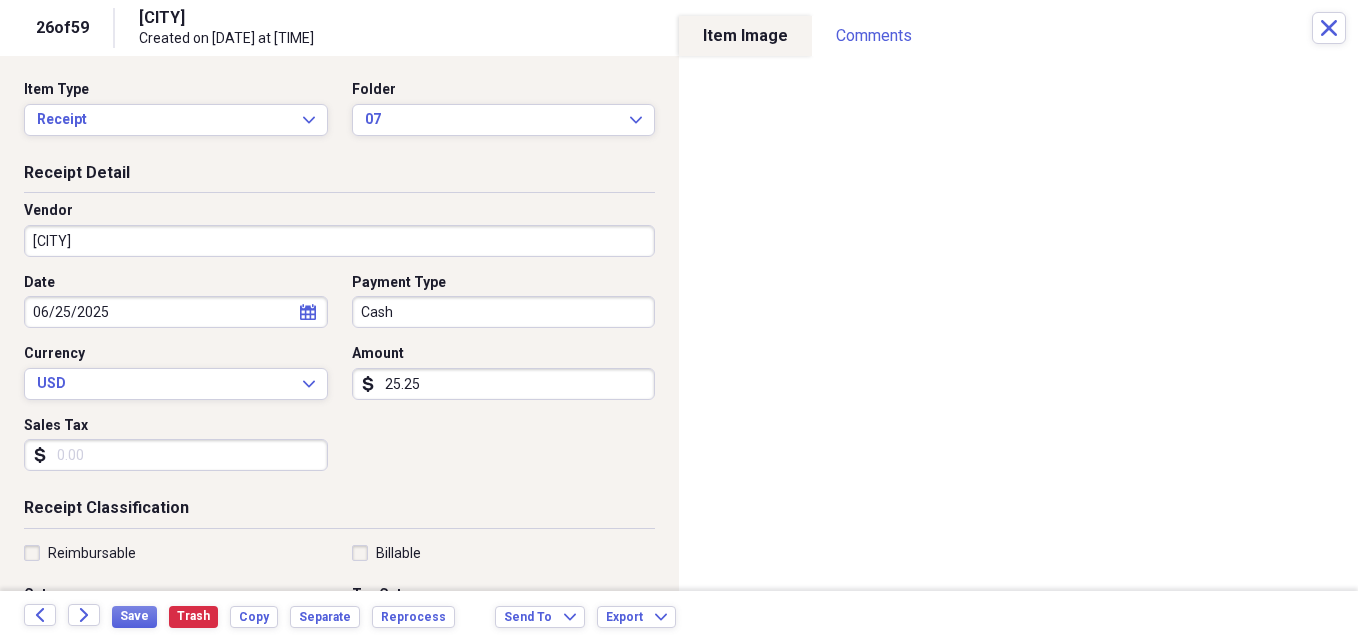 click on "[CITY]" at bounding box center [339, 241] 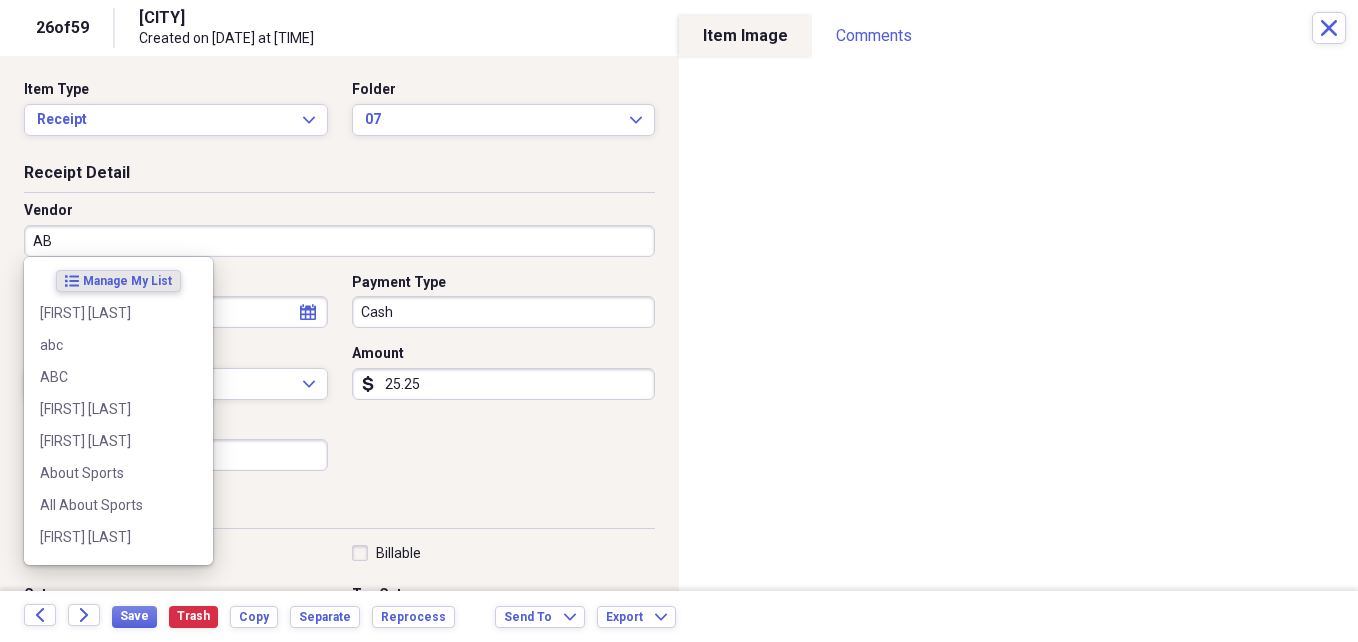 type on "ABC" 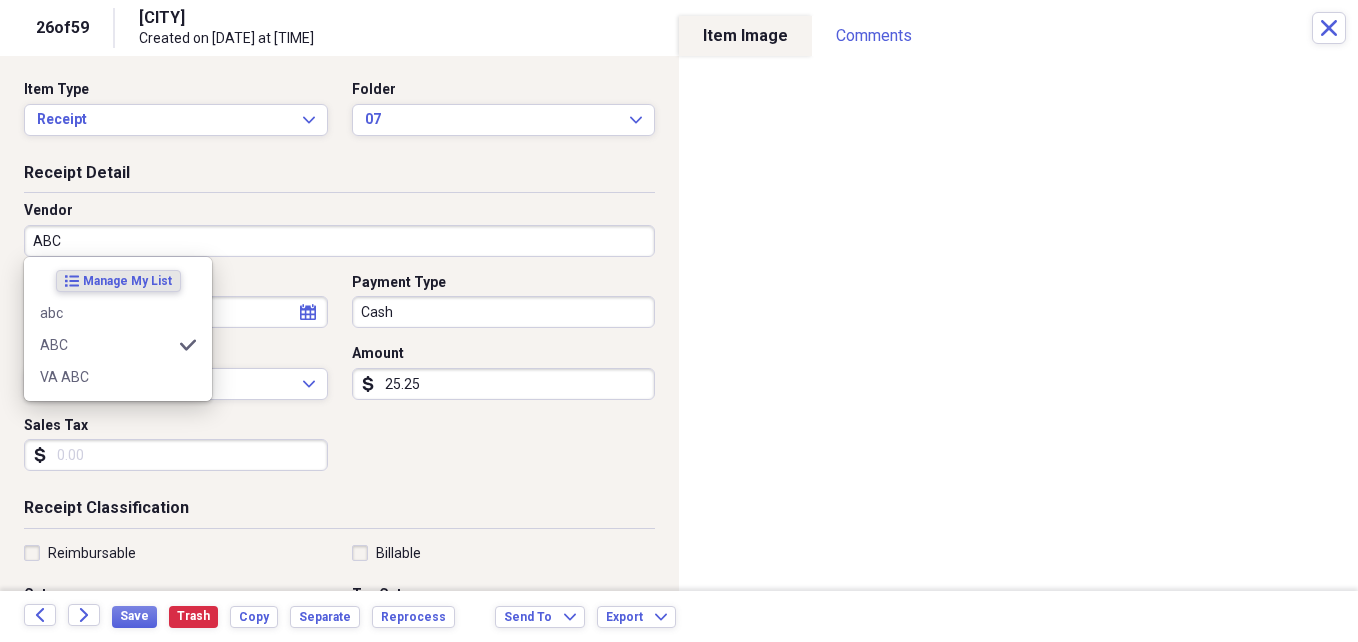 type on "Liquor" 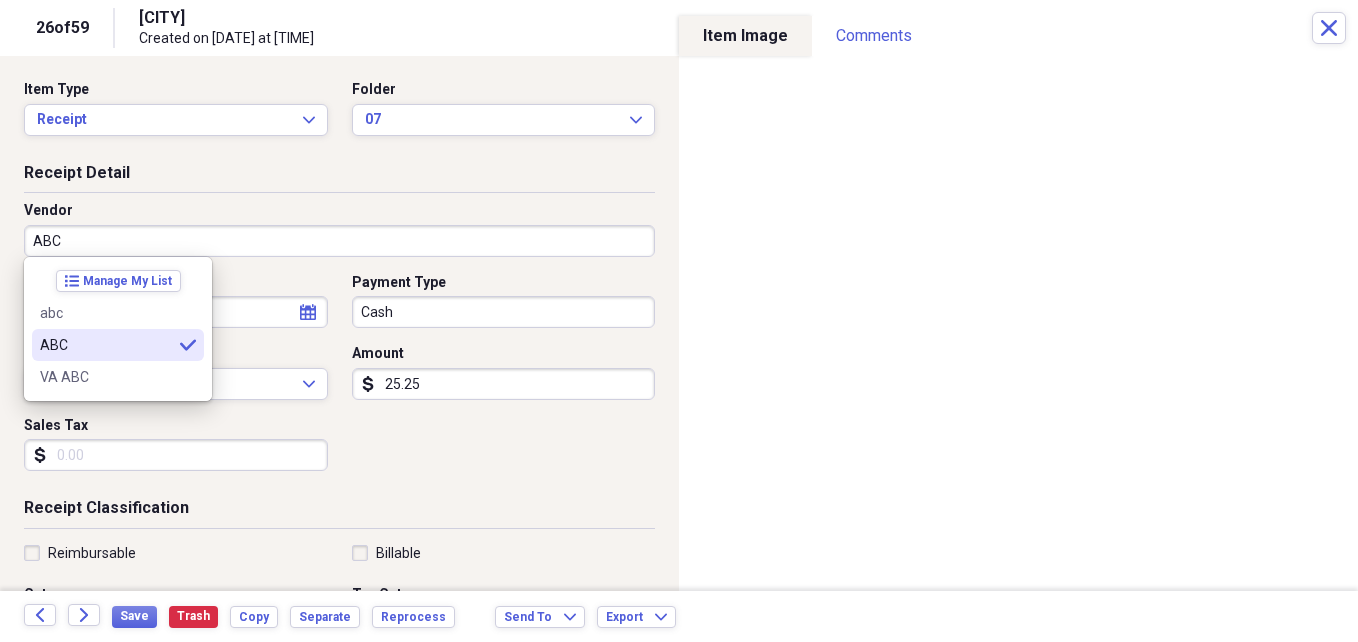 type on "ABC" 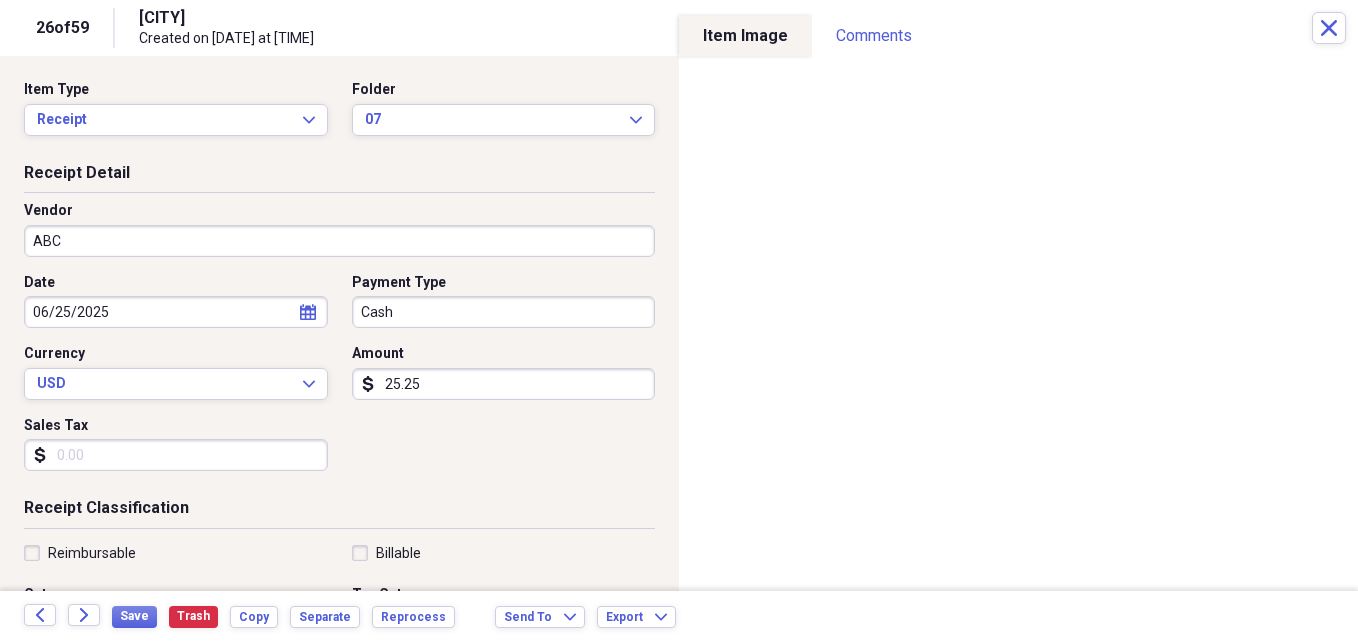 click on "Cash" at bounding box center [504, 312] 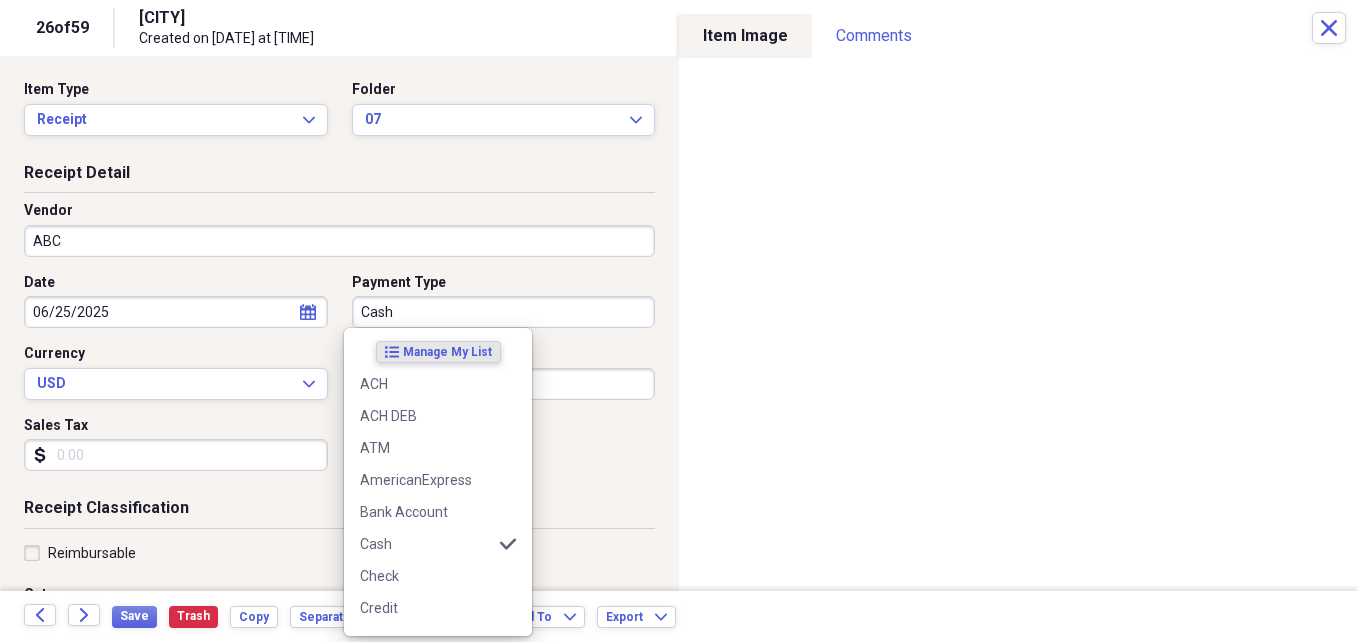 click on "Amount" at bounding box center [504, 354] 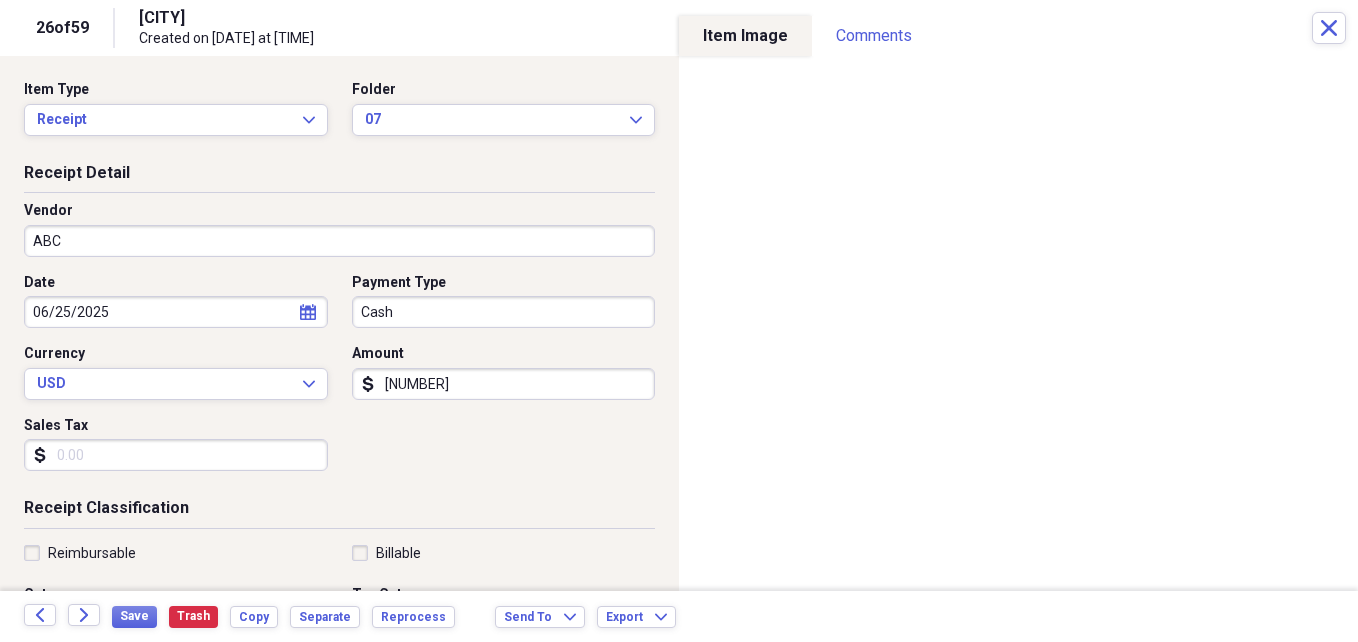 type on "2310.36" 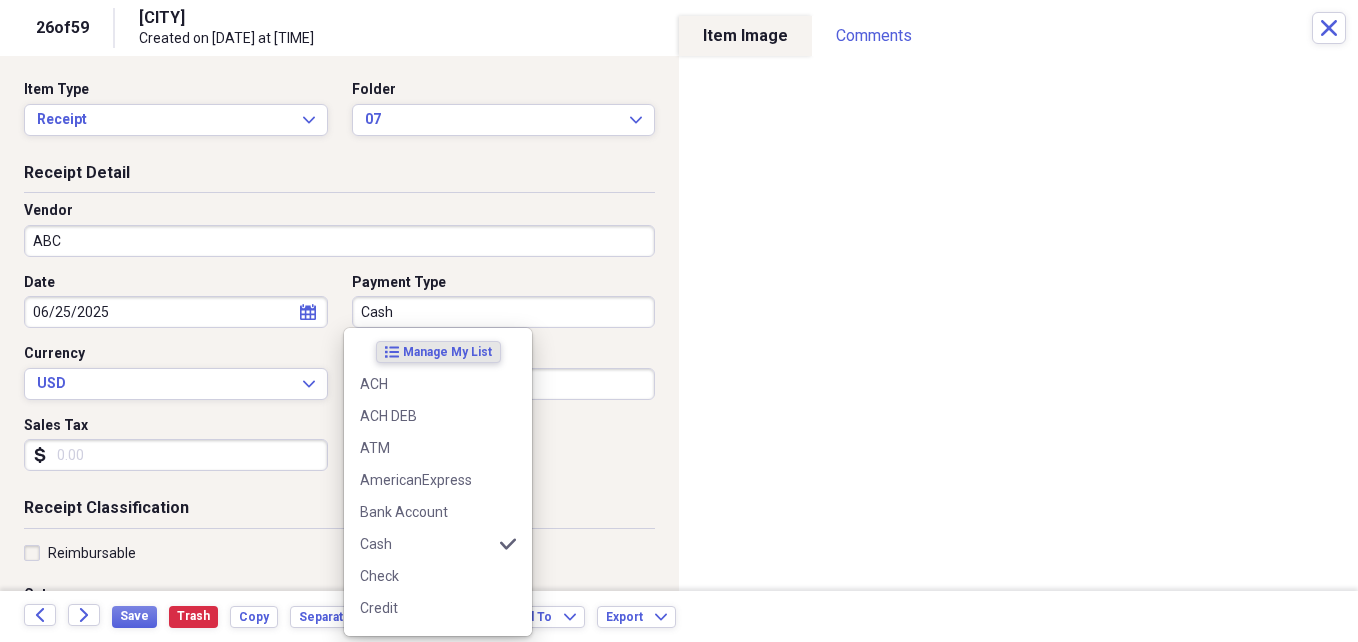 click on "Cash" at bounding box center [504, 312] 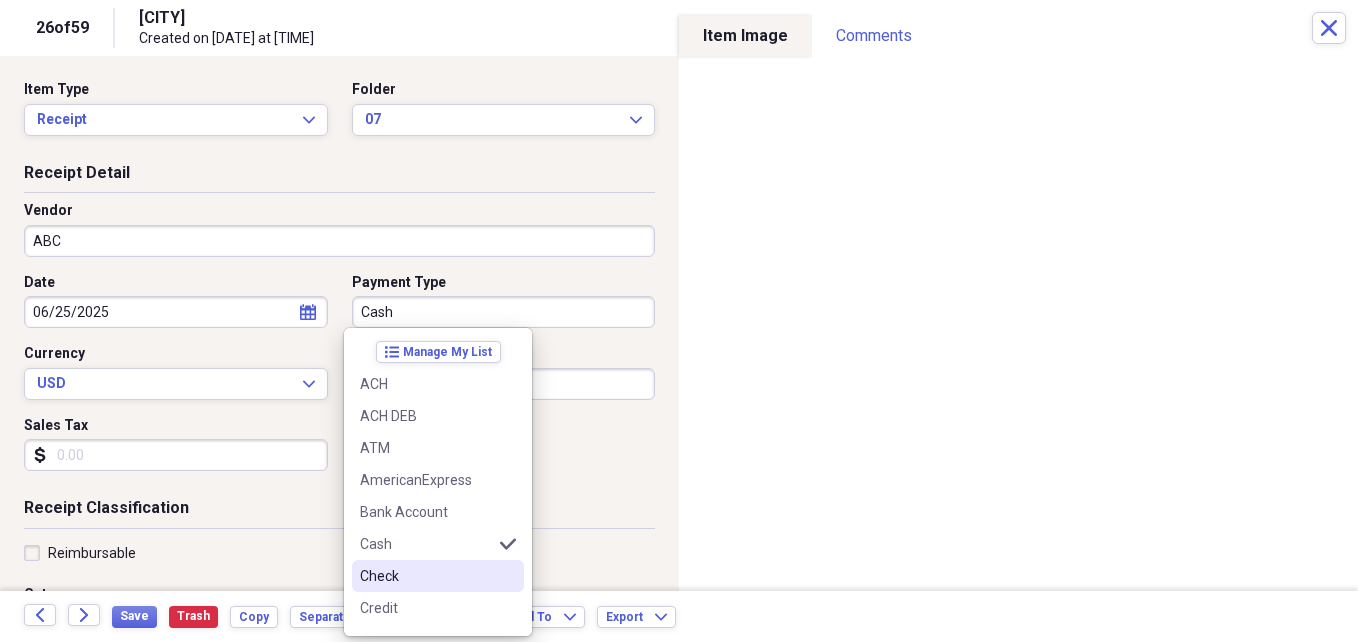 click on "Check" at bounding box center (426, 576) 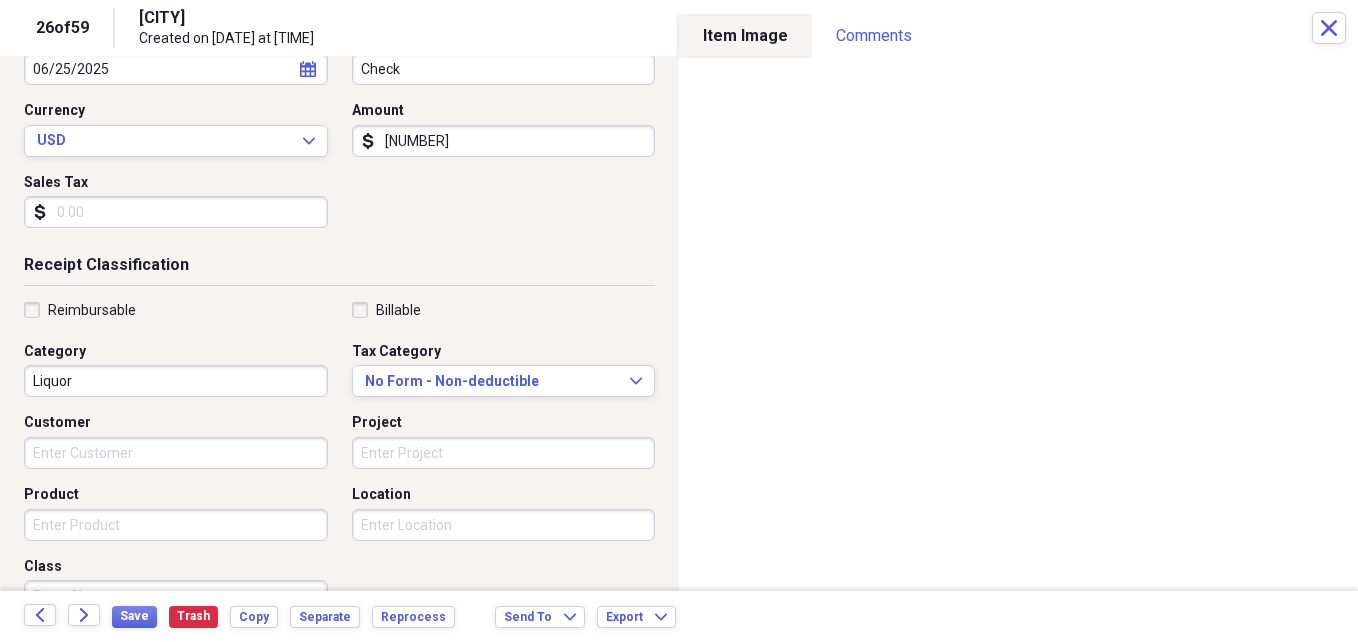 scroll, scrollTop: 295, scrollLeft: 0, axis: vertical 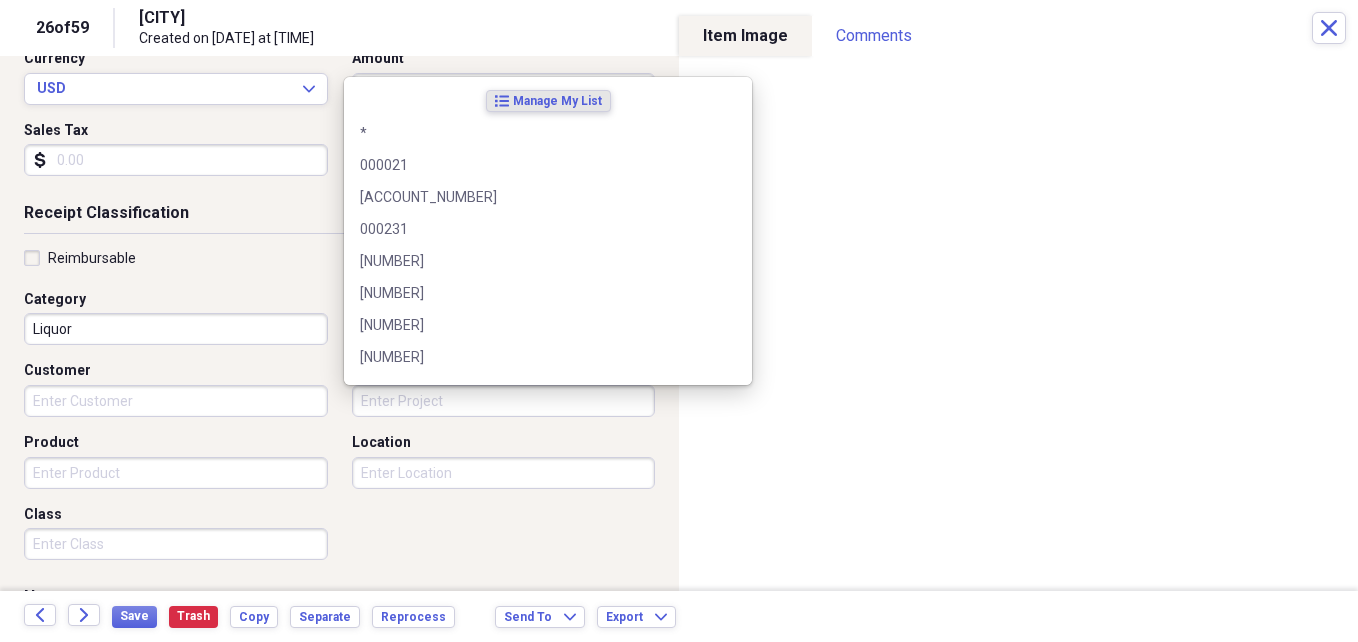 click on "Project" at bounding box center (504, 401) 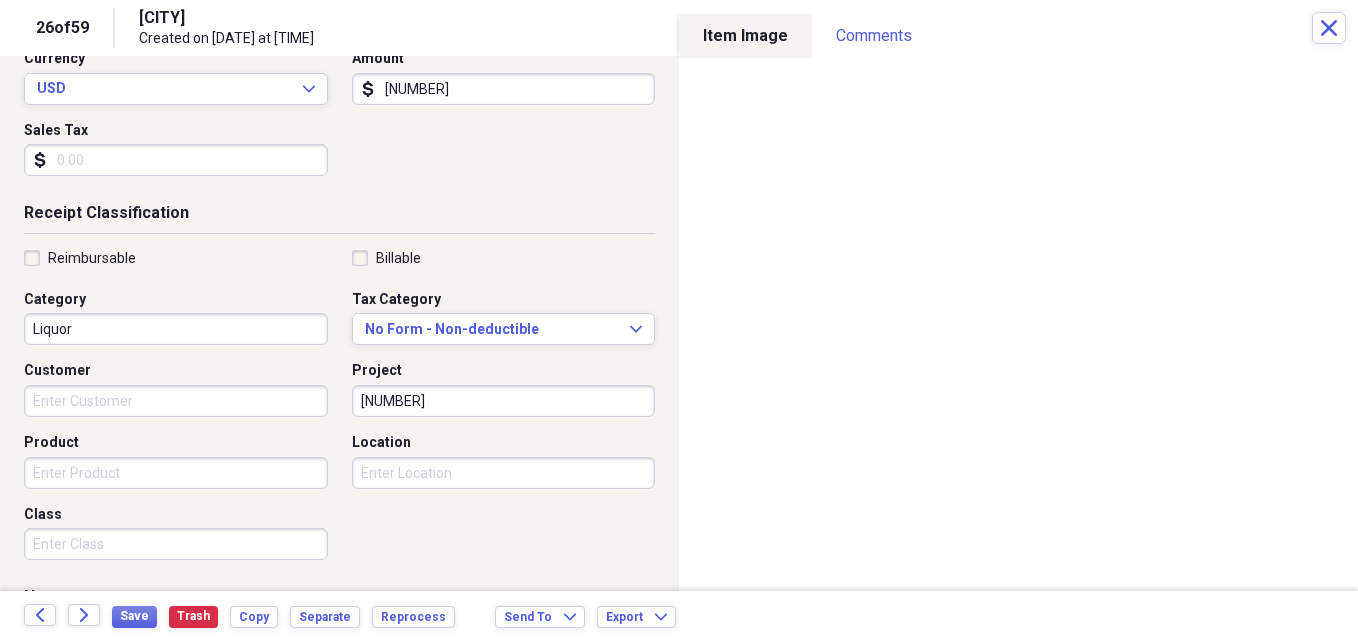 type on "001955" 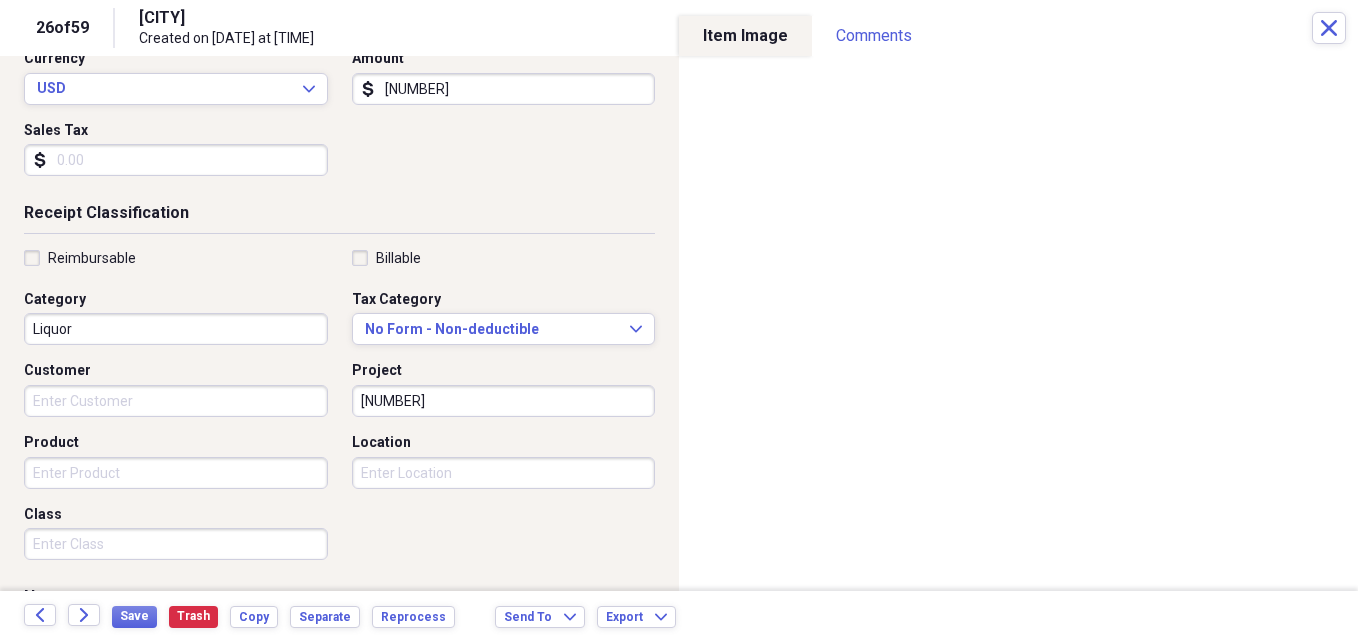 click on "Product" at bounding box center [176, 473] 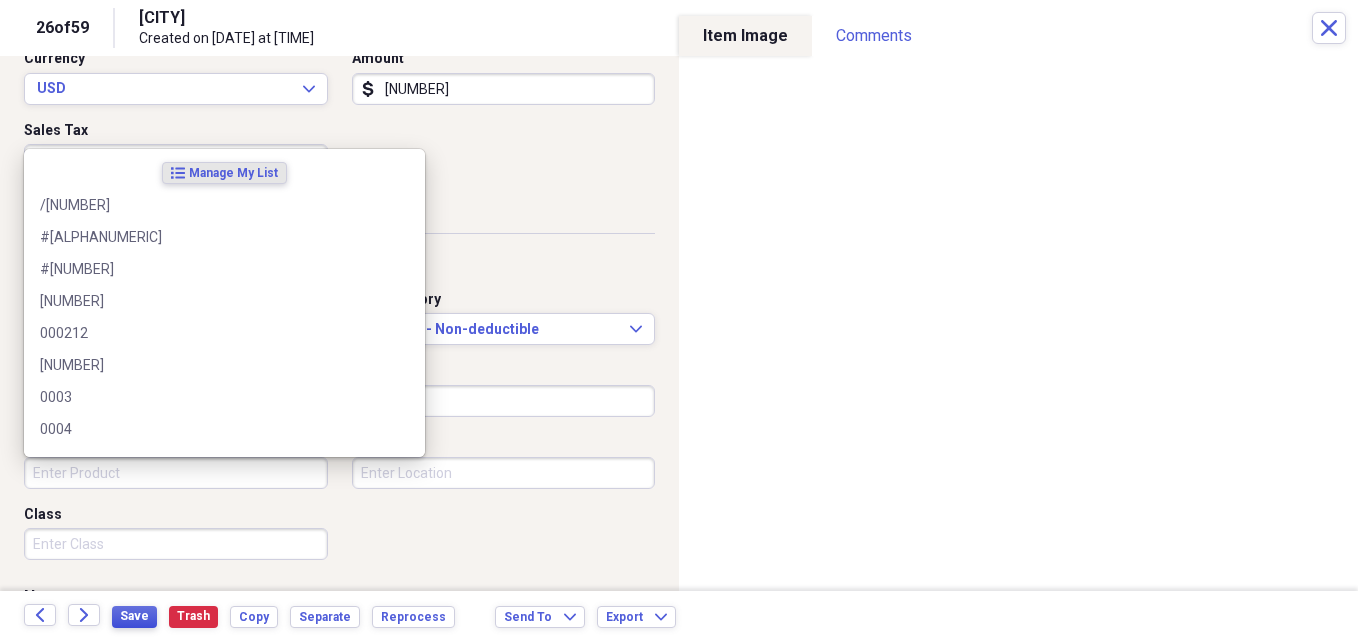 click on "Save" at bounding box center (134, 616) 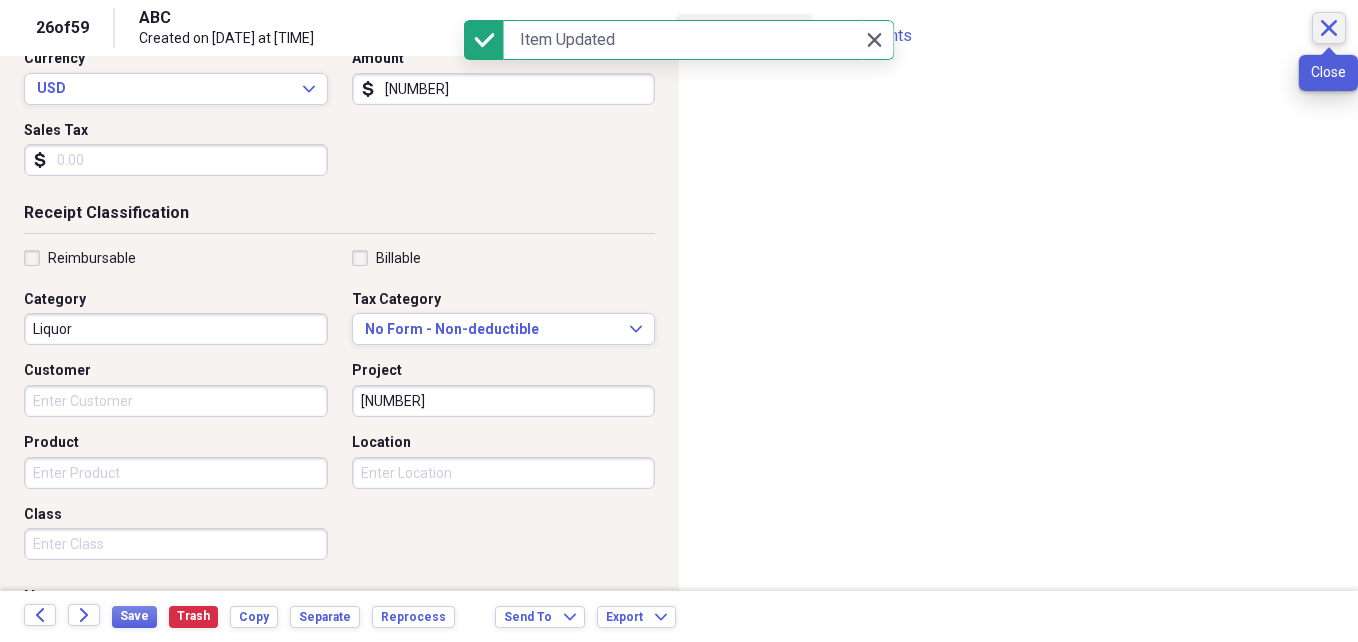 click 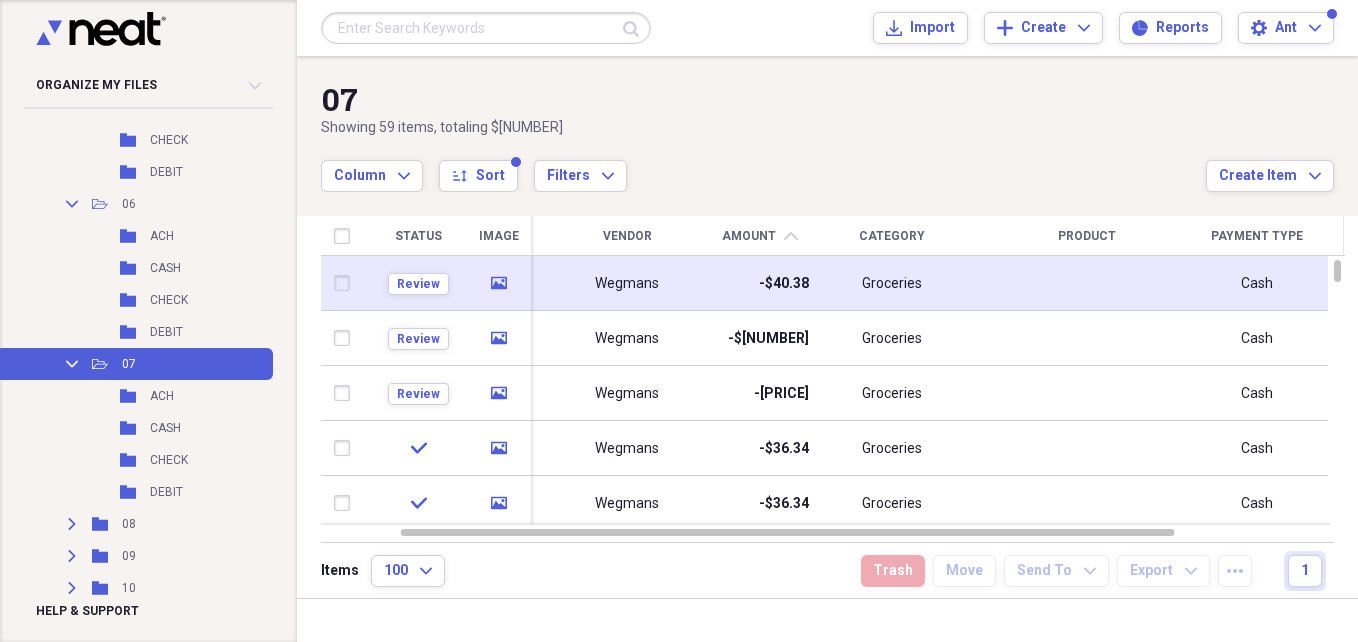 click on "Wegmans" at bounding box center [627, 283] 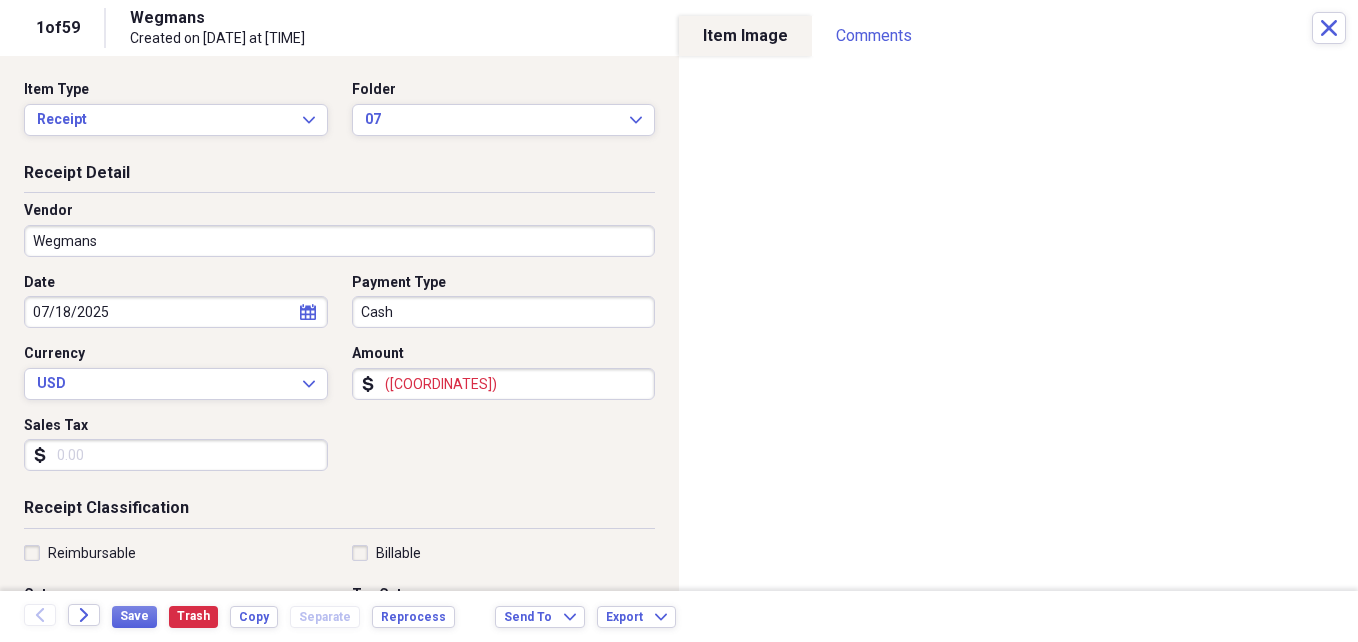 click on "(40.38)" at bounding box center (504, 384) 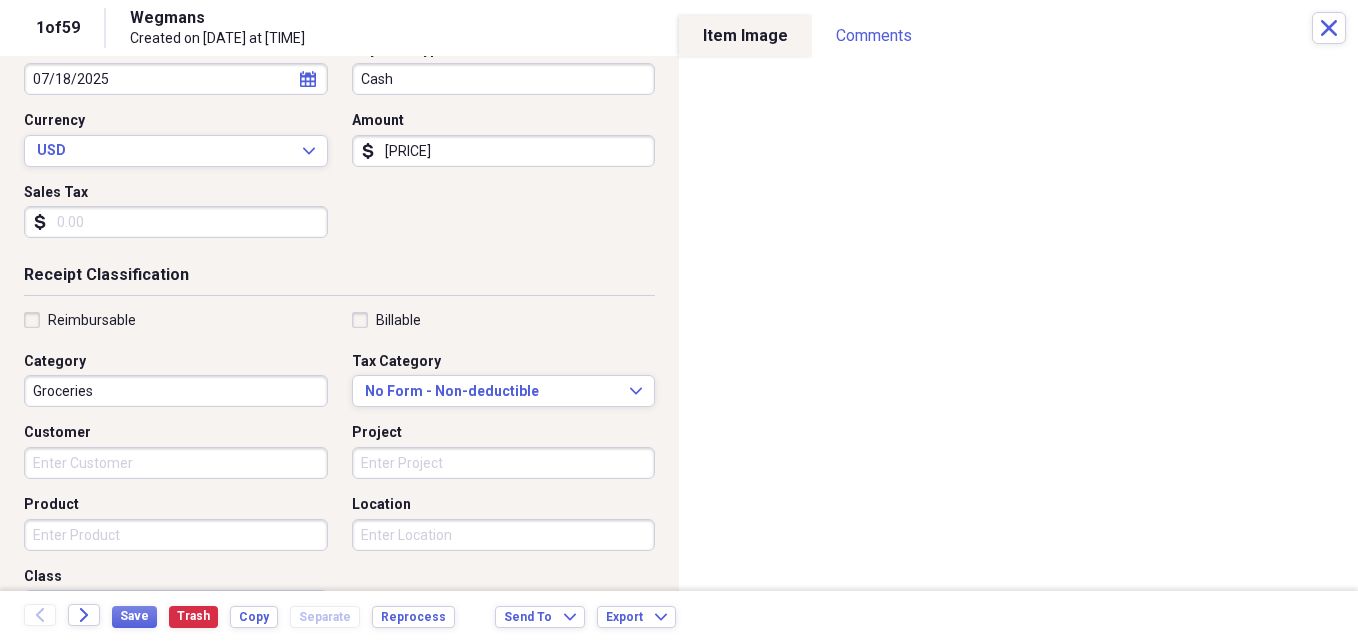 scroll, scrollTop: 272, scrollLeft: 0, axis: vertical 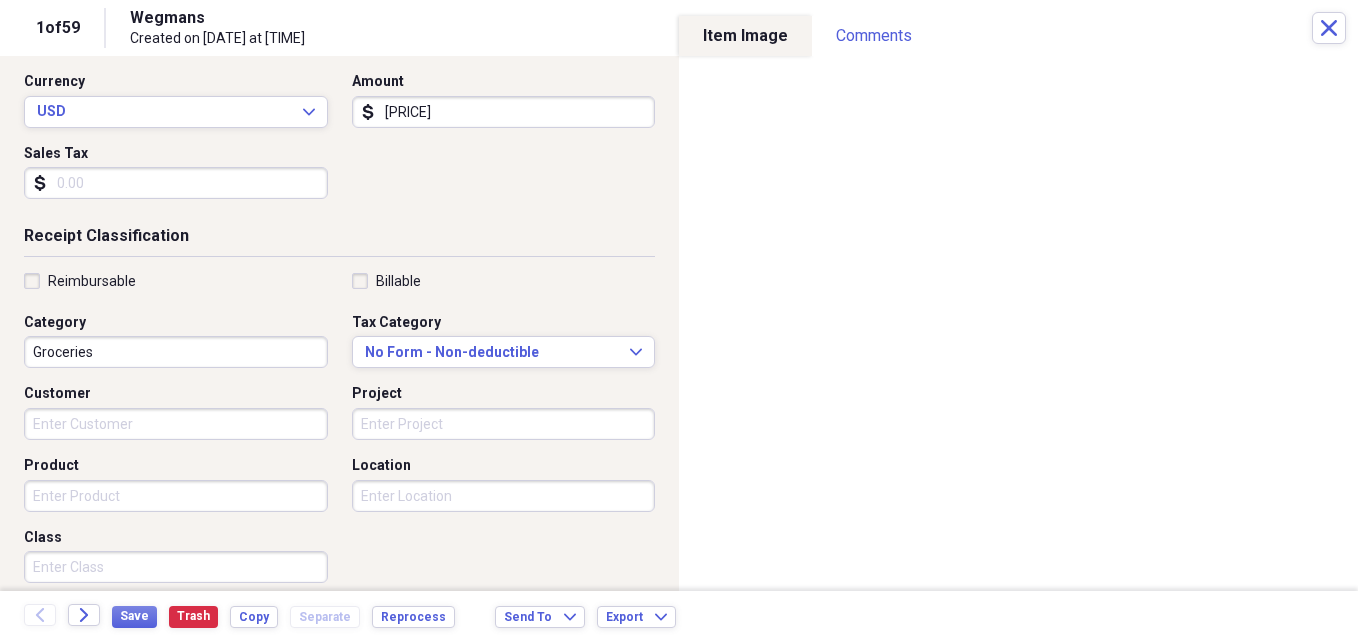 type on "40.38" 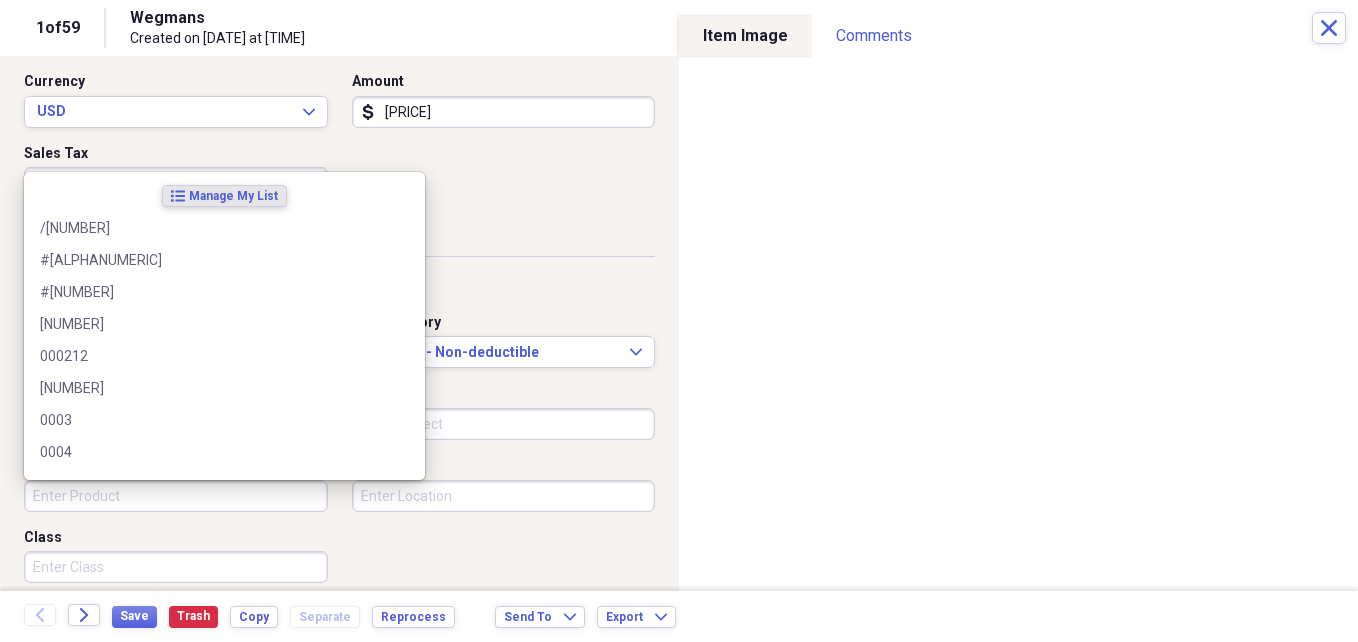 click on "Product" at bounding box center [176, 496] 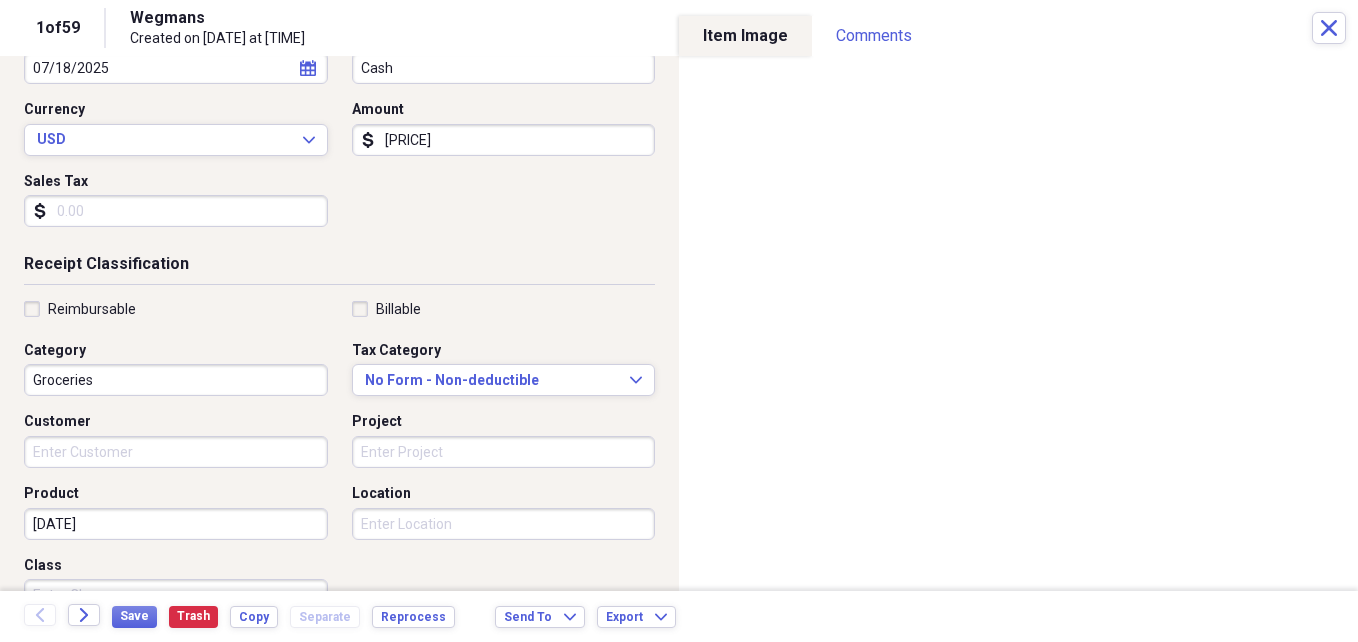 scroll, scrollTop: 243, scrollLeft: 0, axis: vertical 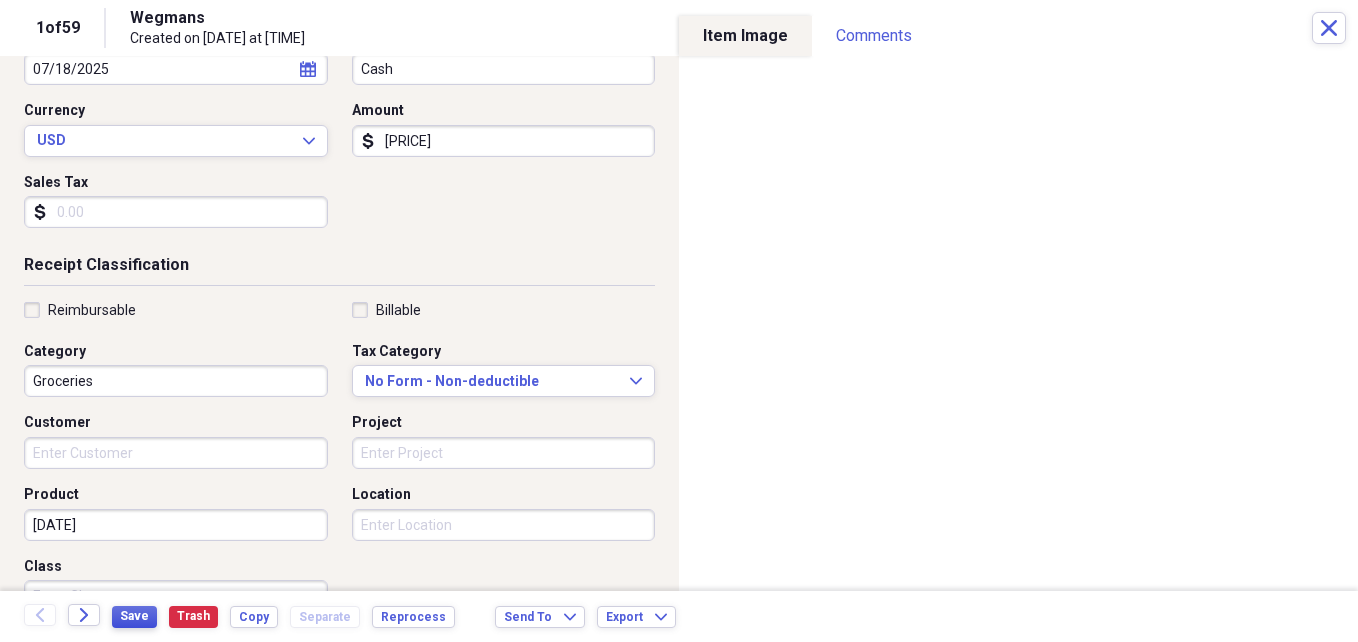 type on "[DATE]" 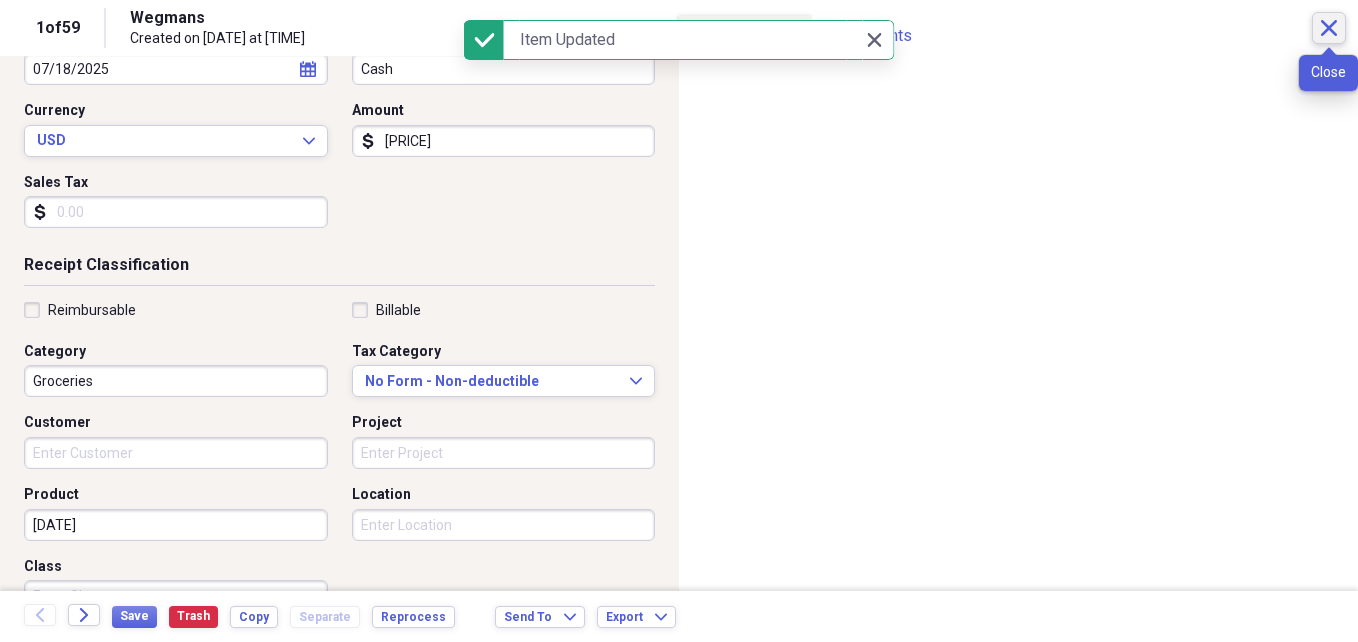 click 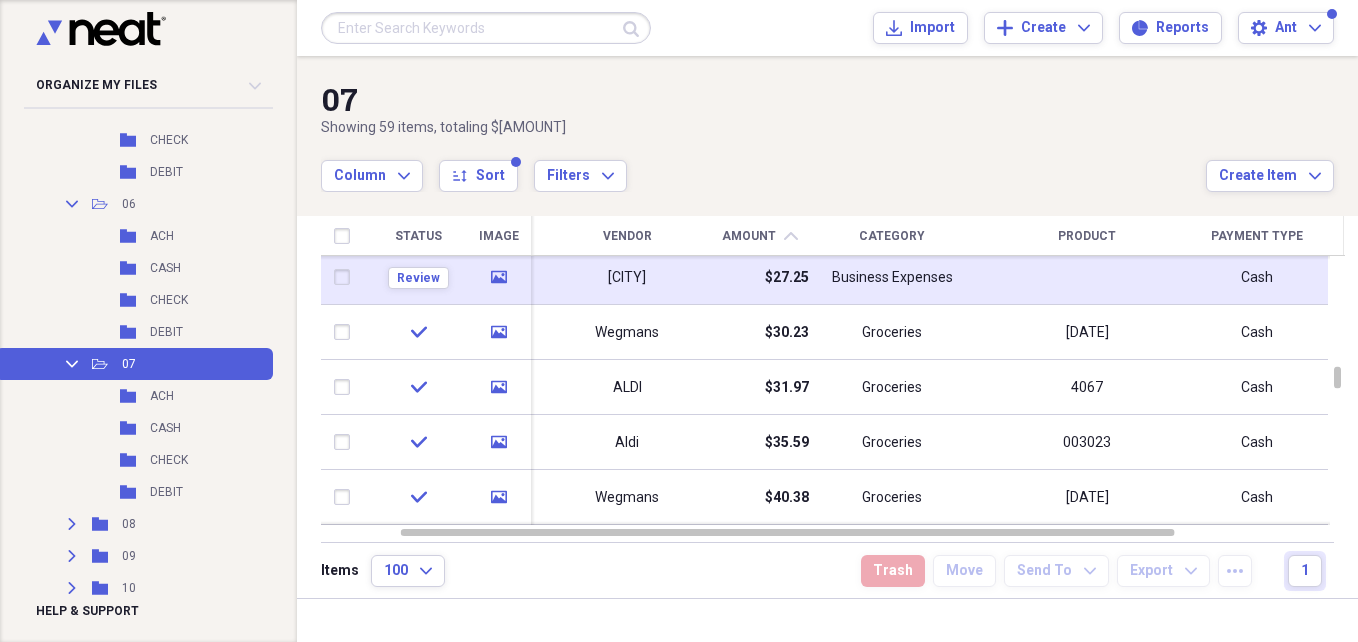 click on "[CITY]" at bounding box center (627, 277) 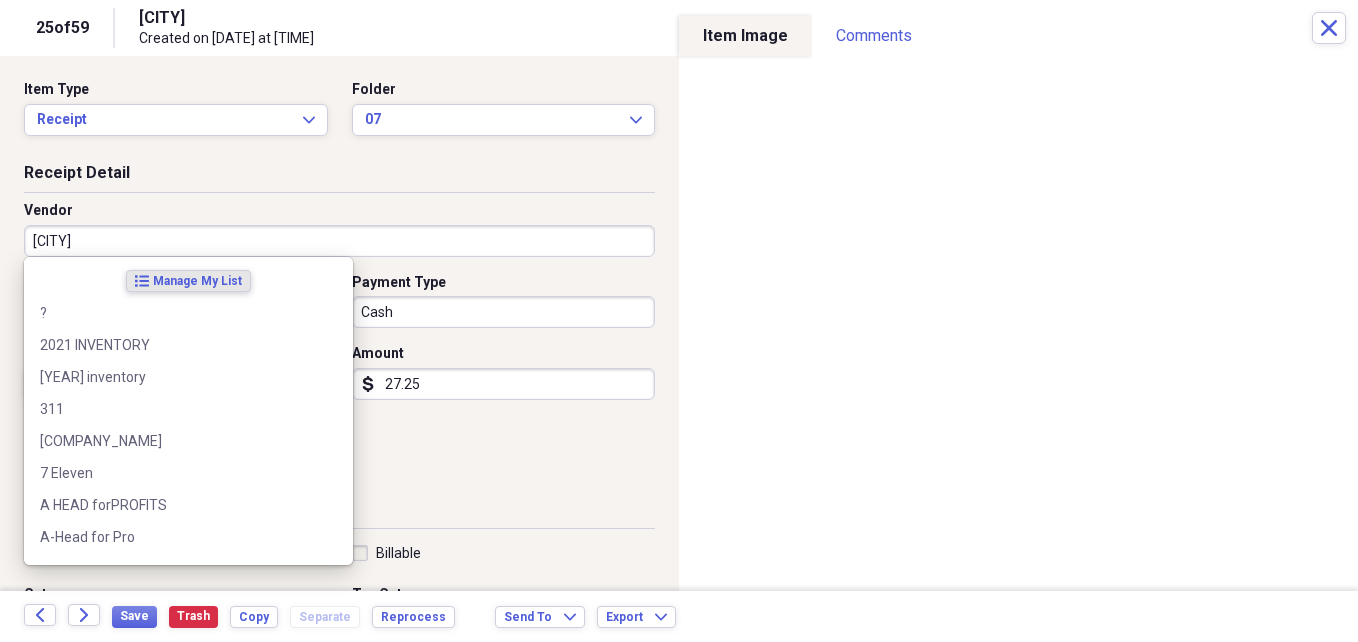 click on "[CITY]" at bounding box center (339, 241) 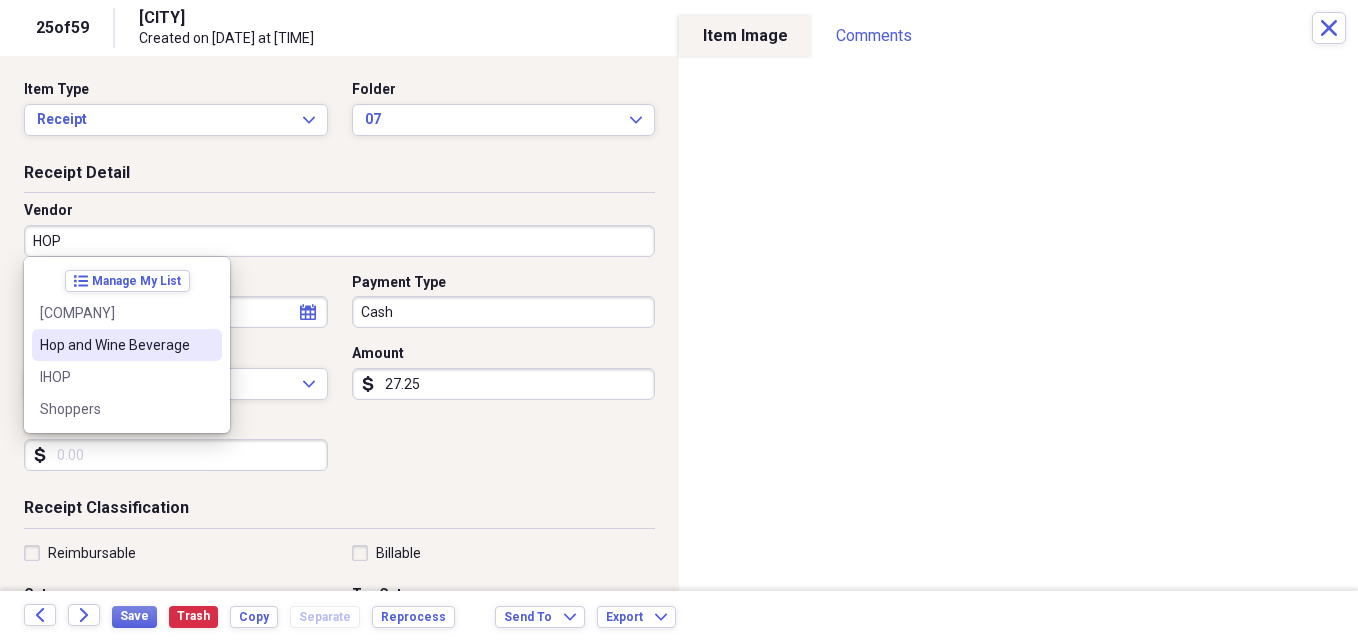 click on "Hop and Wine Beverage" at bounding box center (115, 345) 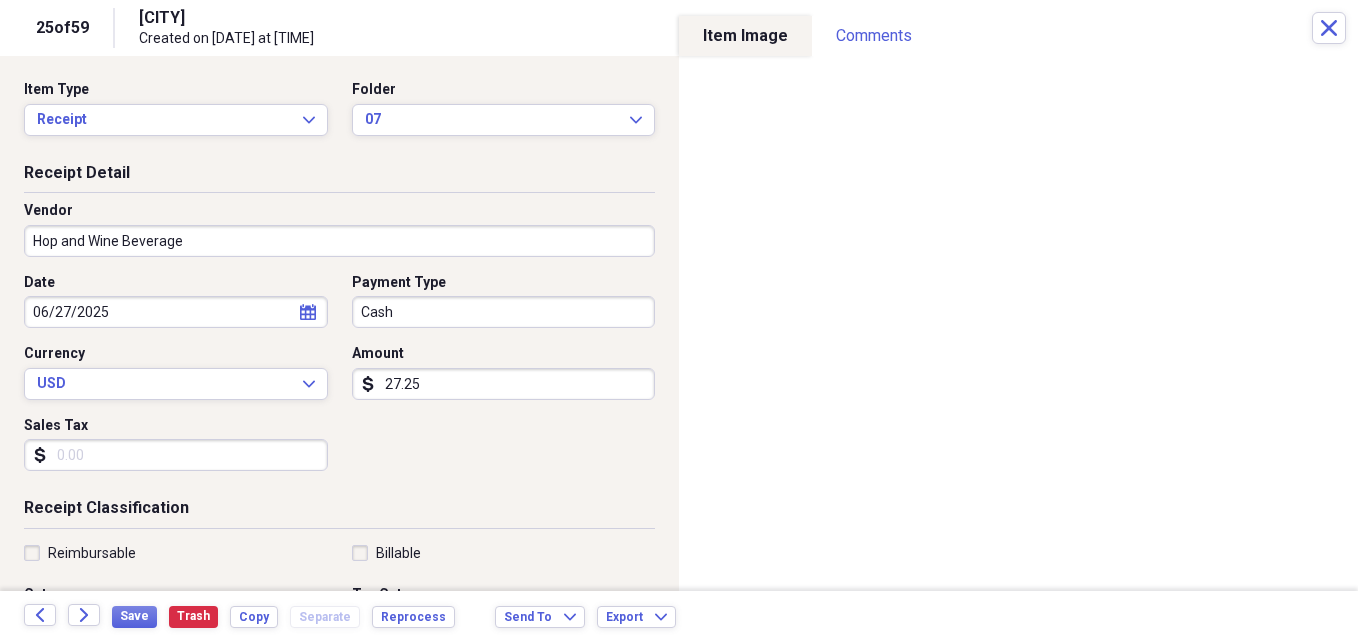 type on "Beer" 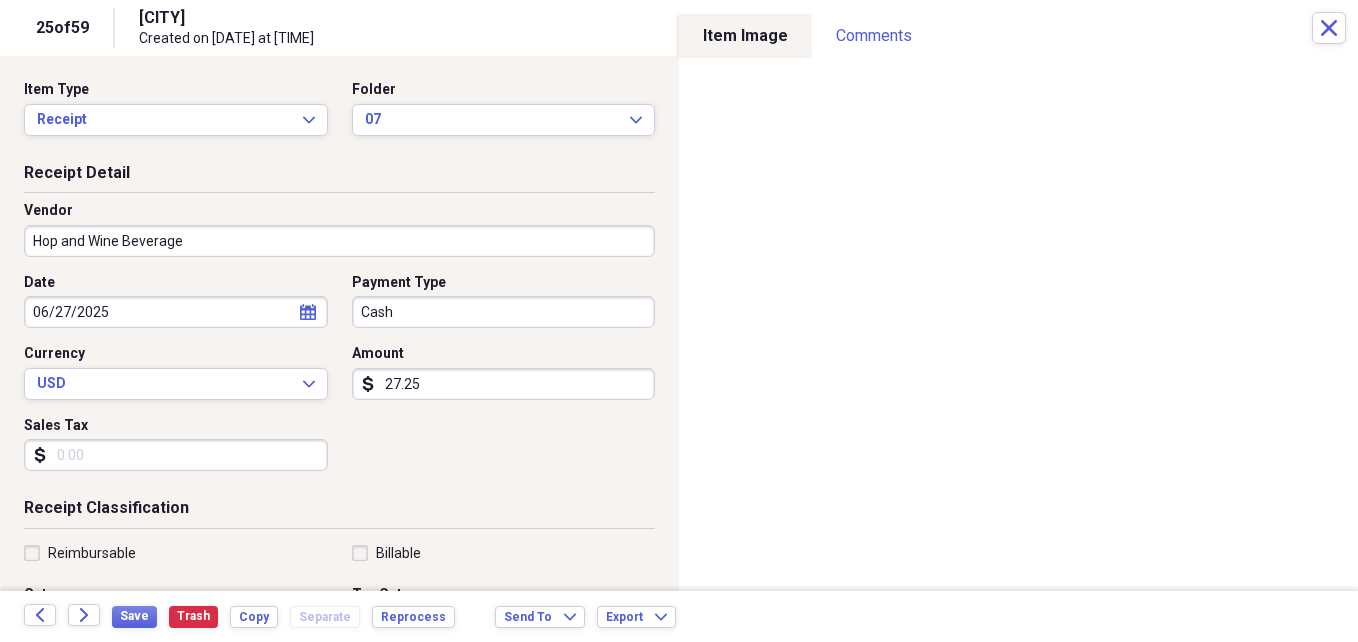 click on "Cash" at bounding box center [504, 312] 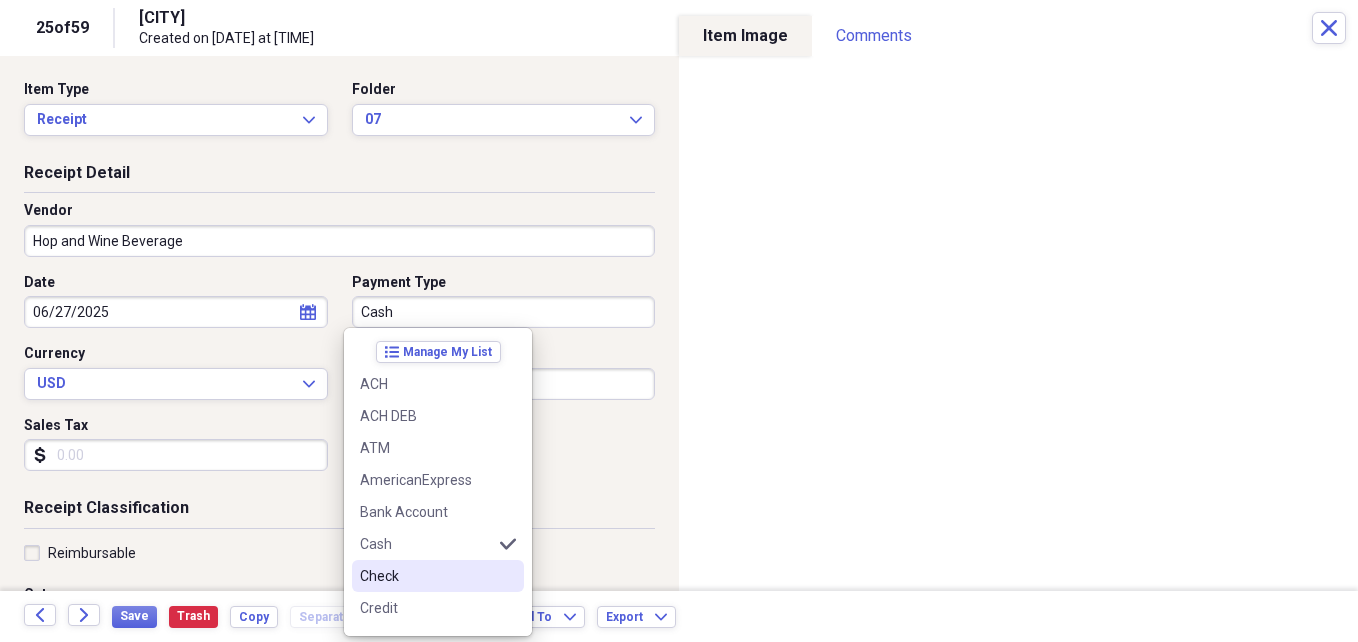 click on "Check" at bounding box center [438, 576] 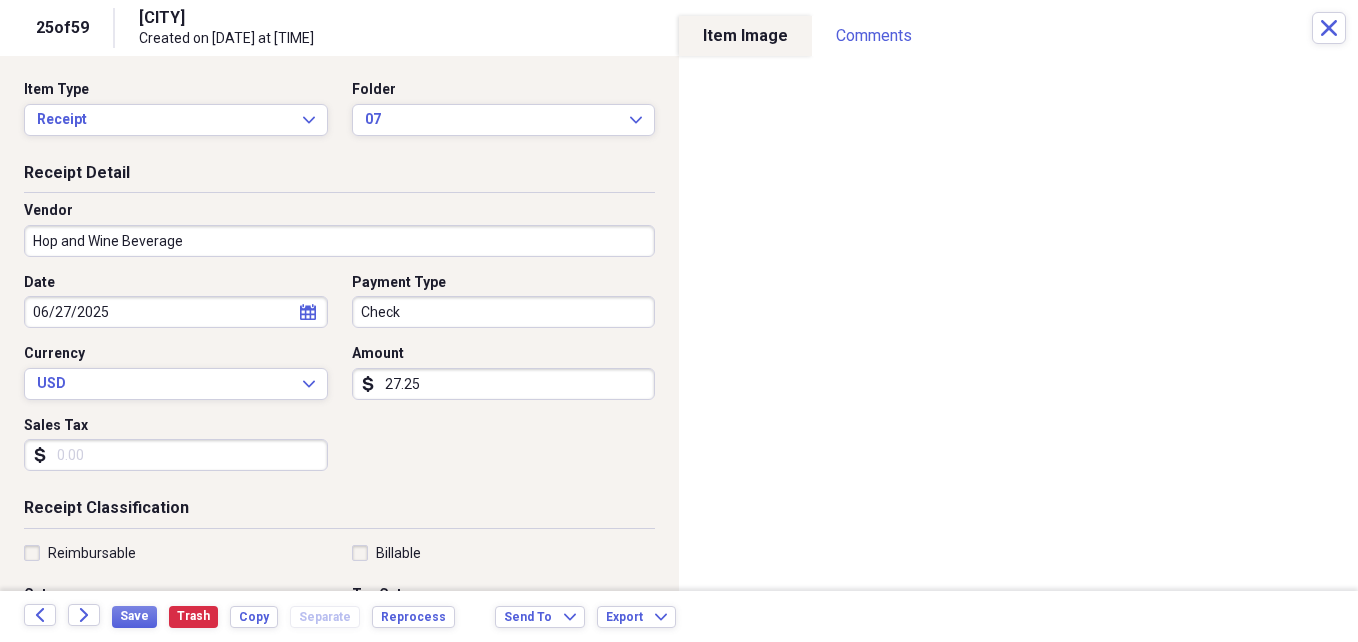 click on "27.25" at bounding box center [504, 384] 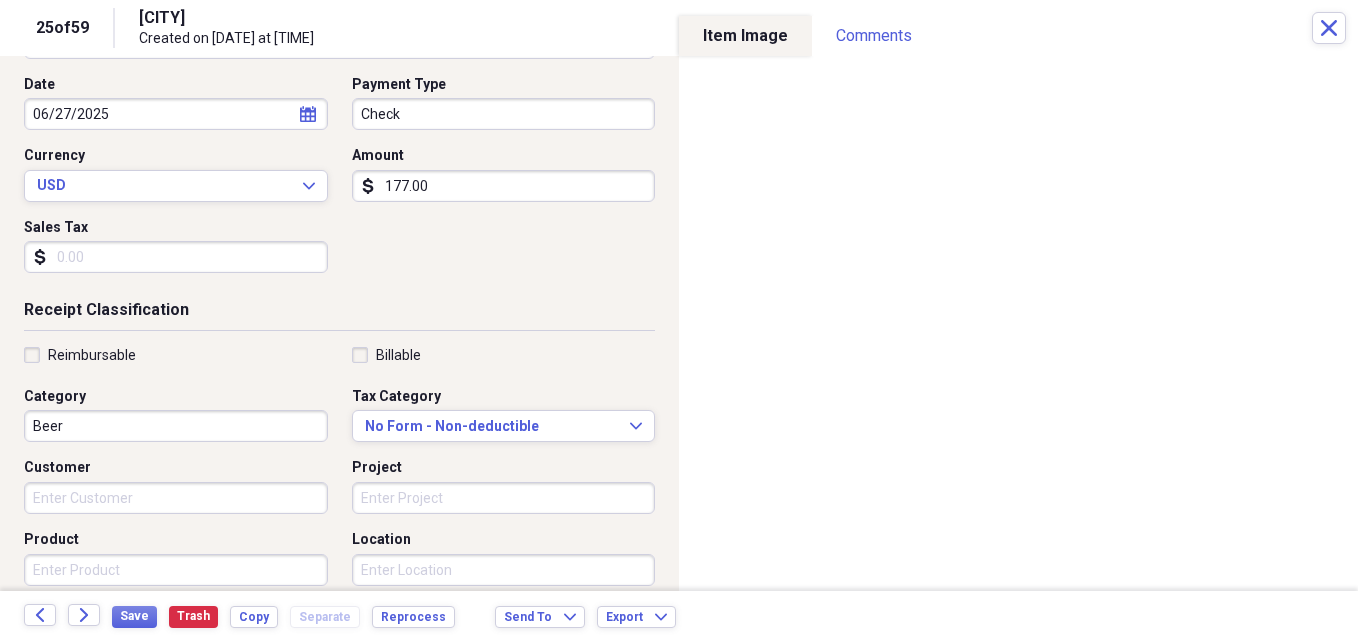 scroll, scrollTop: 285, scrollLeft: 0, axis: vertical 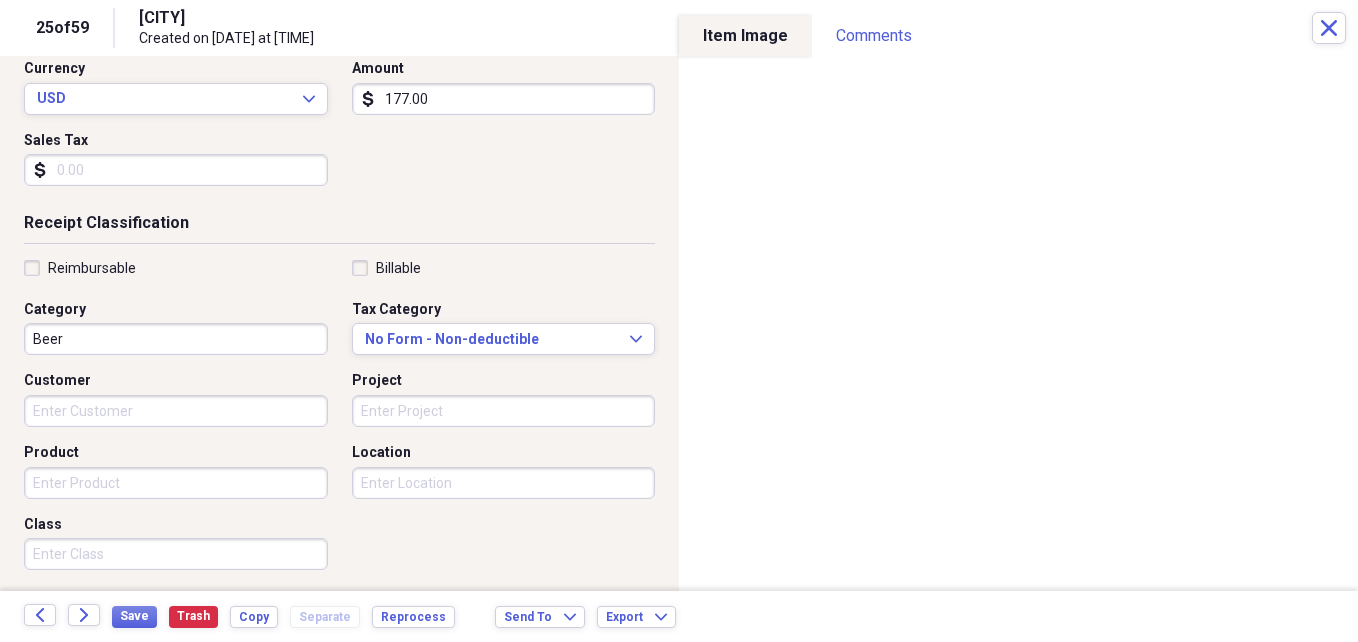 type on "177.00" 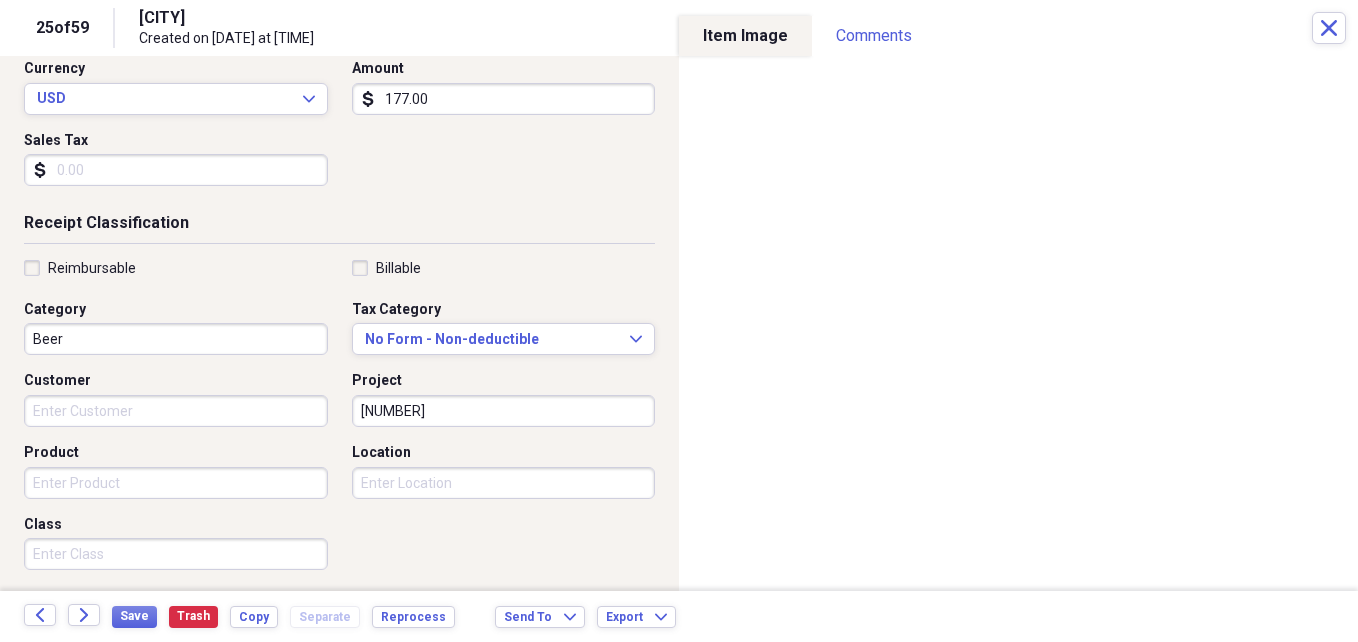 type on "[NUMBER]" 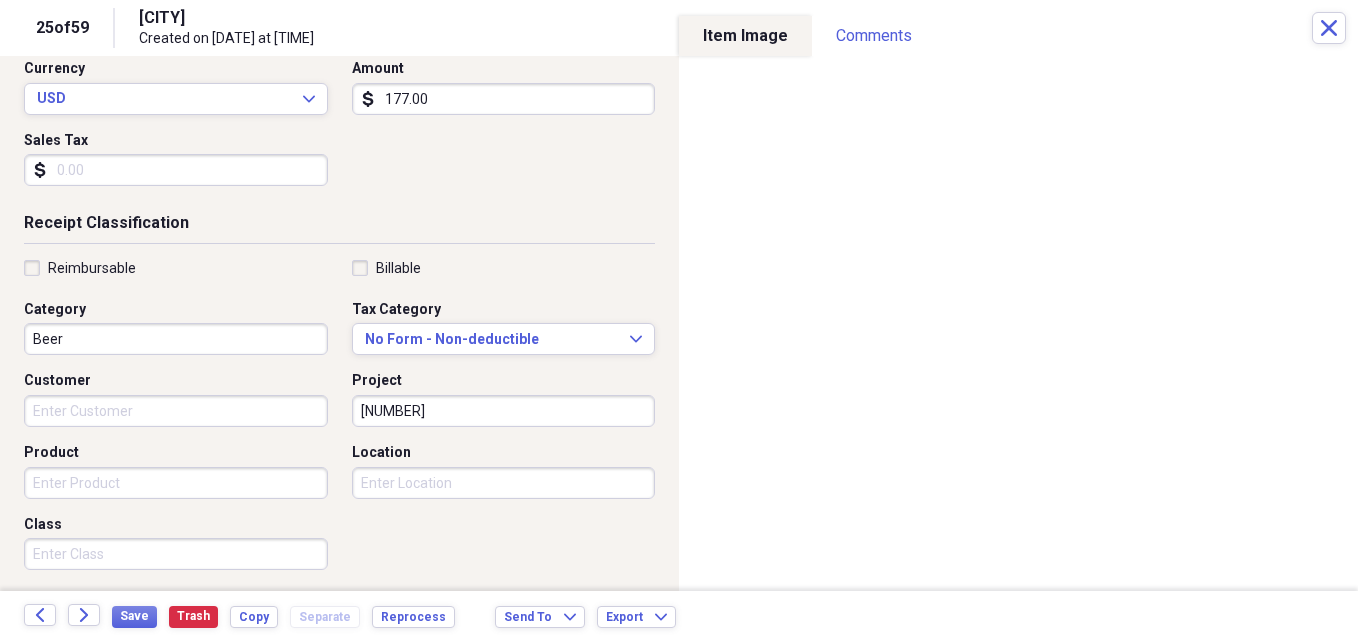 click on "Reimbursable Billable Category Beer Tax Category No Form - Non-deductible Expand Customer Project 001956 Product Location Class" at bounding box center (339, 419) 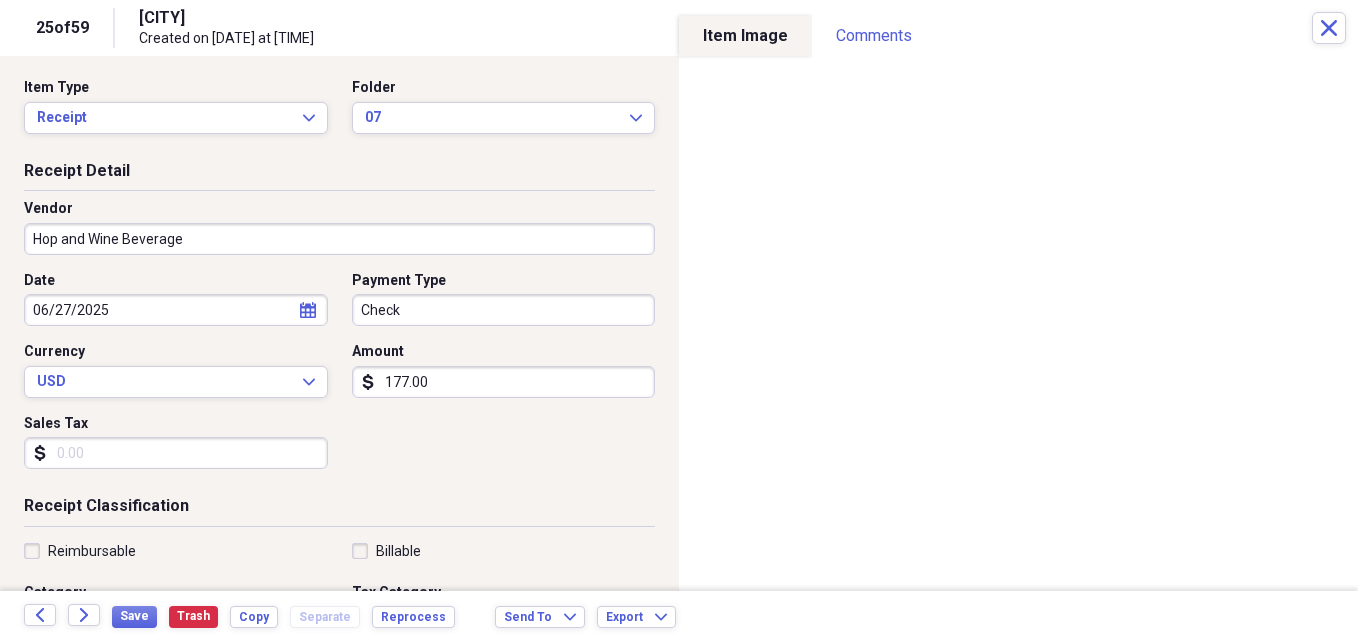 scroll, scrollTop: 0, scrollLeft: 0, axis: both 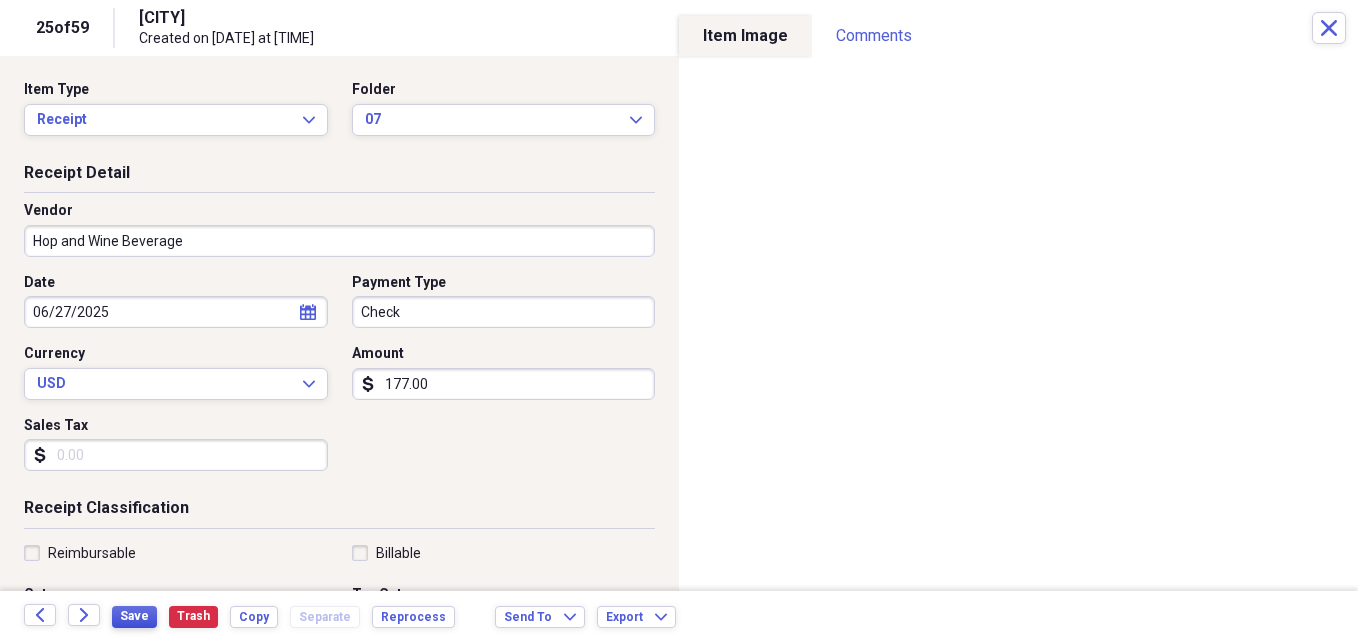 click on "Save" at bounding box center [134, 616] 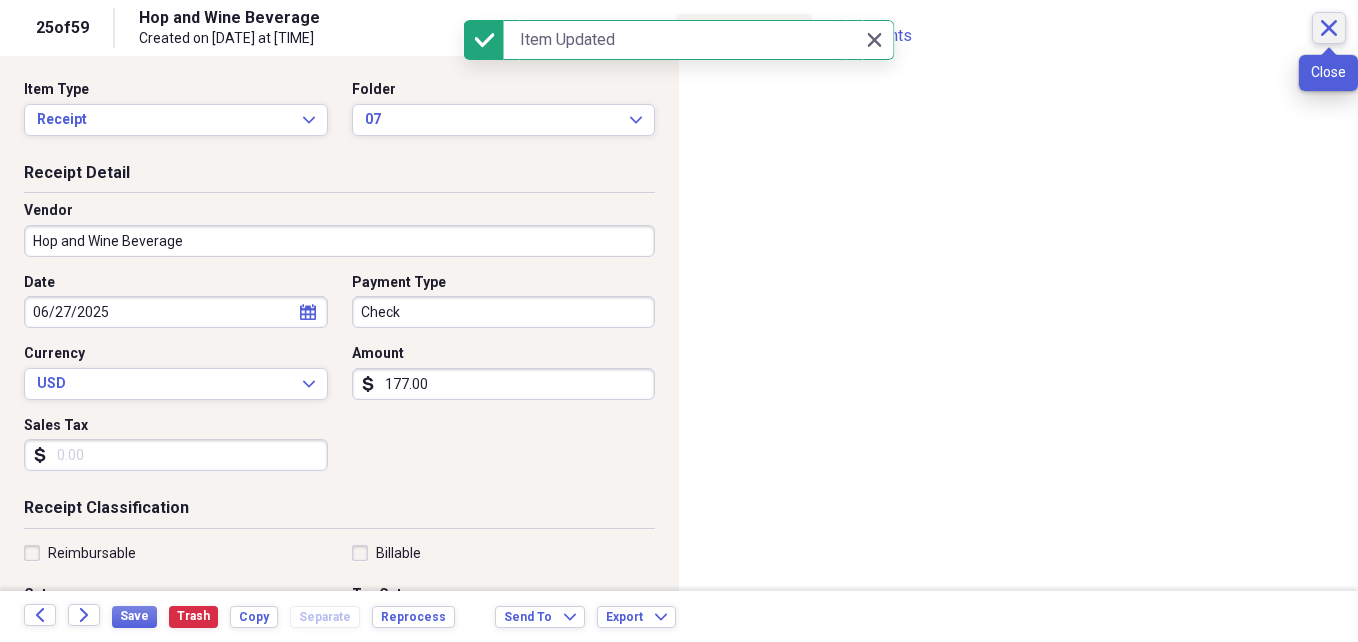 click 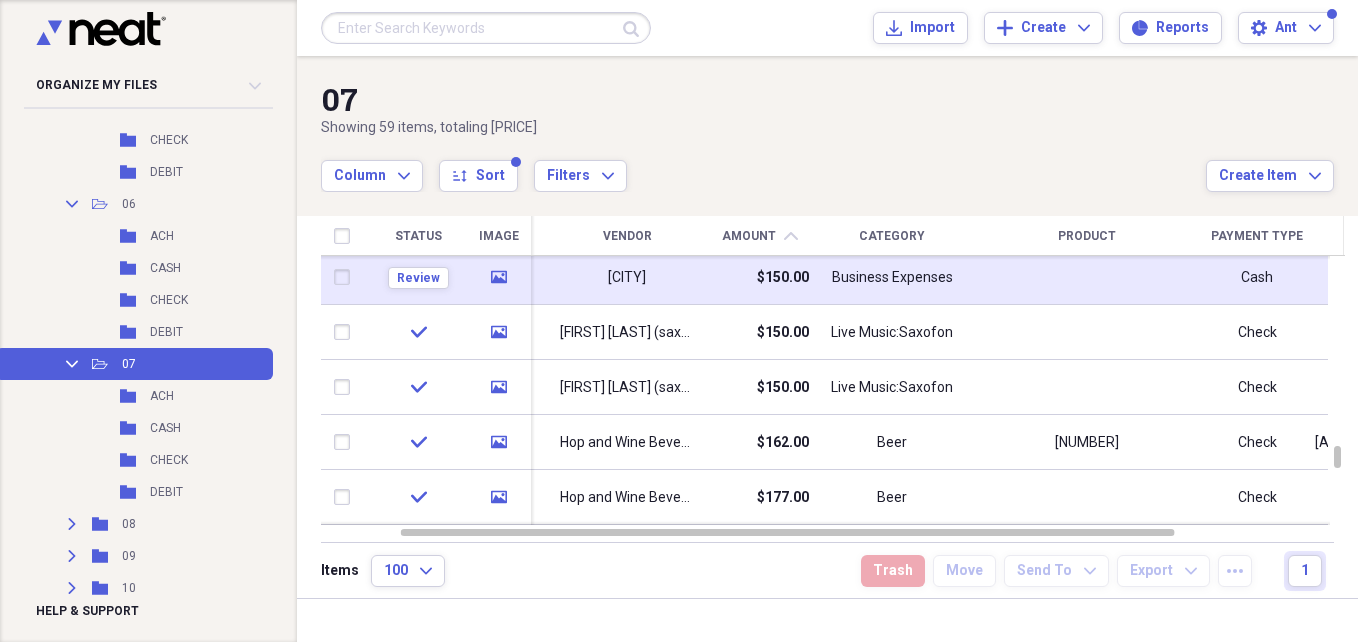 click on "Business Expenses" at bounding box center [892, 278] 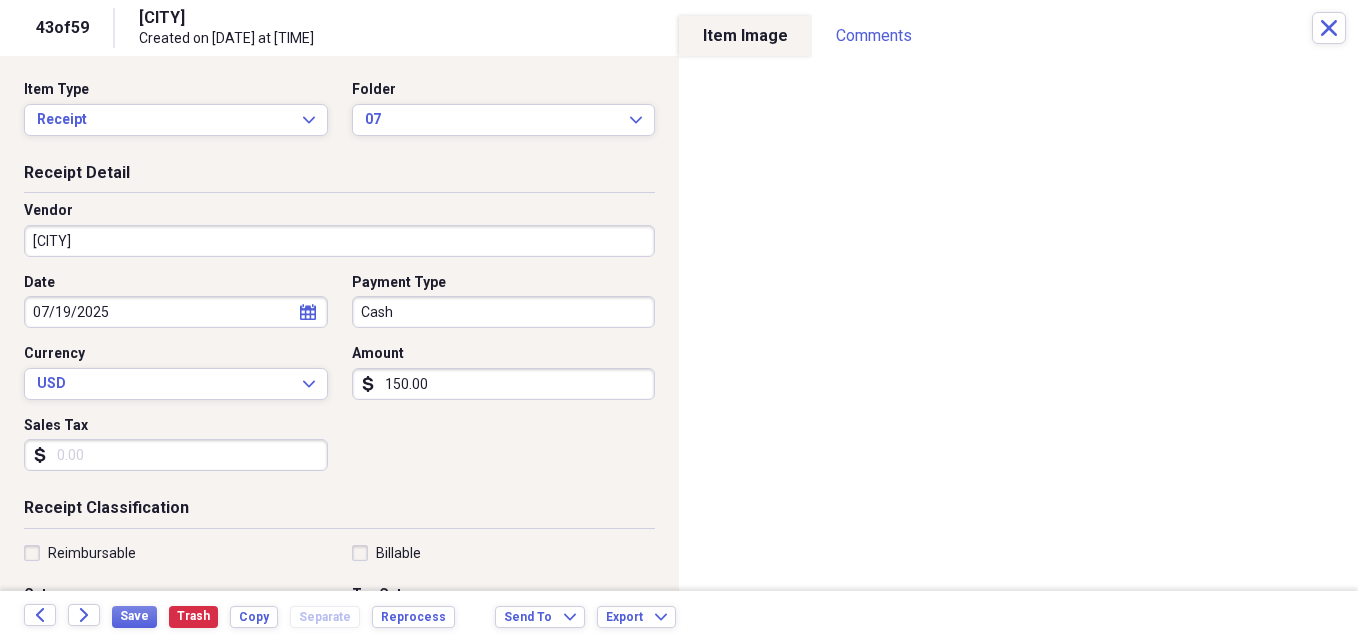 click on "[CITY]" at bounding box center (339, 241) 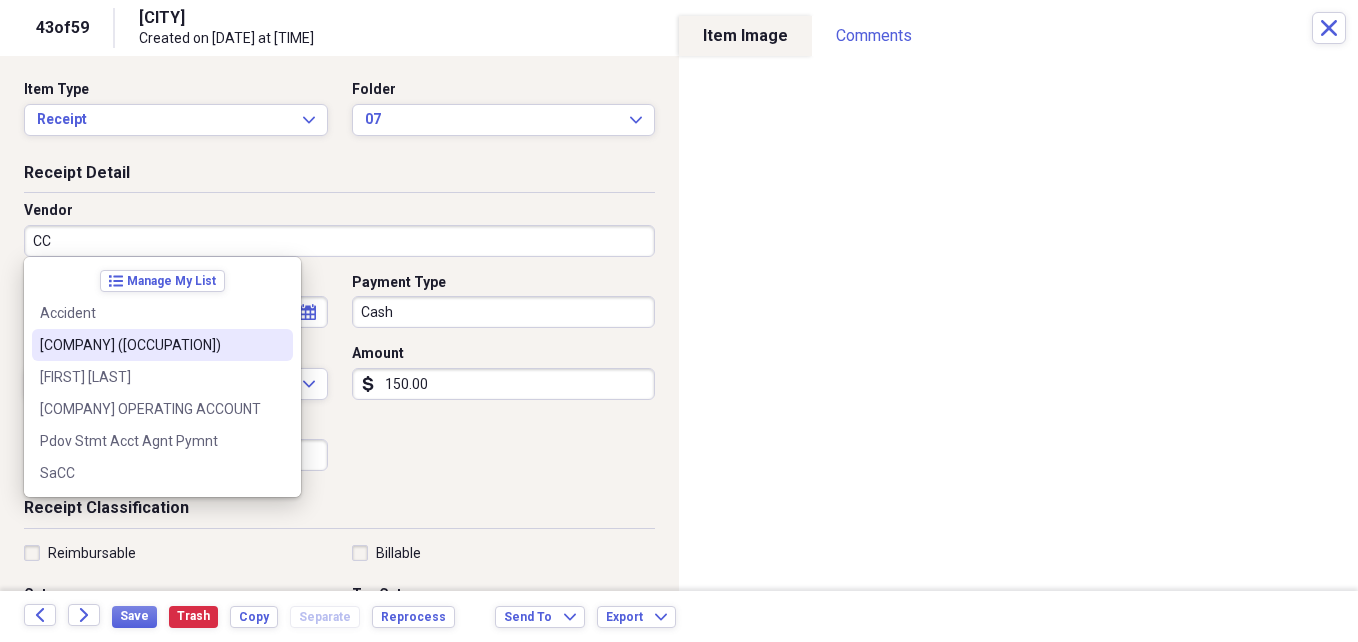 click on "[BRAND] Inc (cantante)" at bounding box center (150, 345) 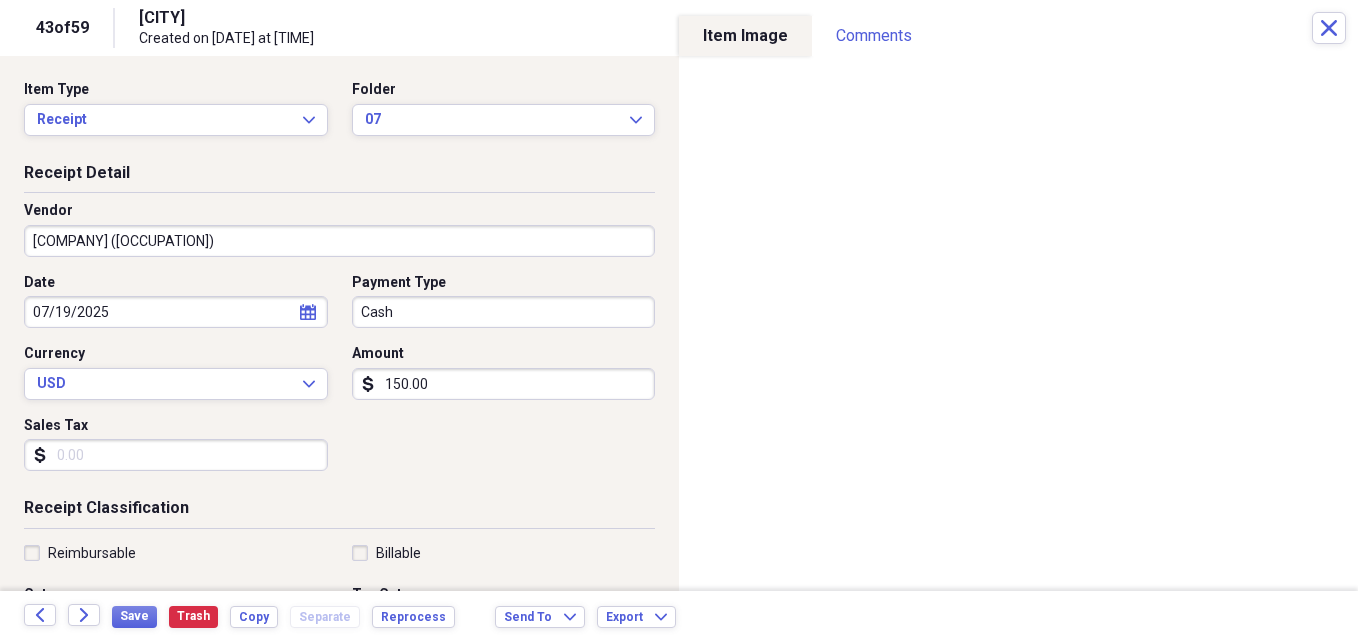 type on "Live Music:Cantante" 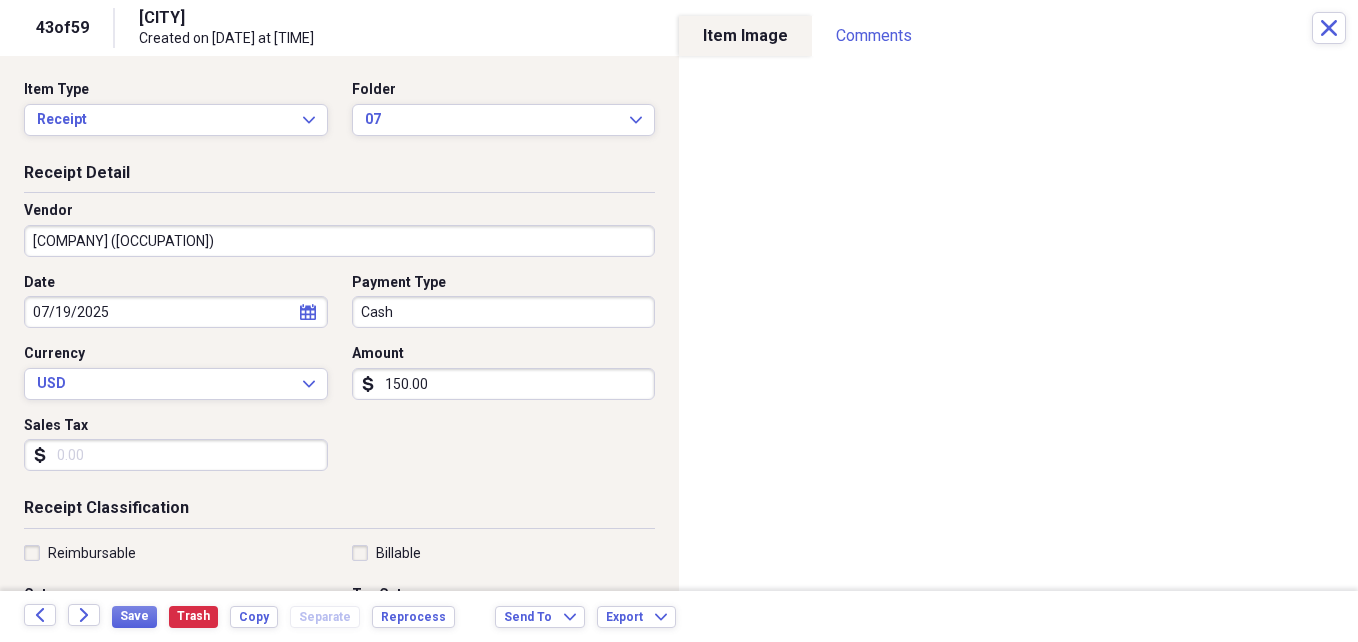 click on "Cash" at bounding box center [504, 312] 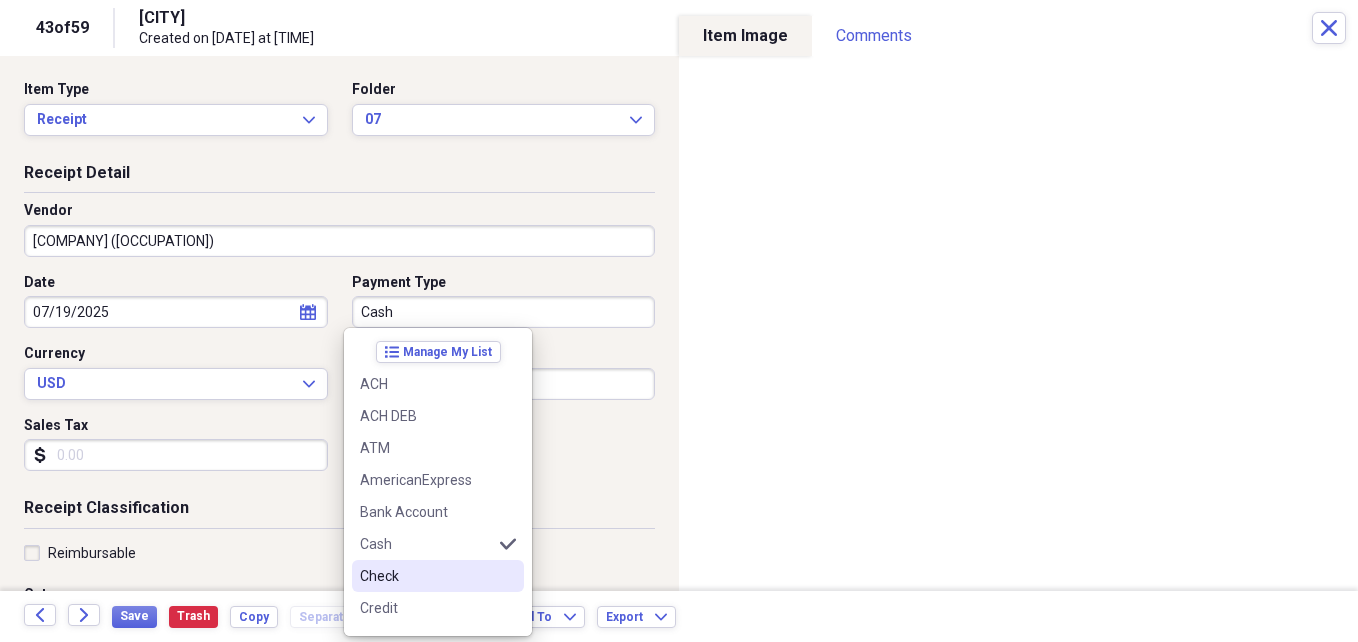 click on "Check" at bounding box center [426, 576] 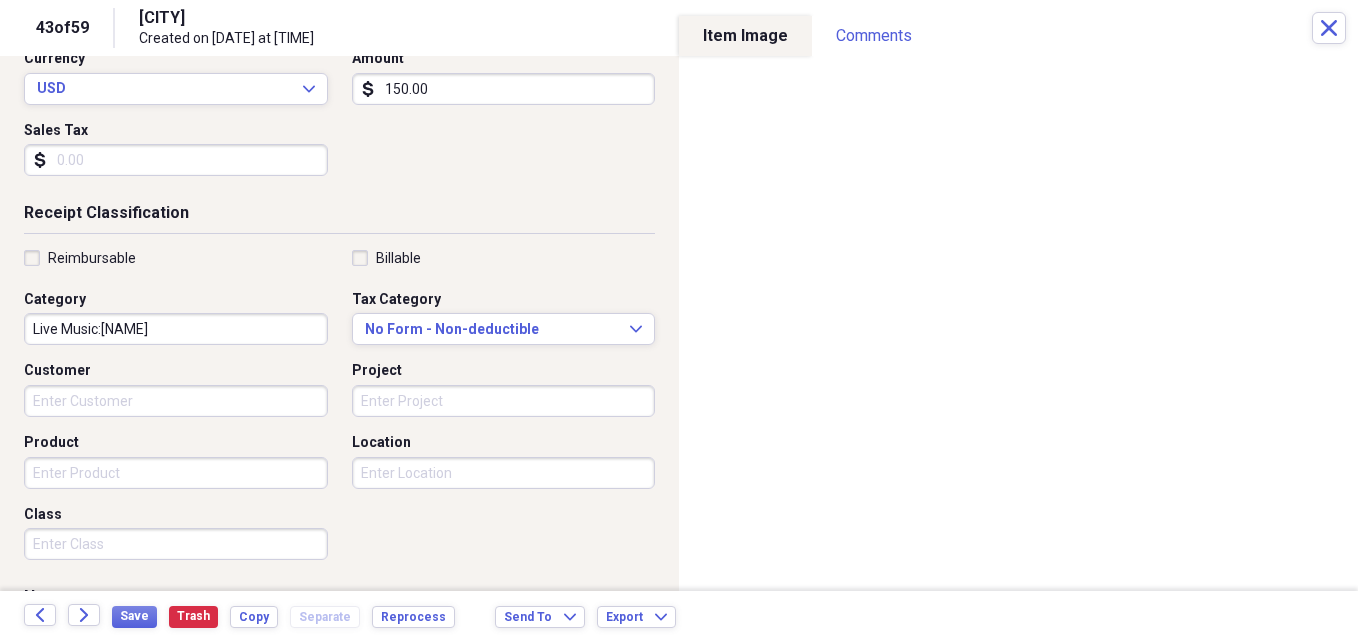 scroll, scrollTop: 297, scrollLeft: 0, axis: vertical 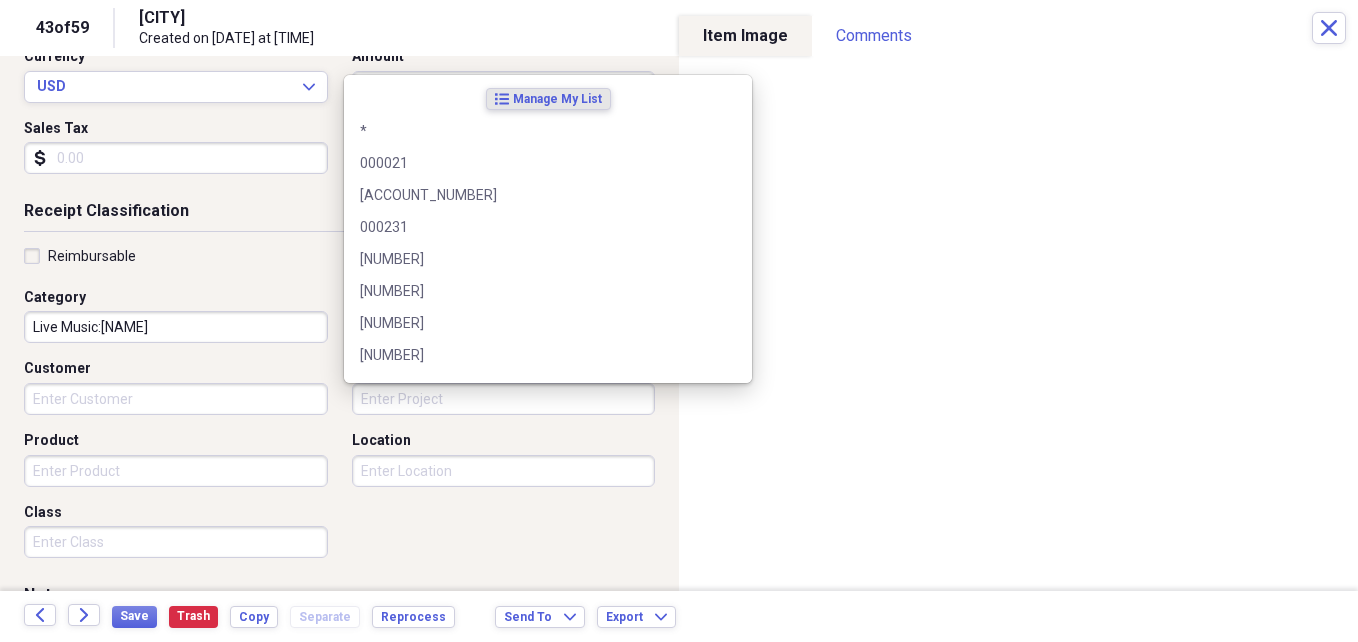 click on "Project" at bounding box center (504, 399) 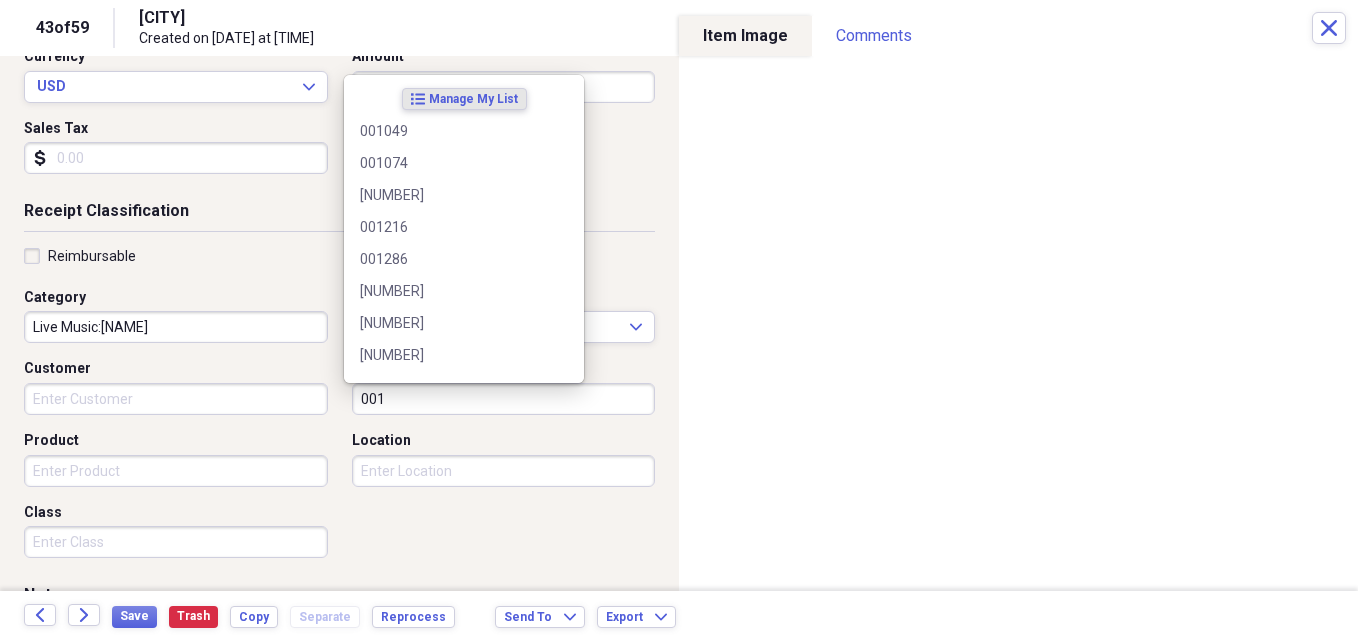 type on "0019" 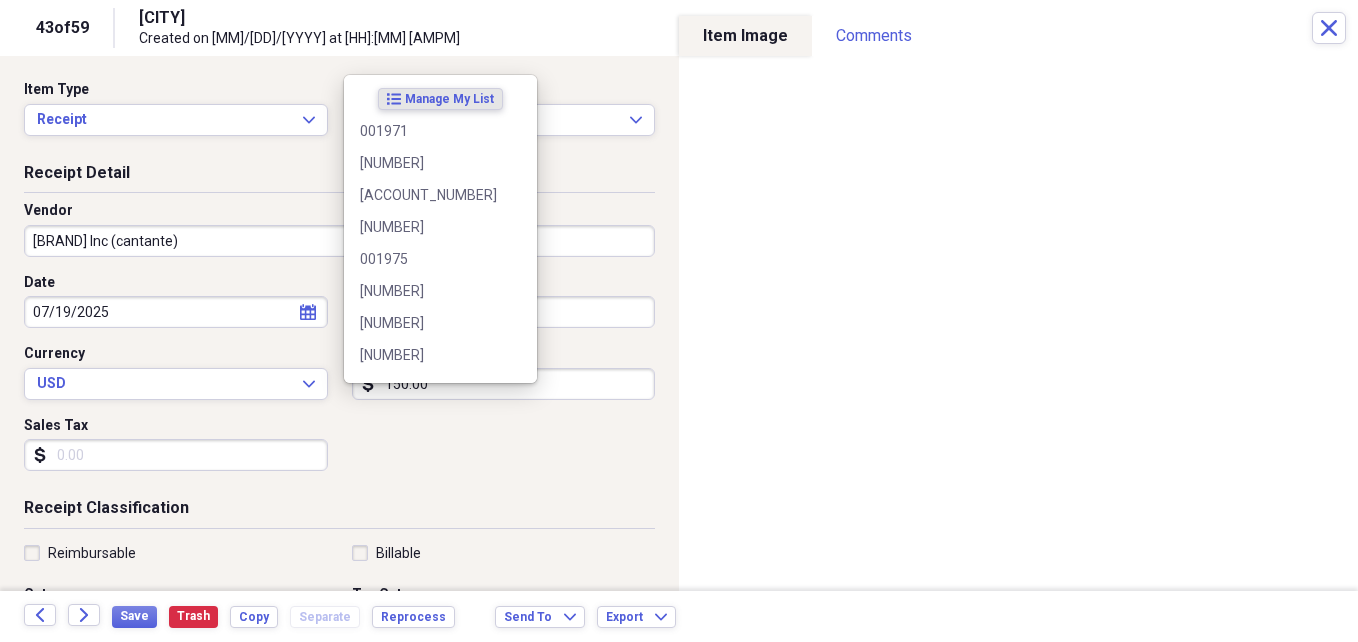 scroll, scrollTop: 0, scrollLeft: 0, axis: both 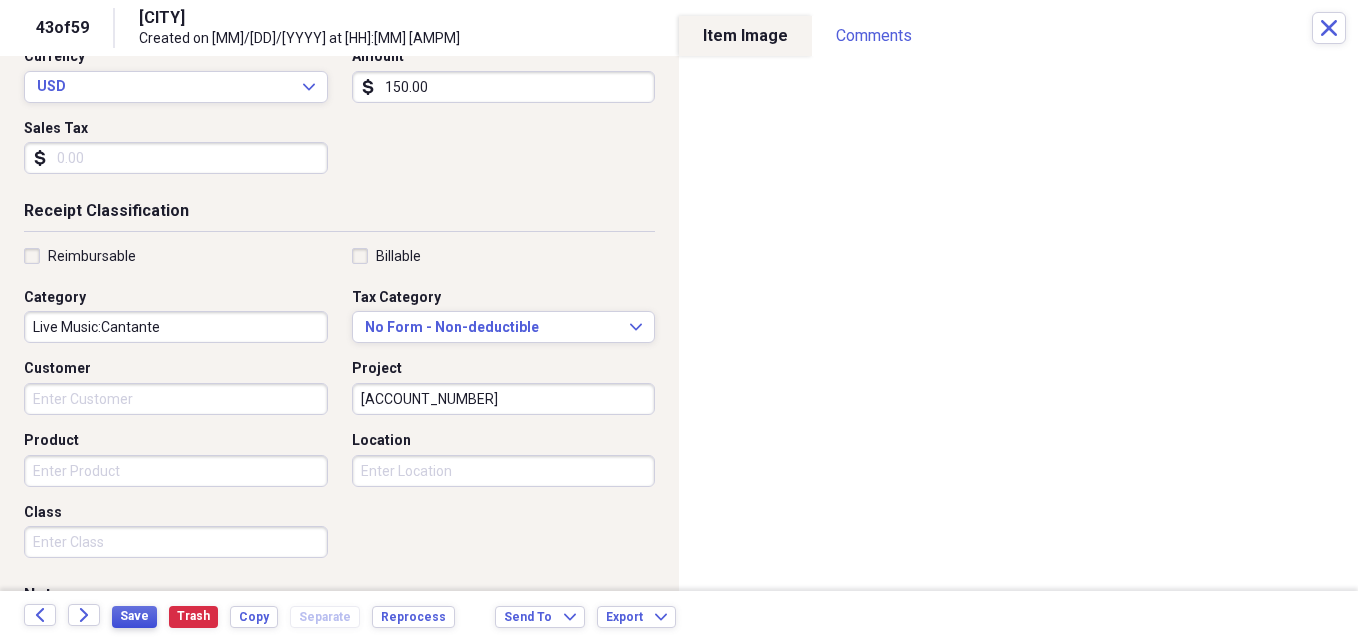 type on "[ACCOUNT_NUMBER]" 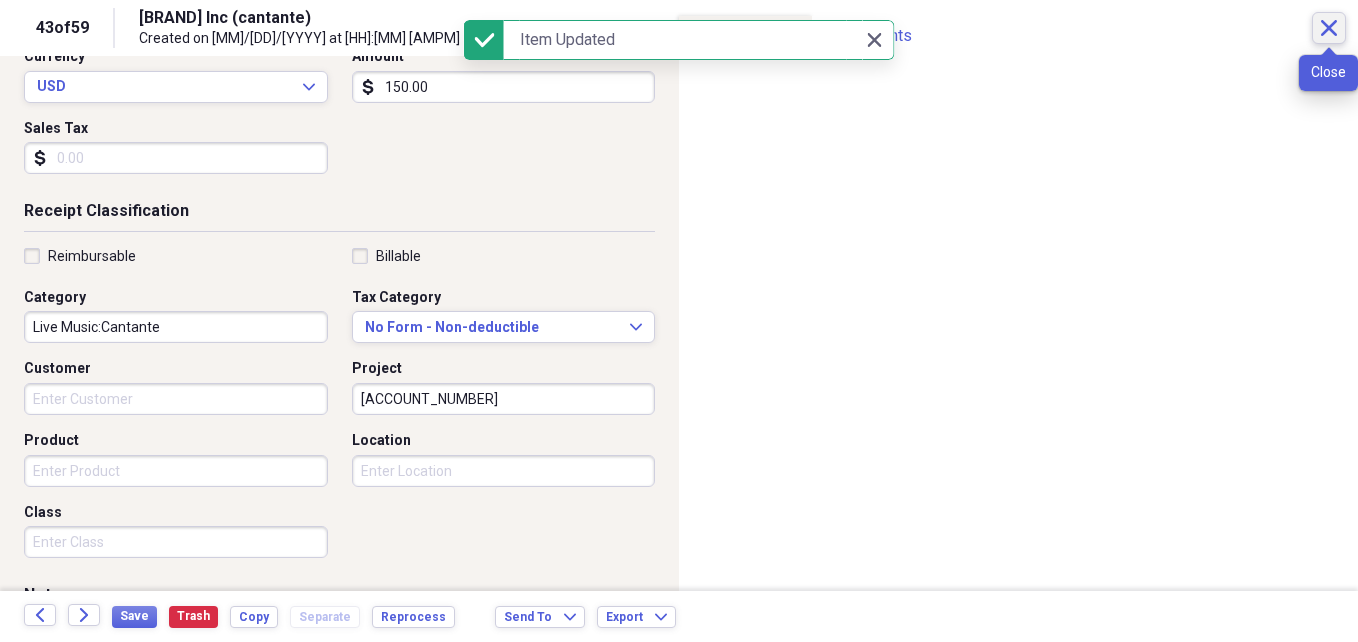 click on "Close" 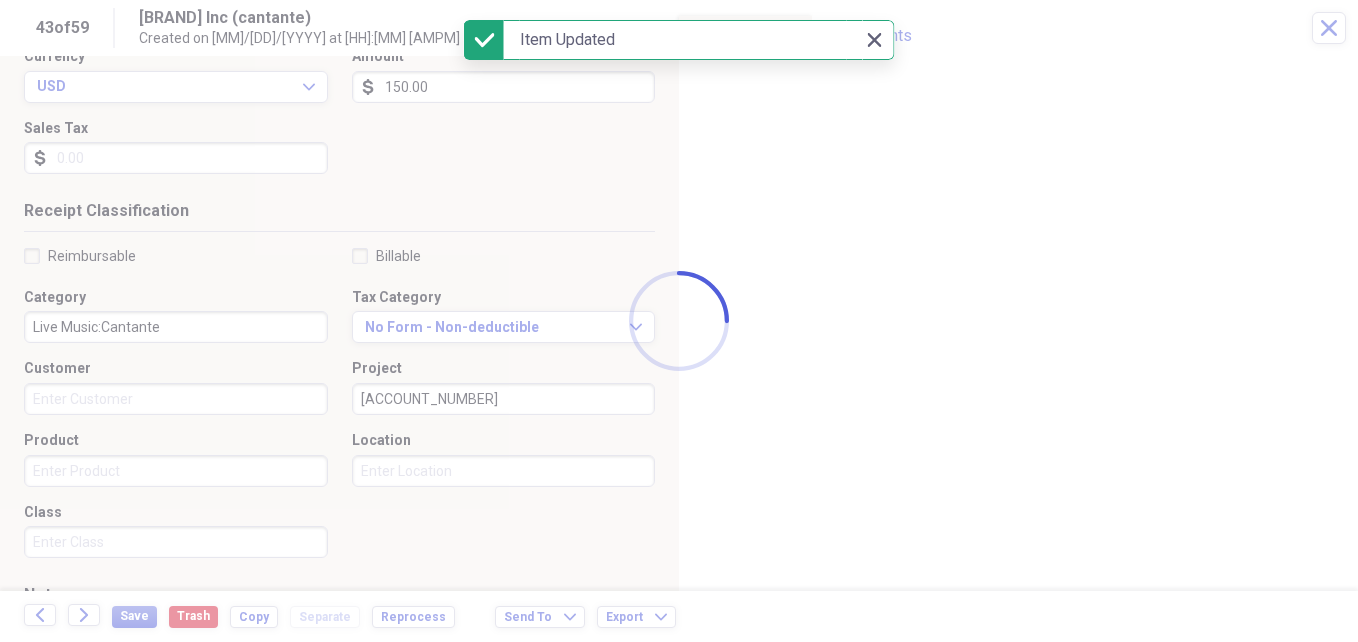 click at bounding box center (679, 321) 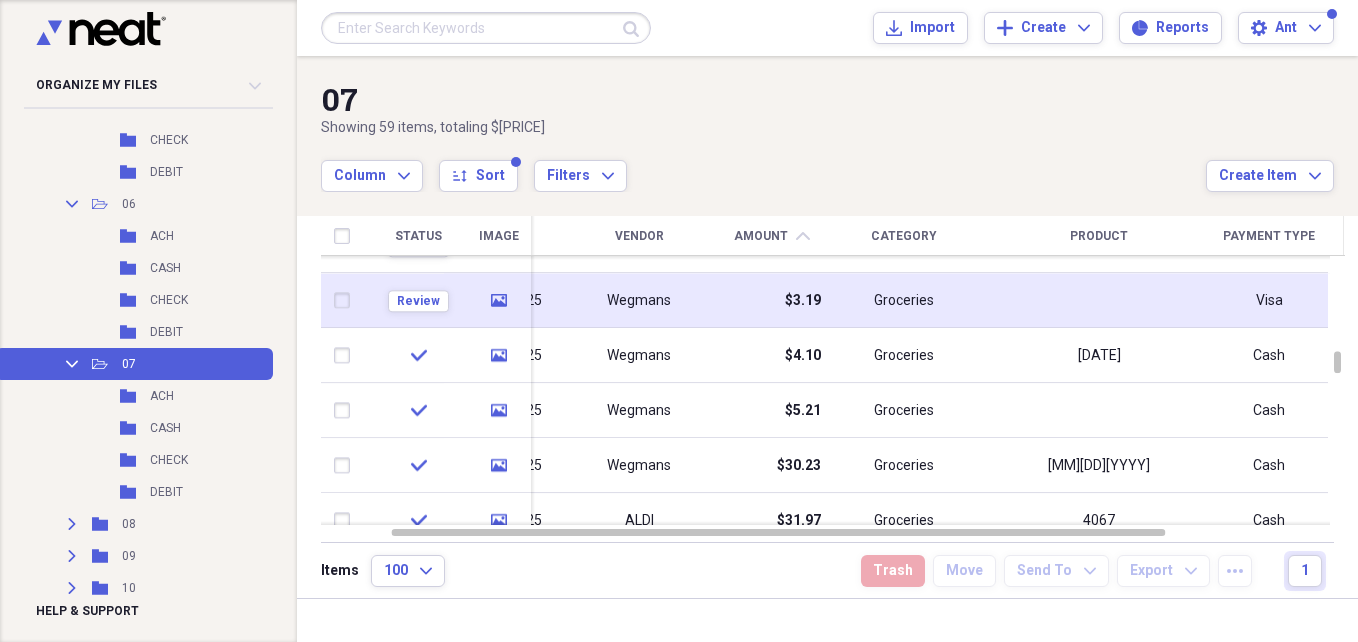 click on "Wegmans" at bounding box center [639, 301] 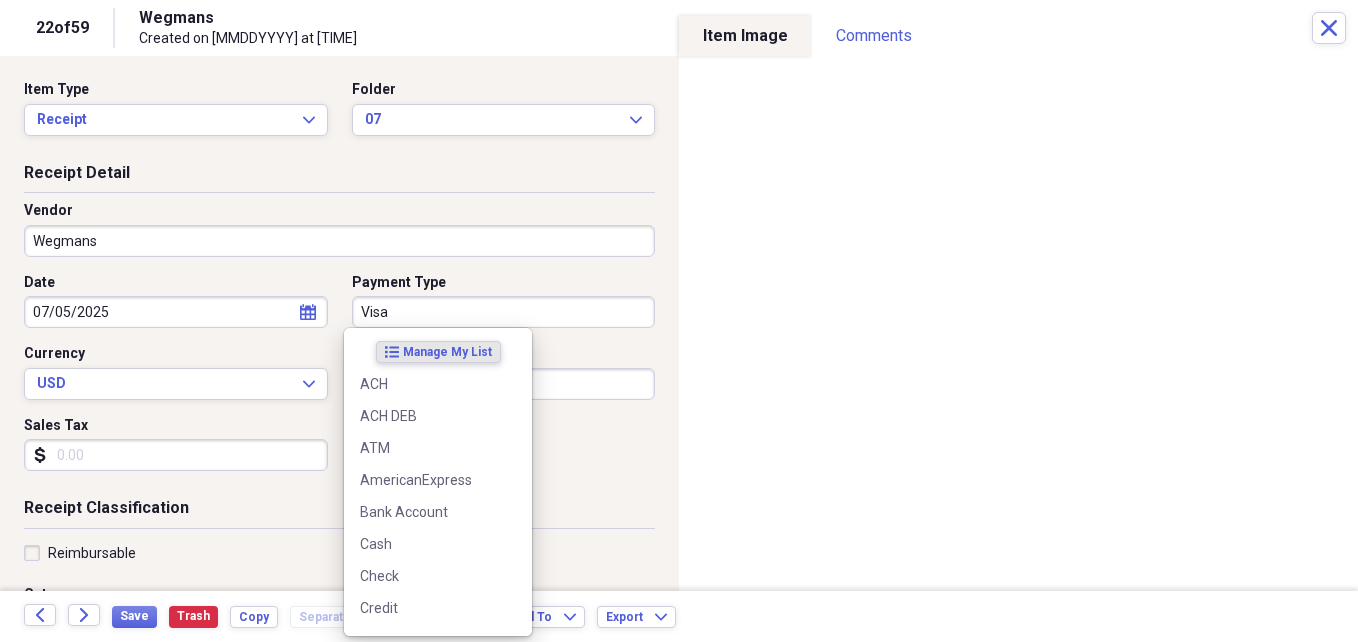 click on "Visa" at bounding box center [504, 312] 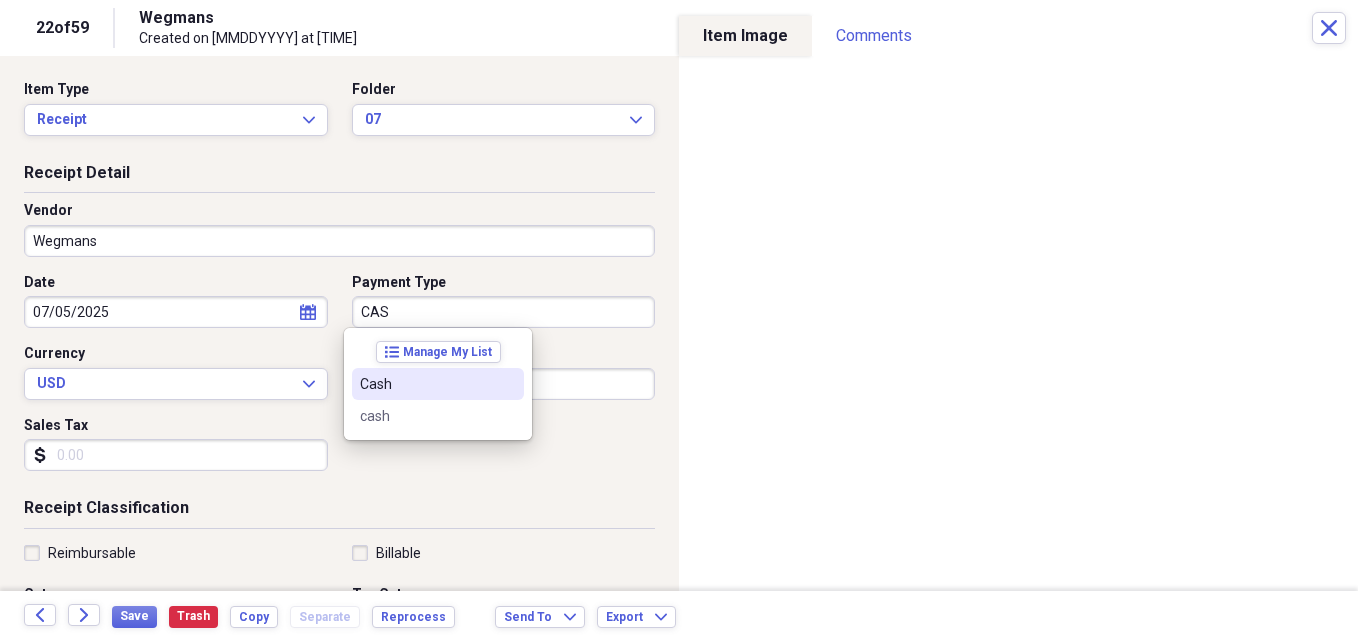 click on "Cash" at bounding box center [426, 384] 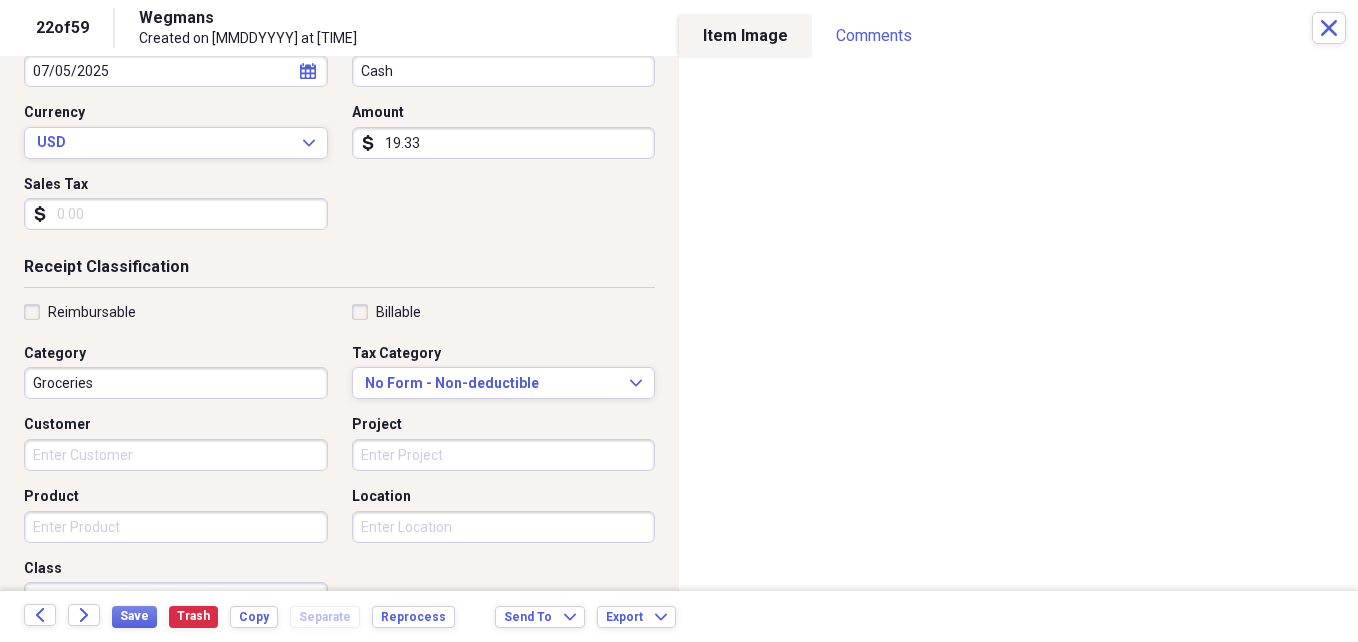 scroll, scrollTop: 242, scrollLeft: 0, axis: vertical 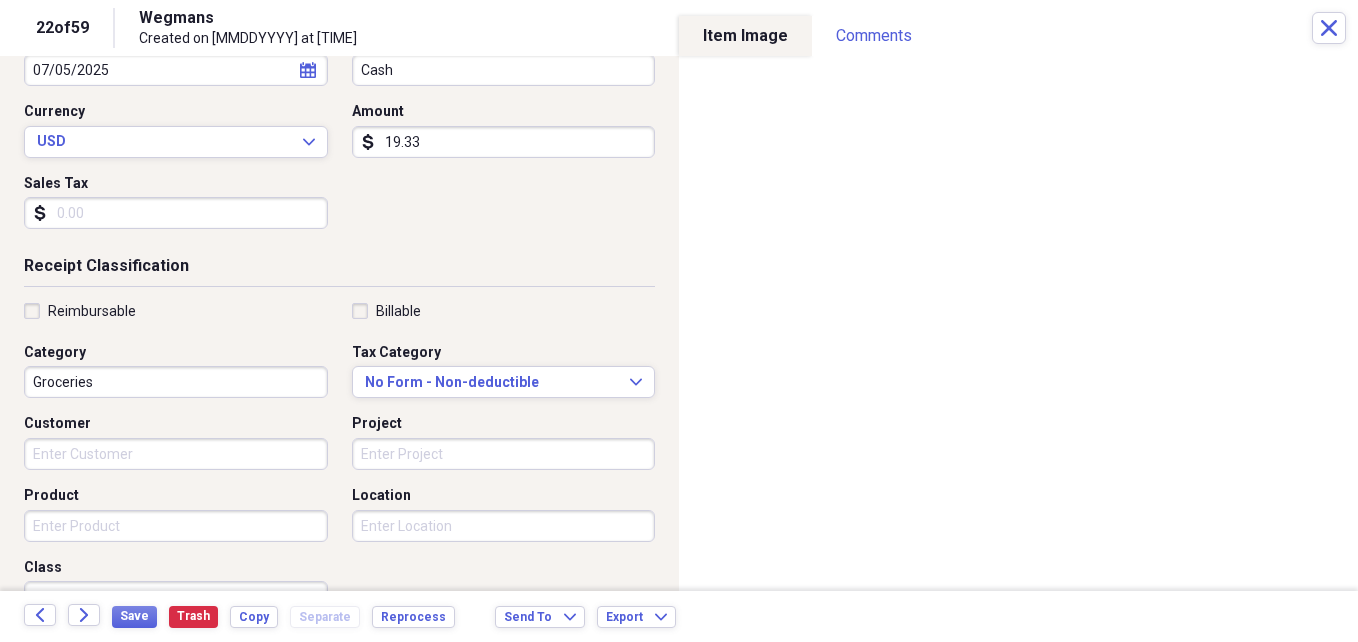 type on "19.33" 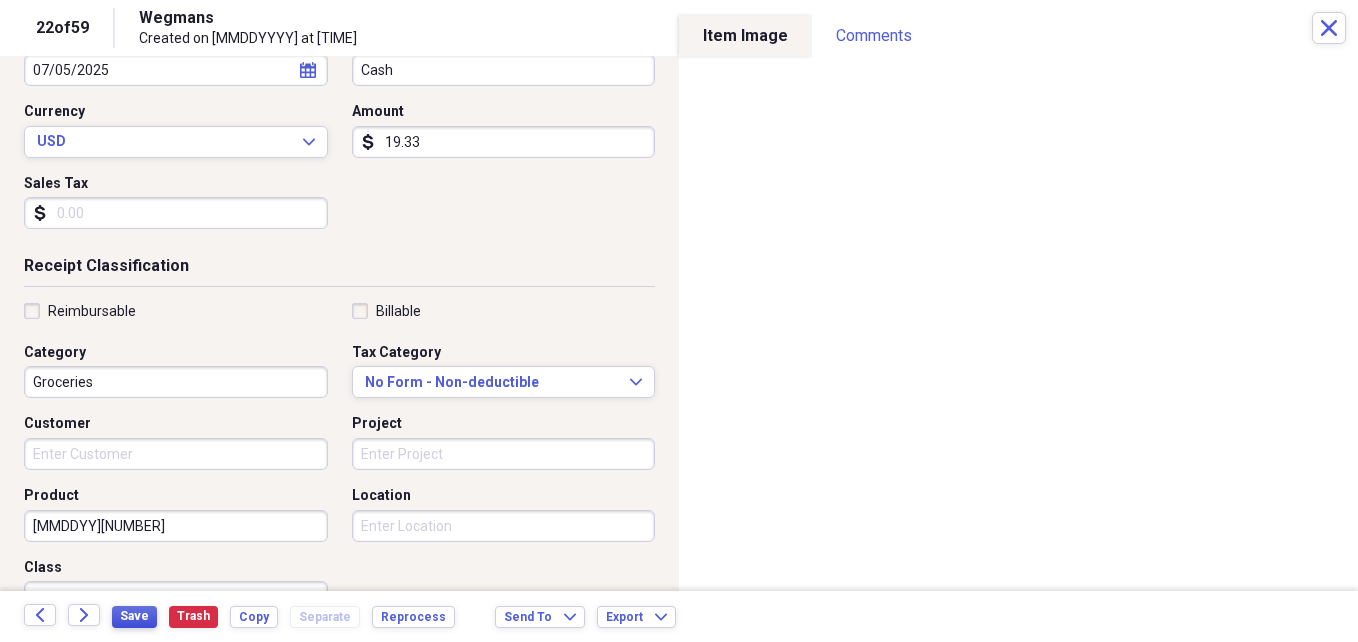 type on "[MMDDYY][NUMBER]" 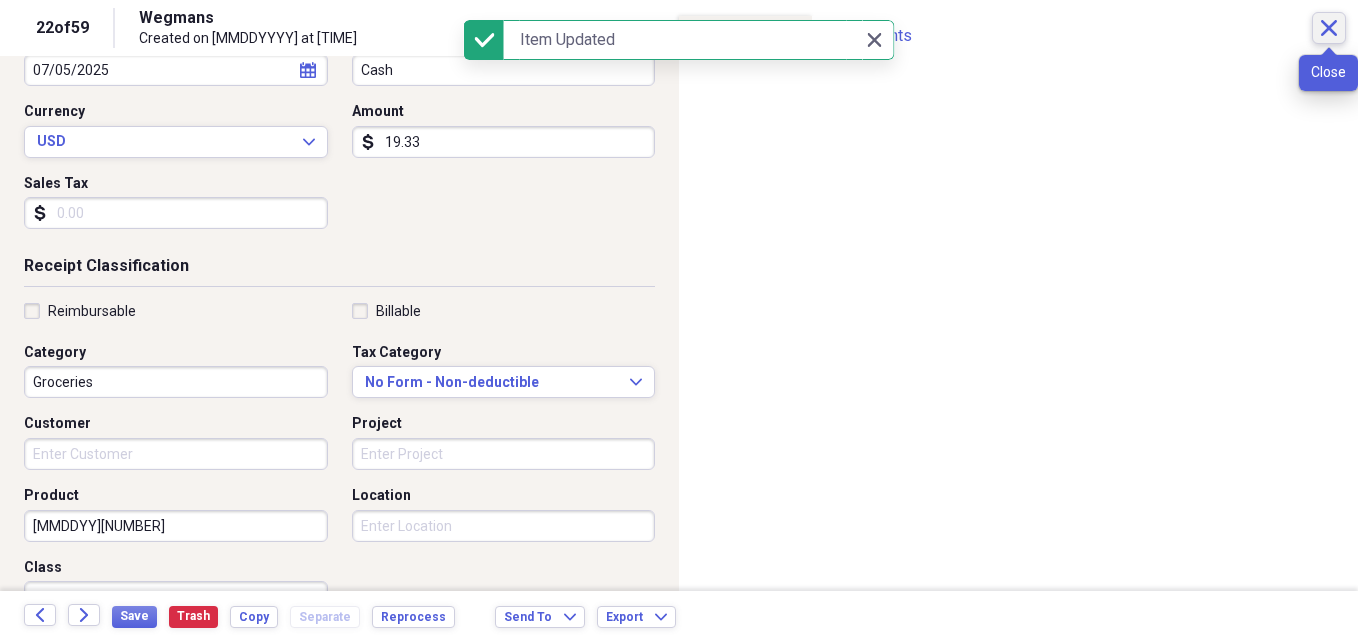 click on "Close" 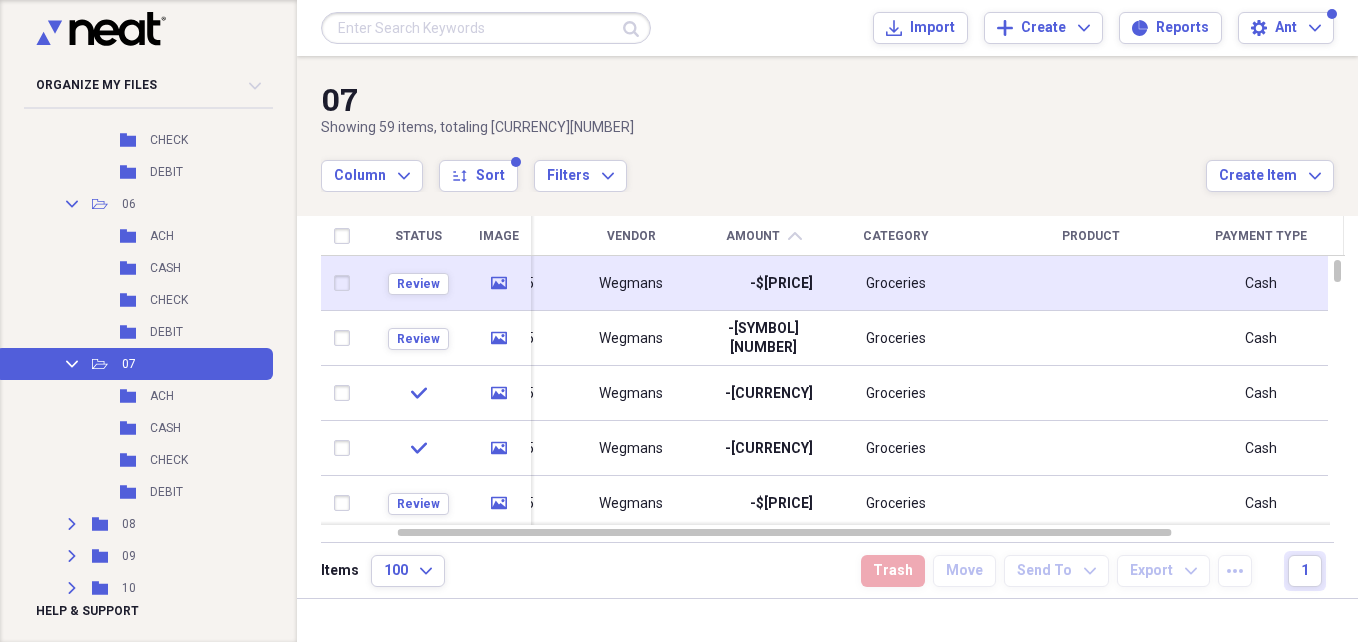 click on "Groceries" at bounding box center (896, 283) 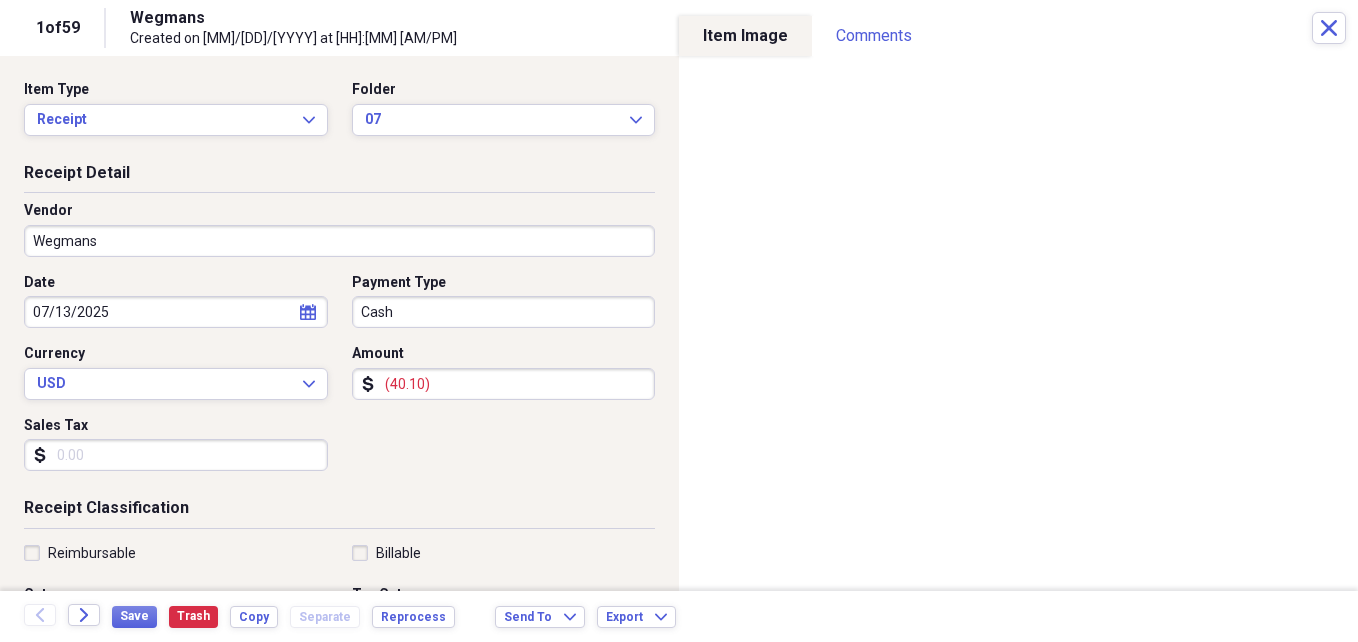 click on "(40.10)" at bounding box center [504, 384] 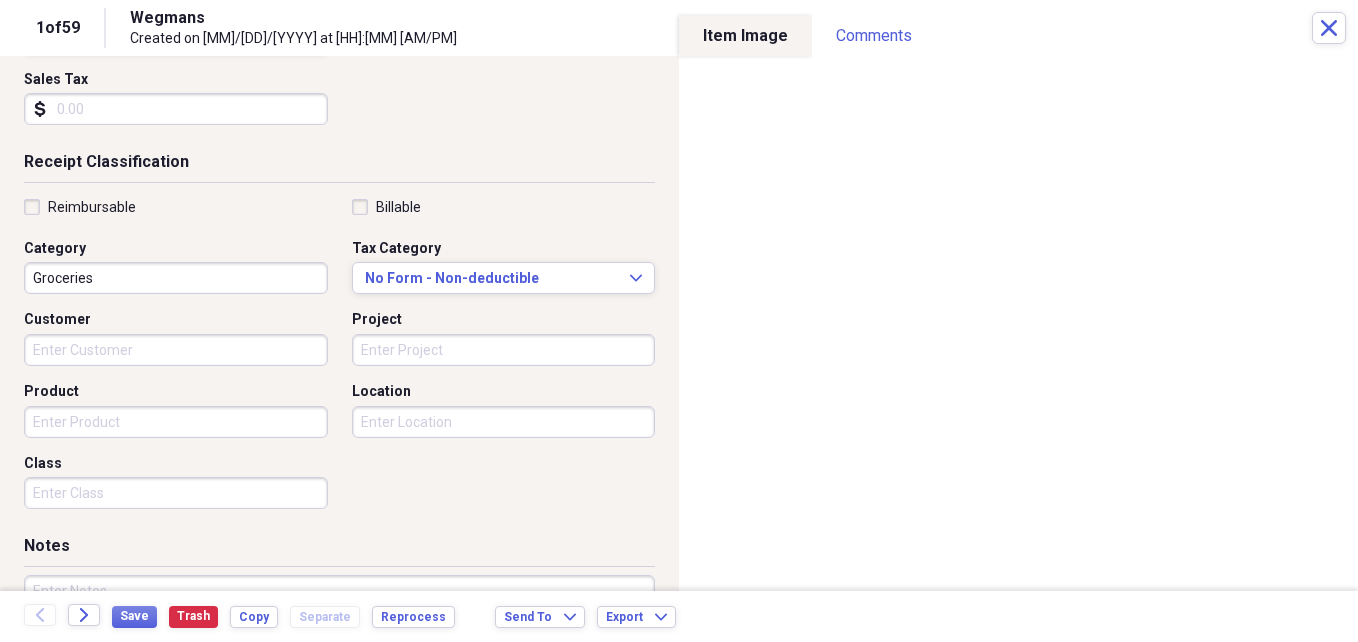 scroll, scrollTop: 347, scrollLeft: 0, axis: vertical 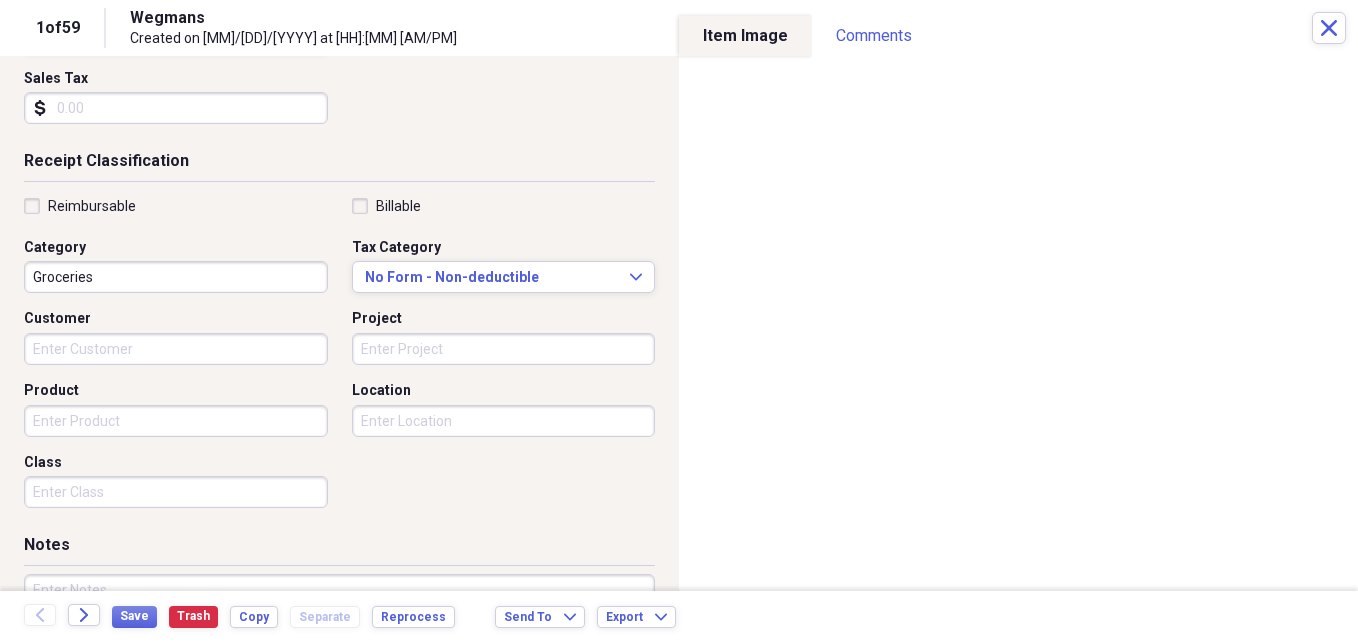 type on "[CURRENCY]" 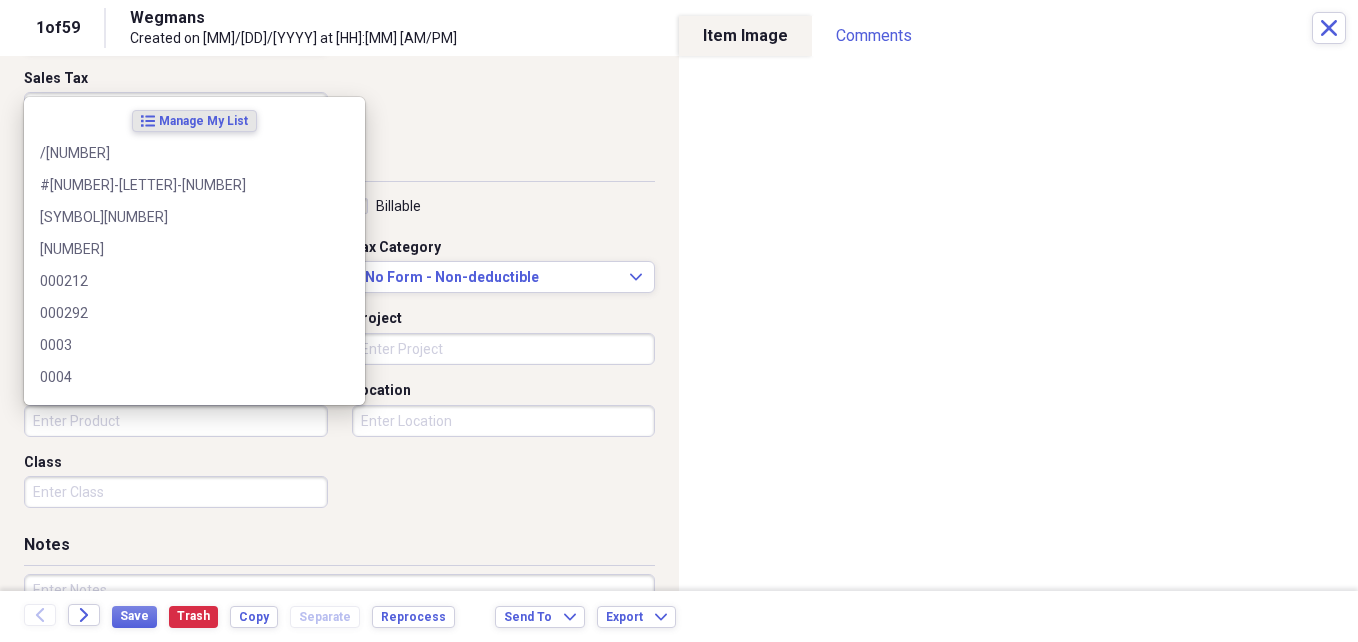 click on "Product" at bounding box center (176, 421) 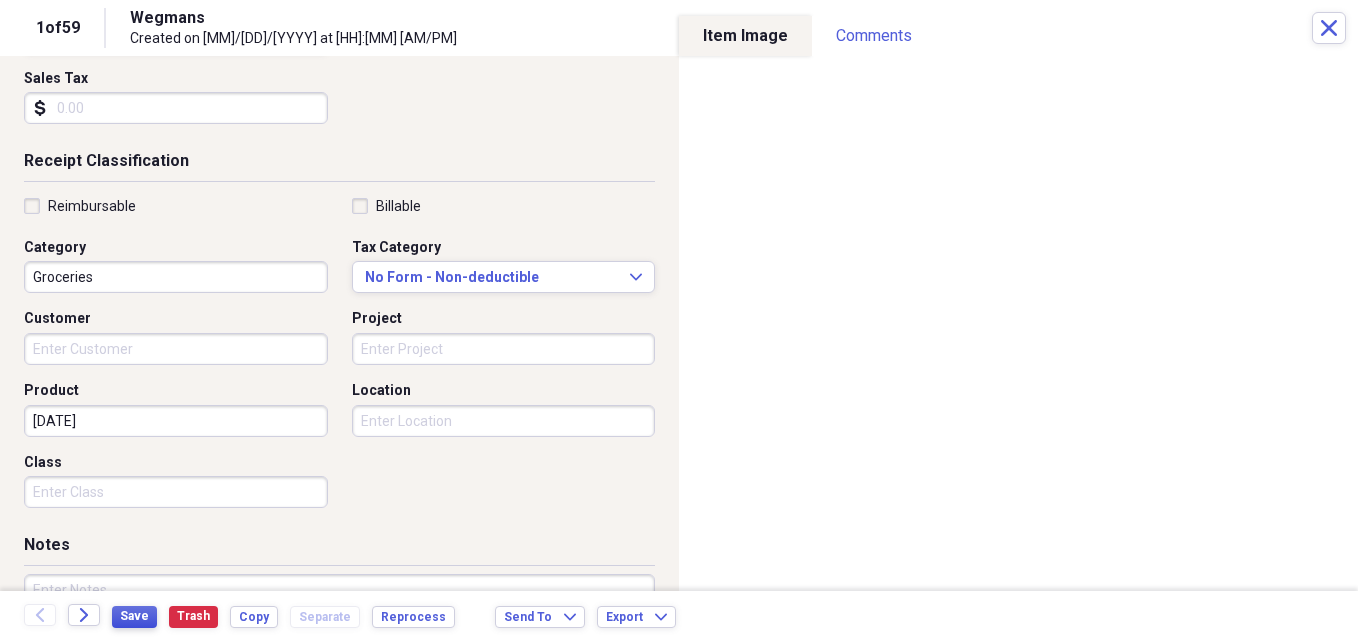 type on "[DATE]" 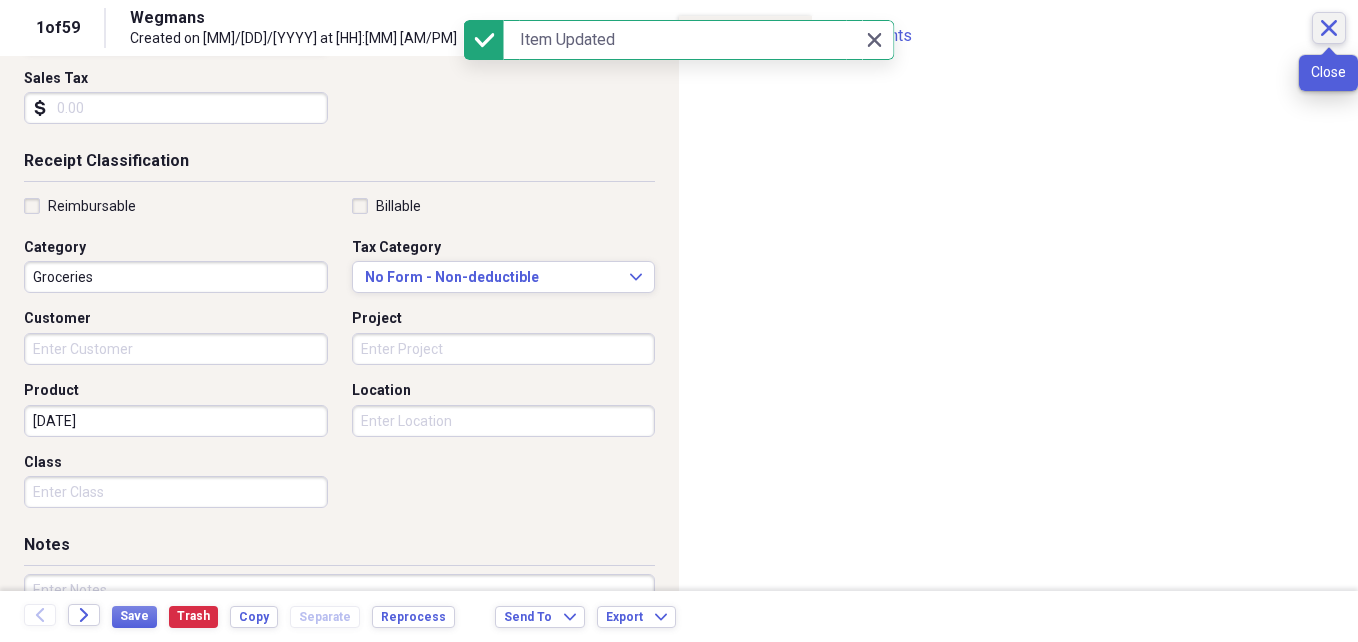 click on "Close" 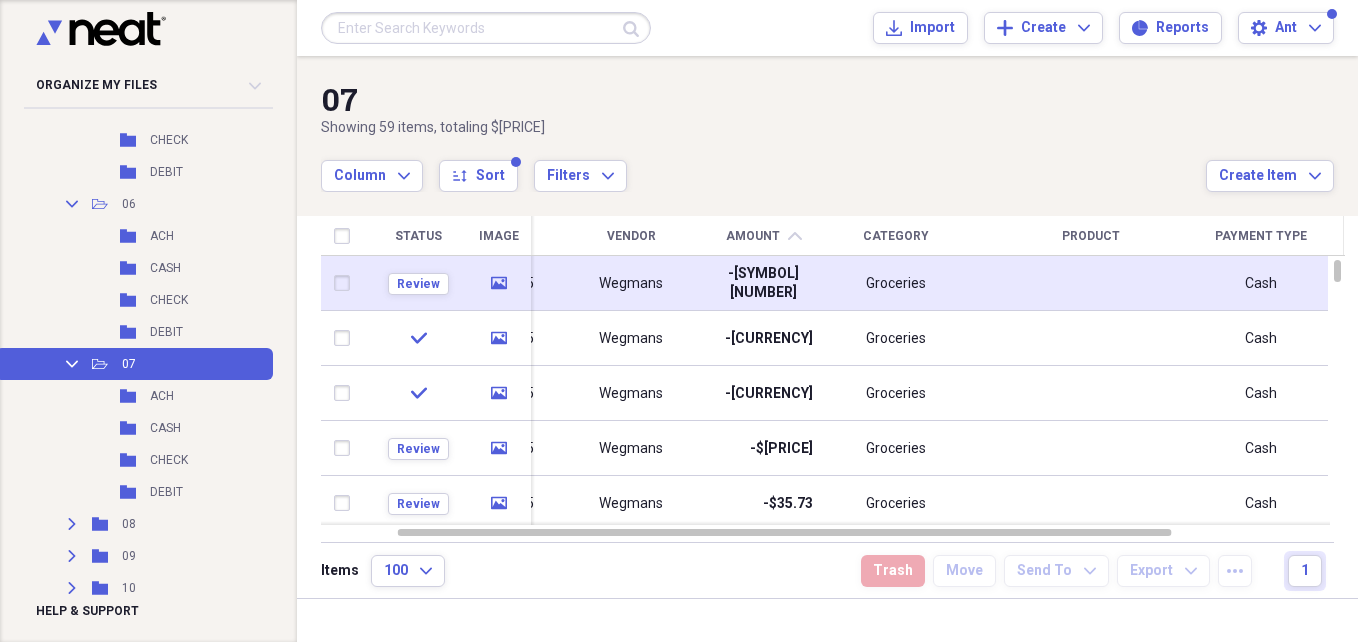 click on "Wegmans" at bounding box center (631, 284) 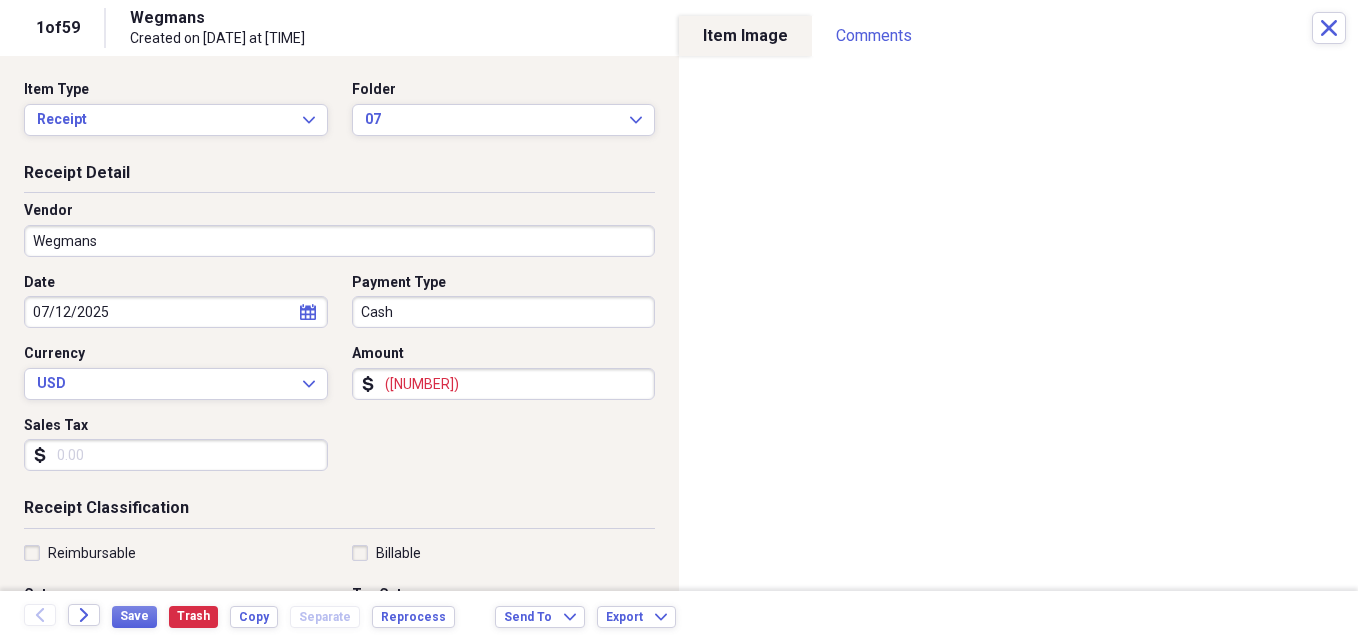 click on "([NUMBER])" at bounding box center [504, 384] 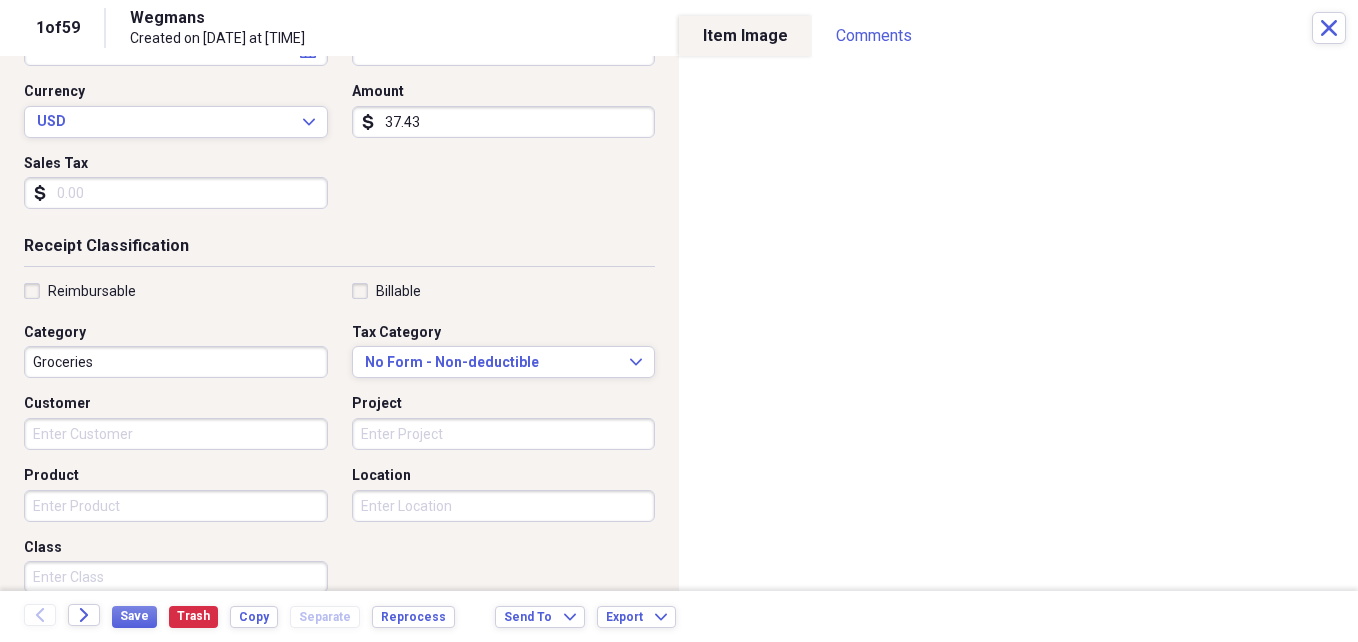 scroll, scrollTop: 303, scrollLeft: 0, axis: vertical 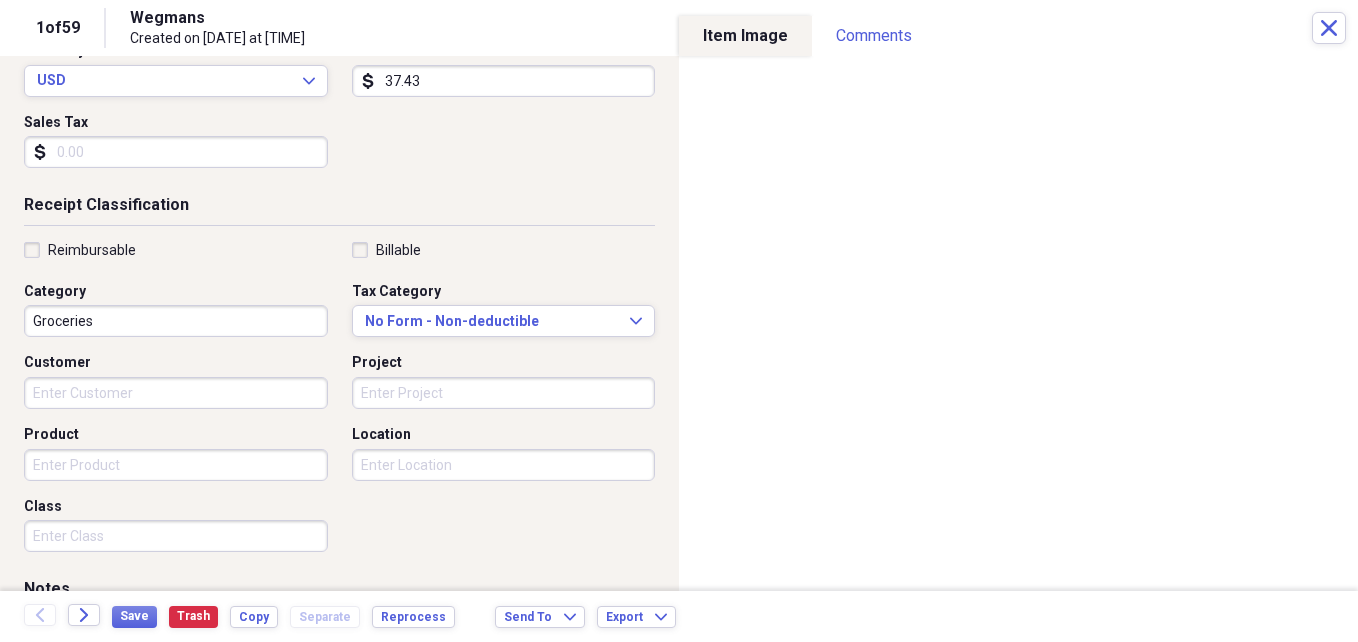type on "37.43" 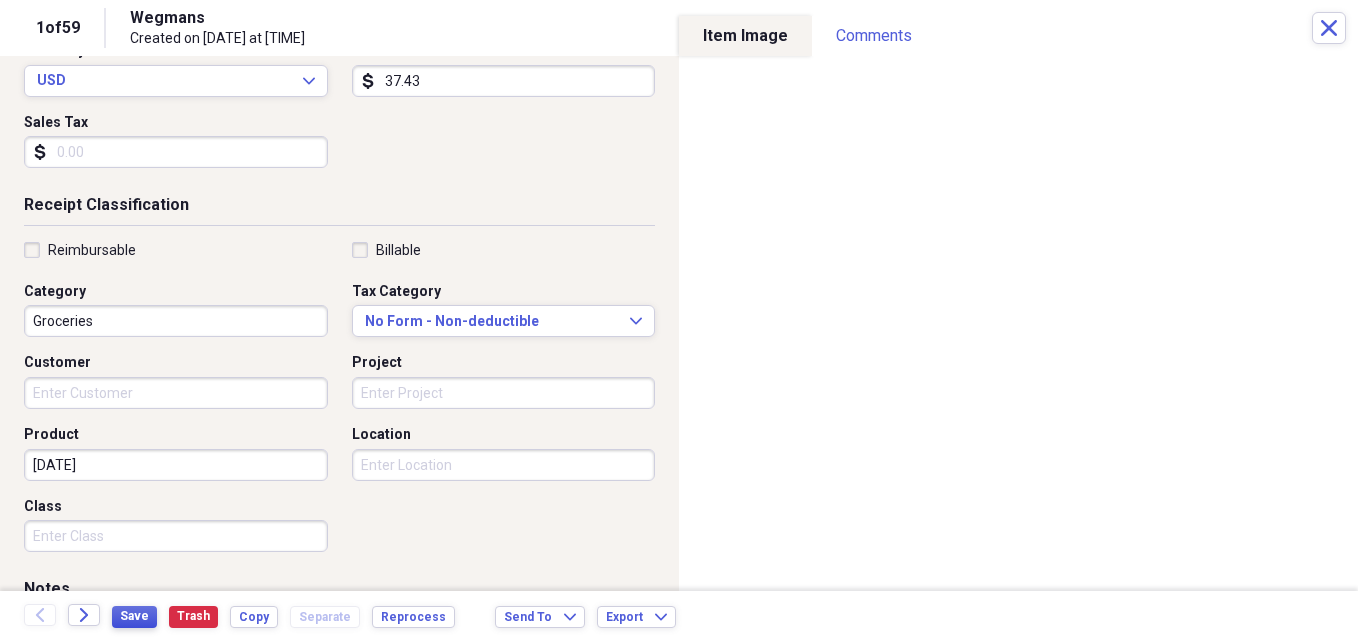 type on "[DATE]" 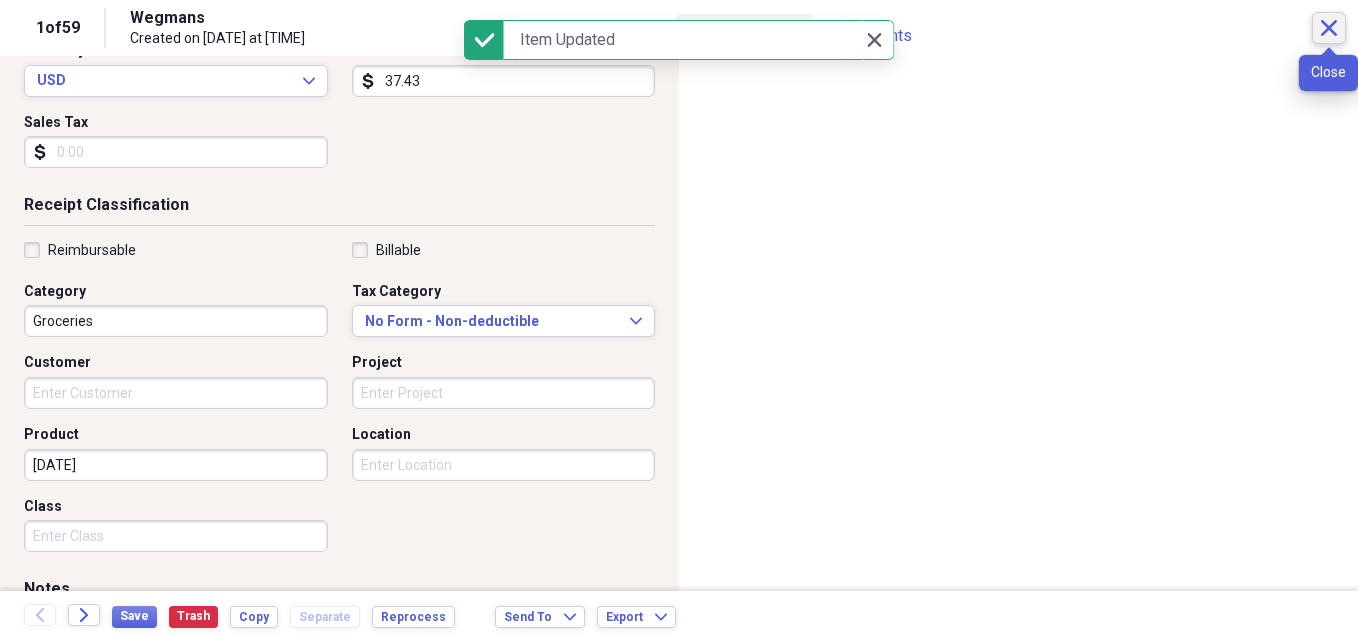 click on "Close" 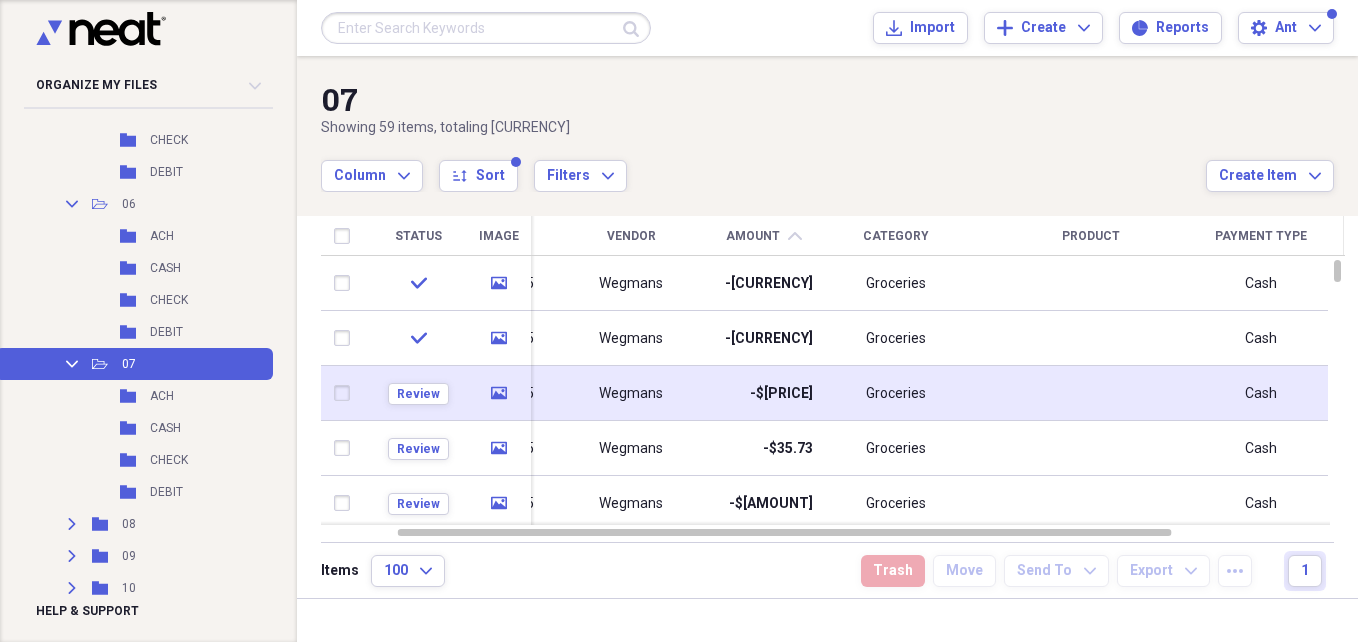 click on "Groceries" at bounding box center (896, 393) 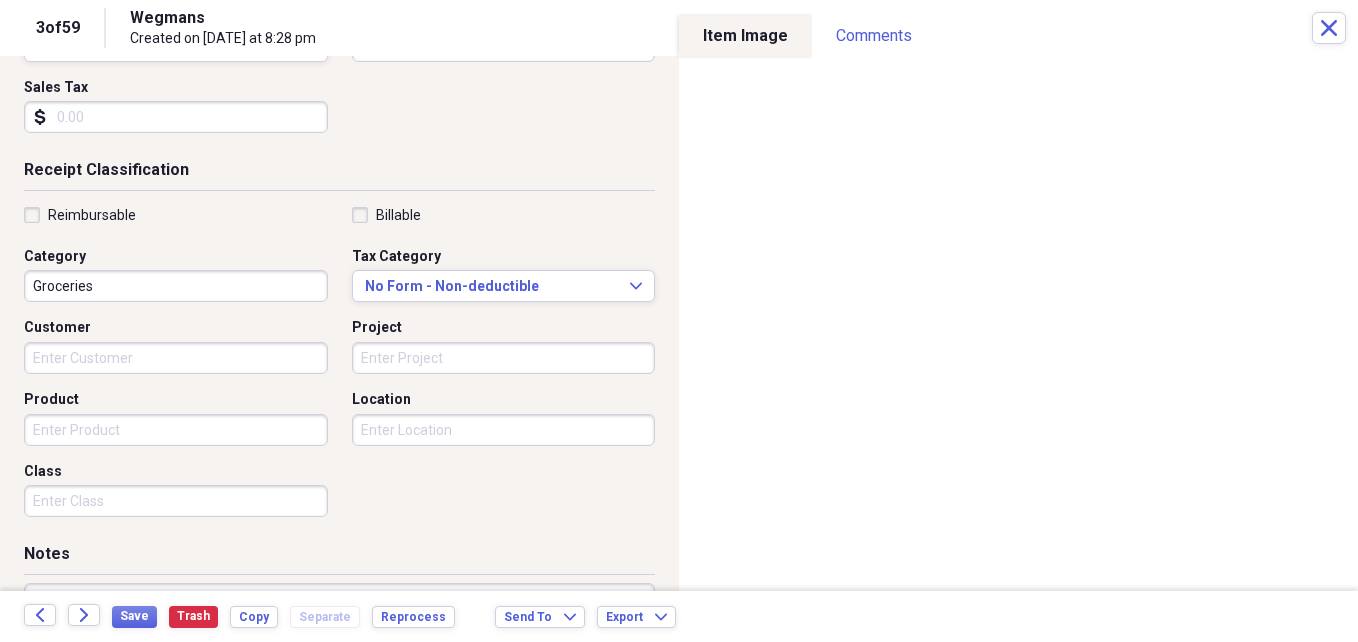 scroll, scrollTop: 355, scrollLeft: 0, axis: vertical 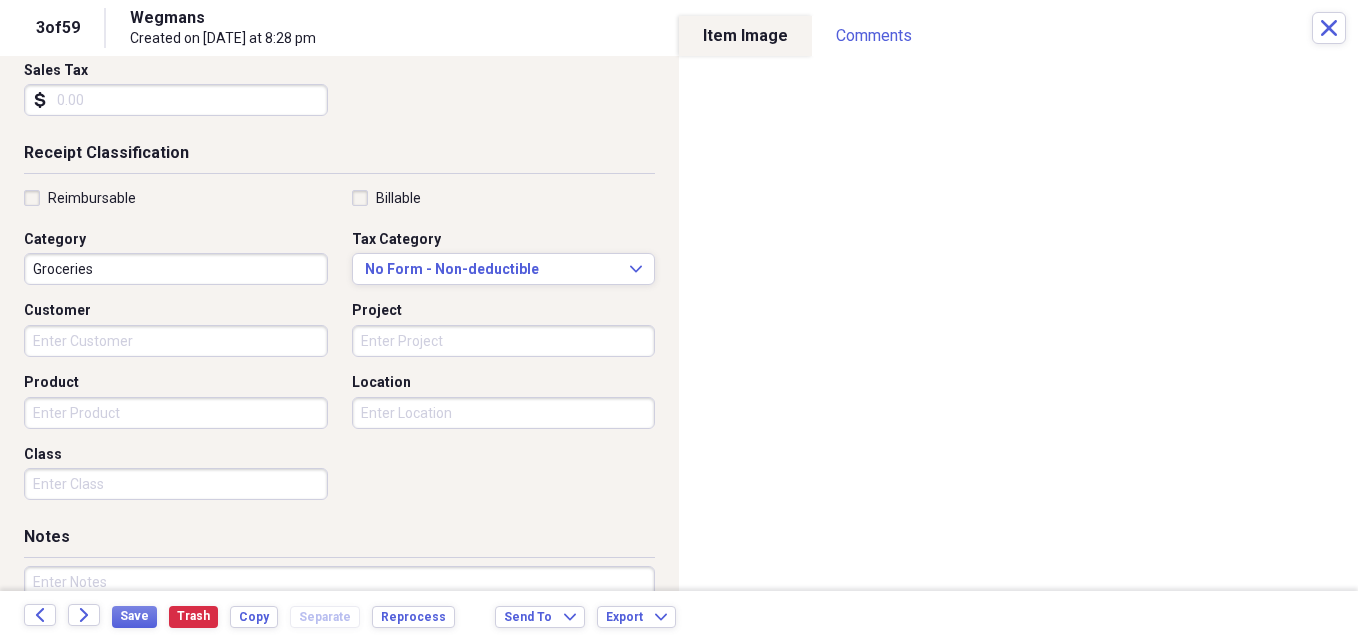 type on "36.14" 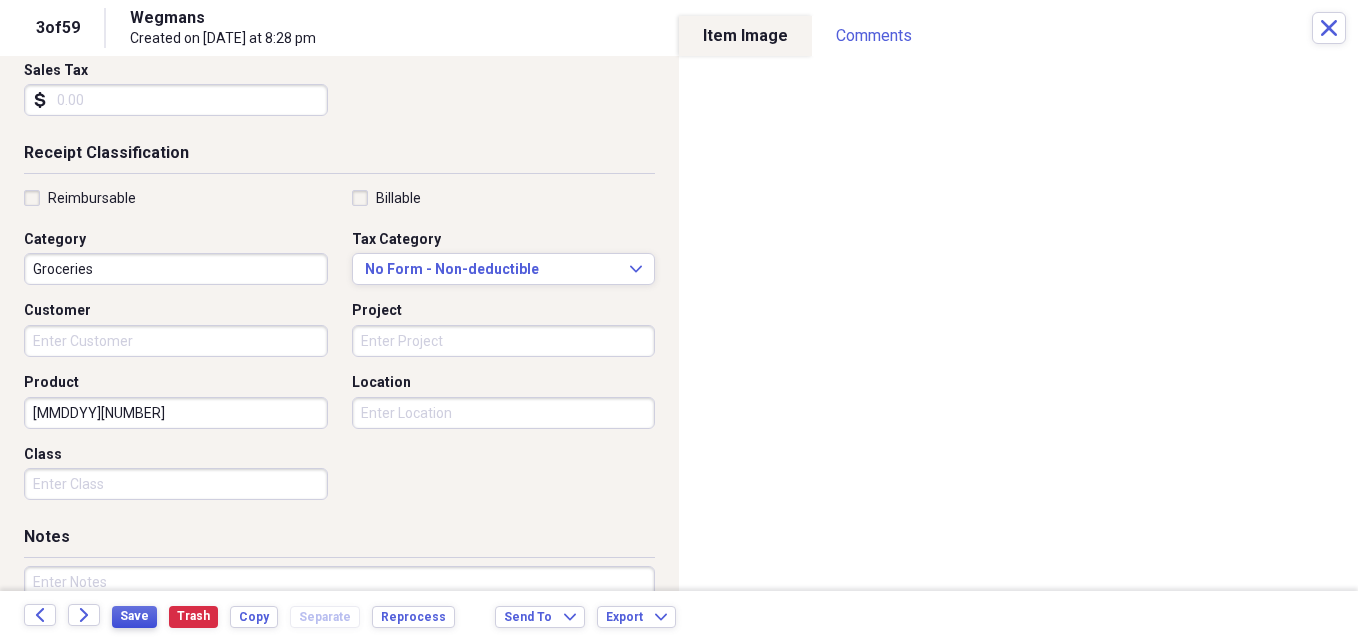 type on "[MMDDYY][NUMBER]" 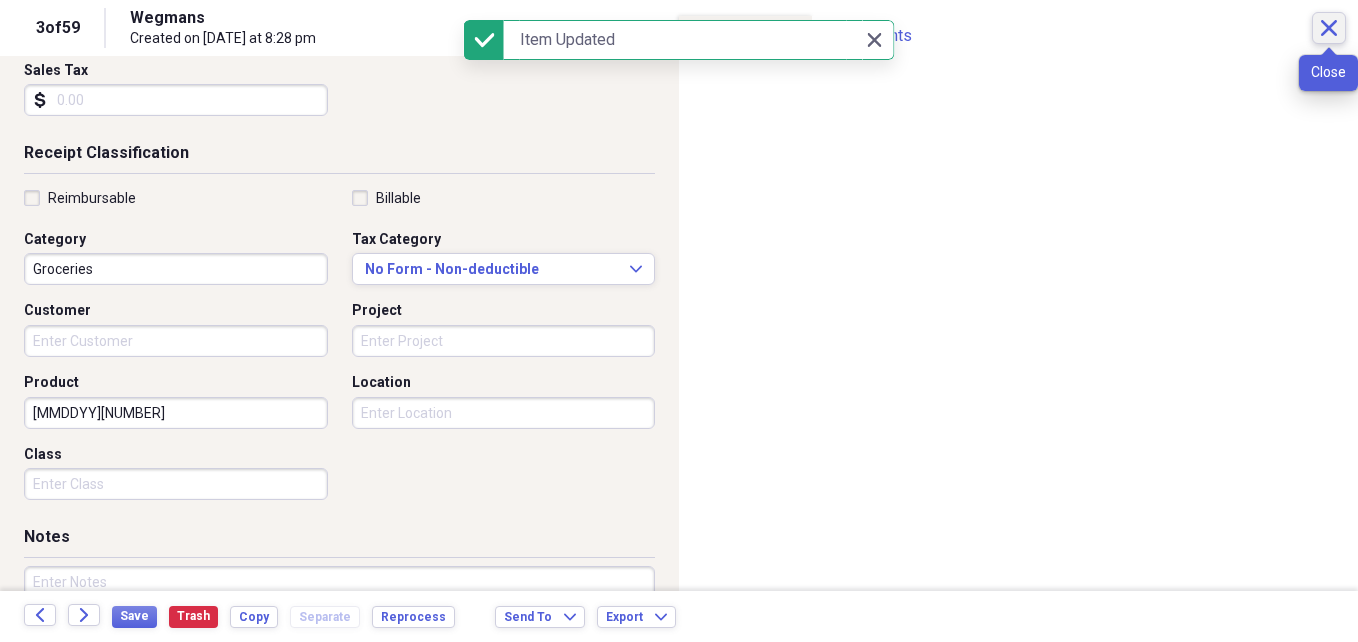 click 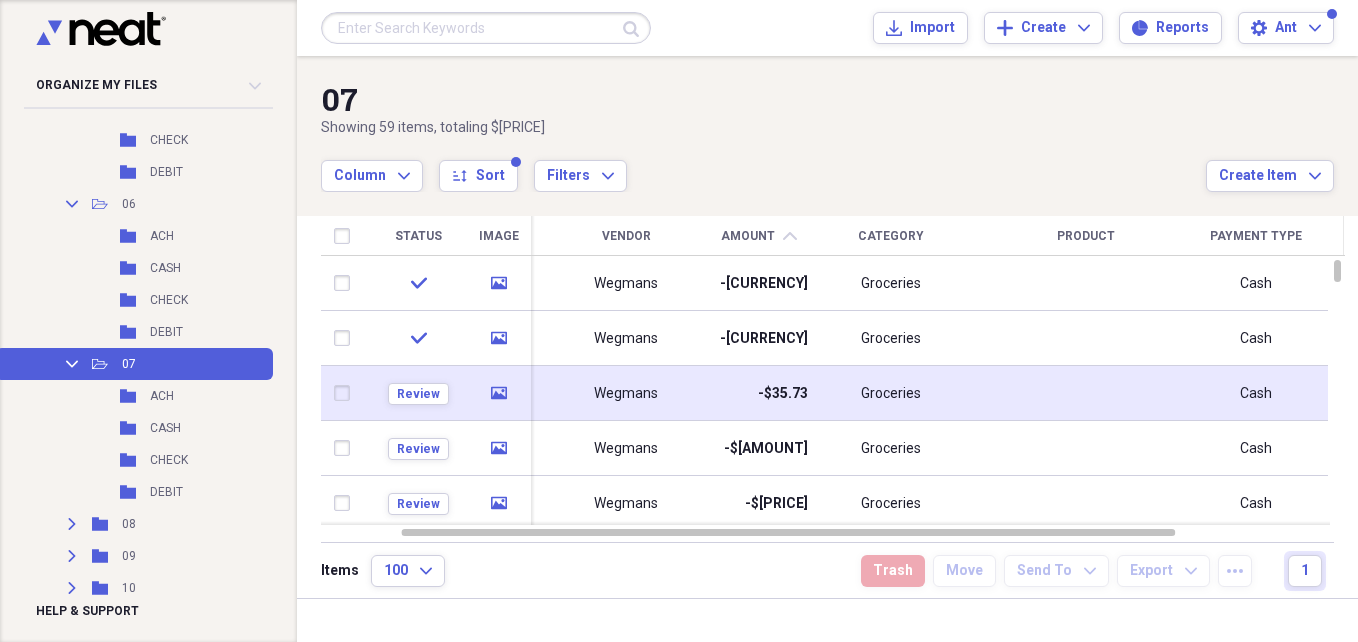 click on "Groceries" at bounding box center [891, 393] 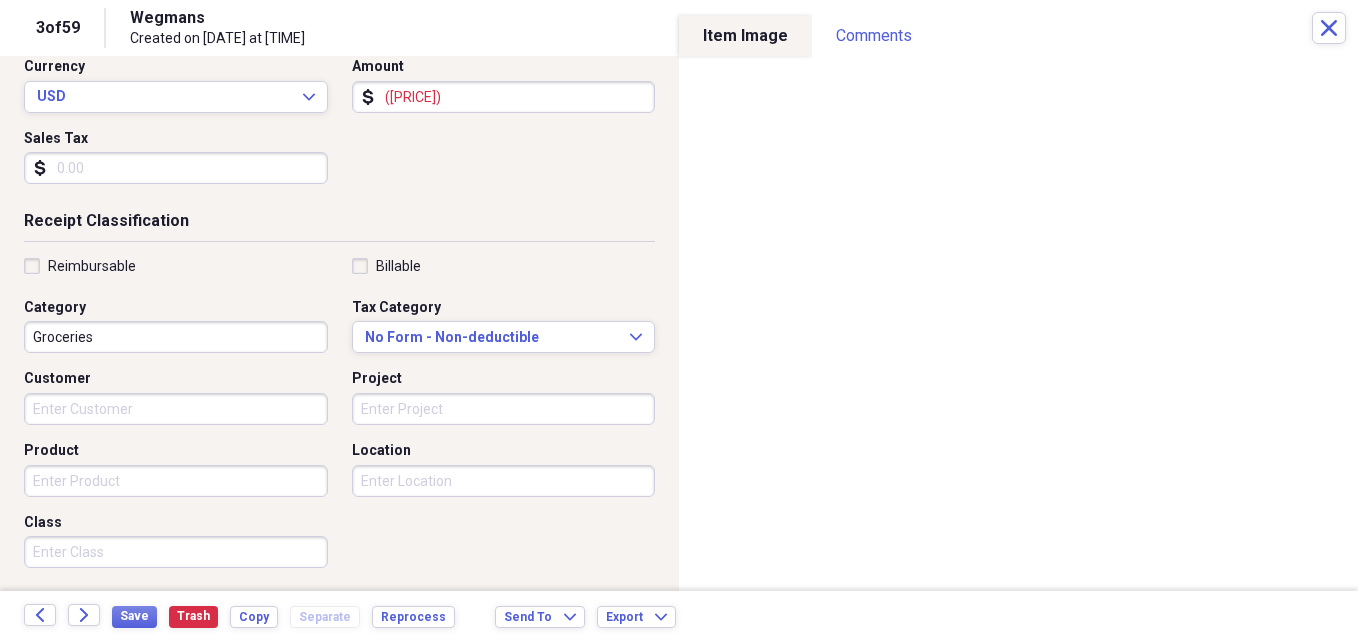 scroll, scrollTop: 305, scrollLeft: 0, axis: vertical 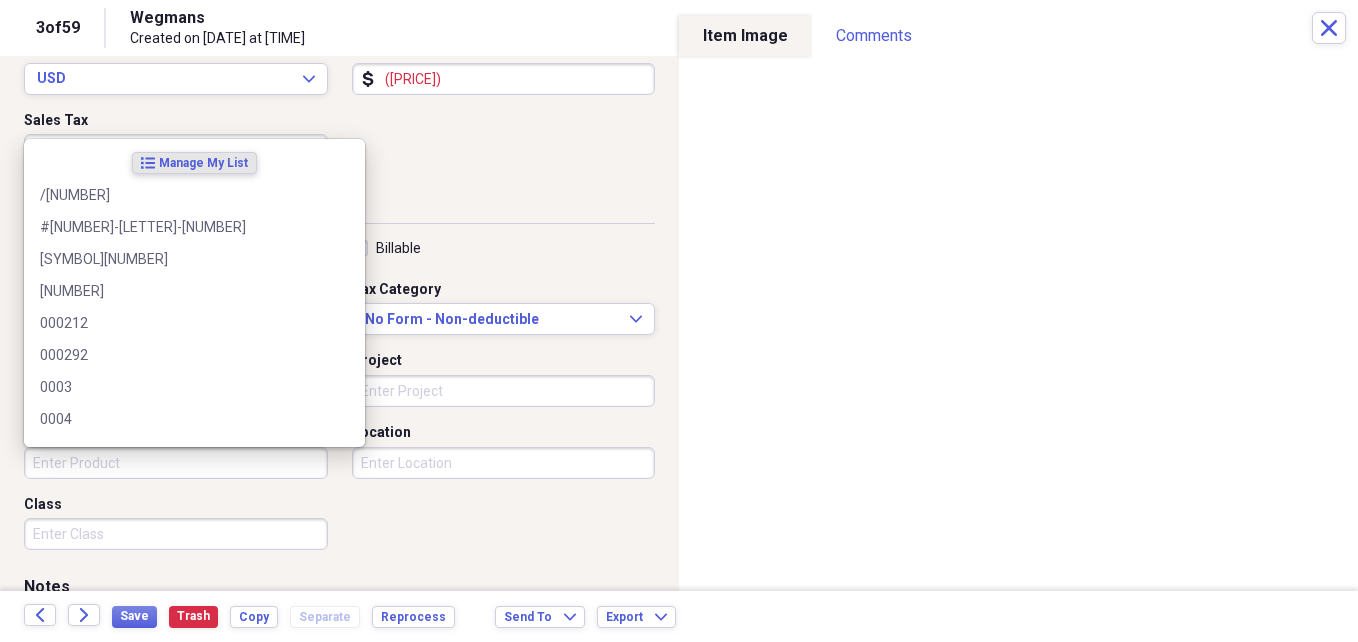 click on "Product" at bounding box center (176, 463) 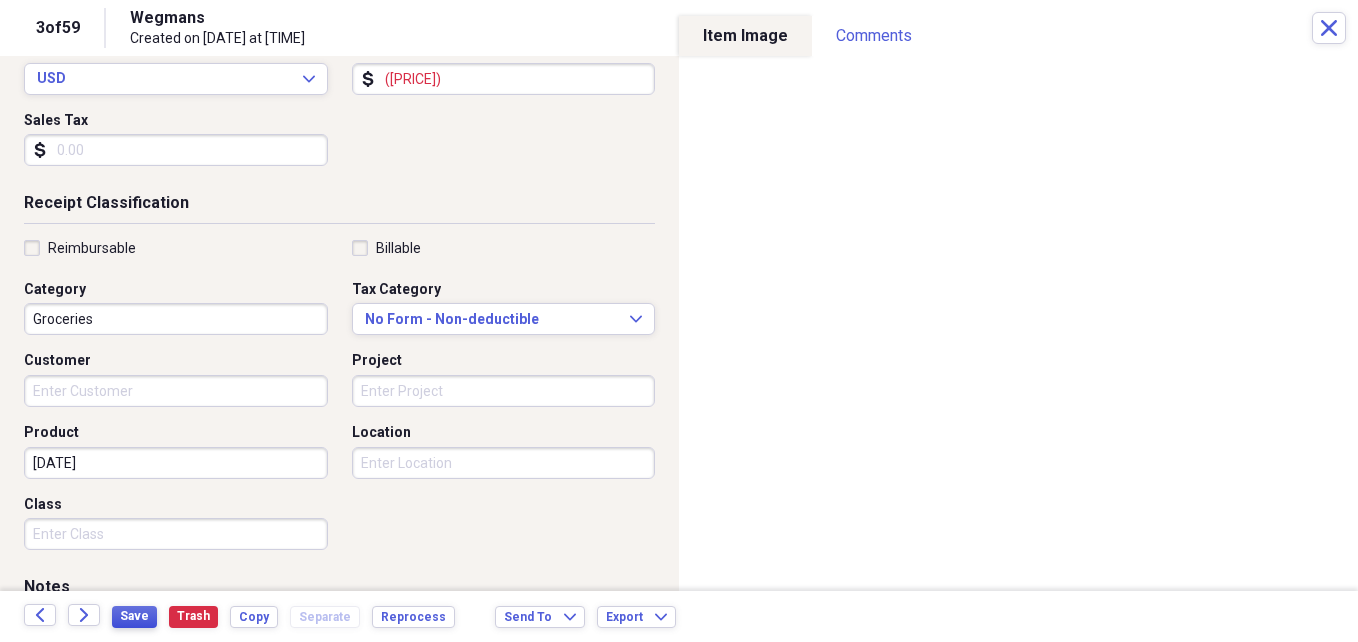 type on "[DATE]" 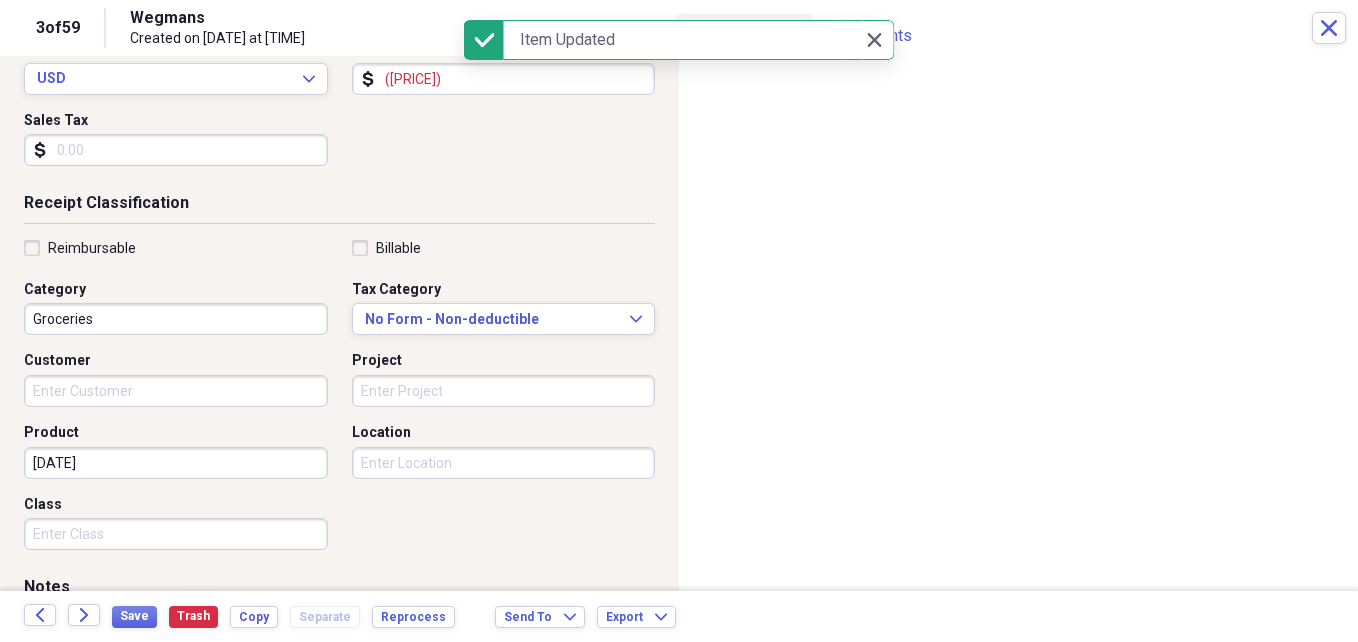 click on "([PRICE])" at bounding box center (504, 79) 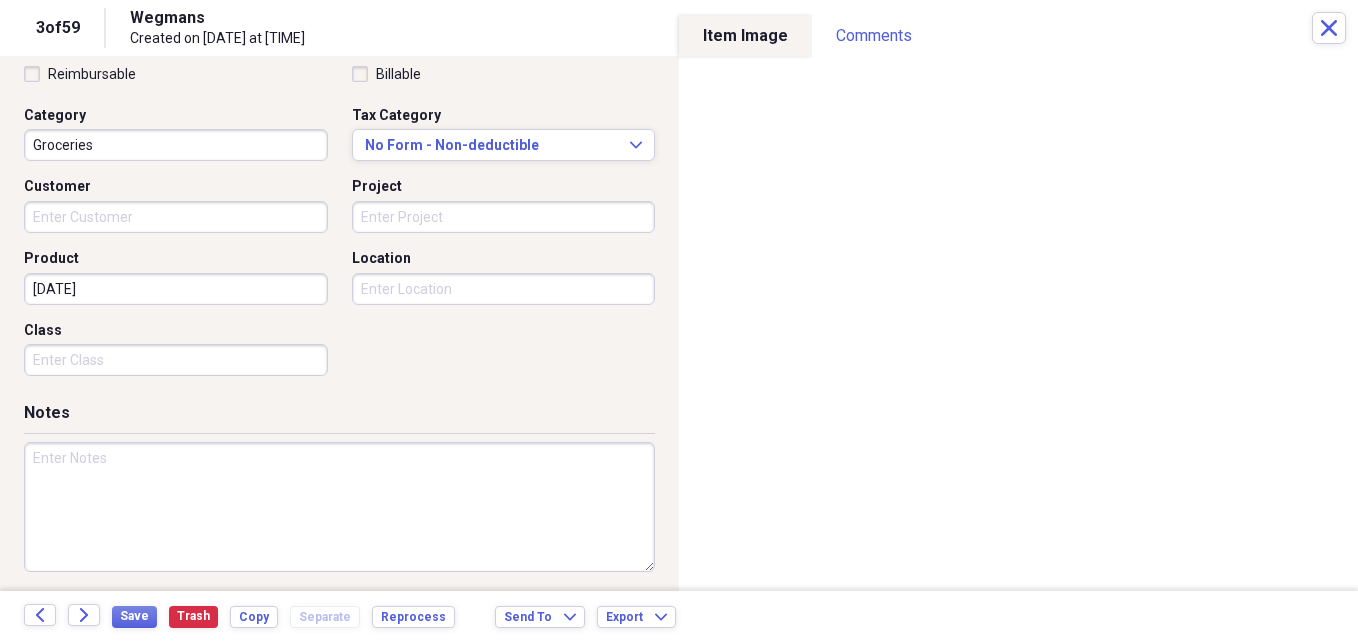 scroll, scrollTop: 480, scrollLeft: 0, axis: vertical 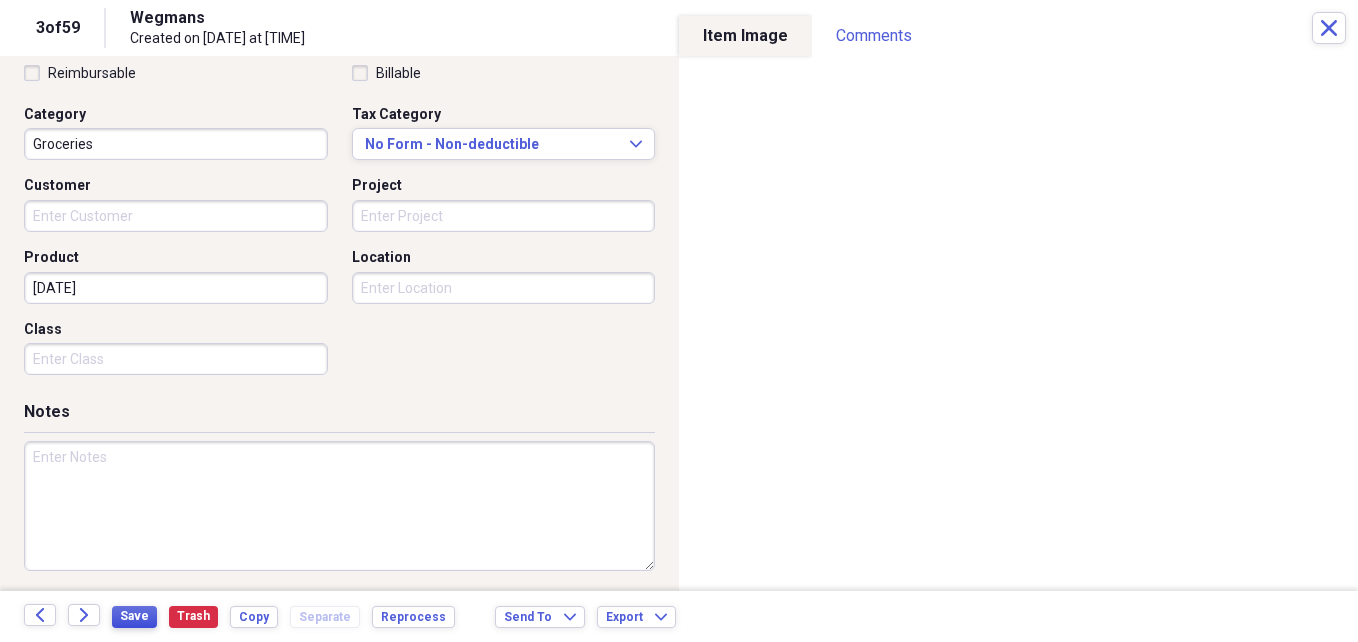 type on "[PRICE]" 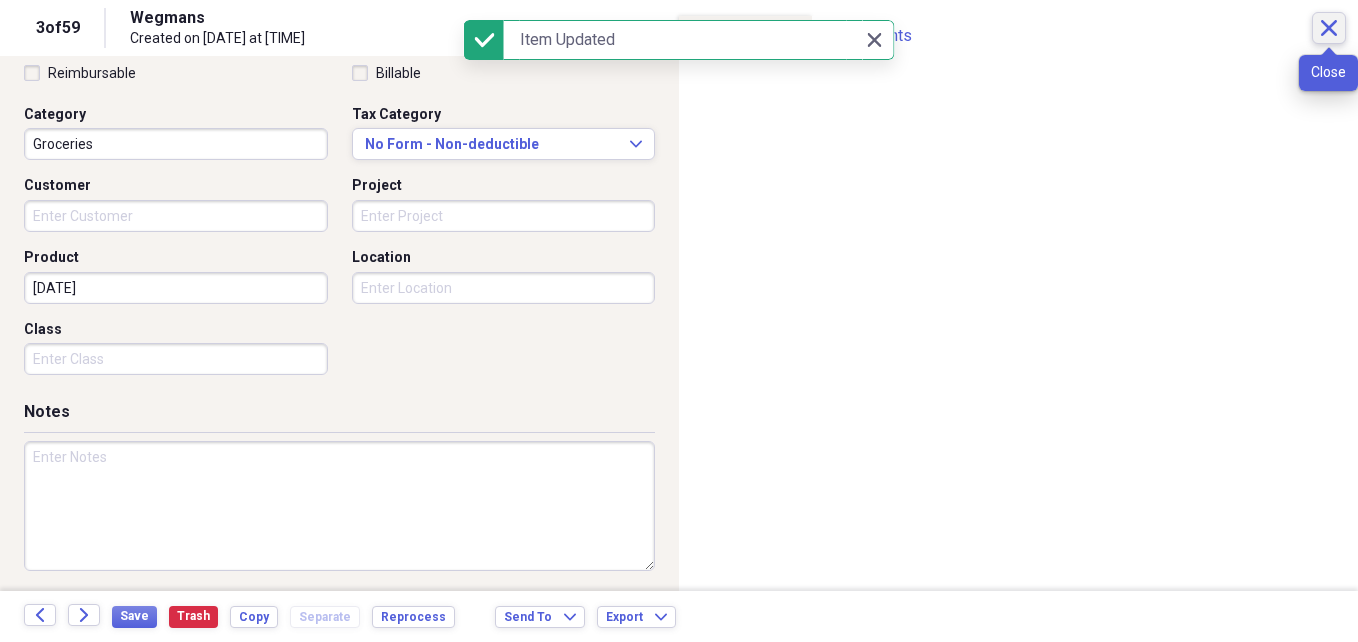 click 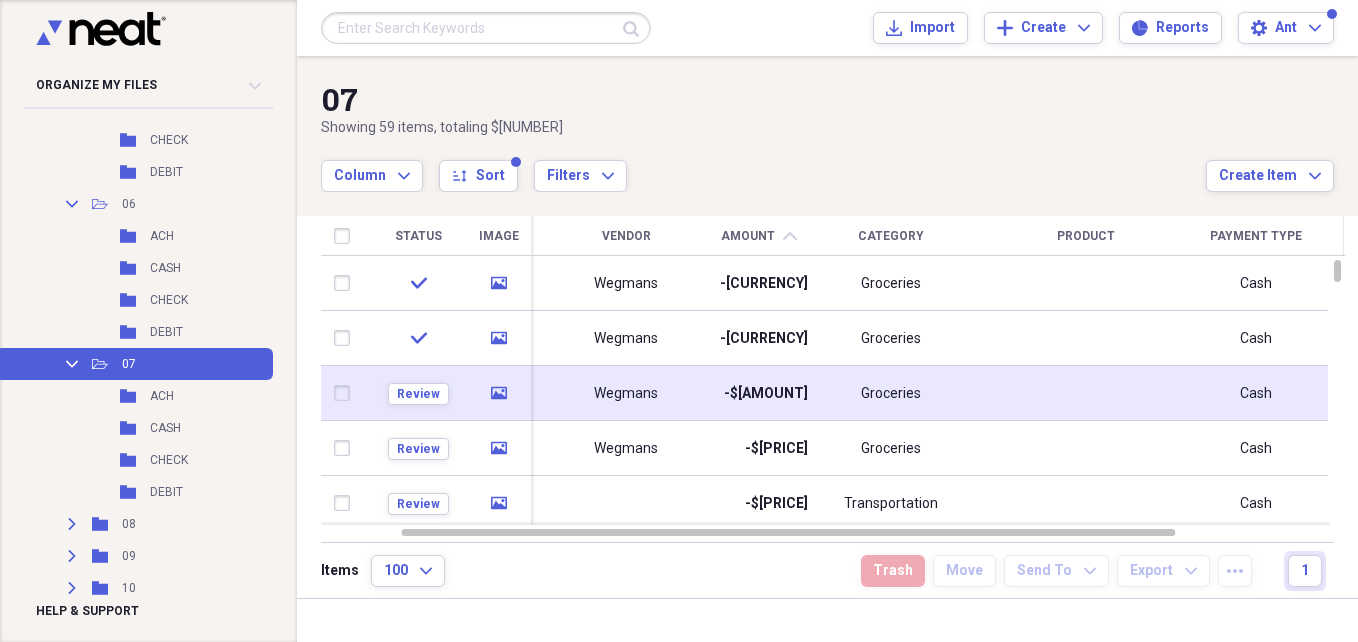click on "-$[AMOUNT]" at bounding box center (766, 394) 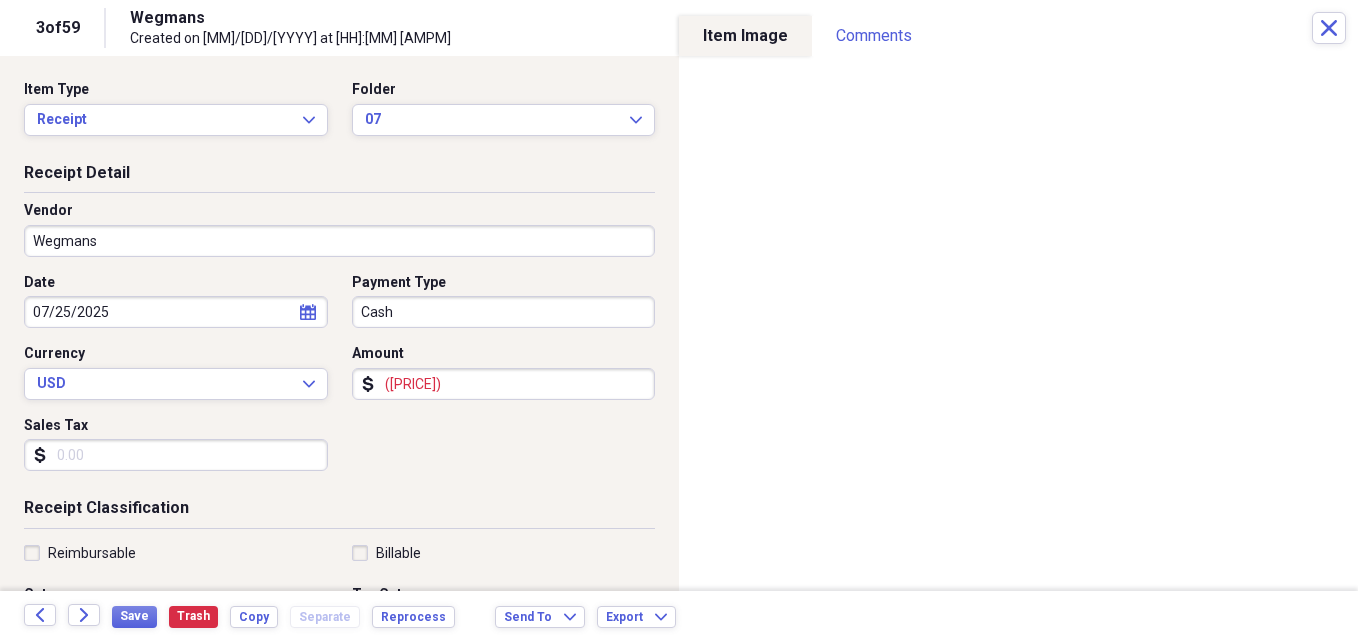 click on "([PRICE])" at bounding box center (504, 384) 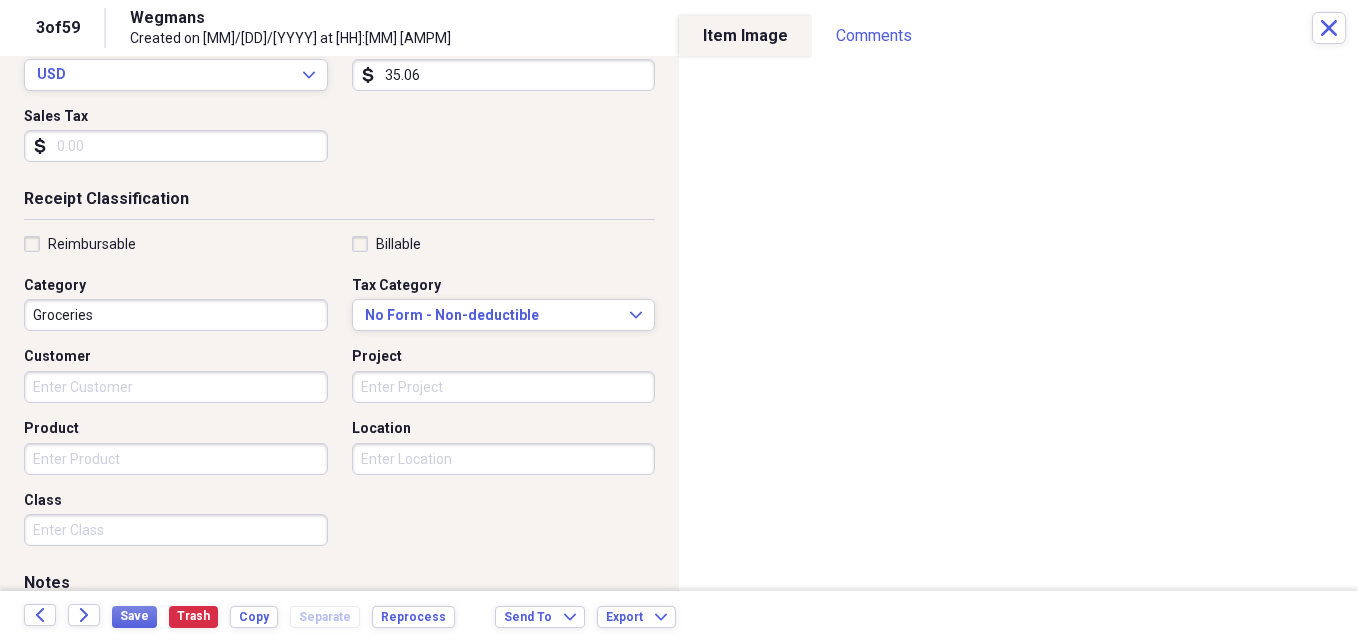 scroll, scrollTop: 313, scrollLeft: 0, axis: vertical 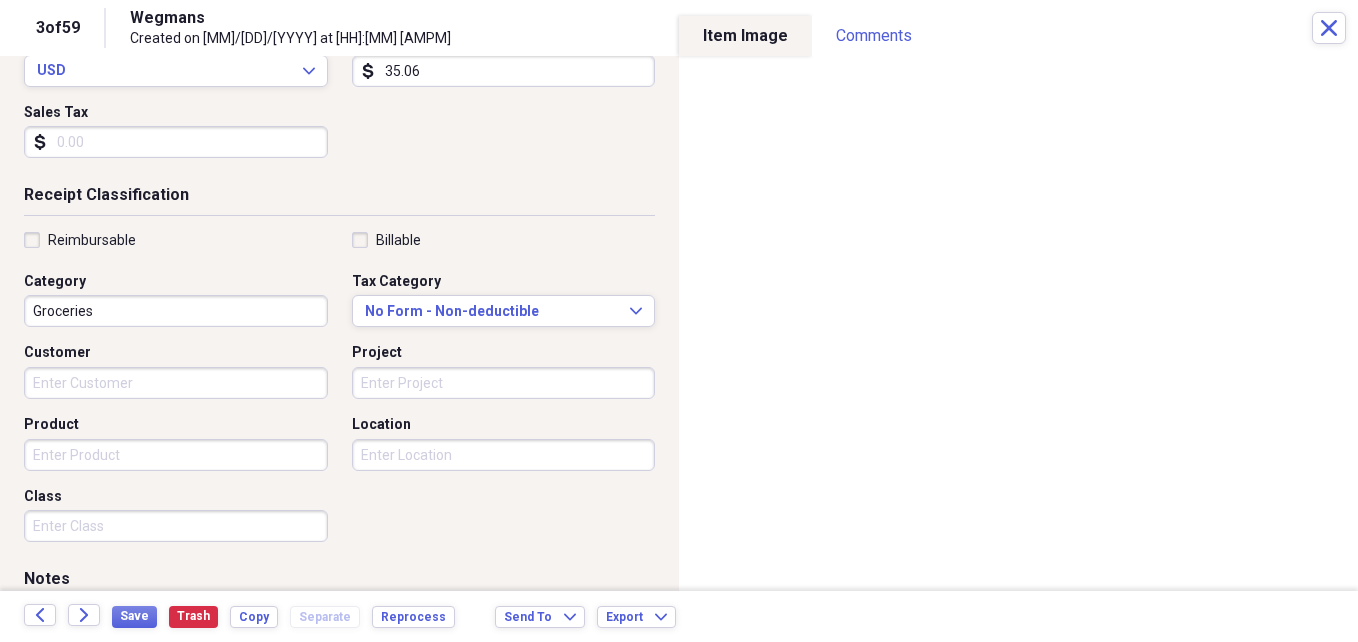 type on "35.06" 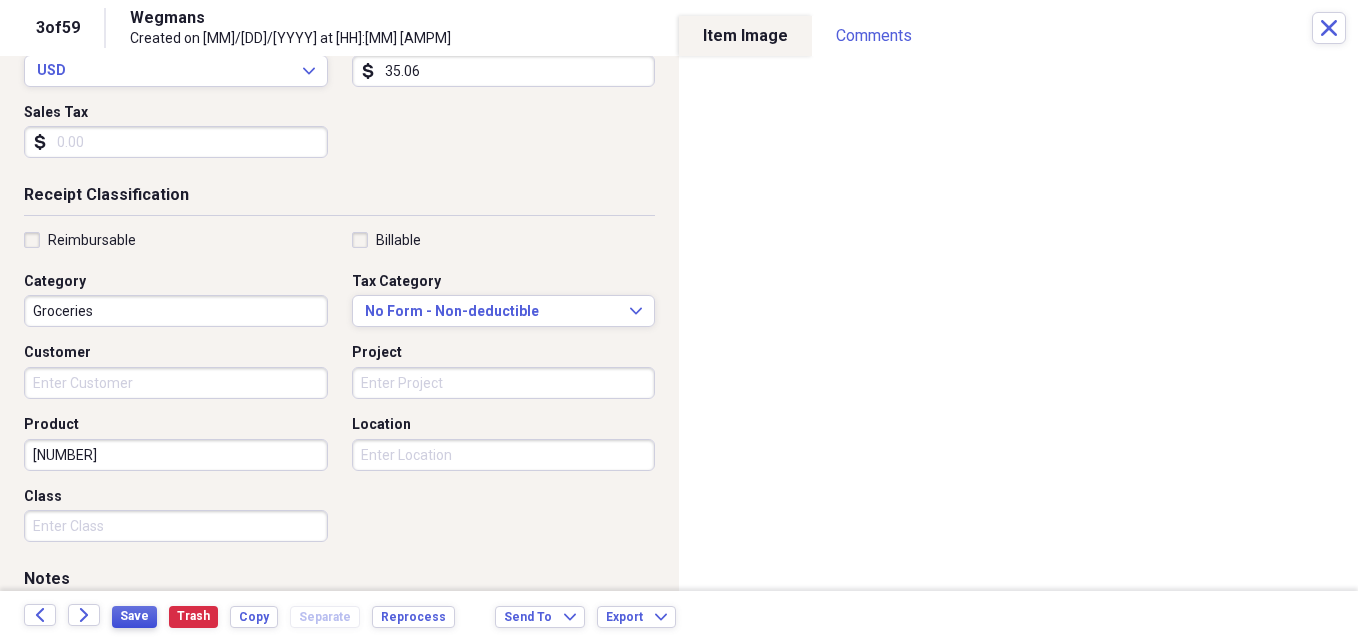 type on "[NUMBER]" 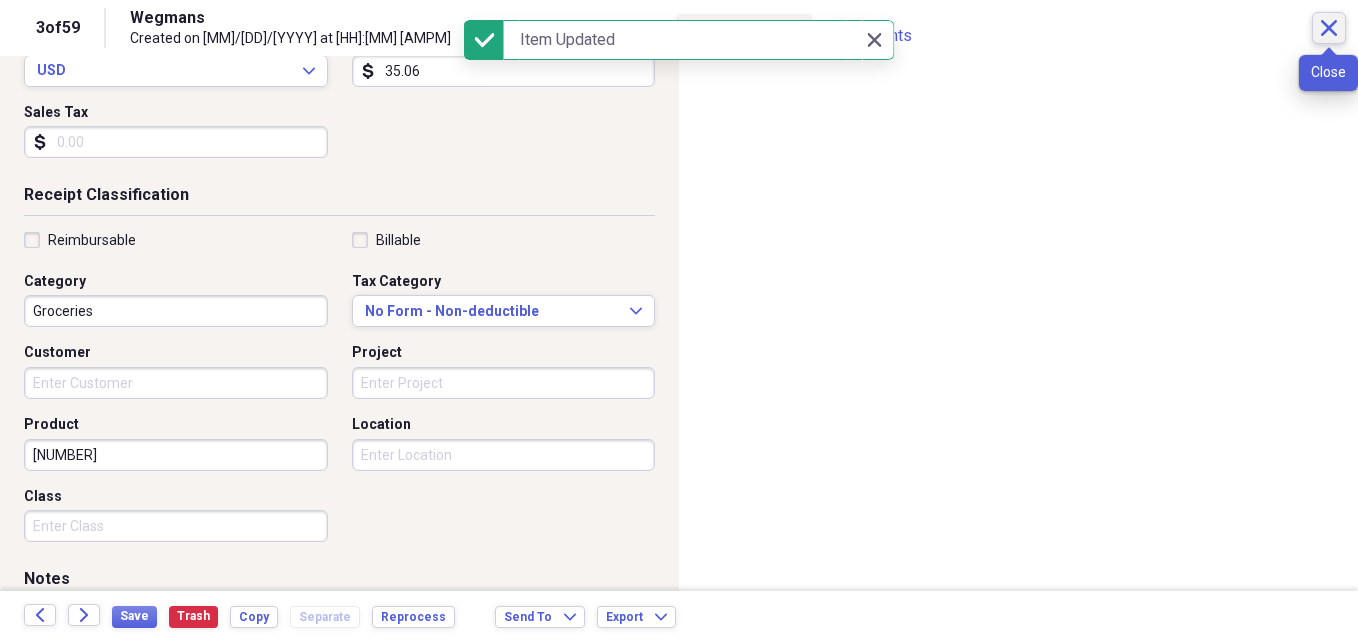 click 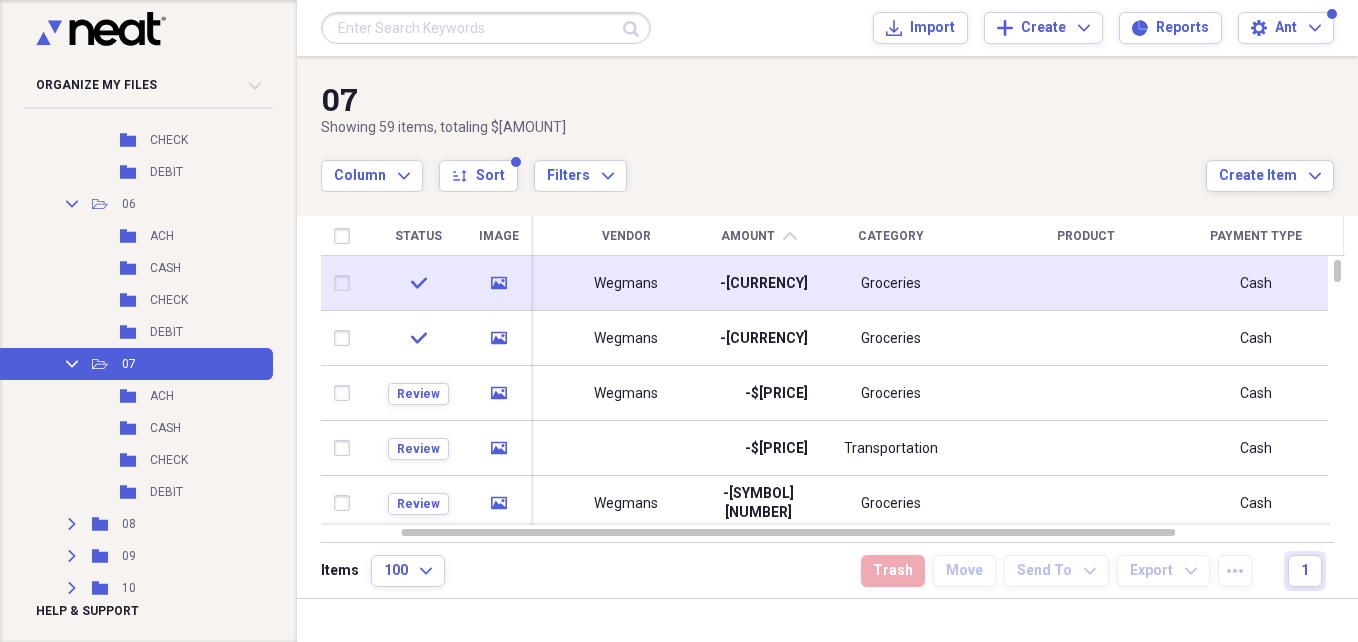 click on "Groceries" at bounding box center (891, 283) 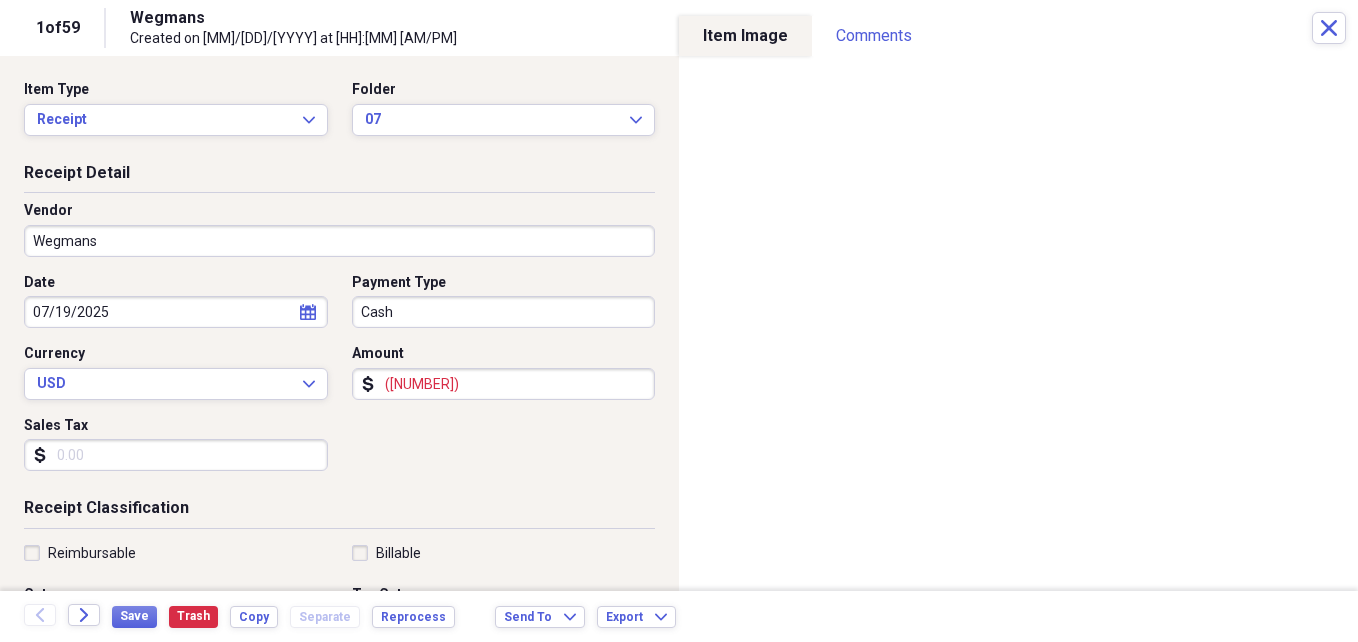 click on "([NUMBER])" at bounding box center [504, 384] 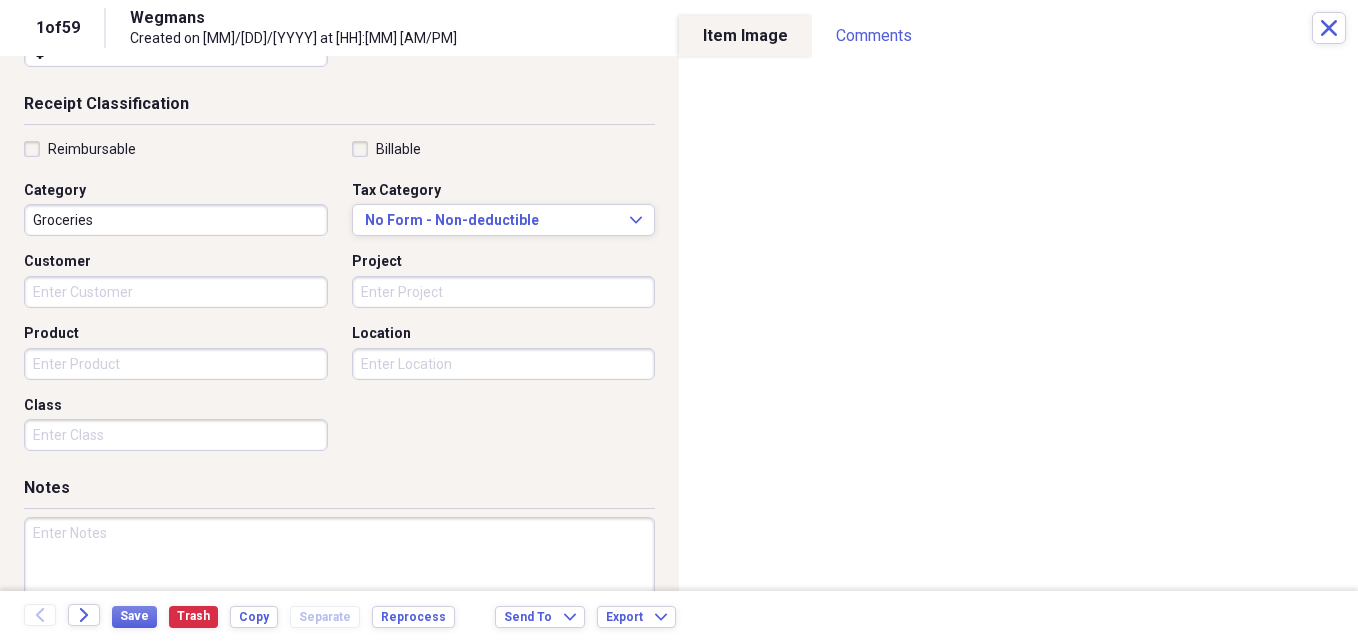 scroll, scrollTop: 486, scrollLeft: 0, axis: vertical 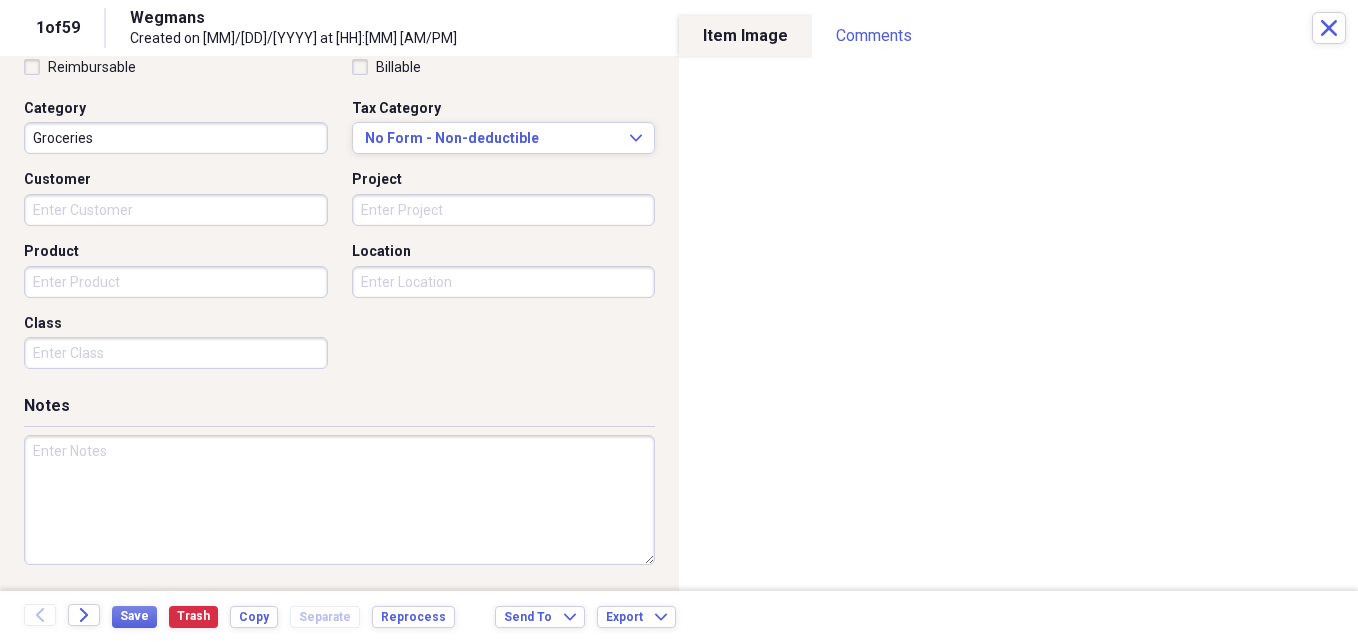 type on "36.34" 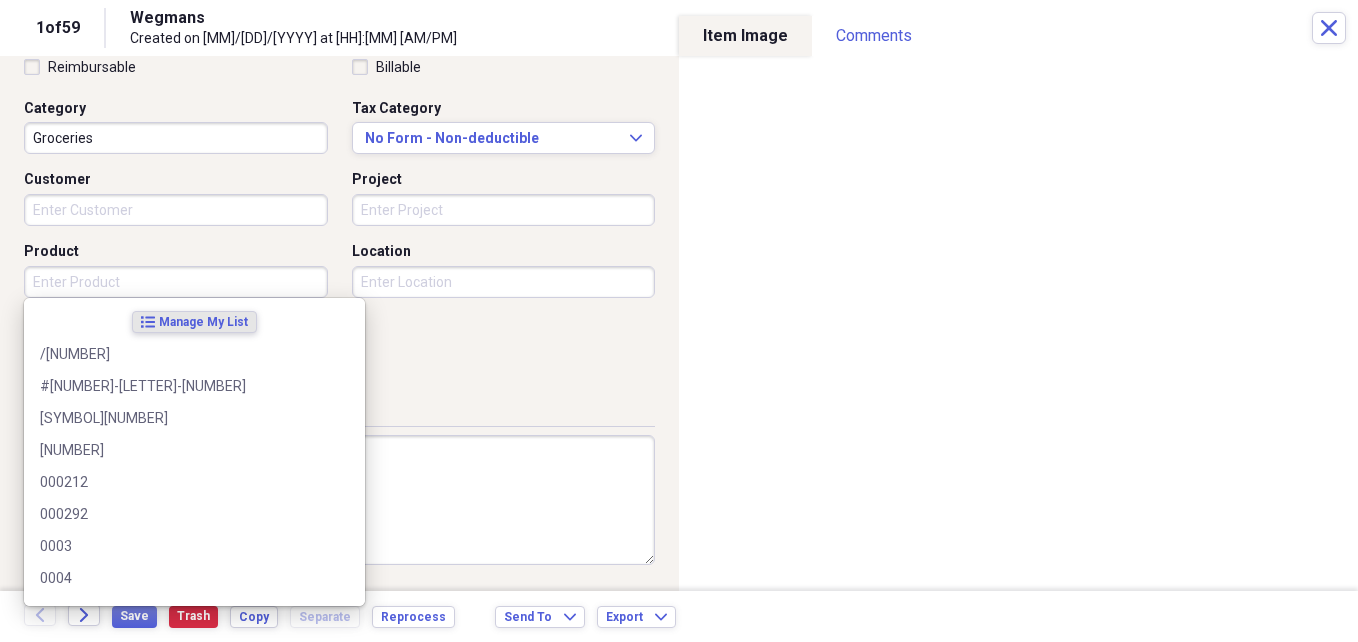 click on "Product" at bounding box center (176, 282) 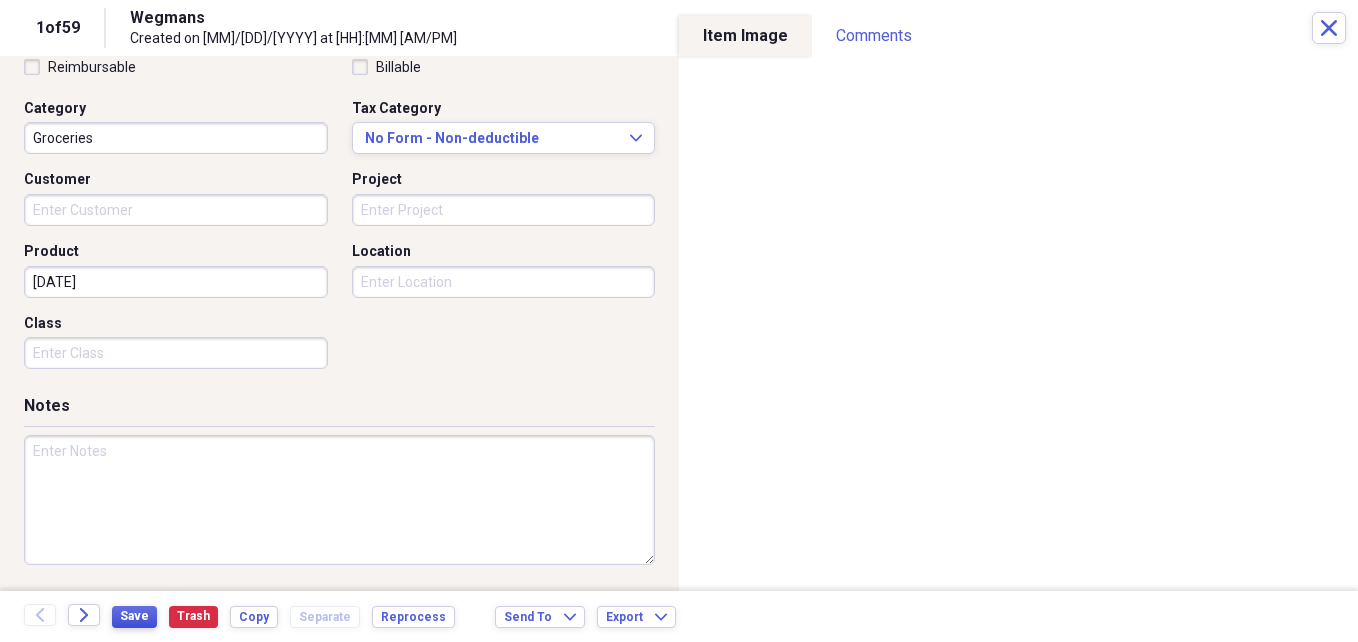 type on "[DATE]" 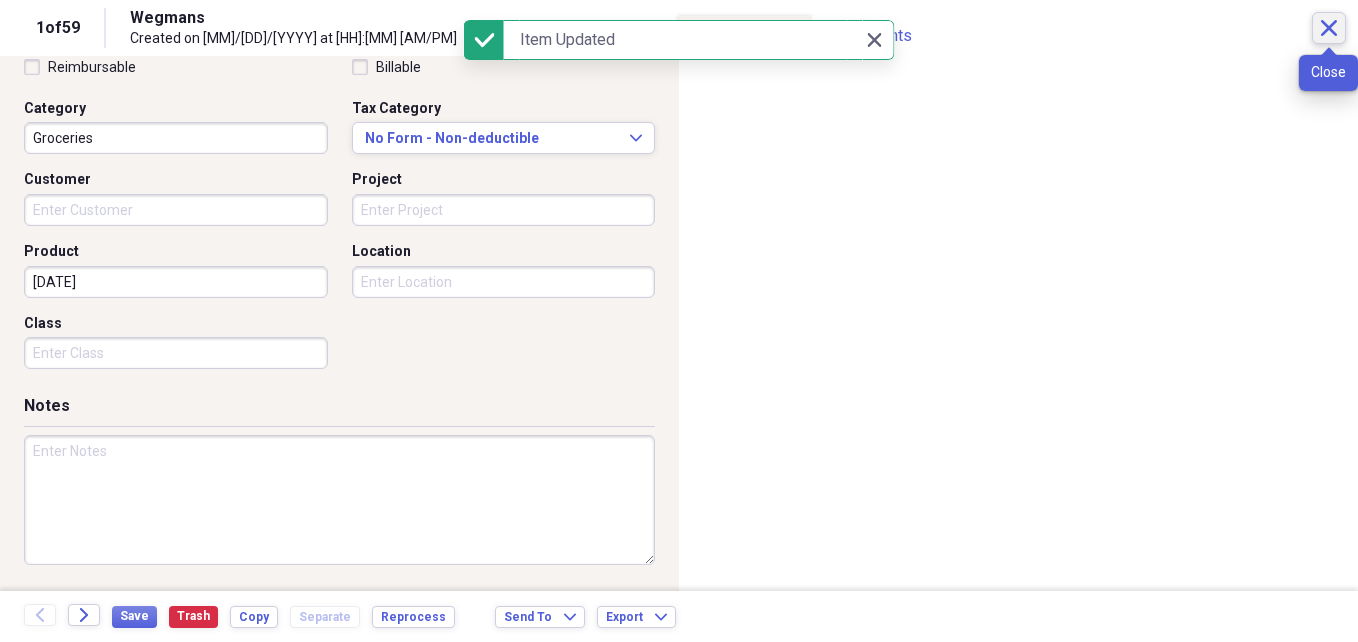 click on "Close" at bounding box center (1329, 28) 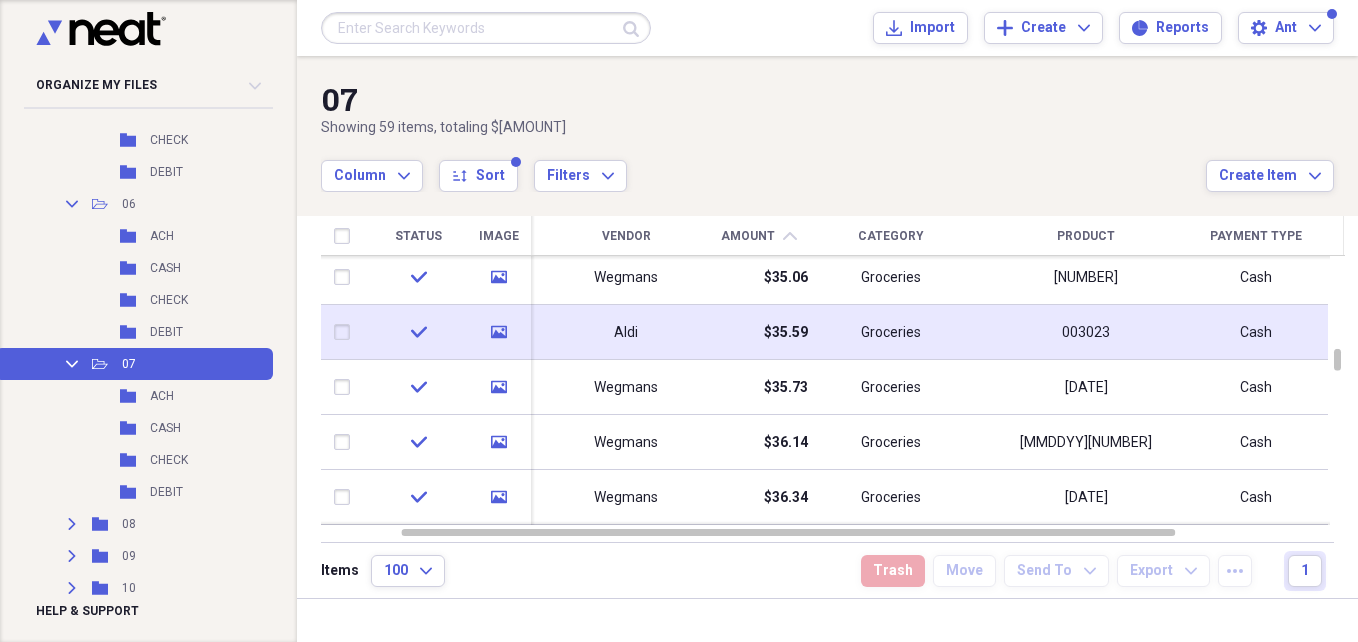 click on "$35.59" at bounding box center (786, 333) 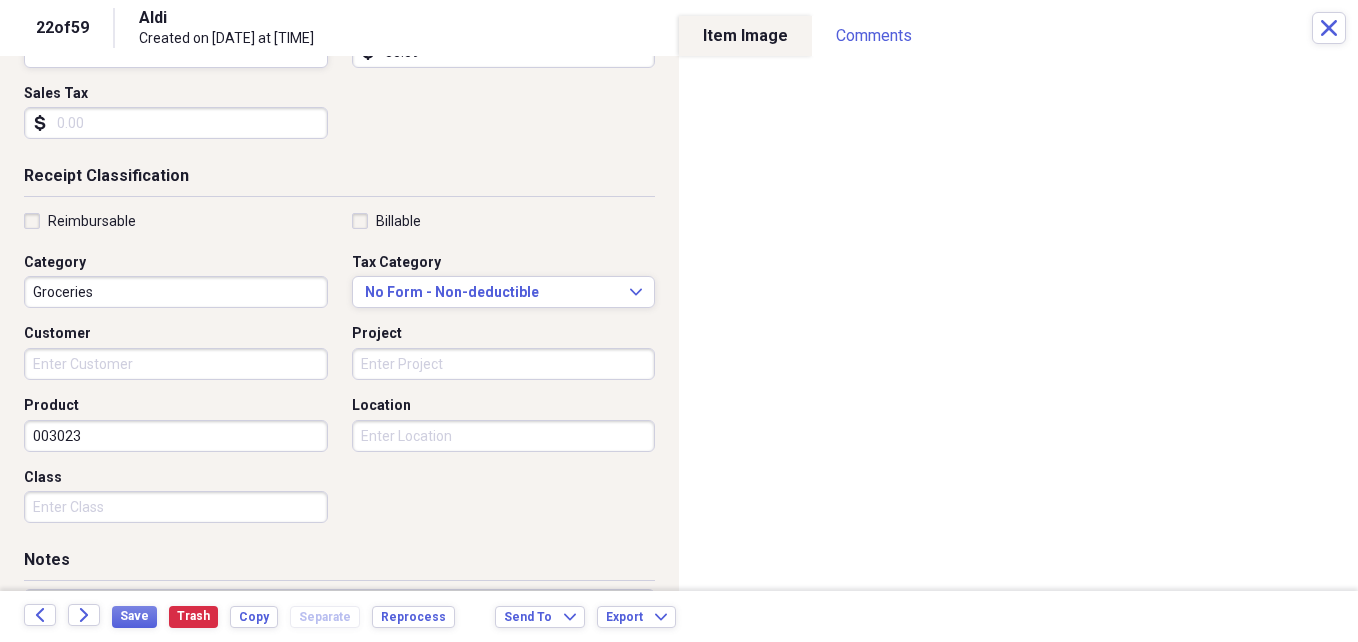 scroll, scrollTop: 340, scrollLeft: 0, axis: vertical 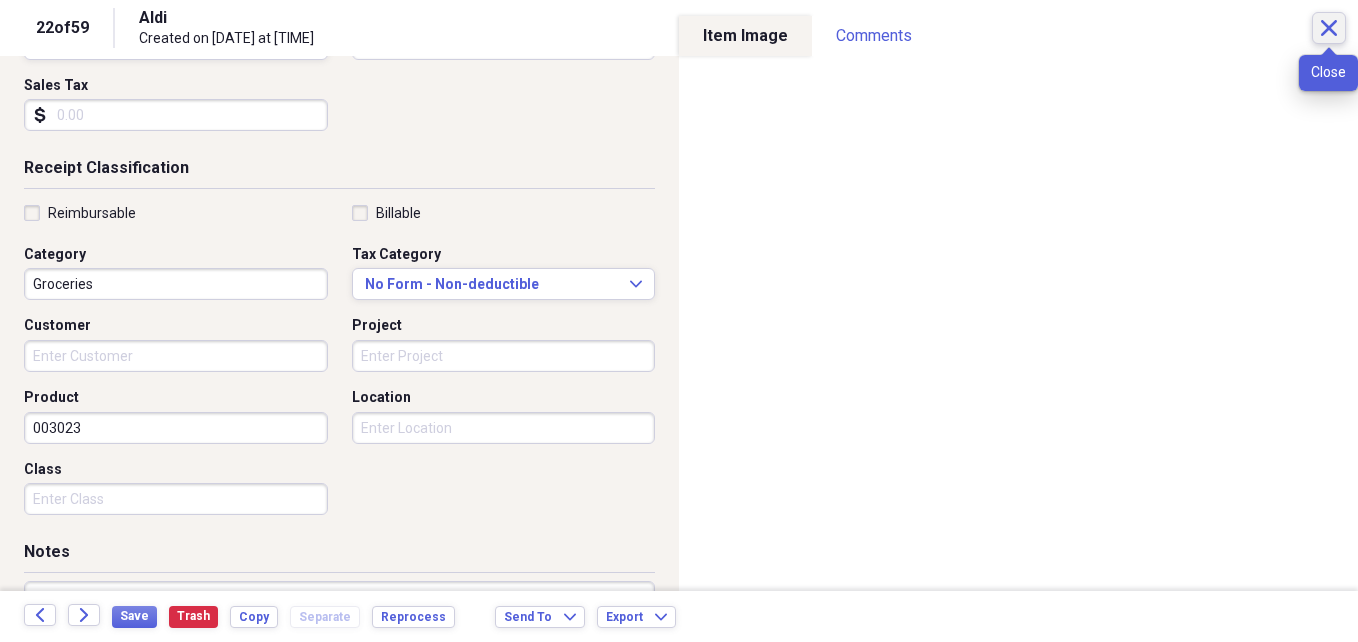 click 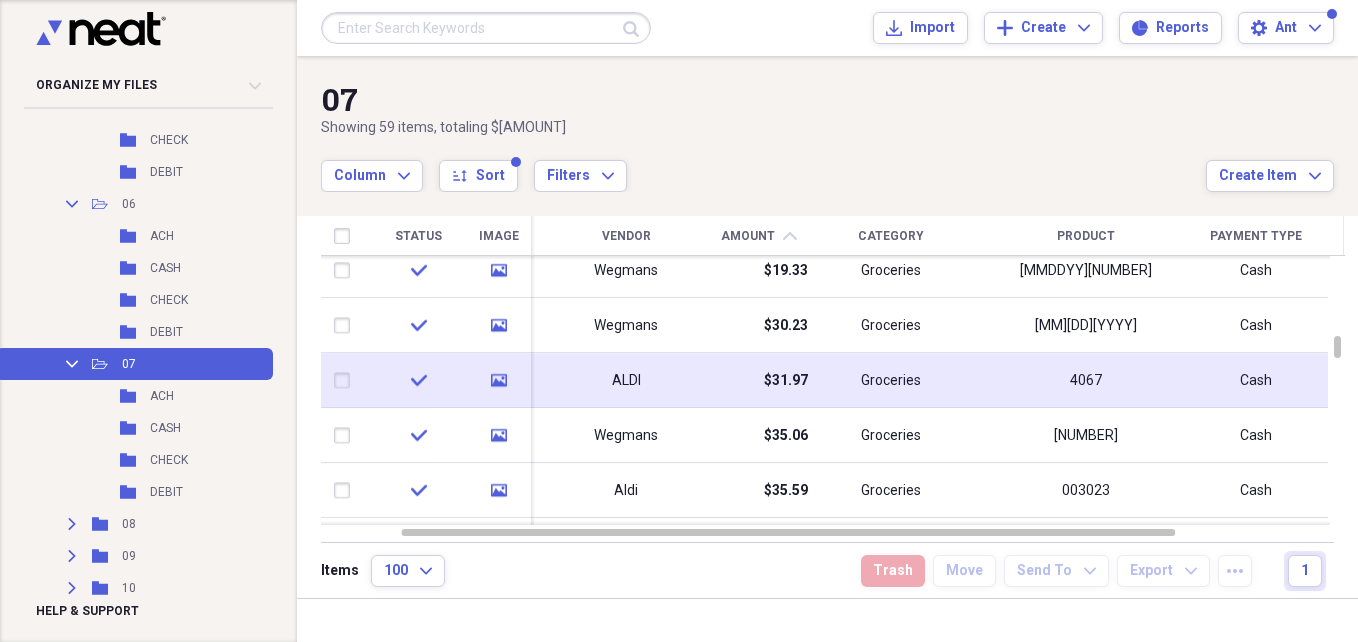 click on "ALDI" at bounding box center (626, 381) 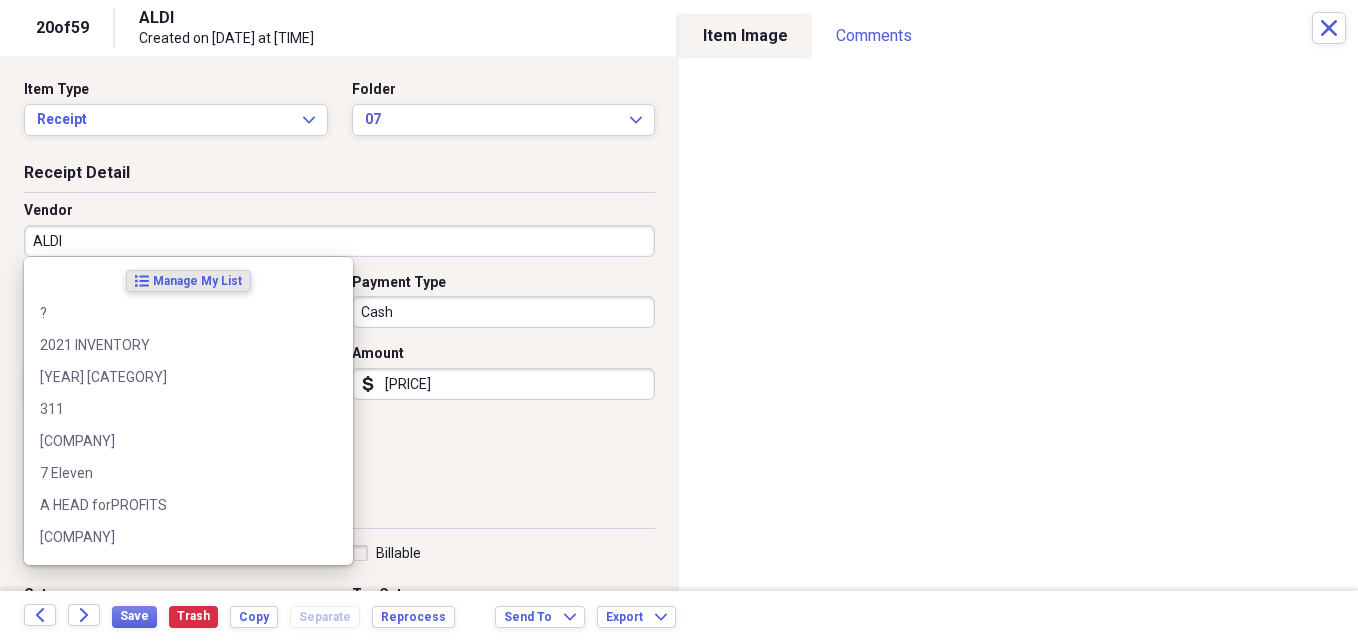 click on "ALDI" at bounding box center (339, 241) 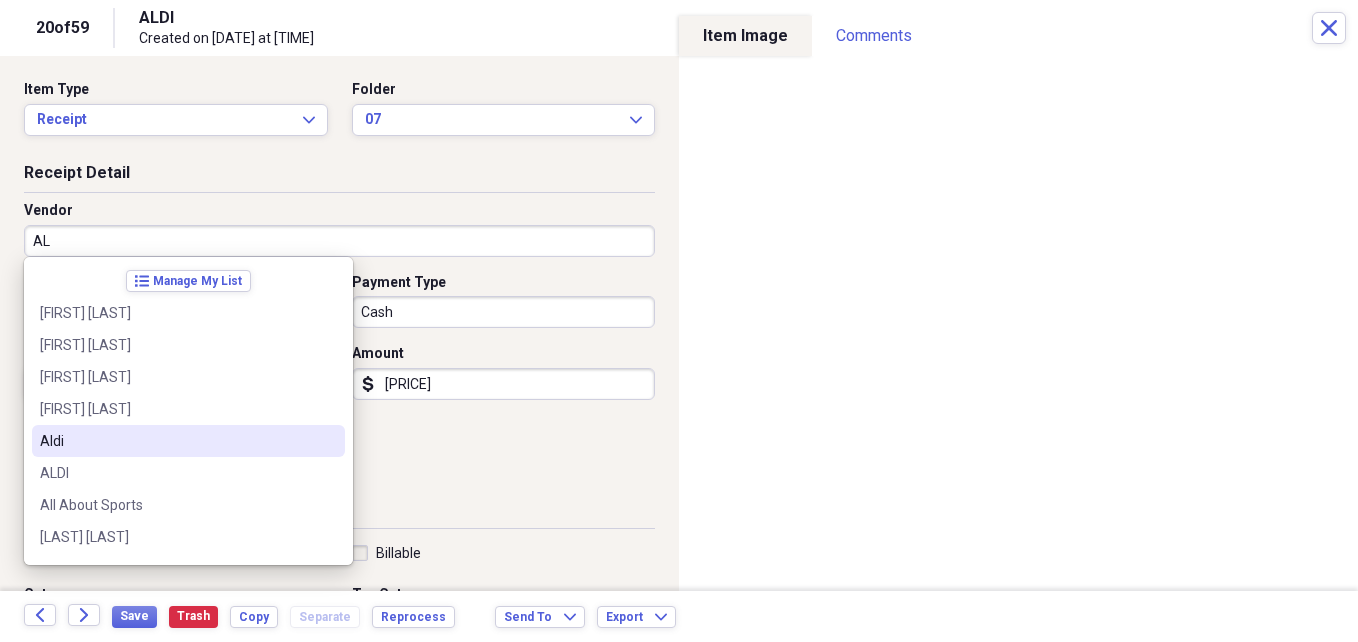 click on "Aldi" at bounding box center (176, 441) 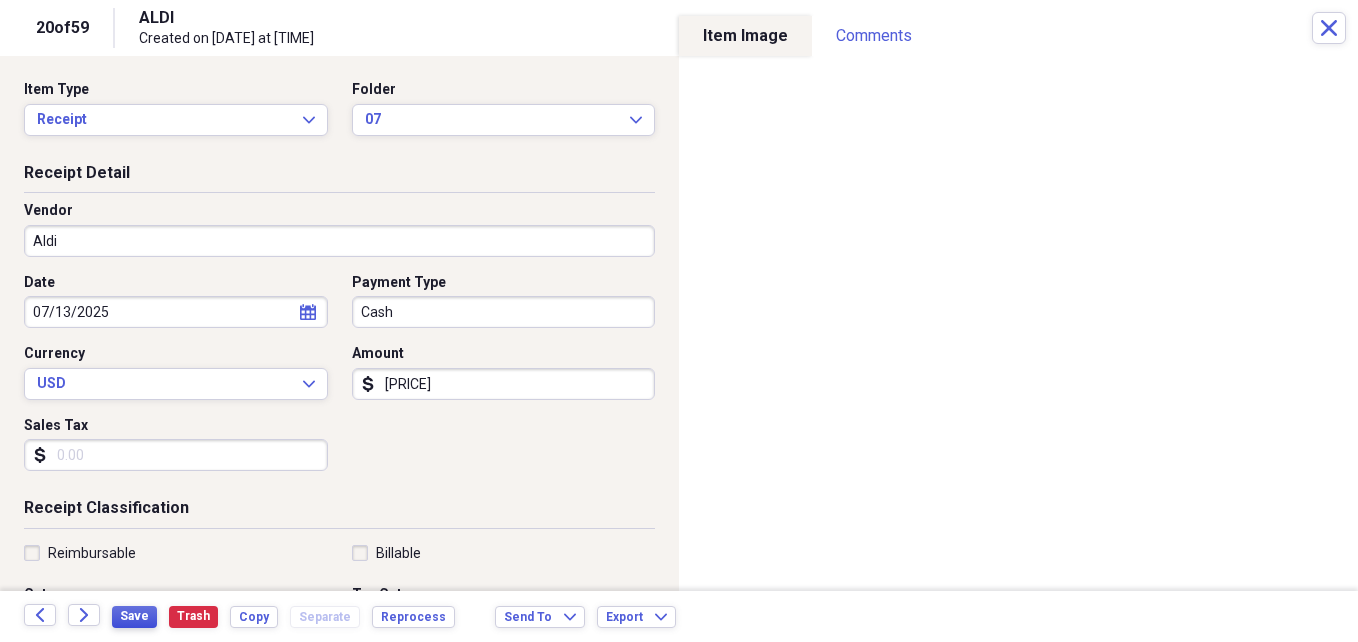 click on "Save" at bounding box center [134, 616] 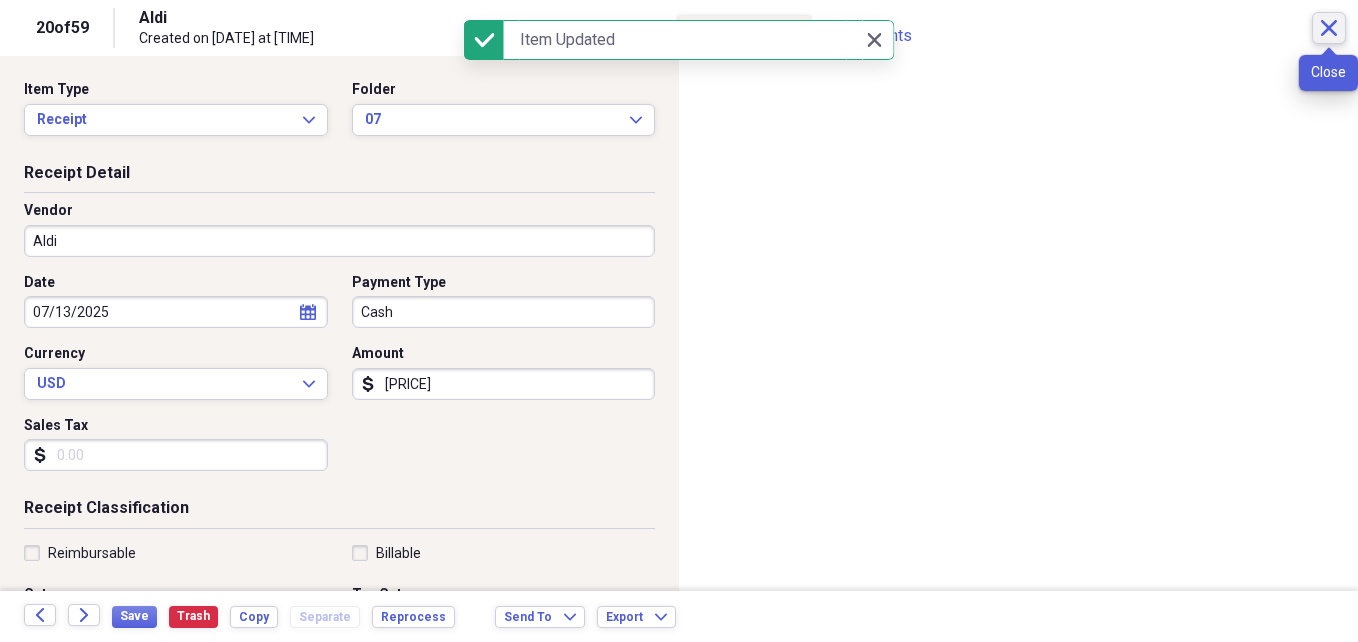 click on "Close" at bounding box center (1329, 28) 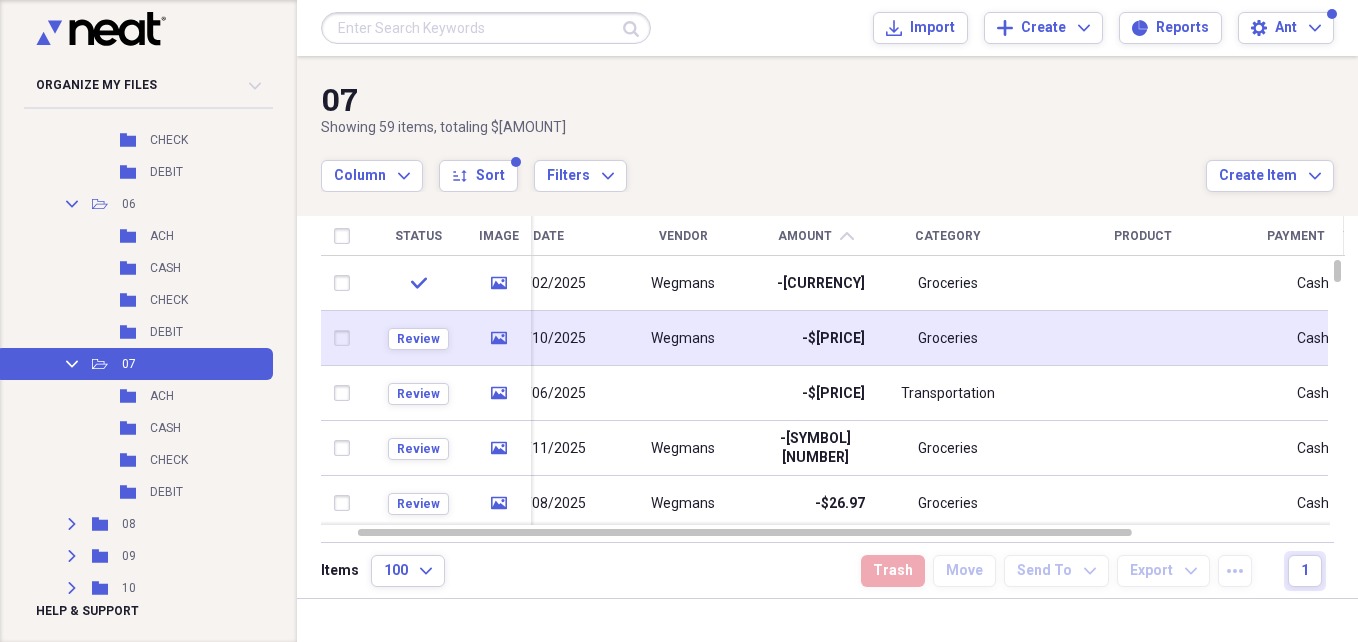 click on "-$[PRICE]" at bounding box center (815, 338) 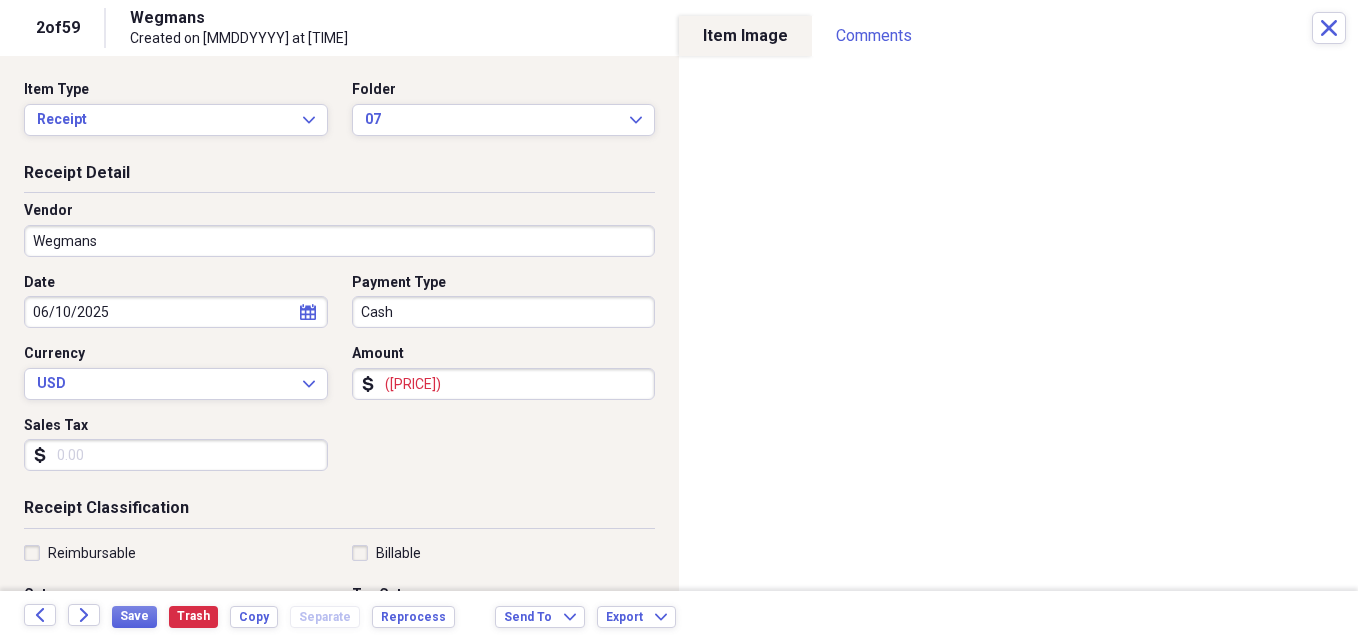 click on "([PRICE])" at bounding box center [504, 384] 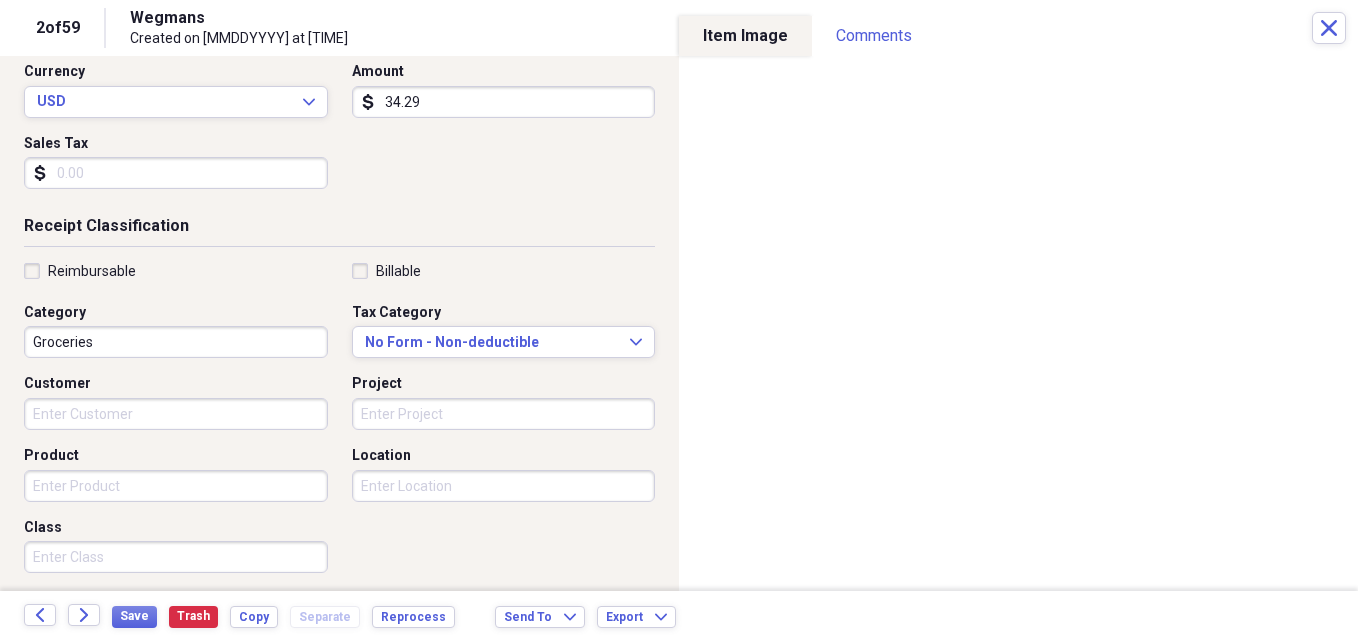 scroll, scrollTop: 344, scrollLeft: 0, axis: vertical 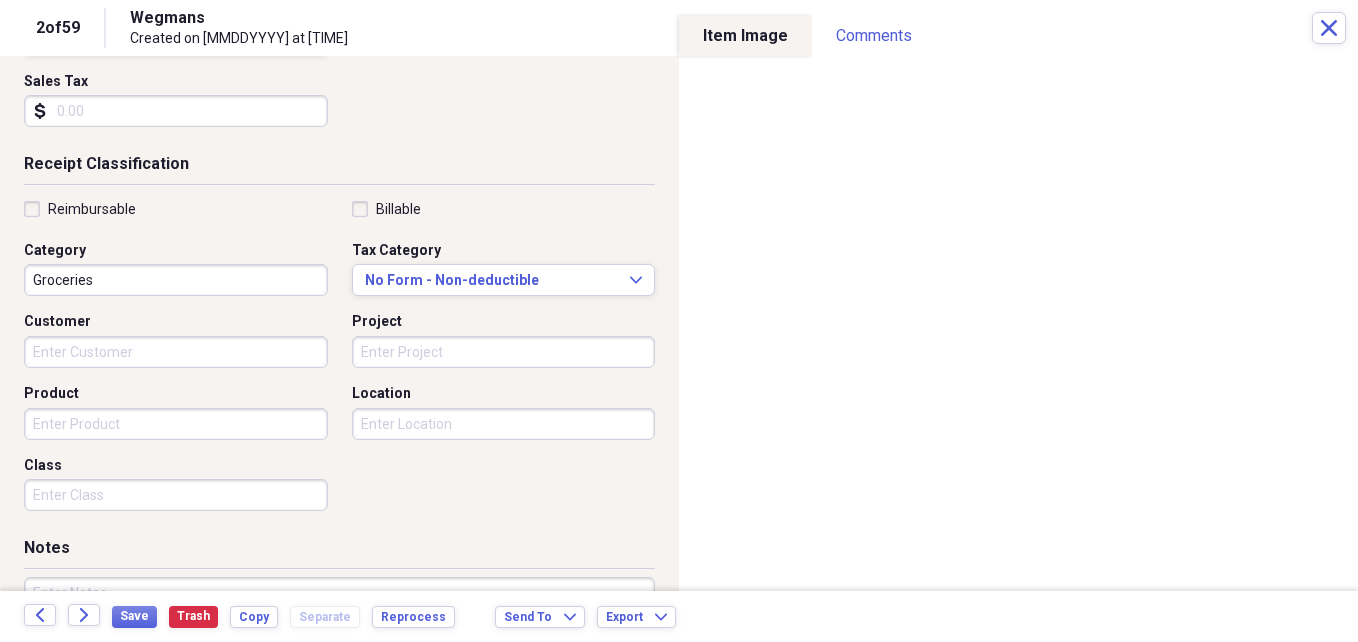 type on "34.29" 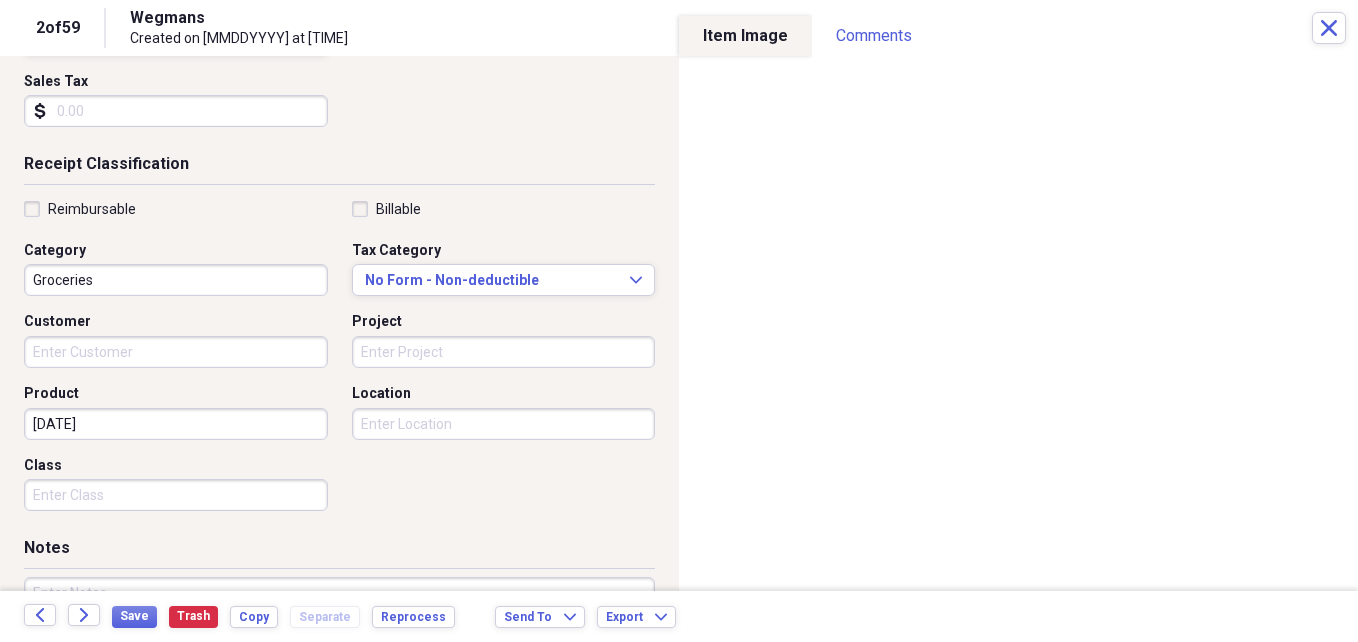drag, startPoint x: 168, startPoint y: 440, endPoint x: 41, endPoint y: 432, distance: 127.25172 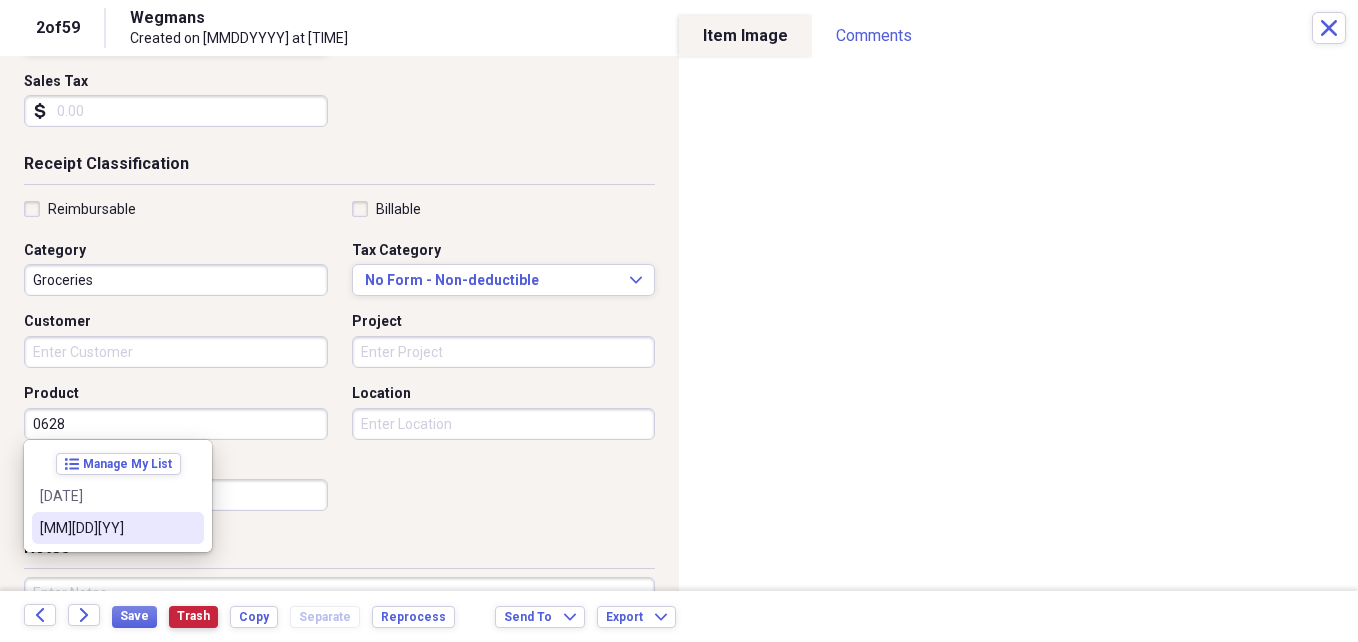 type on "0628" 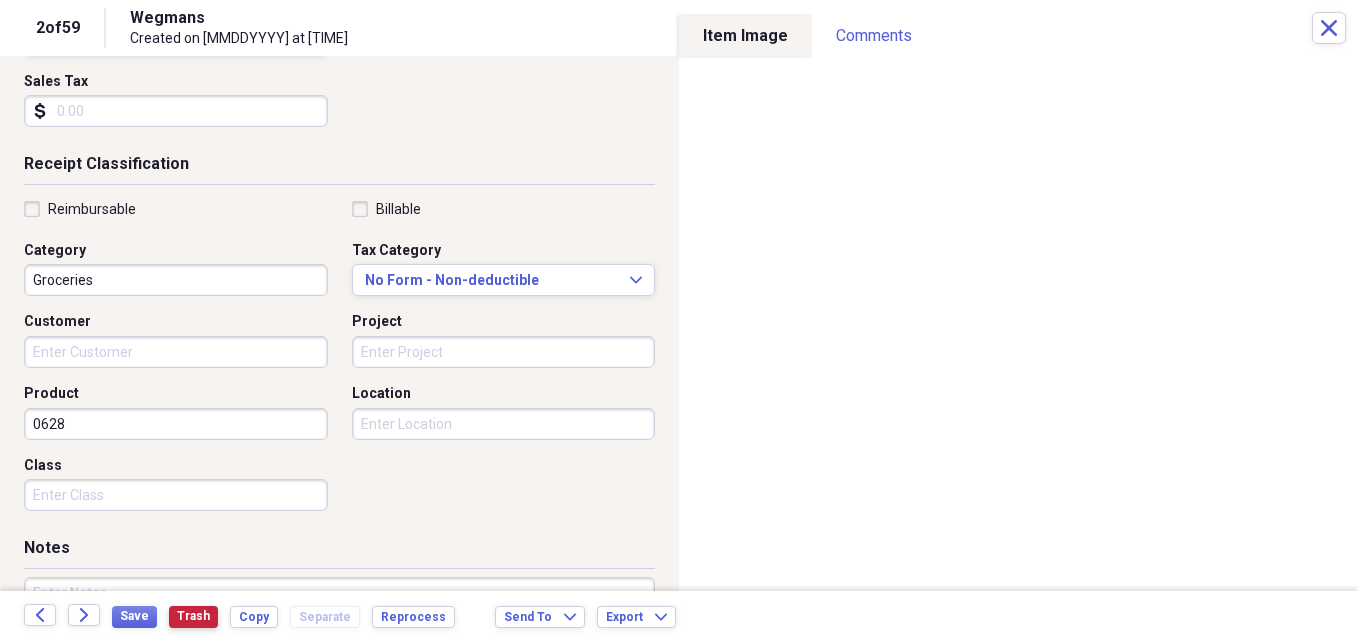 click on "Trash" at bounding box center [193, 616] 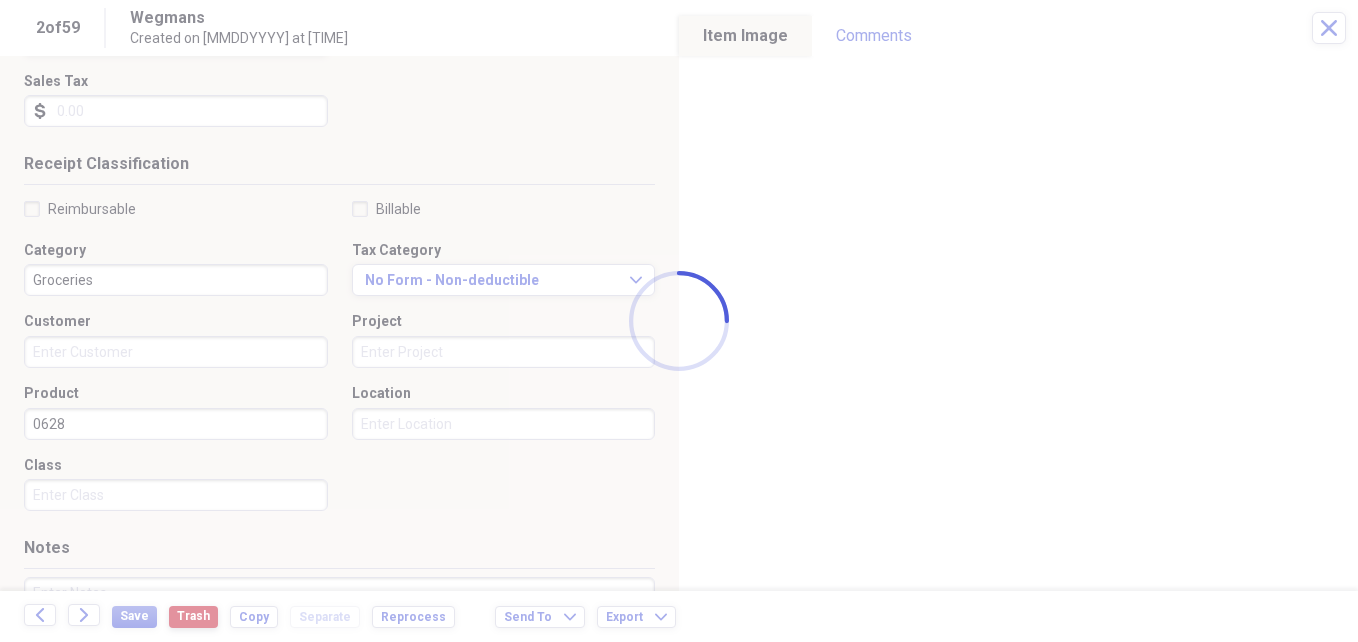 type on "([PRICE])" 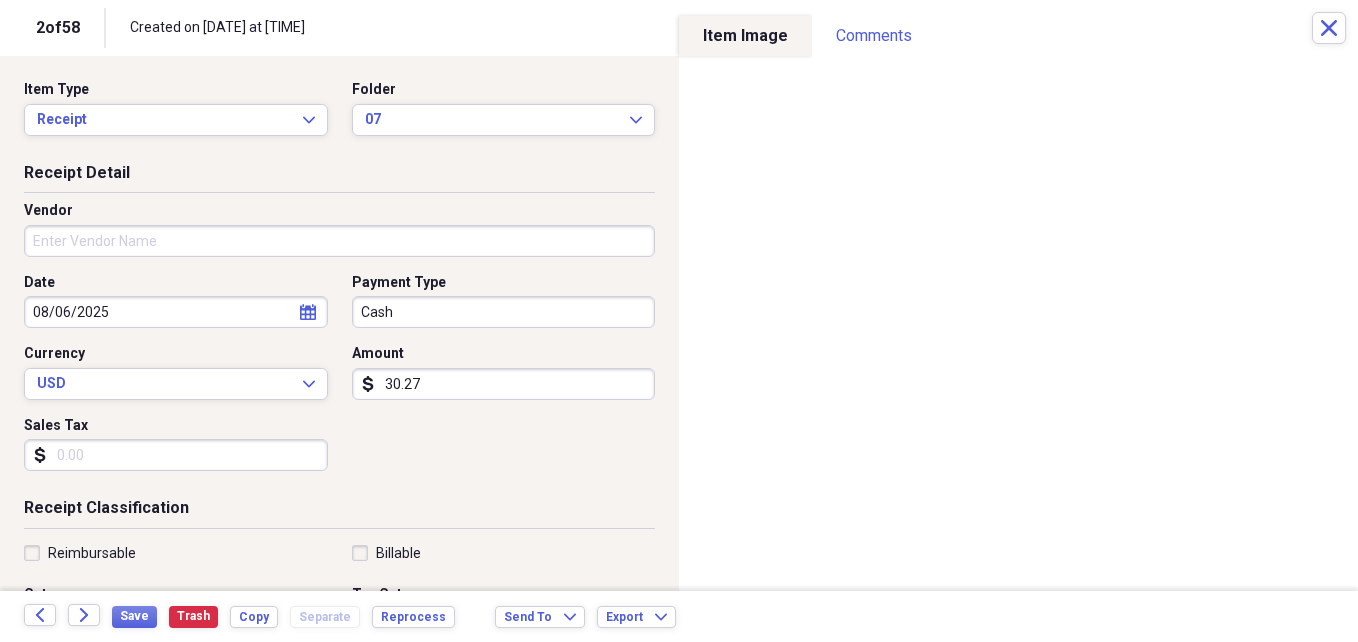 type on "30.27" 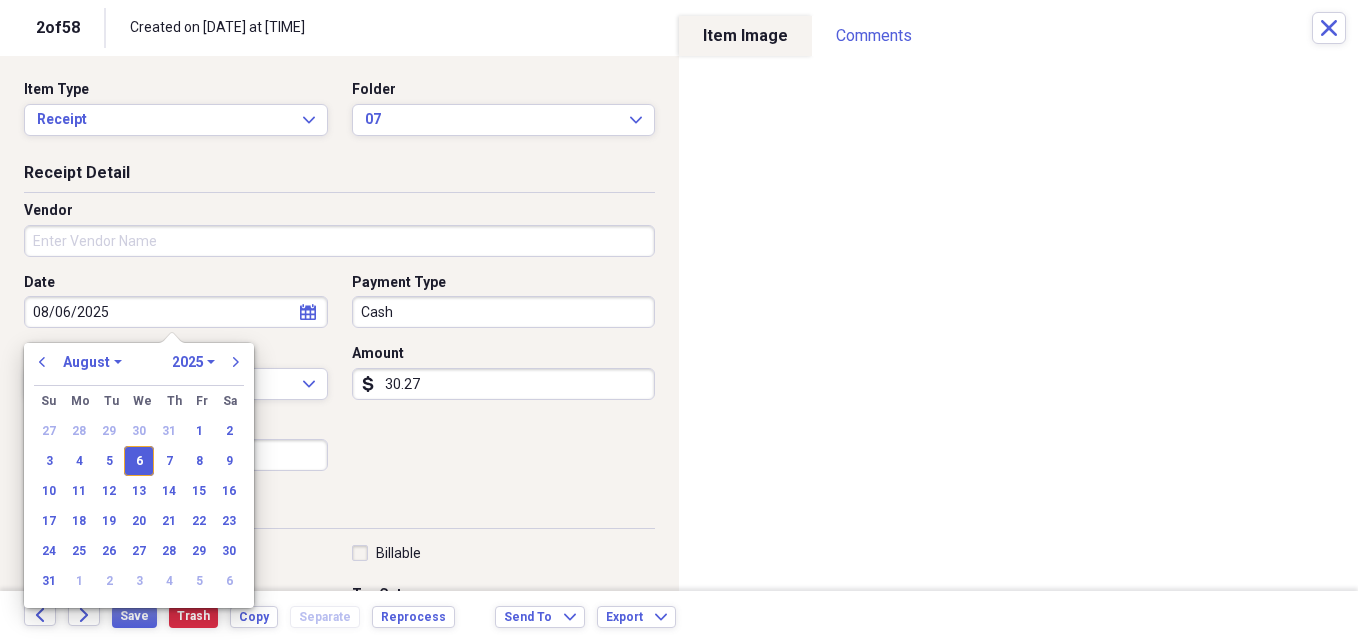 click on "previous January February March April May June July August September October November December 1970 1971 1972 1973 1974 1975 1976 1977 1978 1979 1980 1981 1982 1983 1984 1985 1986 1987 1988 1989 1990 1991 1992 1993 1994 1995 1996 1997 1998 1999 2000 2001 2002 2003 2004 2005 2006 2007 2008 2009 2010 2011 2012 2013 2014 2015 2016 2017 2018 2019 2020 2021 2022 2023 2024 2025 2026 2027 2028 2029 2030 2031 2032 2033 2034 2035 next" at bounding box center [139, 368] 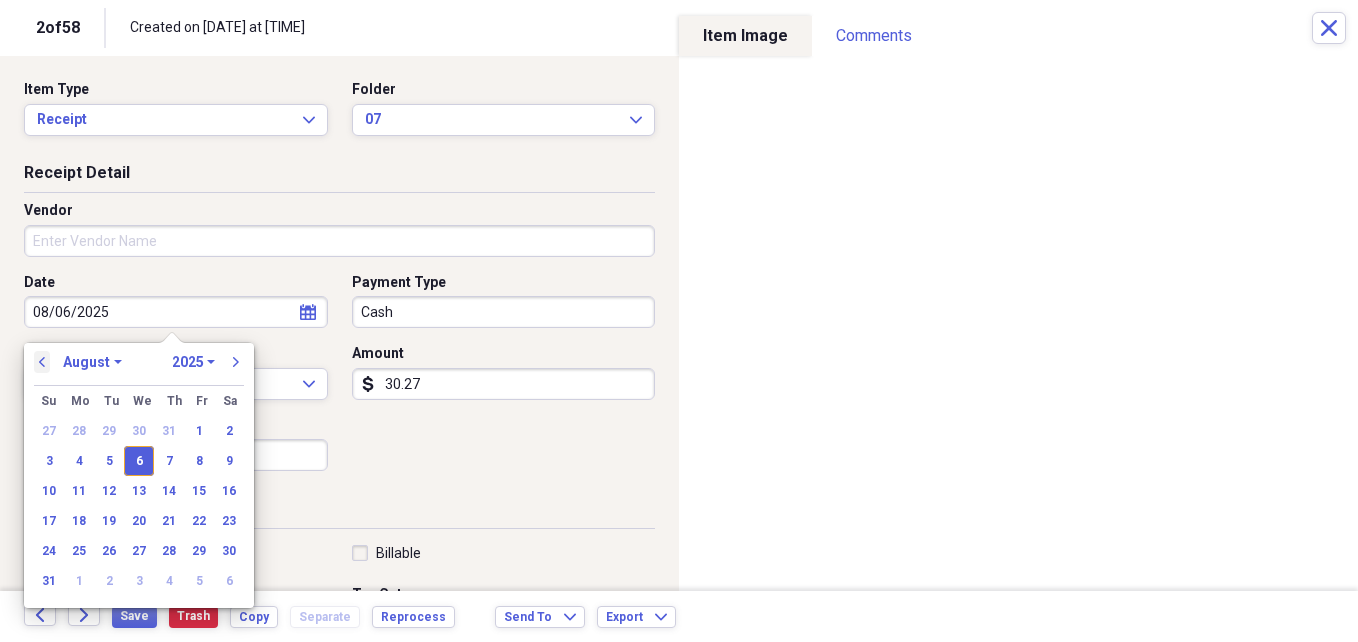click on "previous" at bounding box center [42, 362] 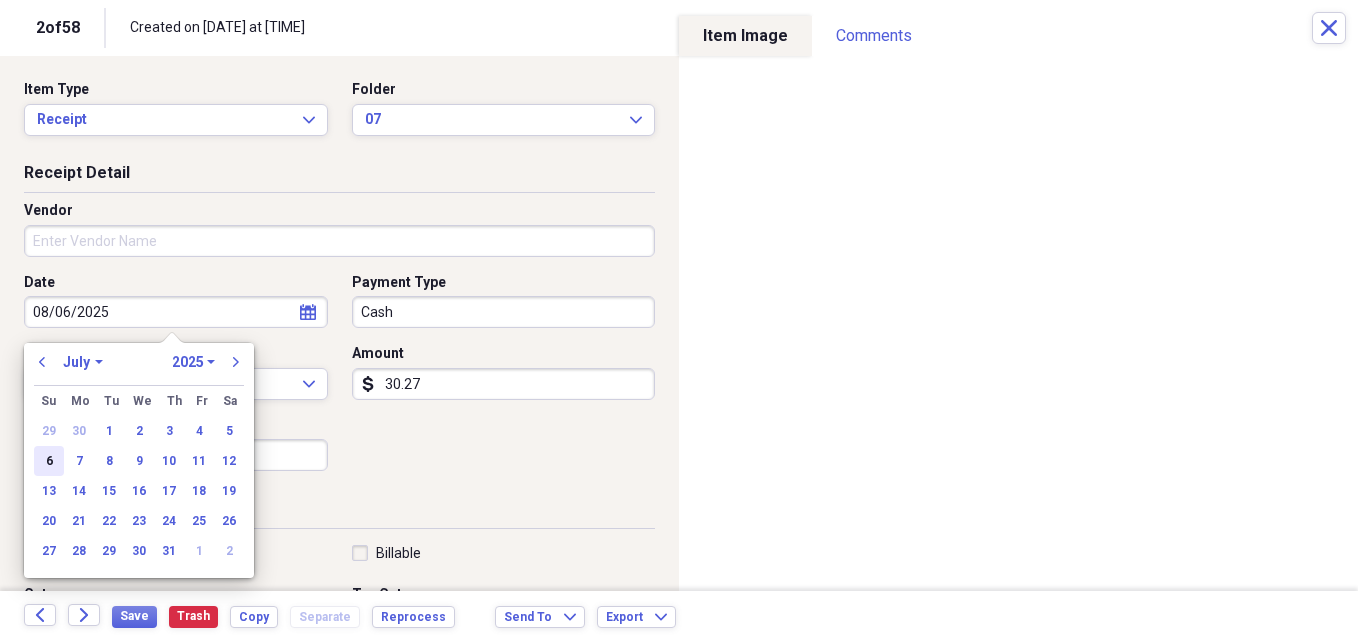 click on "6" at bounding box center [49, 461] 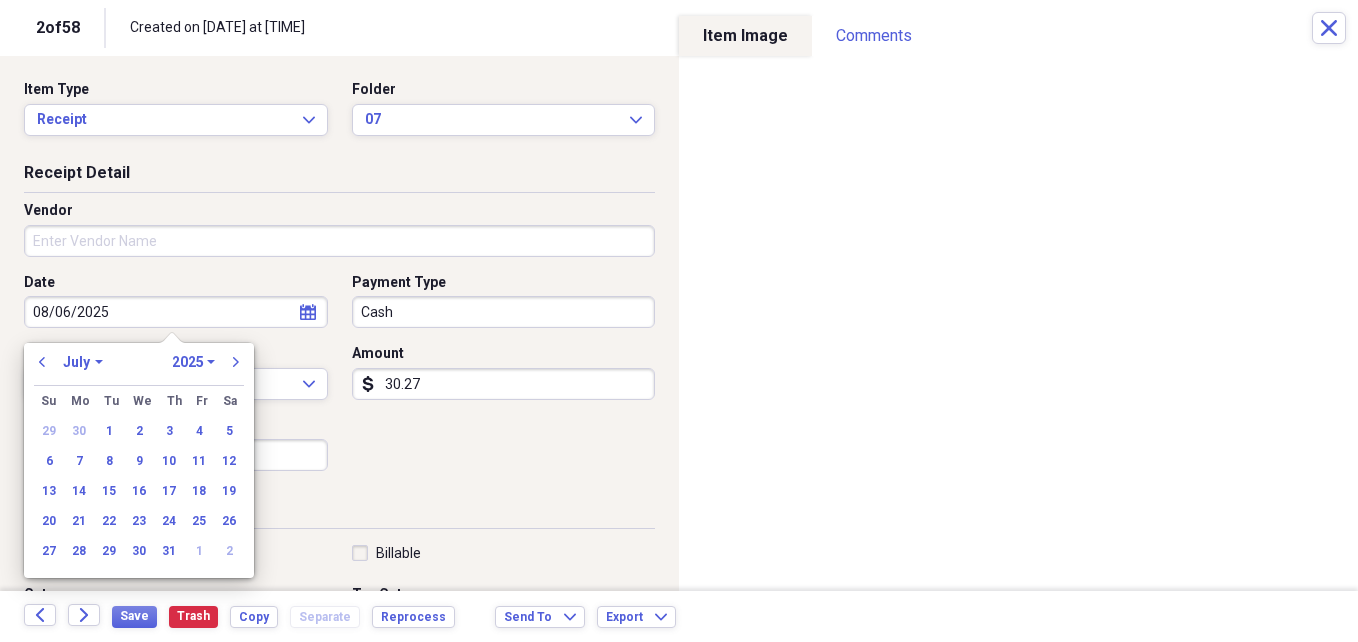 type on "07/06/2025" 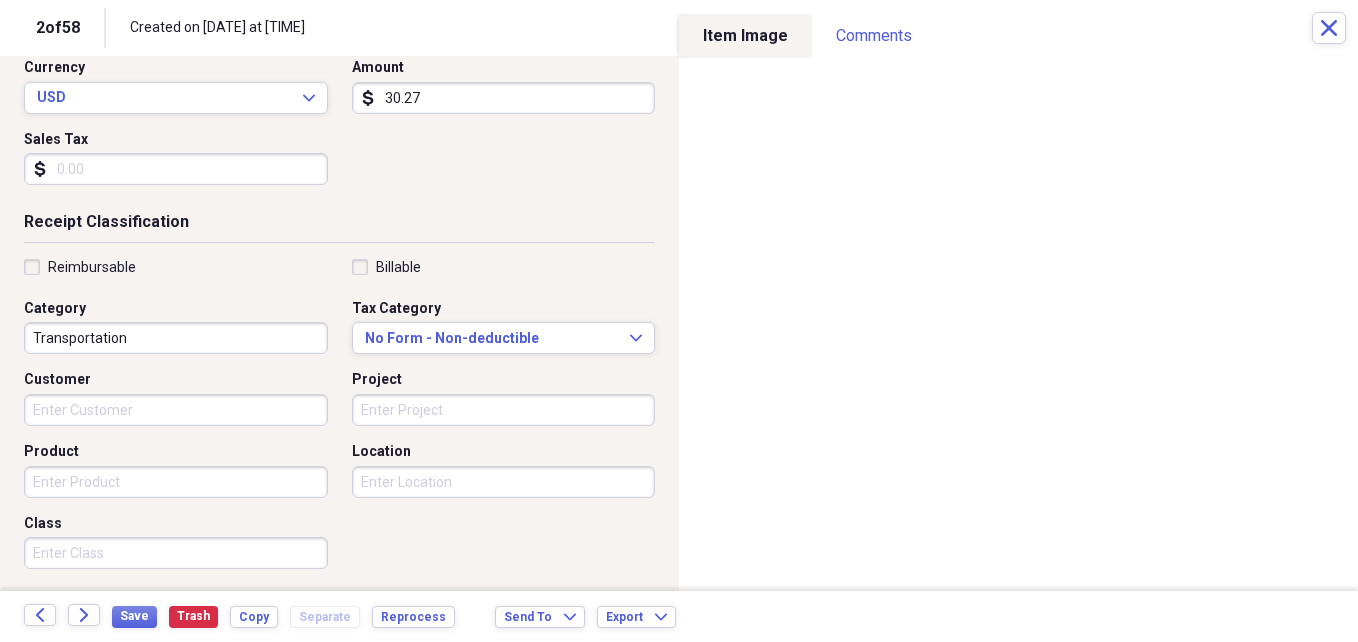 scroll, scrollTop: 302, scrollLeft: 0, axis: vertical 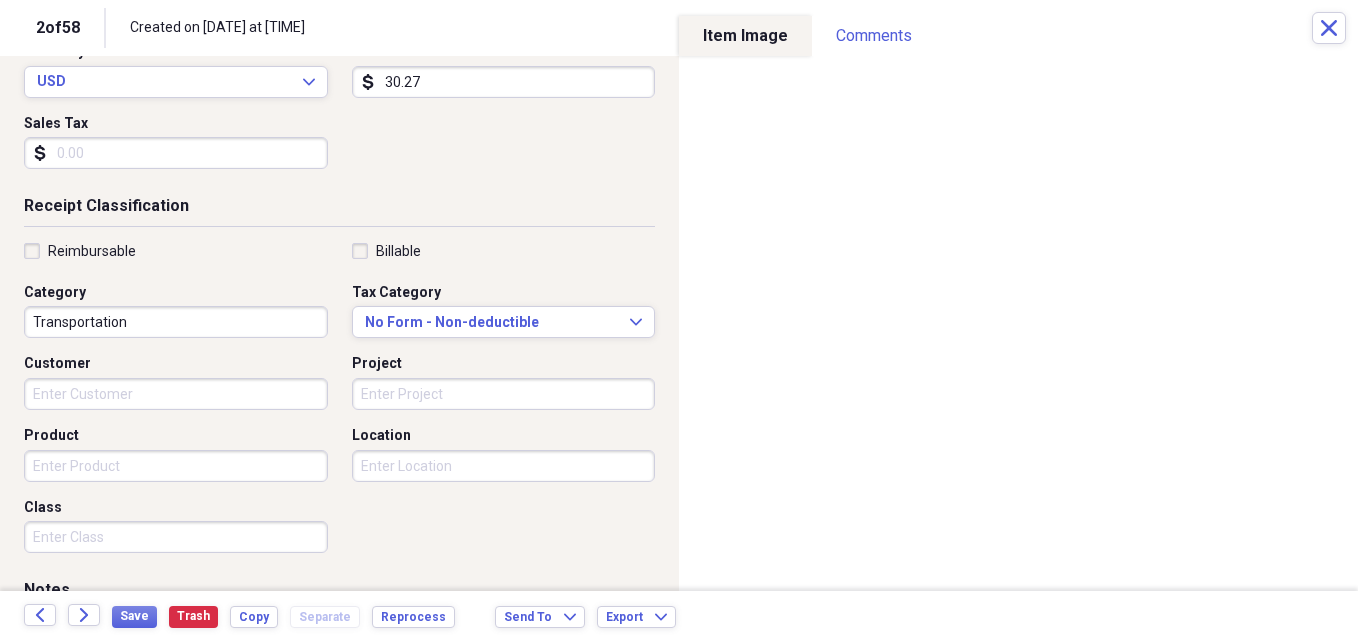 click on "Product" at bounding box center [176, 466] 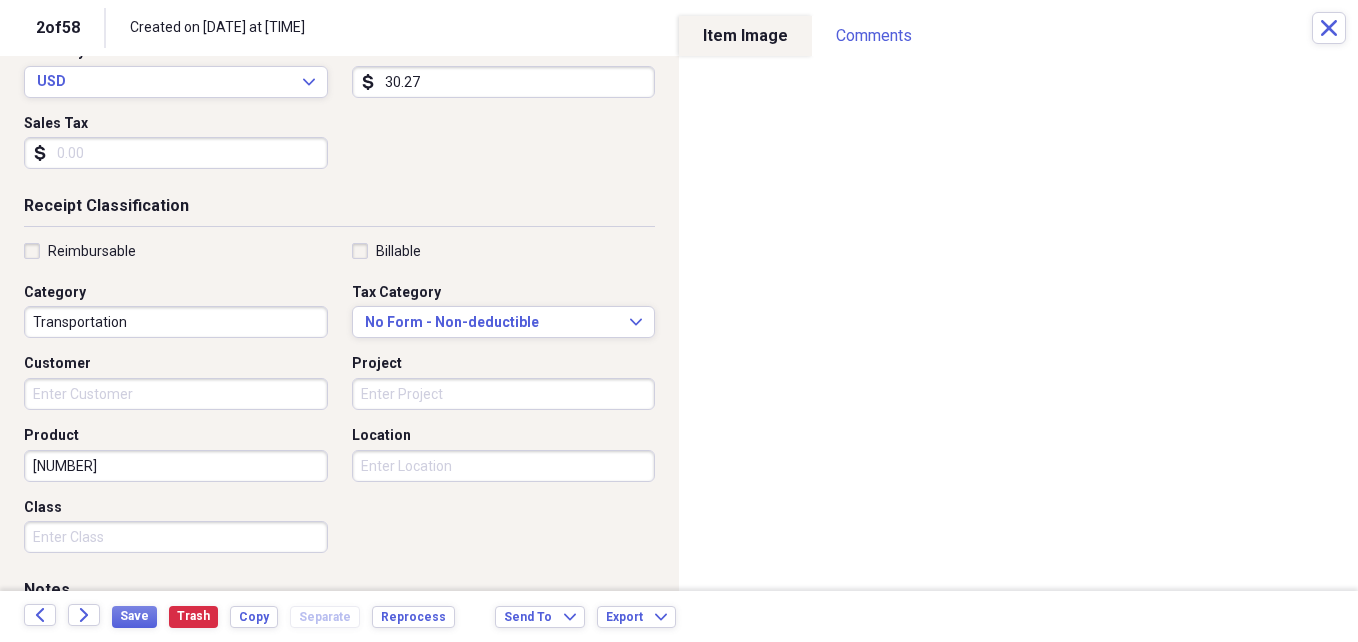 type on "[NUMBER]" 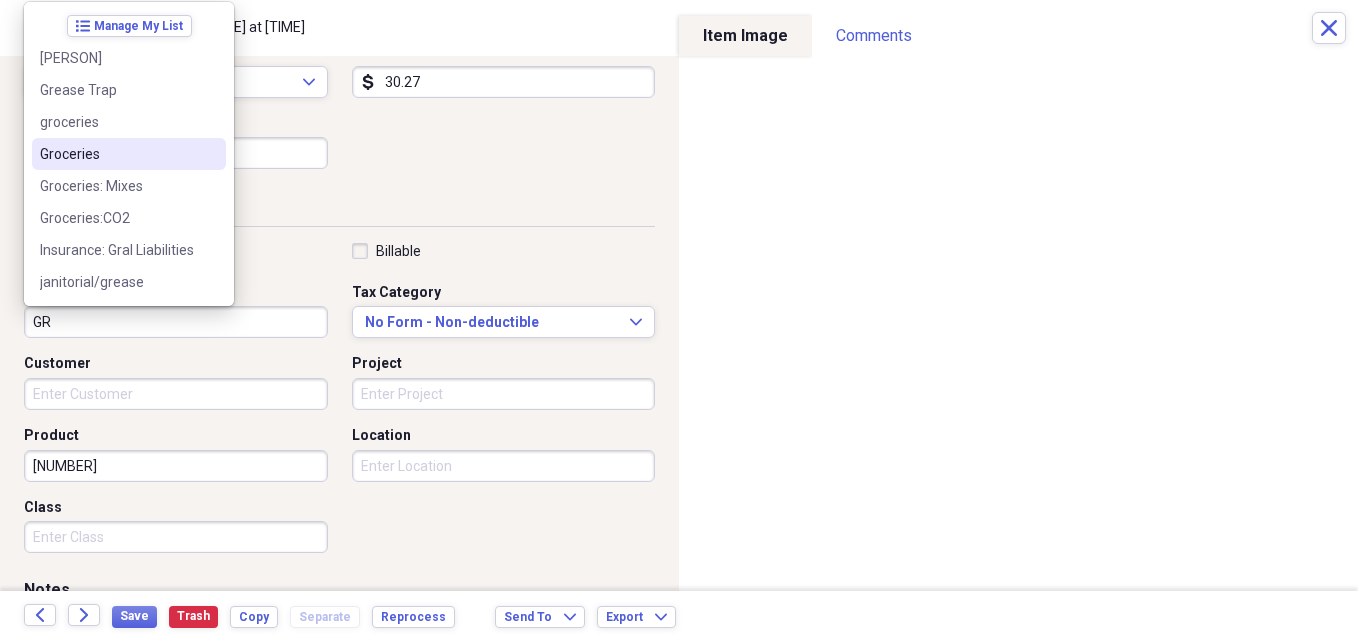 click on "Groceries" at bounding box center (117, 154) 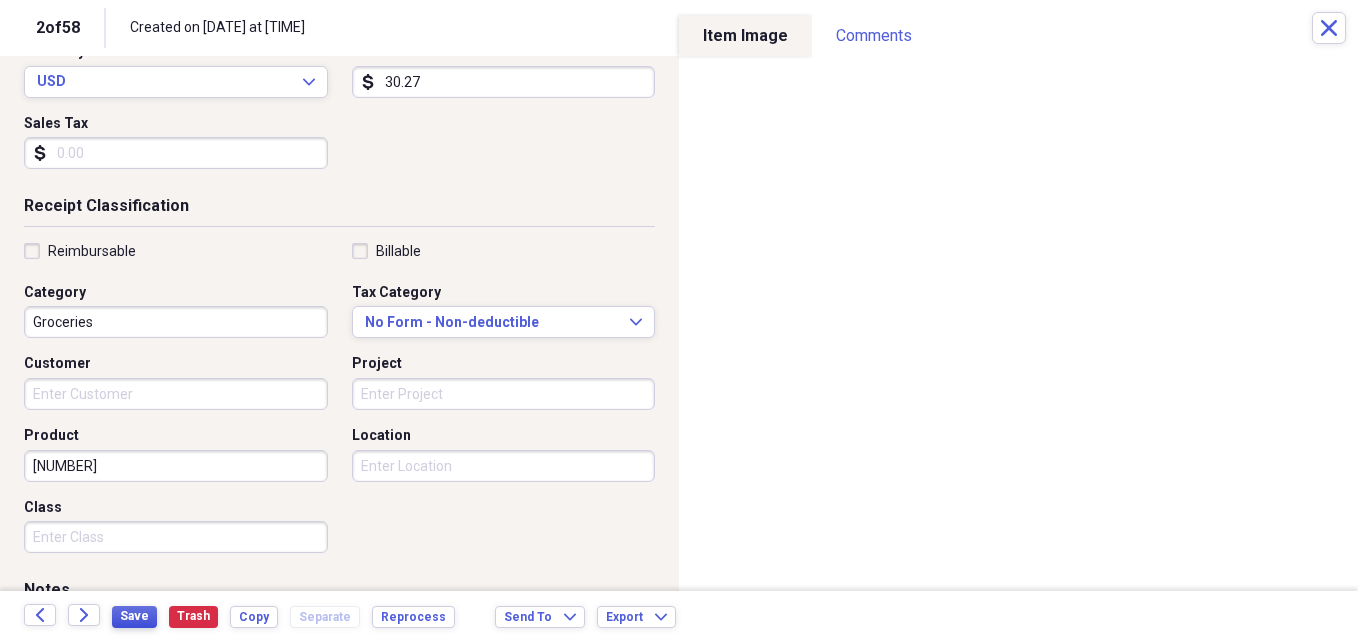 click on "Save" at bounding box center [134, 616] 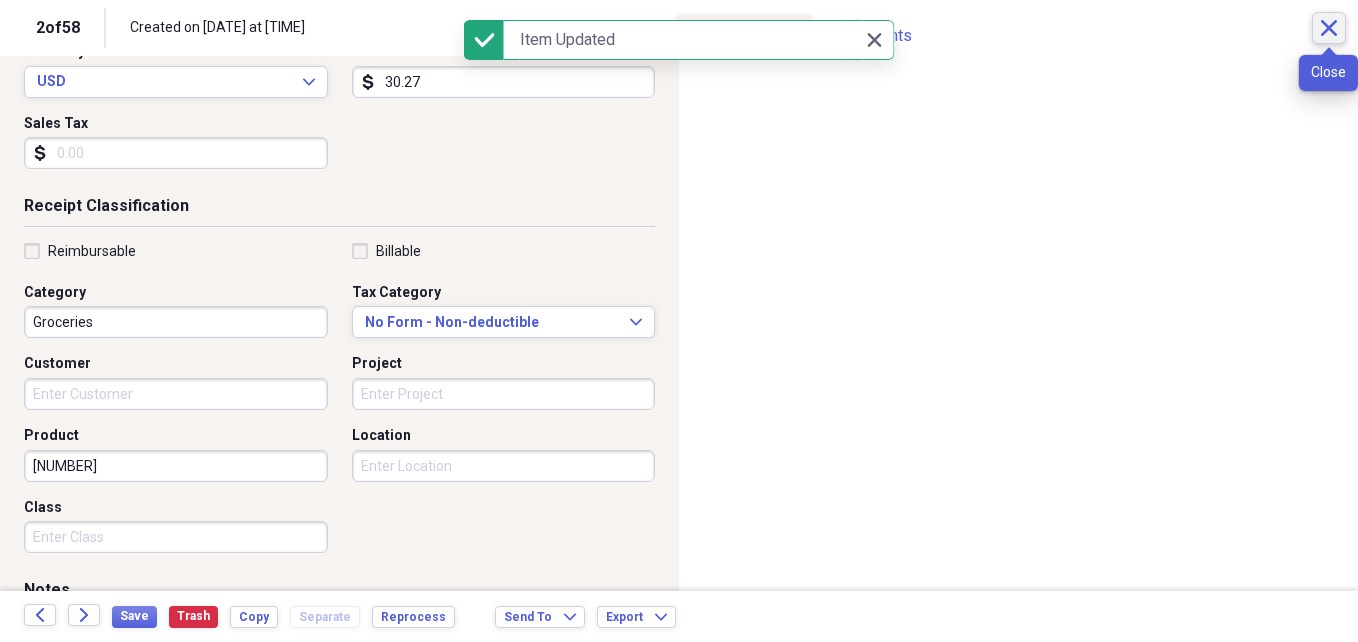 click 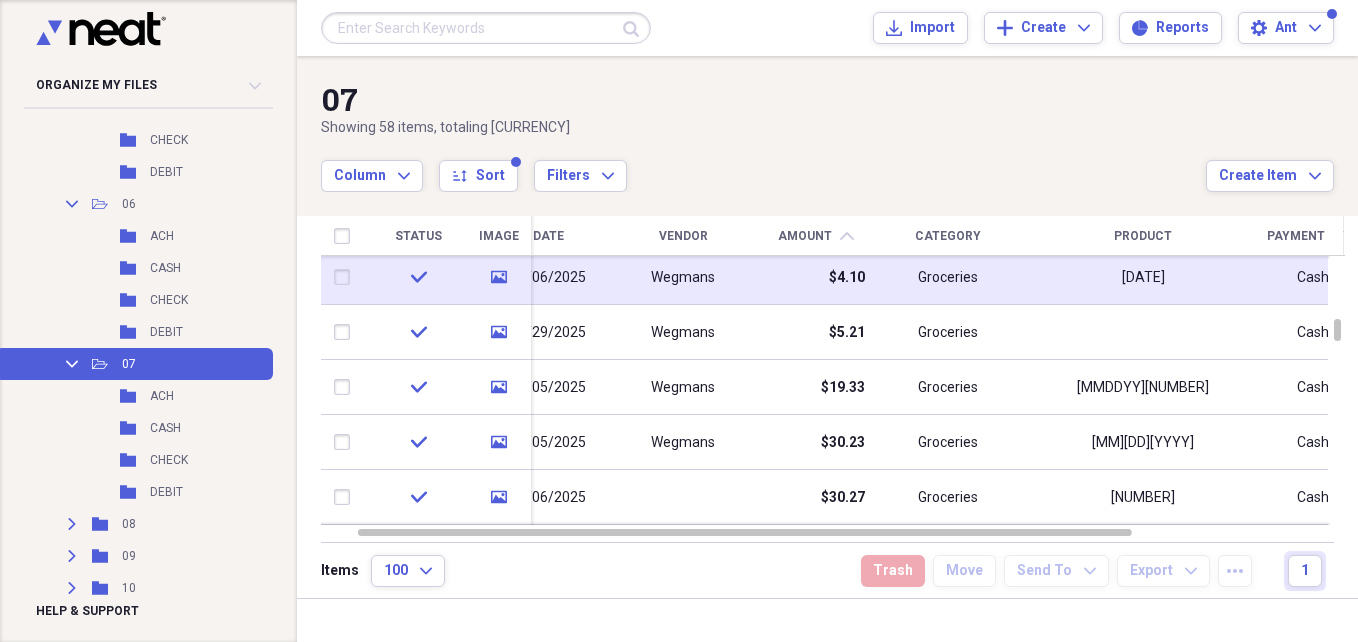 click on "$4.10" at bounding box center [847, 278] 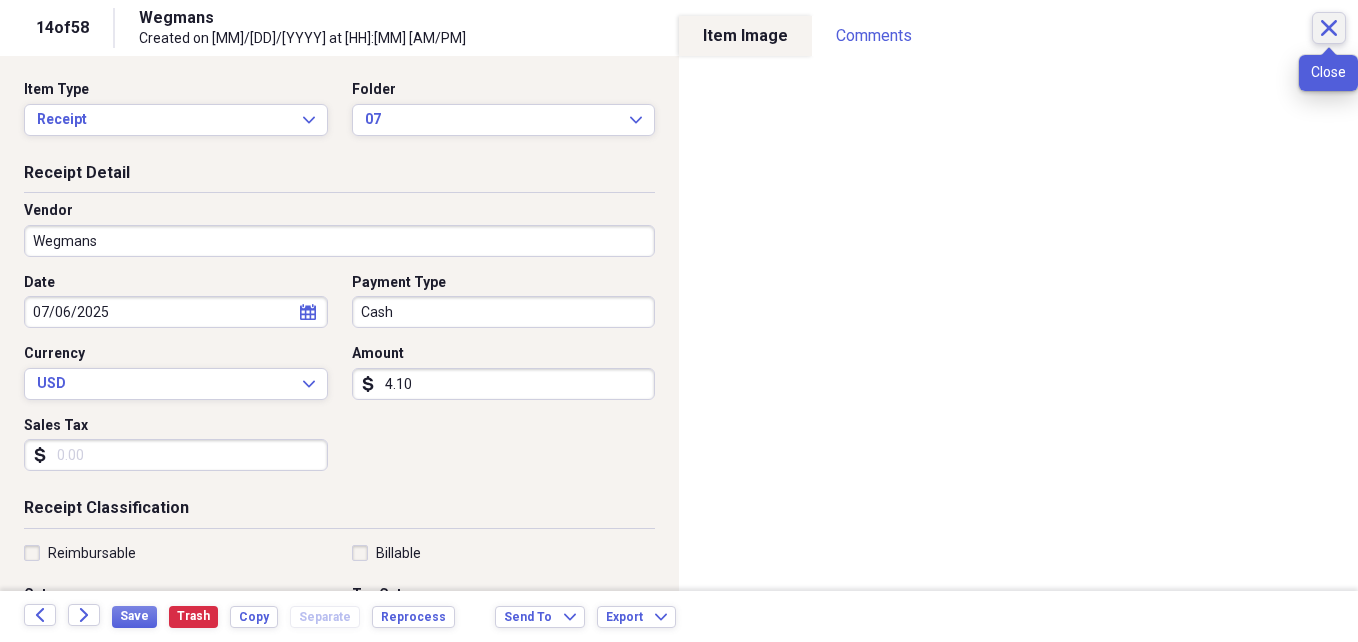 click on "Close" 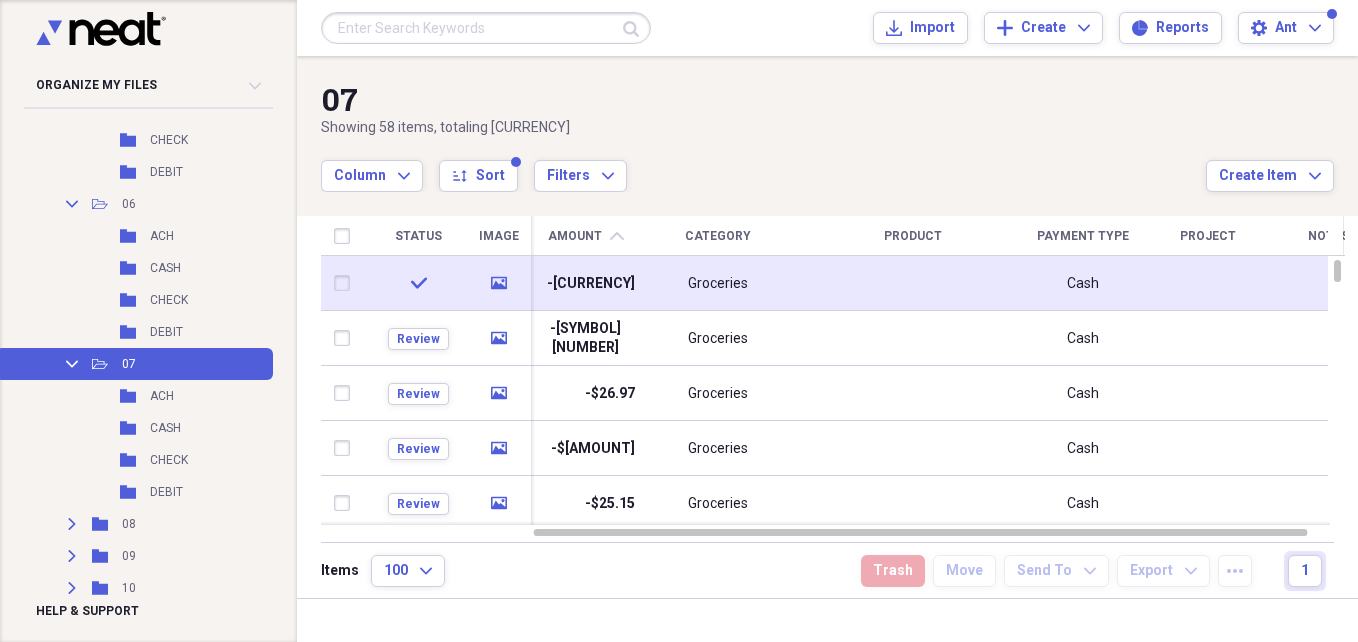 click at bounding box center [913, 283] 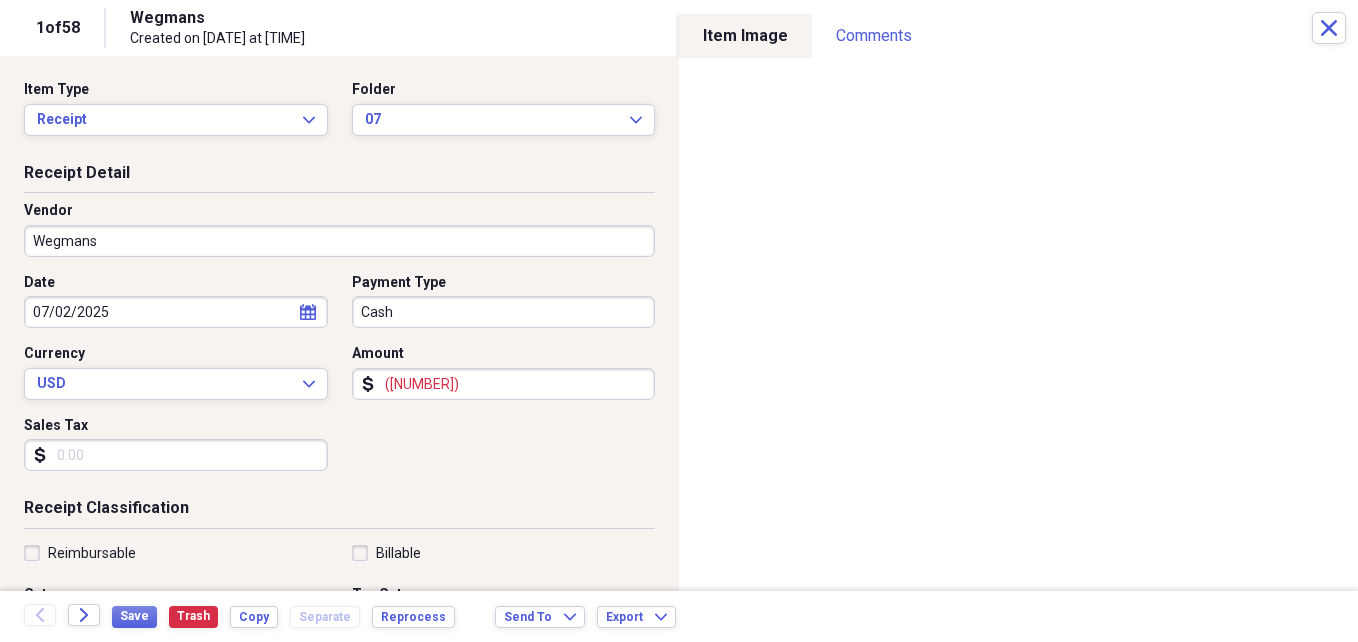 click on "([NUMBER])" at bounding box center (504, 384) 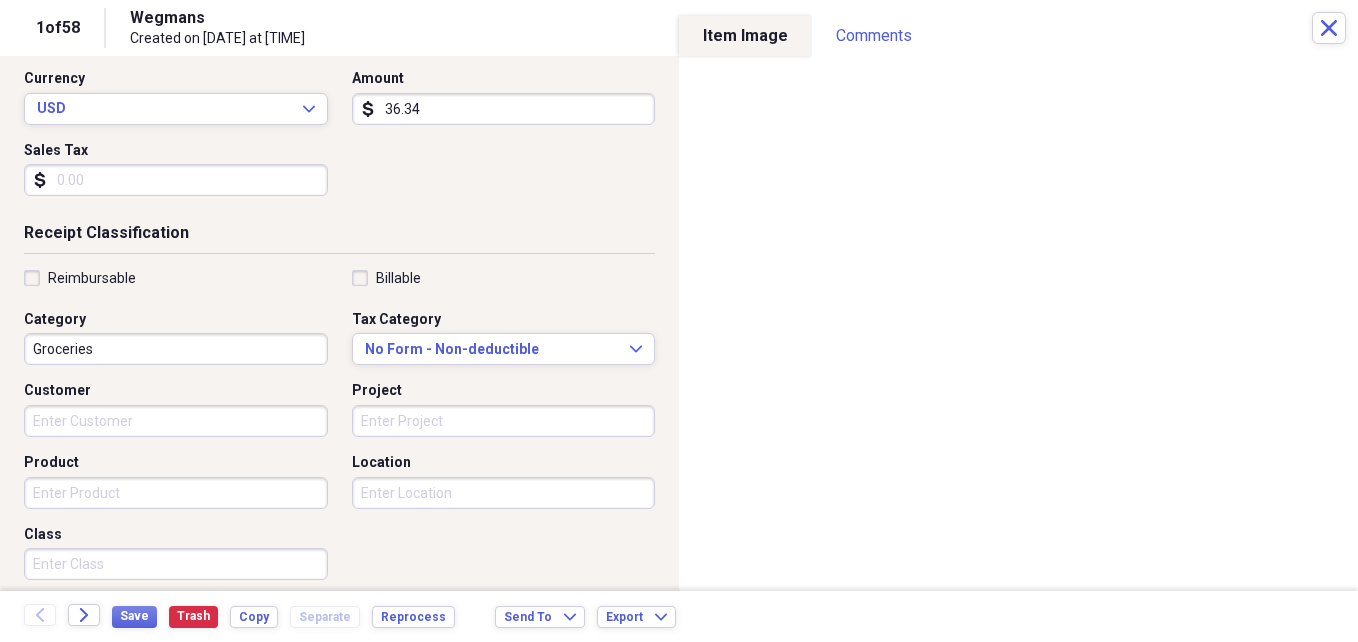 scroll, scrollTop: 292, scrollLeft: 0, axis: vertical 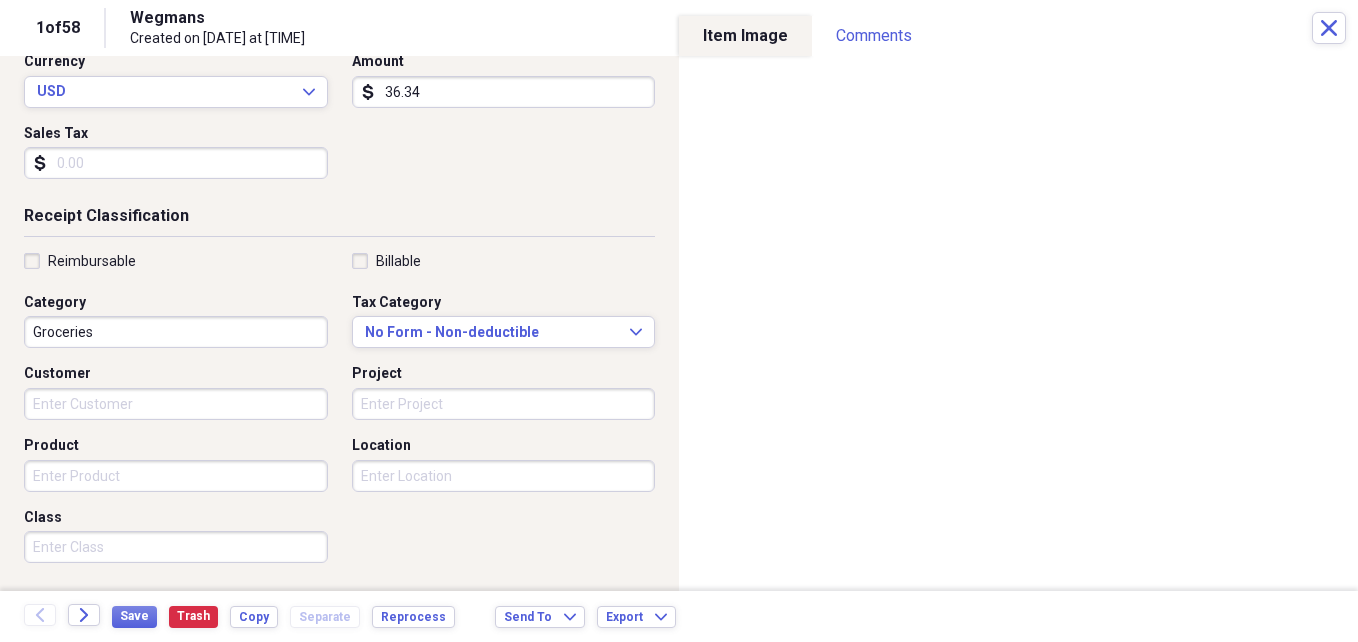 type on "36.34" 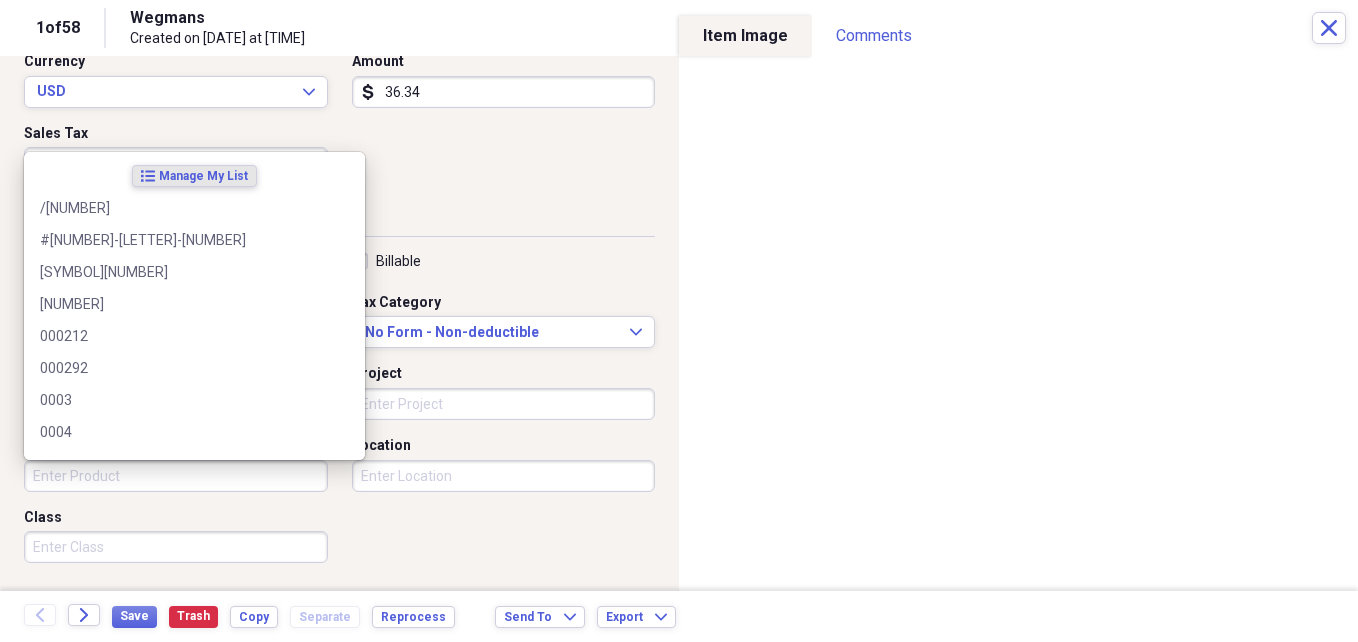 click on "Product" at bounding box center [176, 476] 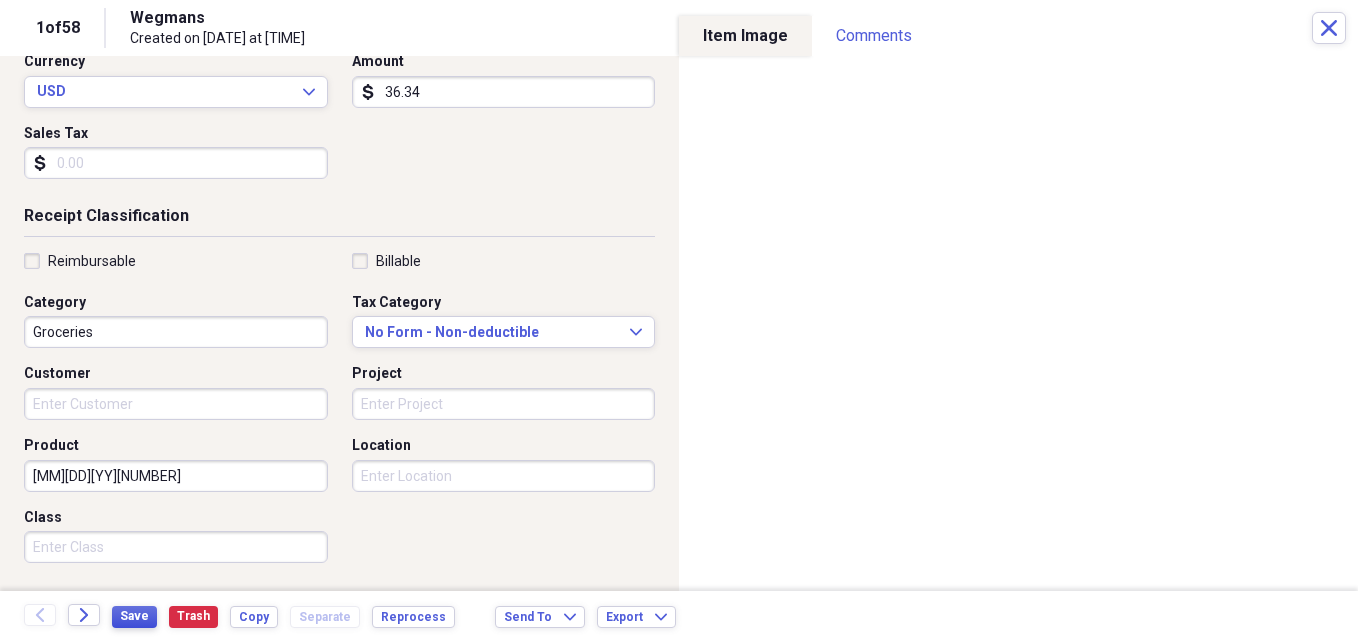 type on "[MM][DD][YY][NUMBER]" 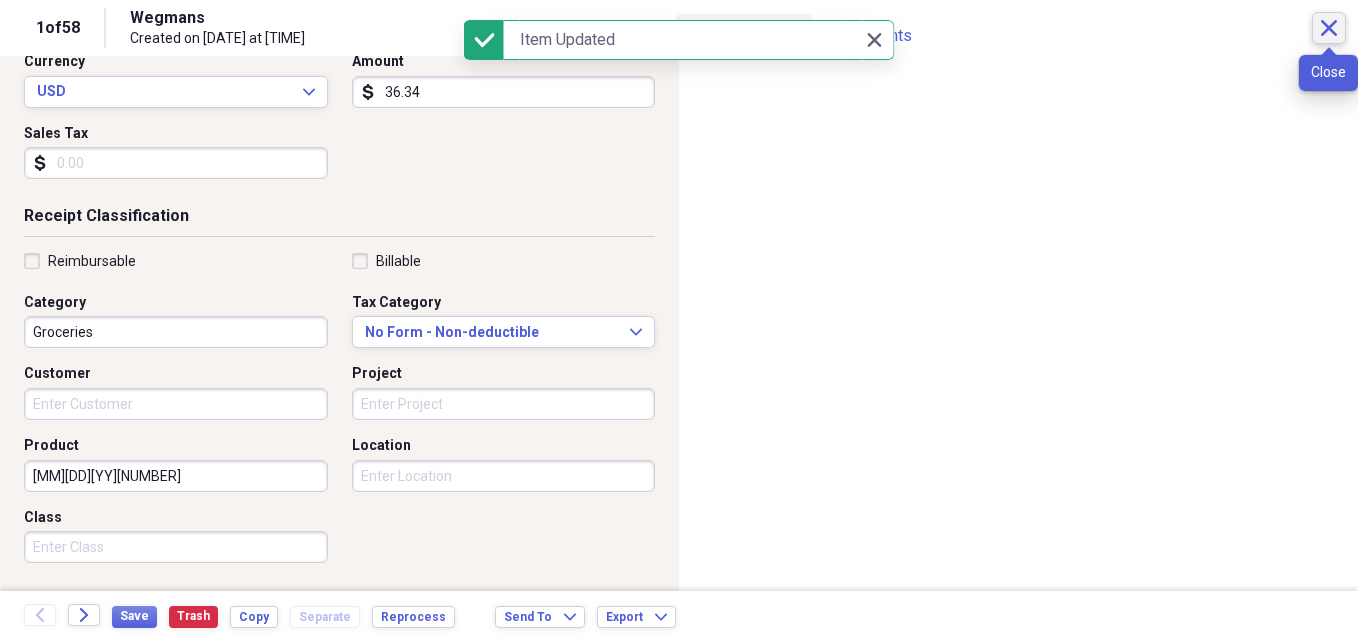 click on "Close" 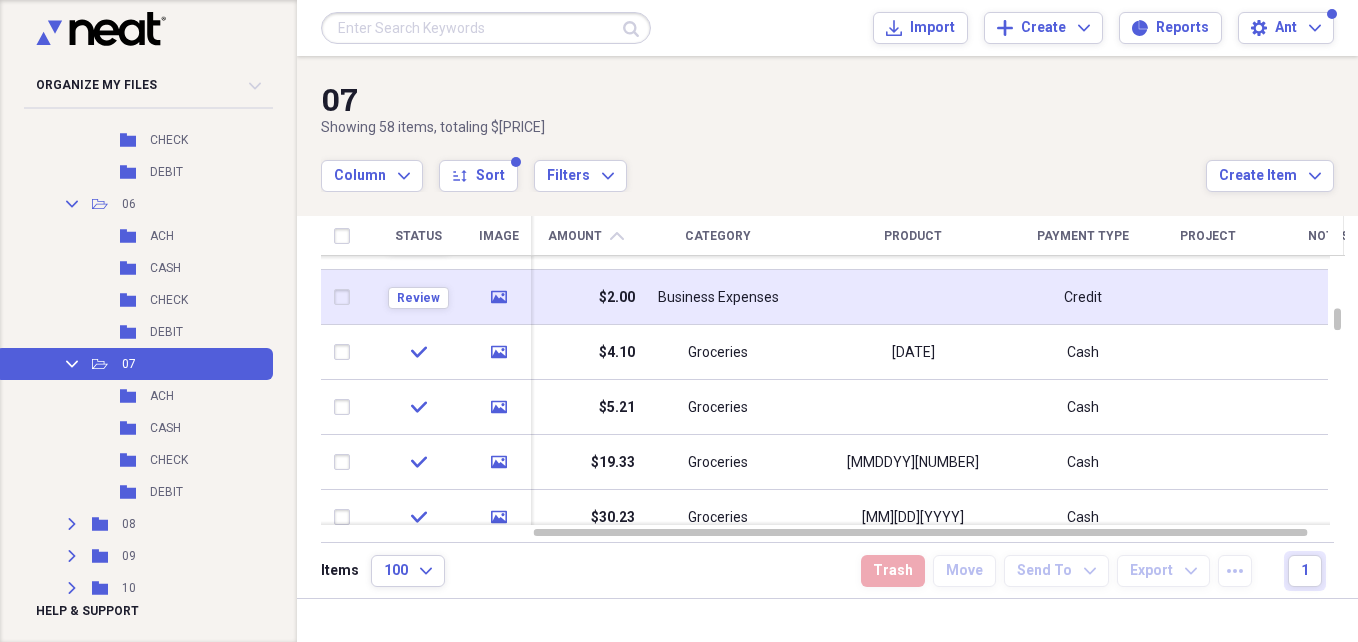 click on "$2.00" at bounding box center [617, 298] 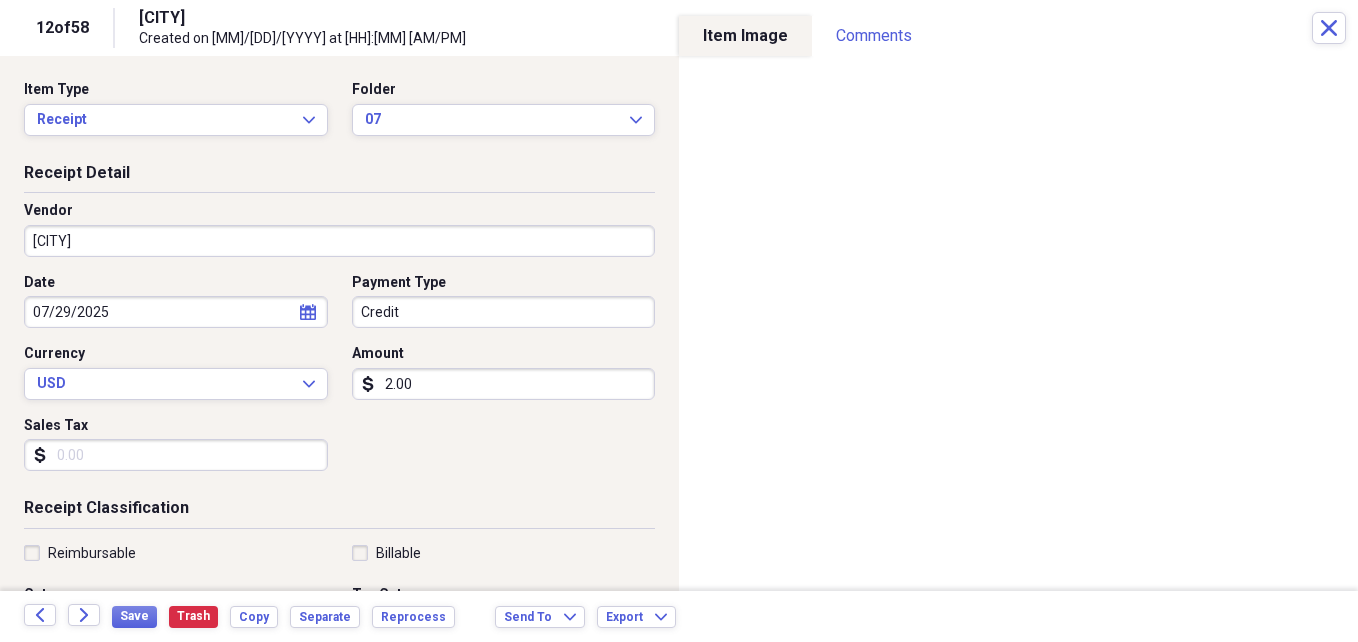 click on "[CITY]" at bounding box center (339, 241) 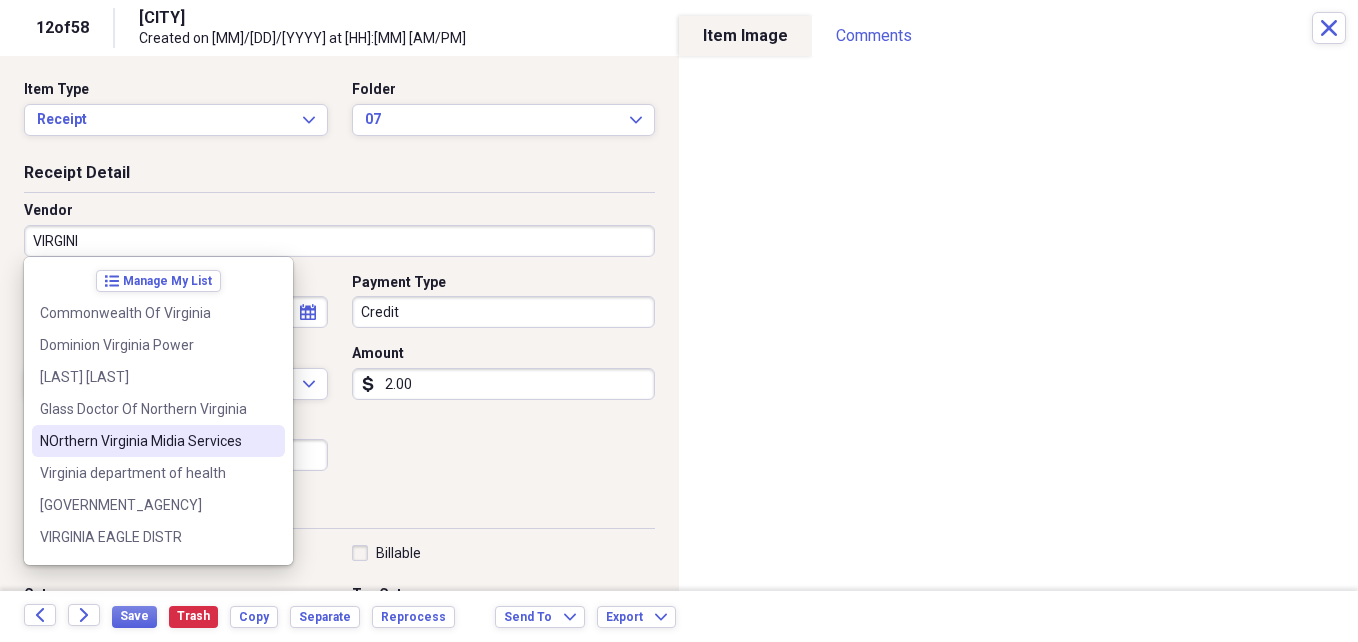 click on "Commonwealth Of Virginia Dominion Virginia Power DSi Virginia dot Glass Doctor Of Northern Virginia NOrthern Virginia Midia Services Virginia department of health Virginia department of Taxation VIRGINIA EAGLE DISTR Virginia Eagle Distr. Virginia Employment Commission virginia imports Virginia Imports LTD Virginia Miscelaneos Virginia News Group Virginia Tire & Auto" at bounding box center (158, 411) 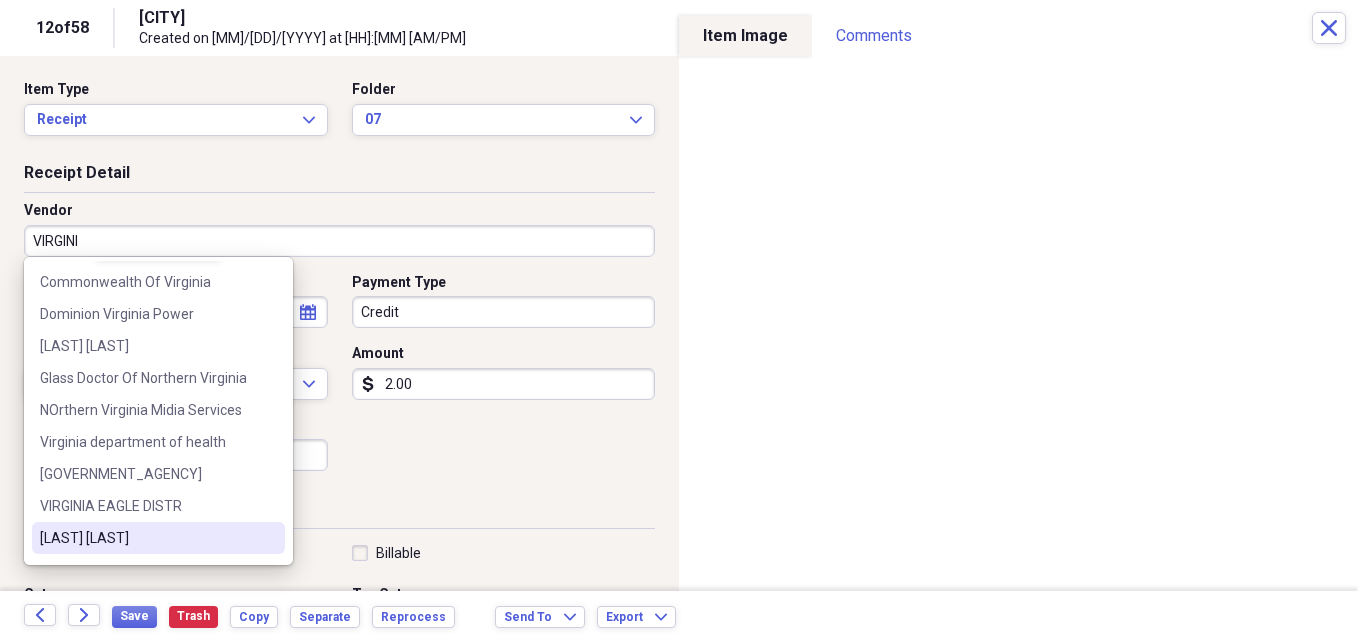 click on "[LAST] [LAST]" at bounding box center (146, 538) 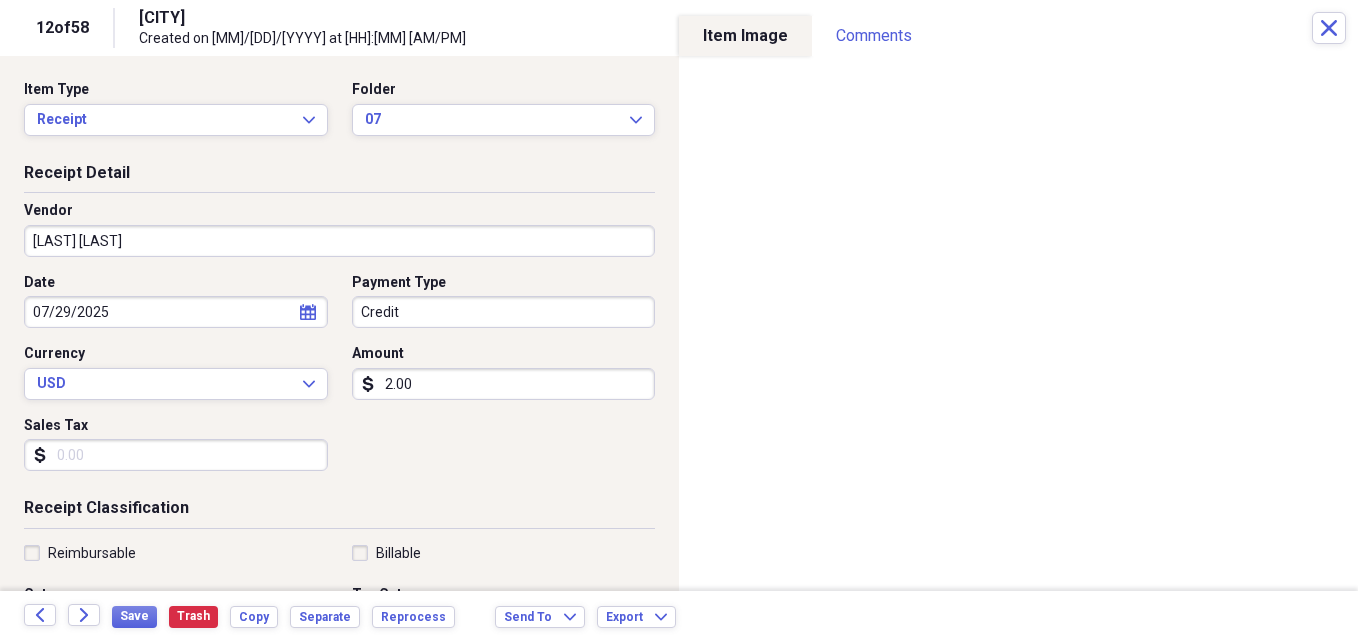 type on "Beer" 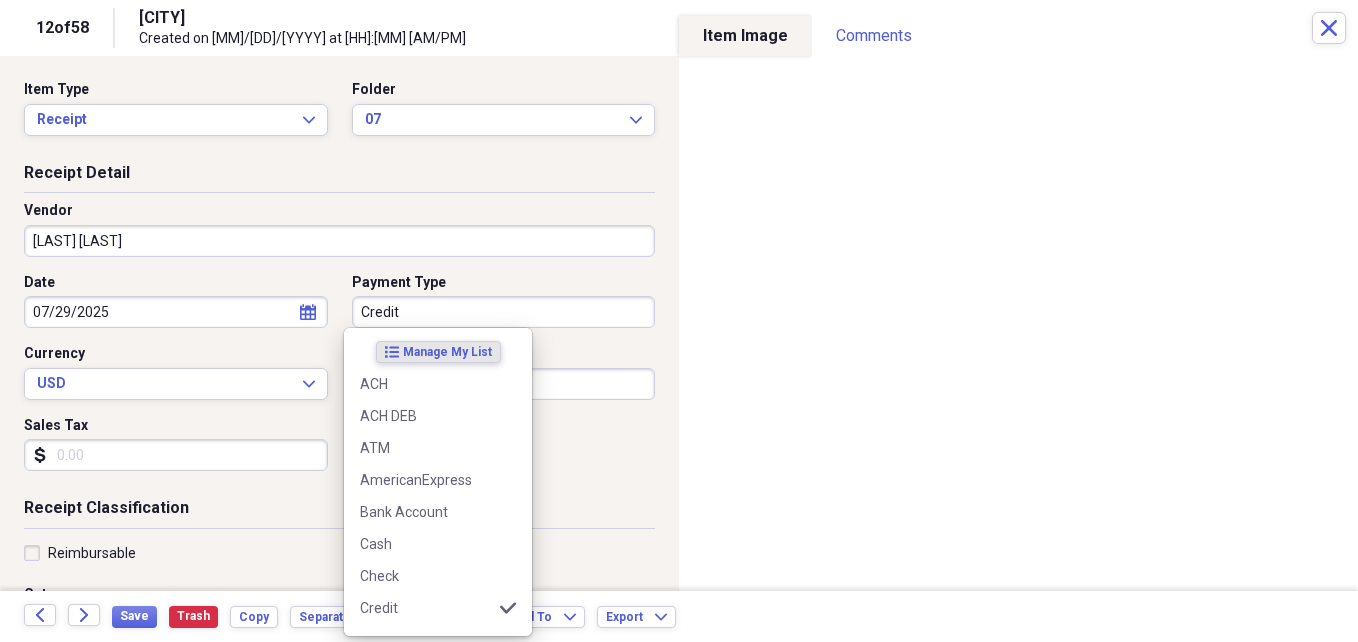 click on "Credit" at bounding box center [504, 312] 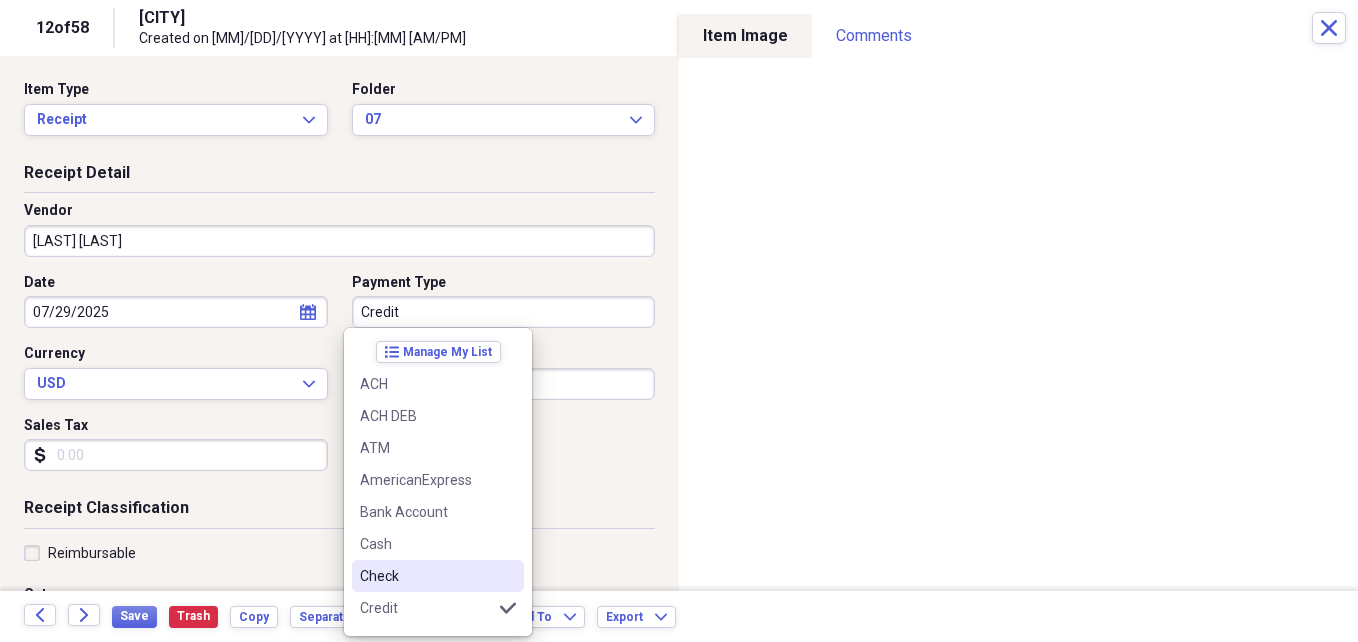 click on "Check" at bounding box center [426, 576] 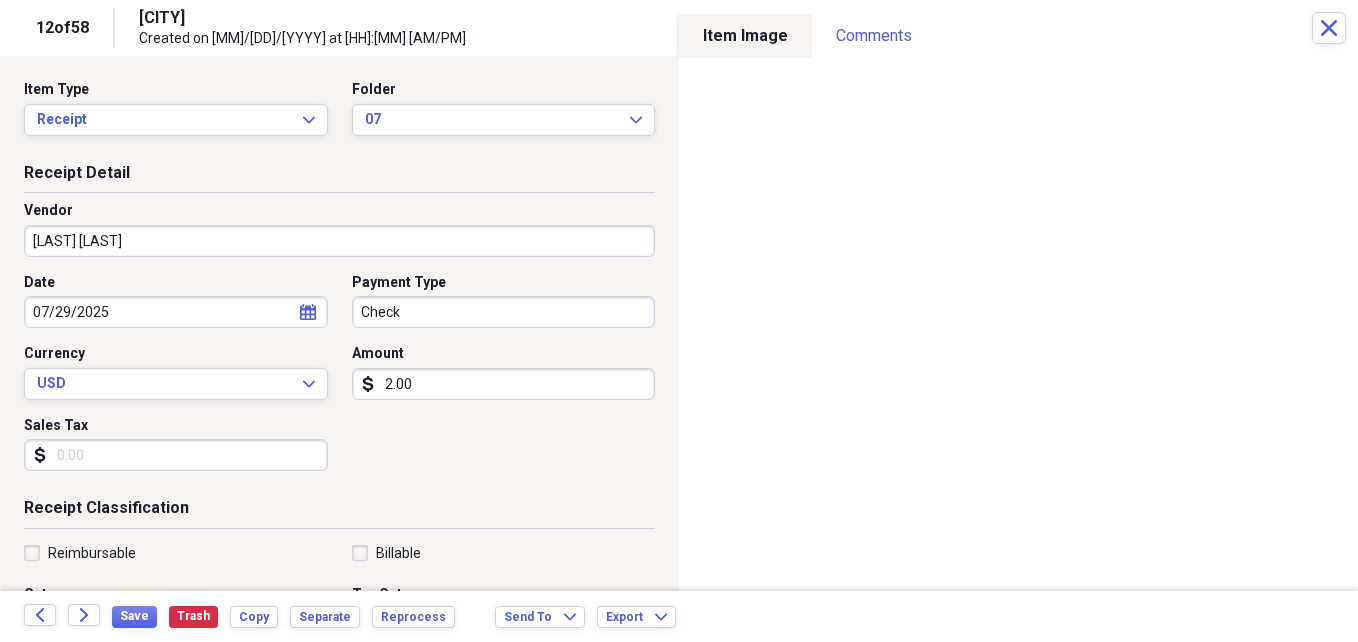 click on "2.00" at bounding box center (504, 384) 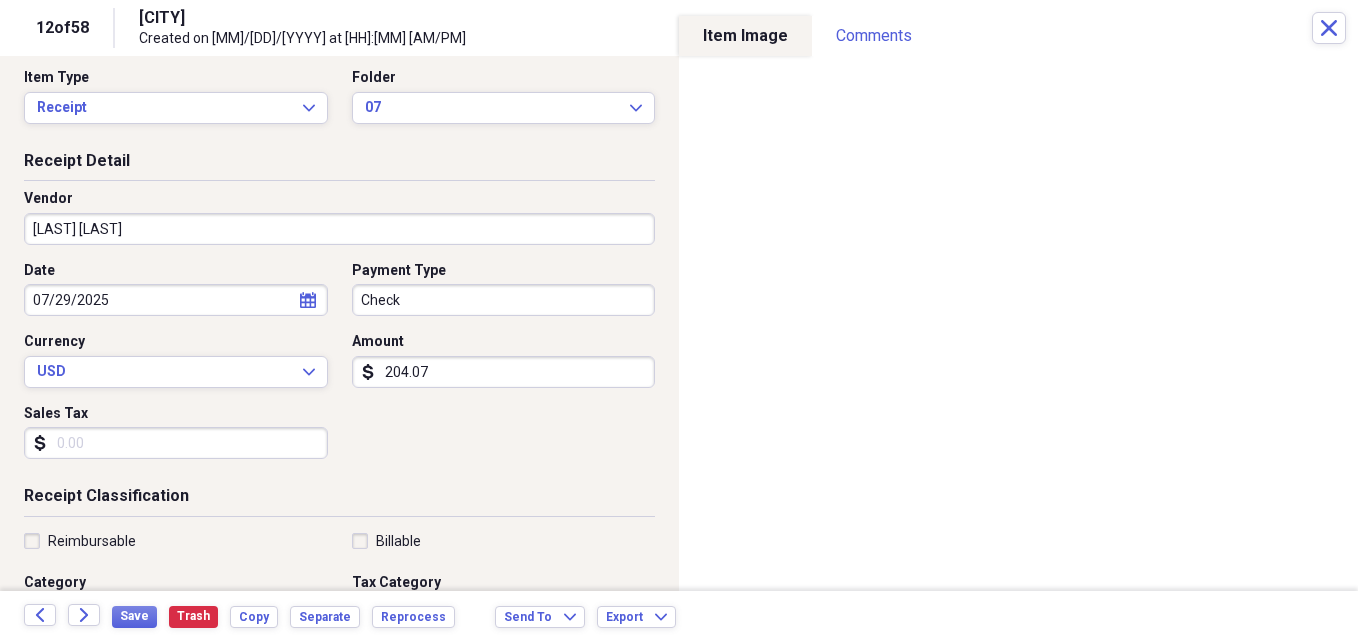 scroll, scrollTop: 15, scrollLeft: 0, axis: vertical 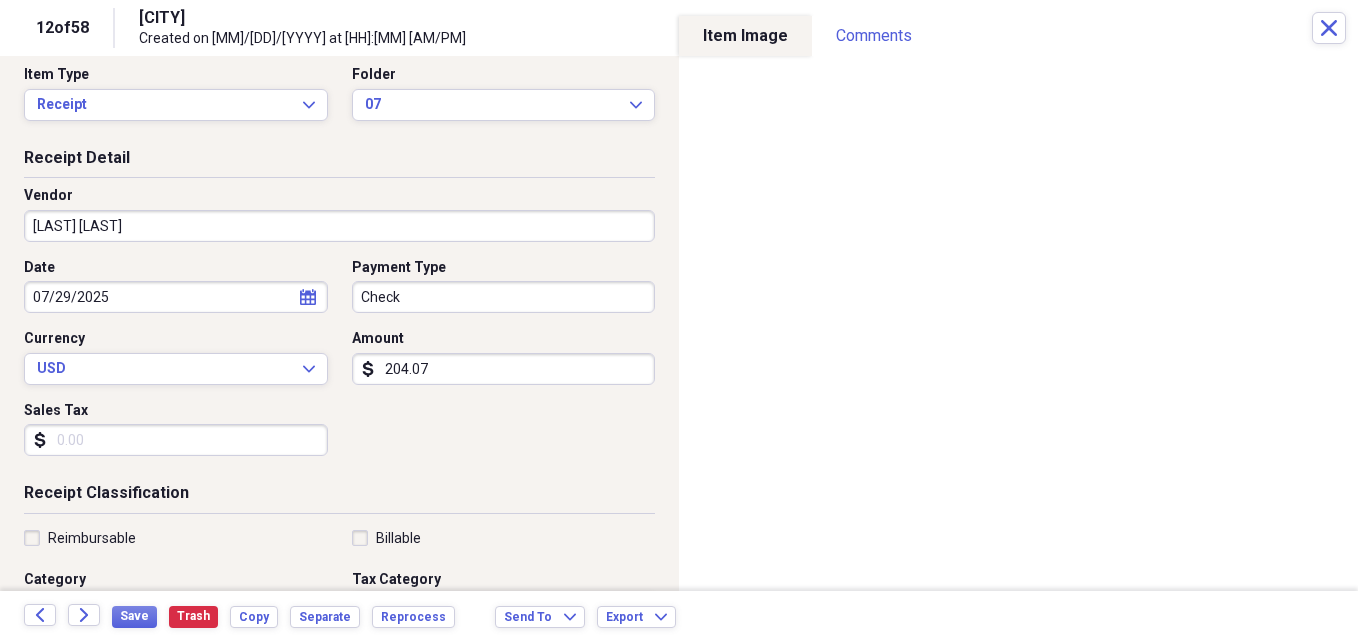 type on "204.07" 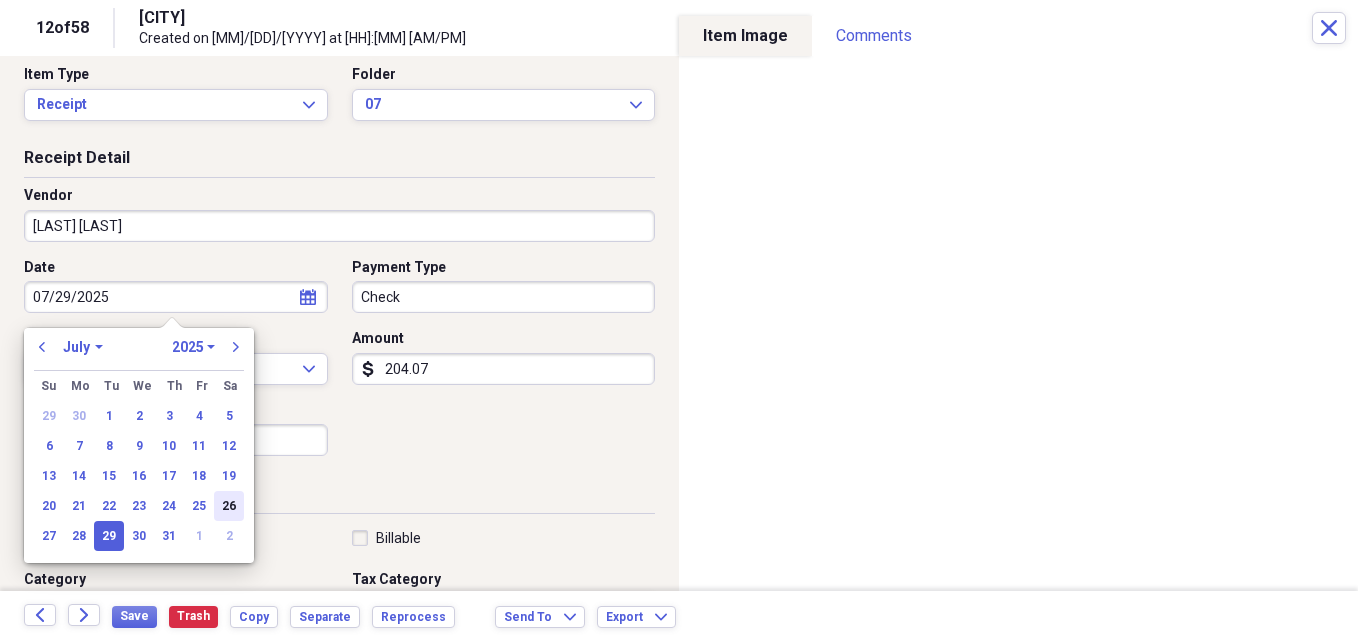 click on "26" at bounding box center (229, 506) 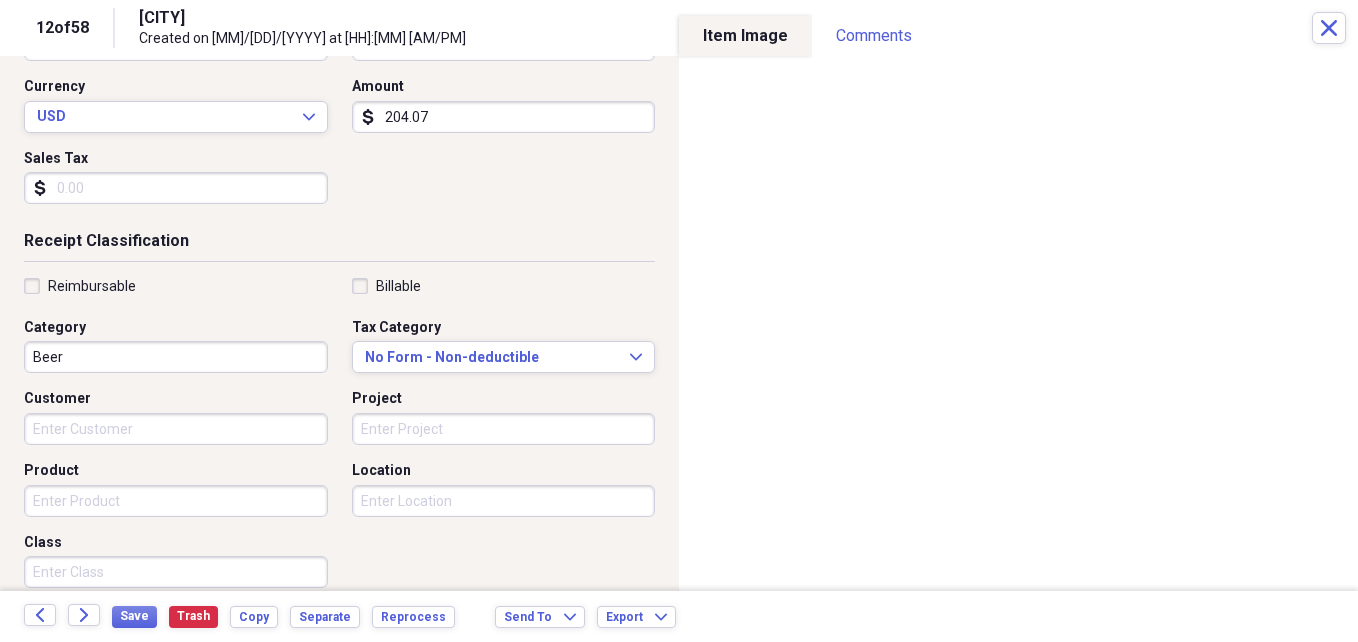 scroll, scrollTop: 285, scrollLeft: 0, axis: vertical 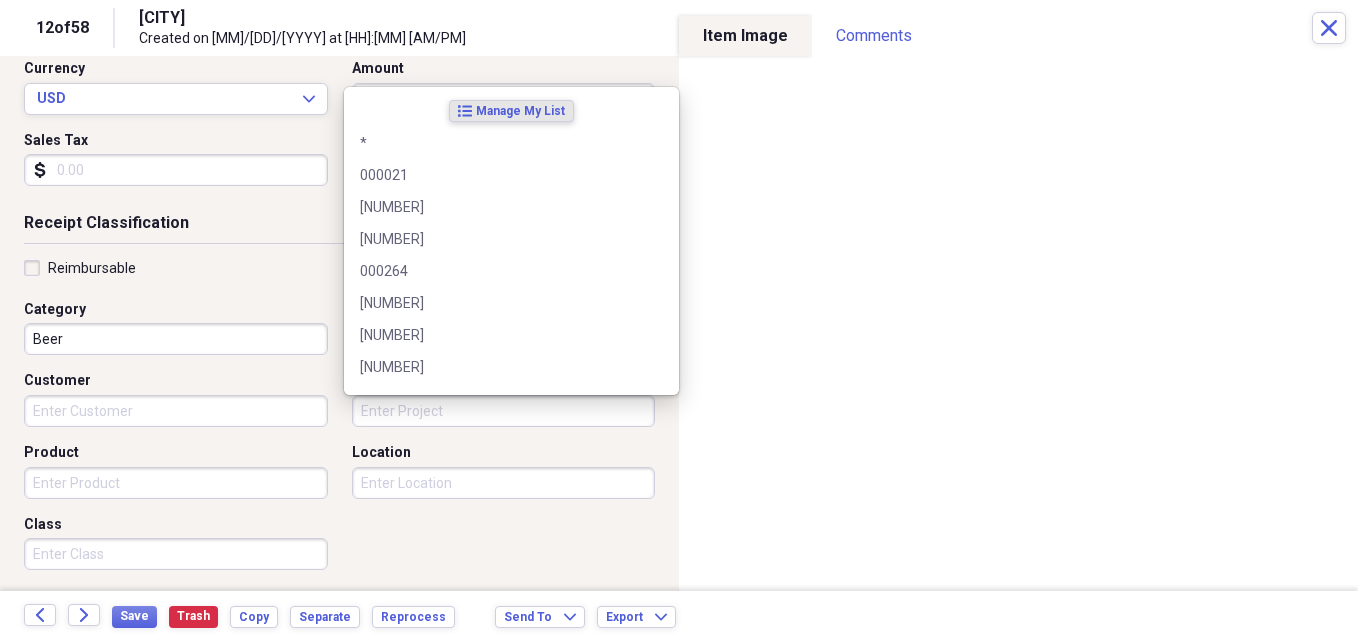 click on "Project" at bounding box center (504, 411) 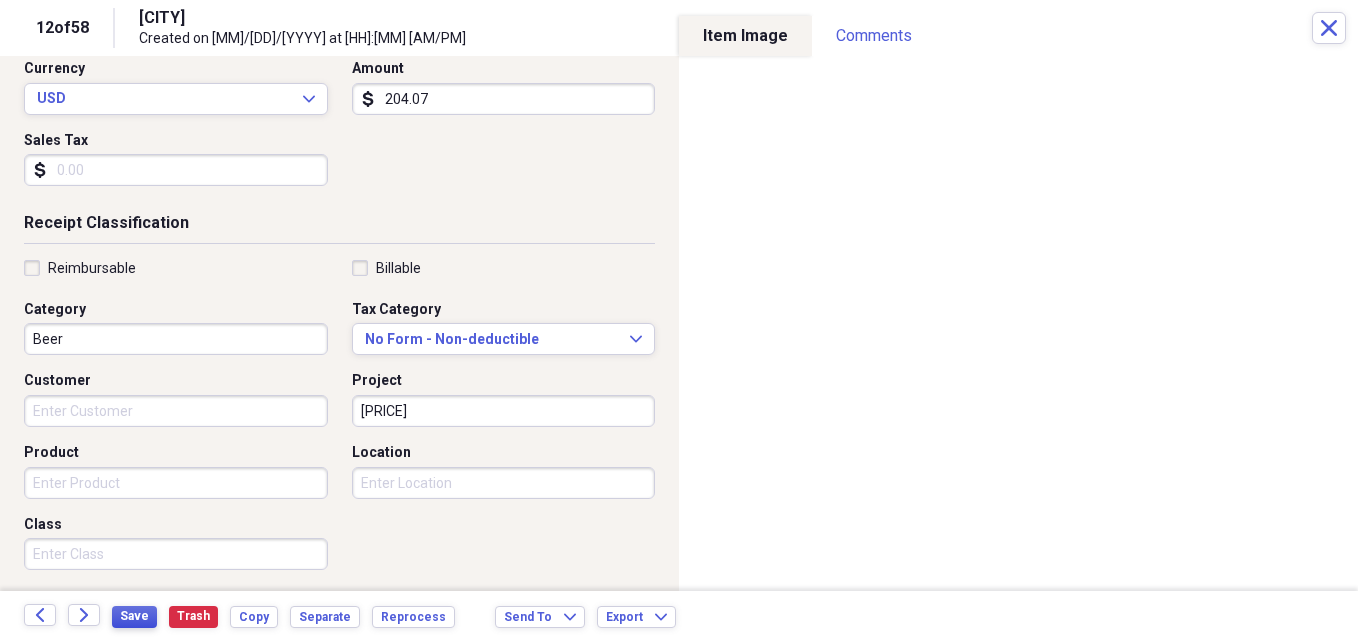 type on "[PRICE]" 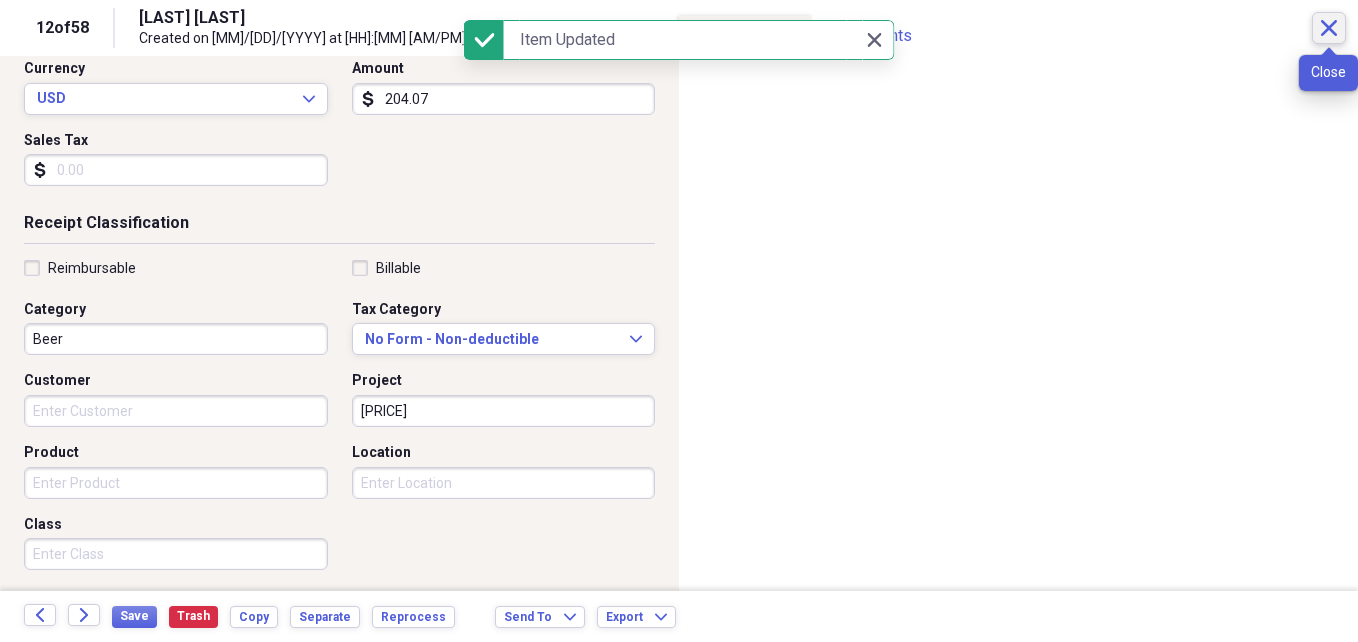 click 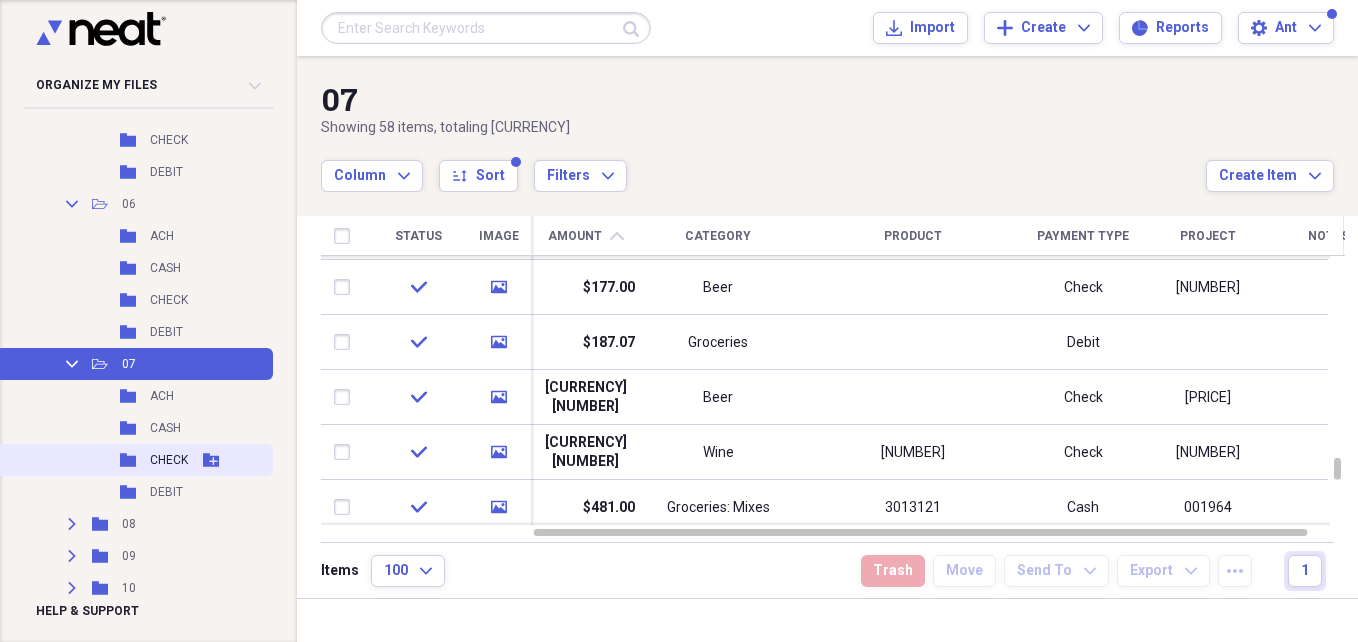 click on "CHECK" at bounding box center (169, 460) 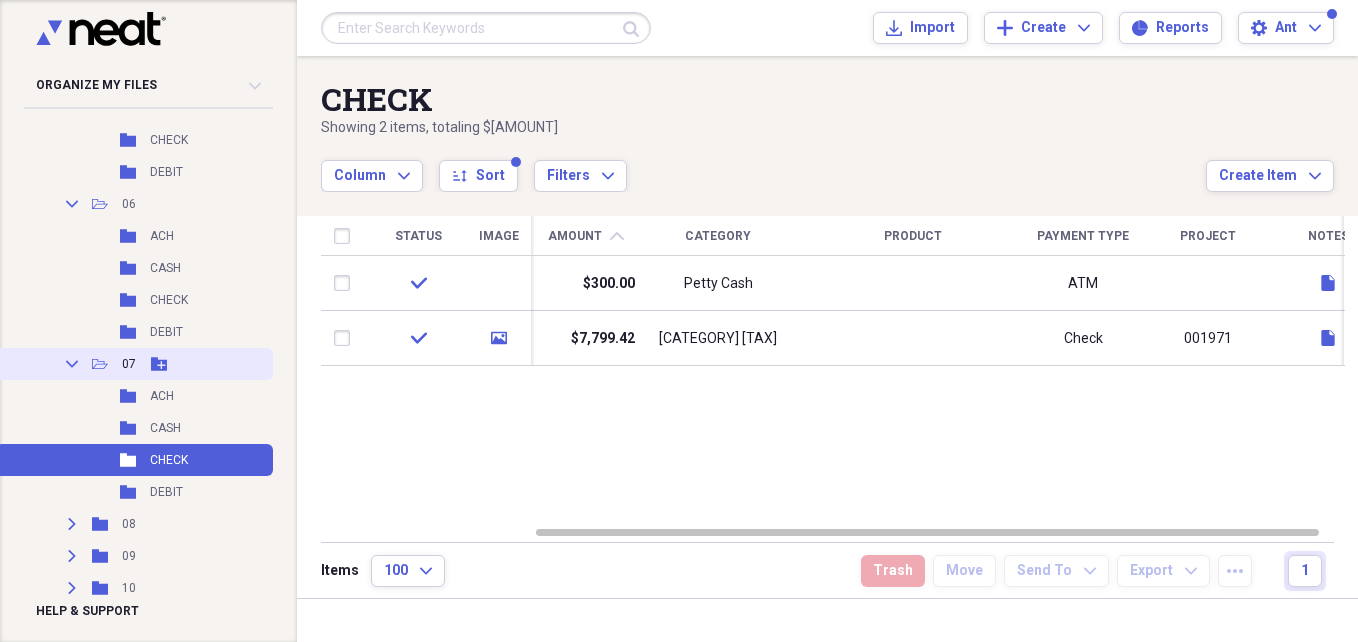 click on "07" at bounding box center (129, 364) 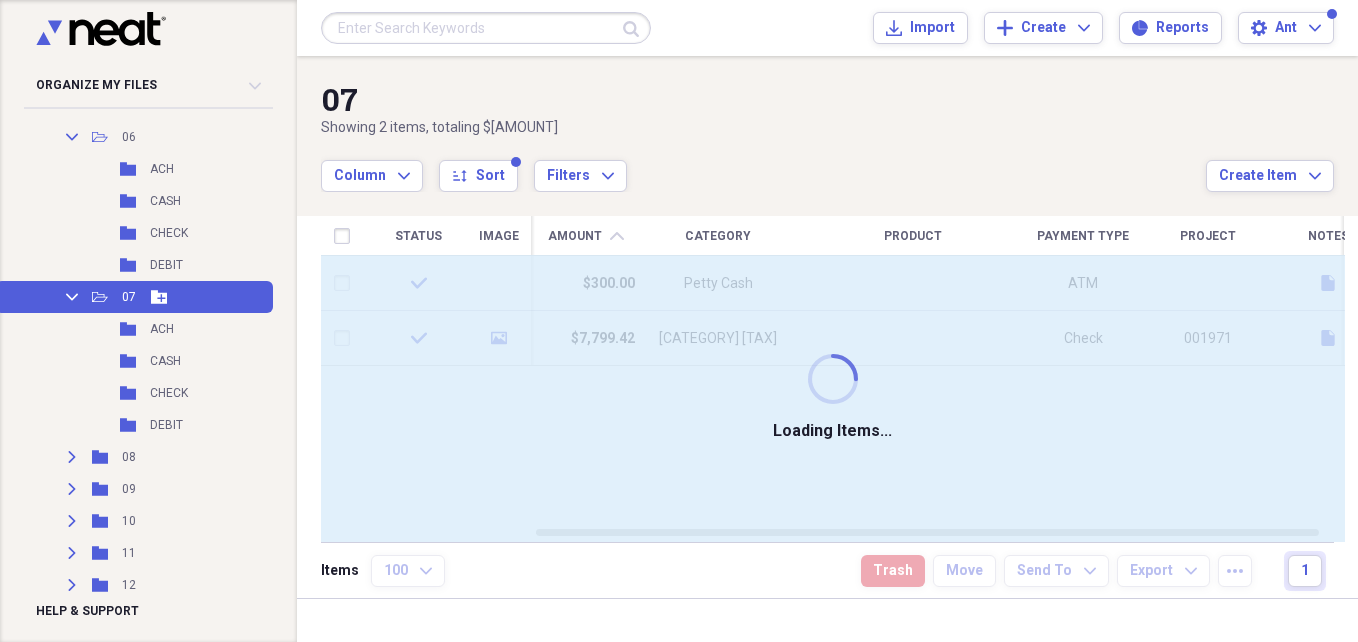 scroll, scrollTop: 1501, scrollLeft: 0, axis: vertical 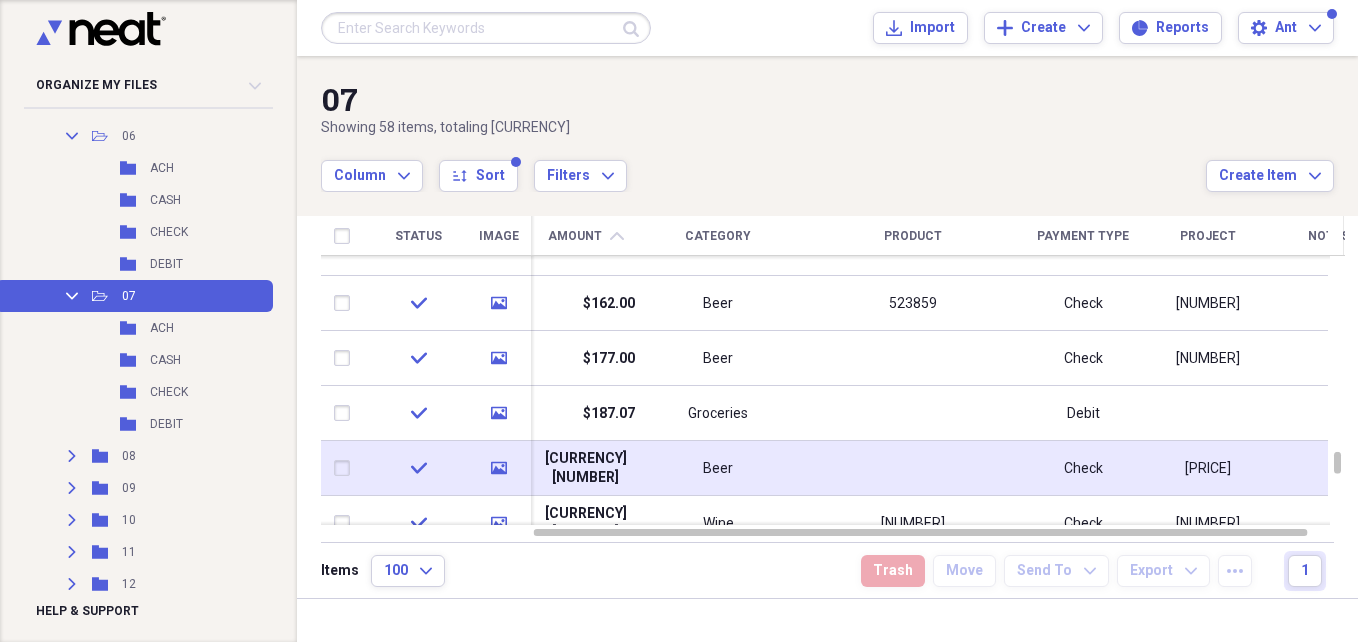 click at bounding box center [913, 468] 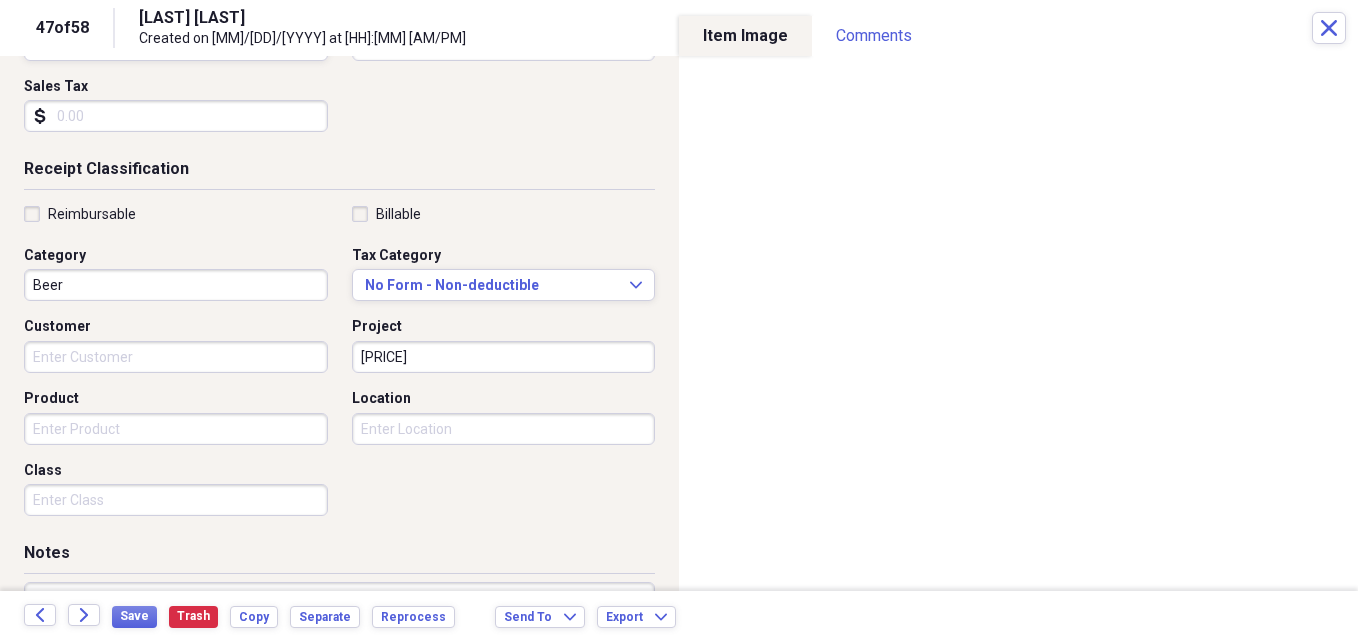 scroll, scrollTop: 342, scrollLeft: 0, axis: vertical 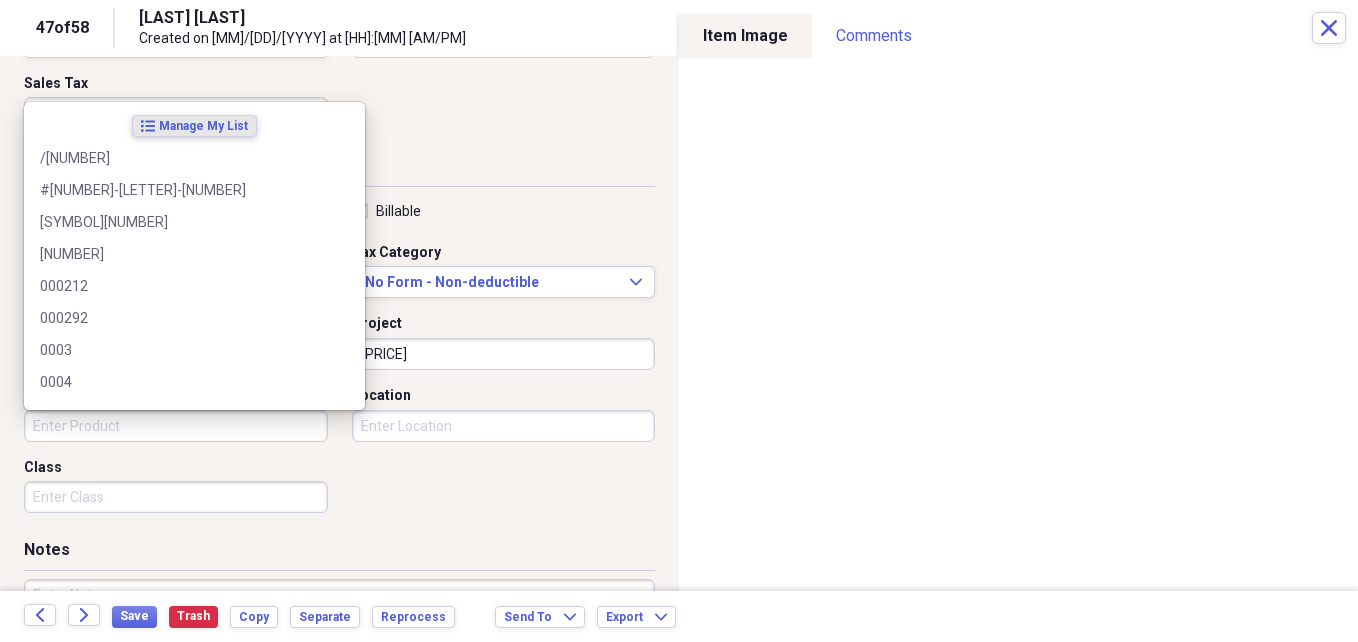 click on "Product" at bounding box center (176, 426) 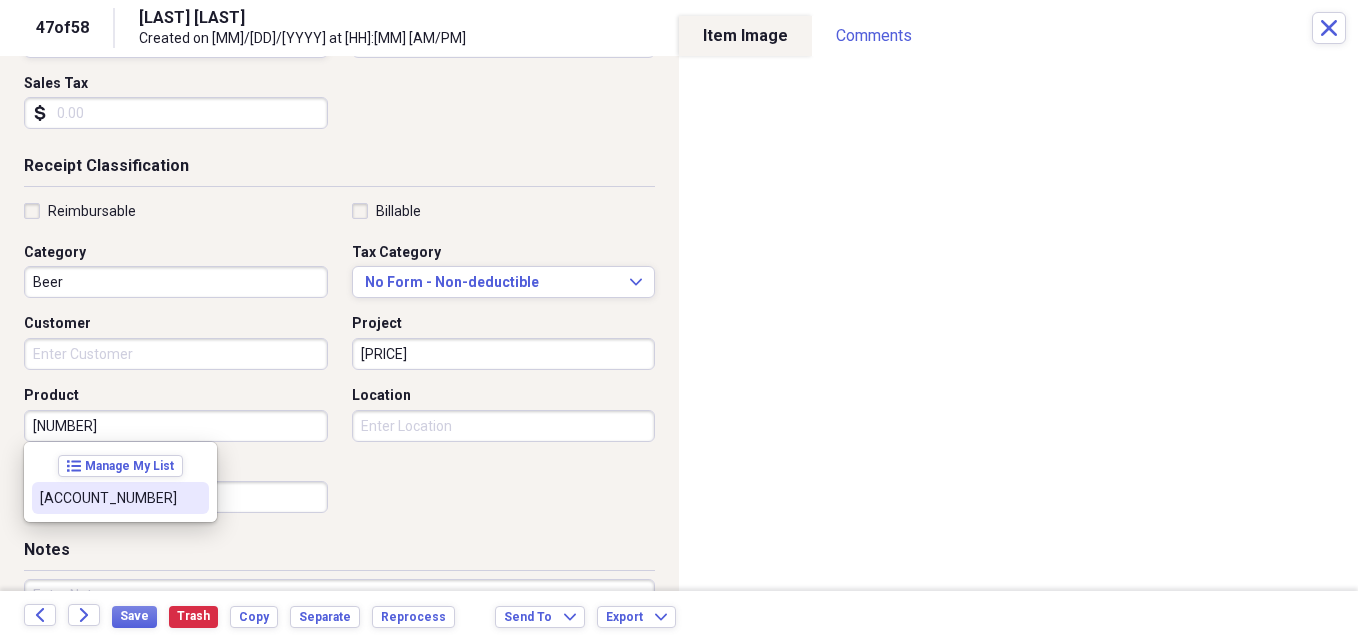 click on "[ACCOUNT_NUMBER]" at bounding box center (108, 498) 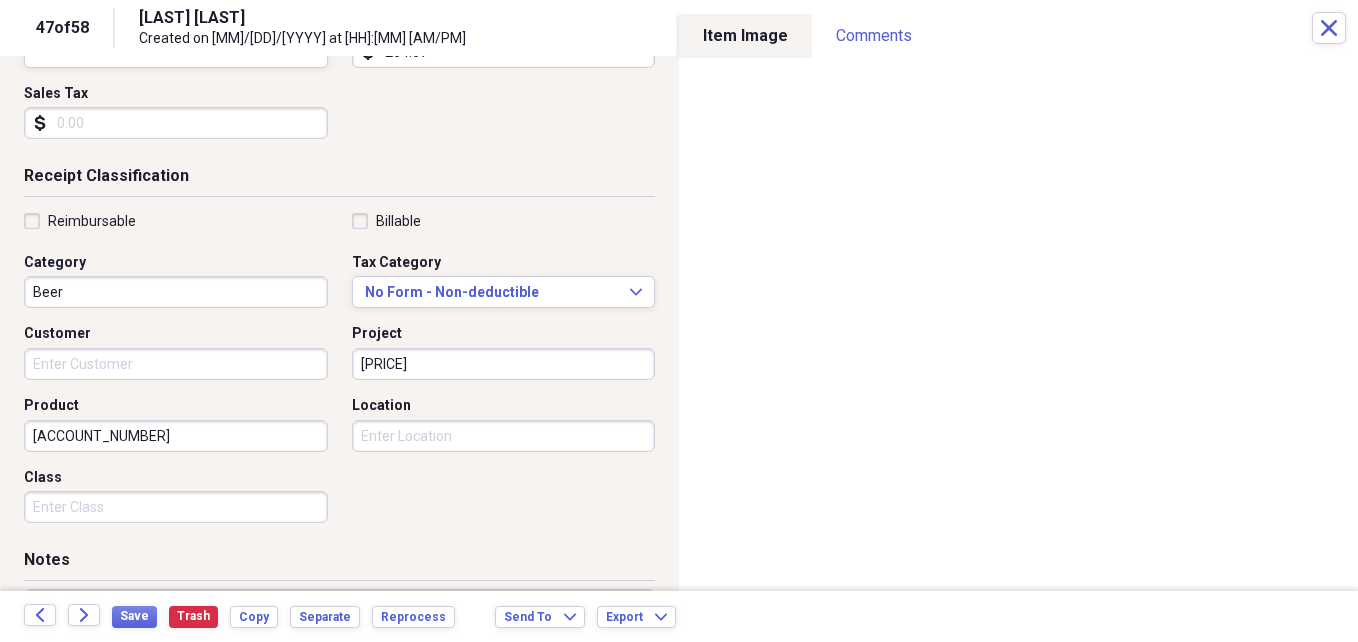 scroll, scrollTop: 323, scrollLeft: 0, axis: vertical 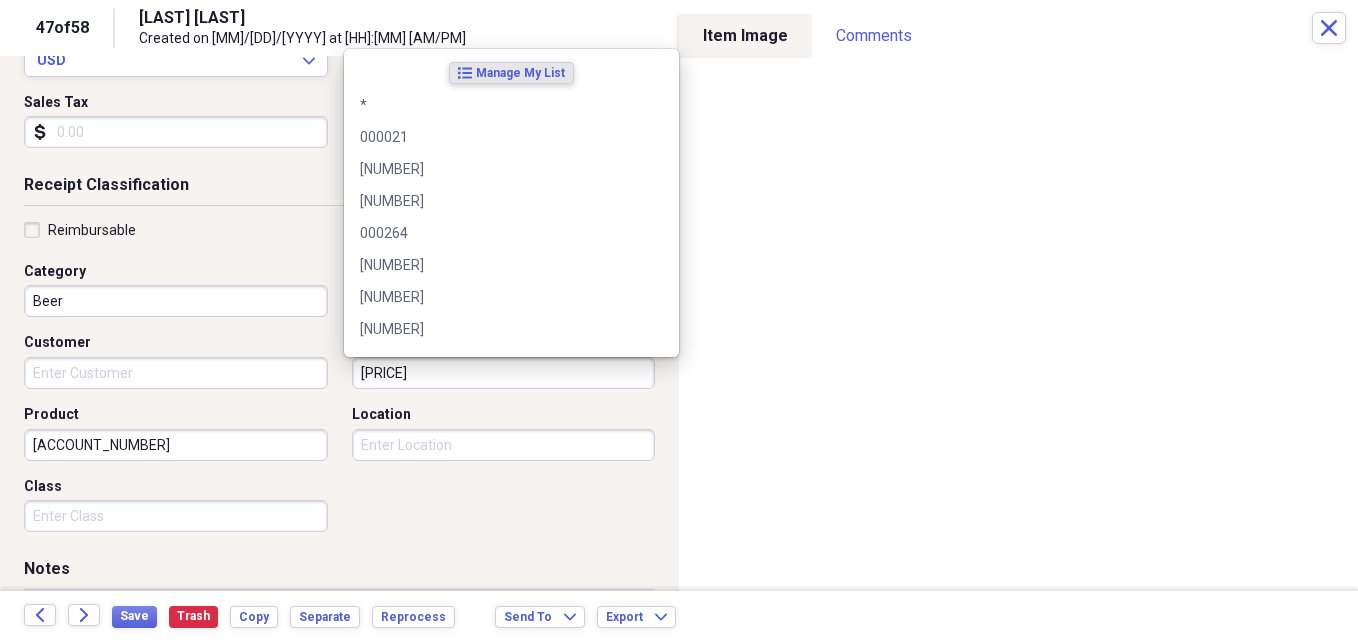 click on "[PRICE]" at bounding box center (504, 373) 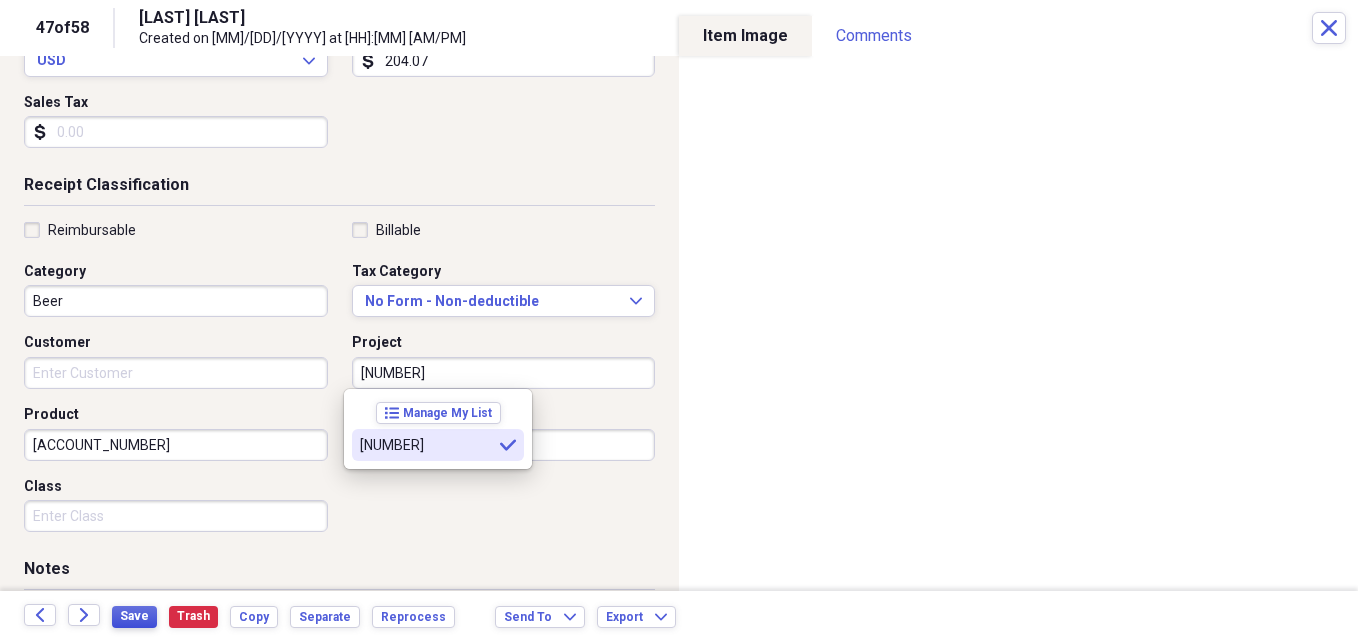 type on "[NUMBER]" 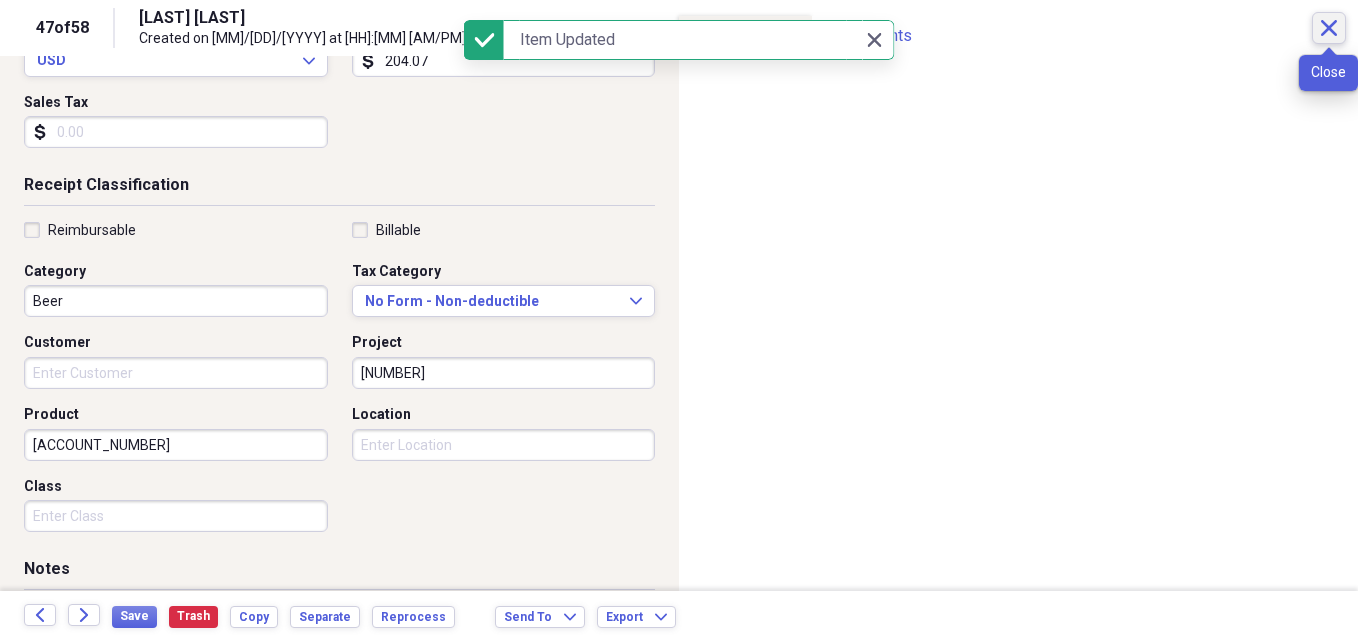 click on "Close" at bounding box center [1329, 28] 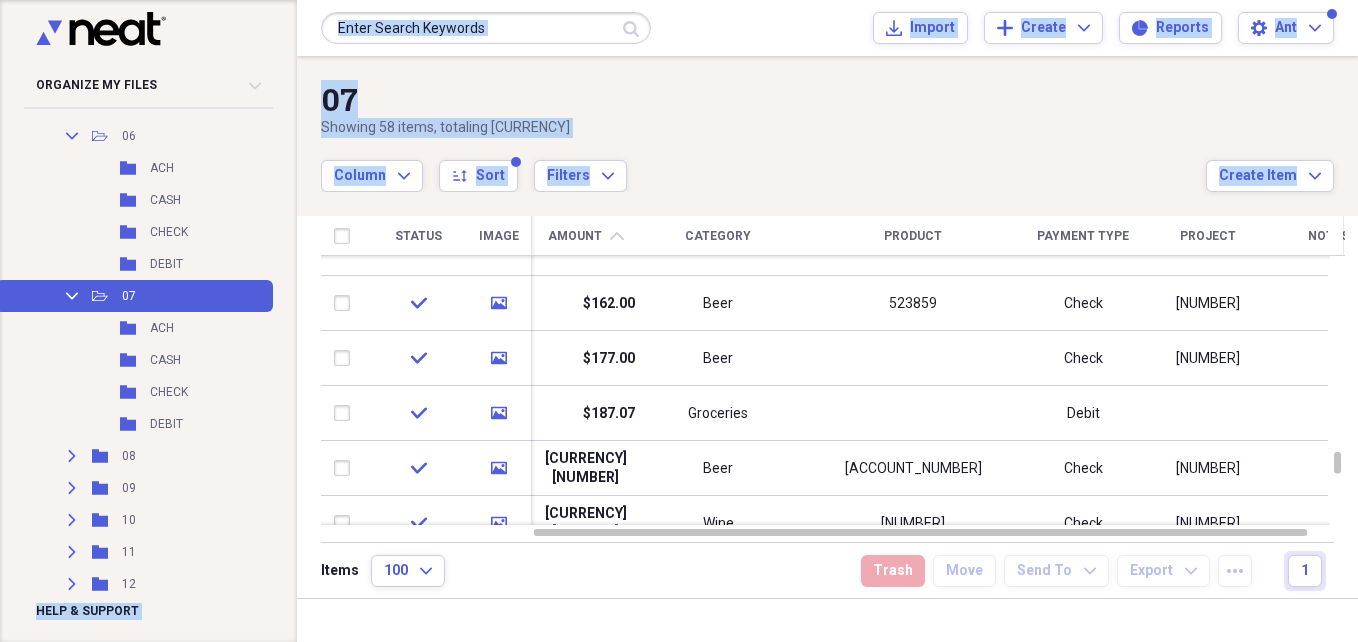 click on "Organize My Files [NUMBER] Collapse Unfiled Needs Review [NUMBER] Unfiled All Files Unfiled Unfiled Unfiled Saved Reports Collapse My Cabinet My Cabinet Add Folder Expand Folder _Antes_D_Abrir Add Folder Folder Employee Paperwork Add Folder Folder ONLINE Add Folder Collapse Open Folder PL20 Add Folder Expand Folder 11_NOV_ Add Folder Folder 12_DIC_ Add Folder Folder [FIRST] Add Folder Expand Folder PL16 Add Folder Expand Folder PL17 Add Folder Expand Folder PL18 Add Folder Expand Folder PL19 Add Folder Expand Folder PL20 Add Folder Expand Folder PL21 Add Folder Expand Folder PL22 Add Folder Expand Folder PL23 Add Folder Expand Folder PL24 Add Folder Collapse Open Folder PL25 Add Folder Collapse Open Folder 01 Add Folder Folder ACH Add Folder Folder CASH Add Folder Folder CHECK Add Folder Folder DEBIT Add Folder Collapse Open Folder 02 Add Folder Folder ACH Add Folder Folder CASH Add Folder Folder CHECK Add Folder Folder DEBIT Add Folder Collapse Open Folder 03 Add Folder Folder ACH Add Folder Folder CASH Add Folder CHECK" at bounding box center (679, 321) 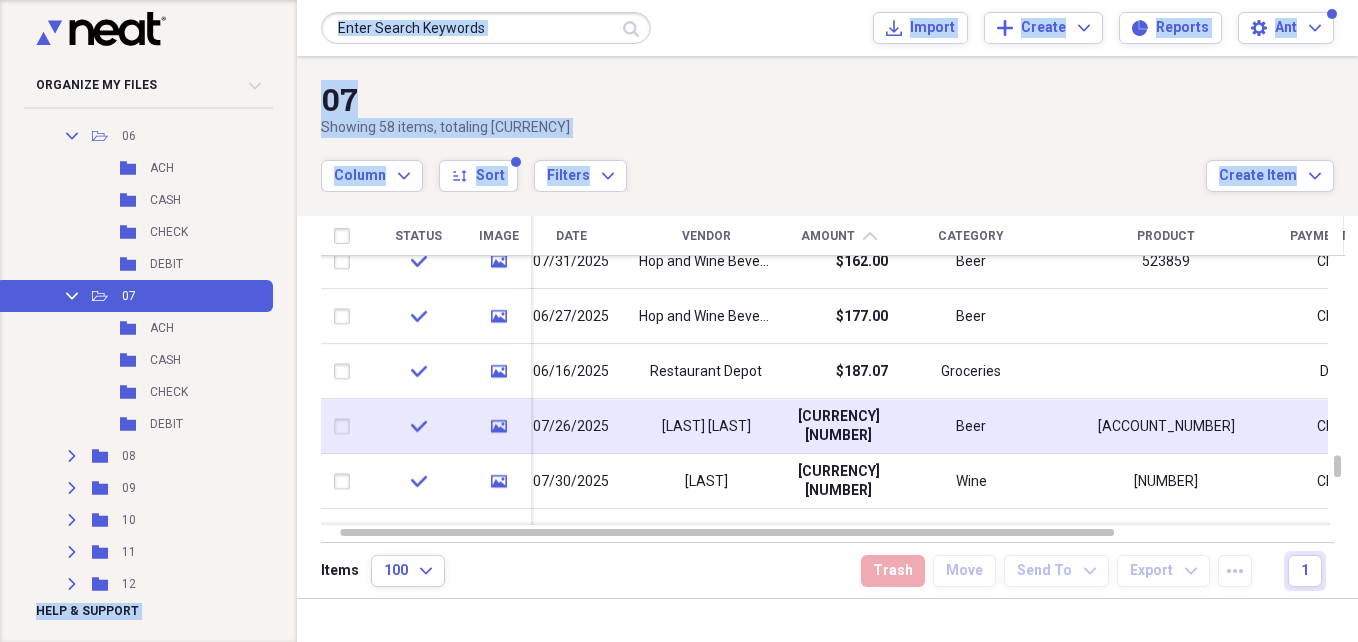 click on "[CURRENCY][NUMBER]" at bounding box center (838, 426) 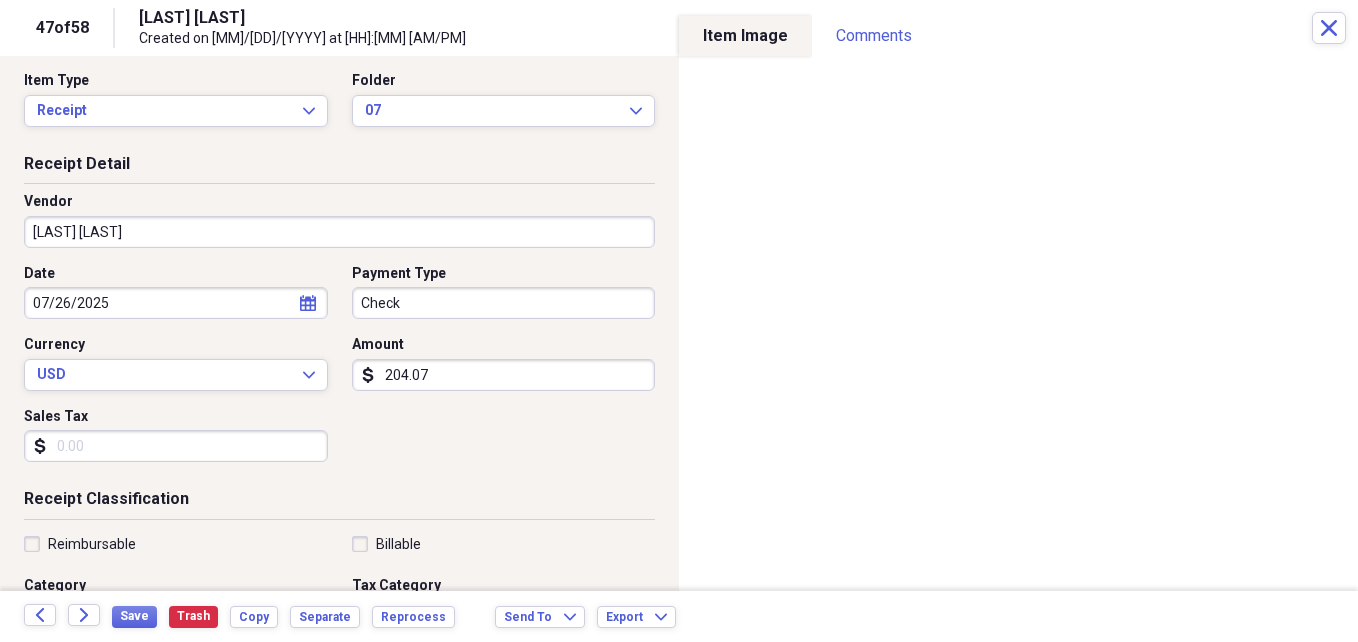 scroll, scrollTop: 0, scrollLeft: 0, axis: both 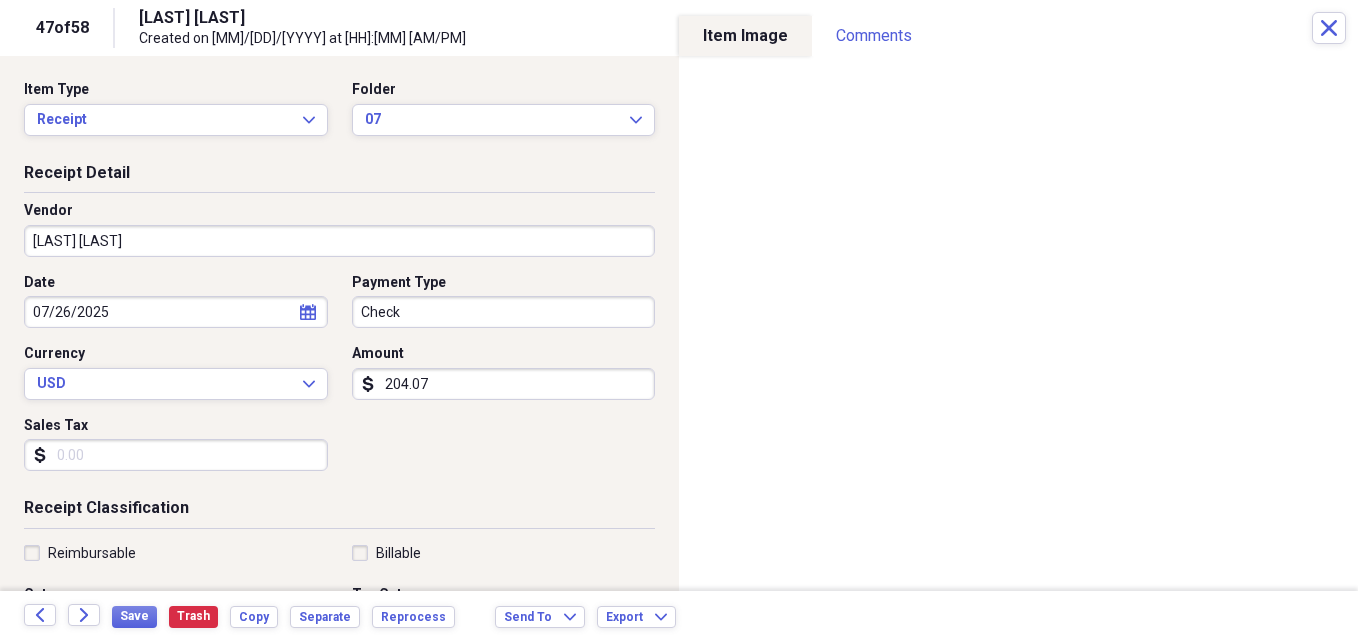 click on "calendar Calendar" at bounding box center [308, 312] 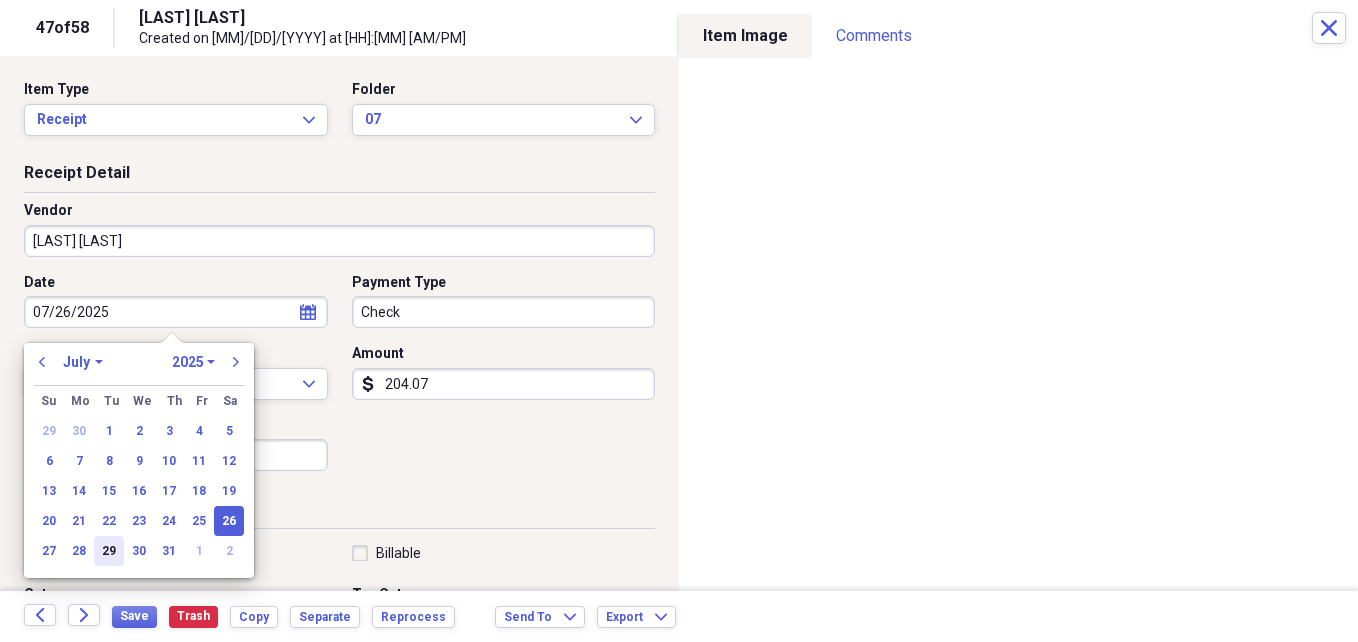 click on "29" at bounding box center [109, 551] 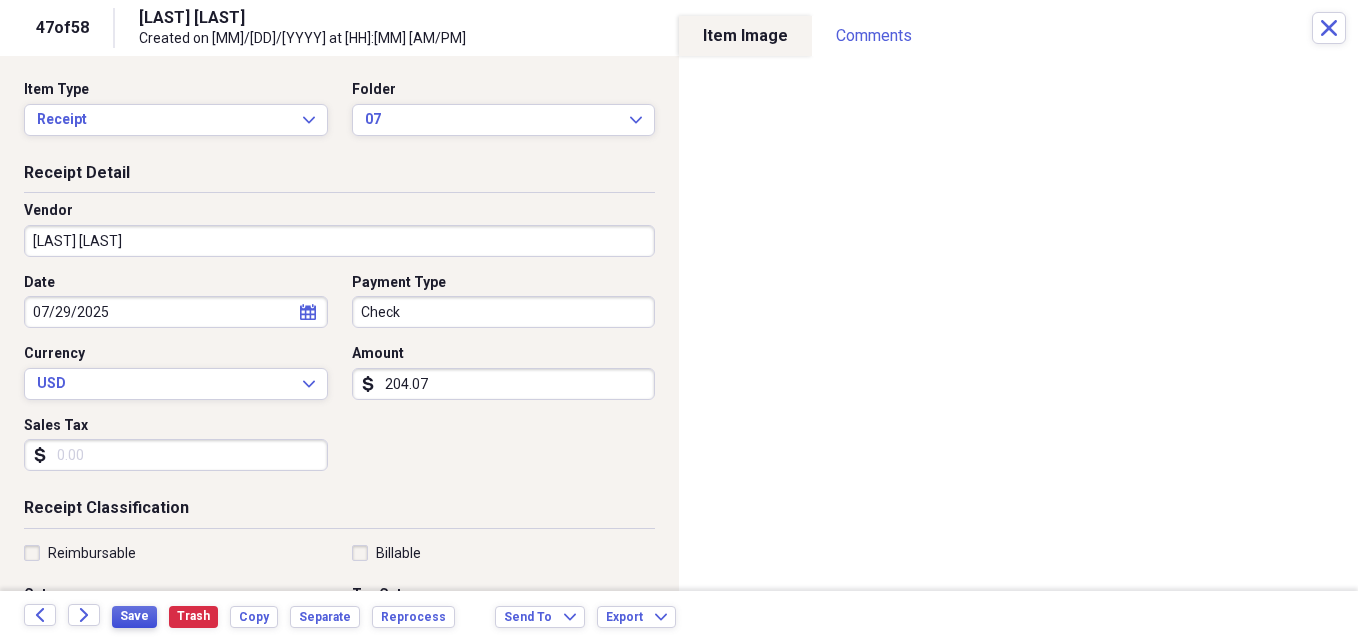 click on "Save" at bounding box center (134, 616) 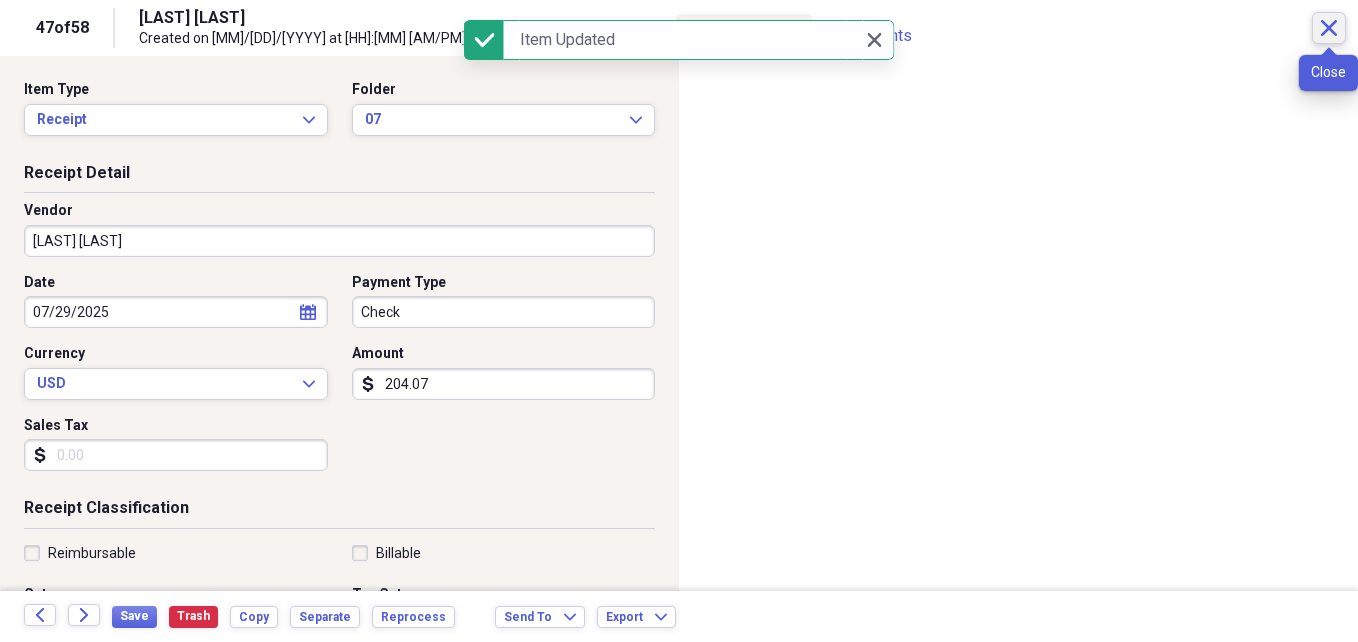 click on "Close" 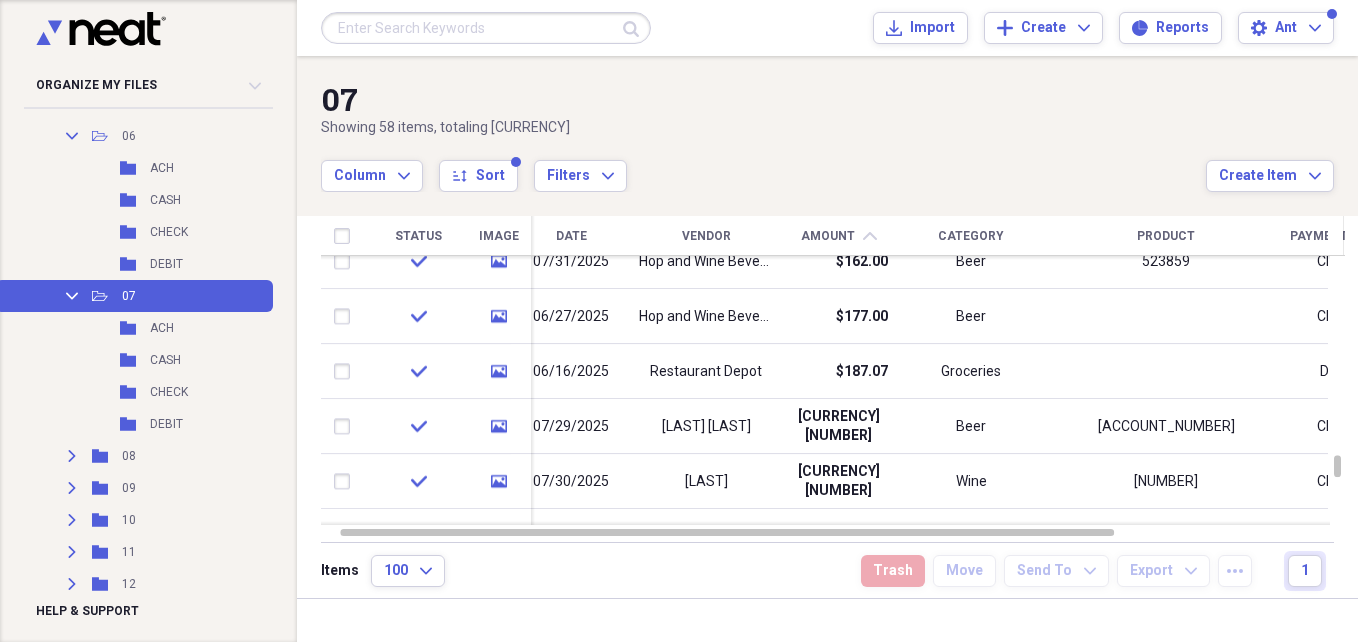 click on "Amount" at bounding box center [828, 236] 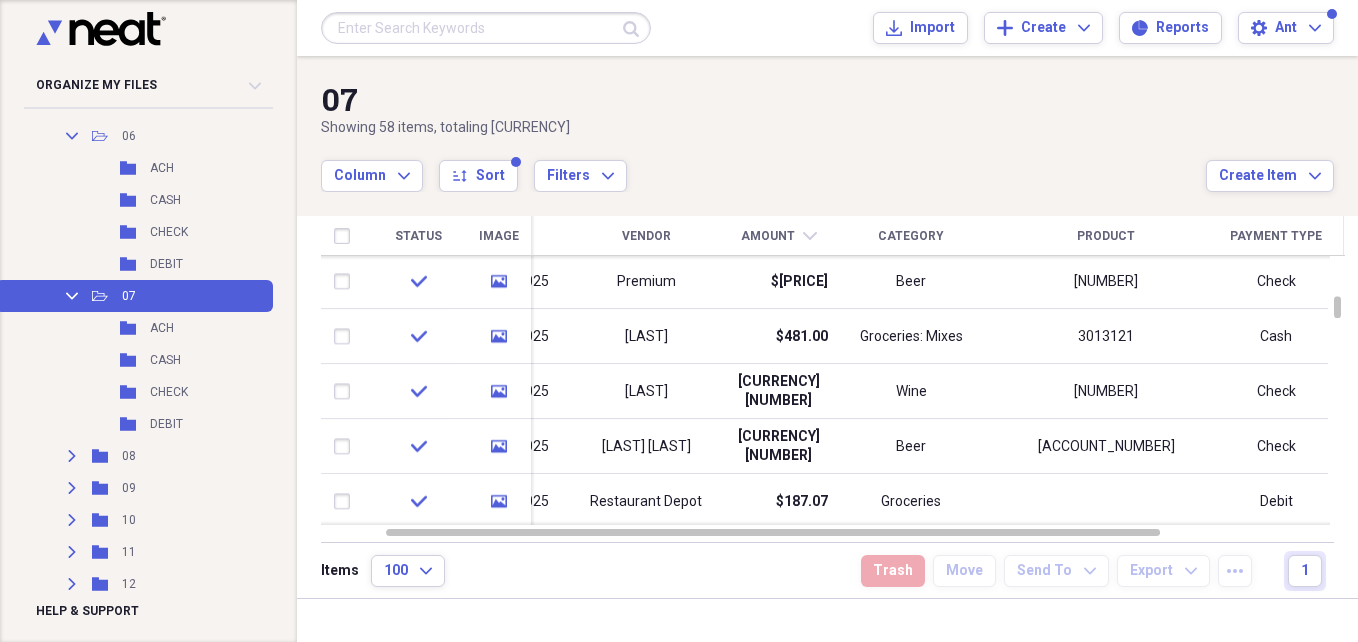 click on "Product" at bounding box center (1106, 236) 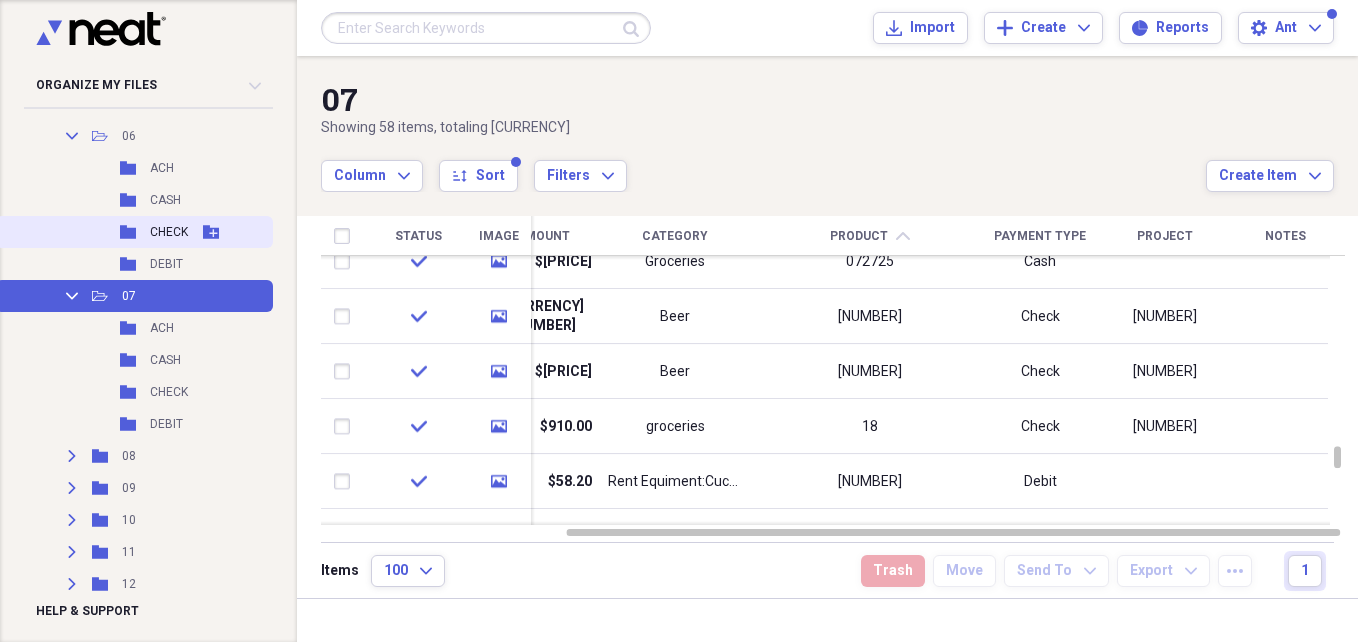click on "CHECK" at bounding box center [169, 232] 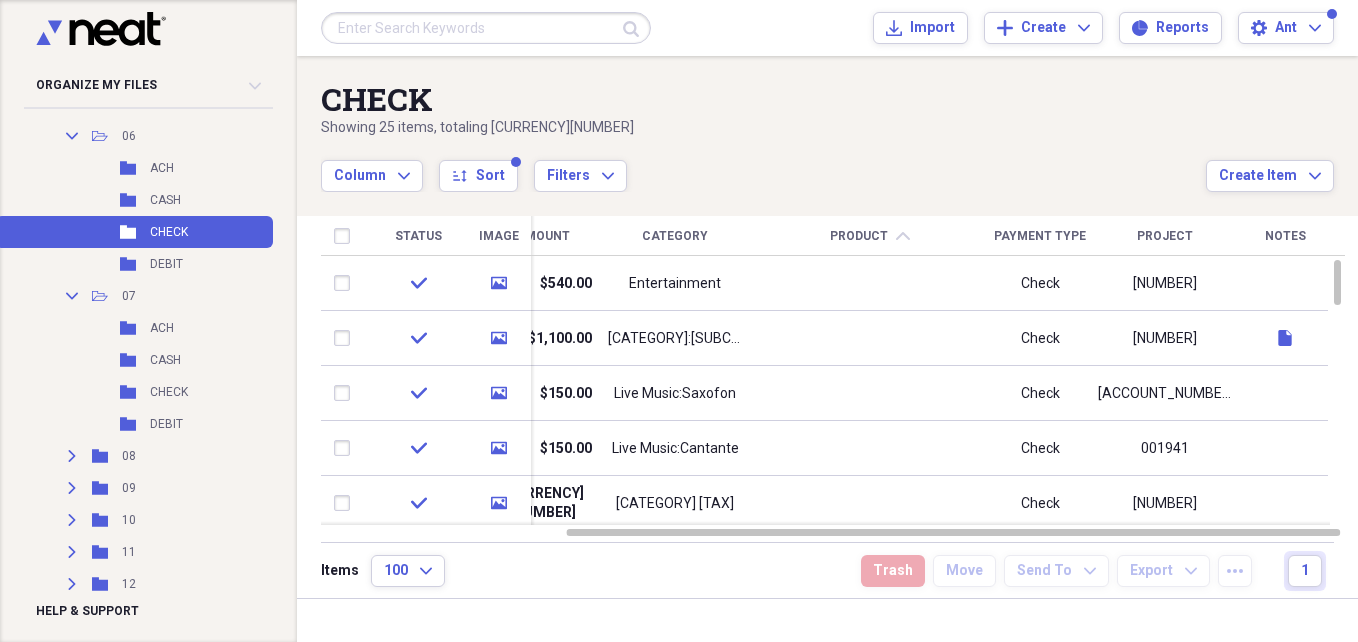 click on "Project" at bounding box center (1165, 236) 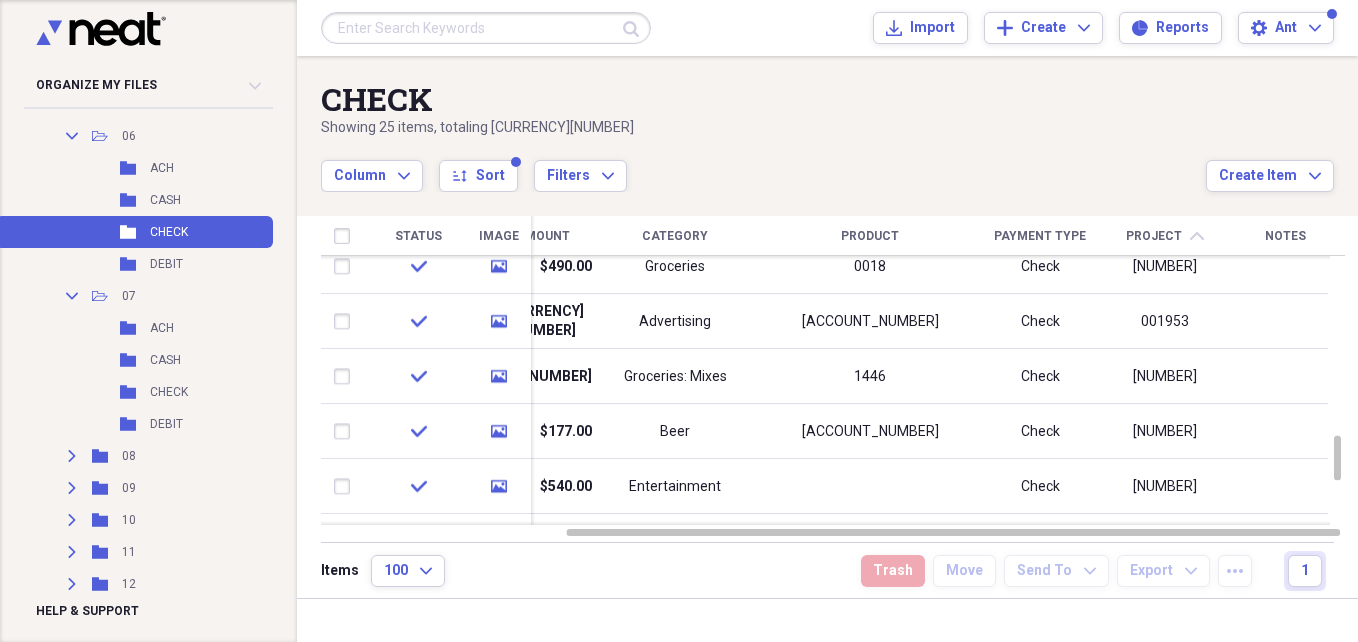 click on "Product" at bounding box center [870, 236] 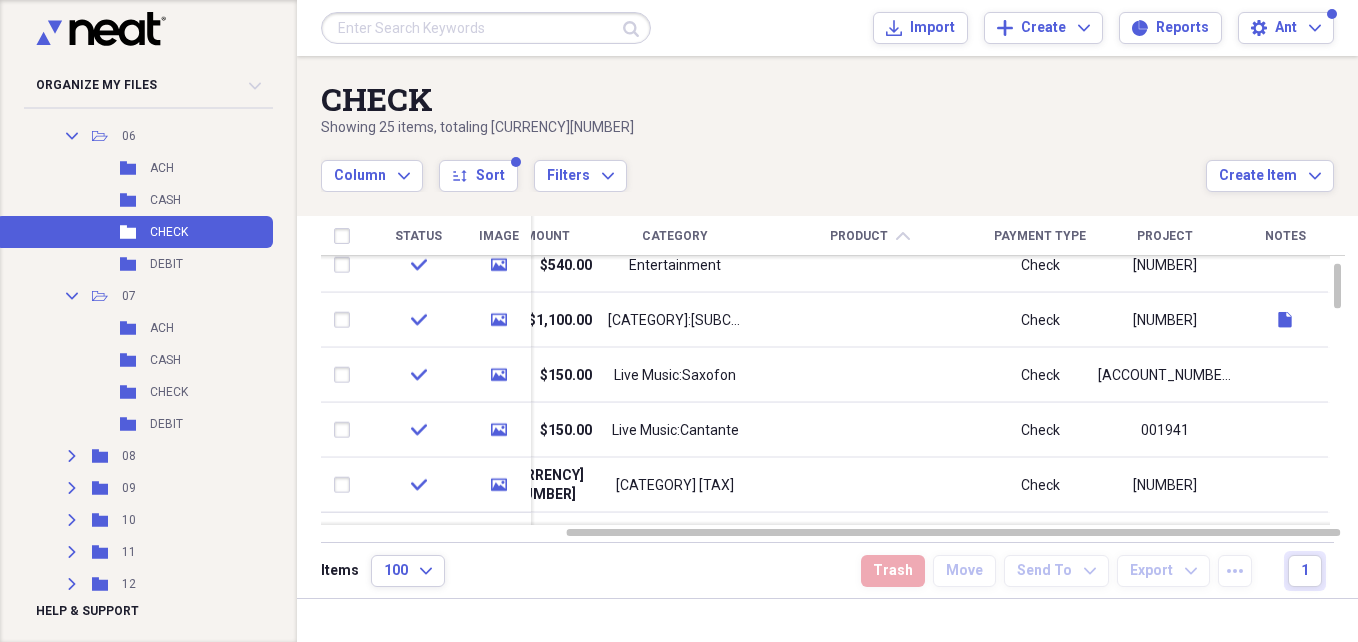 click on "chevron-up" 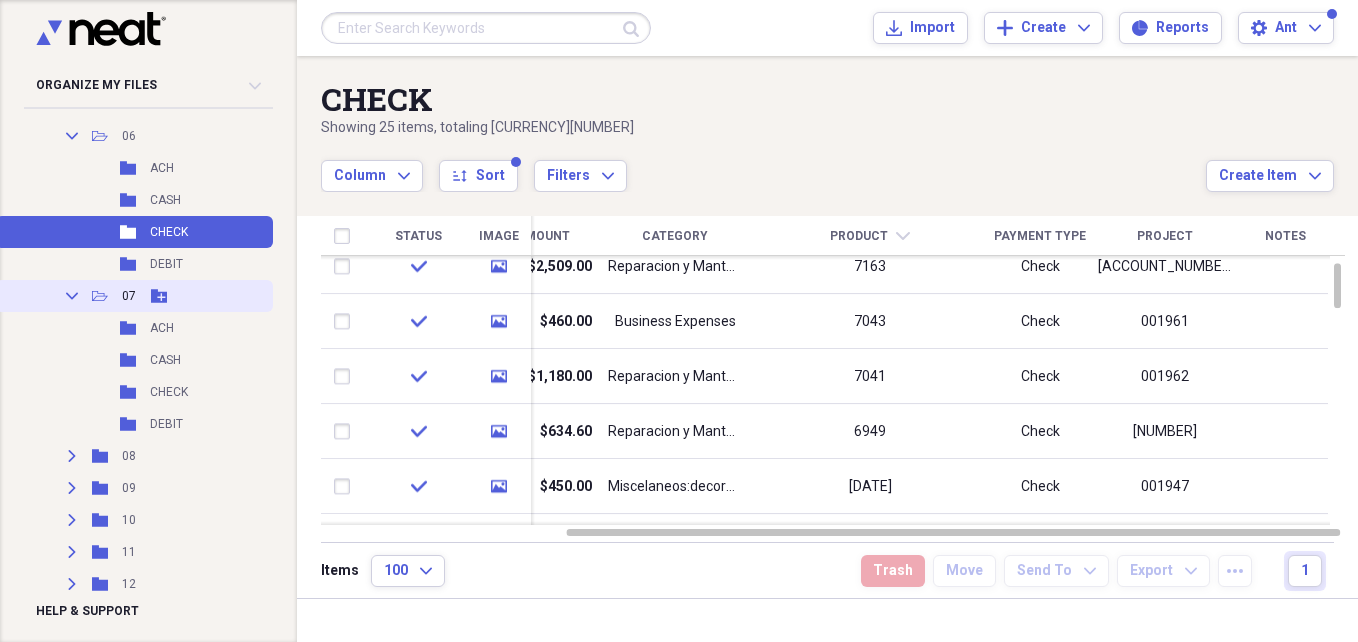 click 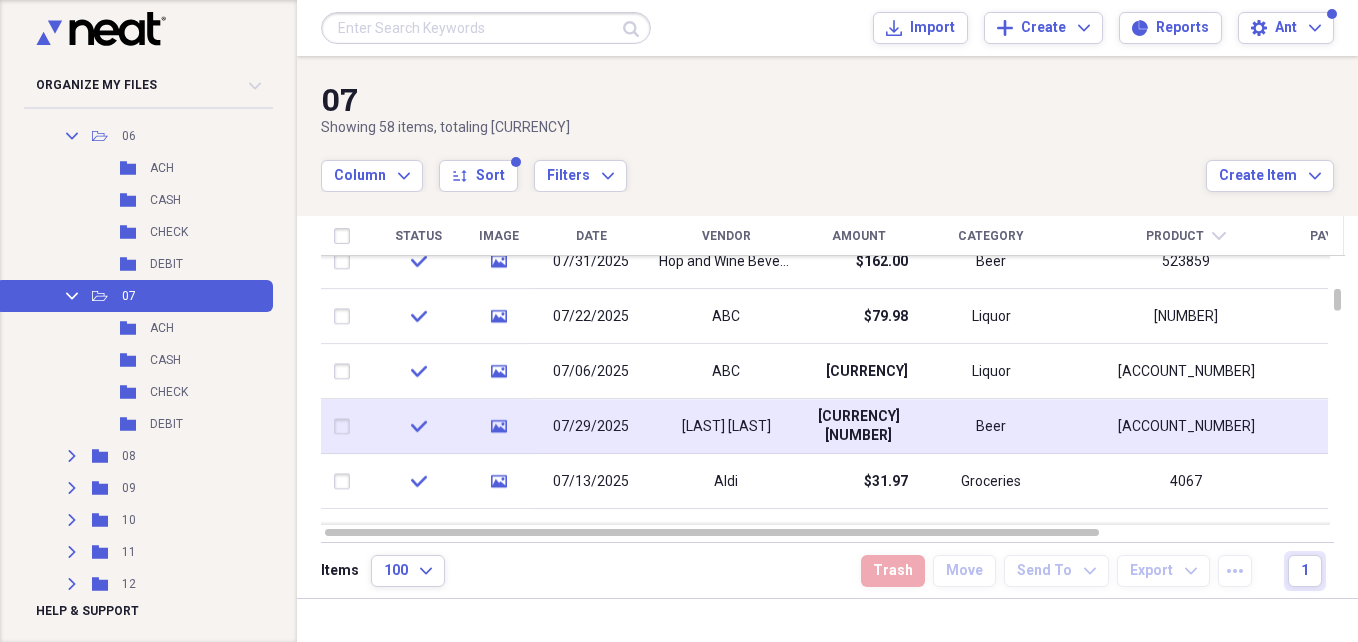 click on "07/29/2025" at bounding box center [591, 427] 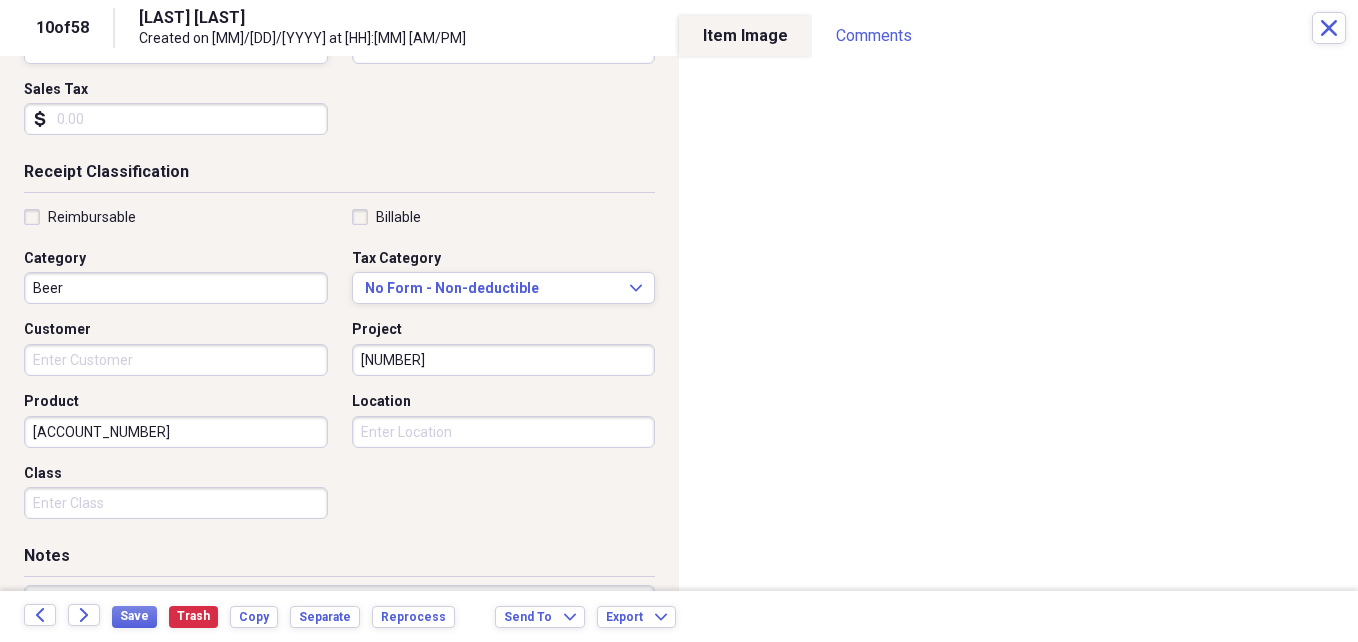 scroll, scrollTop: 353, scrollLeft: 0, axis: vertical 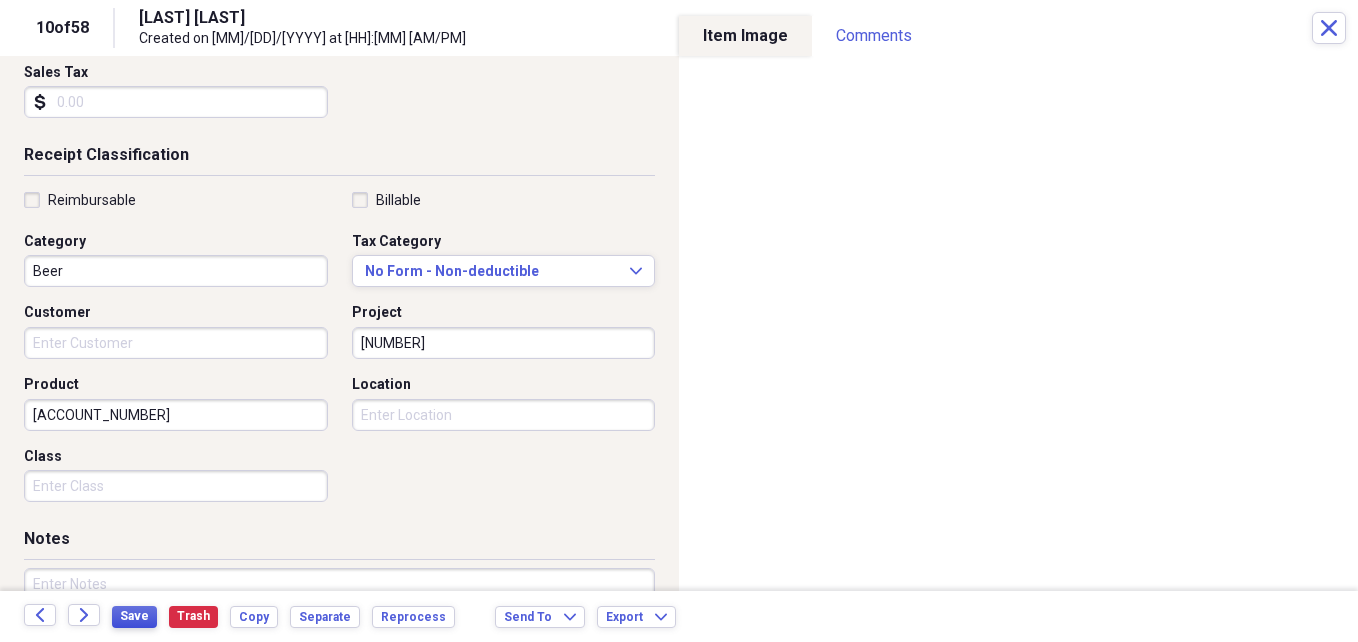 click on "Save" at bounding box center [134, 616] 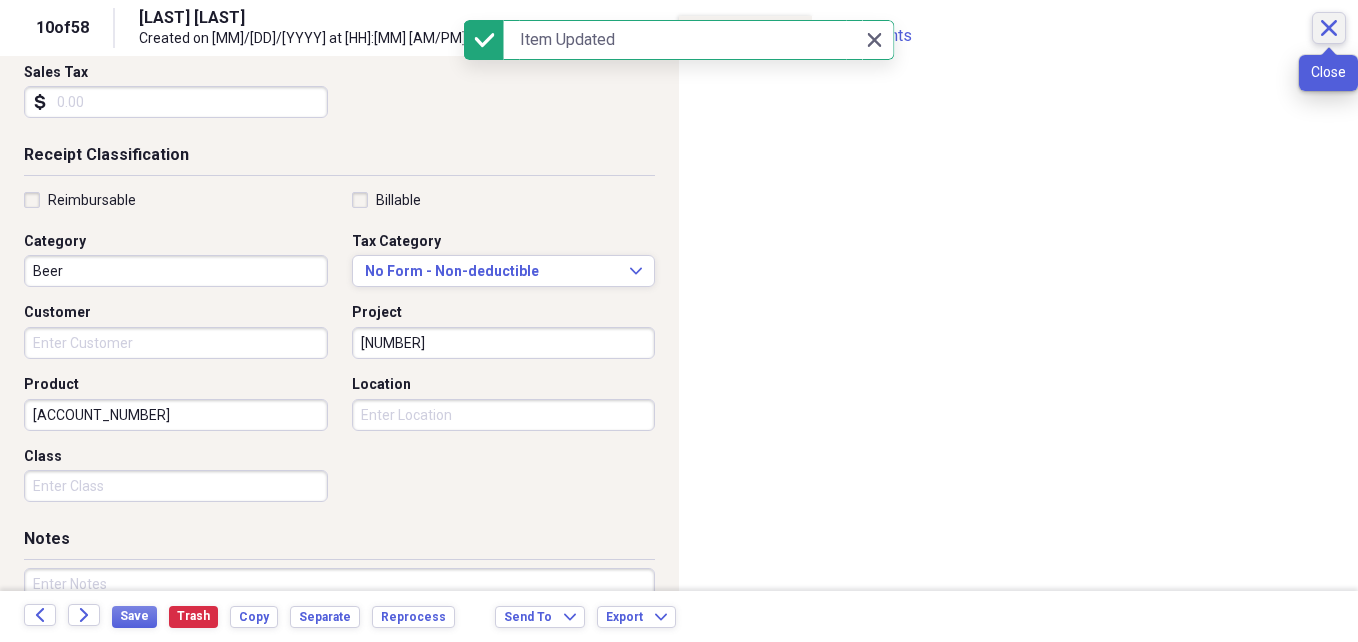 click on "Close" 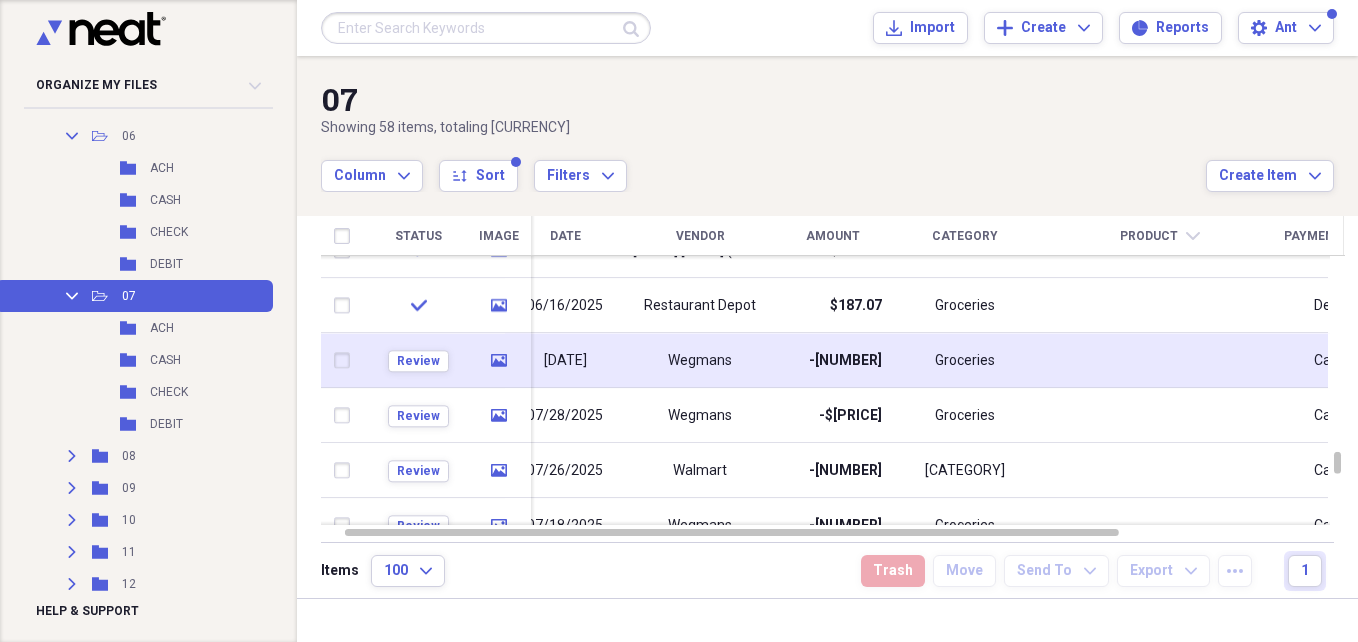 click on "-[NUMBER]" at bounding box center (845, 361) 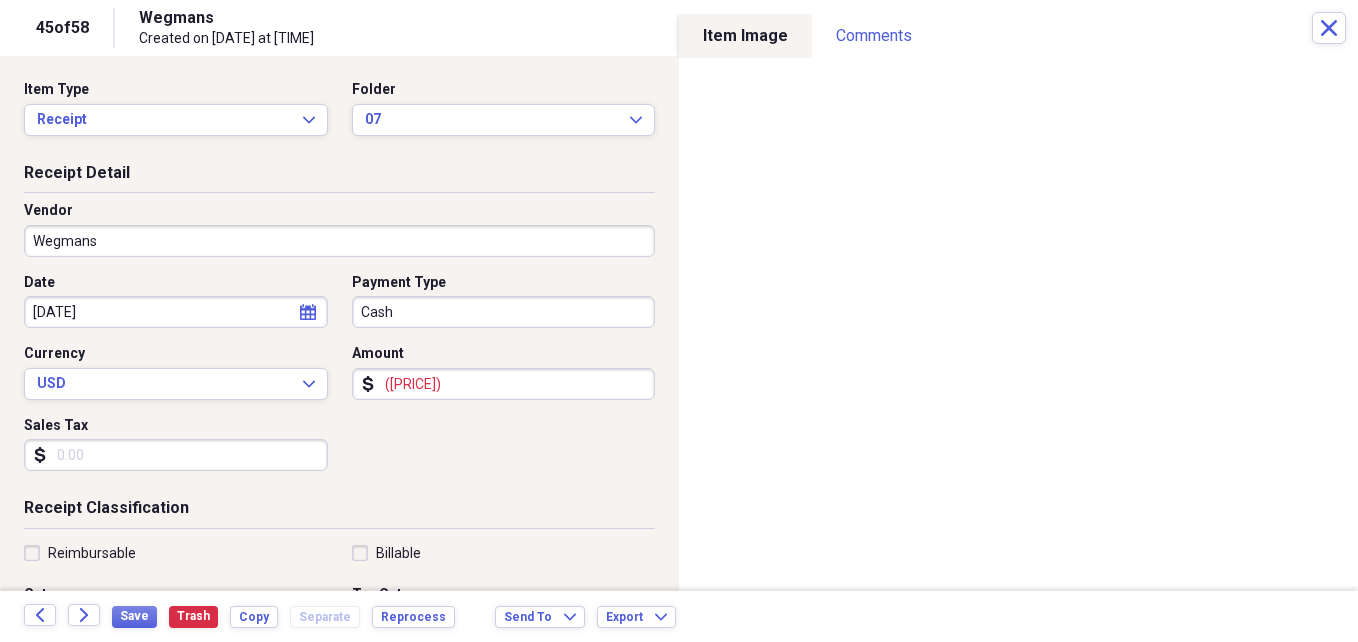 click on "([PRICE])" at bounding box center [504, 384] 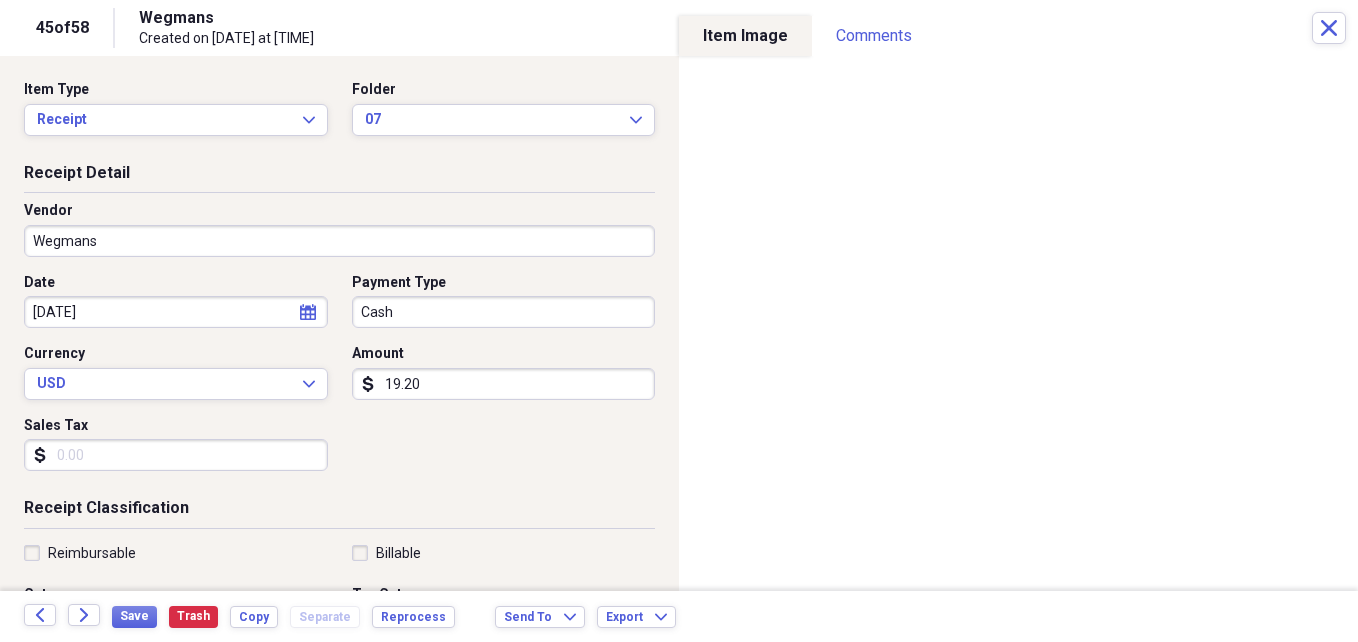 type on "19.20" 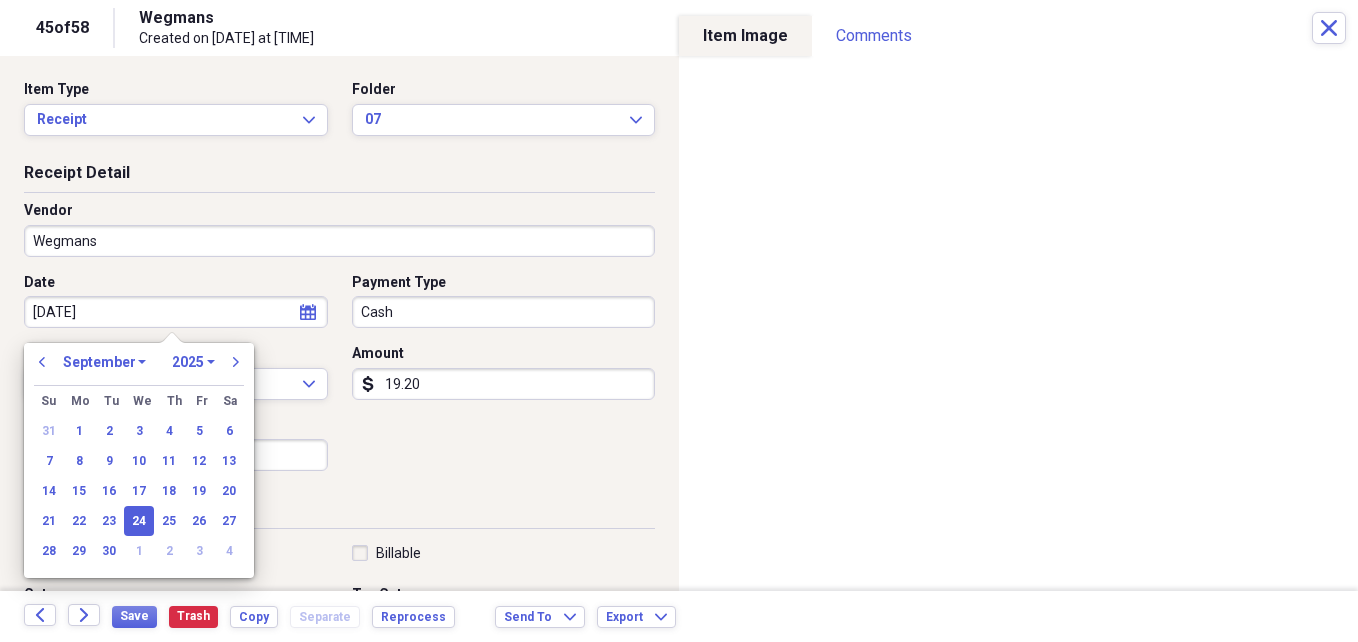 click on "previous January February March April May June July August September October November December 1970 1971 1972 1973 1974 1975 1976 1977 1978 1979 1980 1981 1982 1983 1984 1985 1986 1987 1988 1989 1990 1991 1992 1993 1994 1995 1996 1997 1998 1999 2000 2001 2002 2003 2004 2005 2006 2007 2008 2009 2010 2011 2012 2013 2014 2015 2016 2017 2018 2019 2020 2021 2022 2023 2024 2025 2026 2027 2028 2029 2030 2031 2032 2033 2034 2035 next" at bounding box center [139, 368] 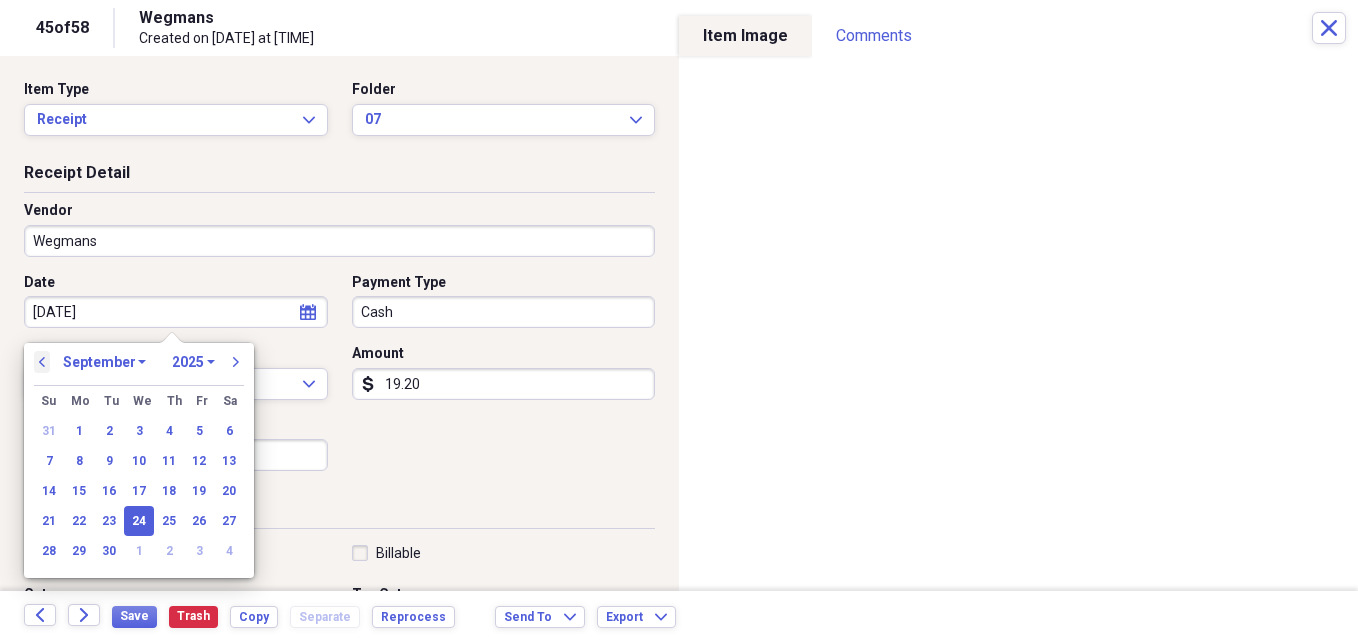click on "previous" at bounding box center (42, 362) 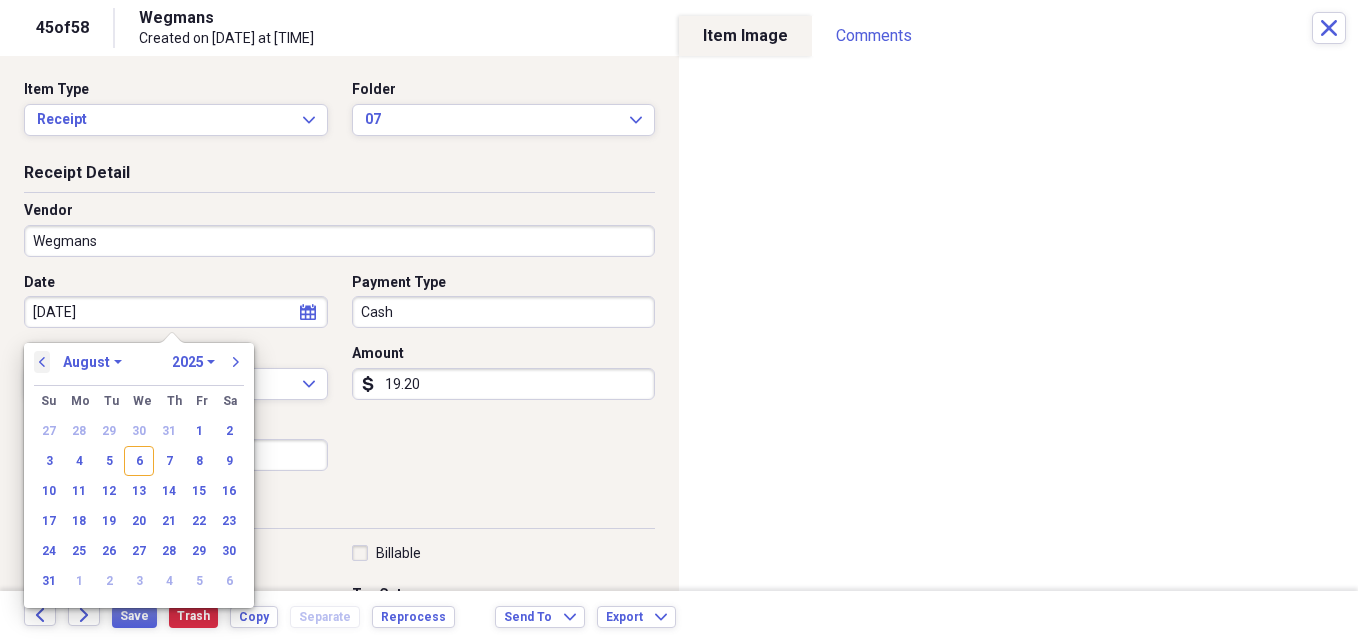 click on "previous" at bounding box center [42, 362] 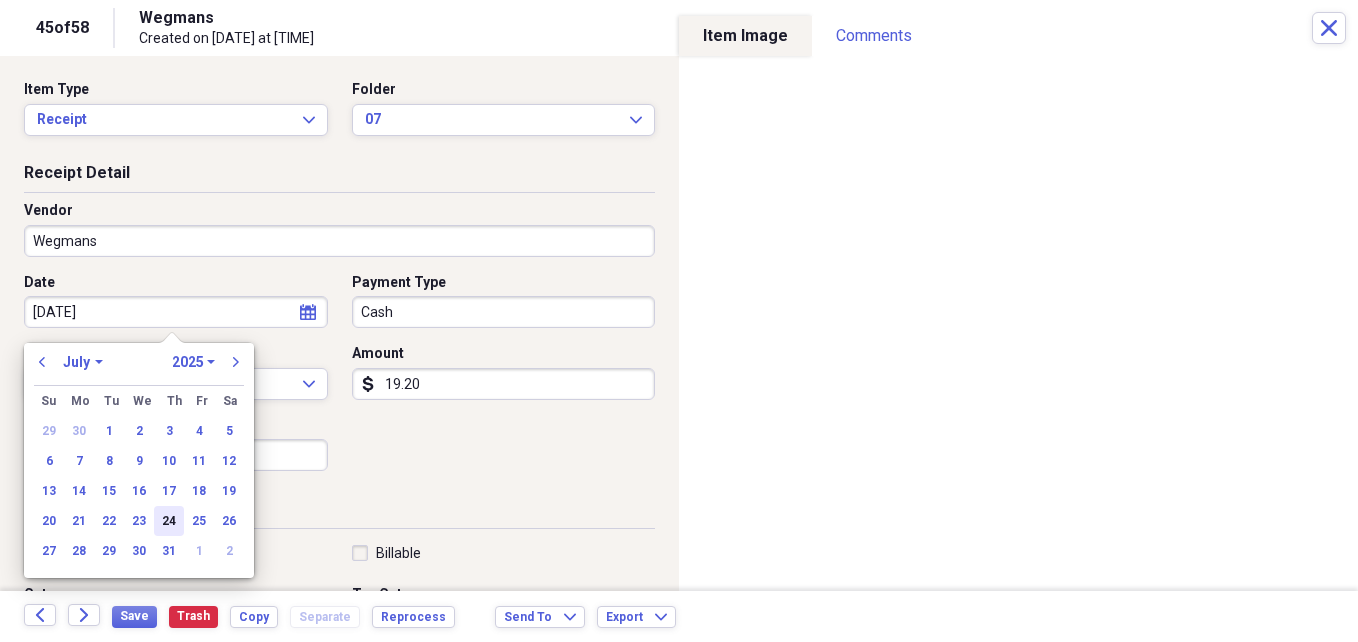 click on "24" at bounding box center [169, 521] 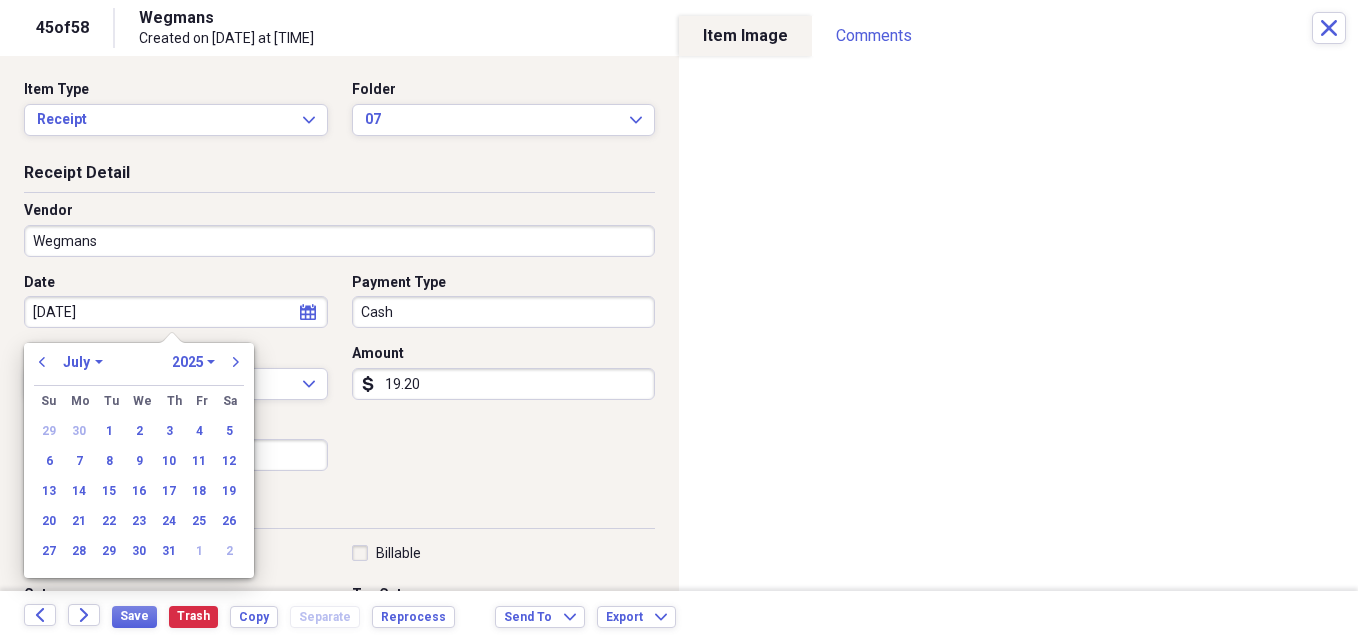 type on "07/24/2025" 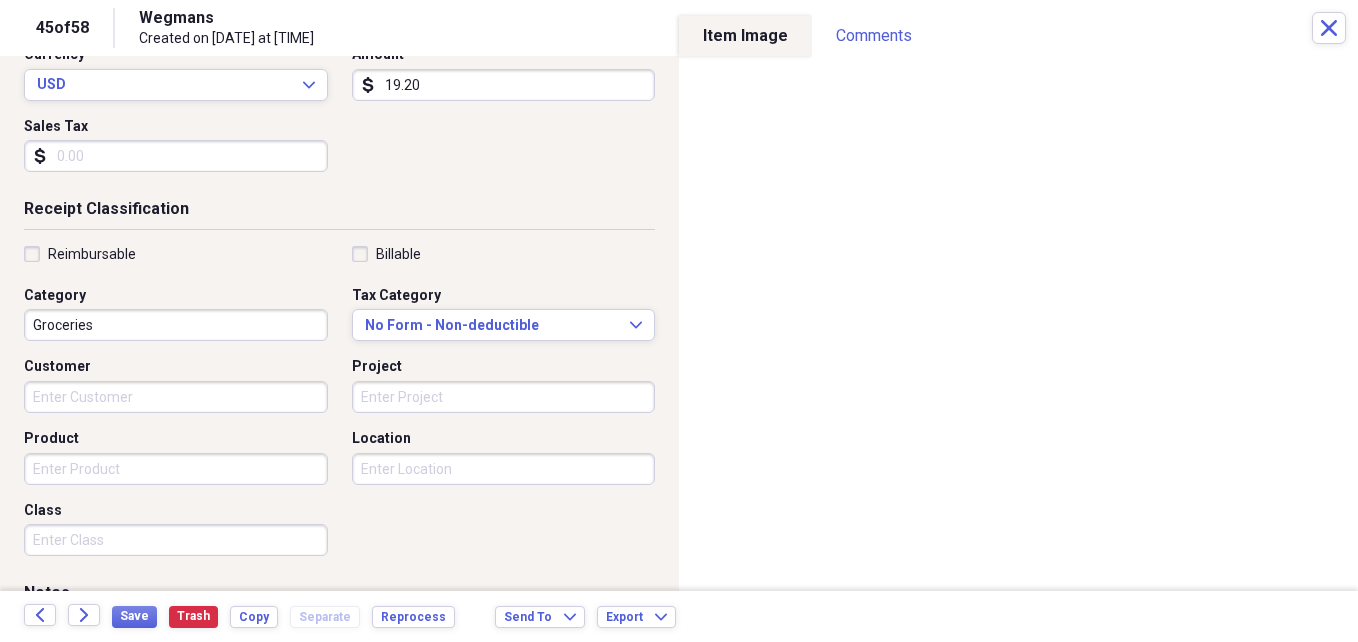 scroll, scrollTop: 307, scrollLeft: 0, axis: vertical 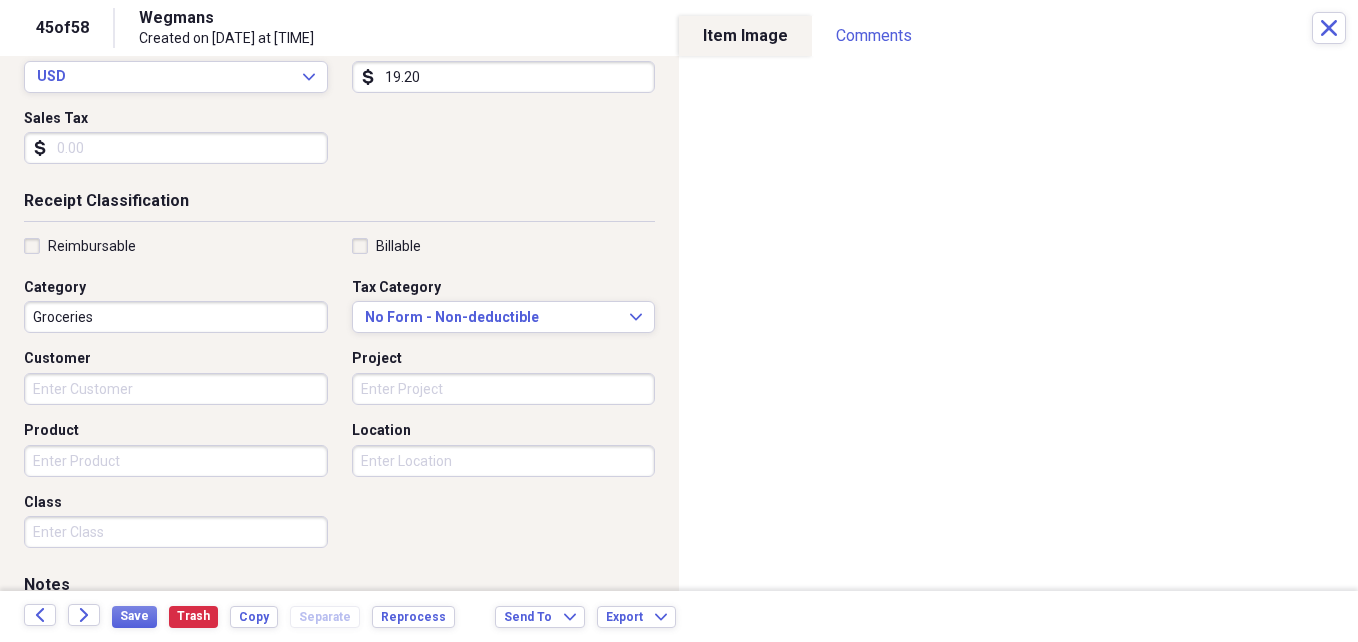 click on "Product" at bounding box center (176, 461) 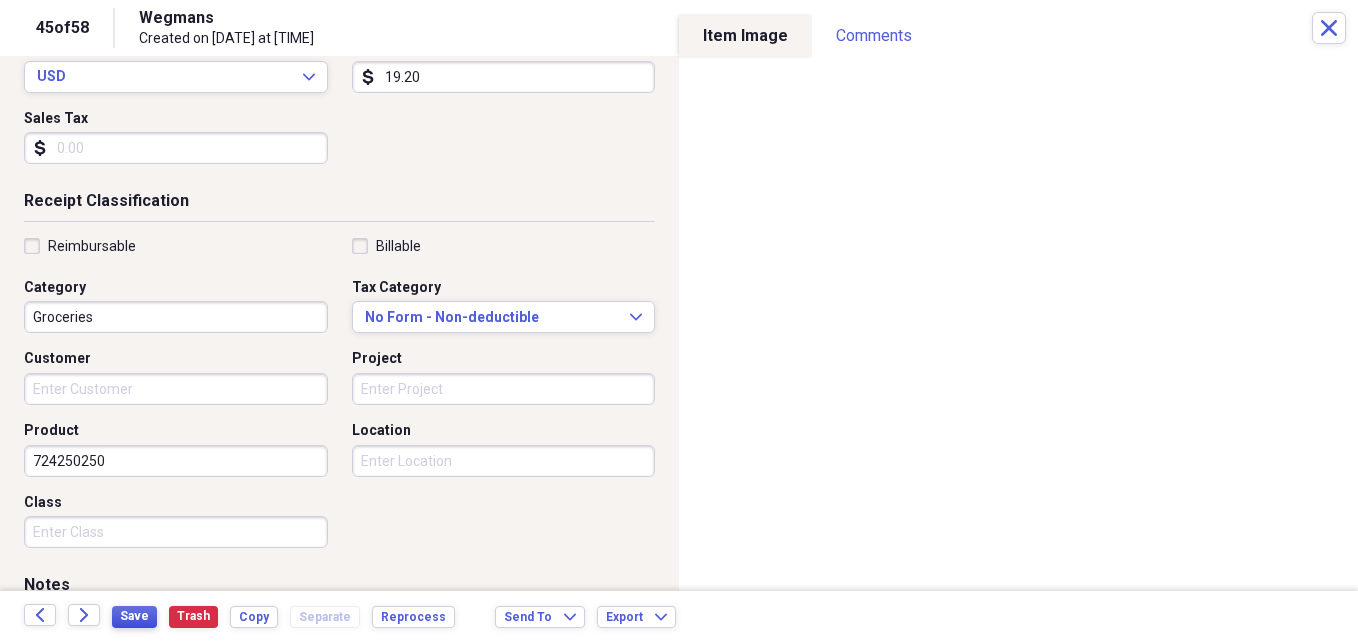 type on "724250250" 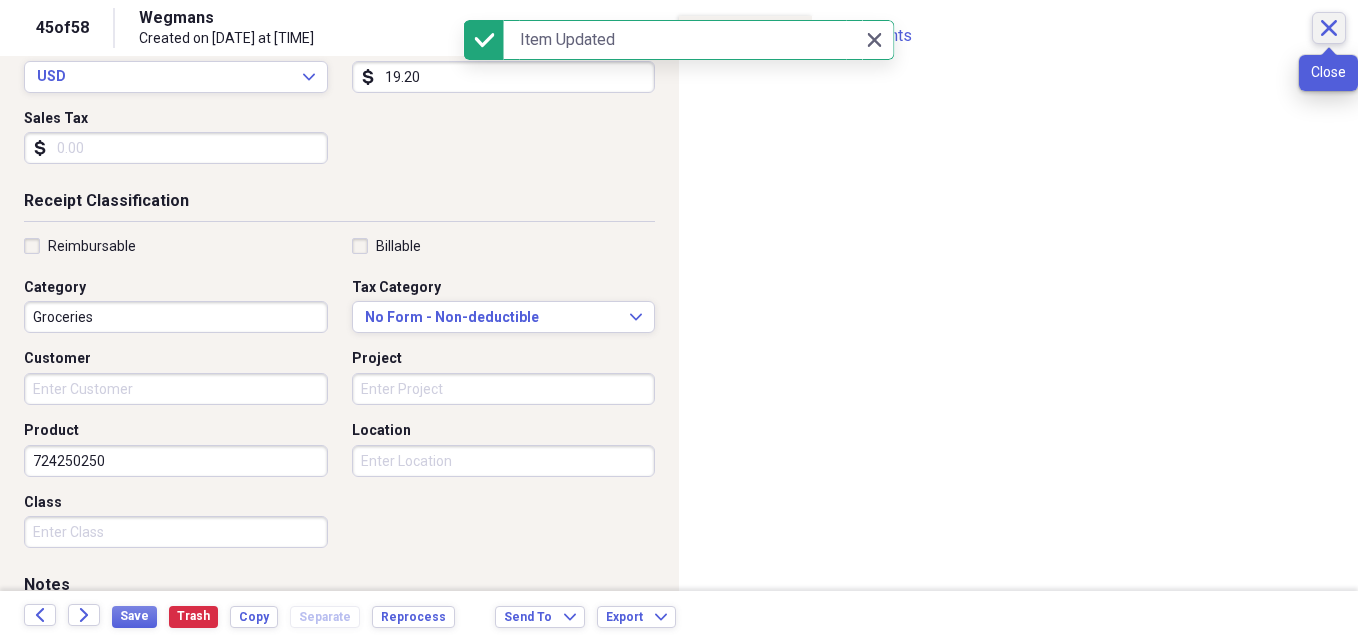 click on "Close" 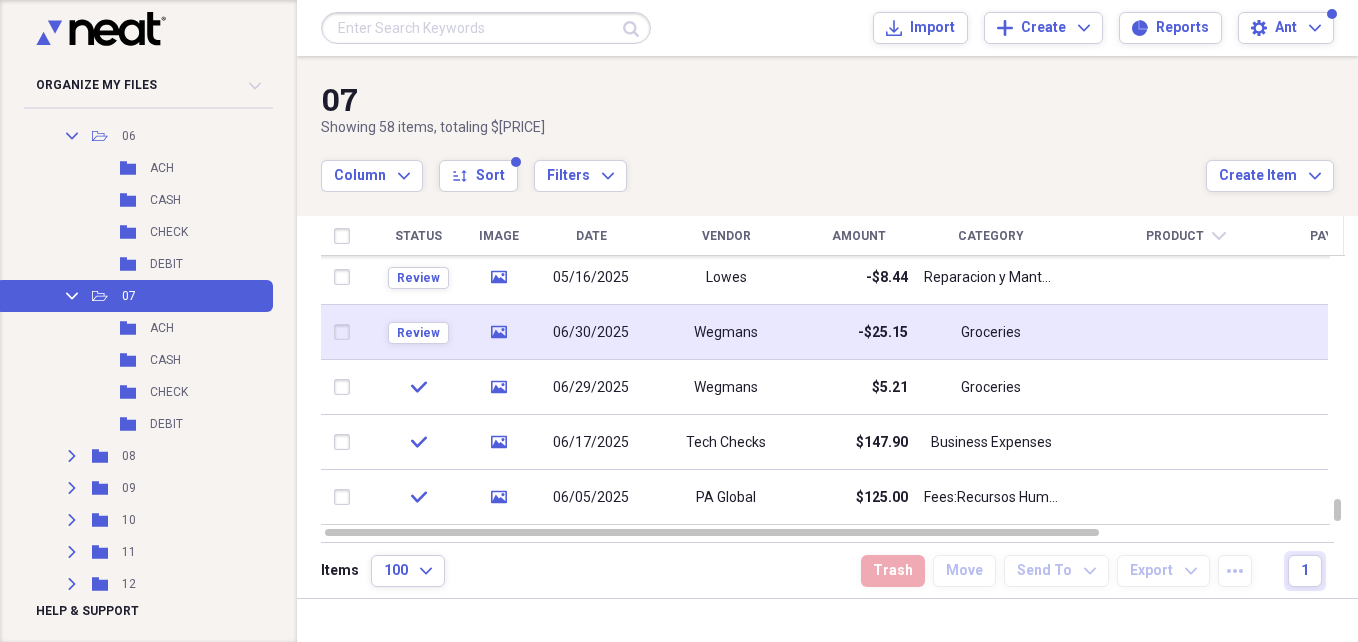 click on "Groceries" at bounding box center [991, 333] 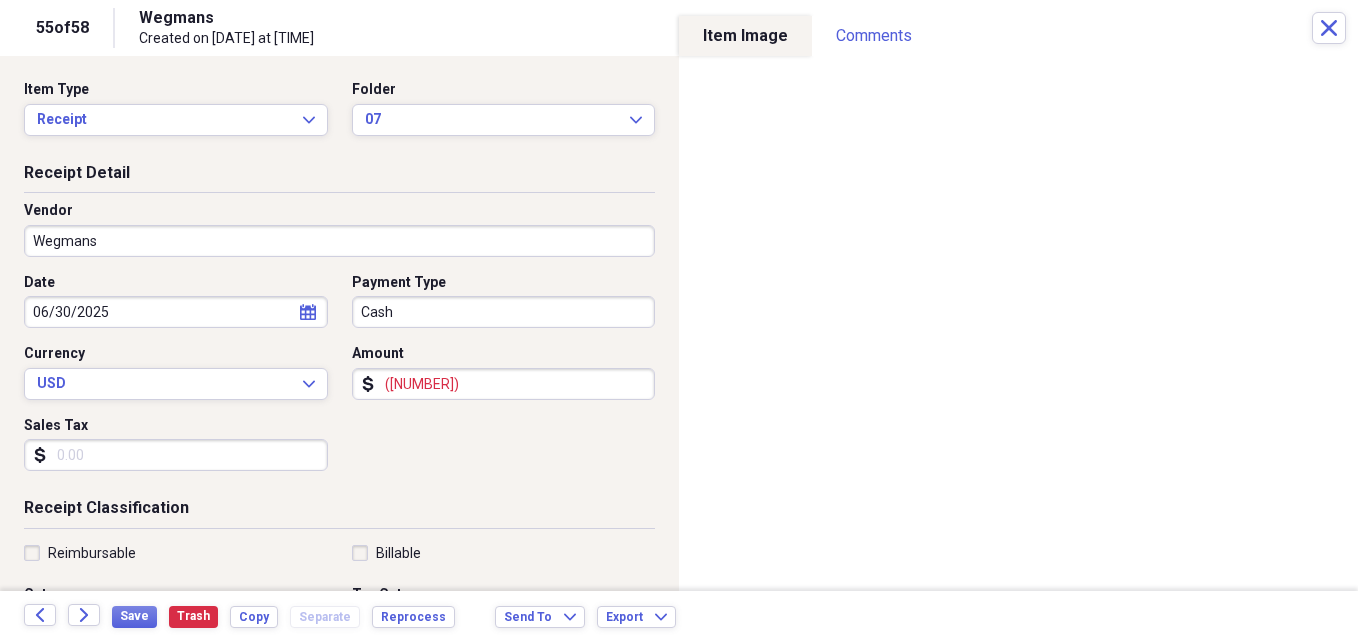 click on "([NUMBER])" at bounding box center [504, 384] 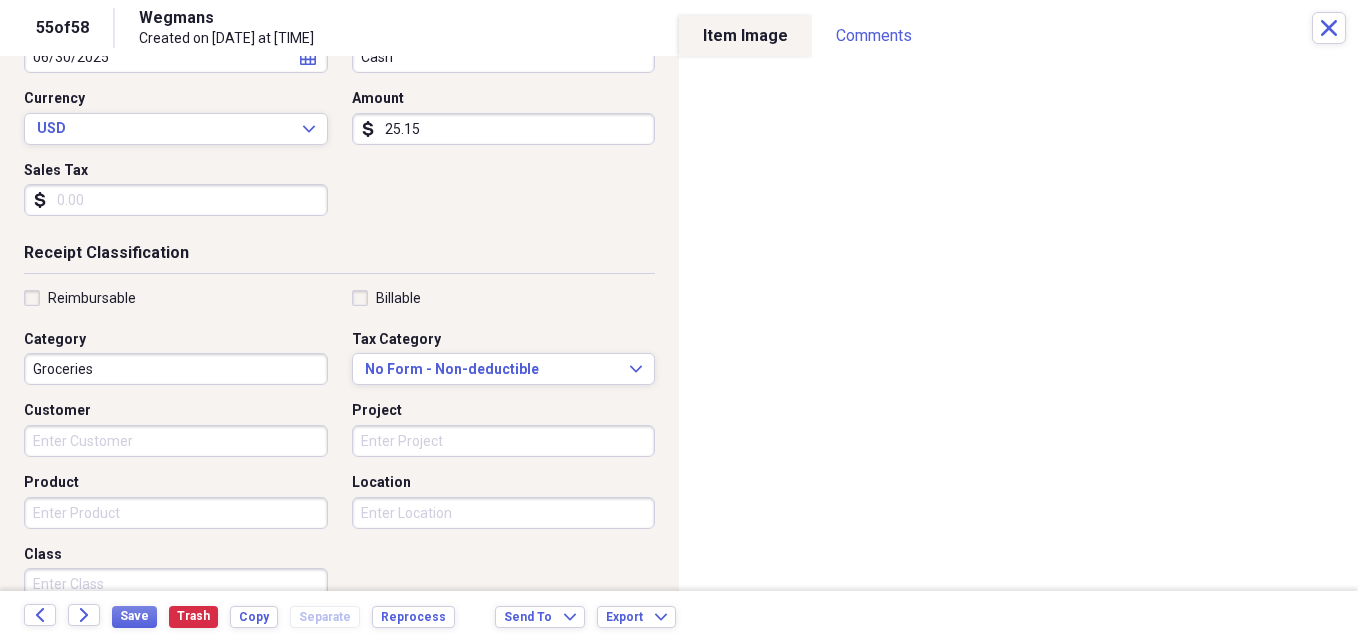 scroll, scrollTop: 273, scrollLeft: 0, axis: vertical 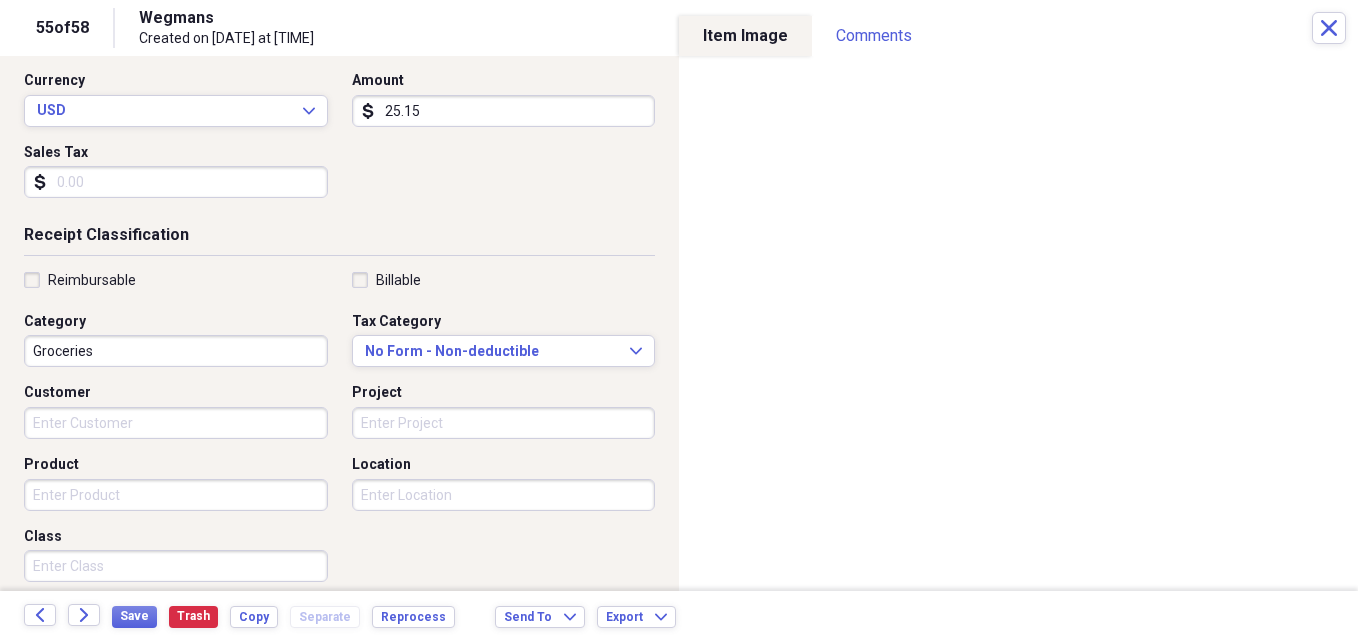 type on "25.15" 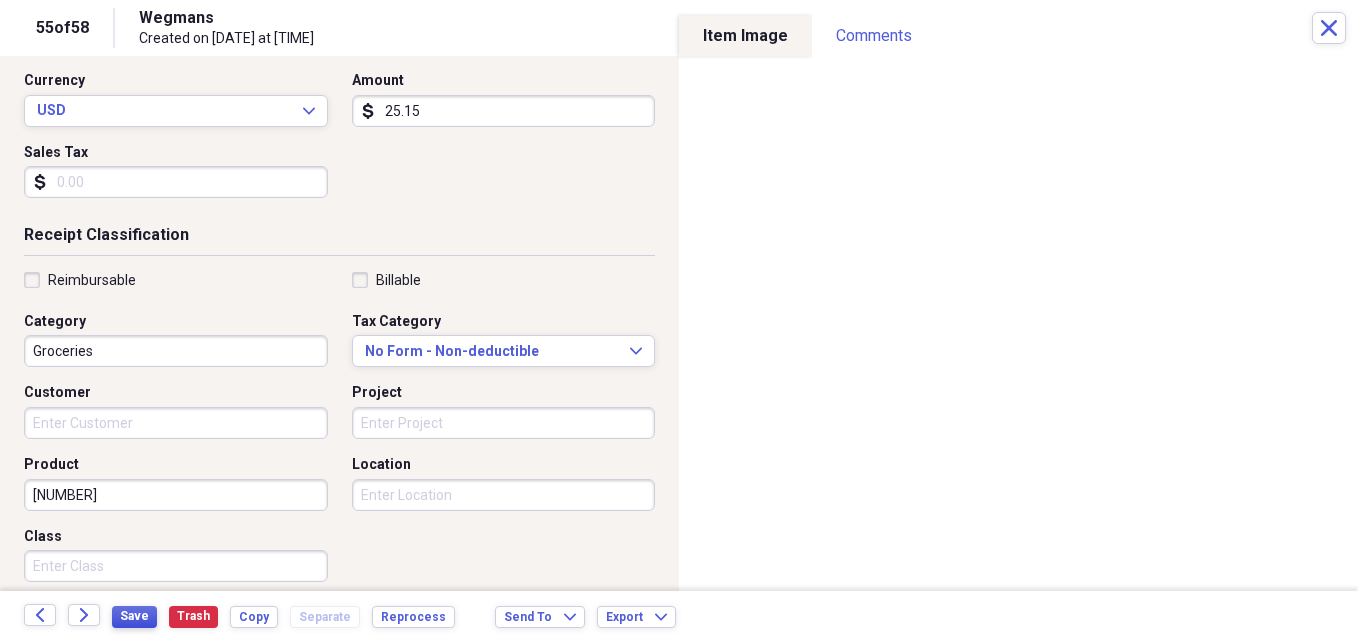 type on "[NUMBER]" 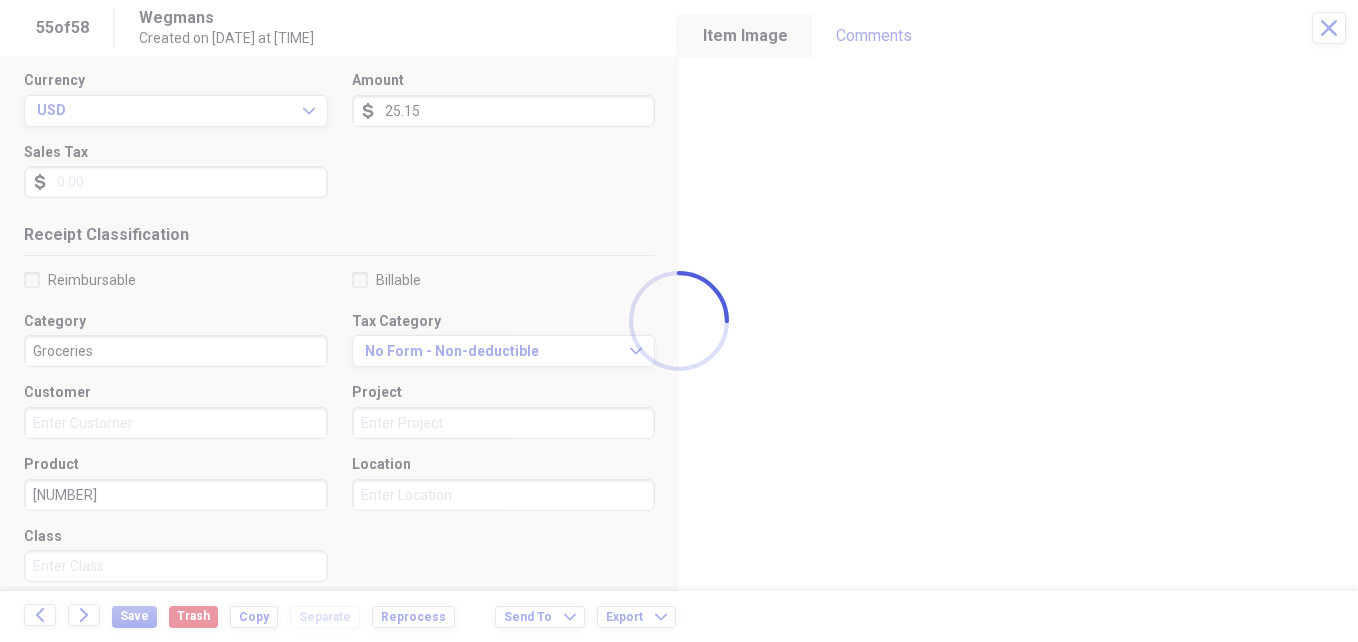 click at bounding box center [679, 321] 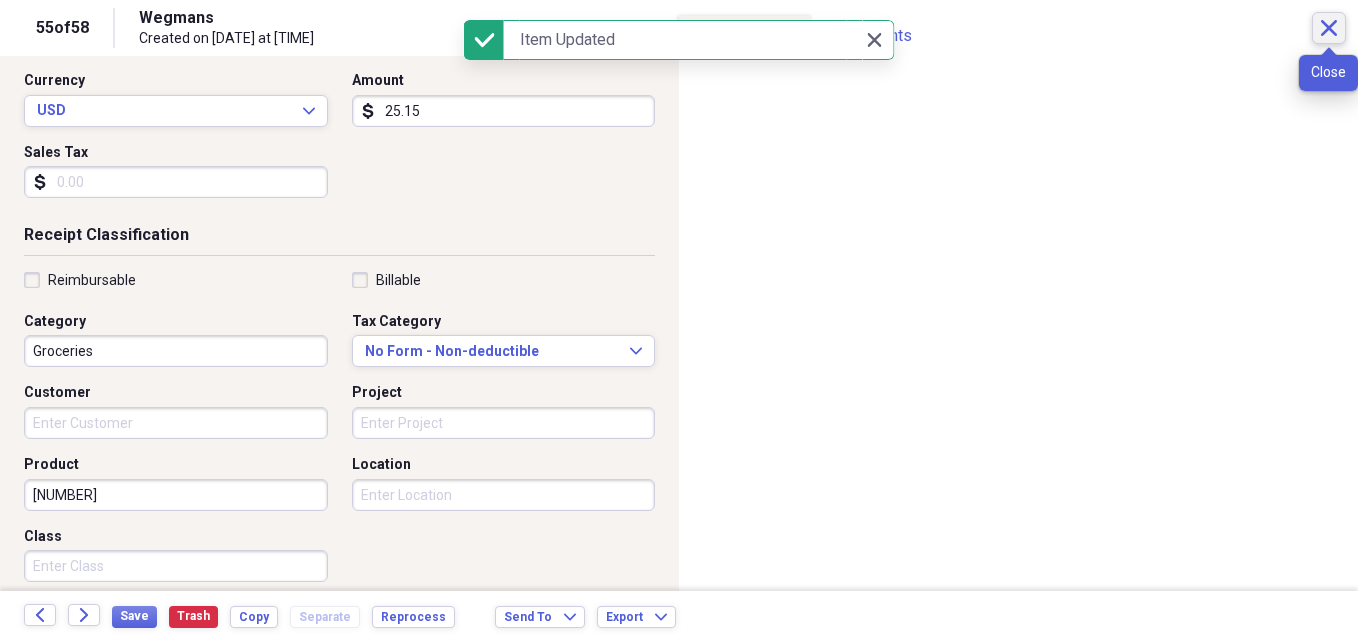 click on "Close" 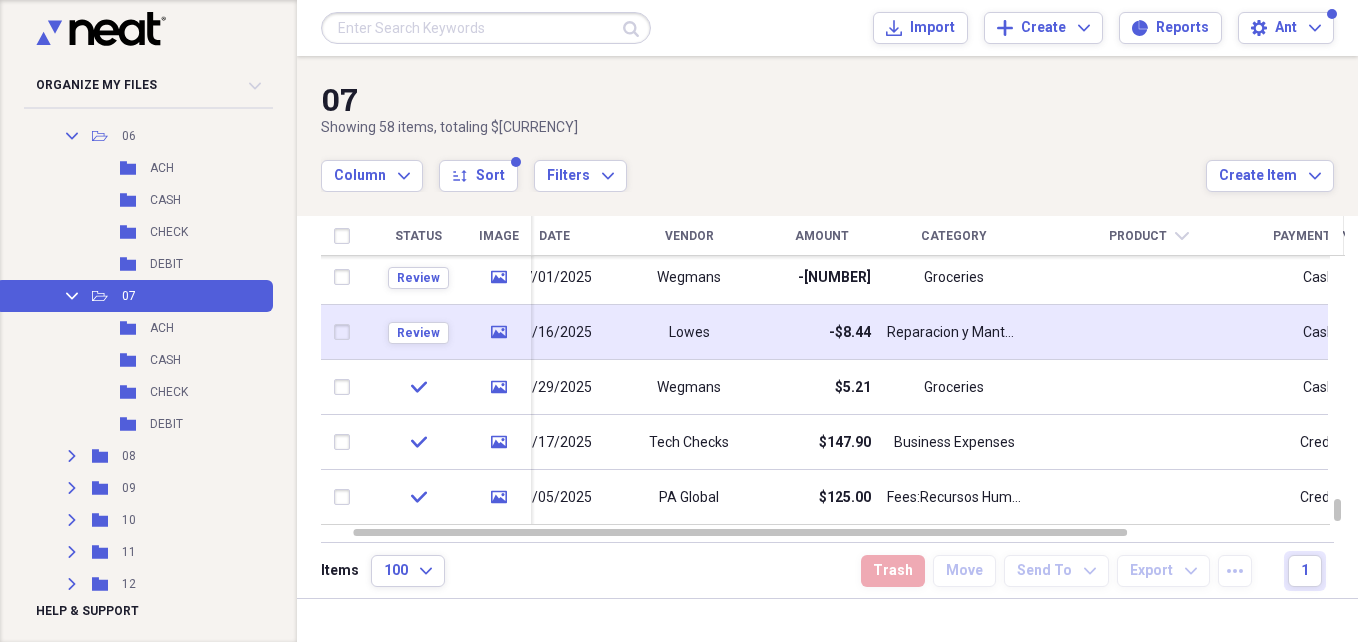 click on "-$8.44" at bounding box center (850, 333) 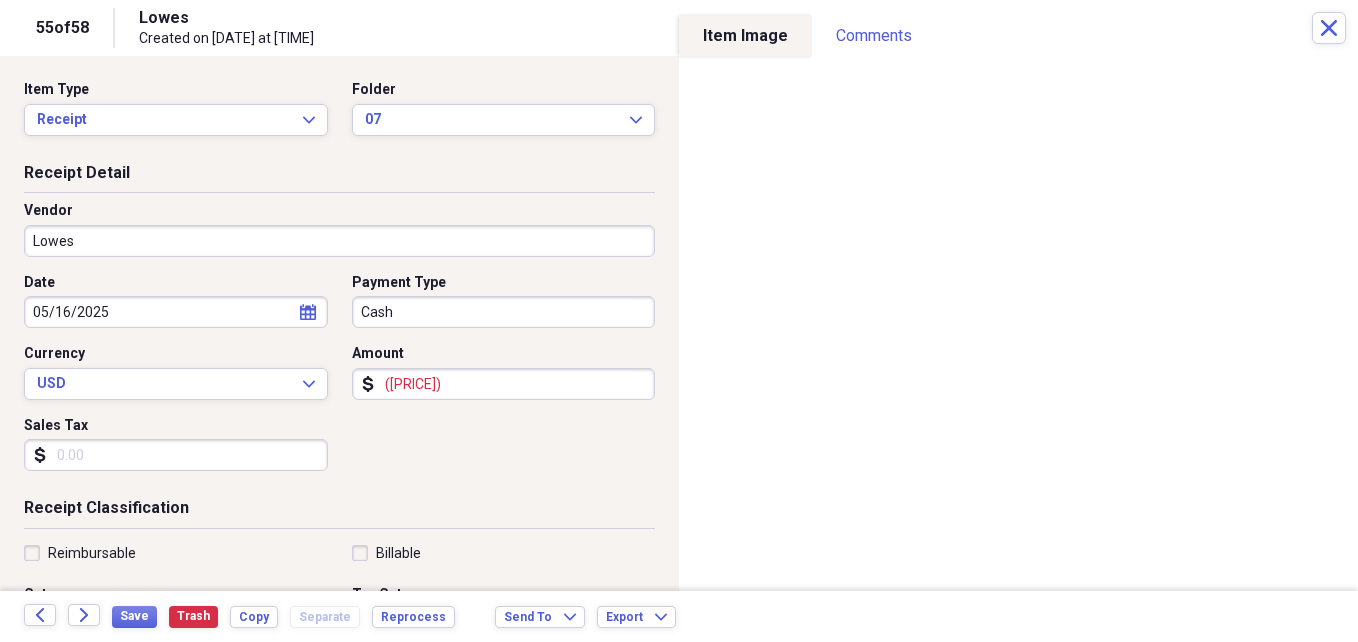 click on "([PRICE])" at bounding box center (504, 384) 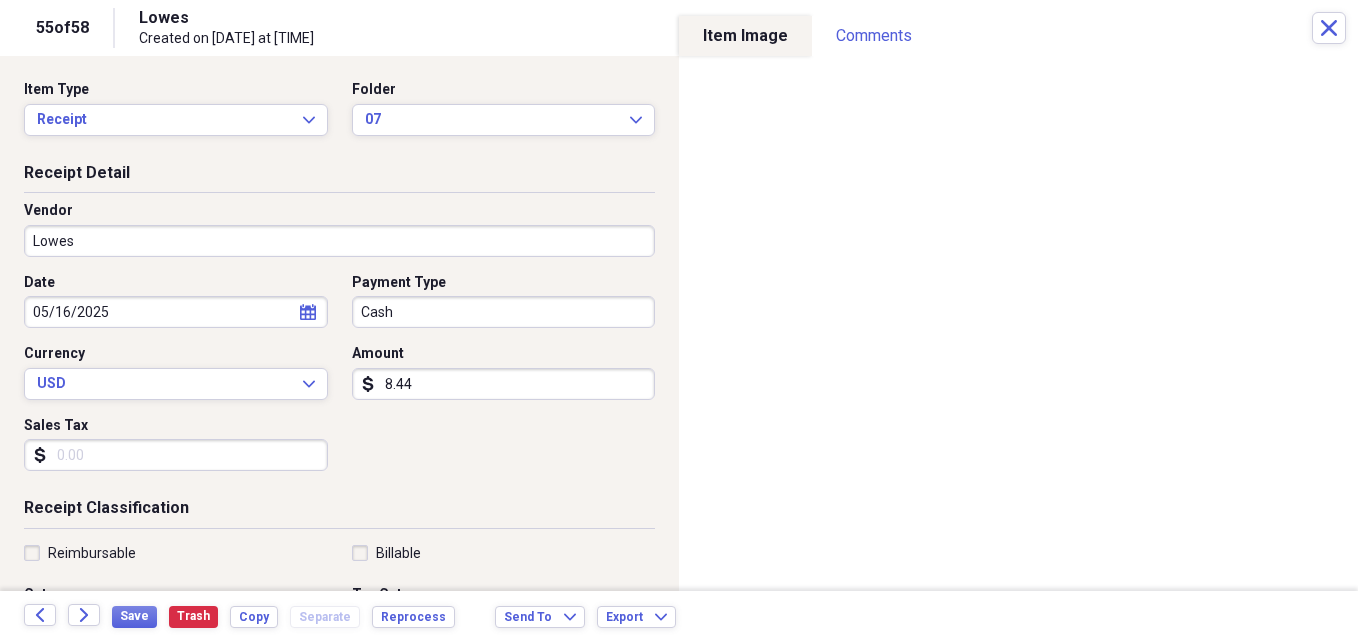 type on "8.44" 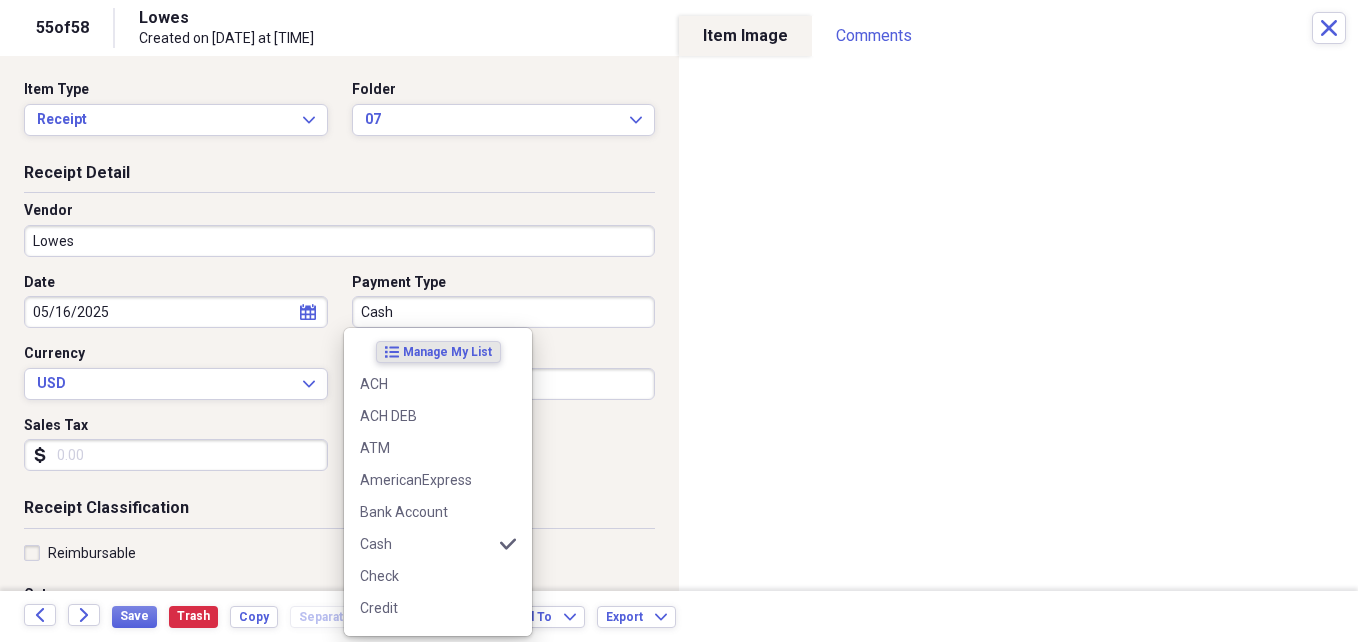 click on "Cash" at bounding box center [504, 312] 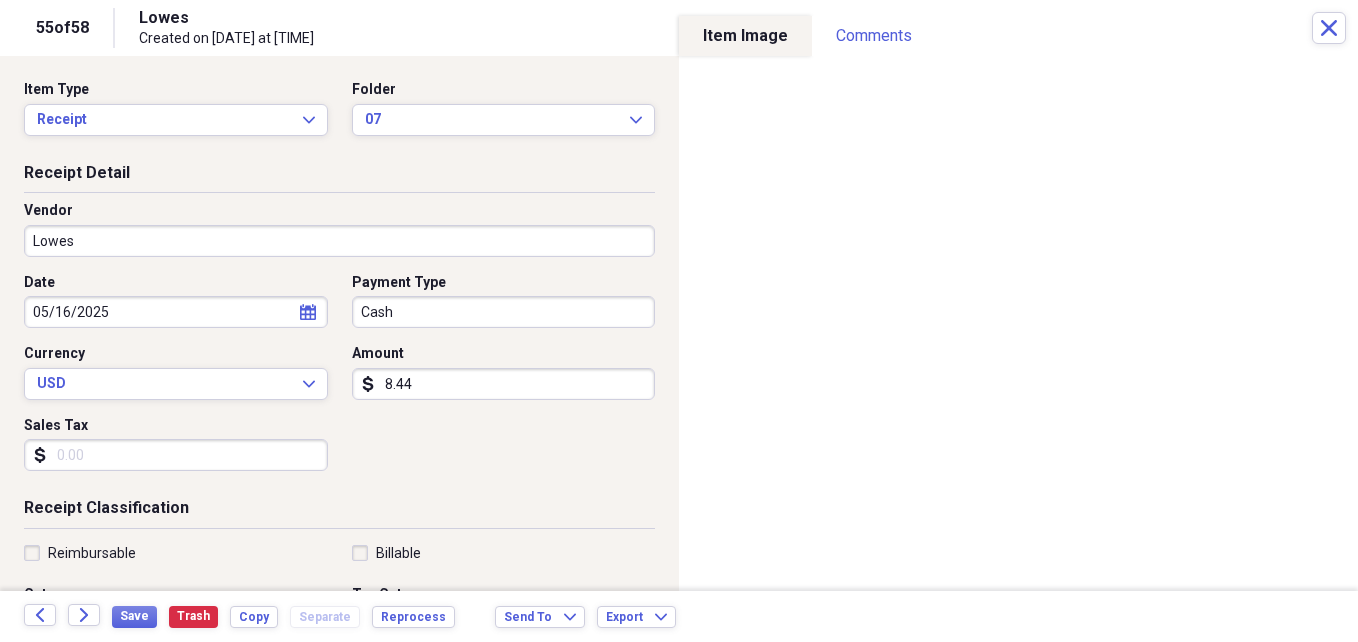 click 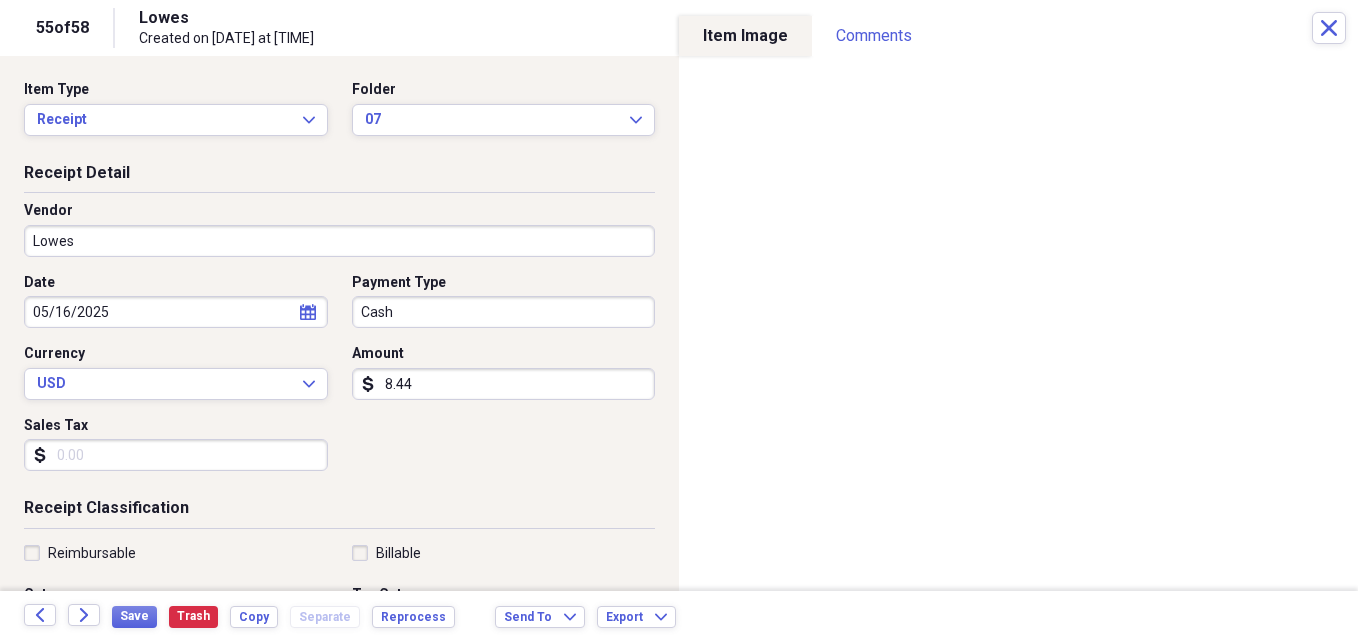 select on "4" 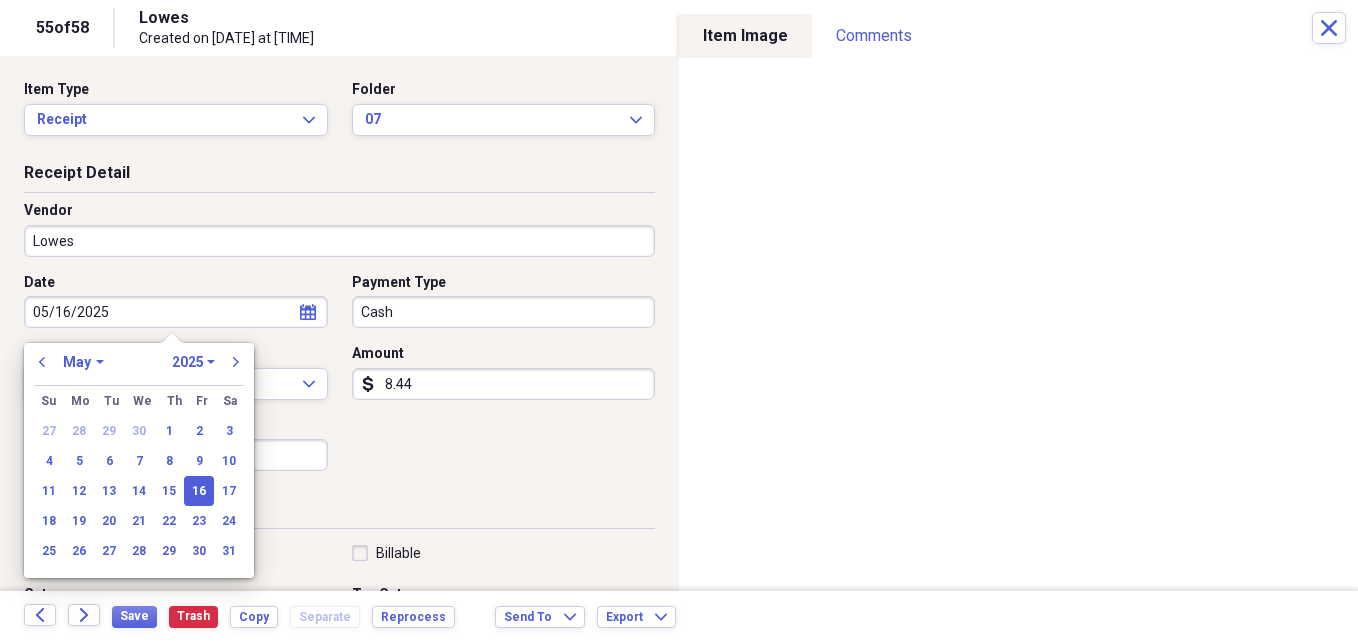 click 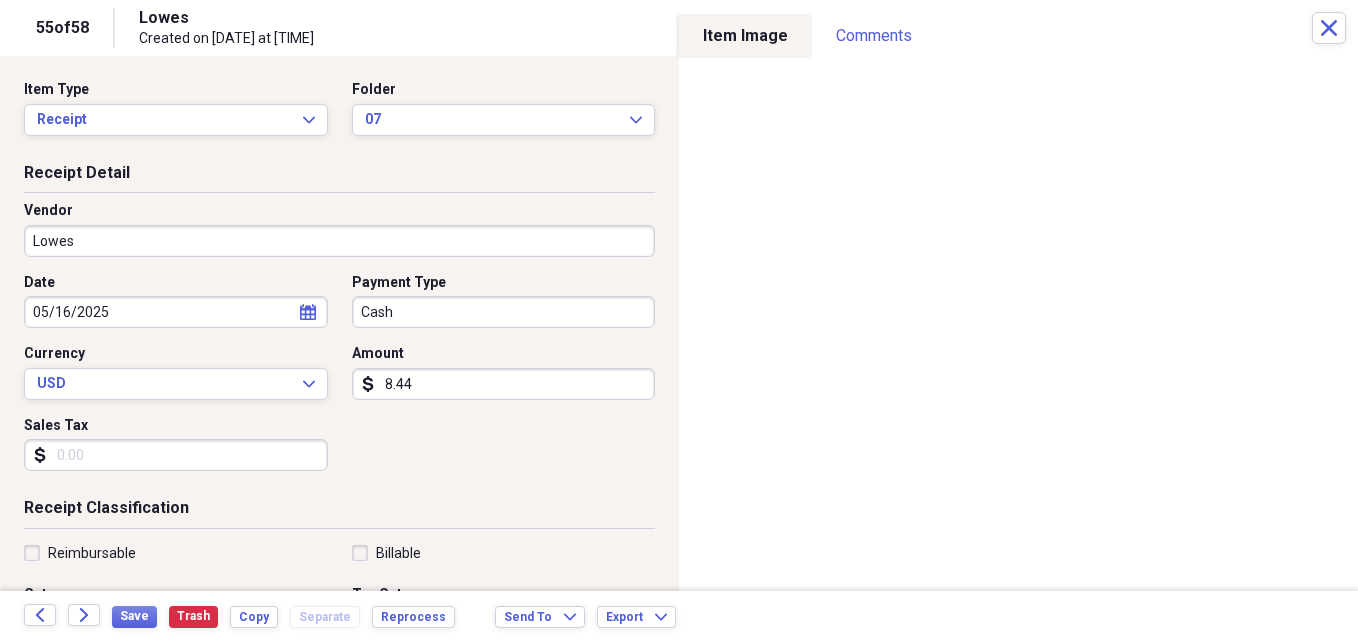 click 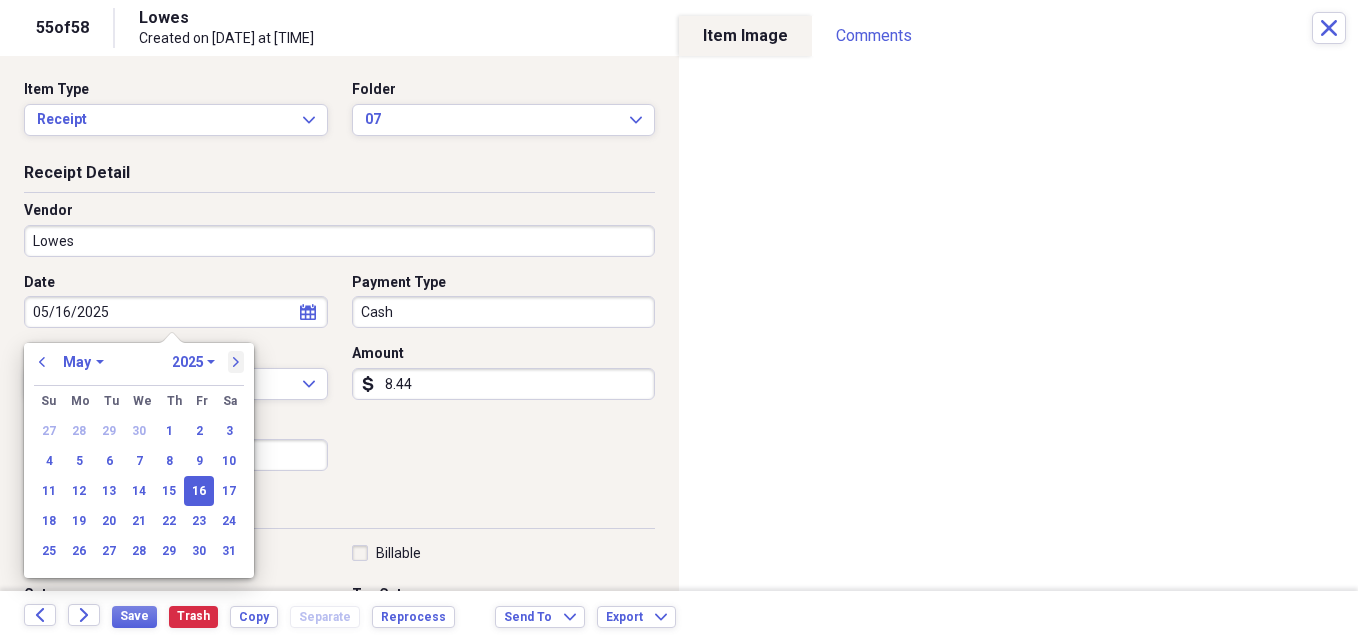 click on "next" at bounding box center (236, 362) 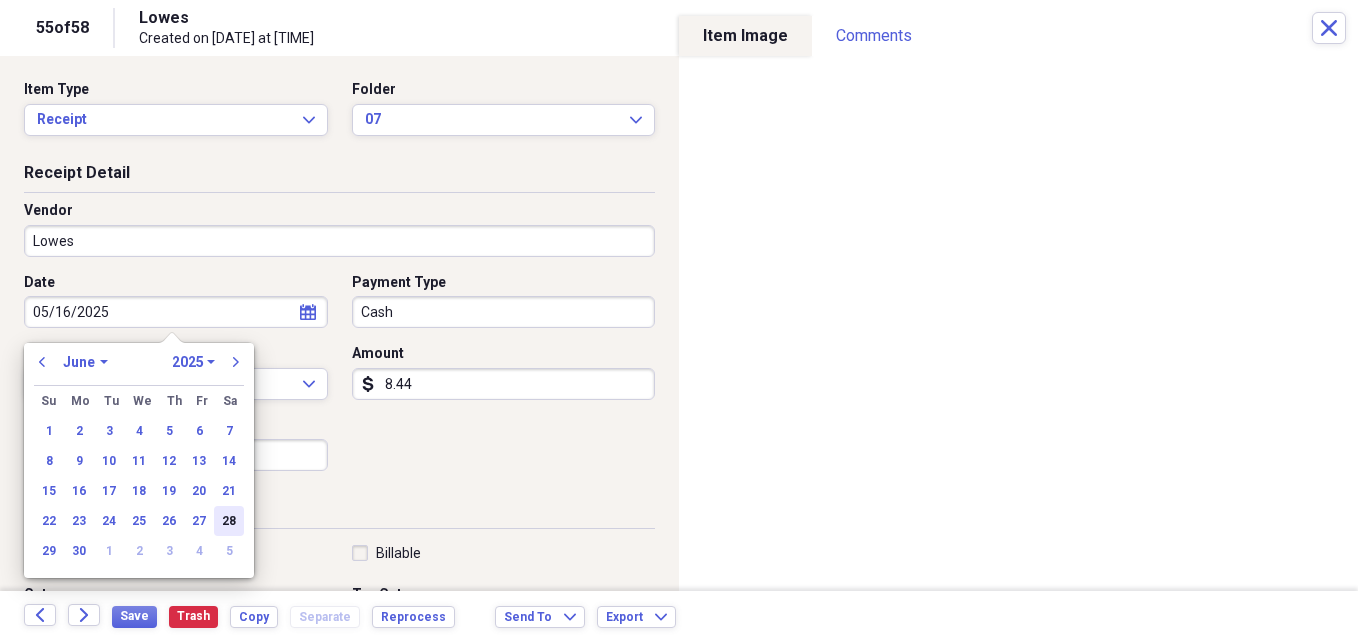 click on "28" at bounding box center (229, 521) 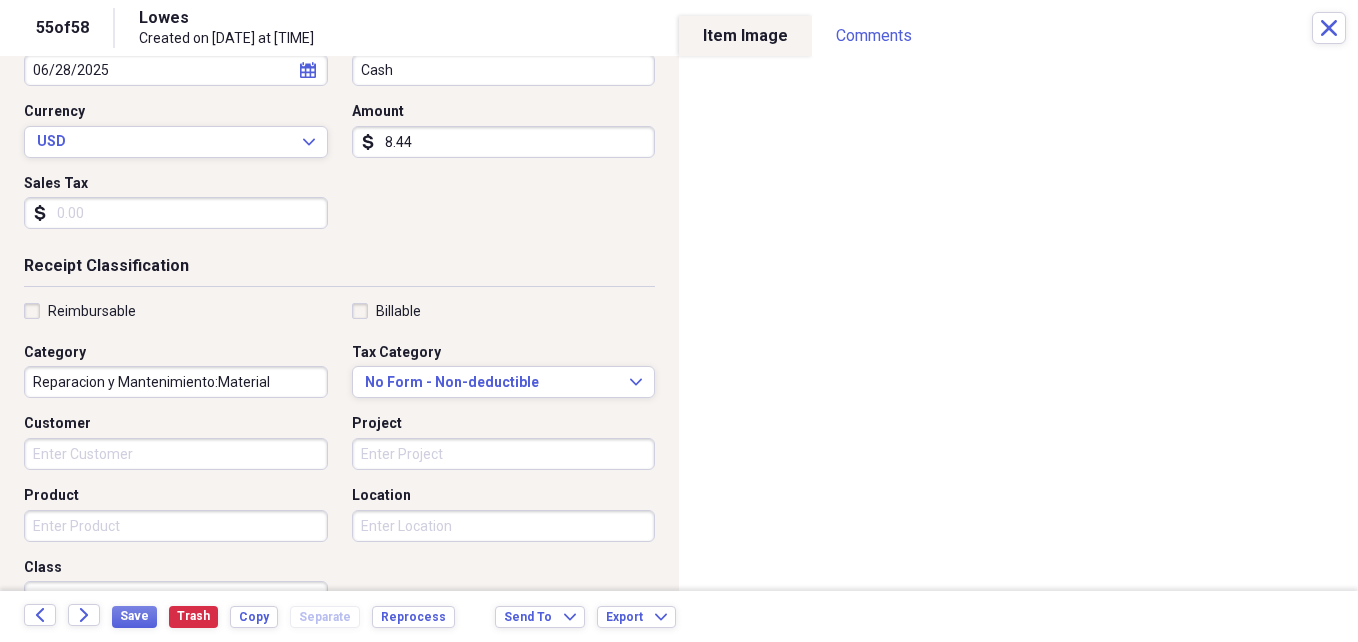 scroll, scrollTop: 260, scrollLeft: 0, axis: vertical 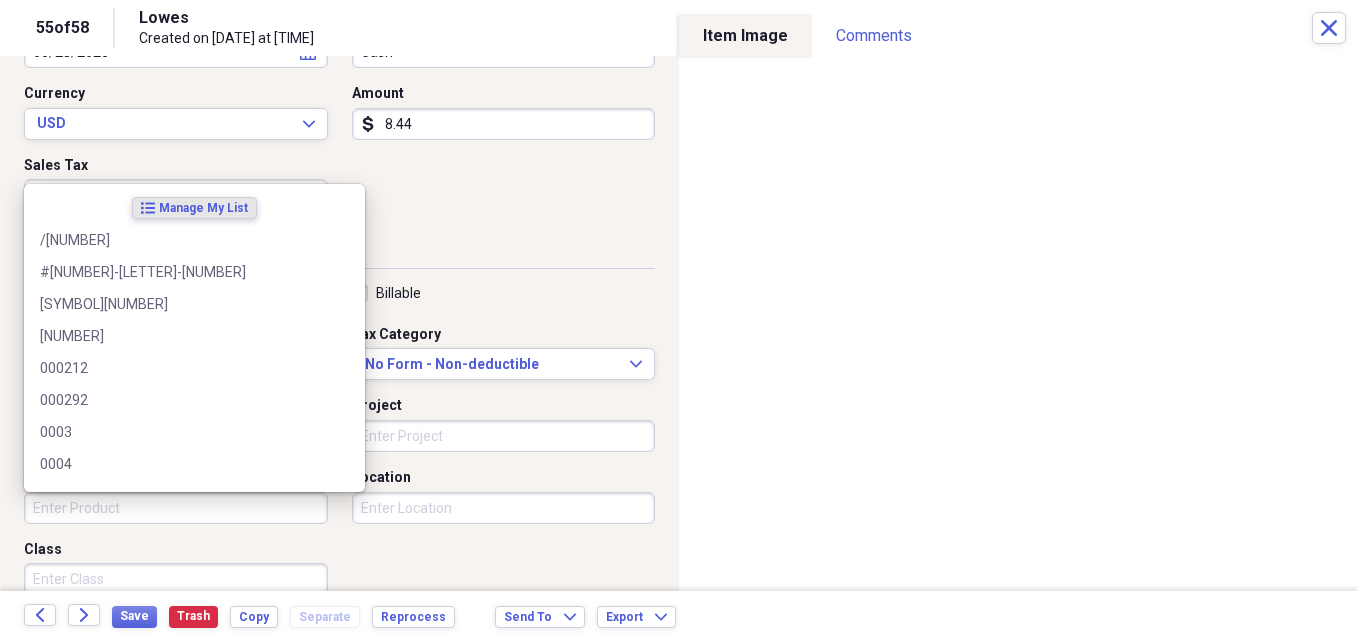 click on "Product" at bounding box center [176, 508] 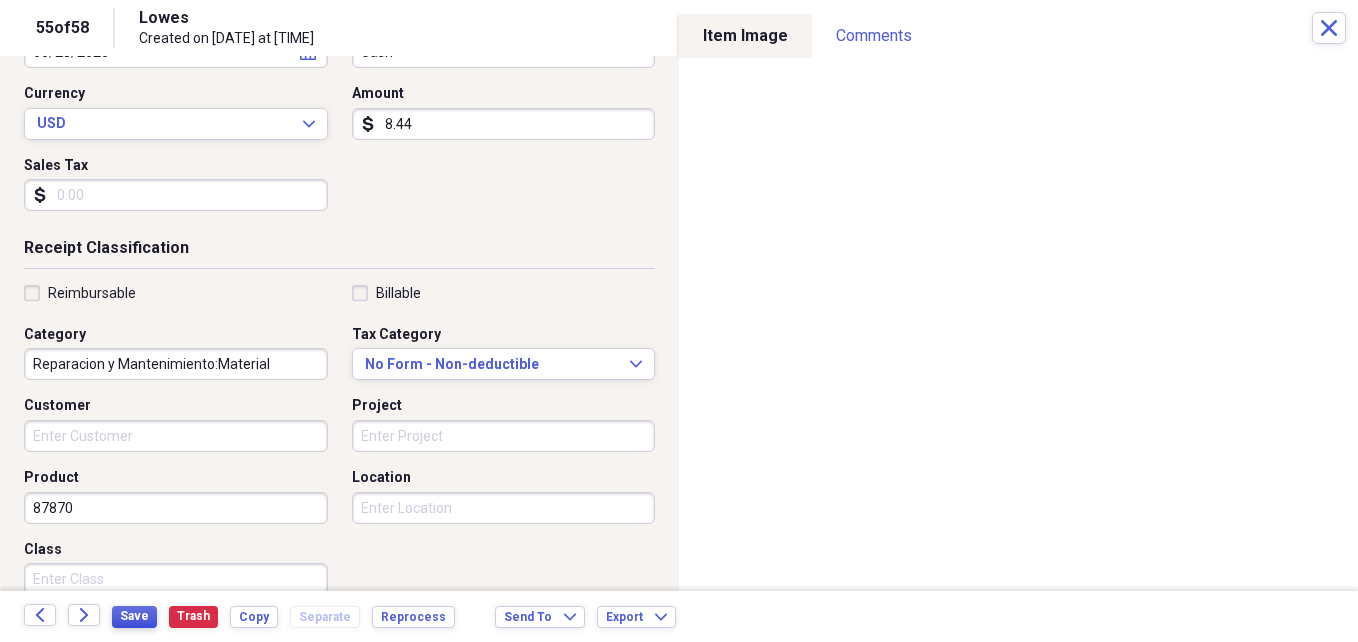 type on "87870" 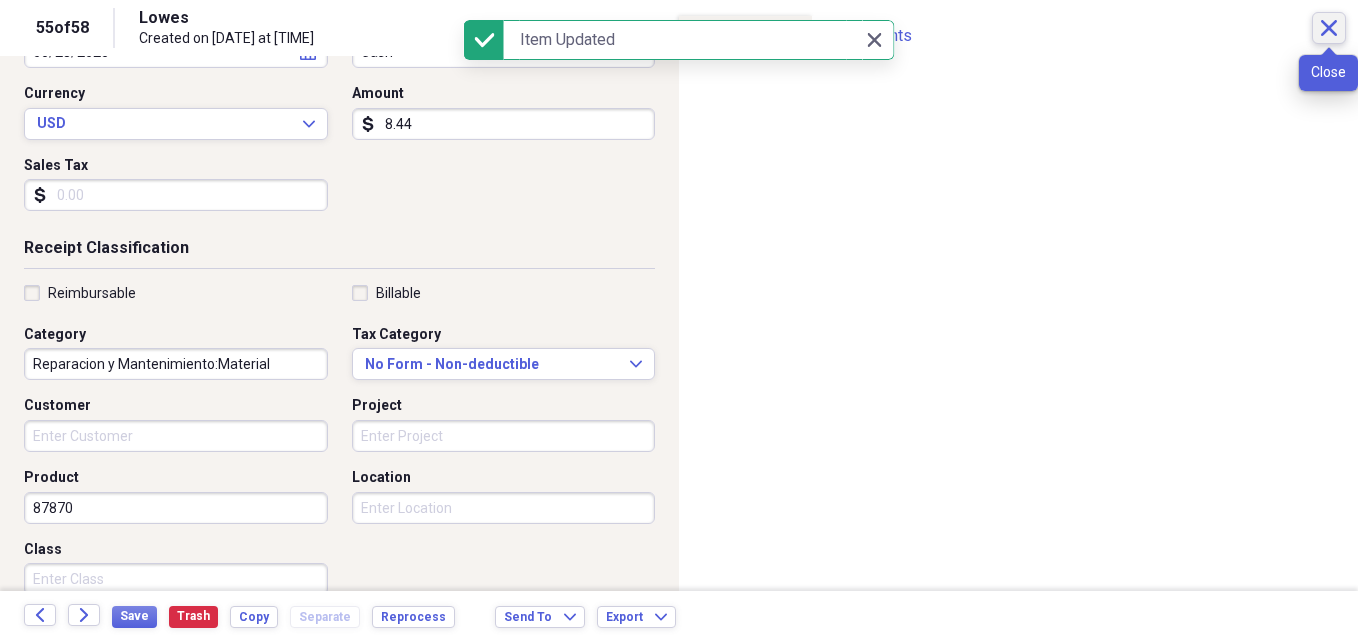 drag, startPoint x: 1324, startPoint y: 37, endPoint x: 1323, endPoint y: 51, distance: 14.035668 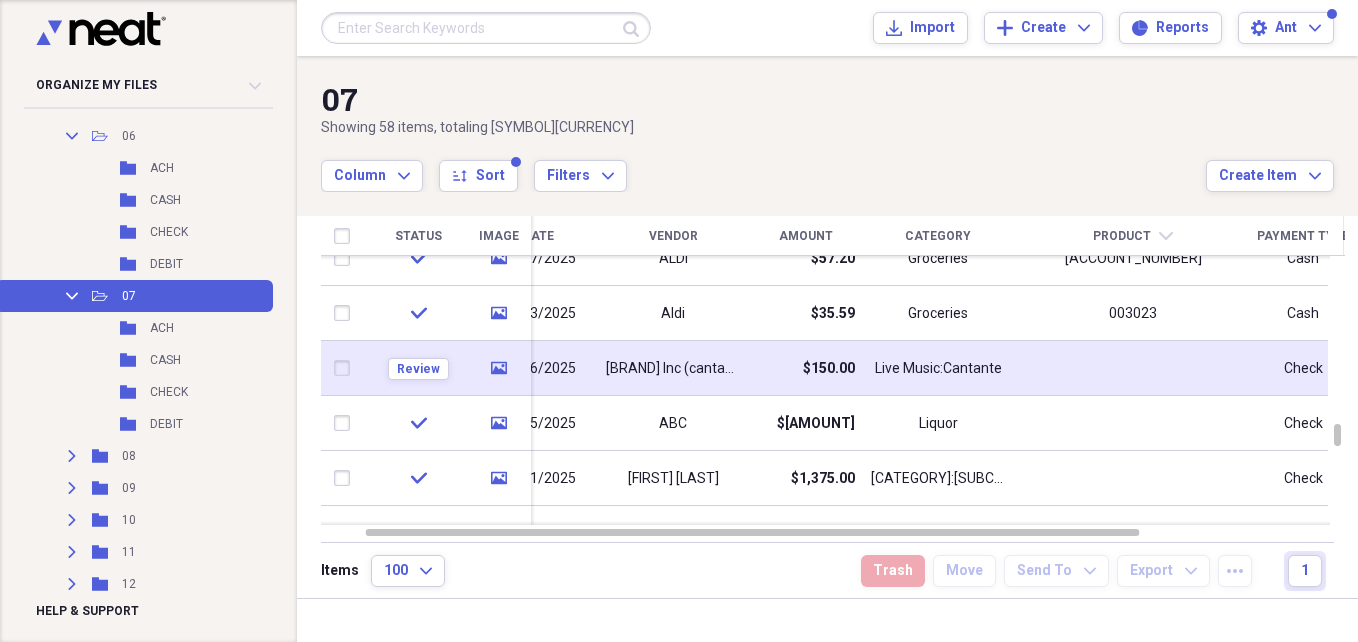click on "$150.00" at bounding box center (805, 368) 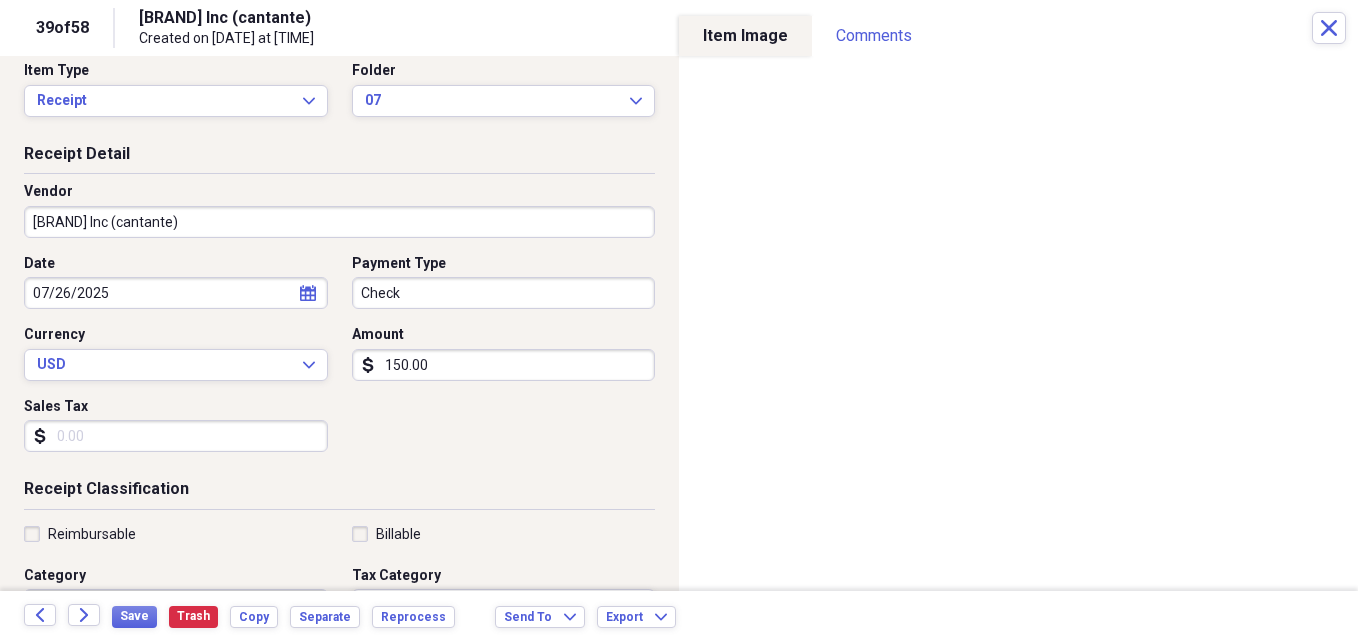 scroll, scrollTop: 17, scrollLeft: 0, axis: vertical 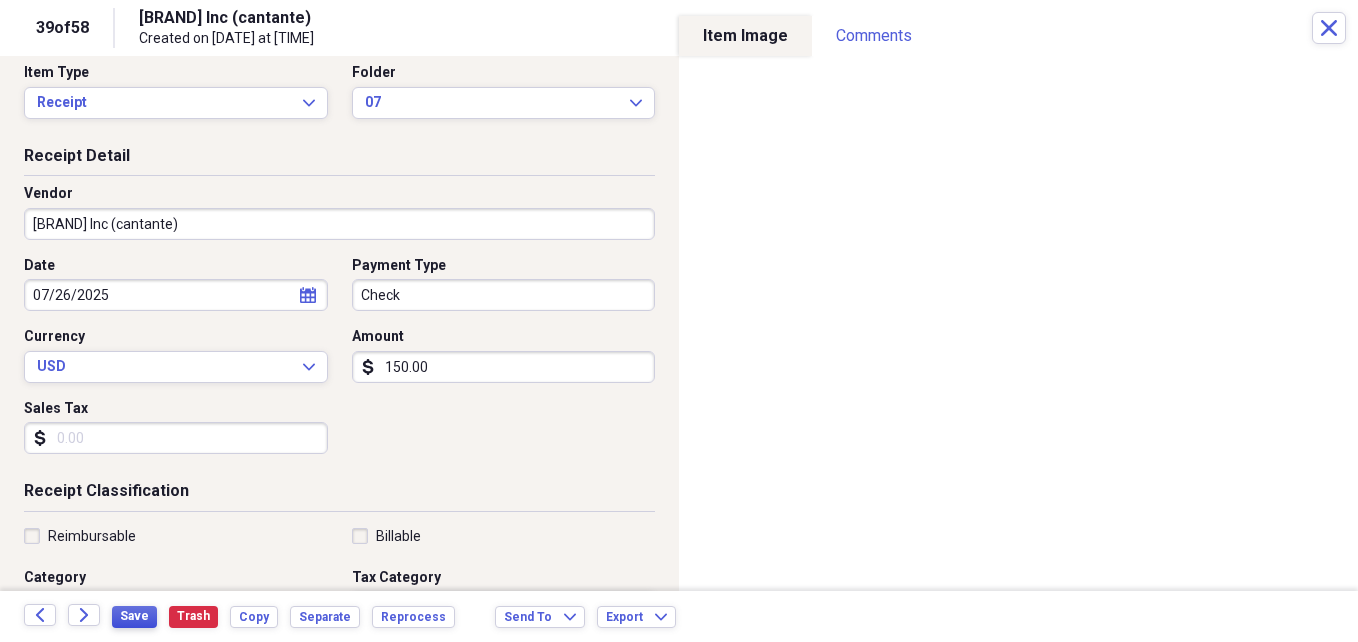 click on "Save" at bounding box center [134, 616] 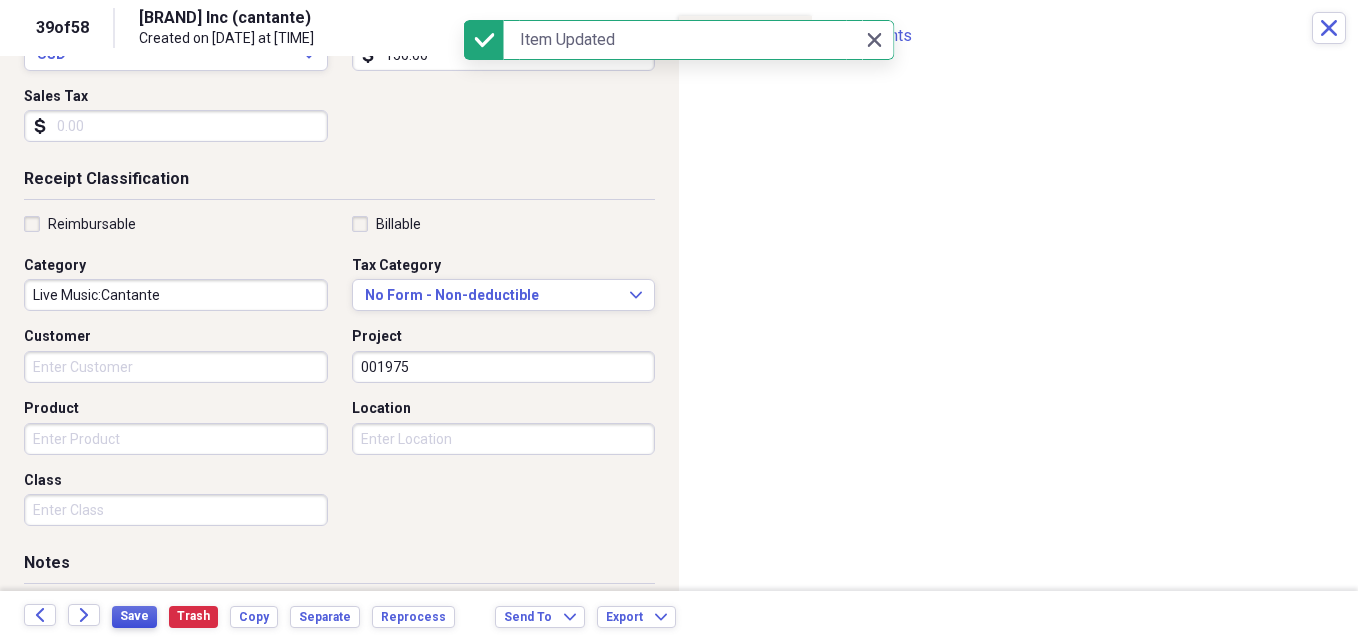 scroll, scrollTop: 330, scrollLeft: 0, axis: vertical 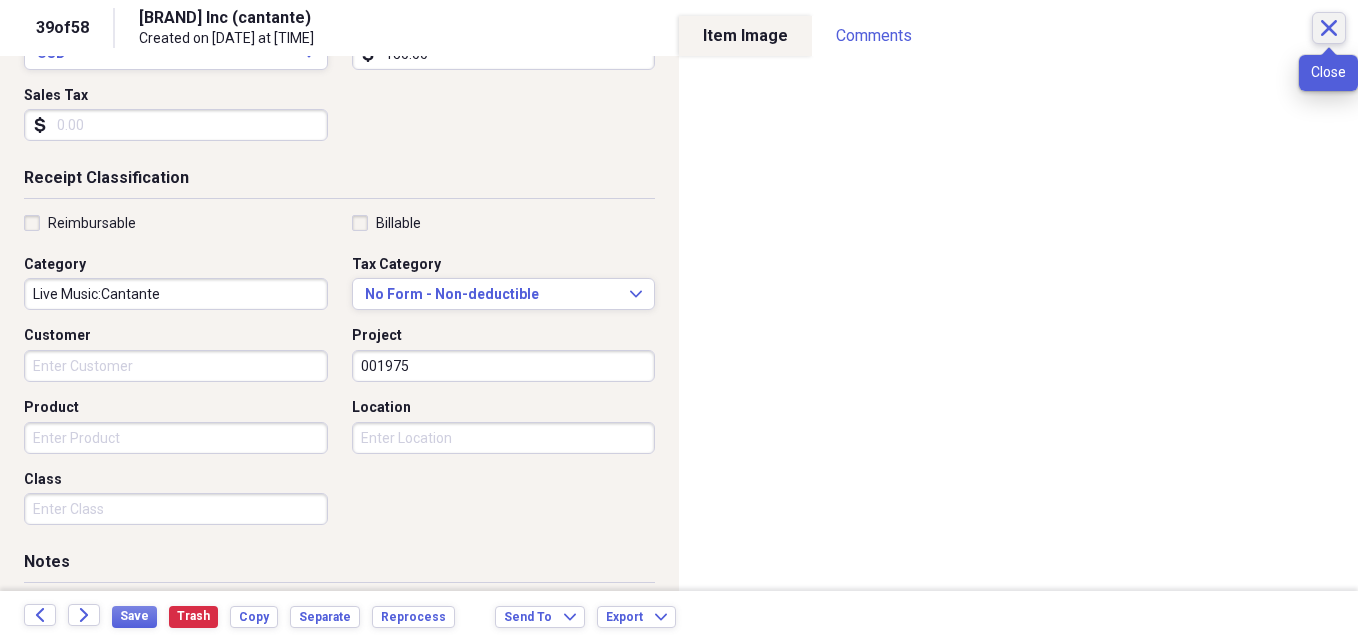 click 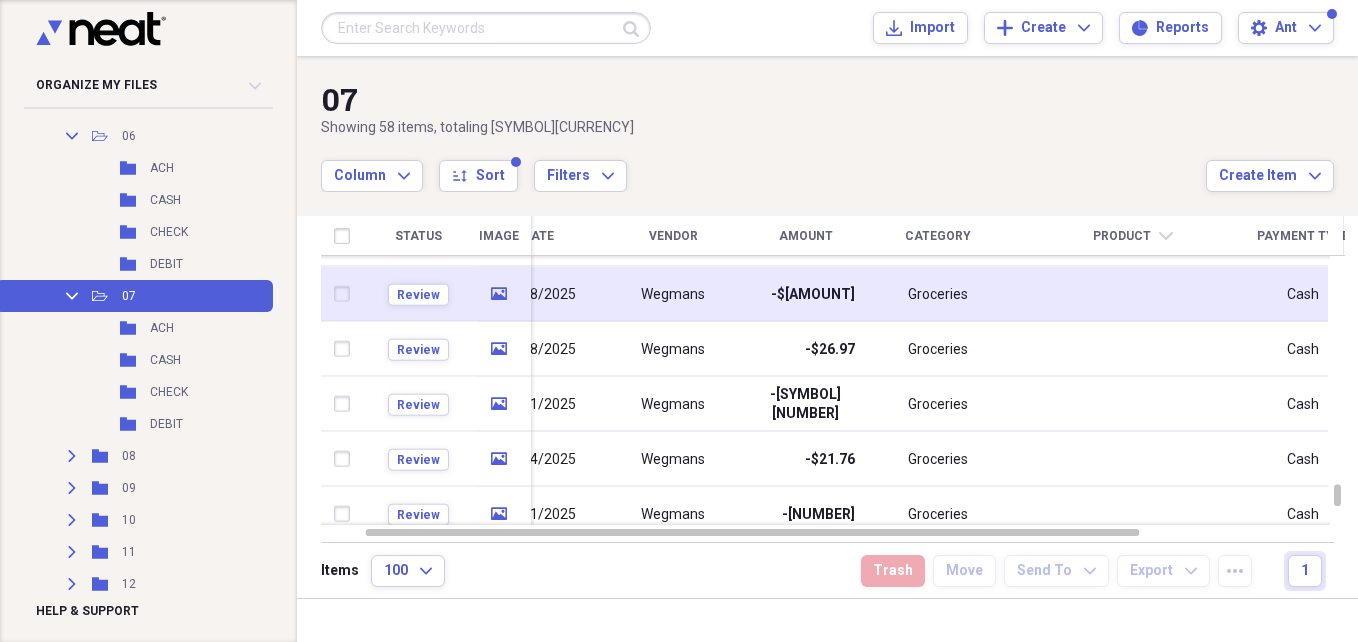 click on "07/18/2025" at bounding box center (538, 294) 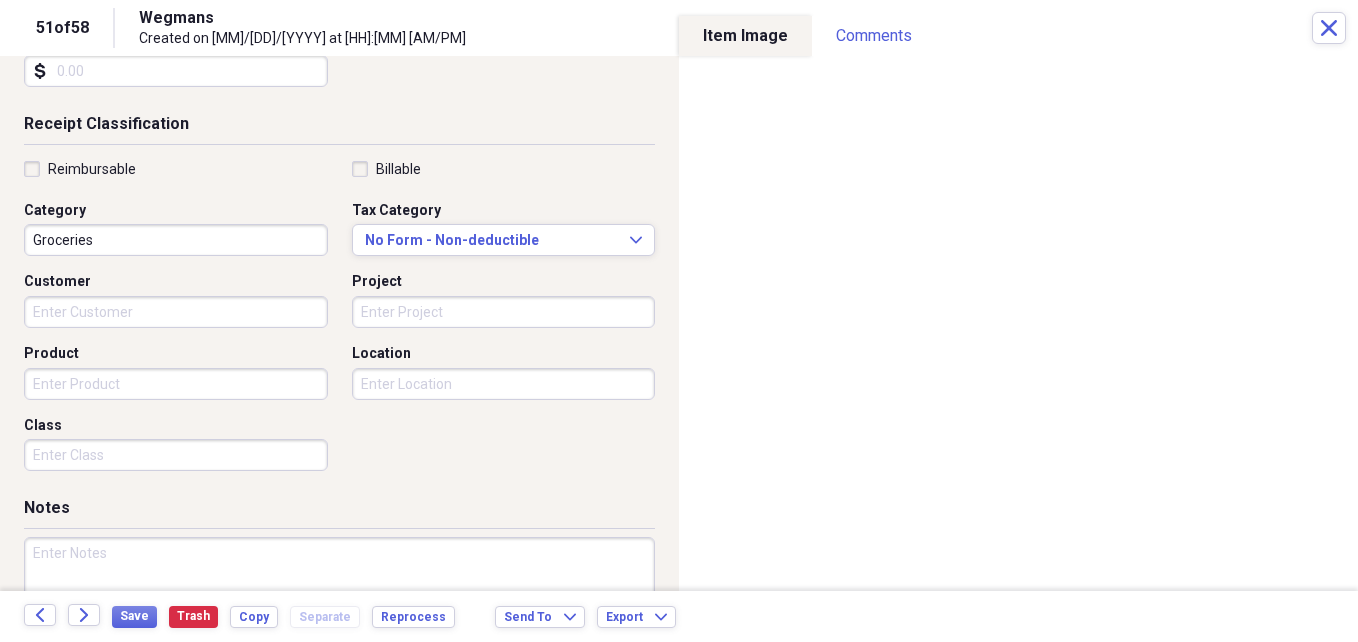 scroll, scrollTop: 405, scrollLeft: 0, axis: vertical 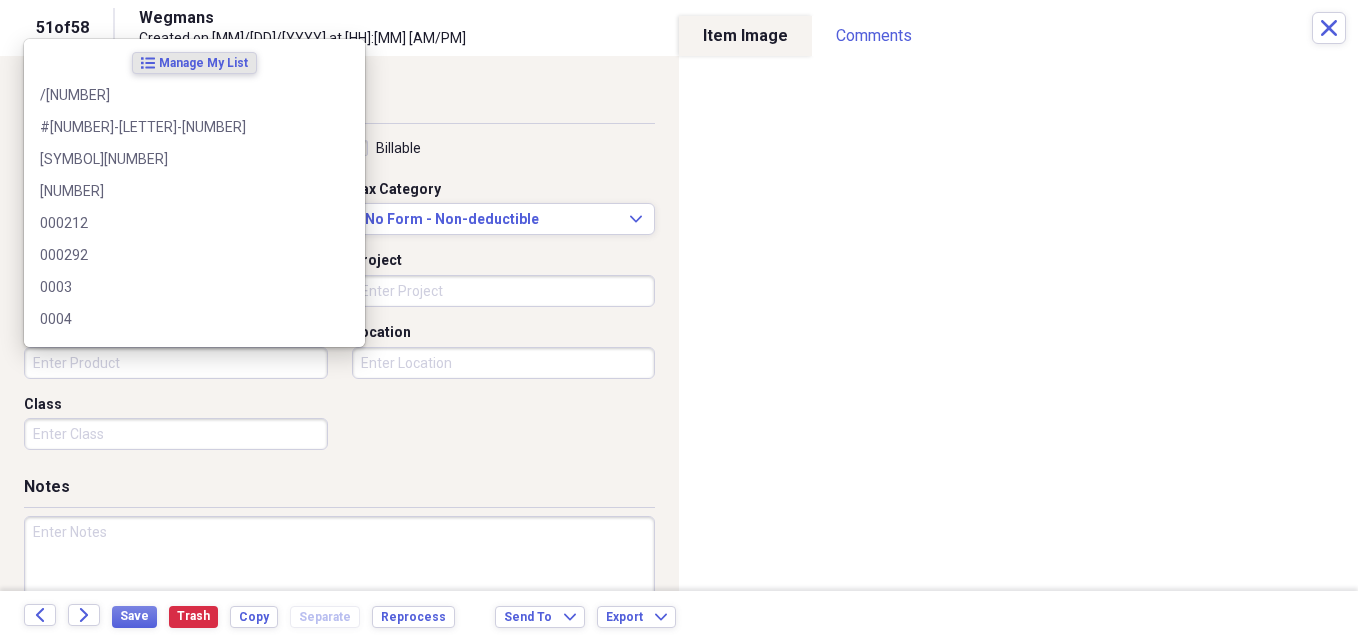 click on "Product" at bounding box center (176, 363) 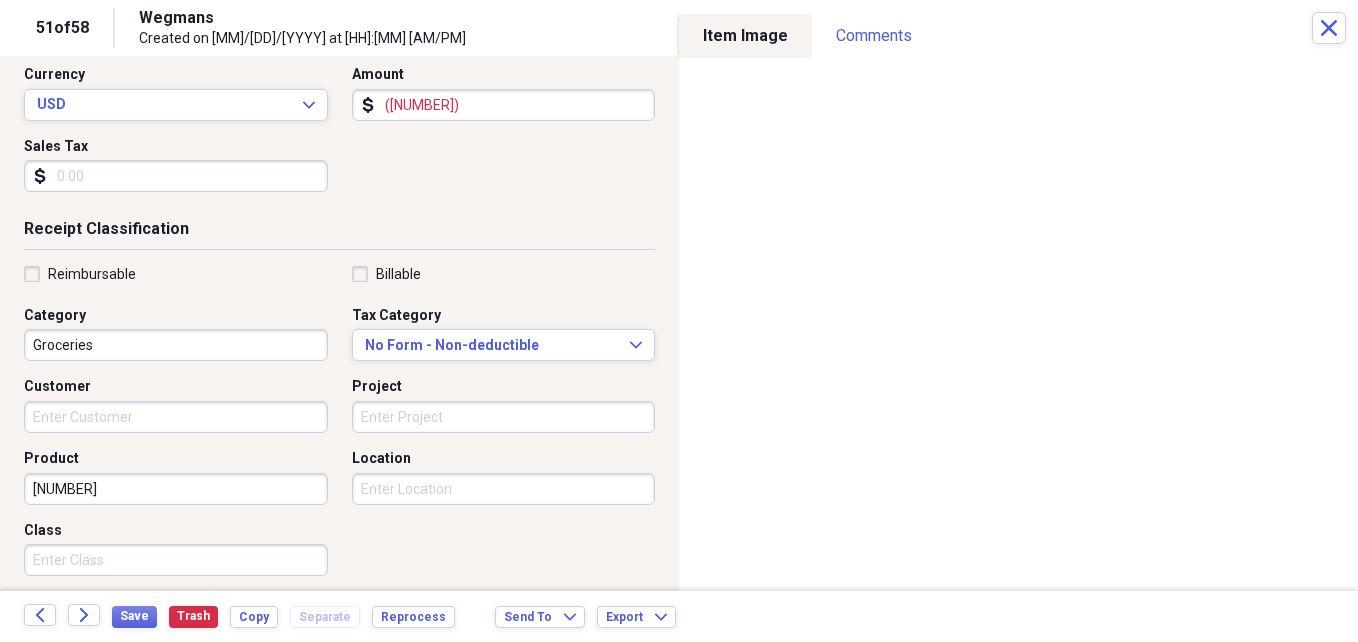 scroll, scrollTop: 0, scrollLeft: 0, axis: both 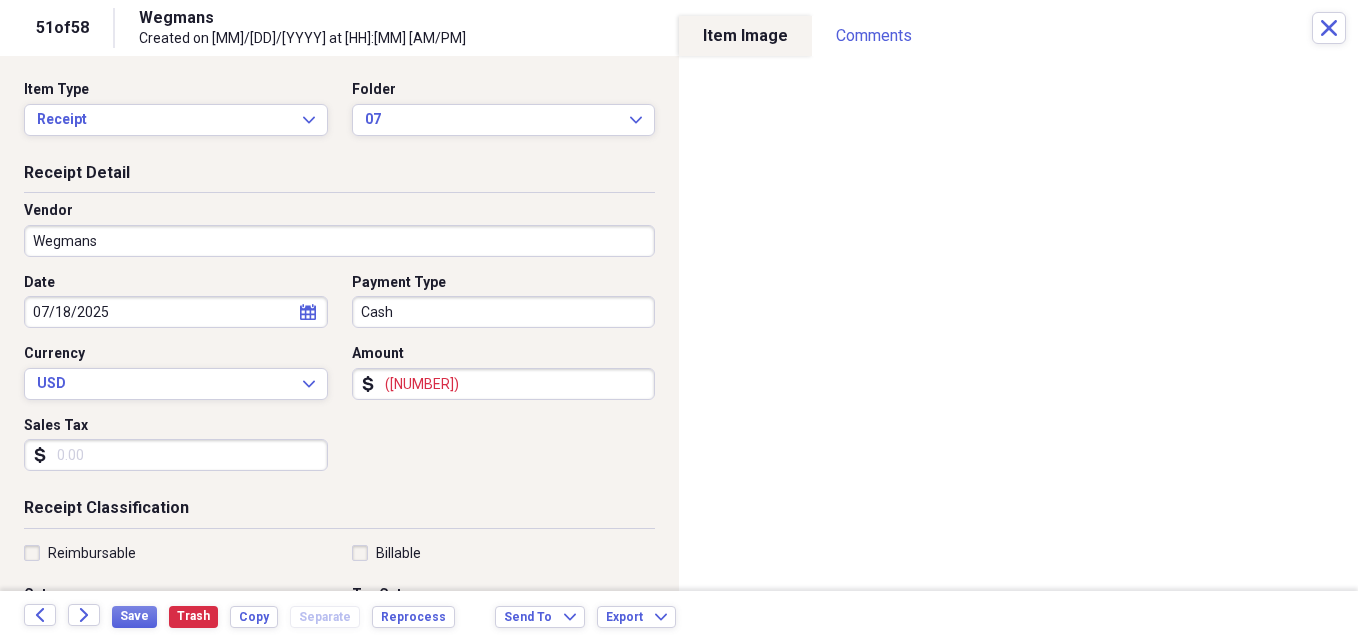 type on "[NUMBER]" 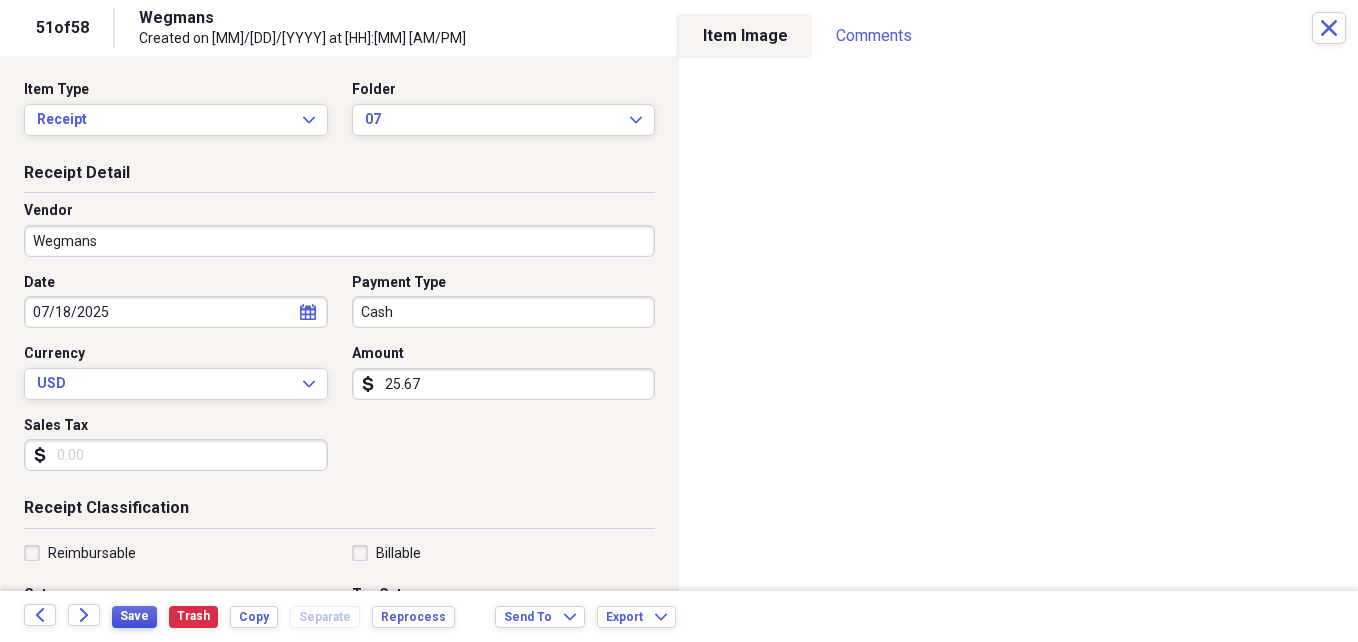 type on "25.67" 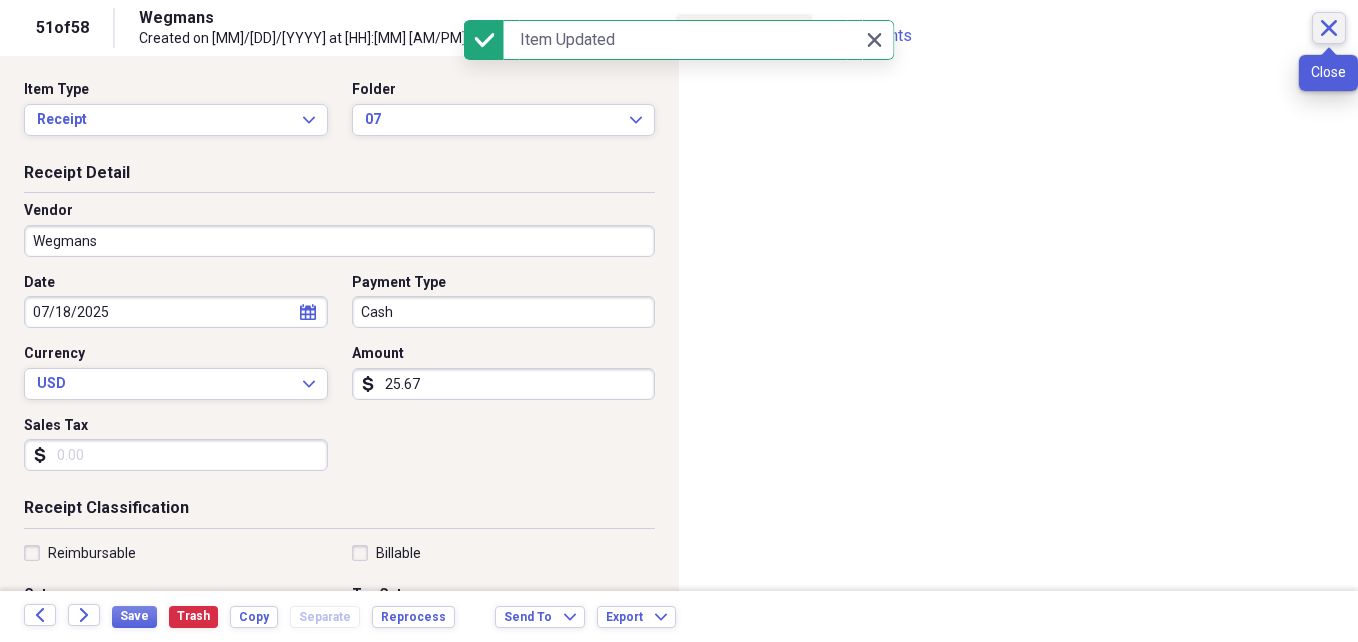 click 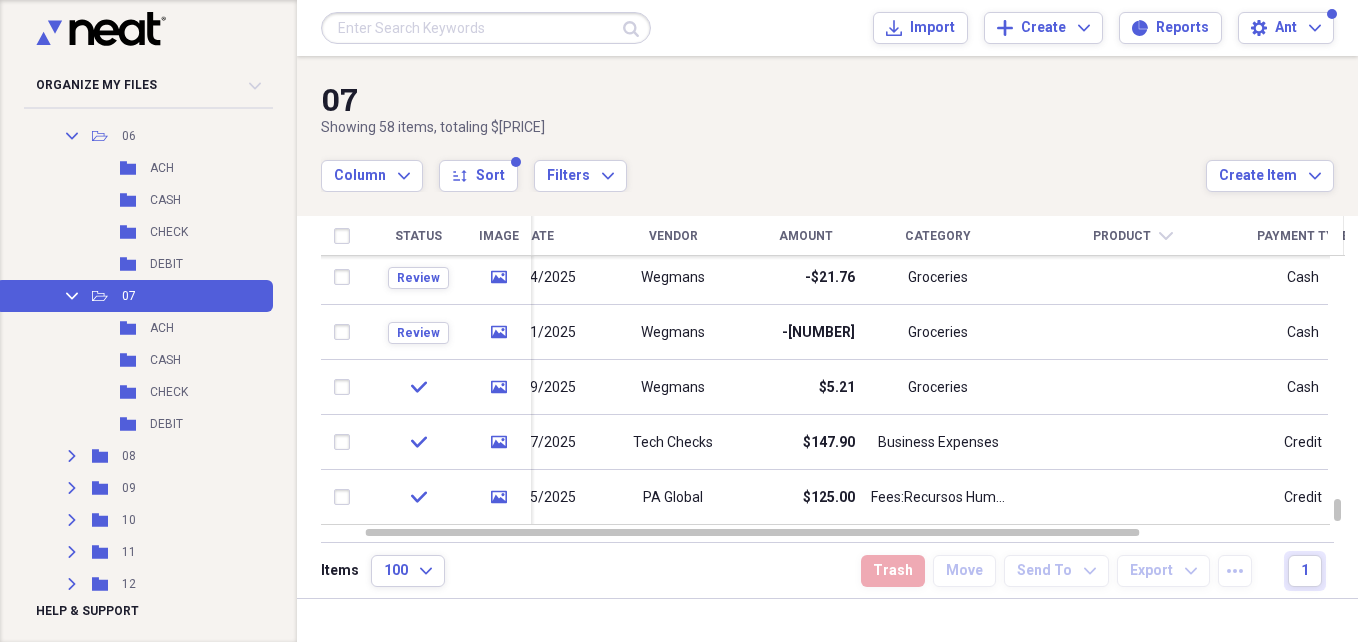click on "Wegmans" at bounding box center (673, 277) 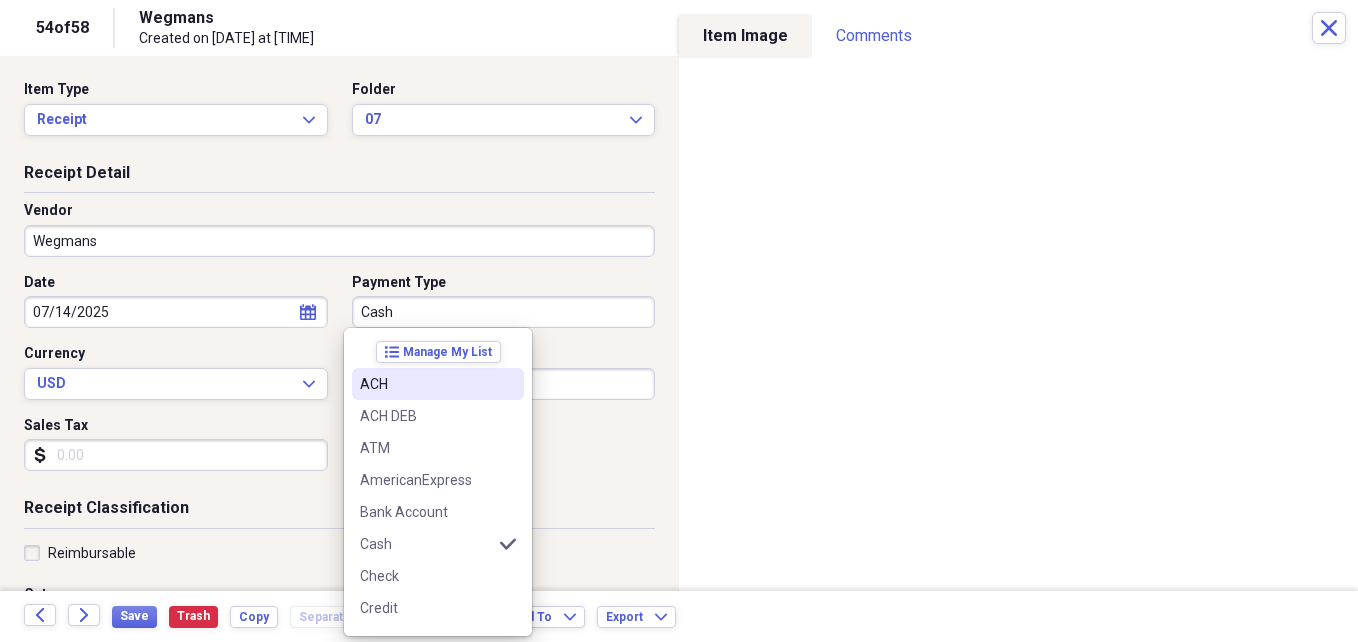 click on "([PRICE])" at bounding box center [504, 384] 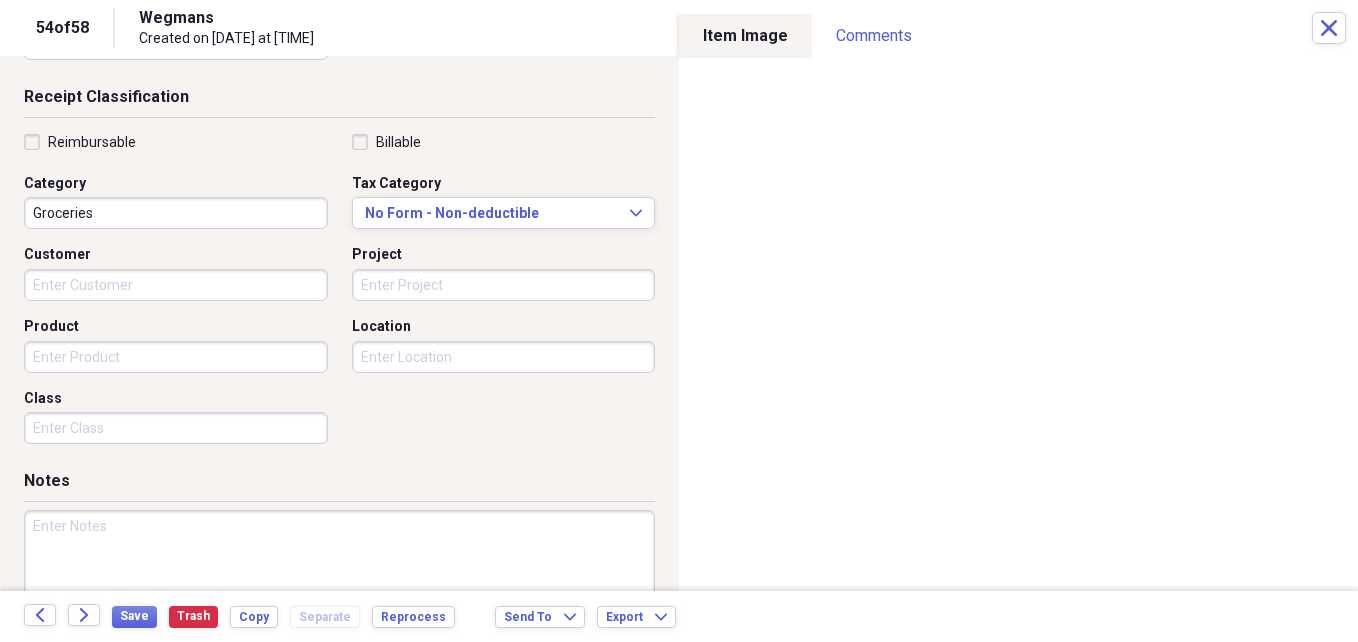 scroll, scrollTop: 422, scrollLeft: 0, axis: vertical 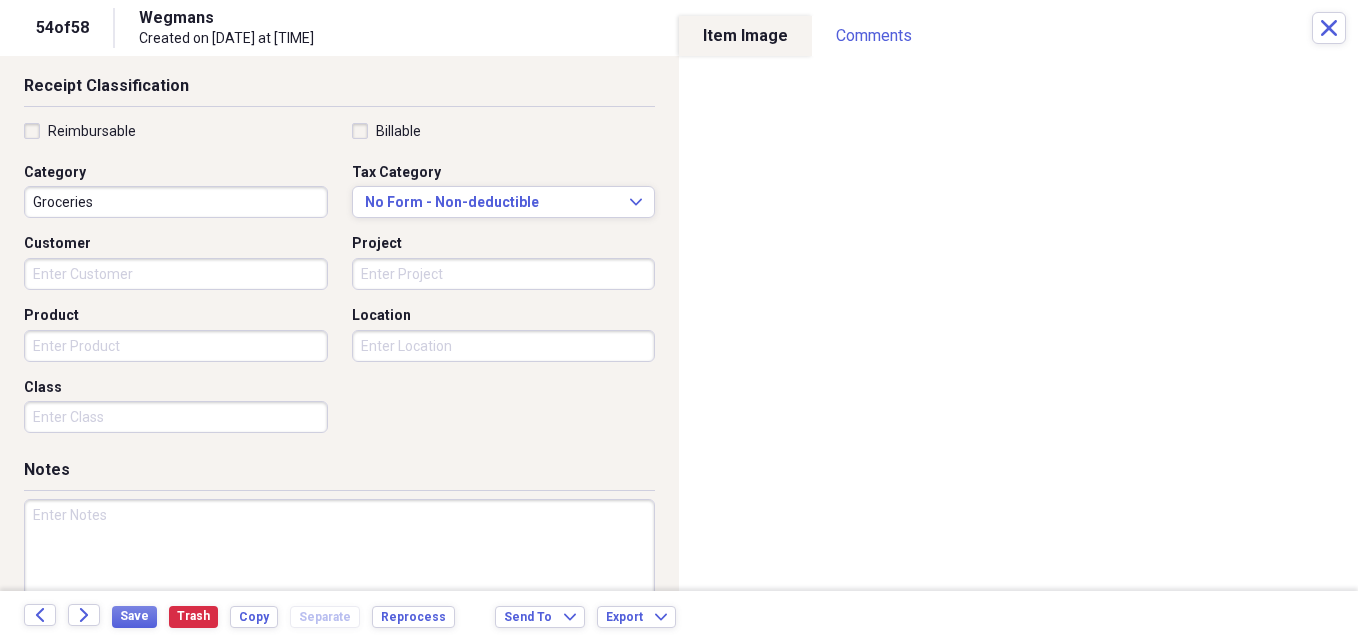 type on "21.76" 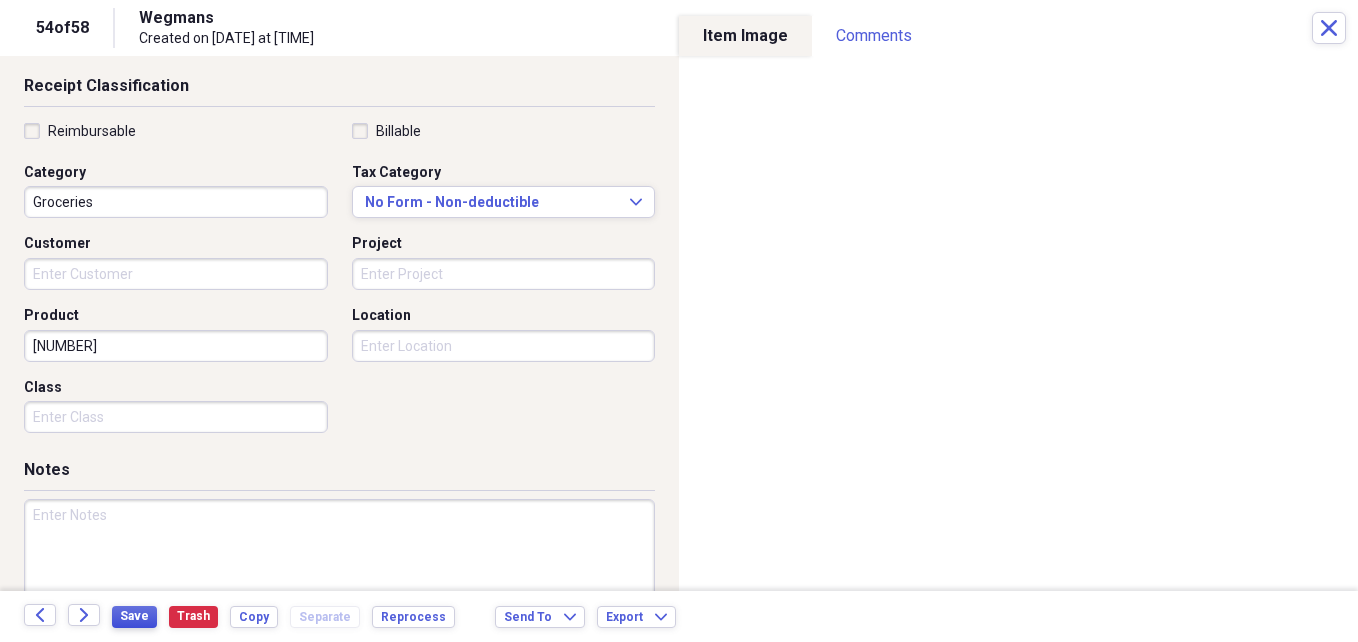 type on "[NUMBER]" 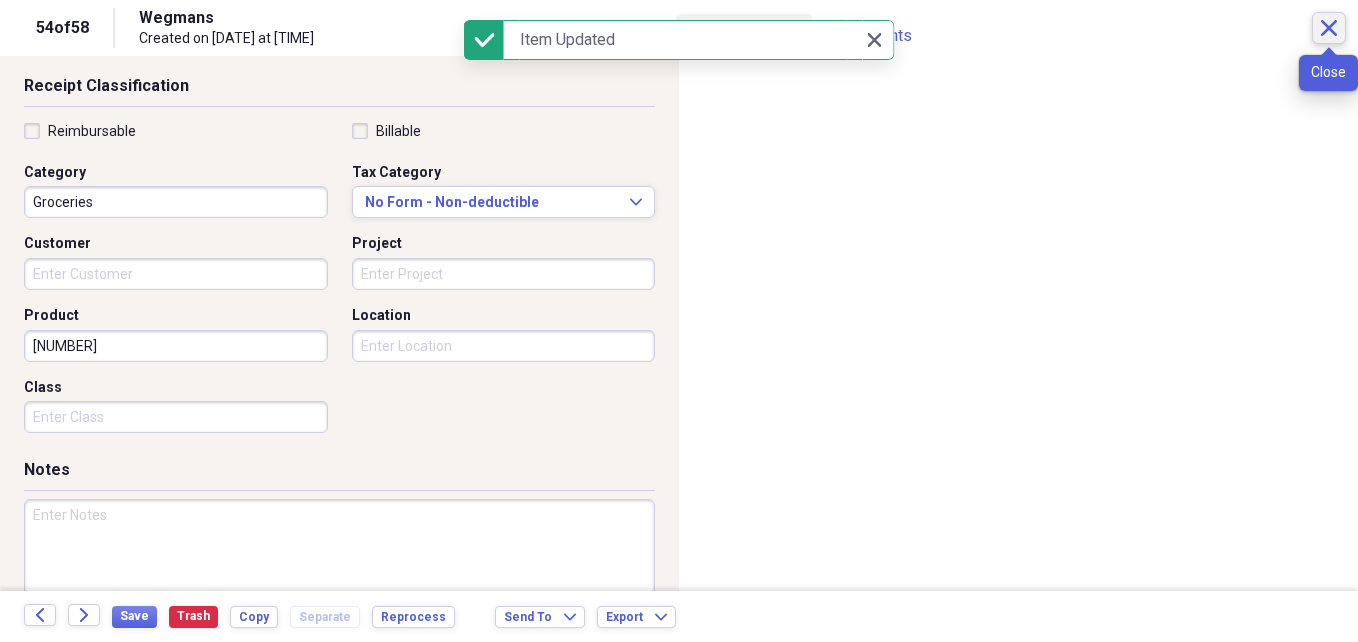 click 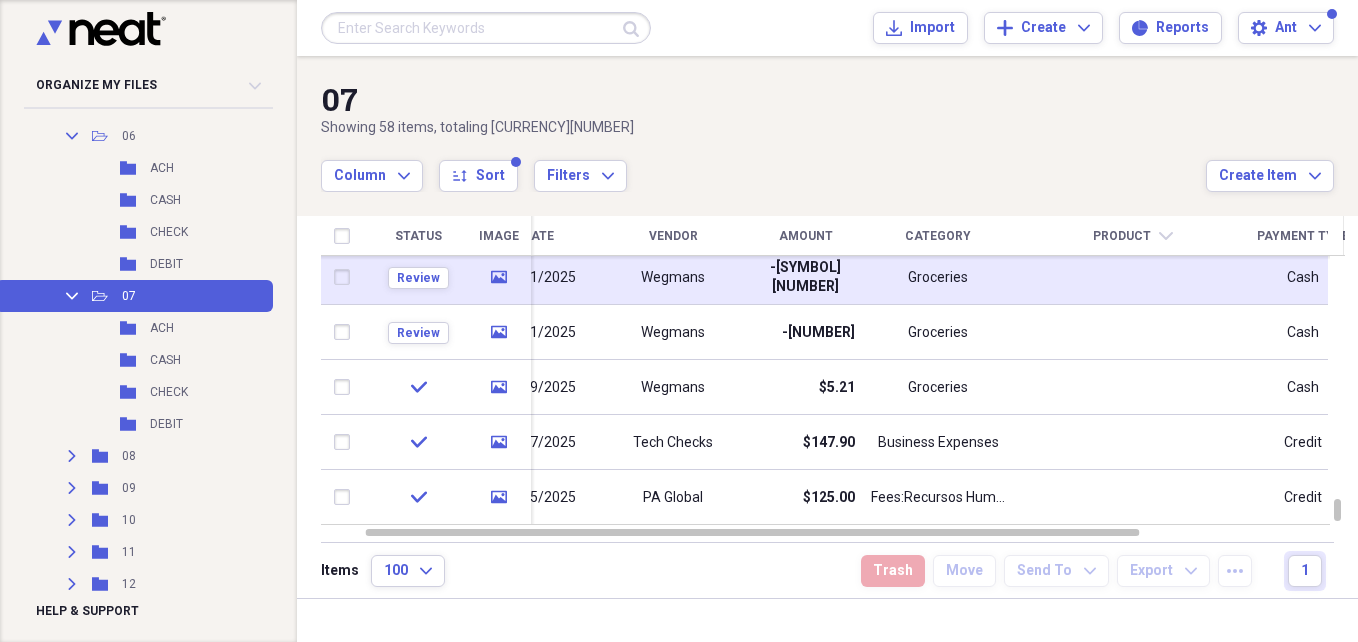 click on "-[SYMBOL][NUMBER]" at bounding box center [805, 277] 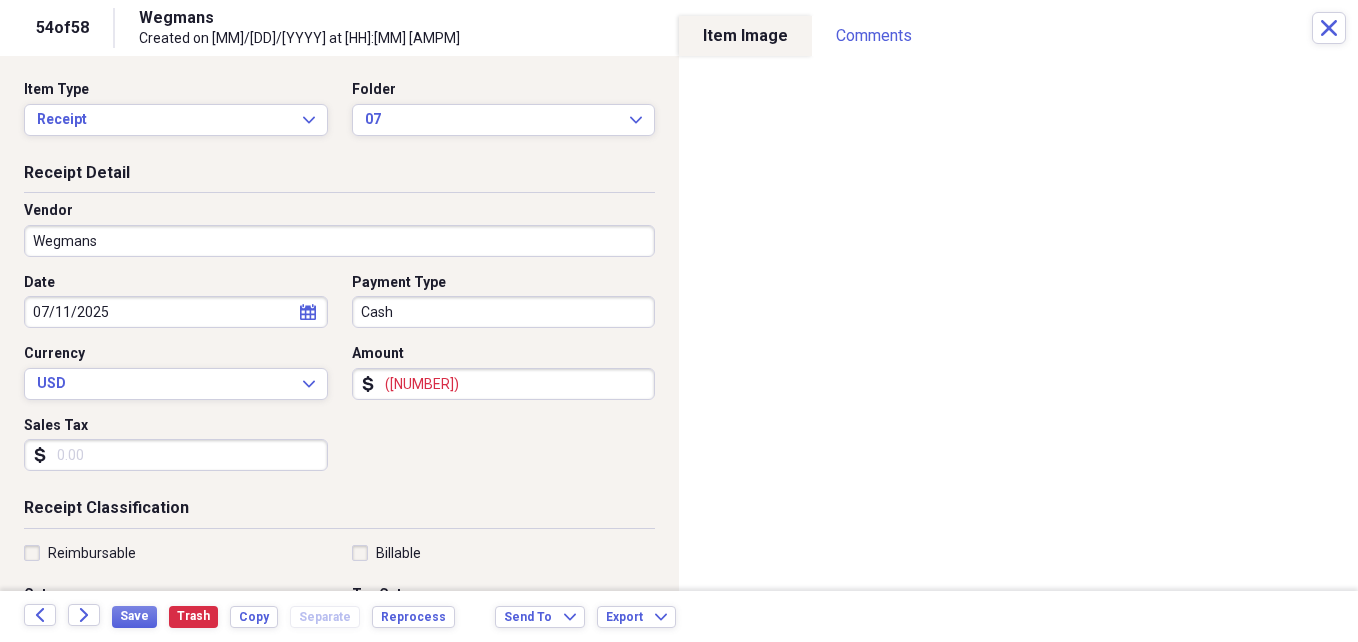 click on "([NUMBER])" at bounding box center (504, 384) 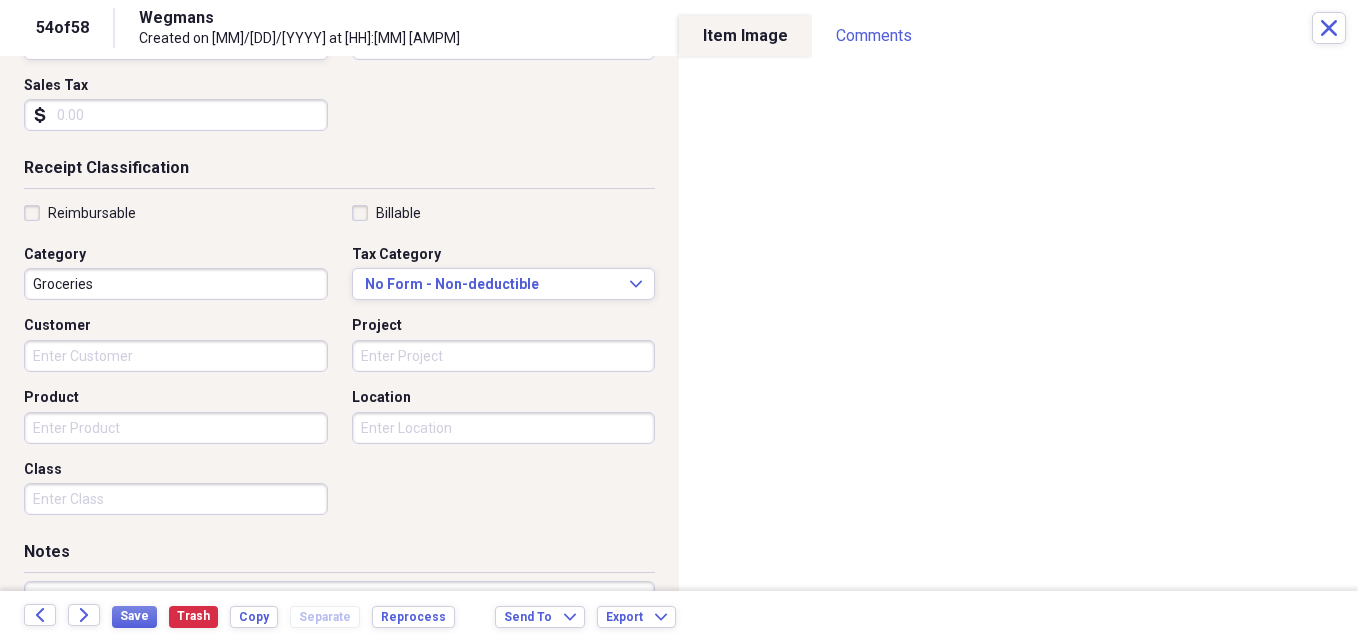scroll, scrollTop: 357, scrollLeft: 0, axis: vertical 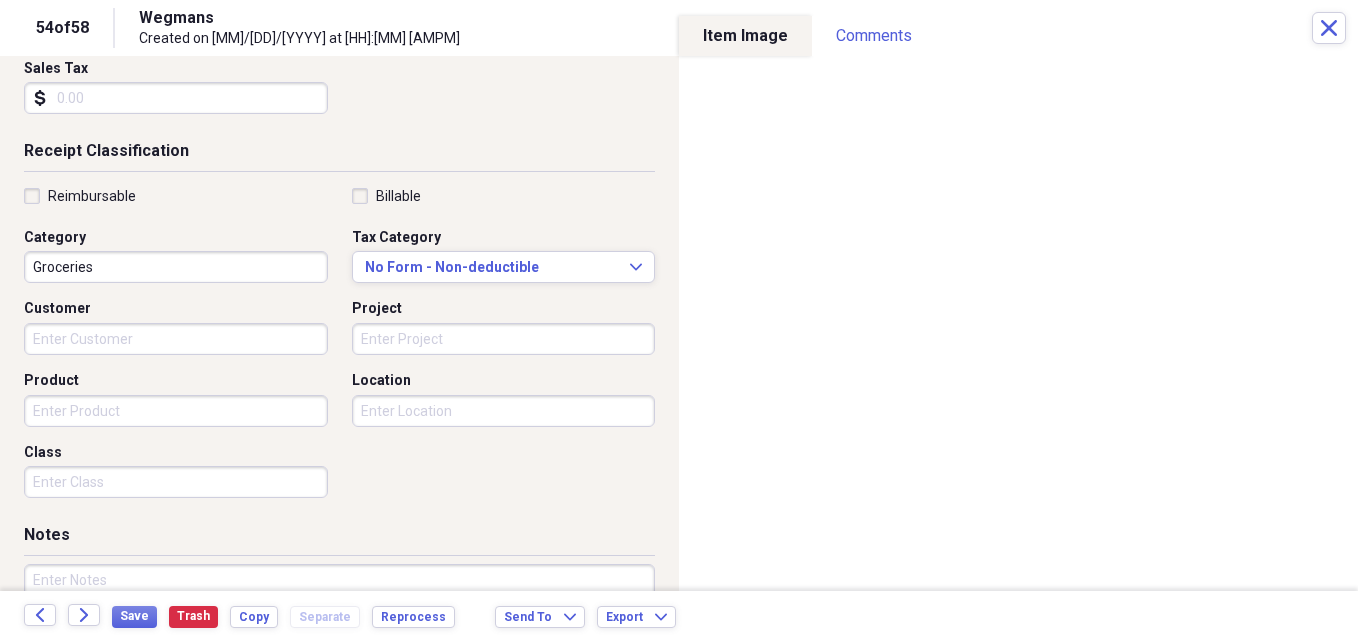type on "30.18" 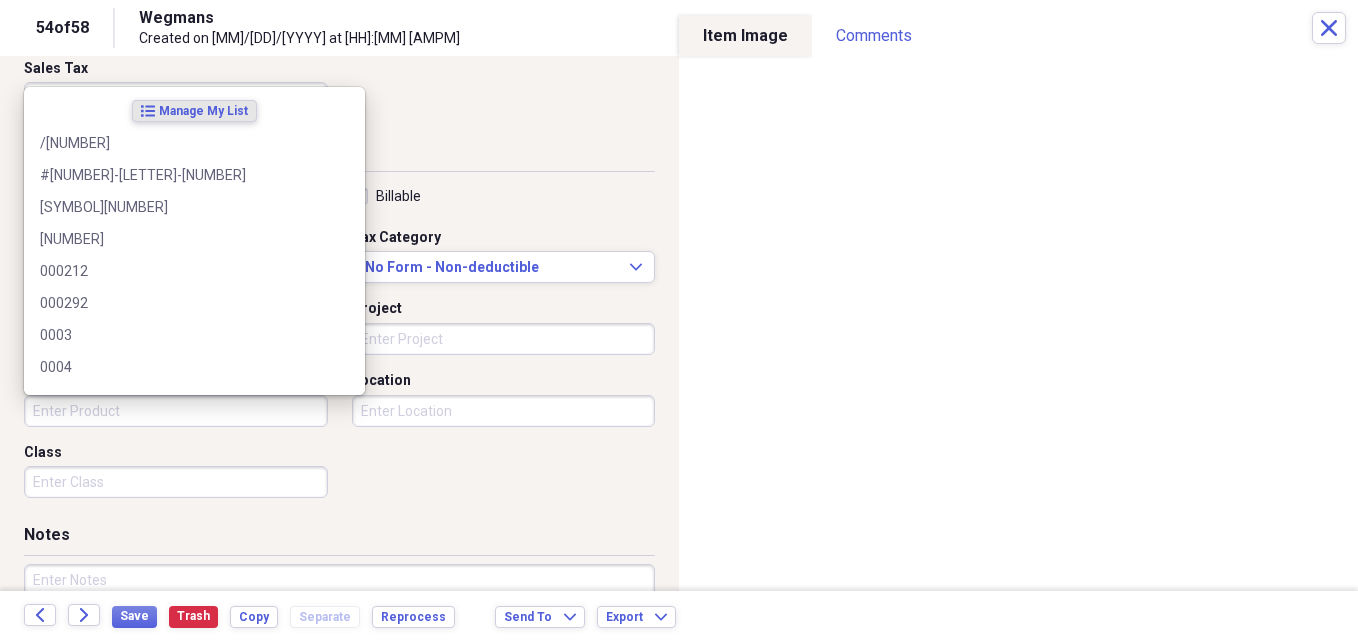 click on "Product" at bounding box center [176, 411] 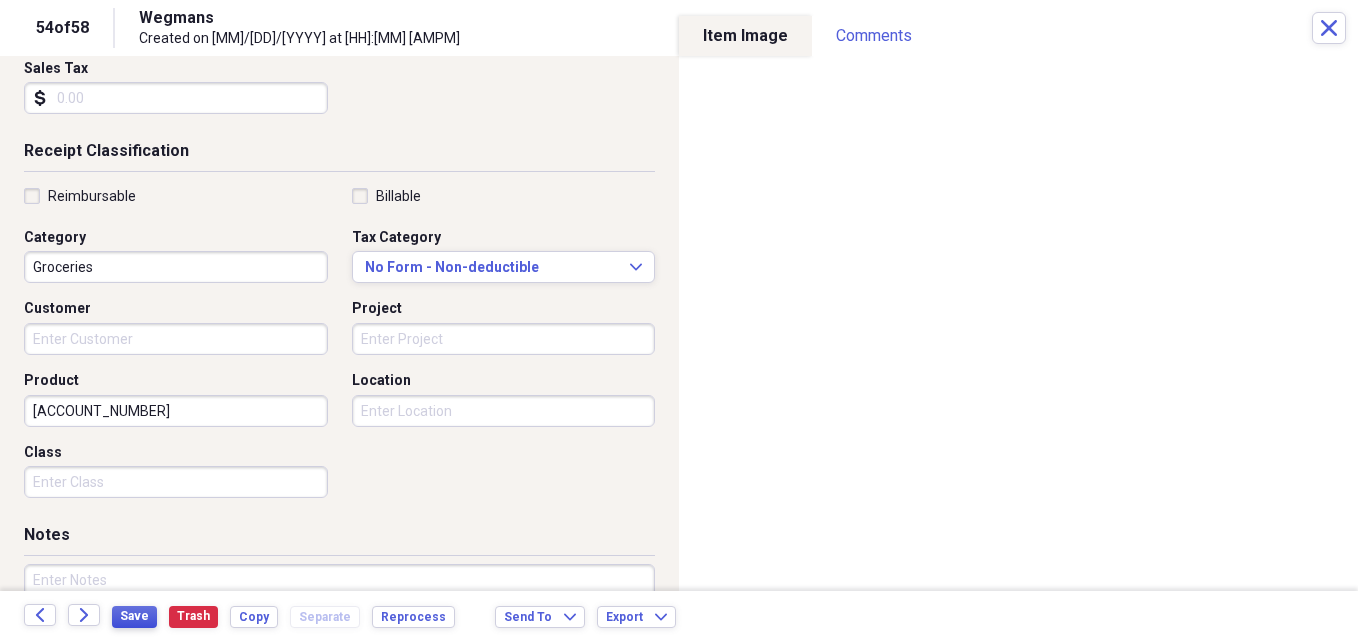 type on "[ACCOUNT_NUMBER]" 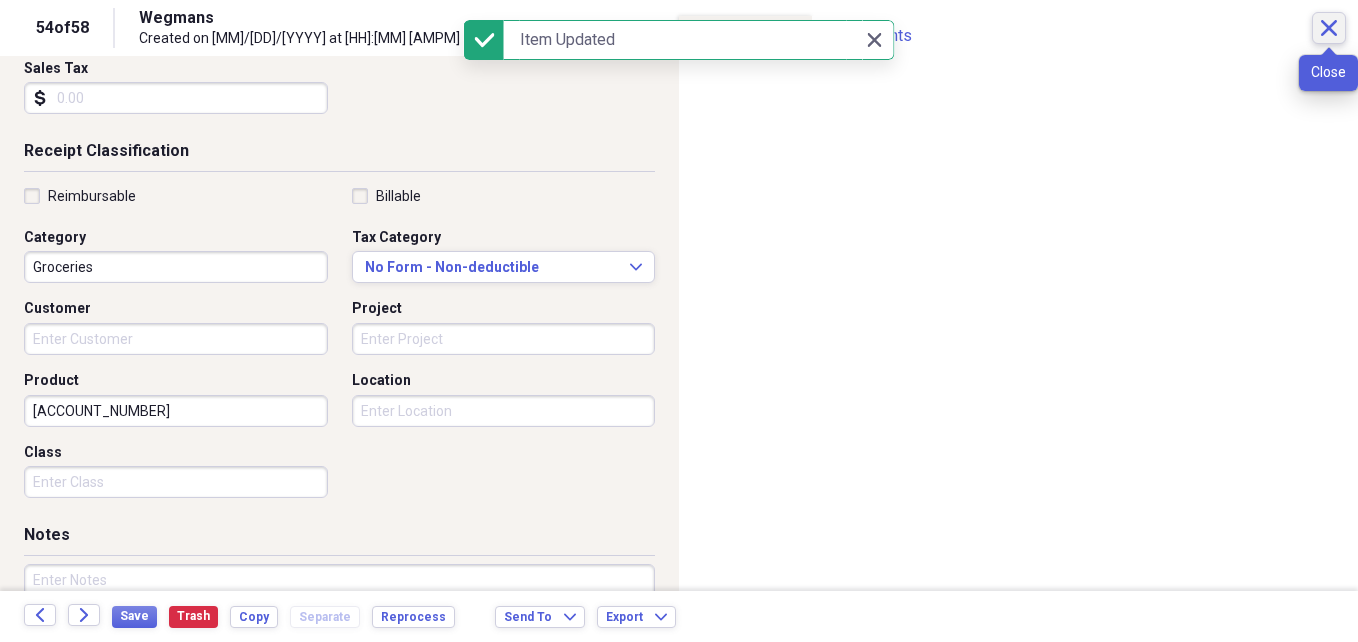 click 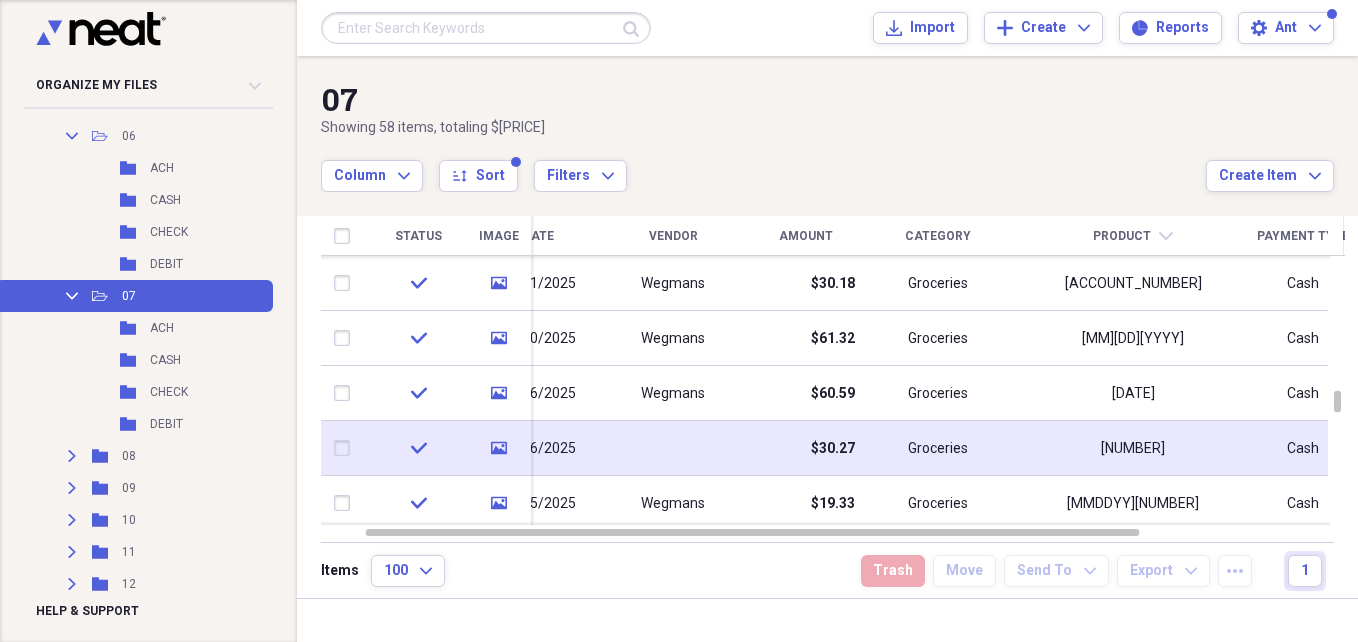 click on "$30.27" at bounding box center (805, 448) 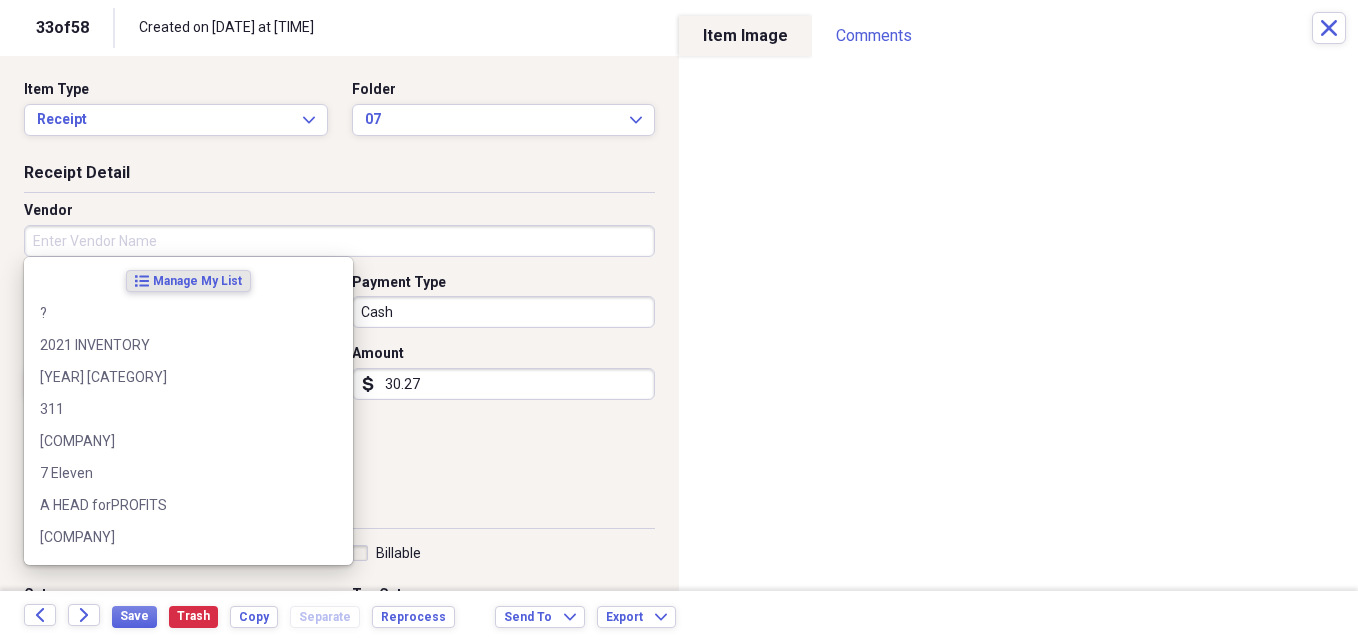 click on "Vendor" at bounding box center (339, 241) 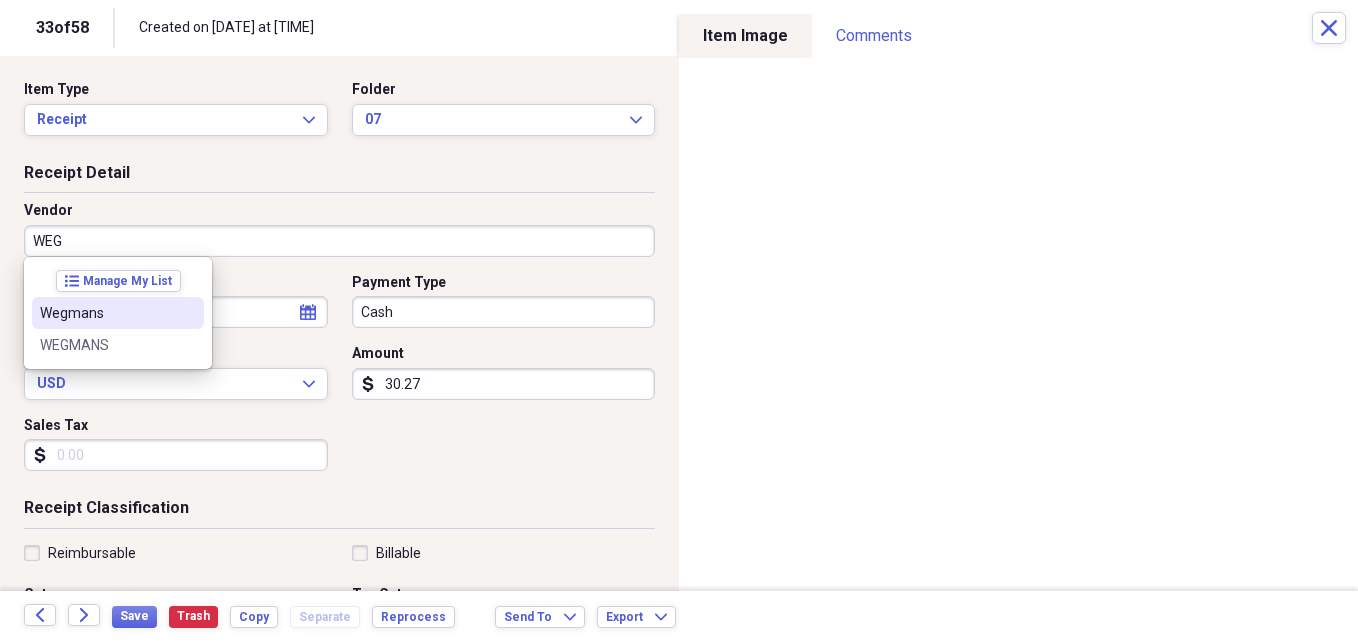 click on "Wegmans" at bounding box center [118, 313] 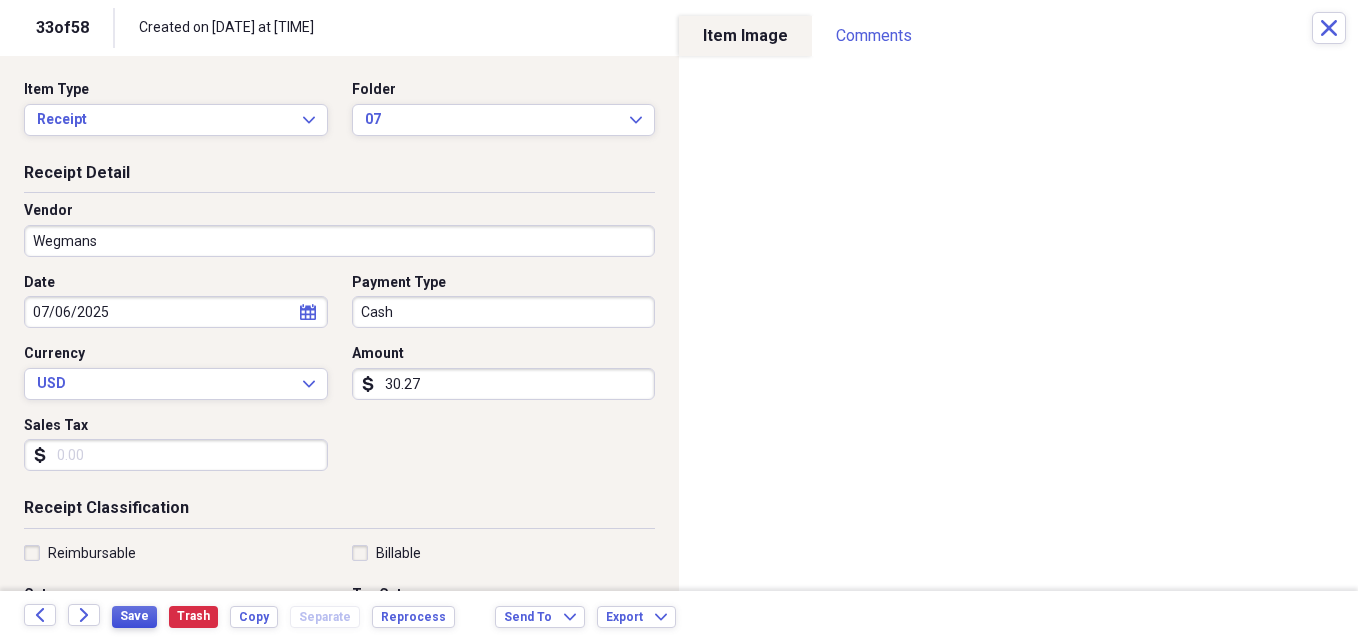 click on "Save" at bounding box center (134, 616) 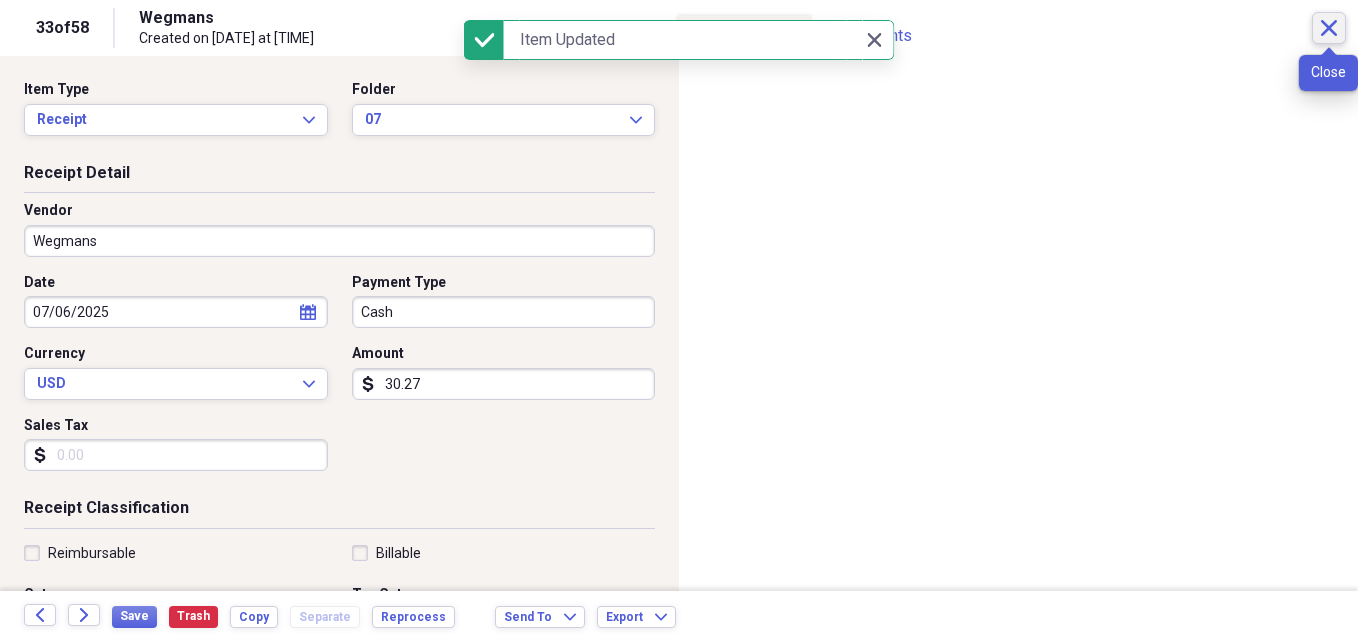 click on "Close" 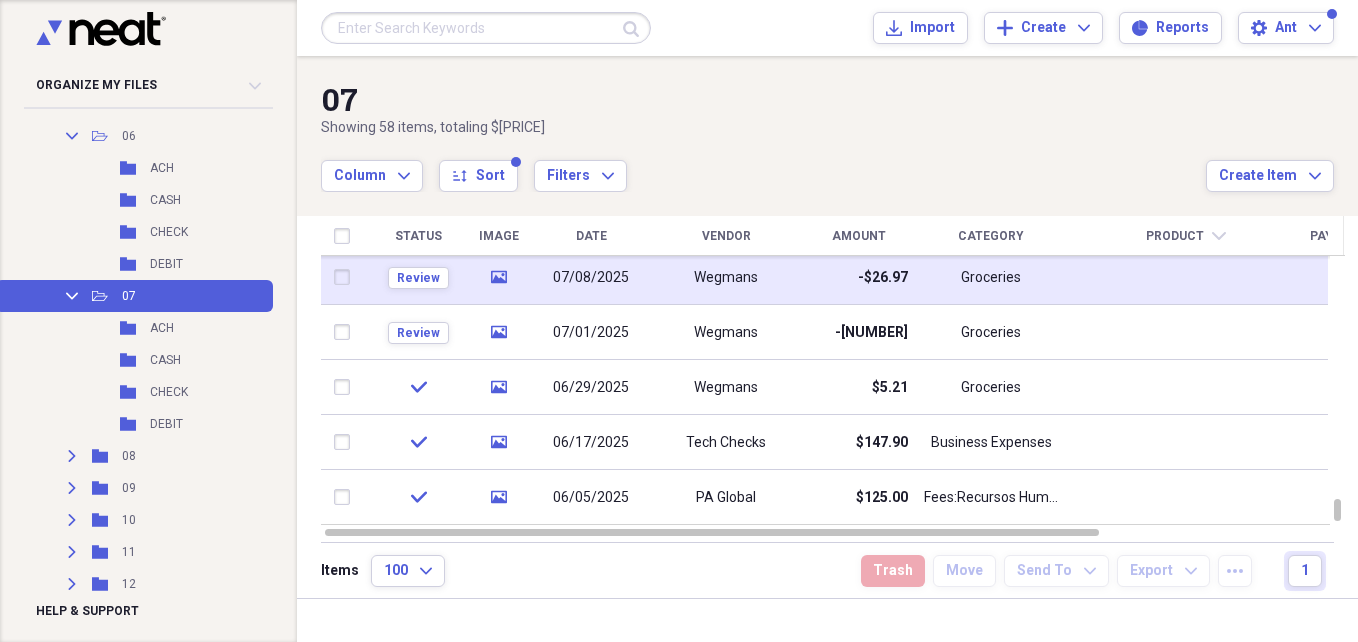 click on "Wegmans" at bounding box center [726, 278] 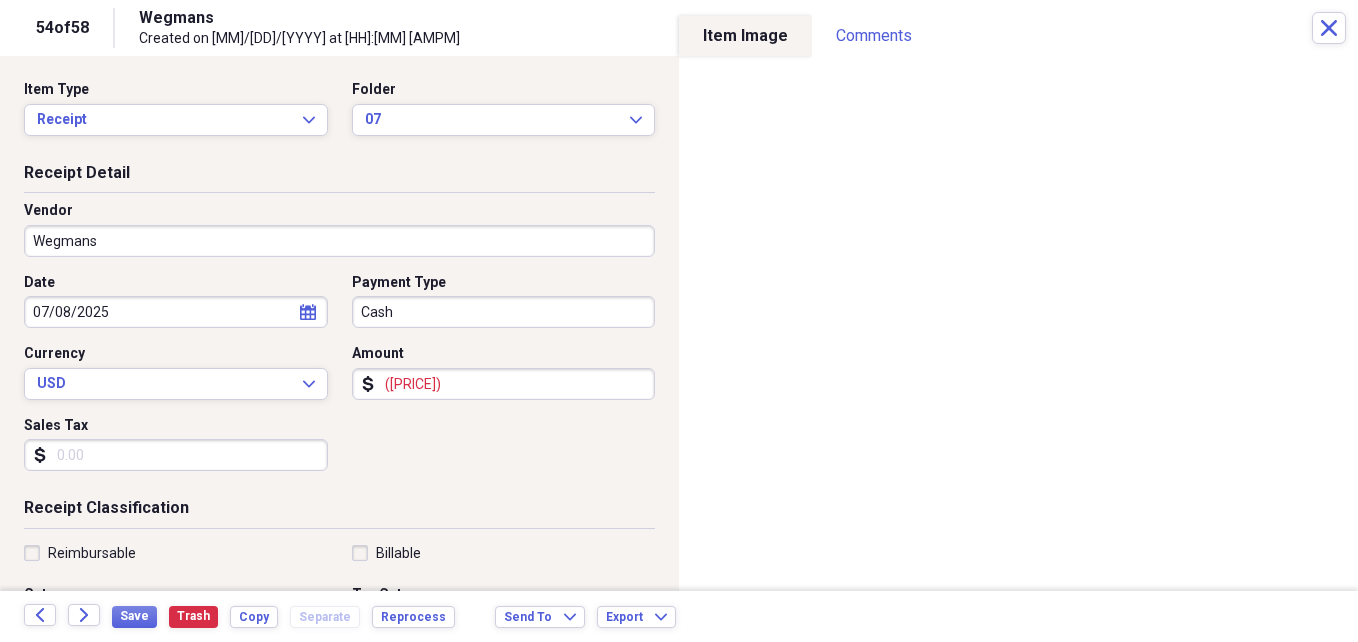 click on "([PRICE])" at bounding box center (504, 384) 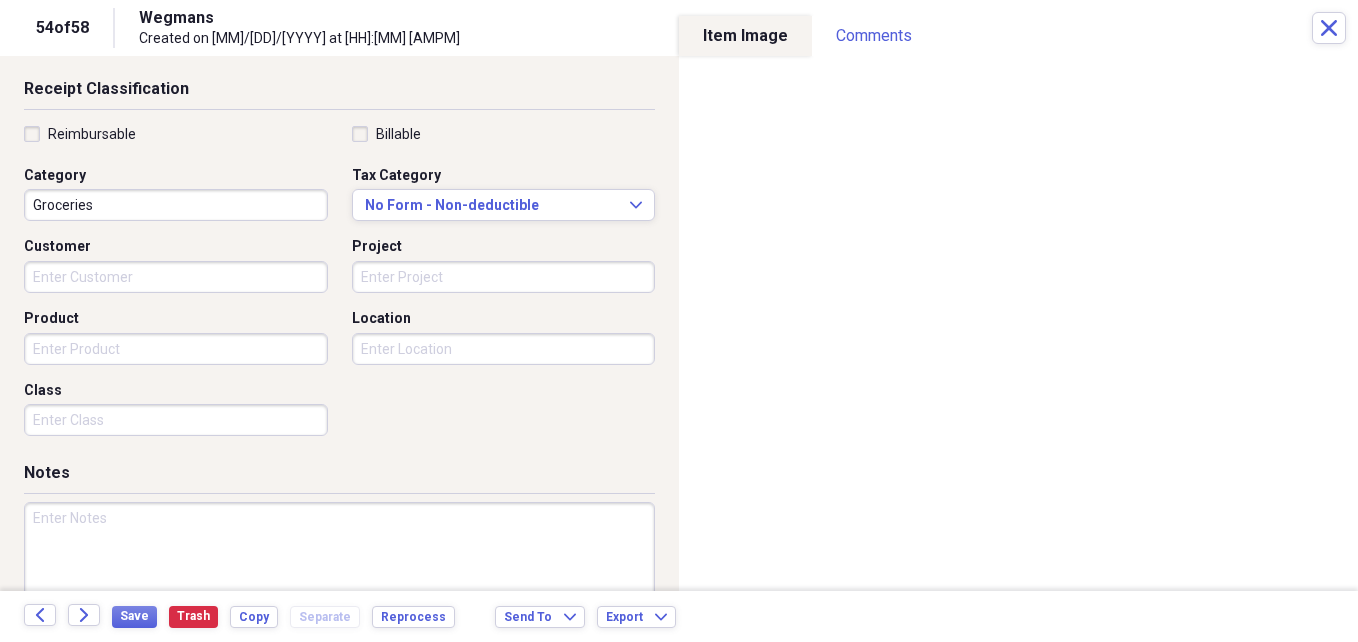 scroll, scrollTop: 486, scrollLeft: 0, axis: vertical 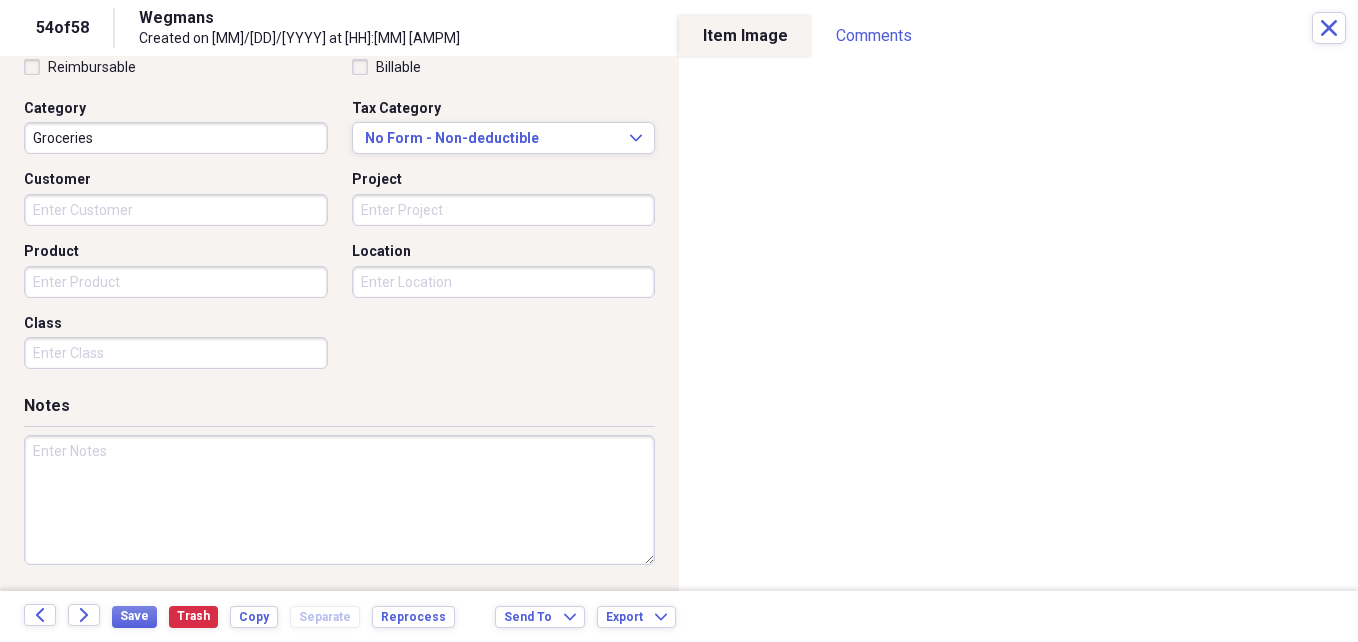 type on "26.97" 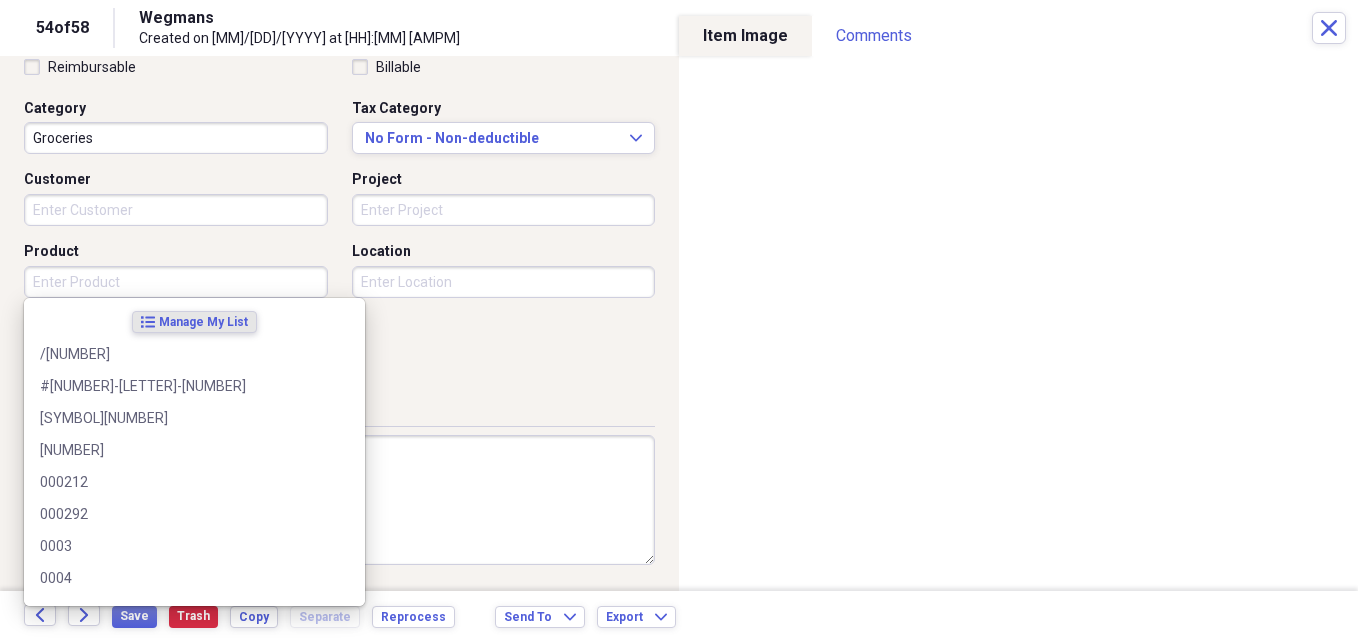 click on "Product" at bounding box center [176, 282] 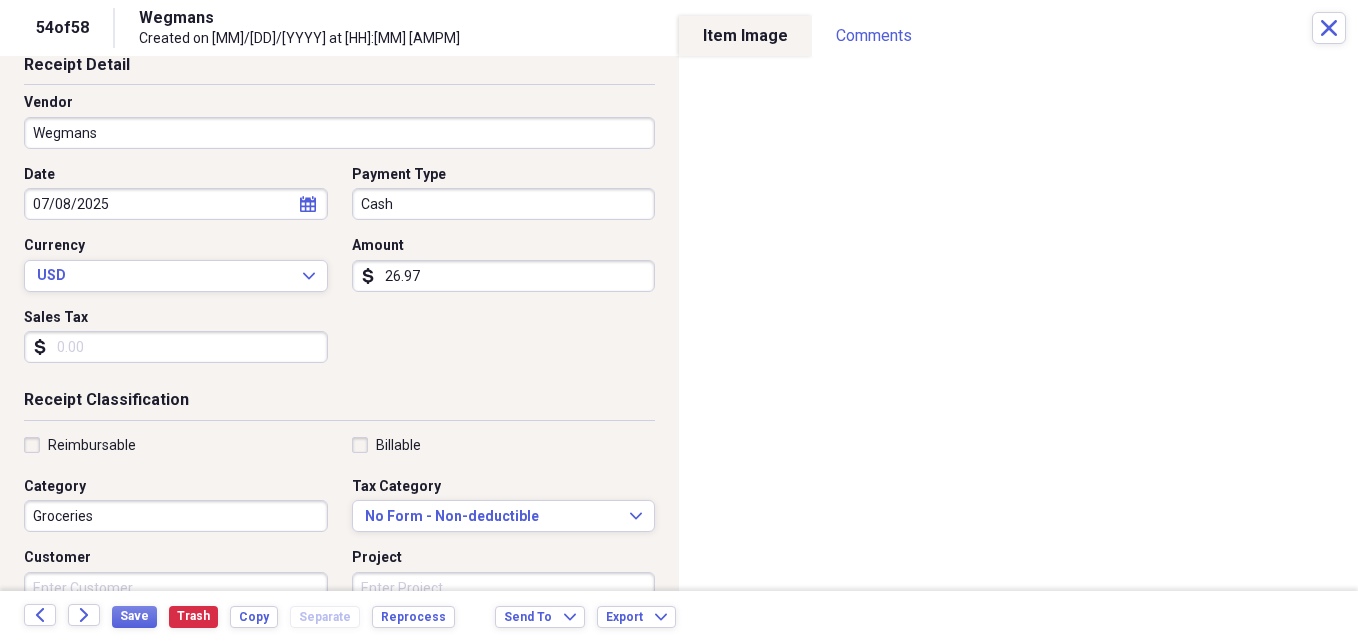 scroll, scrollTop: 0, scrollLeft: 0, axis: both 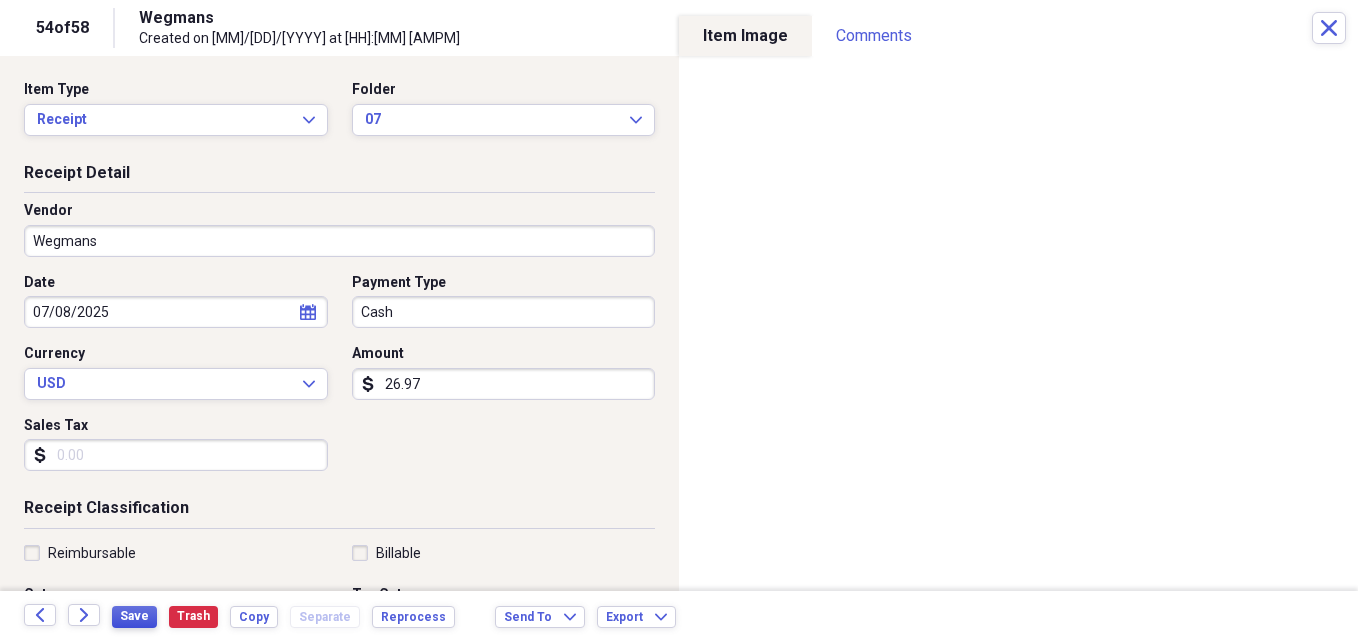 type on "[NUMBER]" 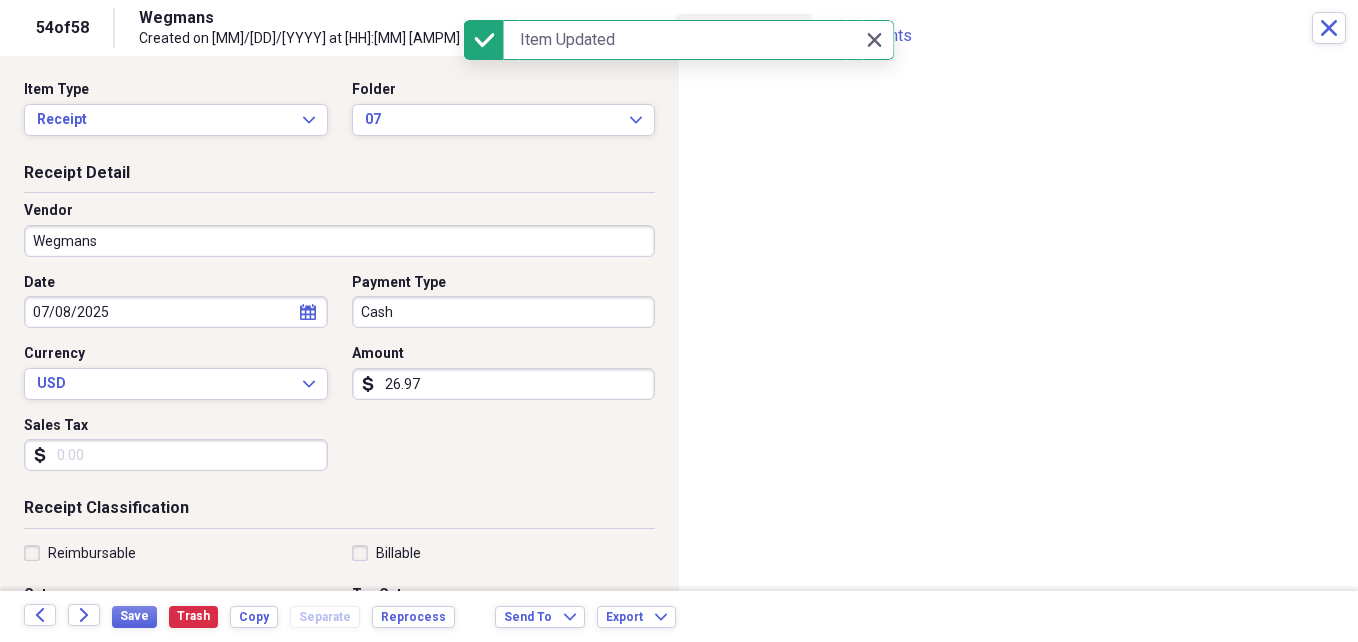 click on "[NUMBER] of [NUMBER] [BRAND] Created on [DATE] at [TIME] Close" at bounding box center (679, 28) 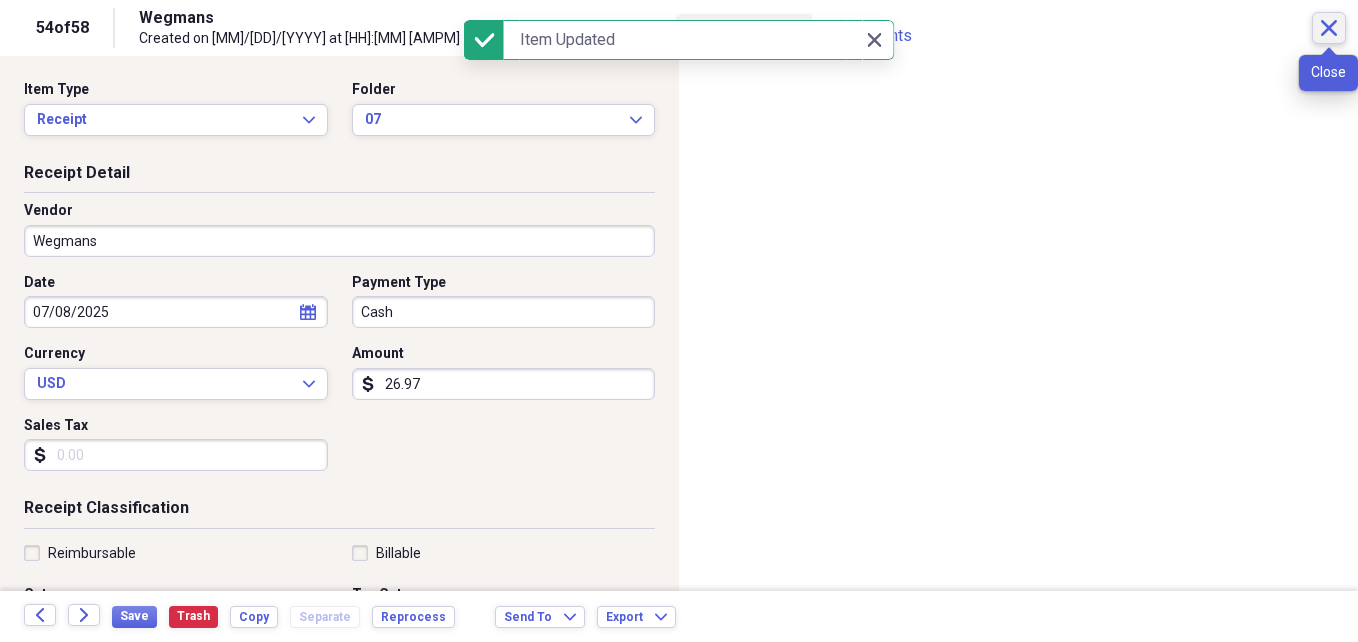 click on "Close" 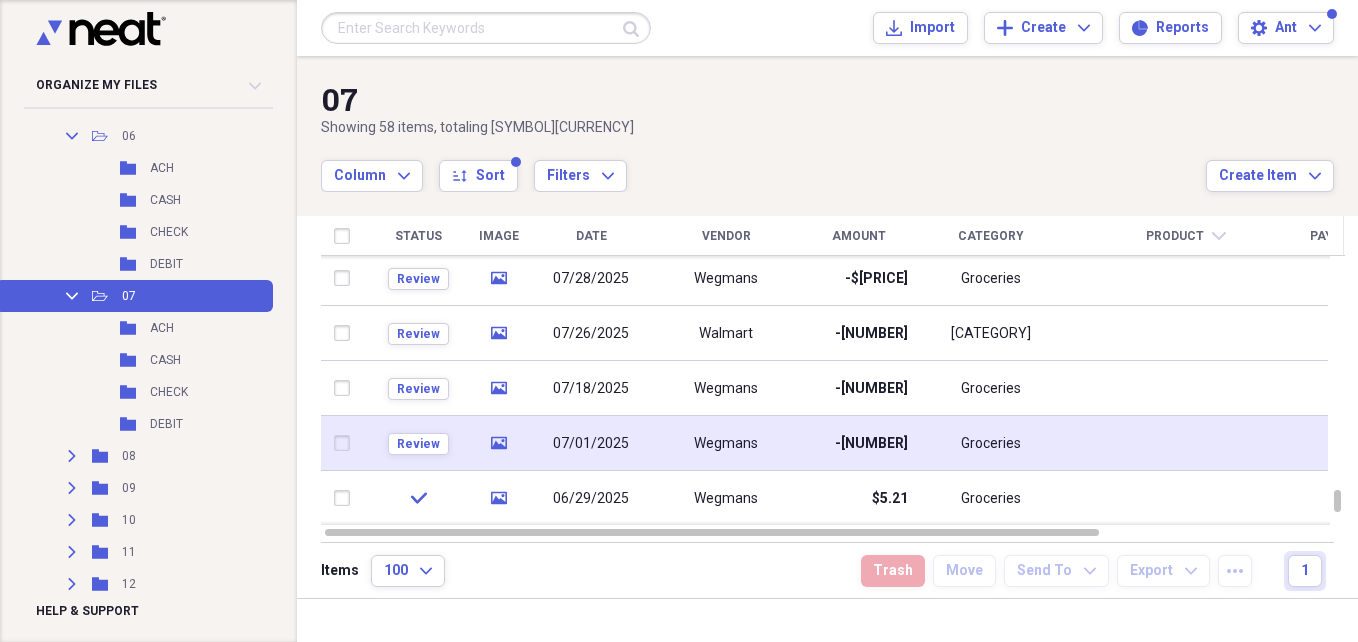 click on "07/01/2025" at bounding box center (591, 444) 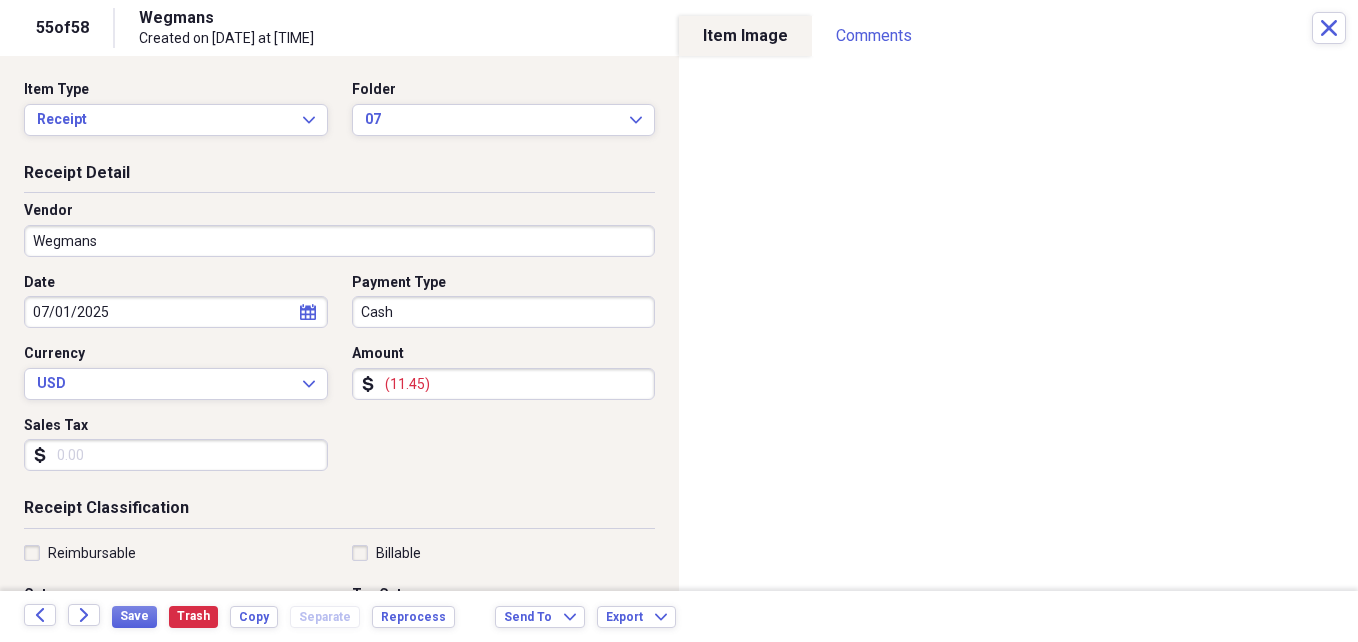 click on "(11.45)" at bounding box center [504, 384] 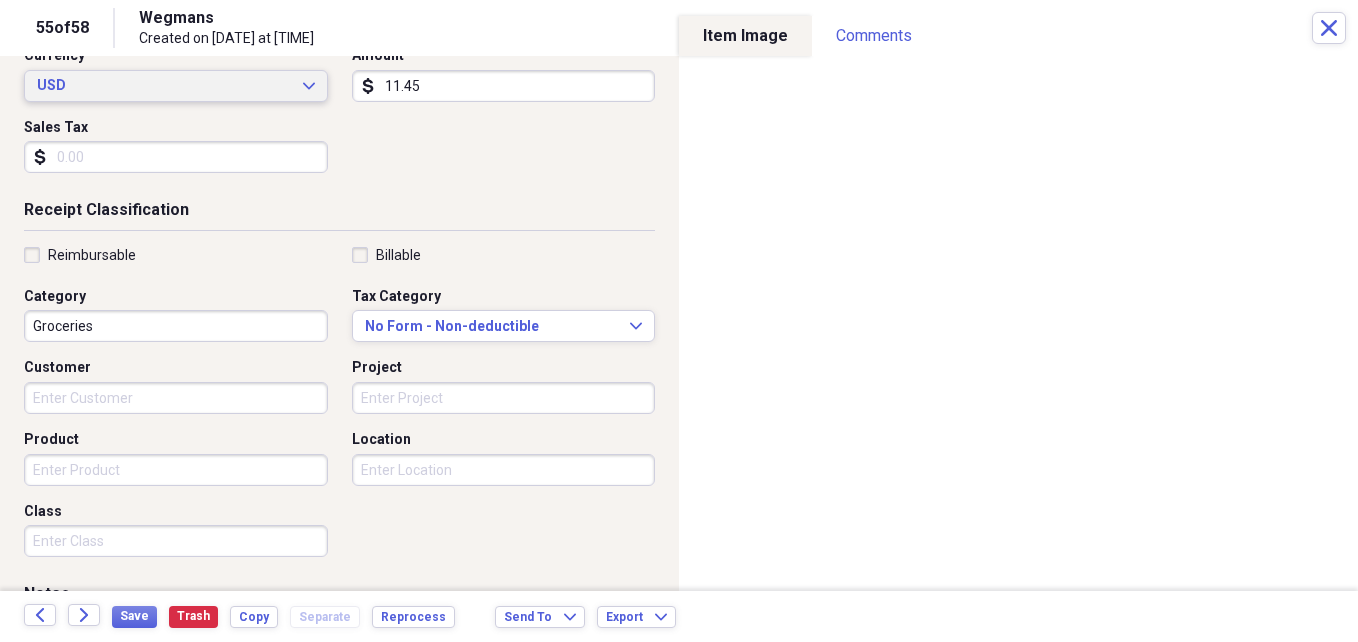 scroll, scrollTop: 338, scrollLeft: 0, axis: vertical 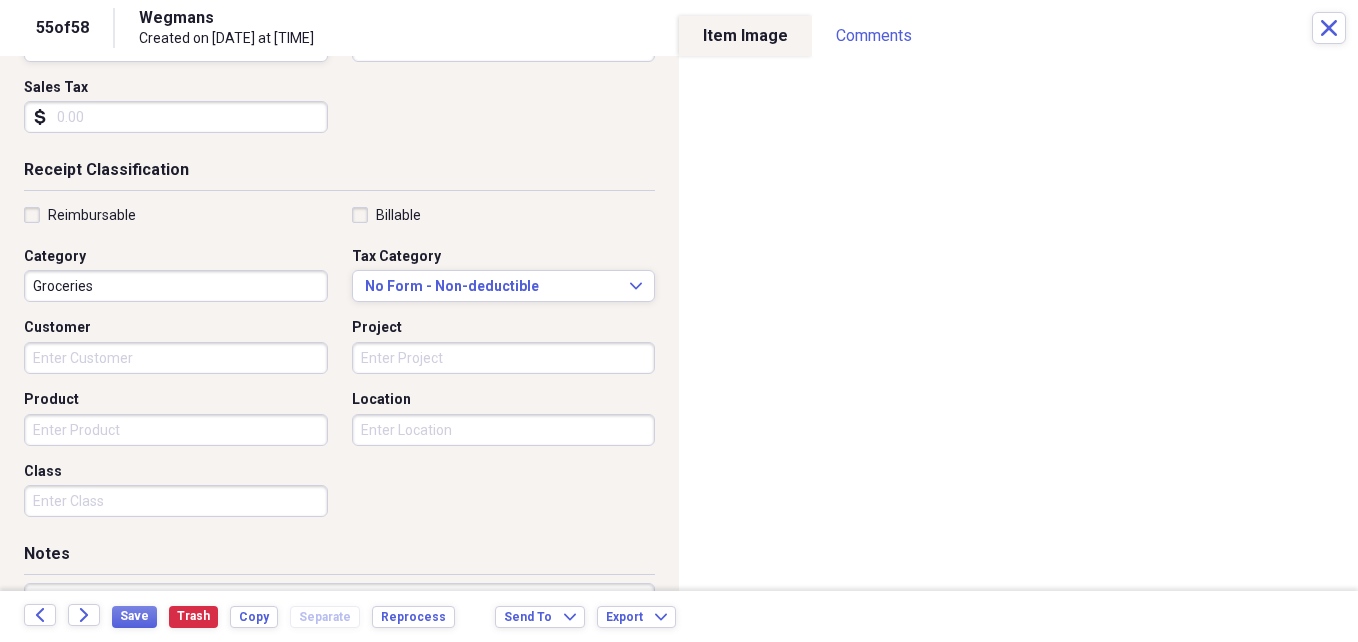 type on "11.45" 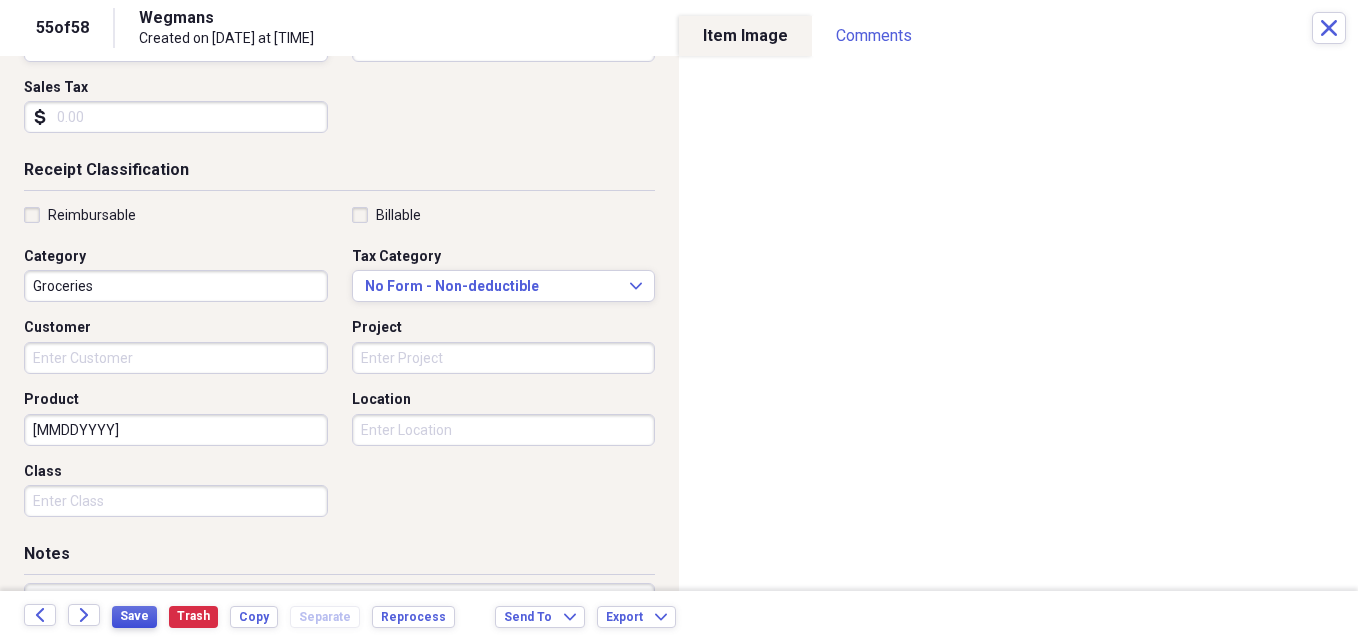 type on "[MMDDYYYY]" 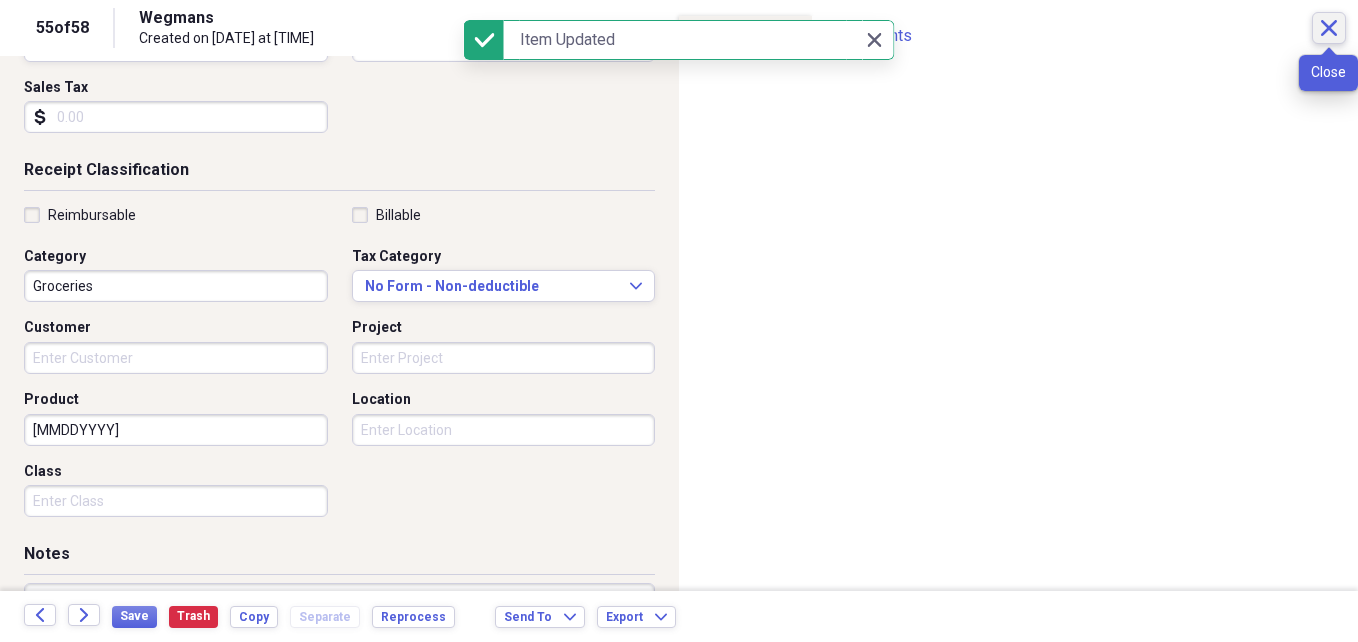 click 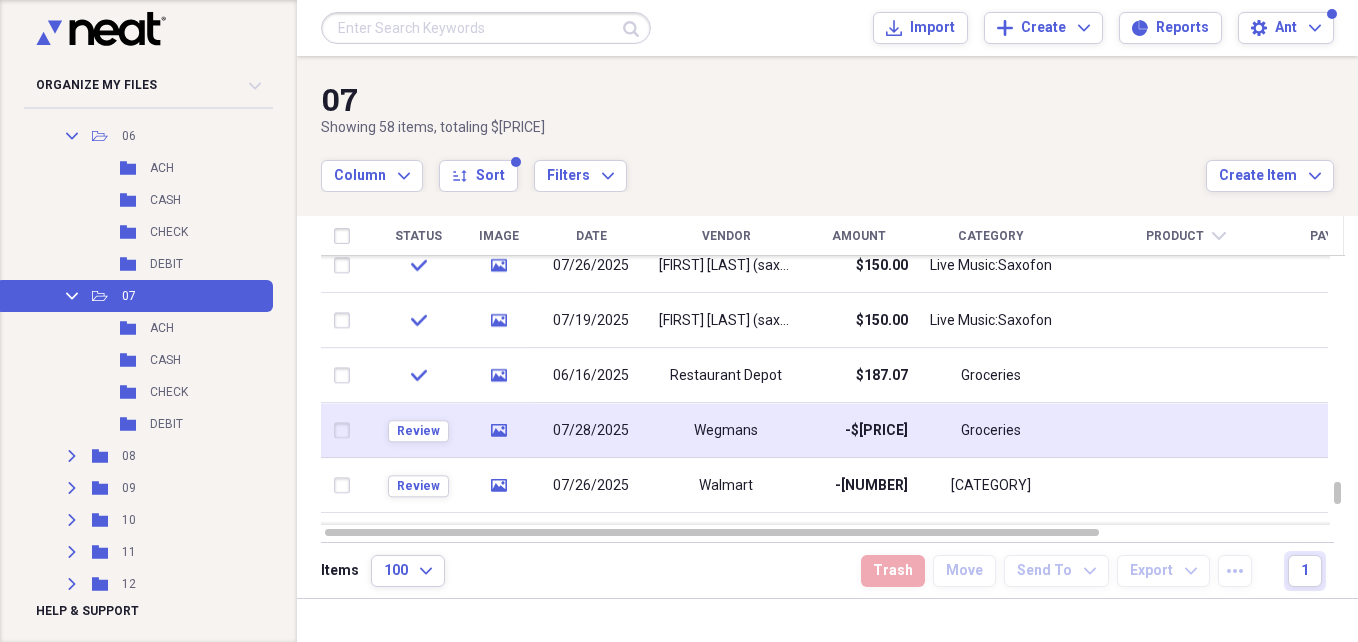 click on "Wegmans" at bounding box center (726, 430) 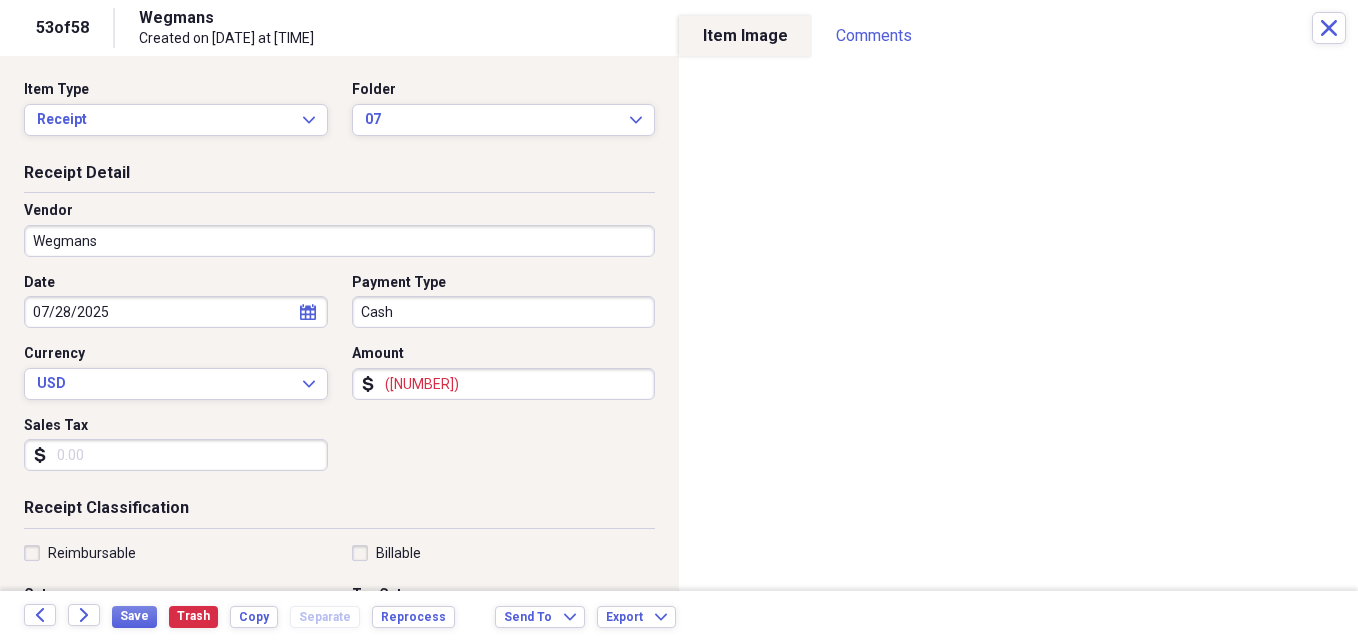 click on "([NUMBER])" at bounding box center (504, 384) 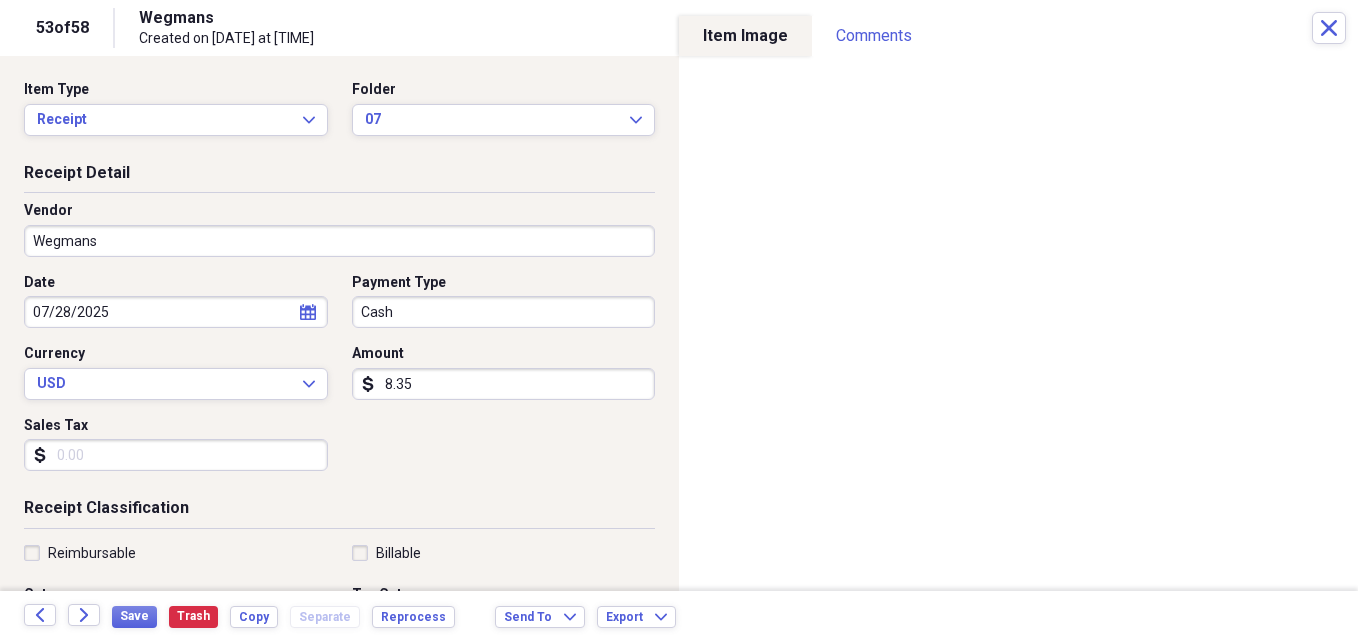 type on "8.35" 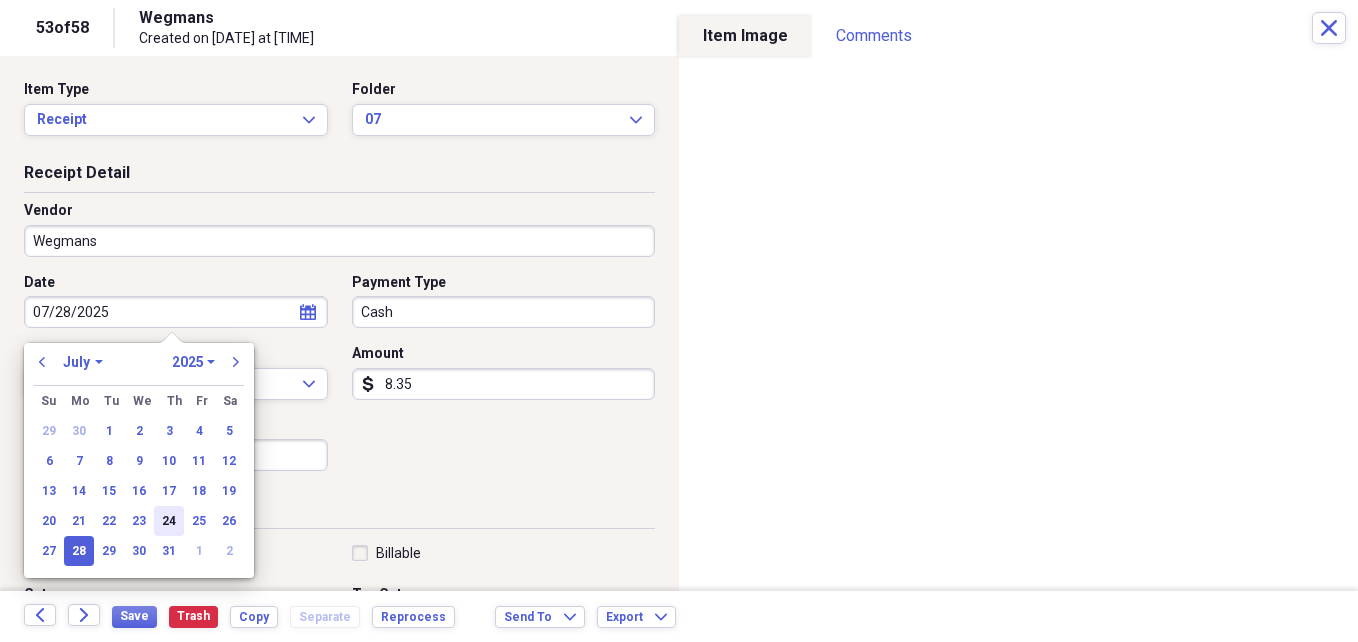click on "24" at bounding box center (169, 521) 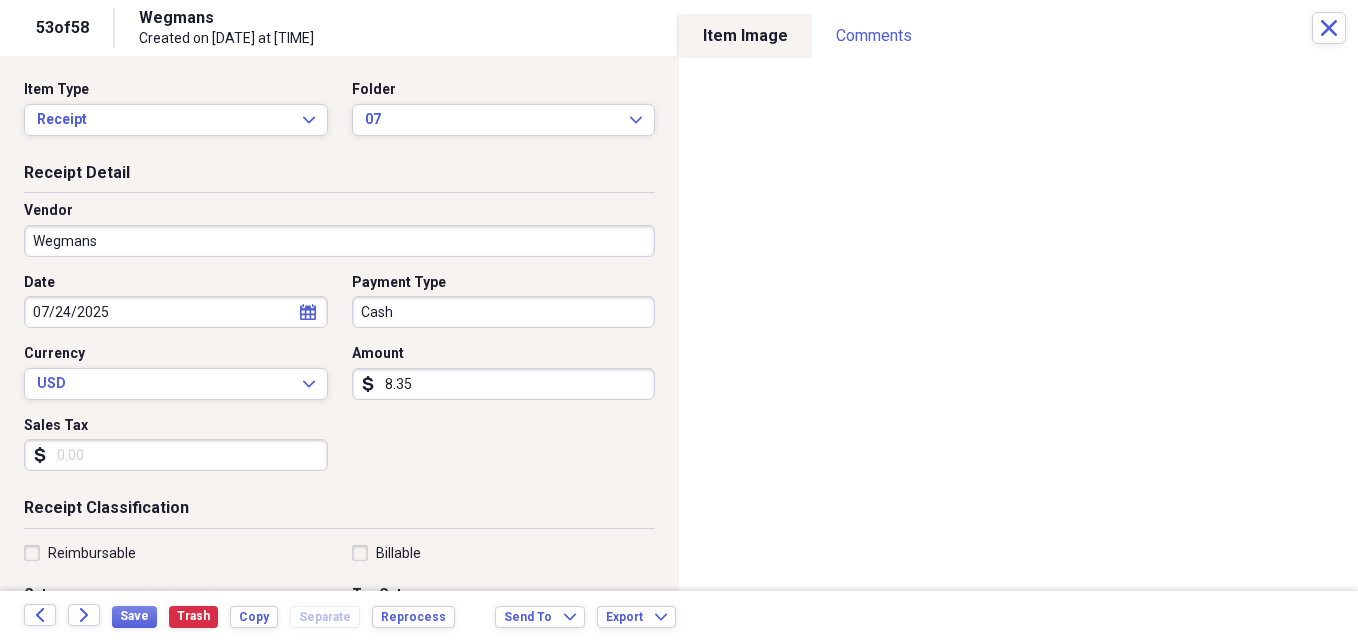 type on "07/24/2025" 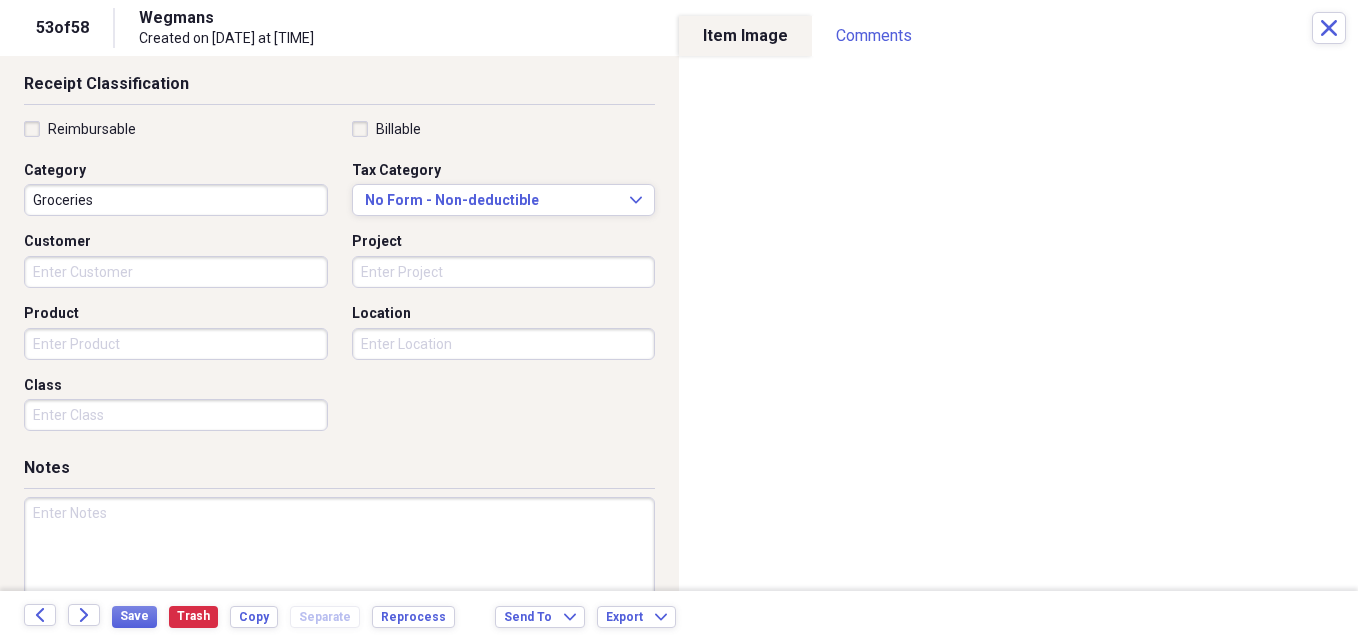 scroll, scrollTop: 425, scrollLeft: 0, axis: vertical 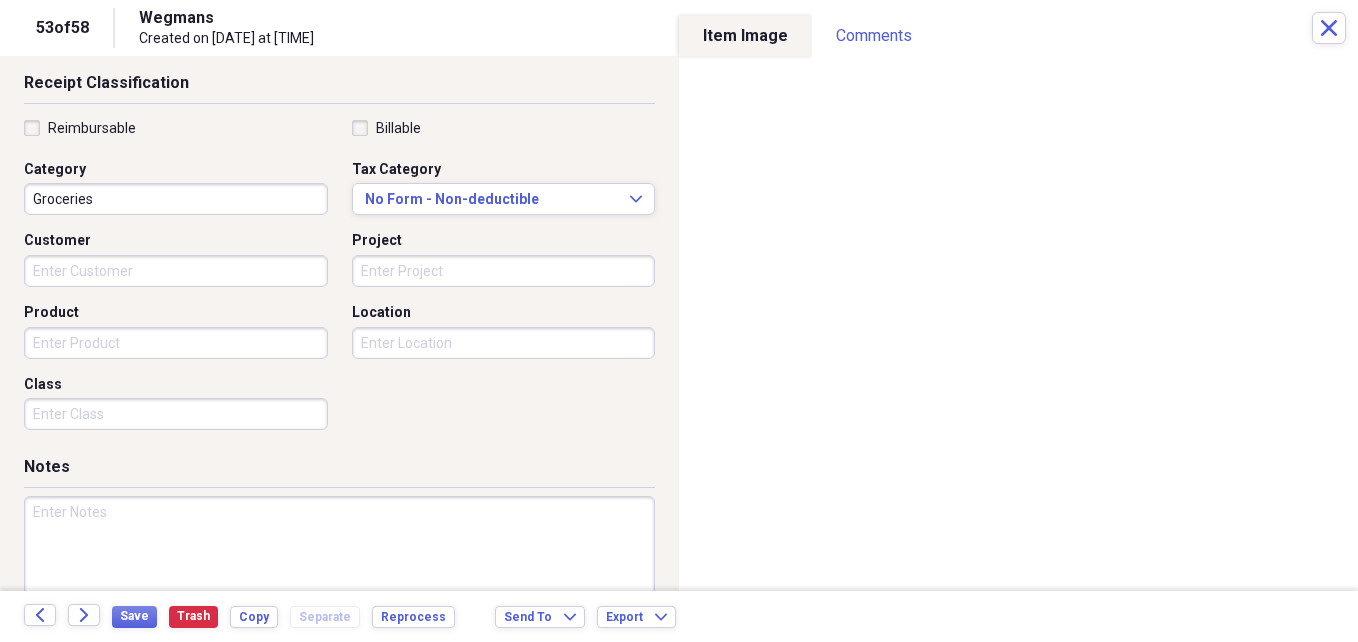 click on "Product" at bounding box center (176, 343) 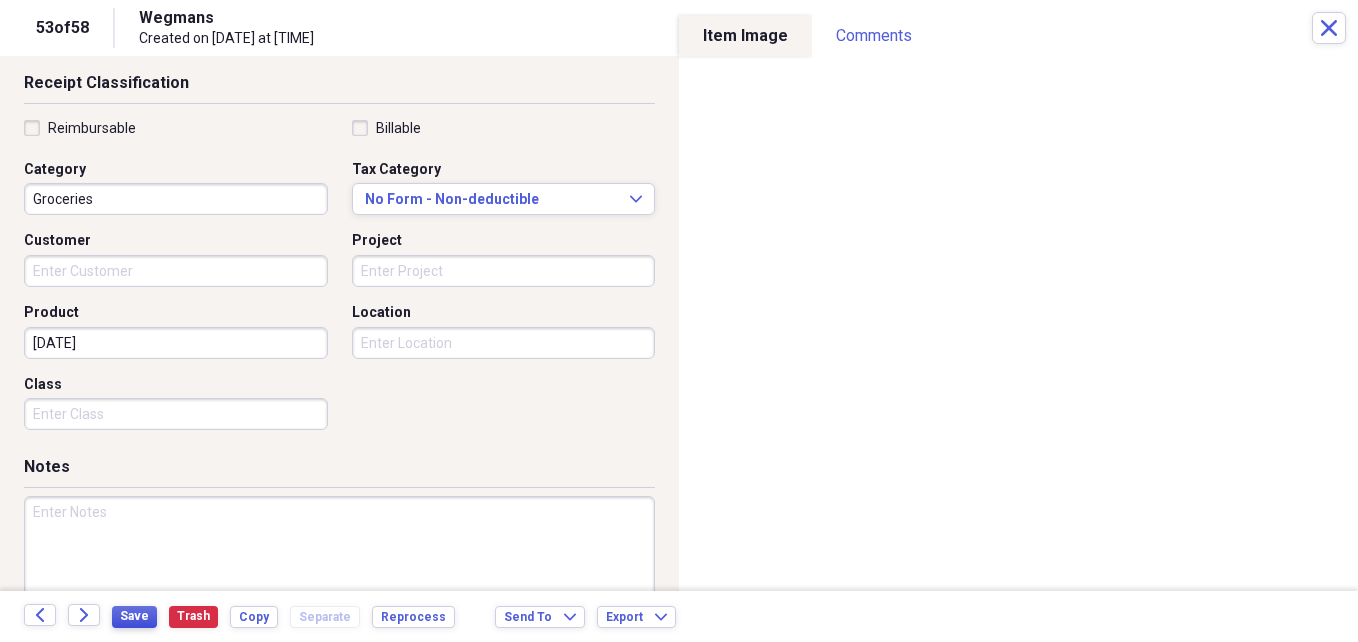 type on "[DATE]" 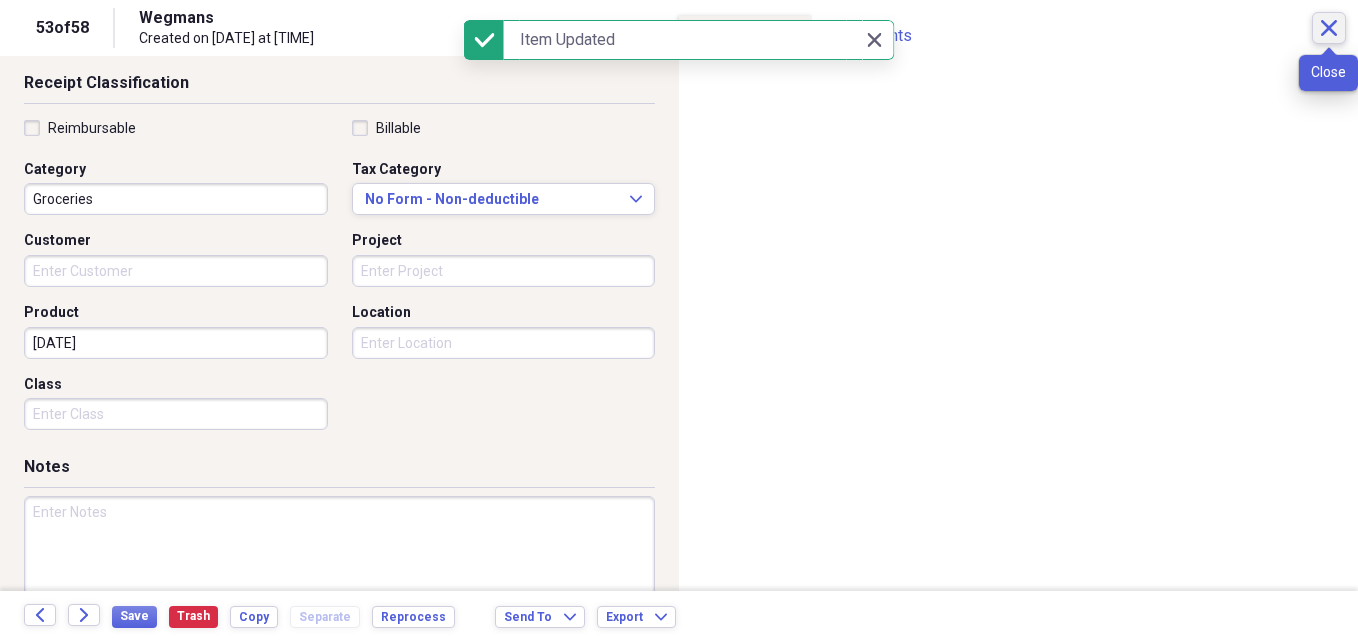 click on "Close" at bounding box center [1329, 28] 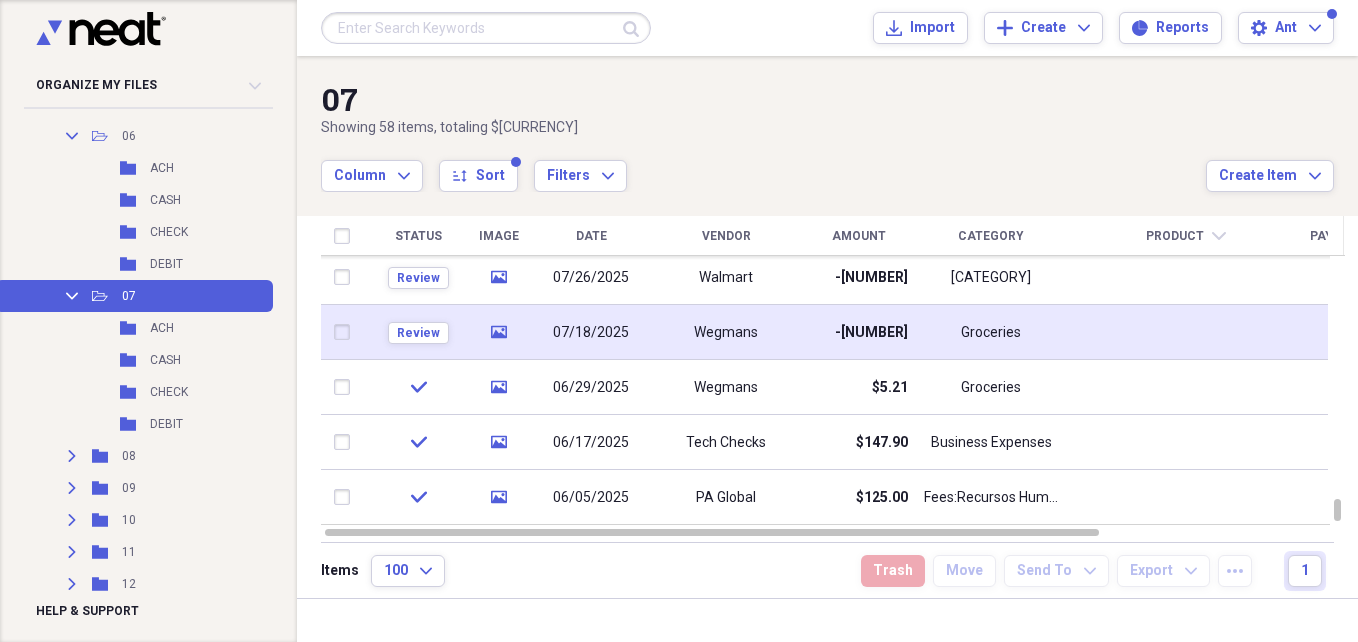 click on "Wegmans" at bounding box center (726, 332) 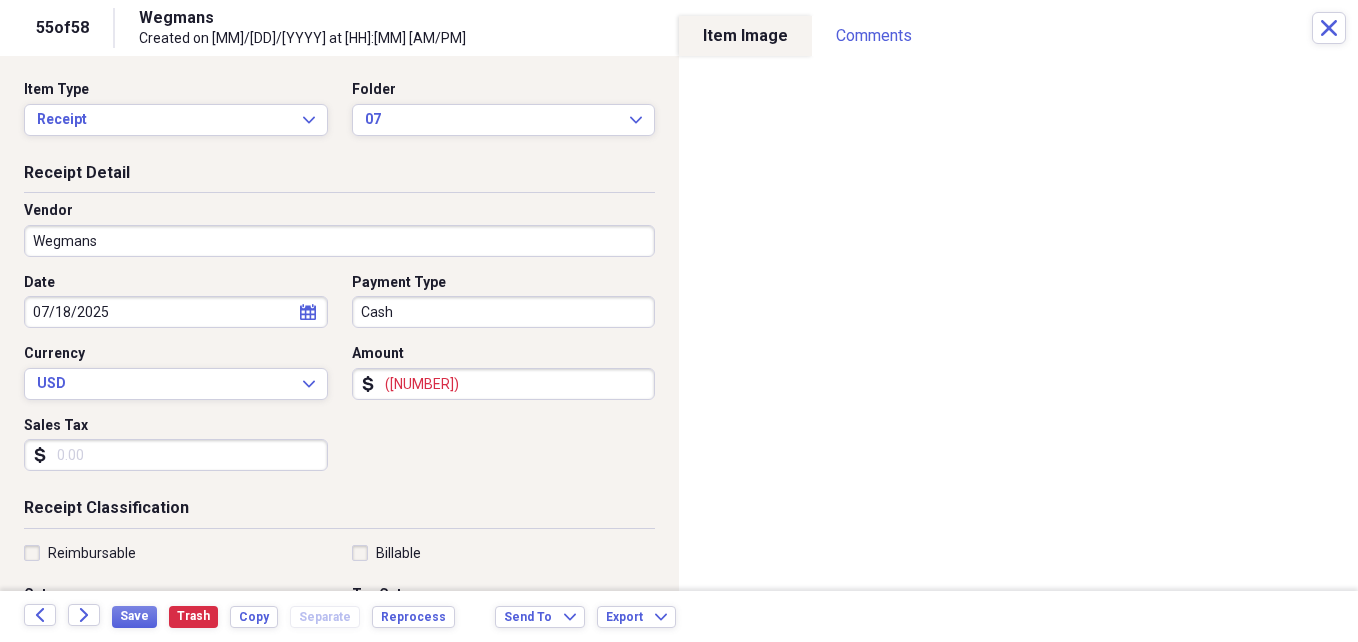 click on "([NUMBER])" at bounding box center (504, 384) 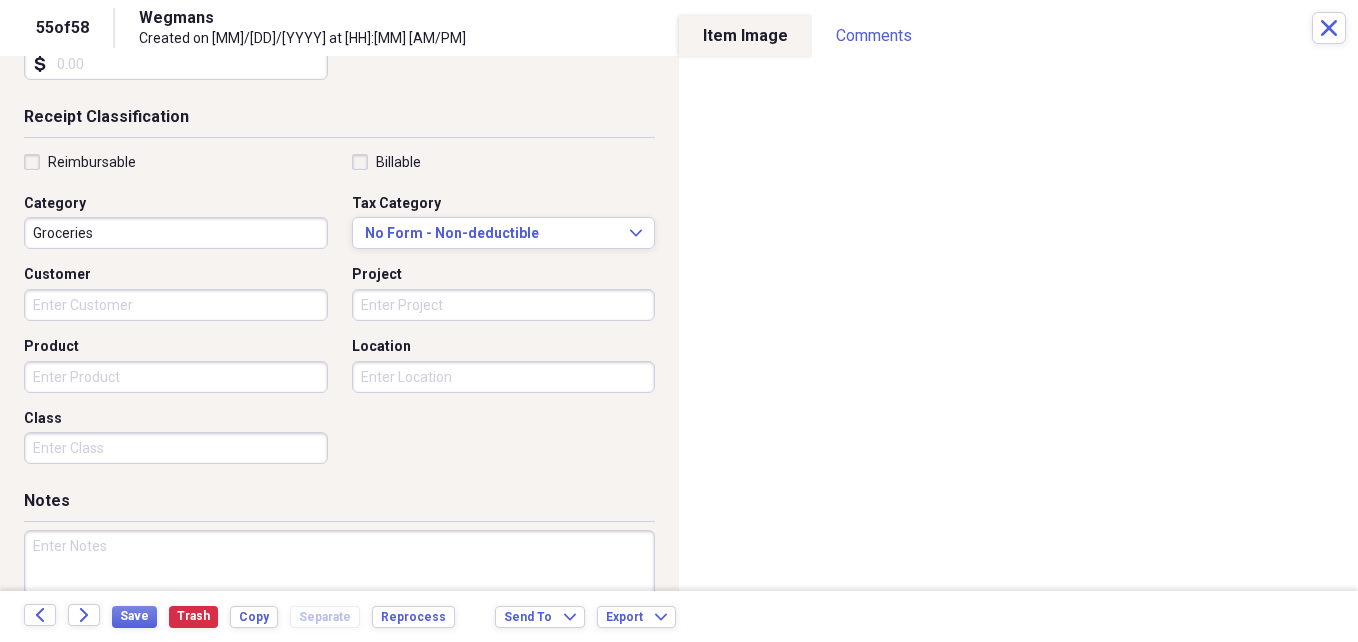 scroll, scrollTop: 397, scrollLeft: 0, axis: vertical 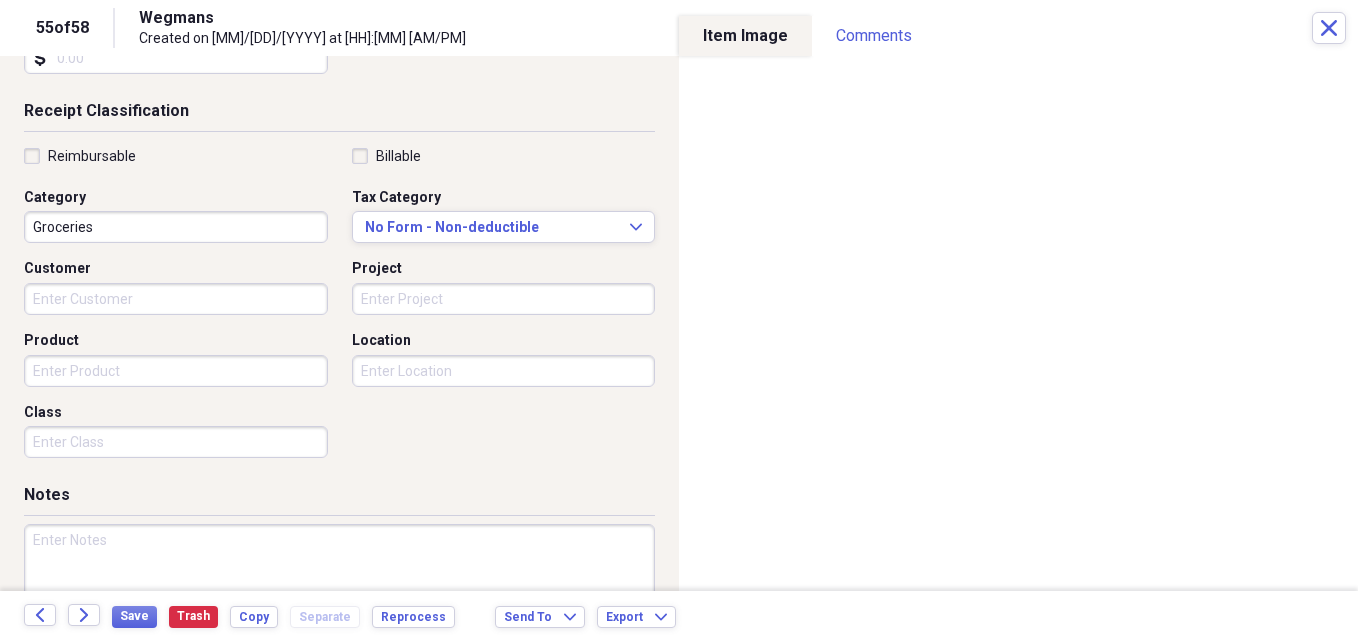 type on "23.44" 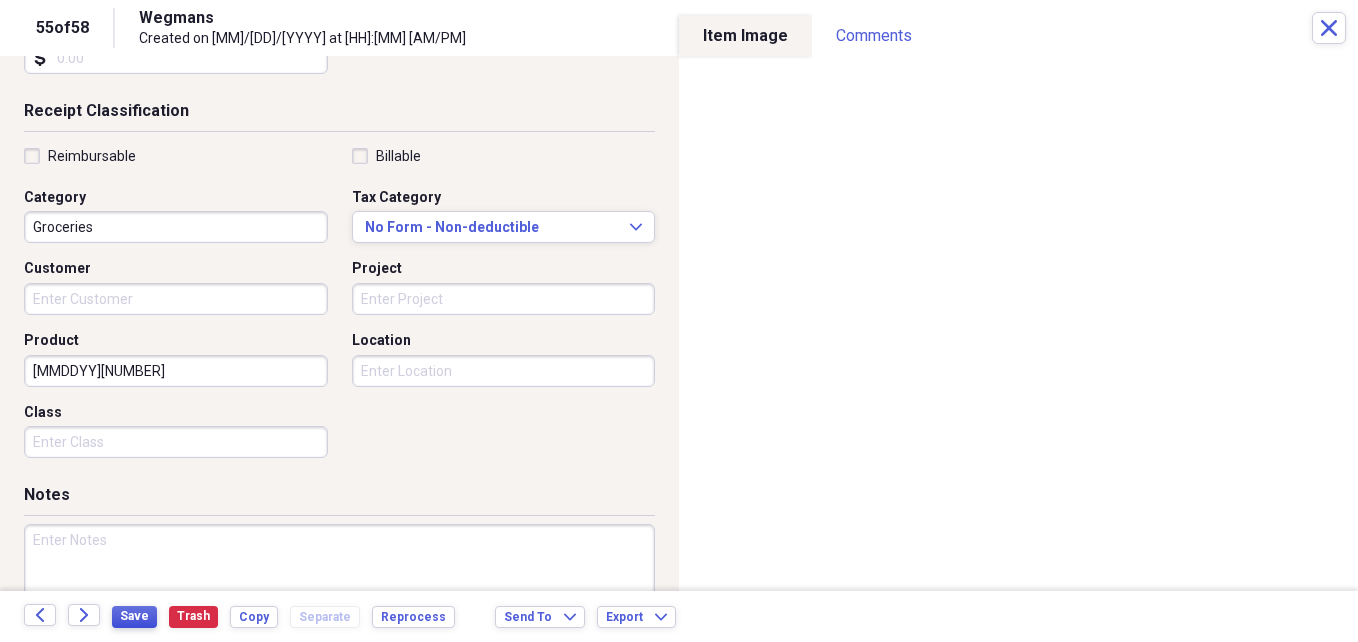 type on "[MMDDYY][NUMBER]" 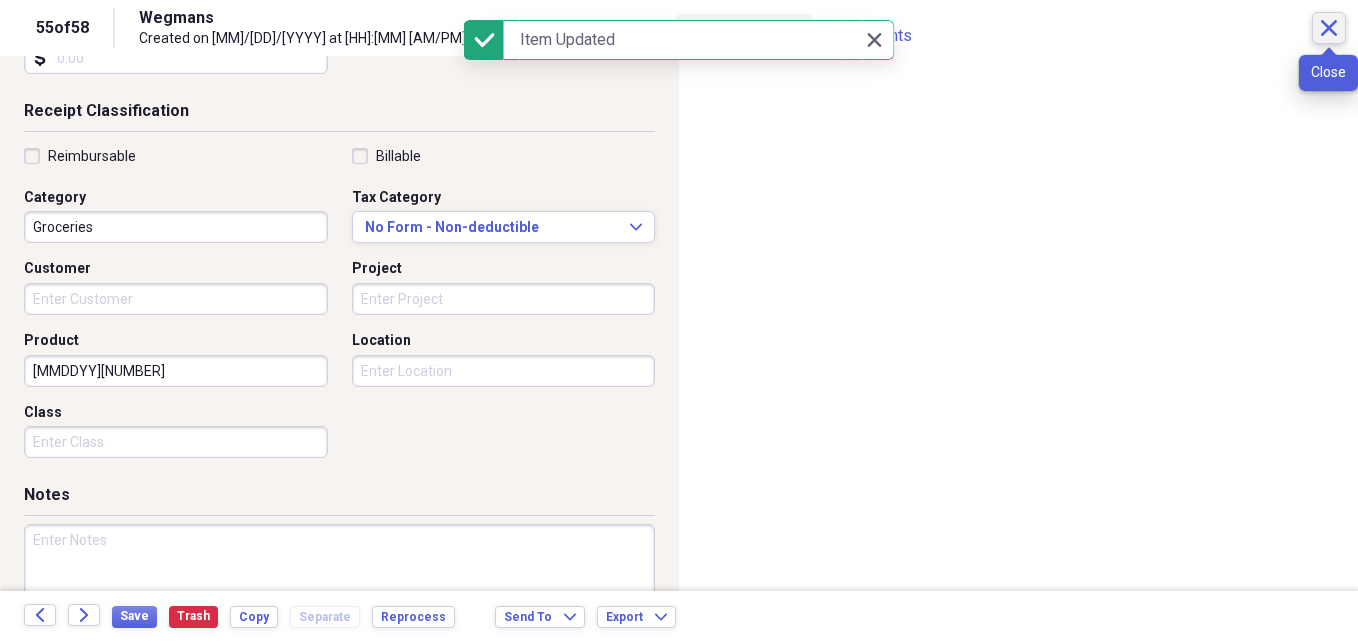 click on "Close" 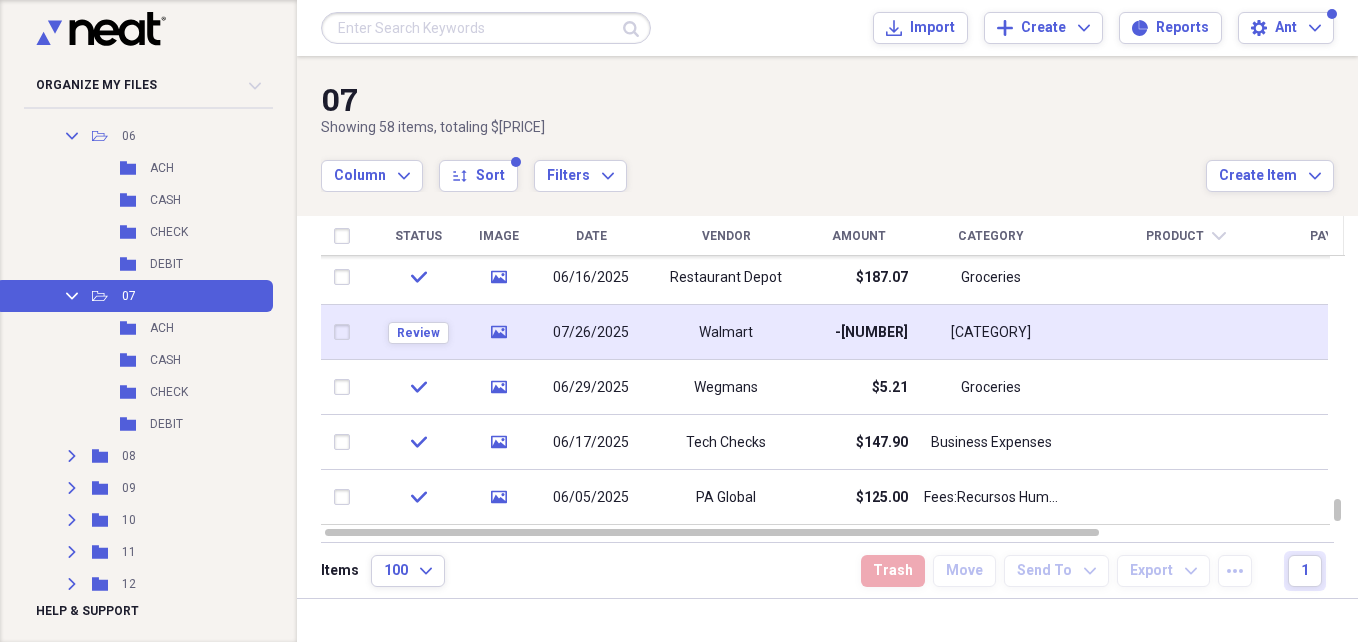 click on "-[NUMBER]" at bounding box center [858, 332] 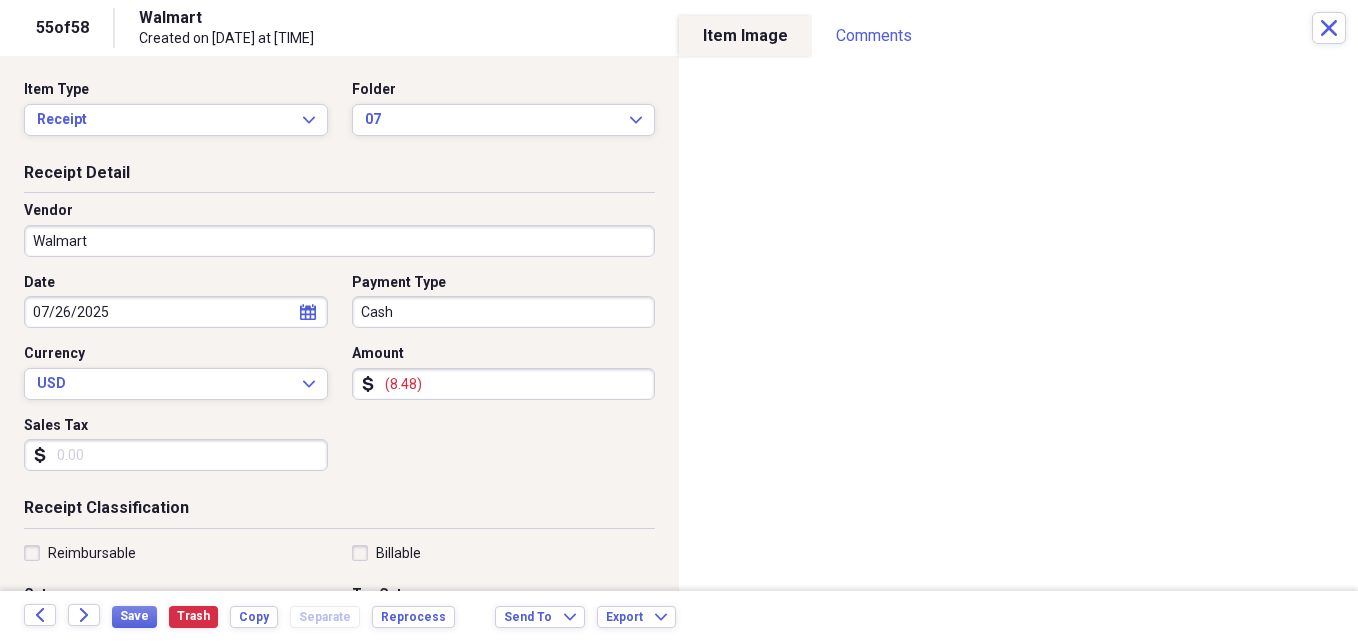 click on "(8.48)" at bounding box center [504, 384] 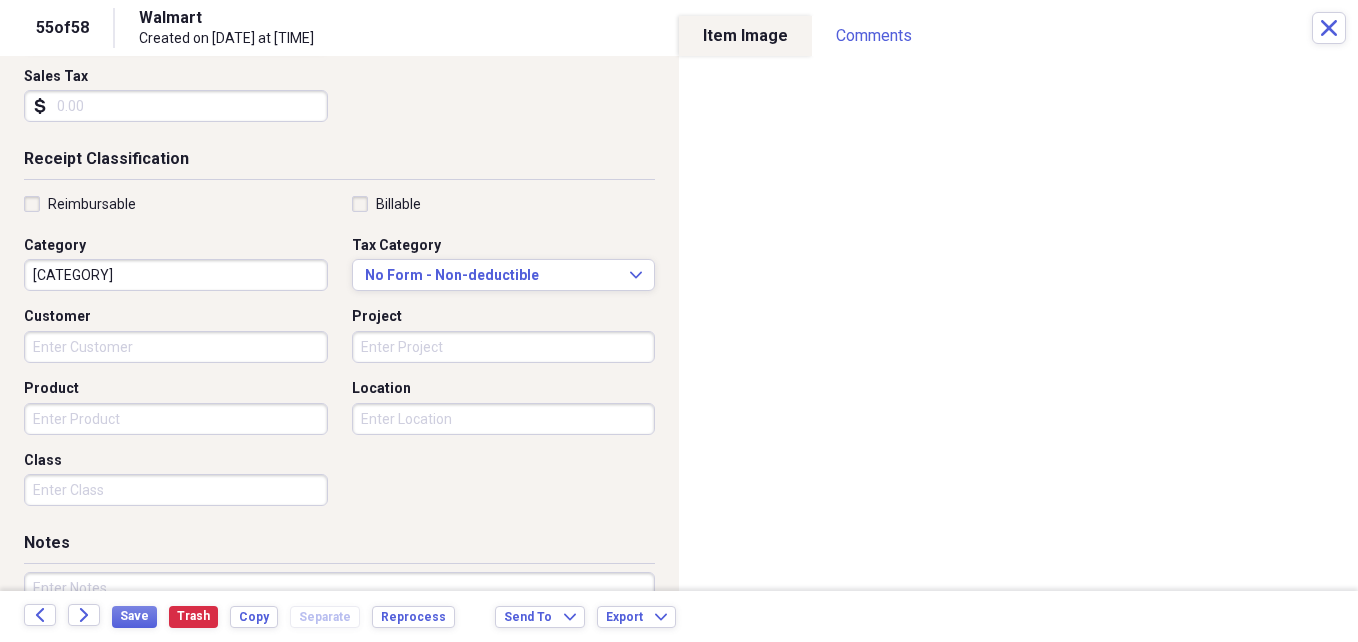 scroll, scrollTop: 350, scrollLeft: 0, axis: vertical 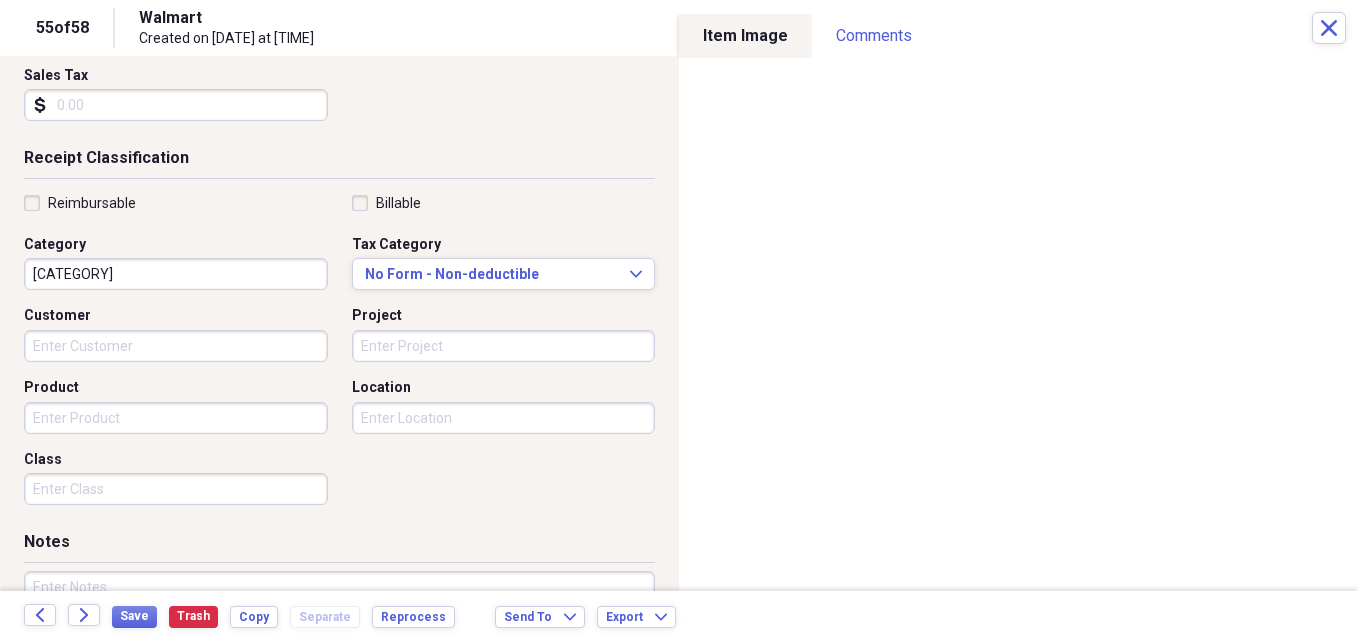 type on "8.48" 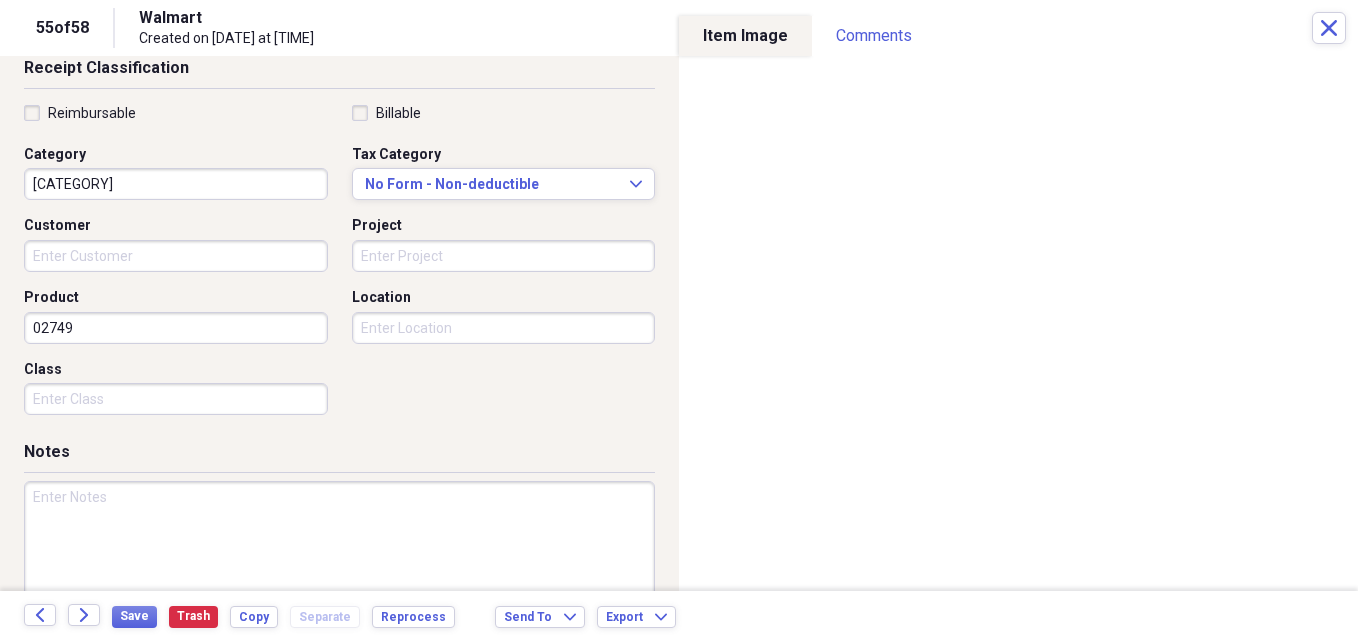 scroll, scrollTop: 443, scrollLeft: 0, axis: vertical 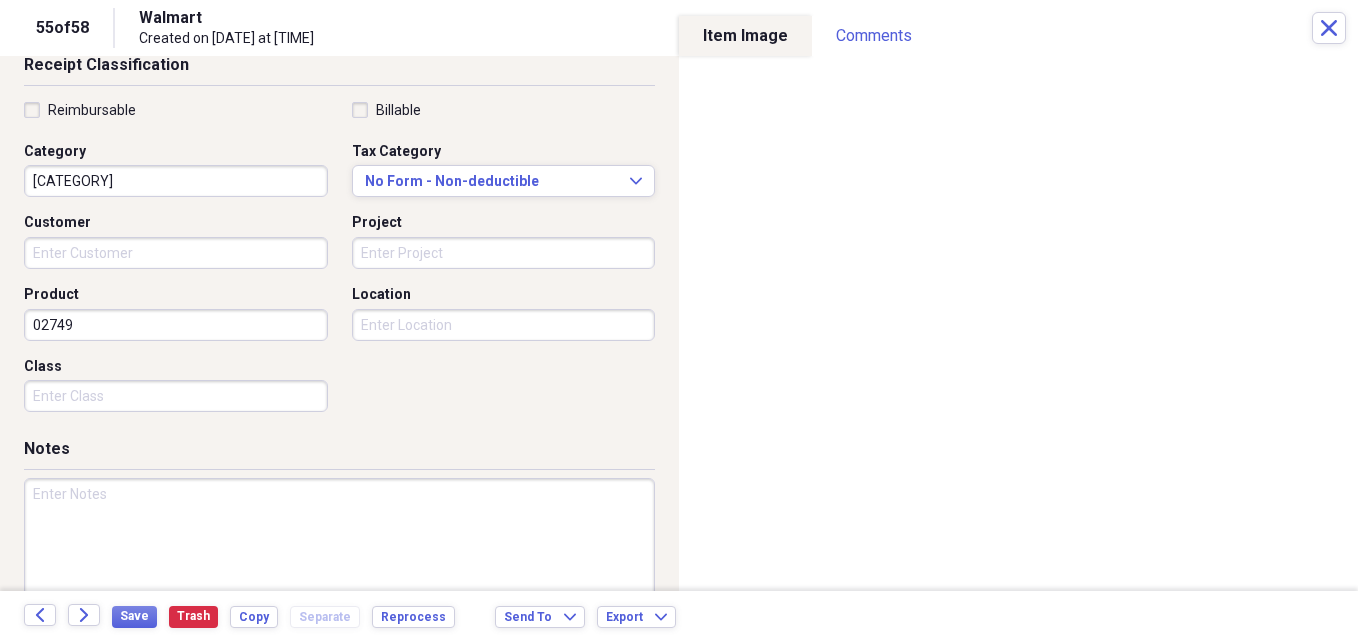 type on "02749" 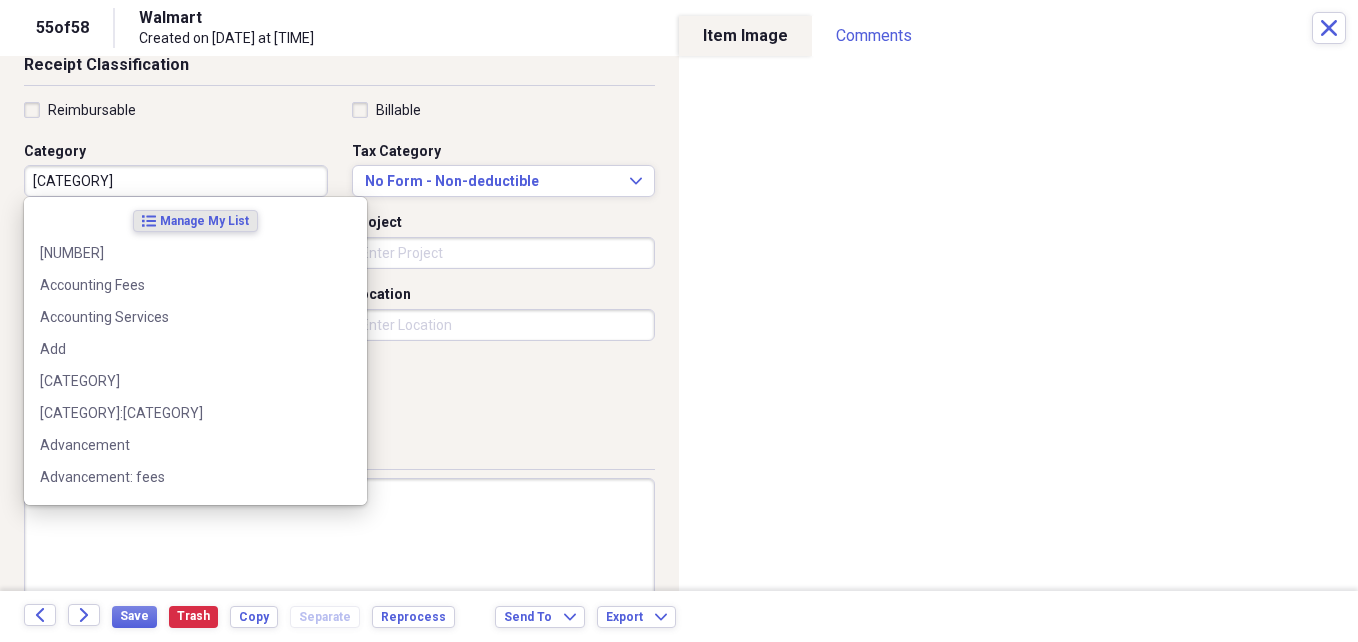click on "[CATEGORY]" at bounding box center (176, 181) 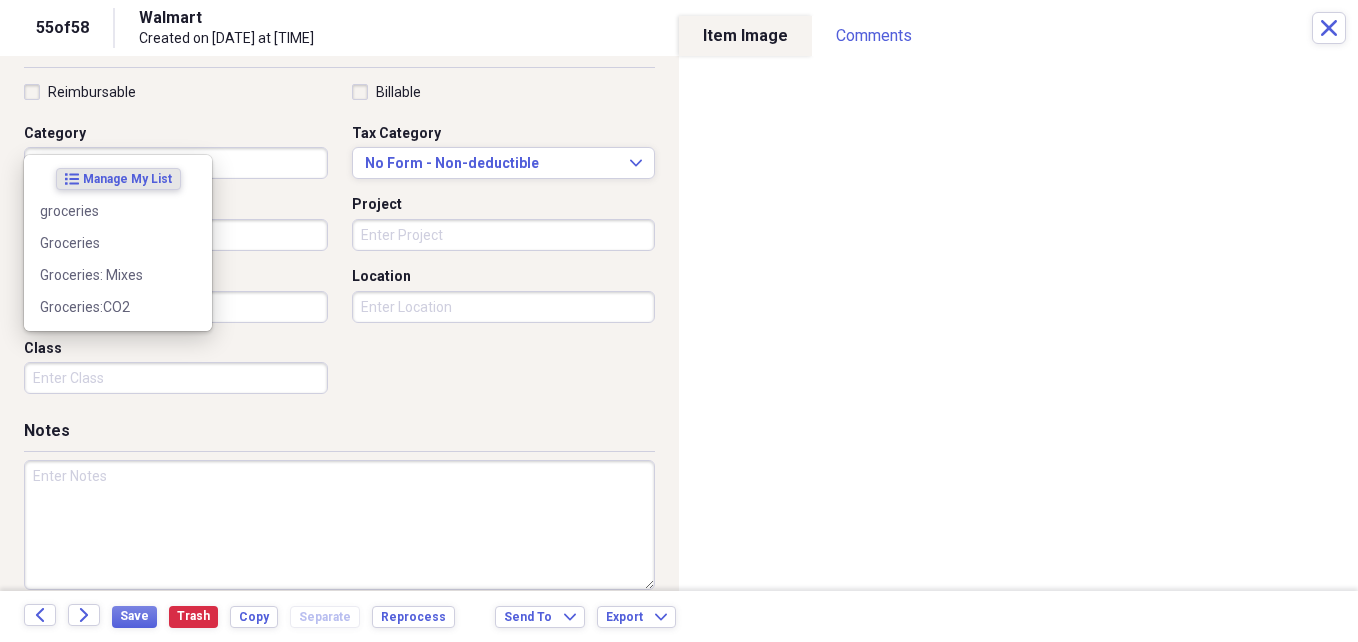 scroll, scrollTop: 486, scrollLeft: 0, axis: vertical 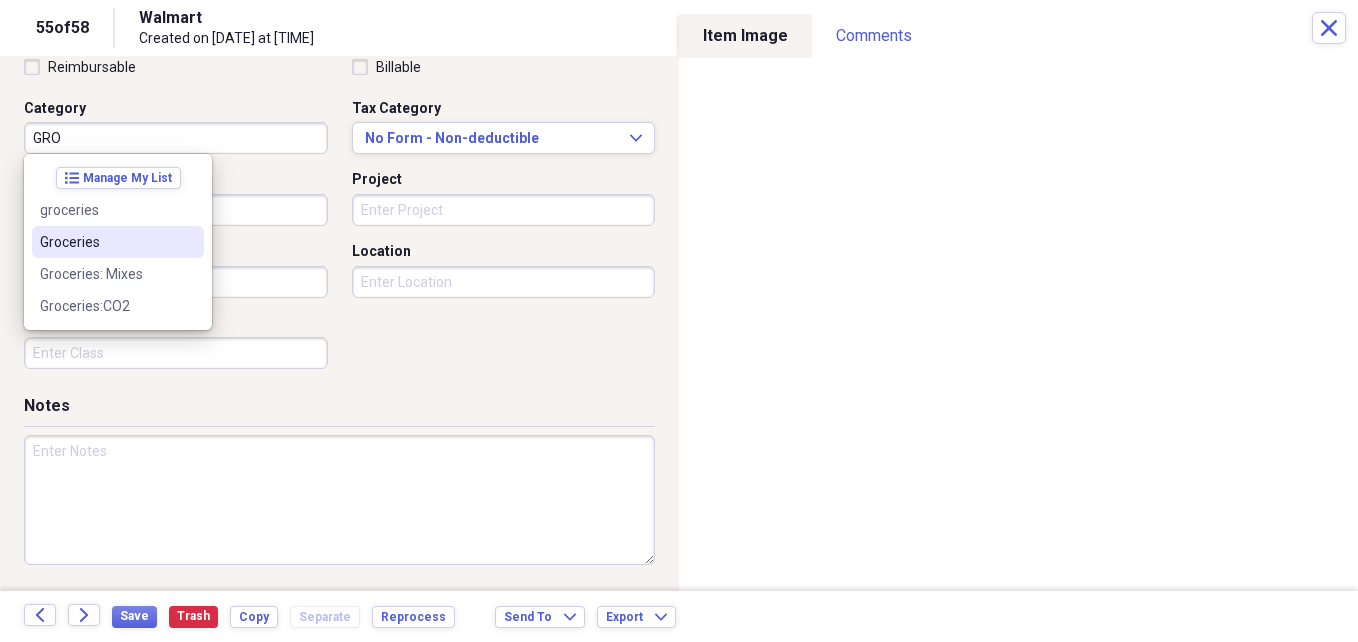 click on "Groceries" at bounding box center [106, 242] 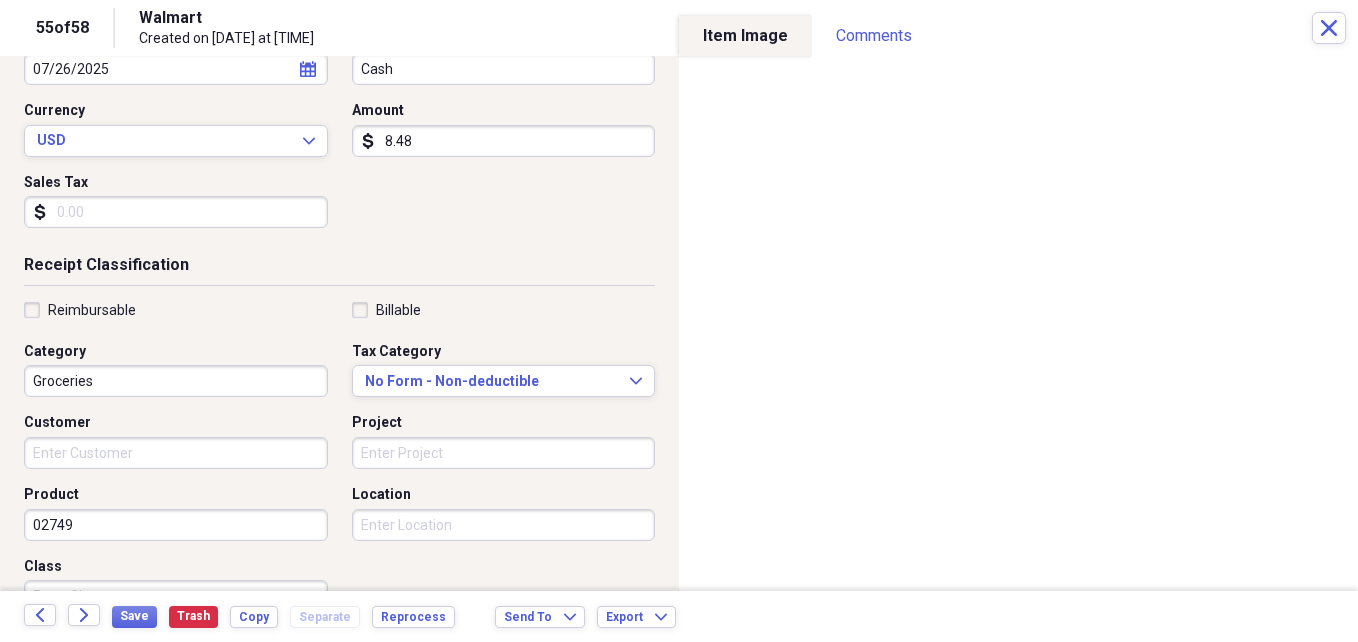 scroll, scrollTop: 0, scrollLeft: 0, axis: both 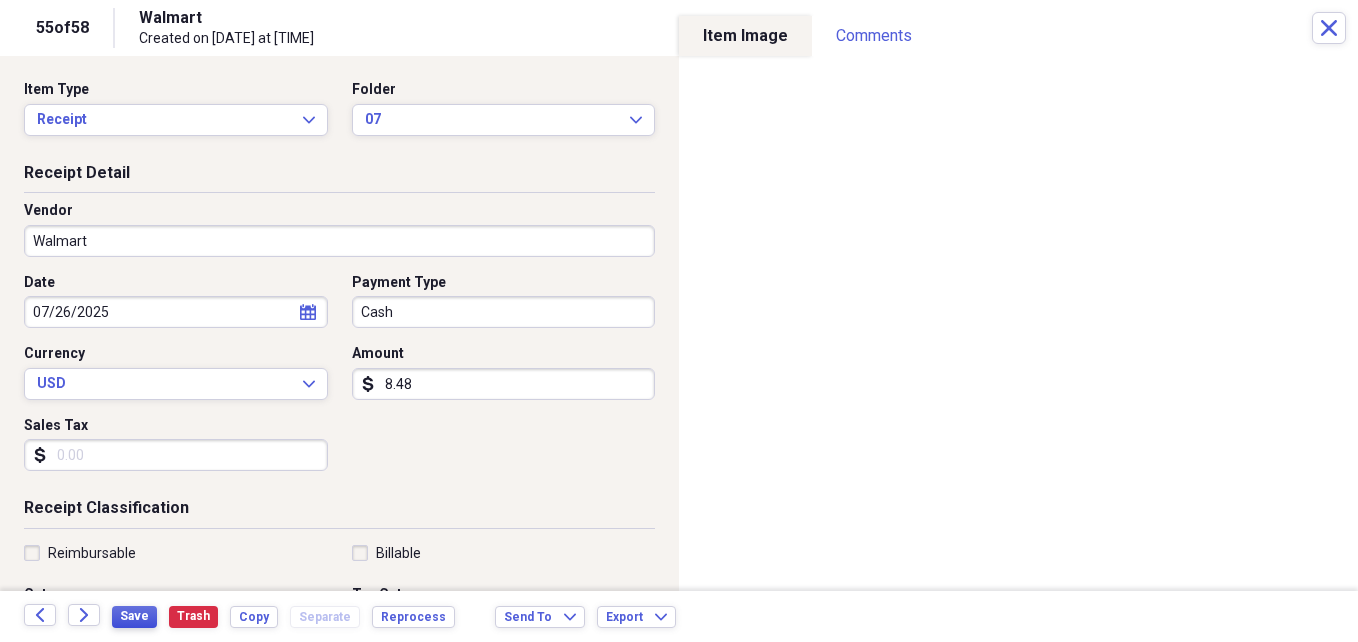 click on "Save" at bounding box center [134, 616] 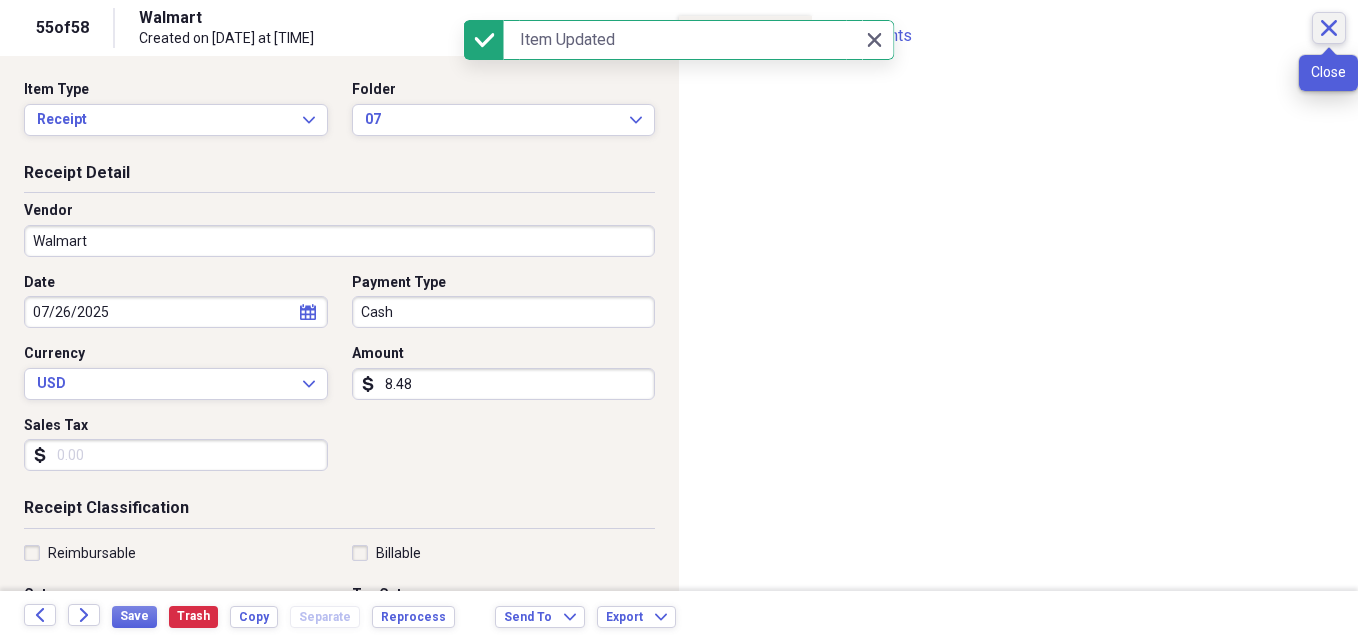 click 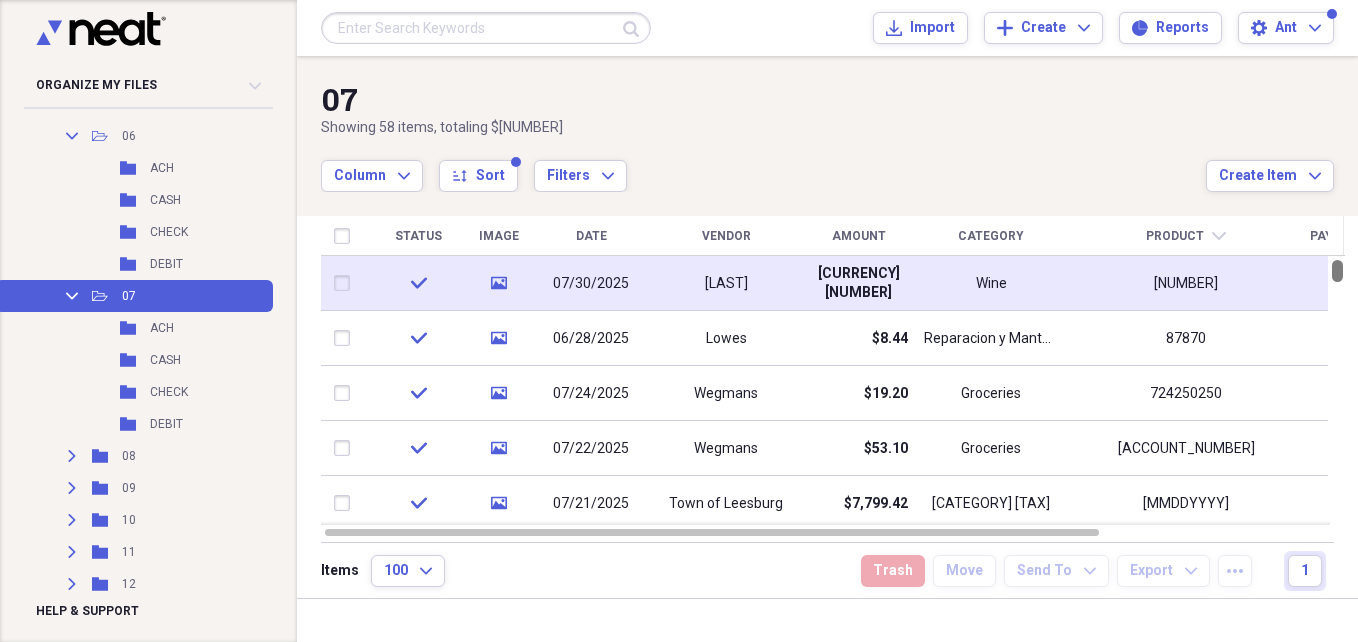 drag, startPoint x: 1350, startPoint y: 460, endPoint x: 1338, endPoint y: 265, distance: 195.36888 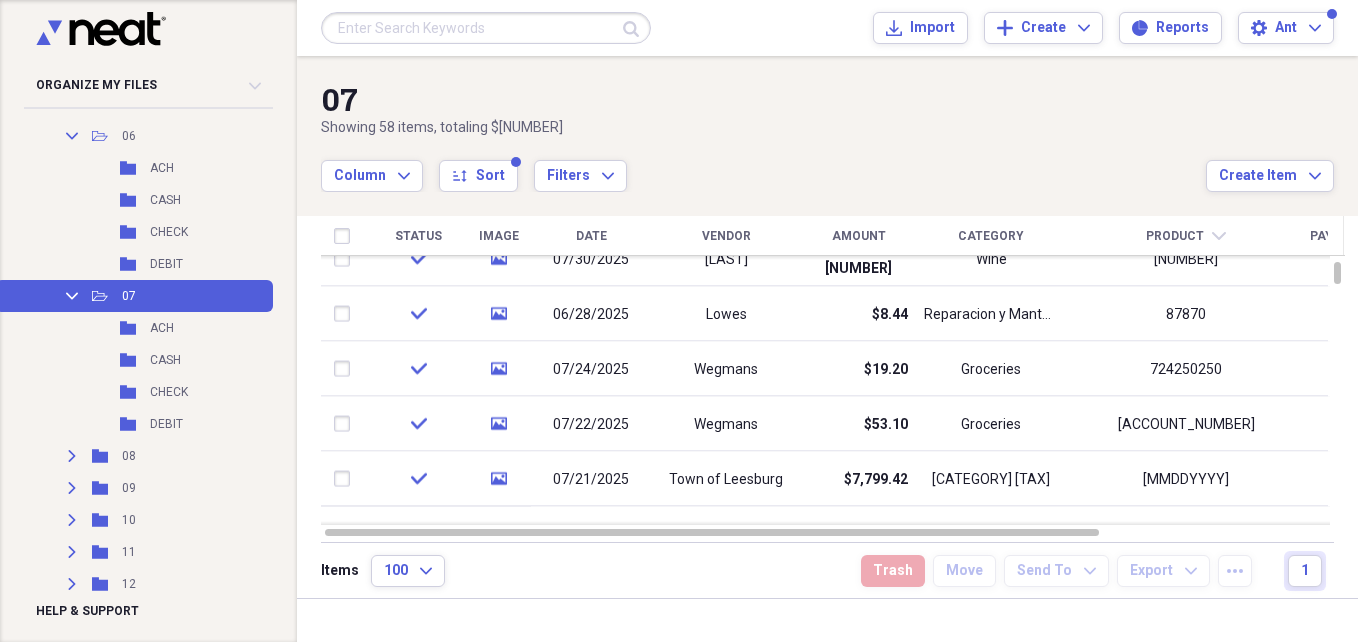 click on "[NUMBER] items , totaling $[PRICE] Column Expand sort Sort Filters Expand Create Item Expand" at bounding box center (827, 124) 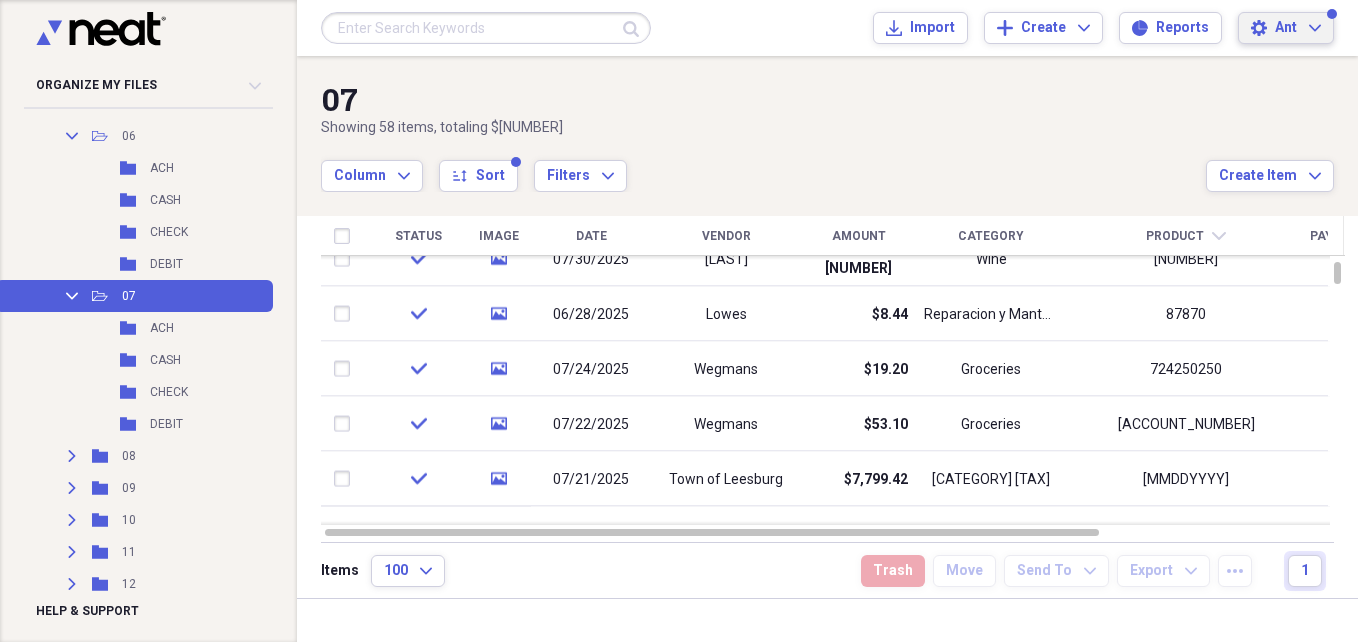 click on "Expand" 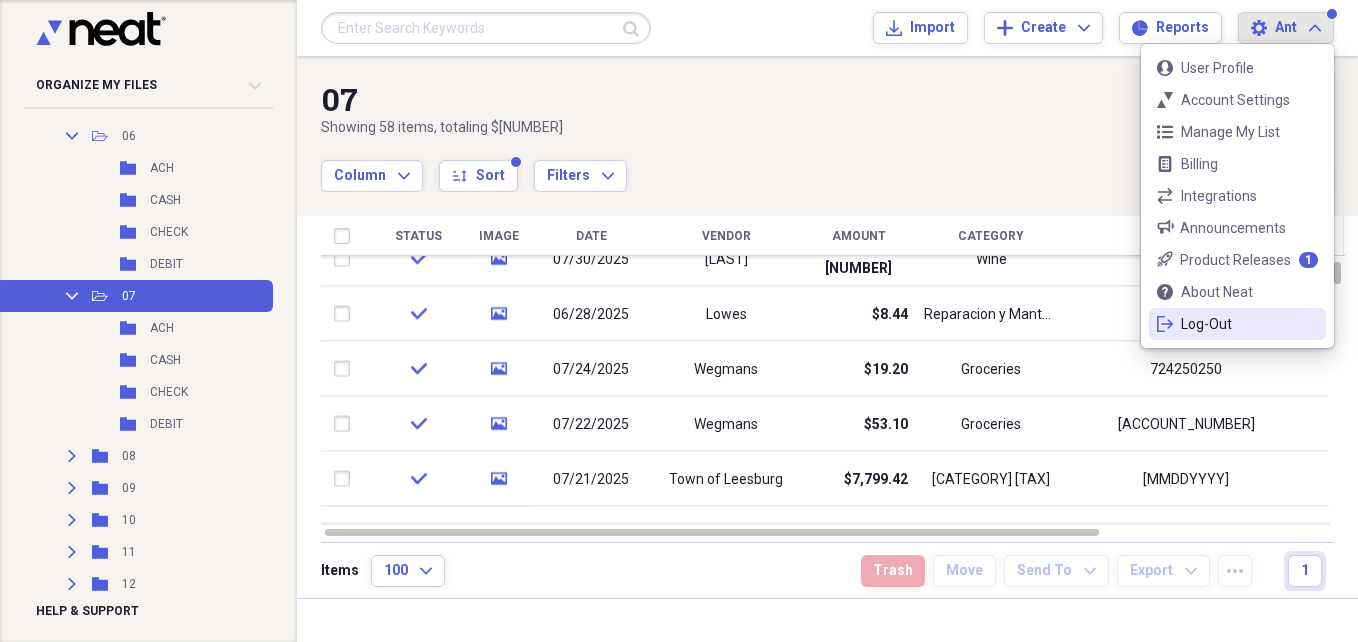 click on "Log-Out" at bounding box center (1237, 324) 